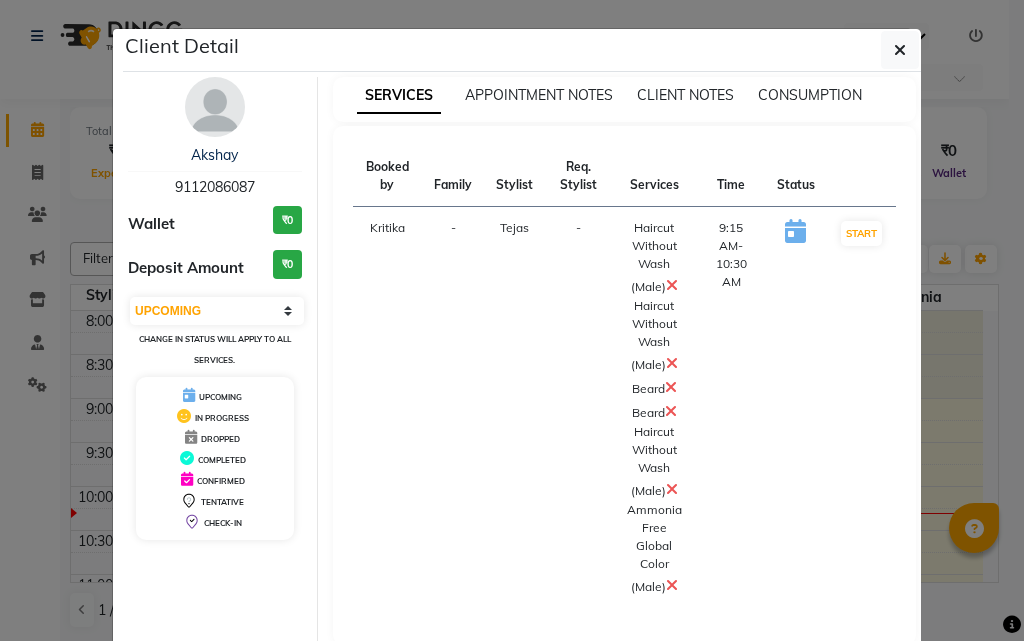 scroll, scrollTop: 0, scrollLeft: 0, axis: both 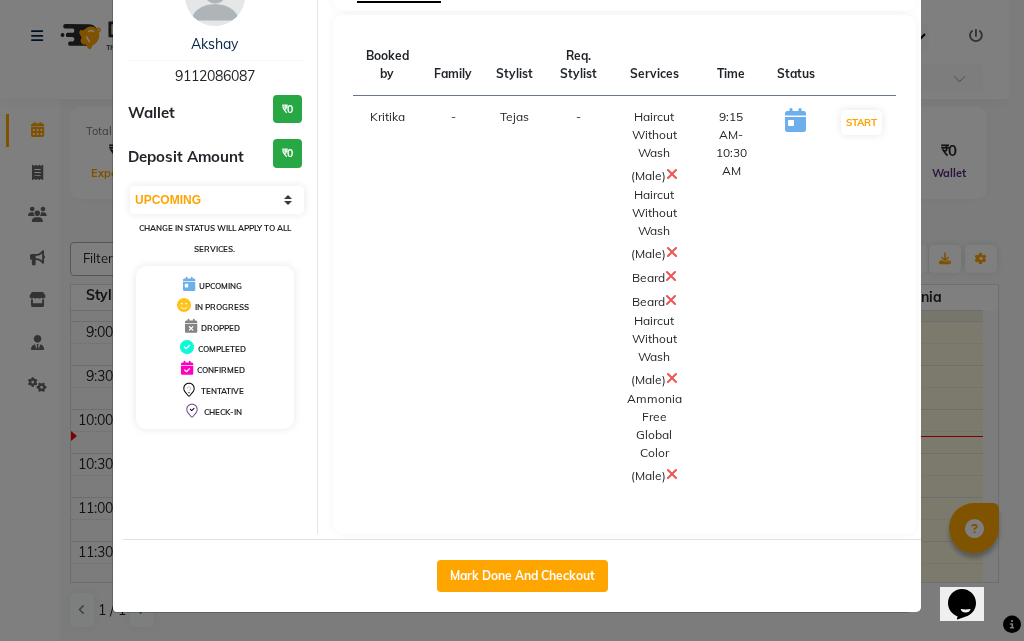 click at bounding box center (672, 252) 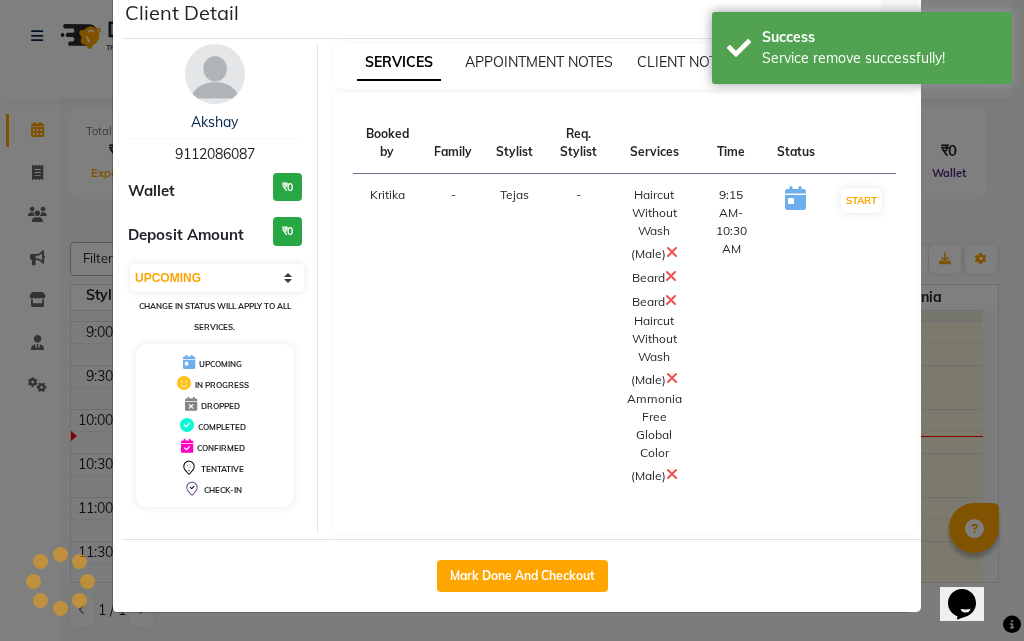 scroll, scrollTop: 33, scrollLeft: 0, axis: vertical 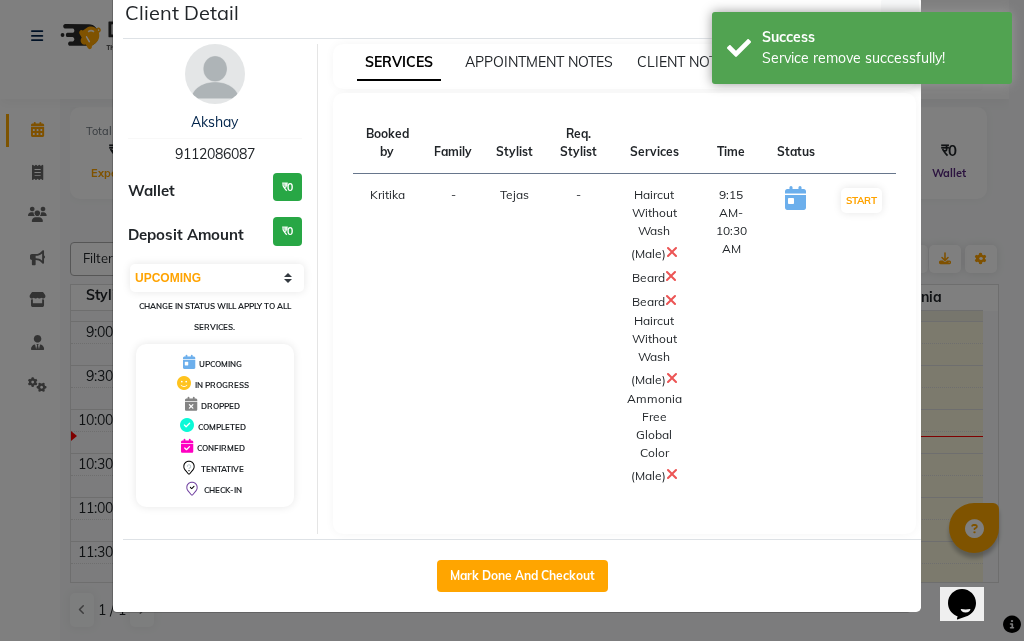 click at bounding box center (671, 300) 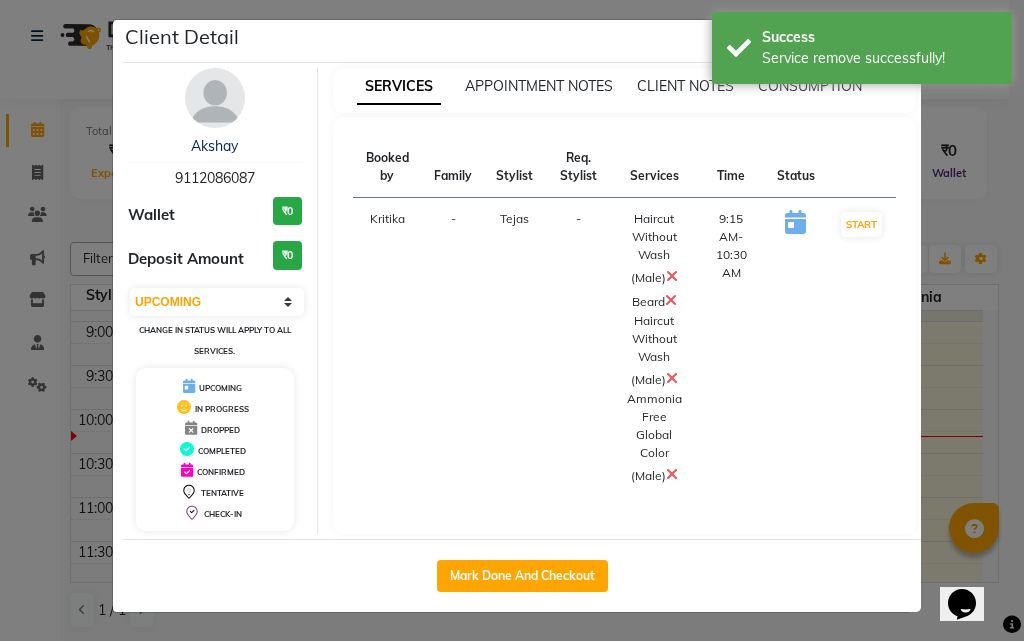 click at bounding box center (672, 378) 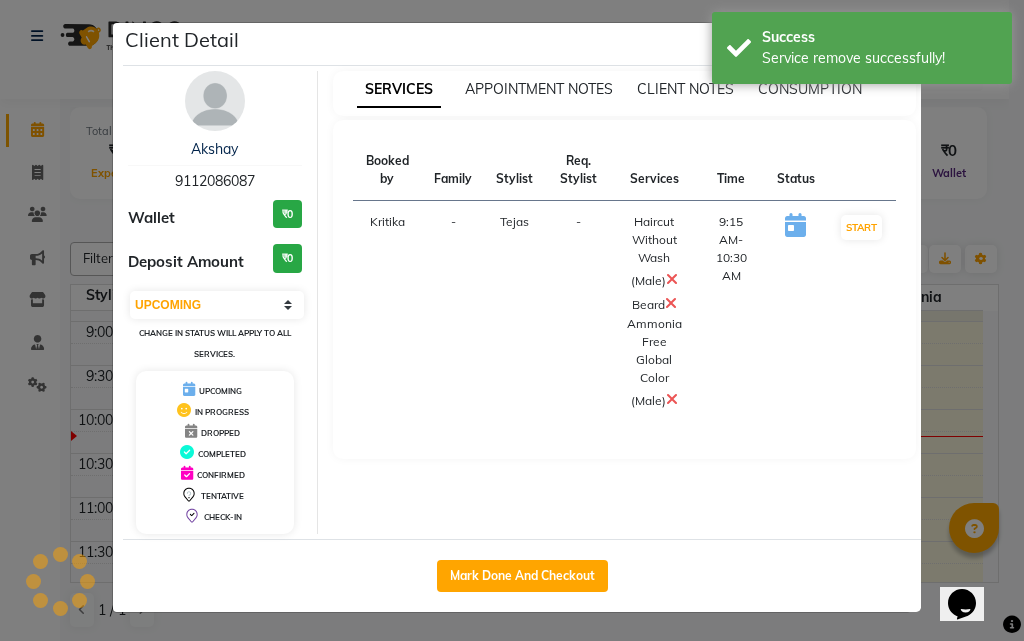 scroll, scrollTop: 6, scrollLeft: 0, axis: vertical 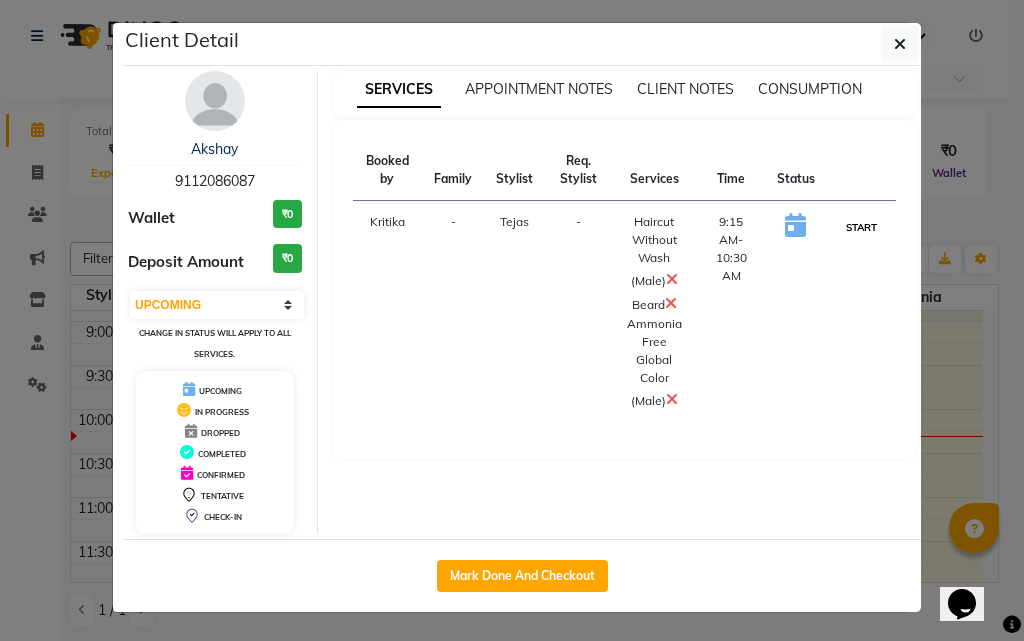 click on "START" at bounding box center [861, 227] 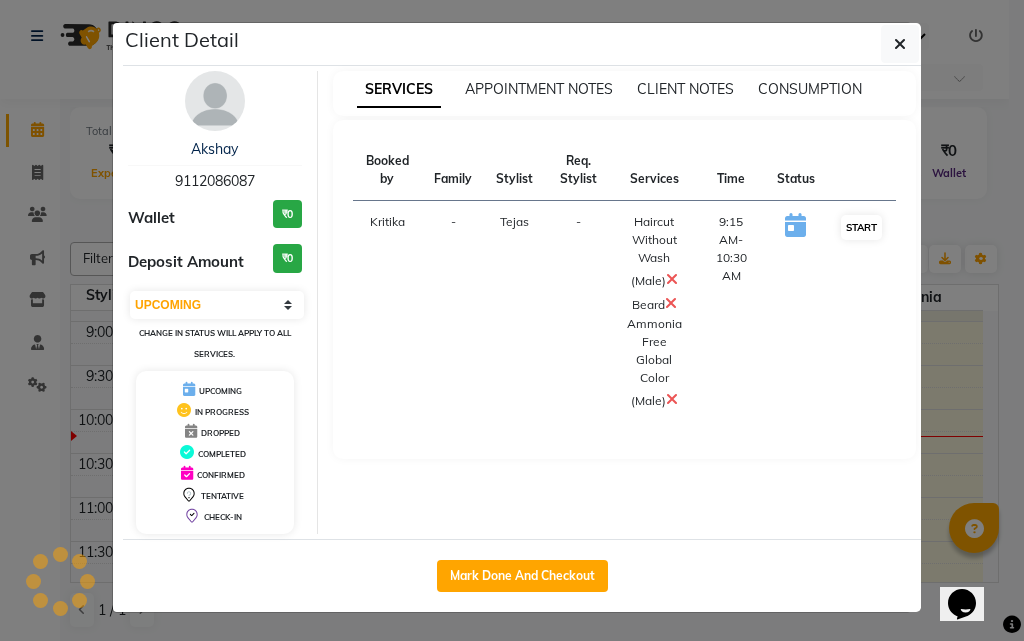 select on "1" 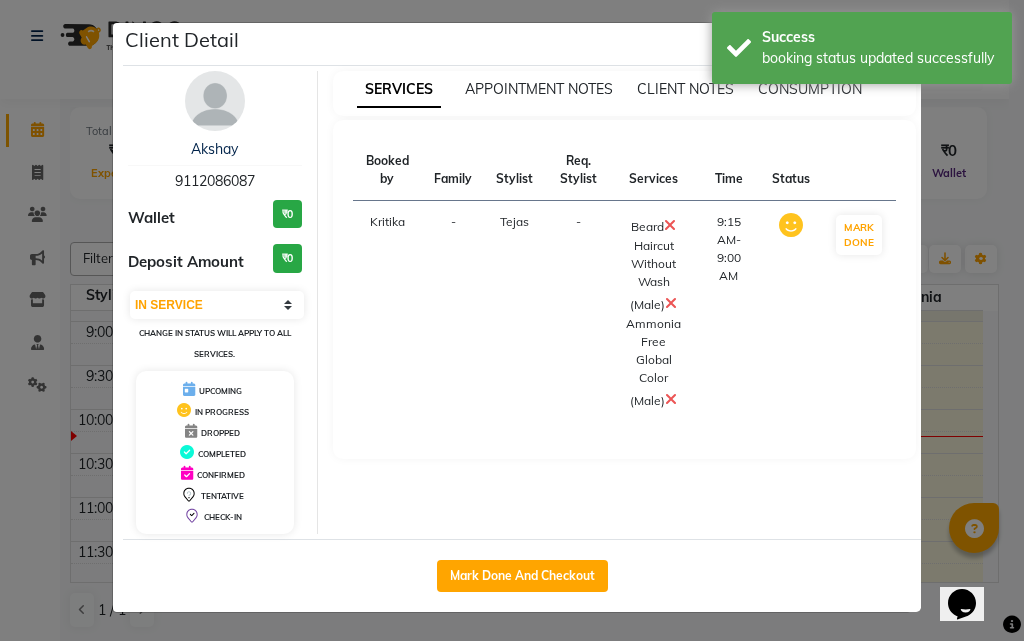 click on "Client Detail Akshay 9112086087 Wallet ₹0 Deposit Amount ₹0 Select IN SERVICE CONFIRMED TENTATIVE CHECK IN MARK DONE DROPPED UPCOMING Change in status will apply to all services. UPCOMING IN PROGRESS DROPPED COMPLETED CONFIRMED TENTATIVE CHECK-IN SERVICES APPOINTMENT NOTES CLIENT NOTES CONSUMPTION Booked by Family Stylist Req. Stylist Services Time Status Kritika - Tejas - Beard Haircut Without Wash (Male) Ammonia Free Global Color (Male) 9:15 AM-9:00 AM MARK DONE Mark Done And Checkout" 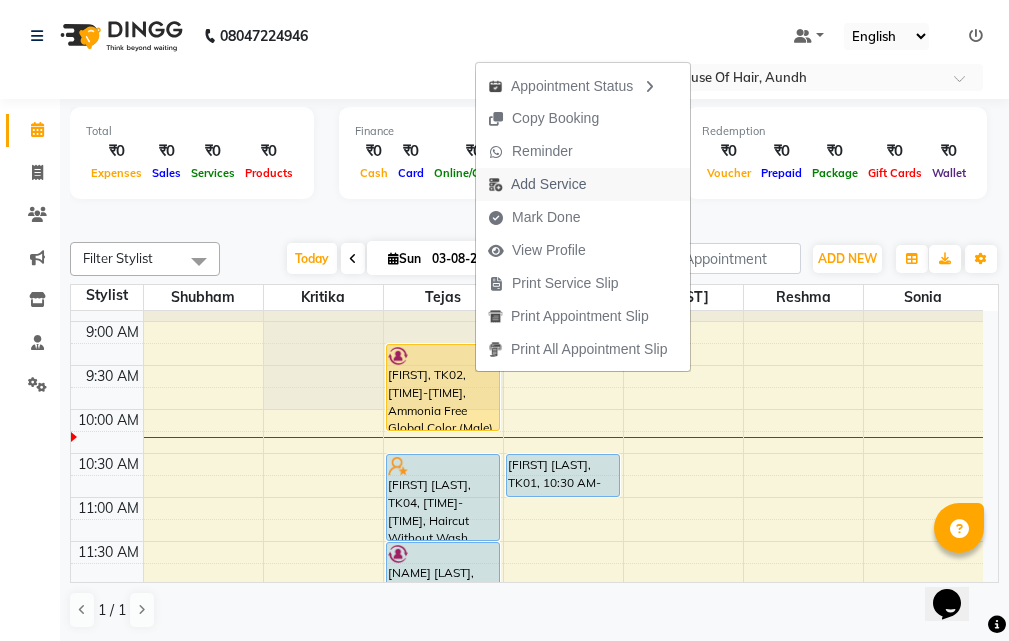 click on "Add Service" at bounding box center [548, 184] 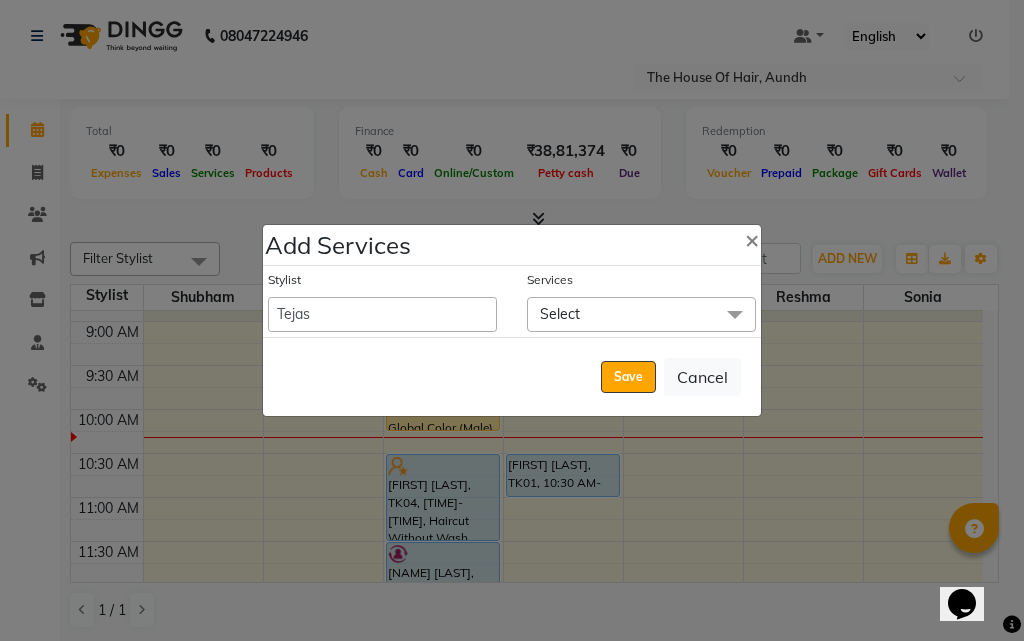 click on "Select" 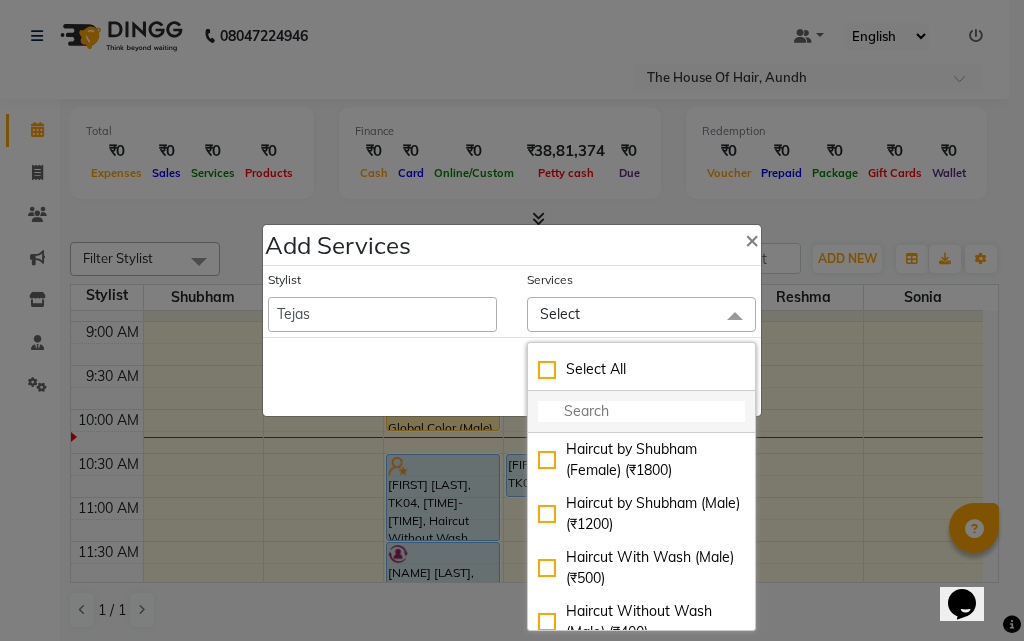 click 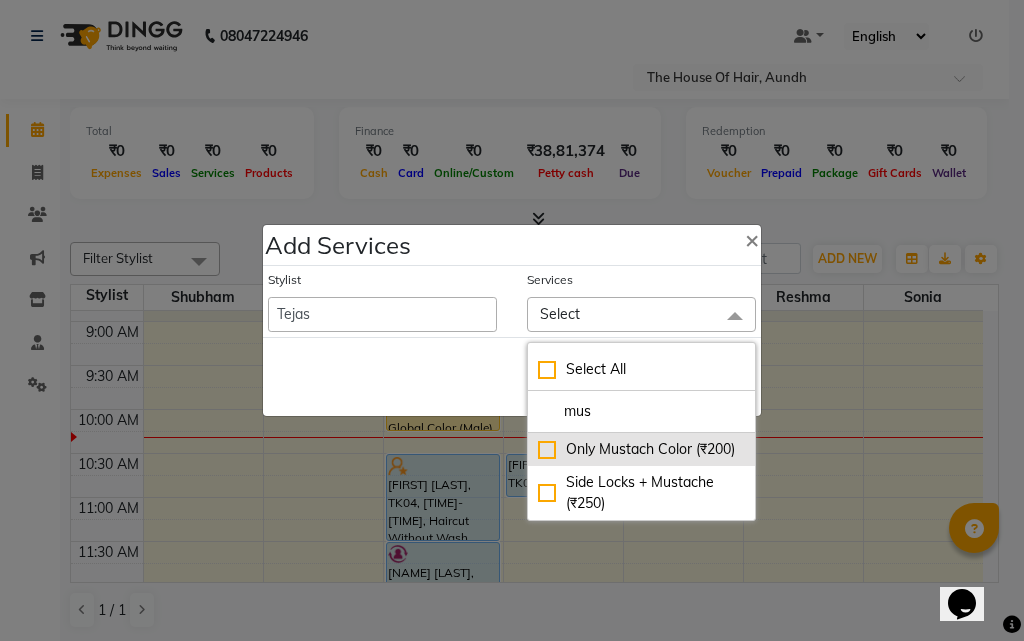 type on "mus" 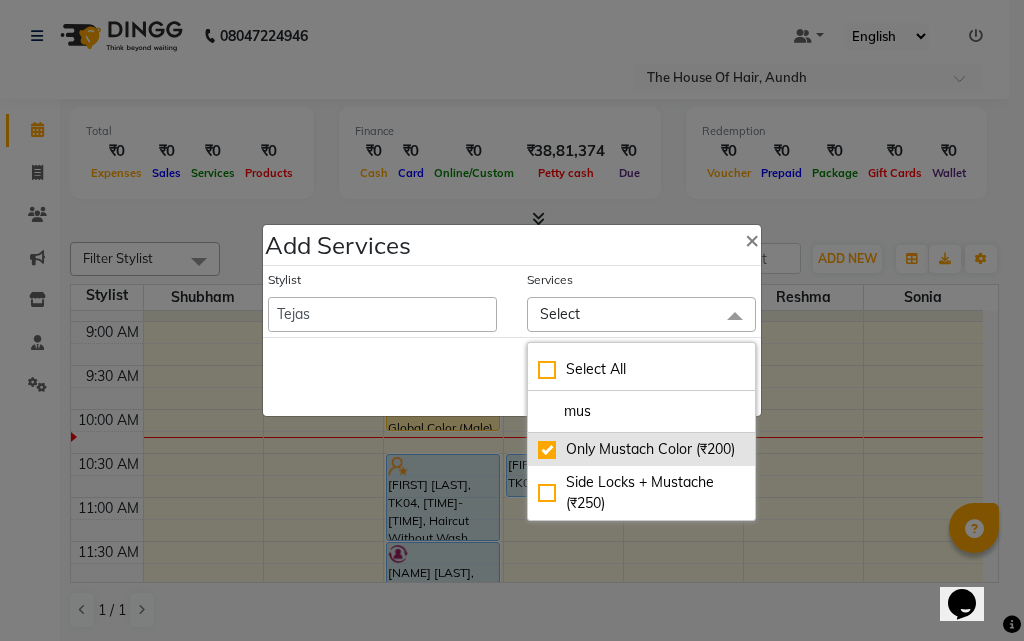 checkbox on "true" 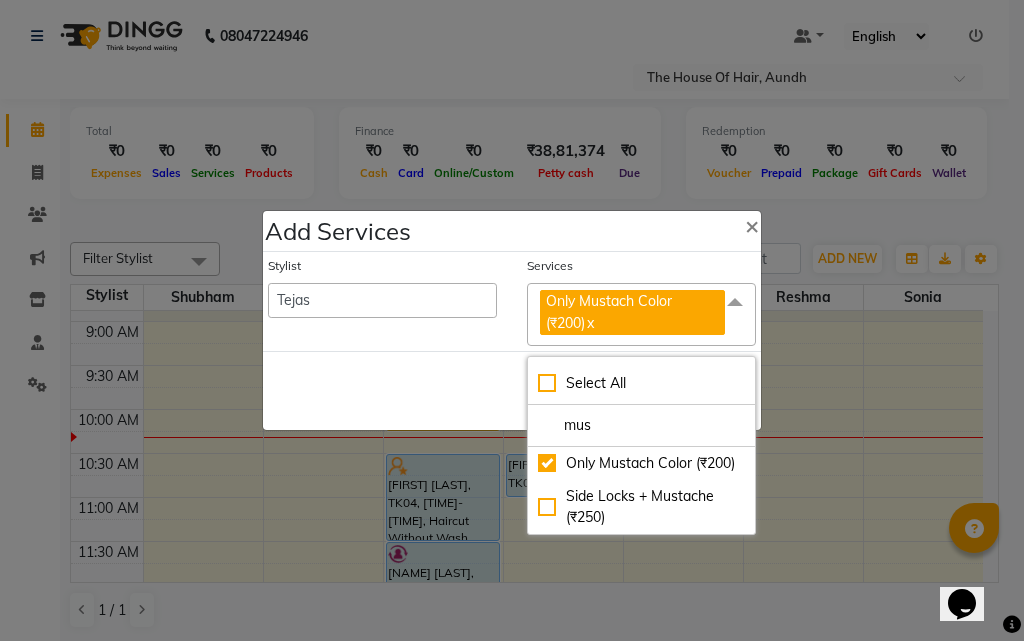 click on "Save   Cancel" 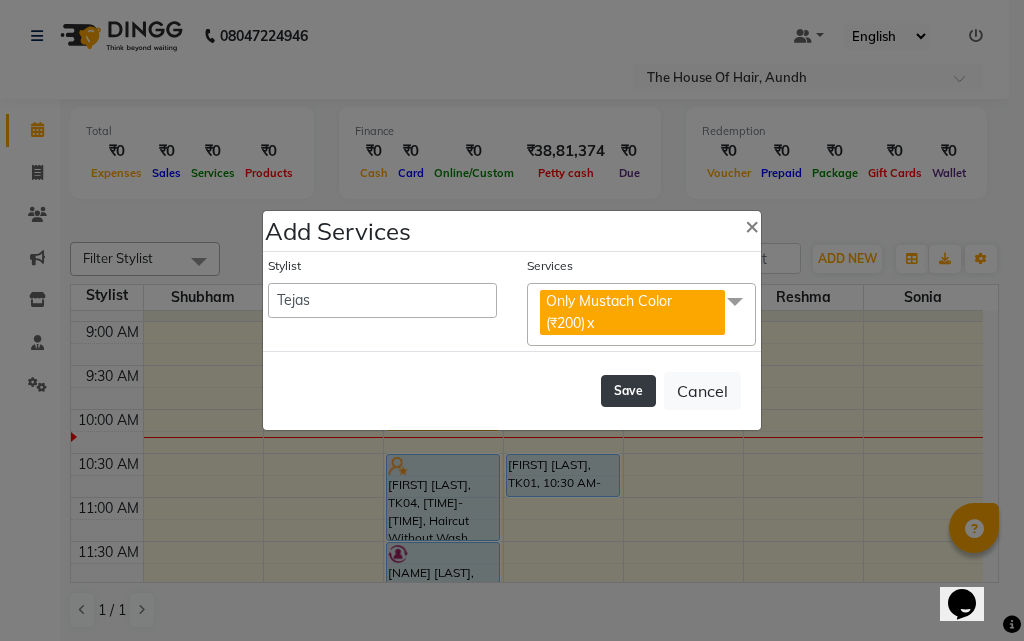 click on "Save" 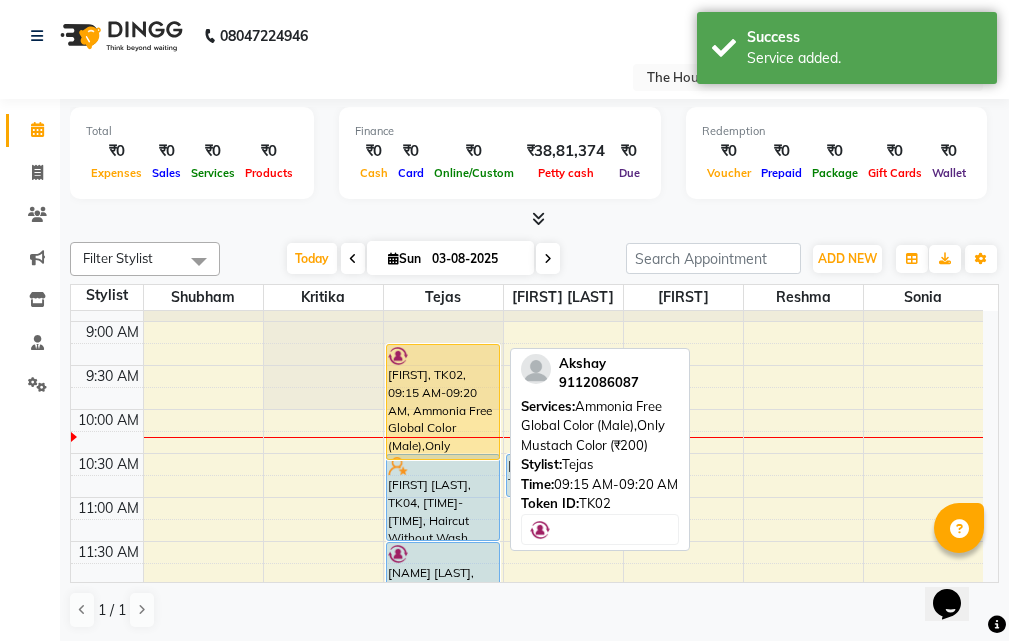 drag, startPoint x: 432, startPoint y: 354, endPoint x: 419, endPoint y: 455, distance: 101.8332 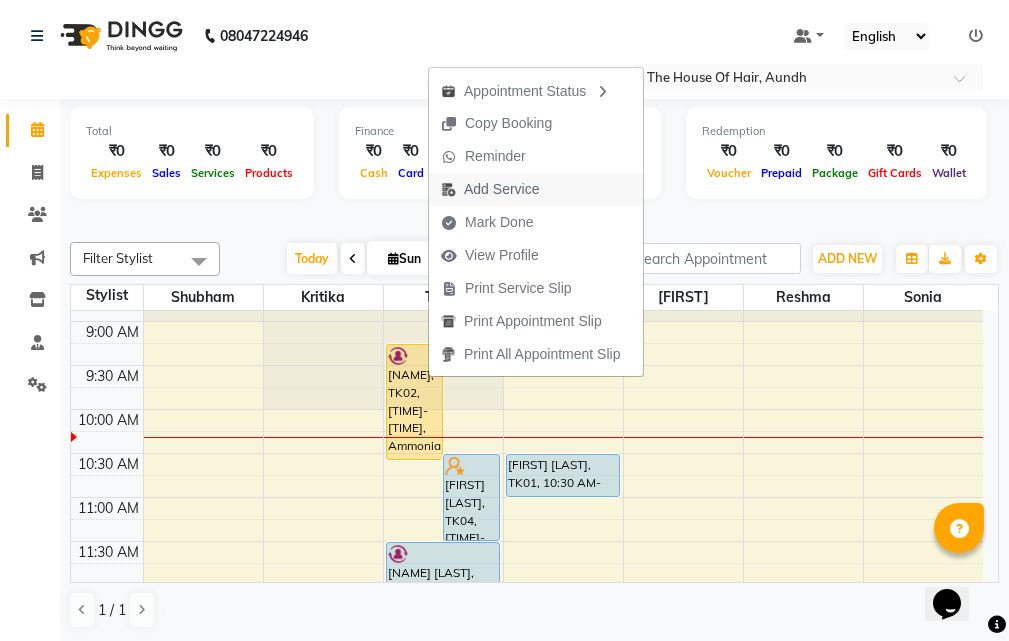 click on "Add Service" at bounding box center [490, 189] 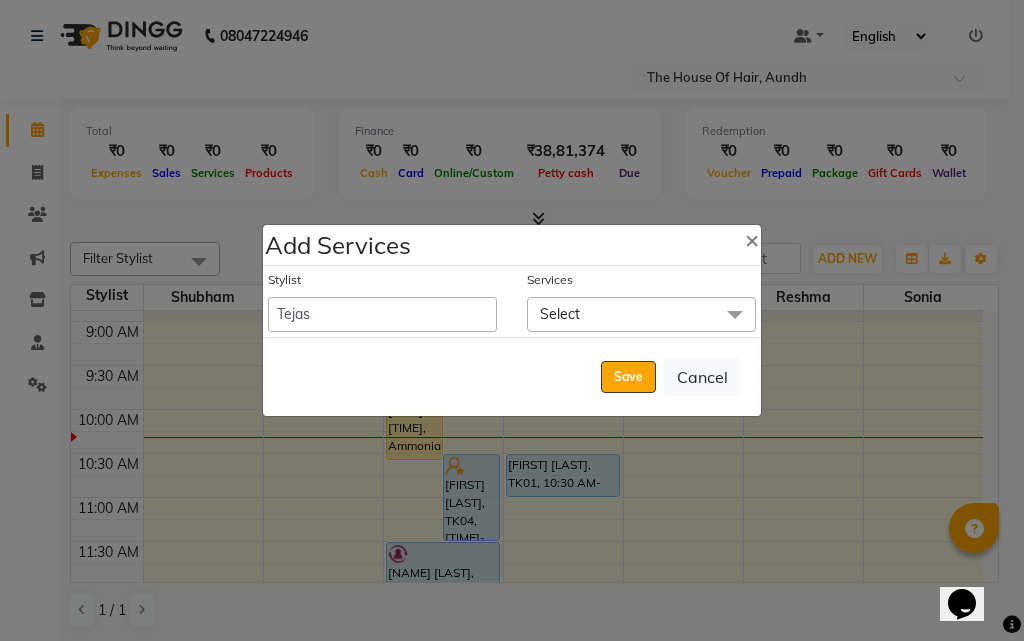 click on "Select" 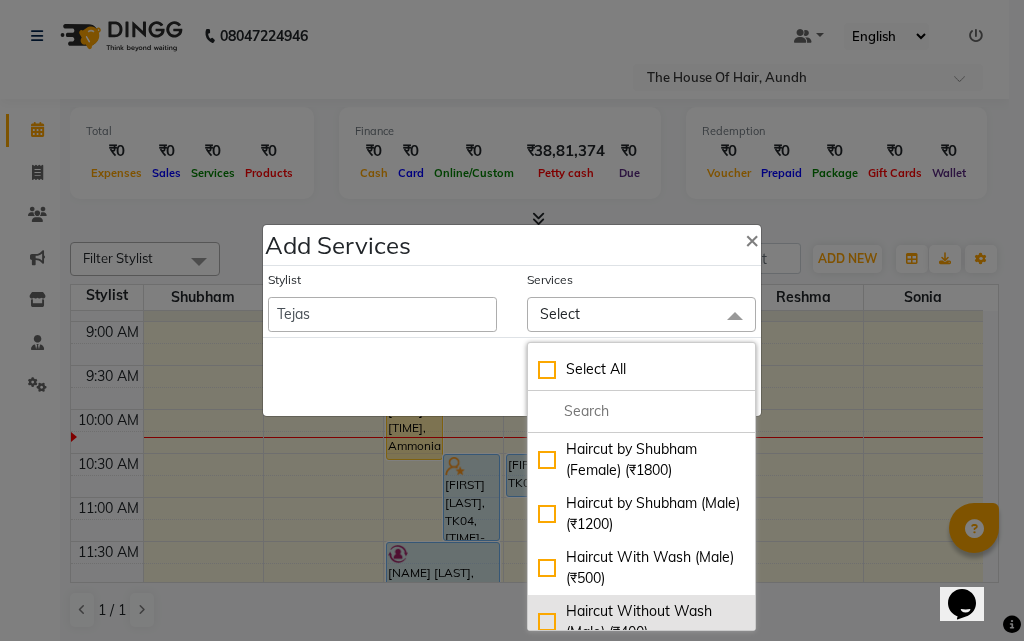 click on "Haircut Without Wash (Male) (₹400)" 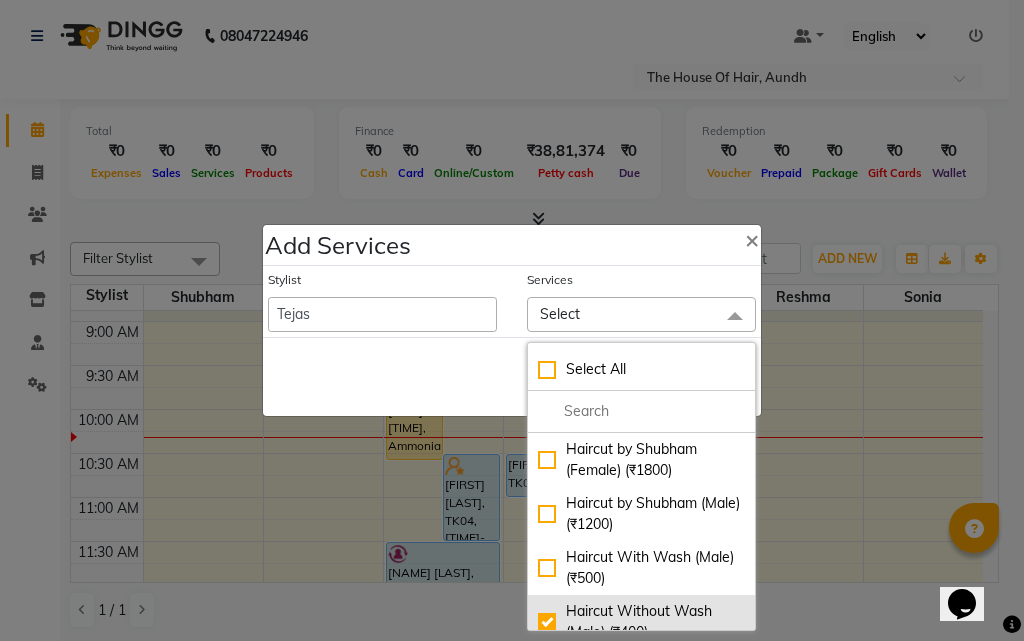 checkbox on "true" 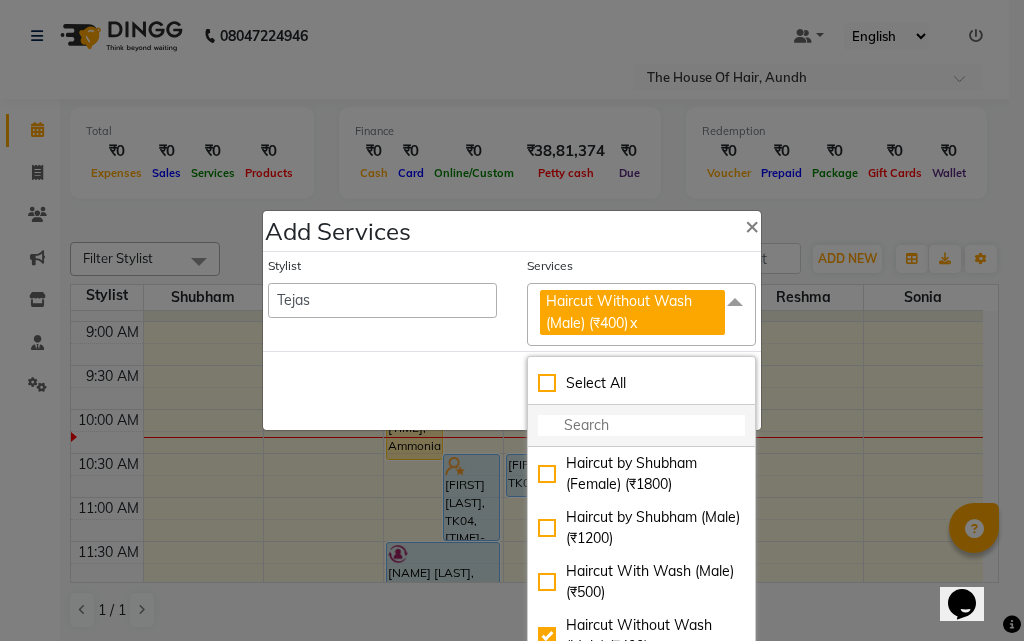 click 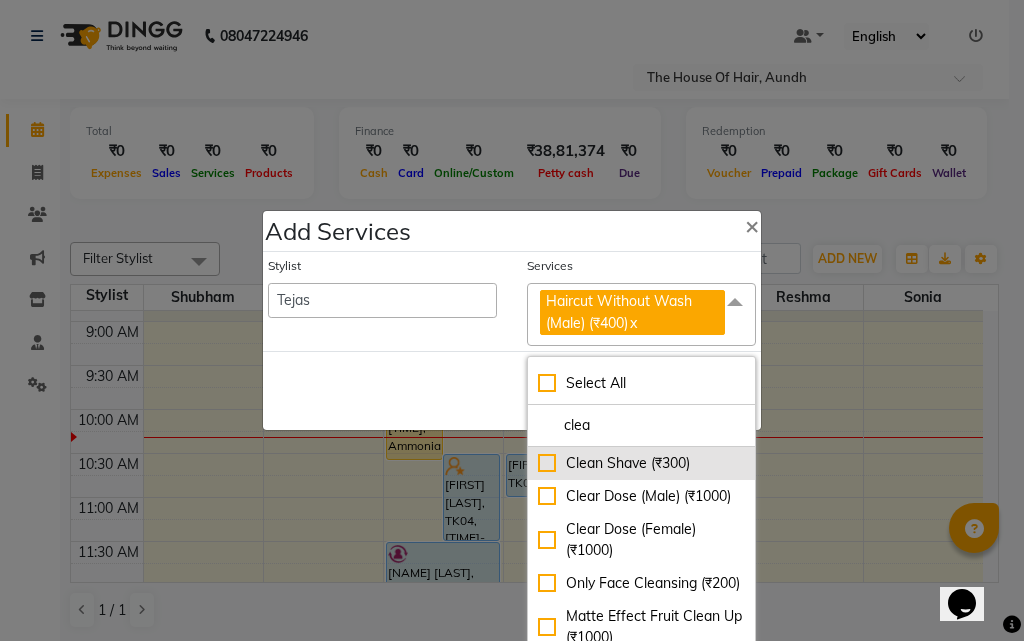 type on "clea" 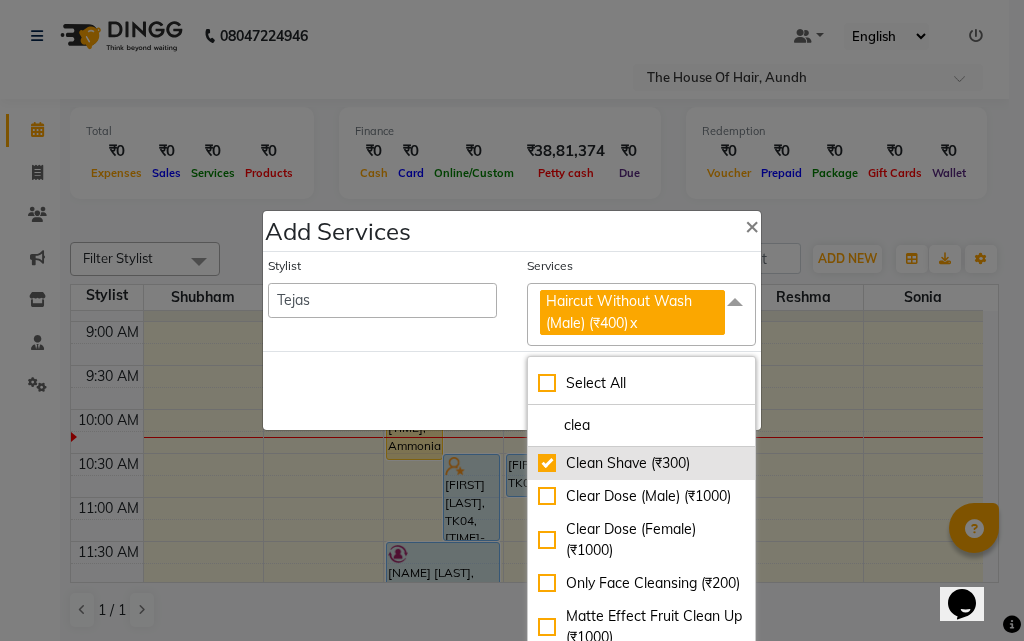 checkbox on "true" 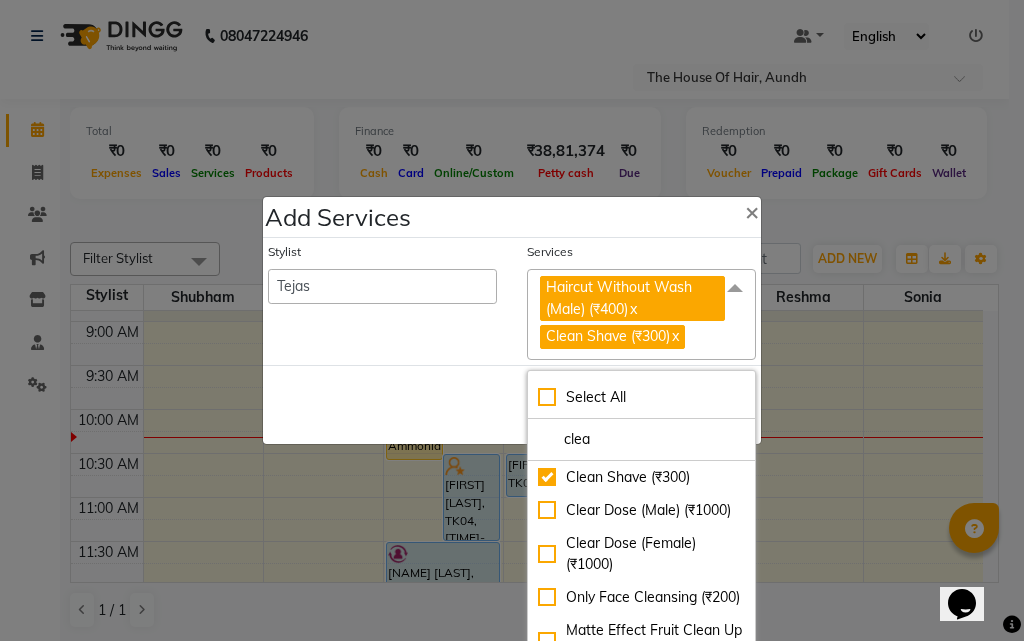 click on "Save   Cancel" 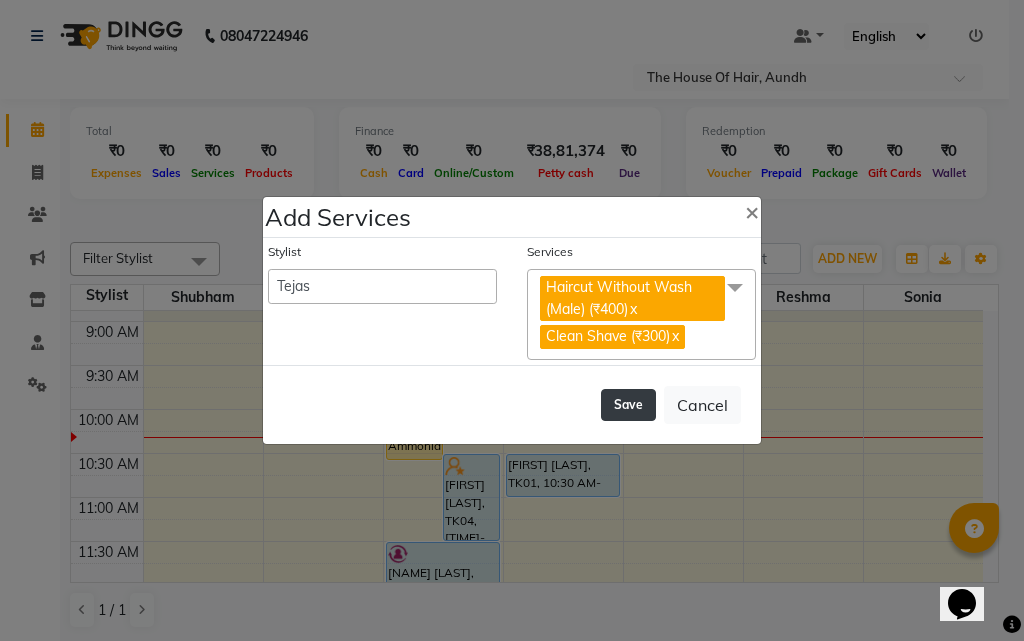 click on "Save" 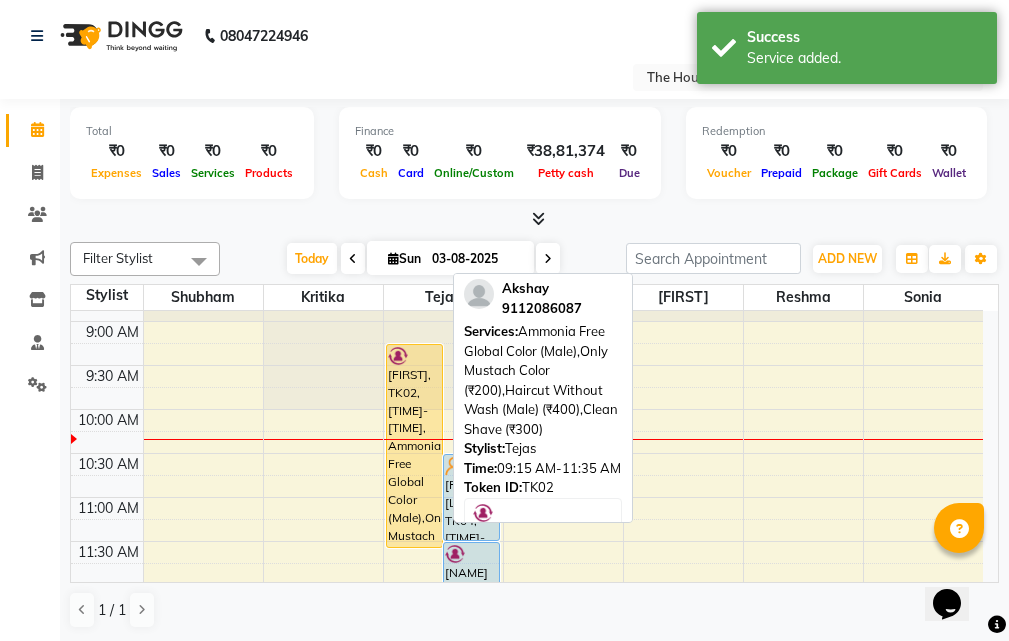 click at bounding box center [414, 547] 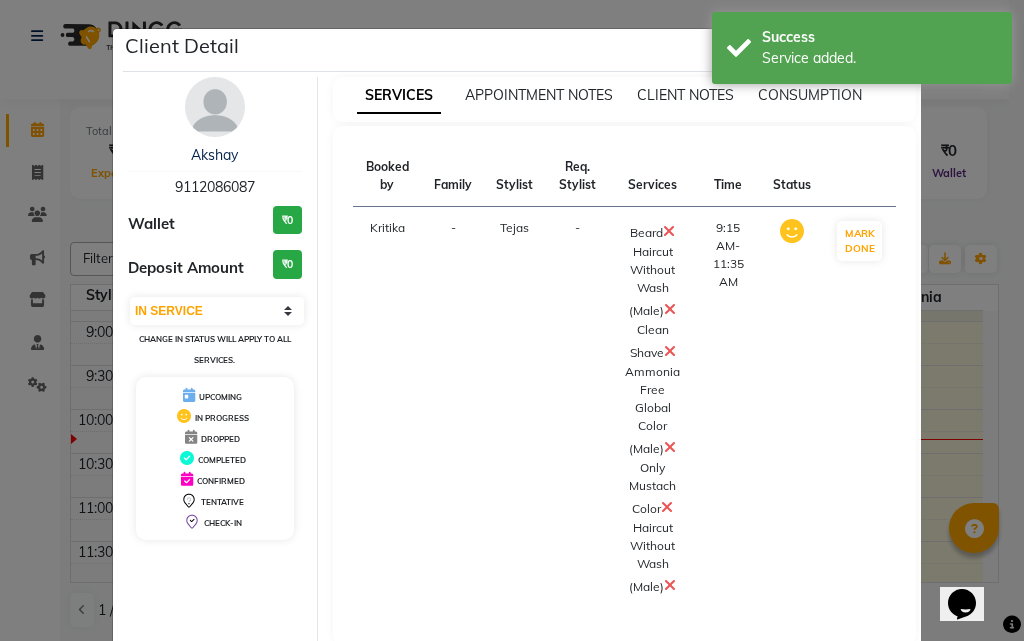 click on "-" at bounding box center (453, 408) 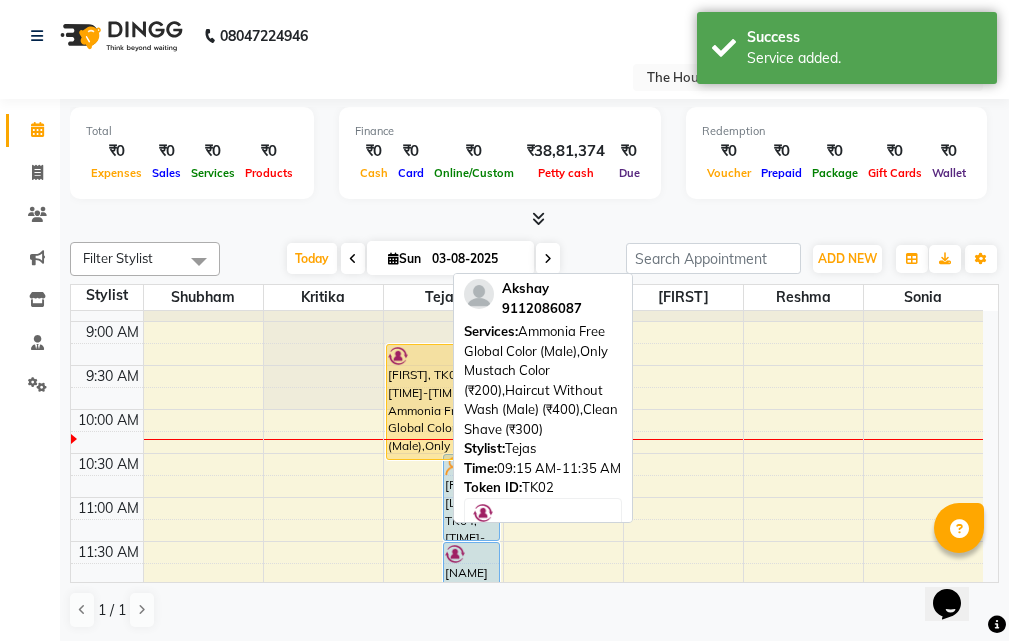 drag, startPoint x: 412, startPoint y: 542, endPoint x: 430, endPoint y: 456, distance: 87.86353 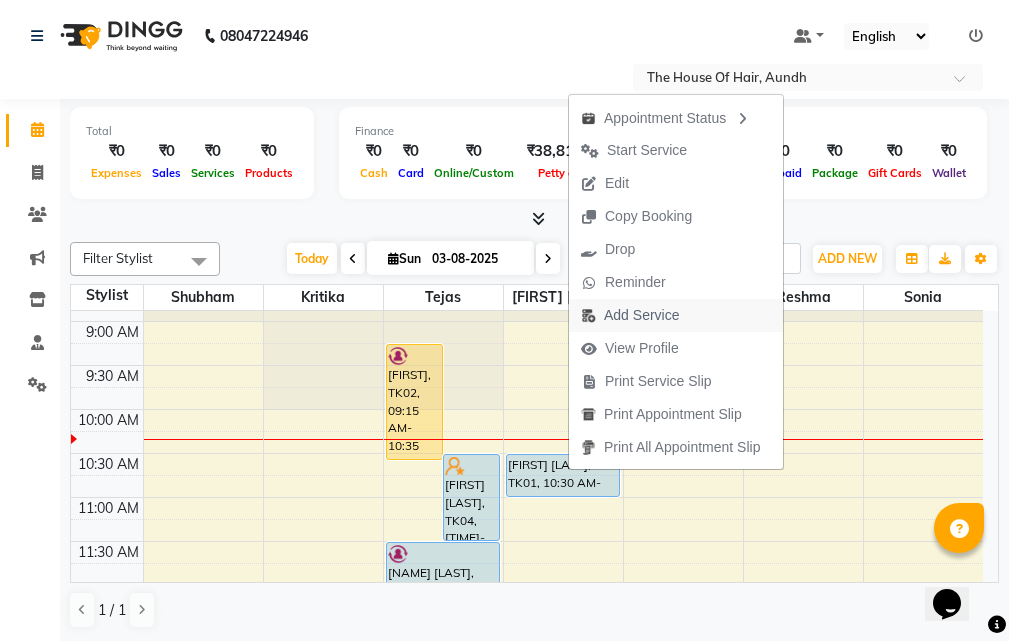click on "Add Service" at bounding box center [641, 315] 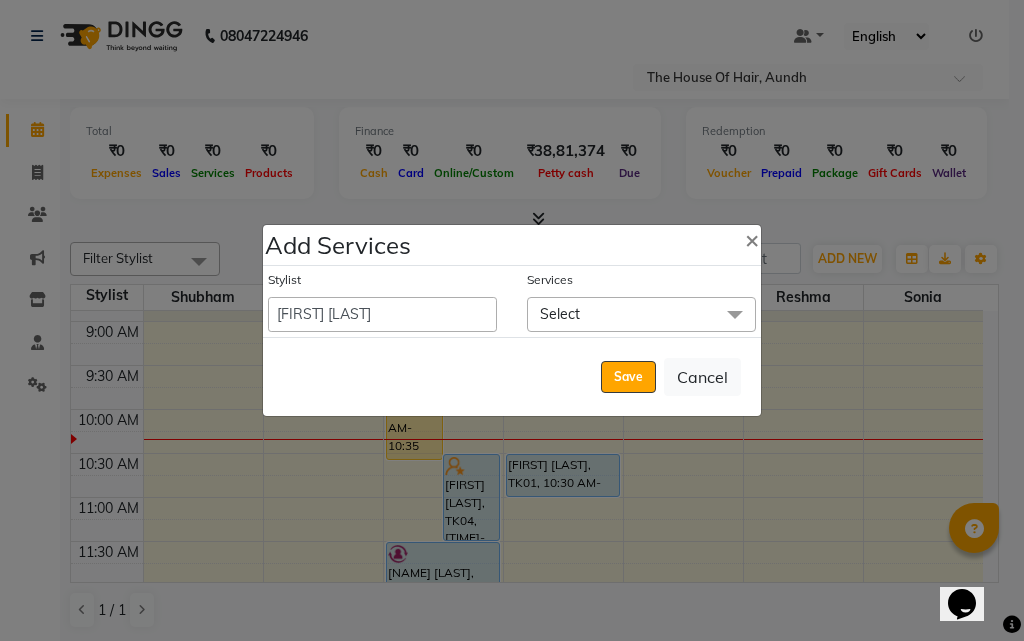 click on "Select" 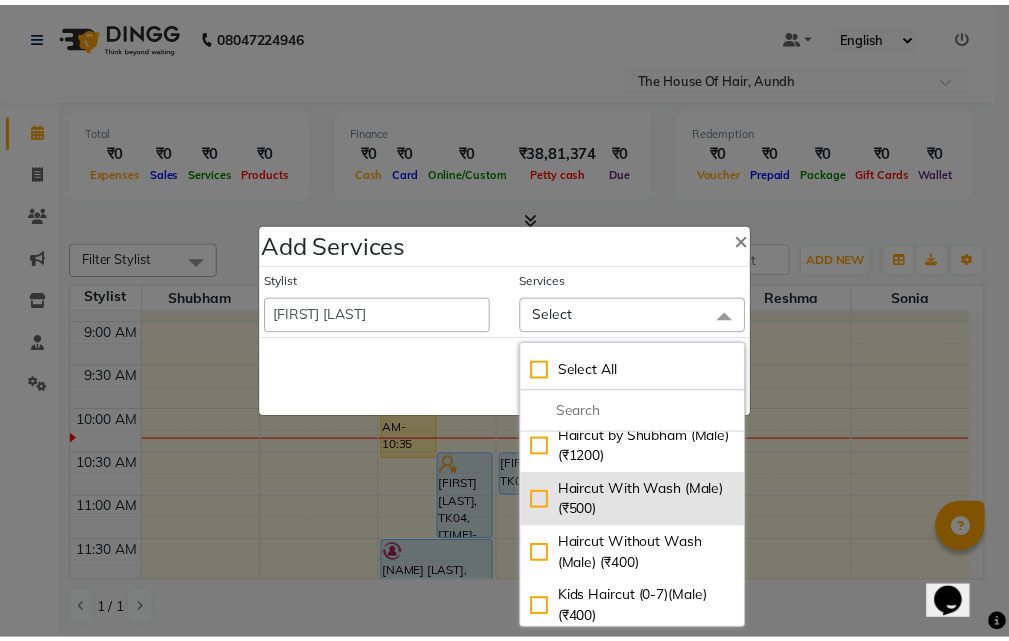 scroll, scrollTop: 100, scrollLeft: 0, axis: vertical 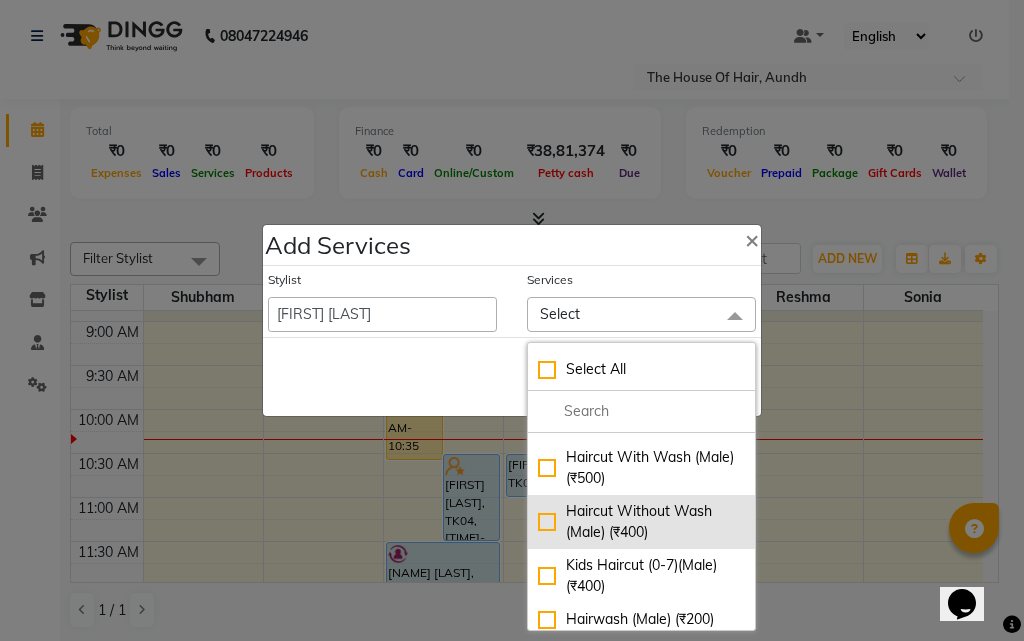 click on "Haircut Without Wash (Male) (₹400)" 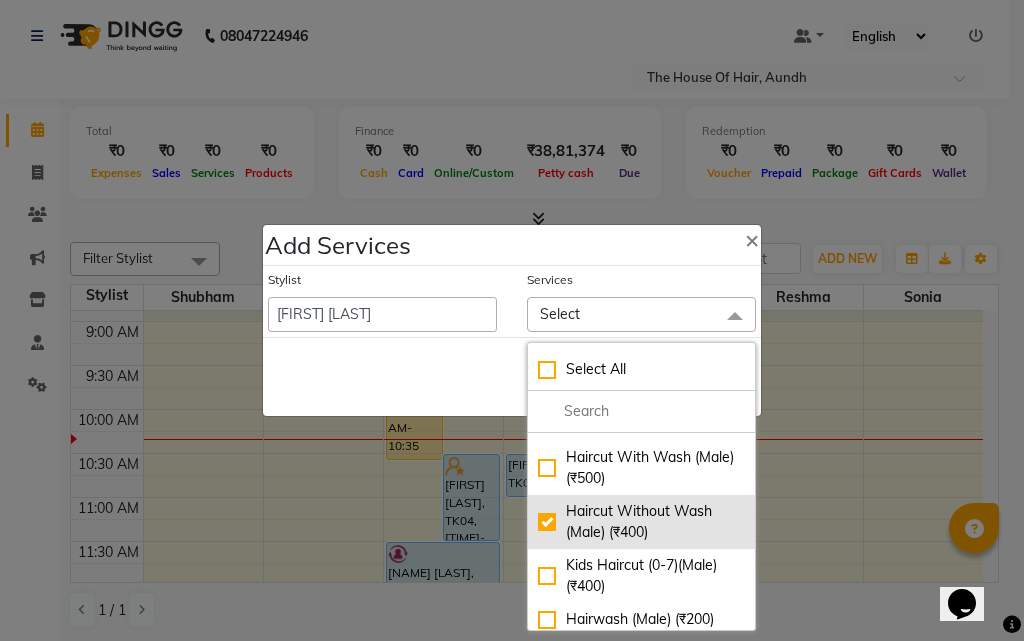 checkbox on "true" 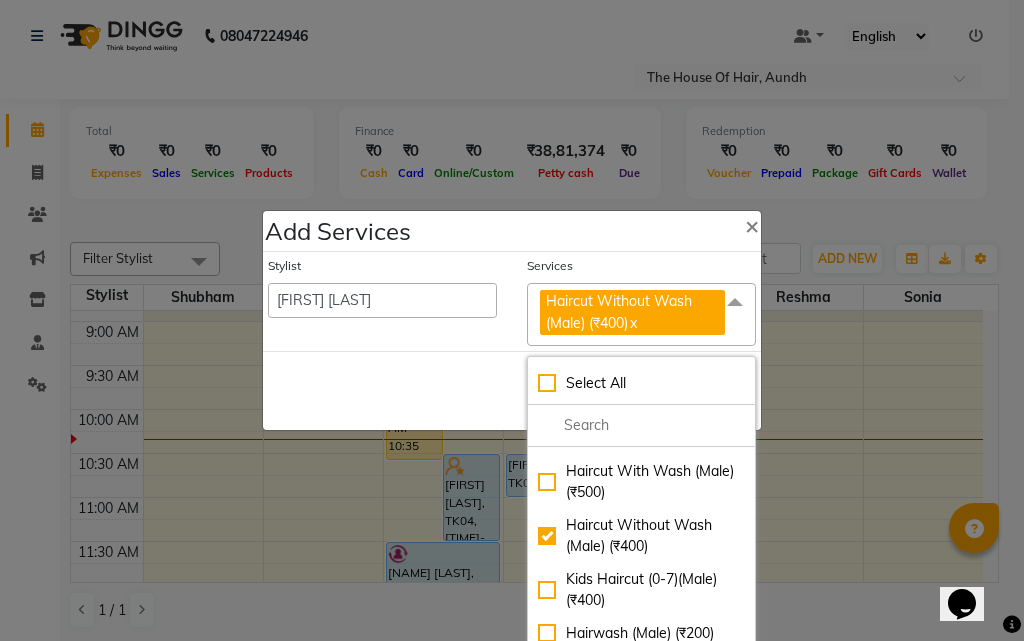 click on "Save   Cancel" 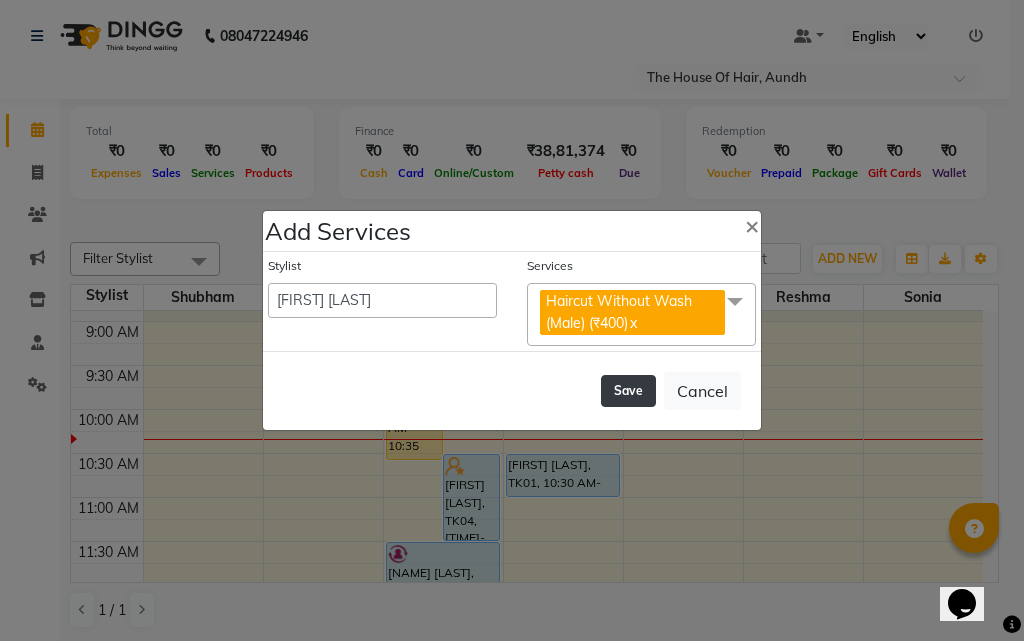 click on "Save" 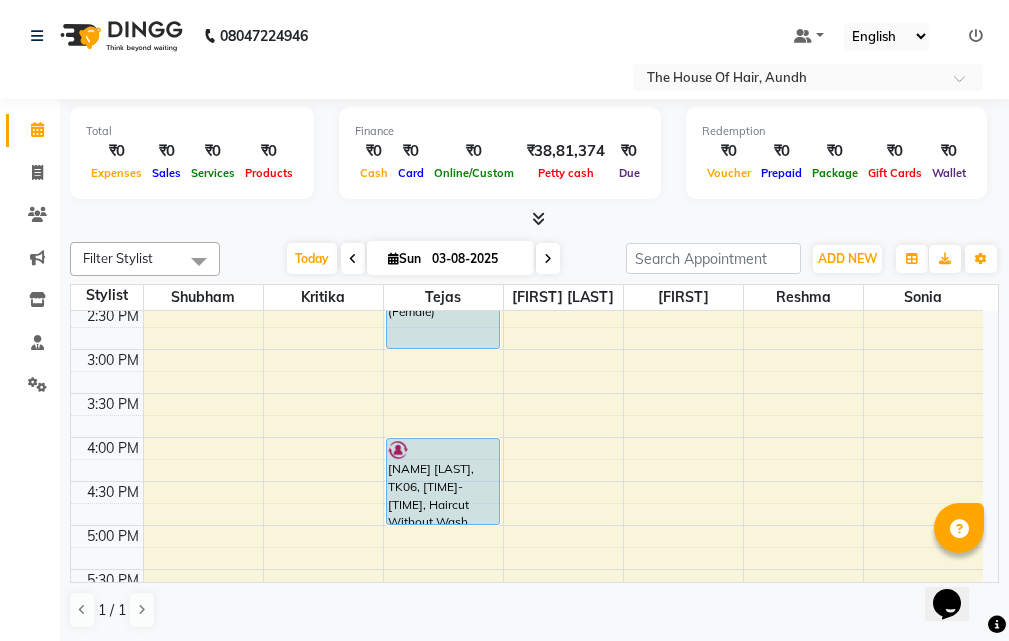 scroll, scrollTop: 477, scrollLeft: 0, axis: vertical 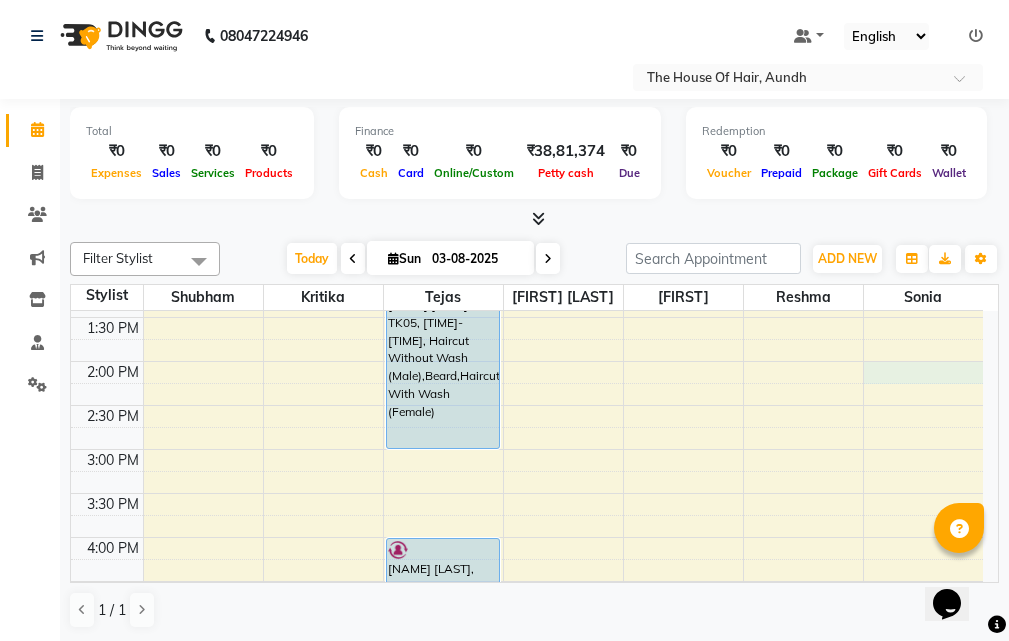 click on "8:00 AM 8:30 AM 9:00 AM 9:30 AM 10:00 AM 10:30 AM 11:00 AM 11:30 AM 12:00 PM 12:30 PM 1:00 PM 1:30 PM 2:00 PM 2:30 PM 3:00 PM 3:30 PM 4:00 PM 4:30 PM 5:00 PM 5:30 PM 6:00 PM 6:30 PM 7:00 PM 7:30 PM 8:00 PM 8:30 PM 9:00 PM 9:30 PM     [FIRST], TK02, 09:15 AM-10:35 AM, Ammonia Free Global Color (Male),Only Mustach Color (₹200),Haircut Without Wash (Male) (₹400),Clean Shave  (₹300)     [FIRST] [LAST], TK04, 10:30 AM-11:30 AM, Haircut Without Wash (Male),Beard     [FIRST] [LAST], TK03, 11:30 AM-12:30 PM, Haircut Without Wash (Male),Beard     [FIRST] [LAST], TK05, 01:00 PM-03:00 PM, Haircut Without Wash (Male),Beard,Haircut With Wash (Female)     [FIRST] [LAST], TK06, 04:00 PM-05:00 PM, Haircut Without Wash (Male),Beard    [FIRST] [LAST], TK01, 10:30 AM-11:30 AM, Hair Spa (Schwarkopf) (Male),Haircut Without Wash (Male) (₹400)" at bounding box center [527, 449] 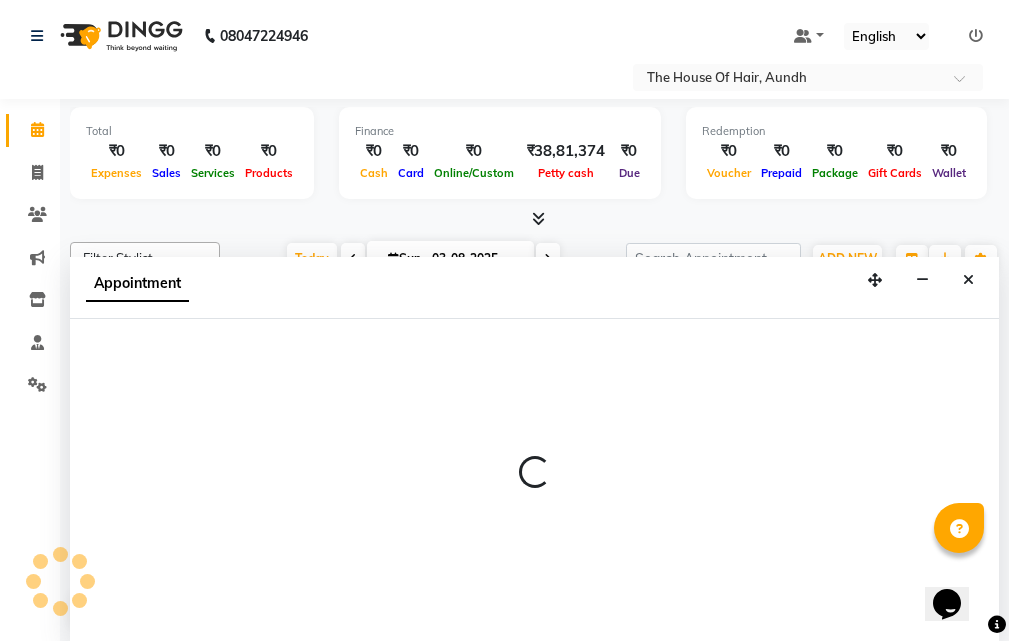 scroll, scrollTop: 1, scrollLeft: 0, axis: vertical 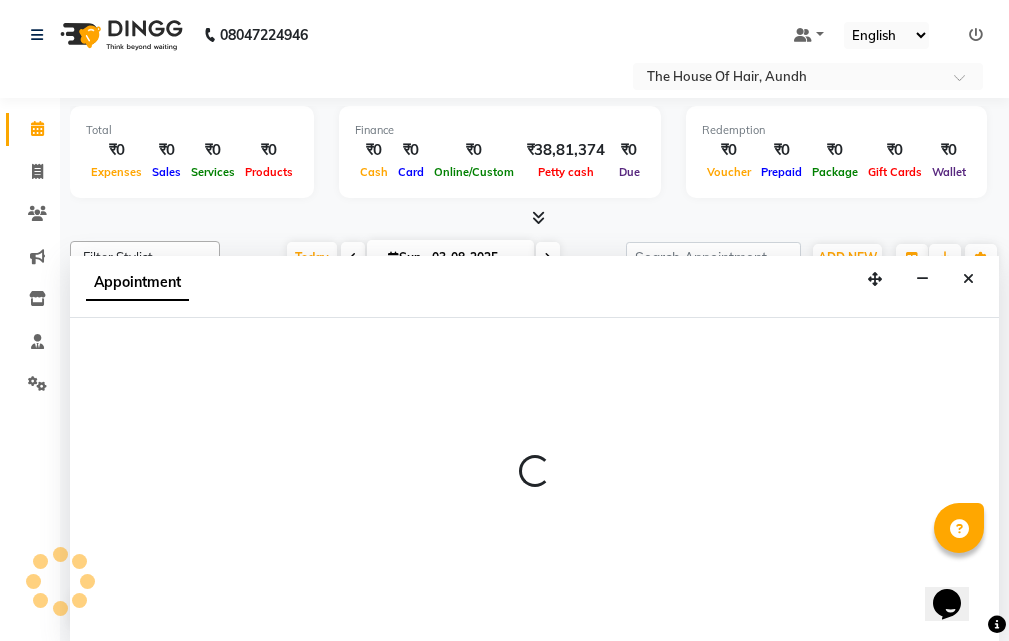 select on "57809" 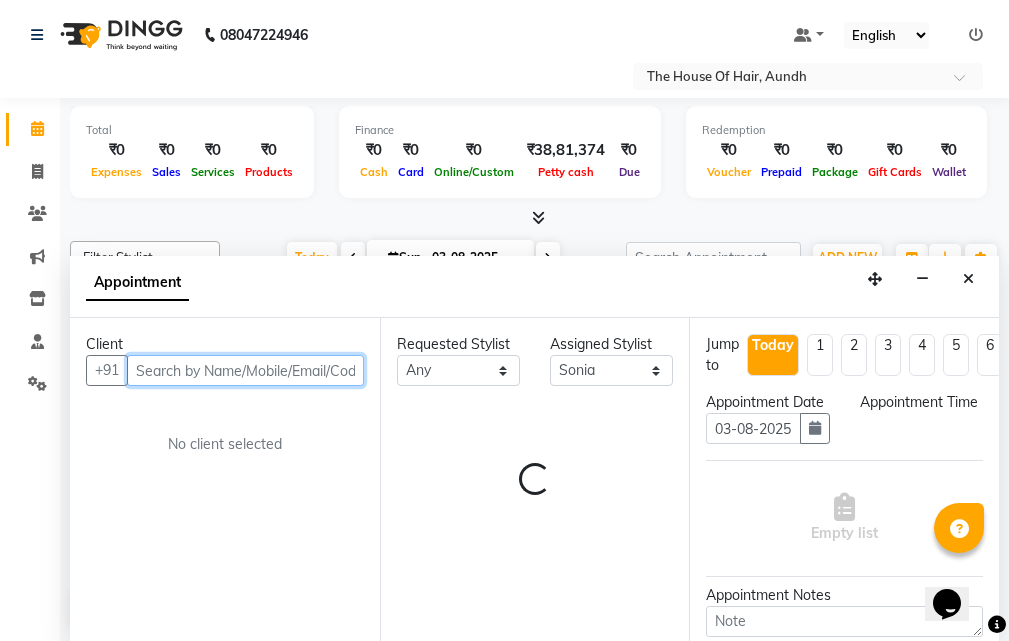select on "840" 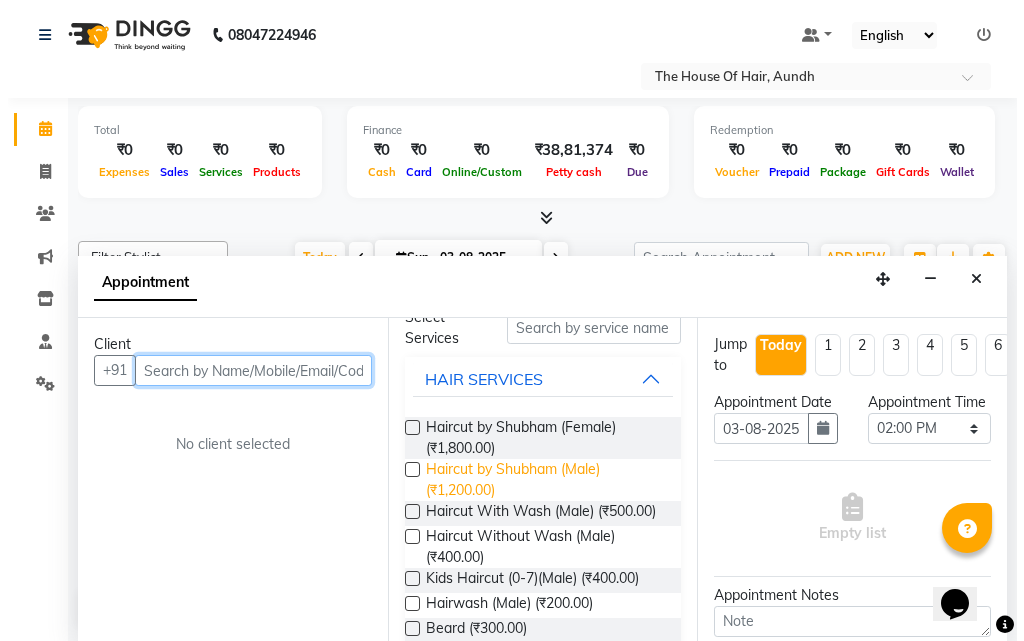 scroll, scrollTop: 100, scrollLeft: 0, axis: vertical 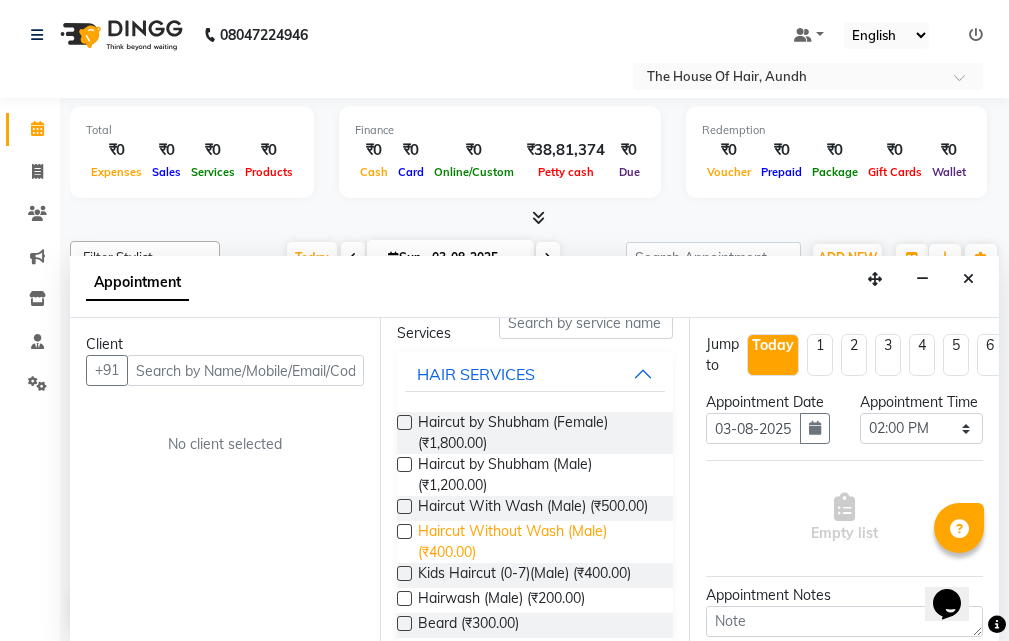 click on "Haircut Without Wash (Male) (₹400.00)" at bounding box center [538, 542] 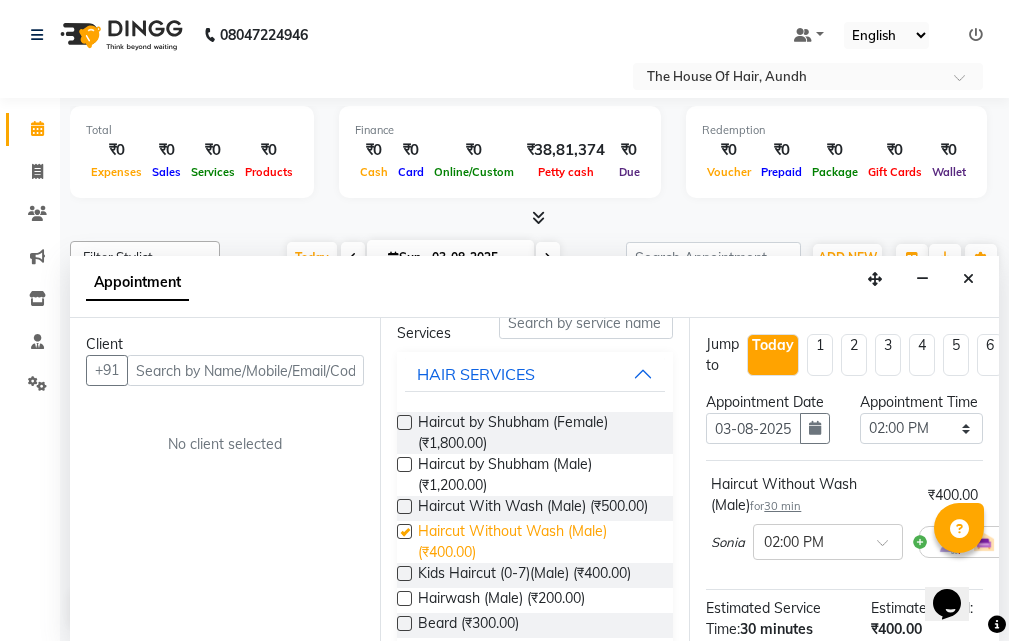 checkbox on "false" 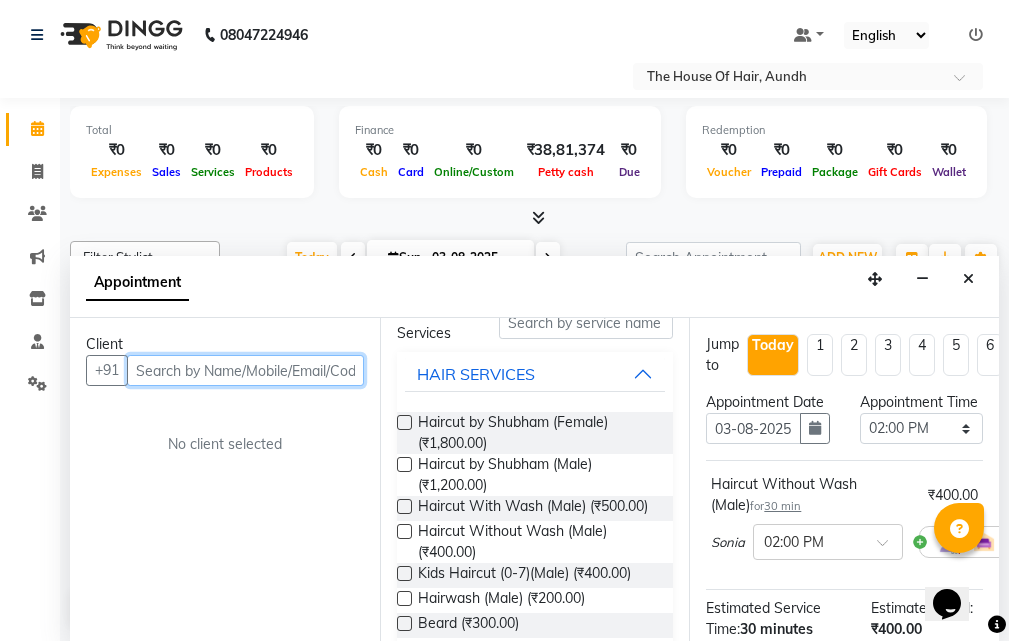 click at bounding box center [245, 370] 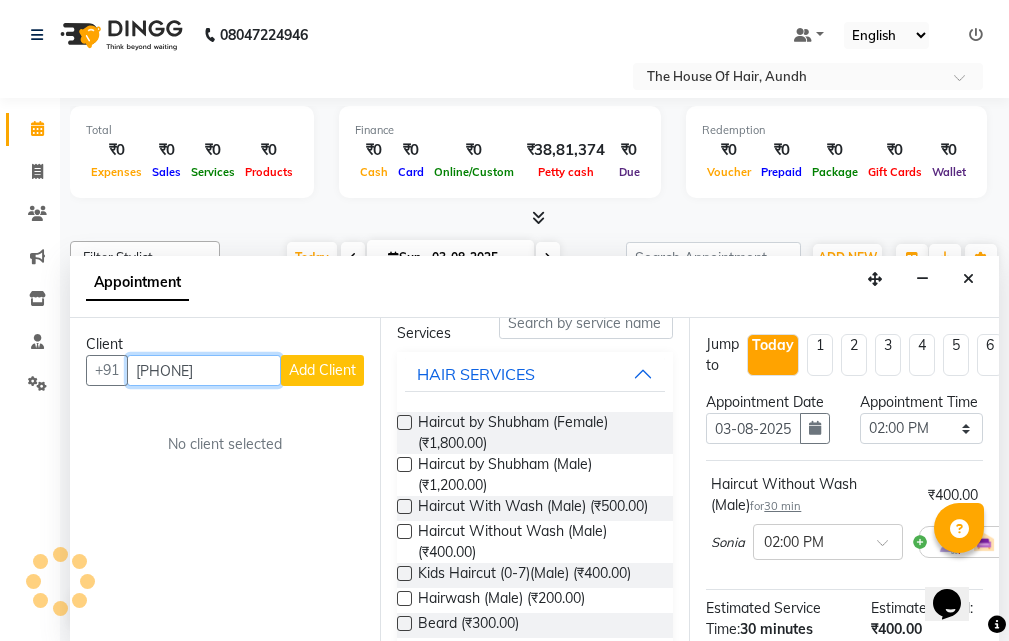 type on "[PHONE]" 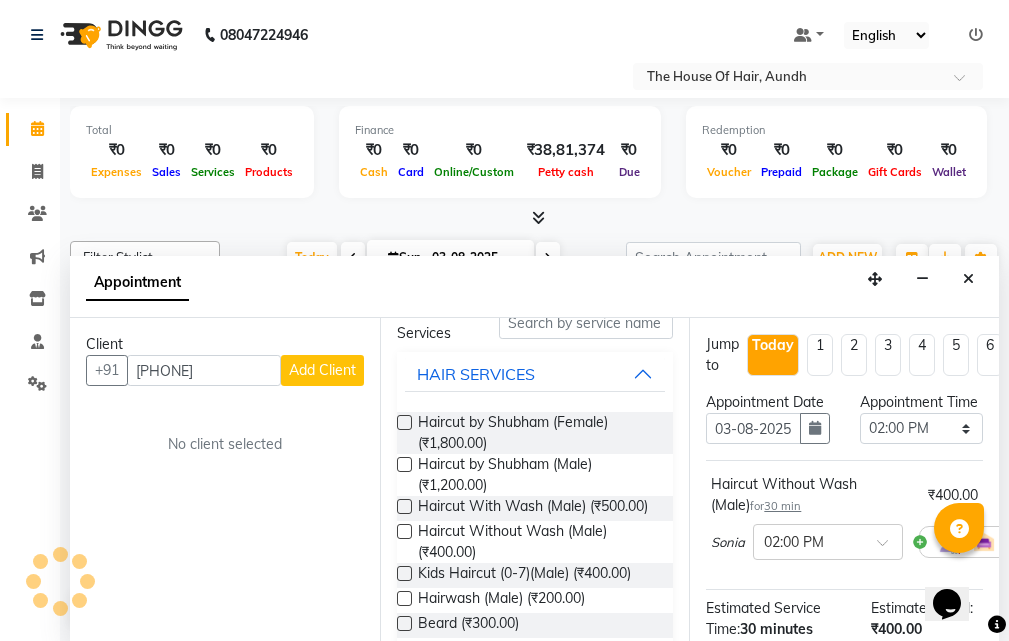 click on "Add Client" at bounding box center (322, 370) 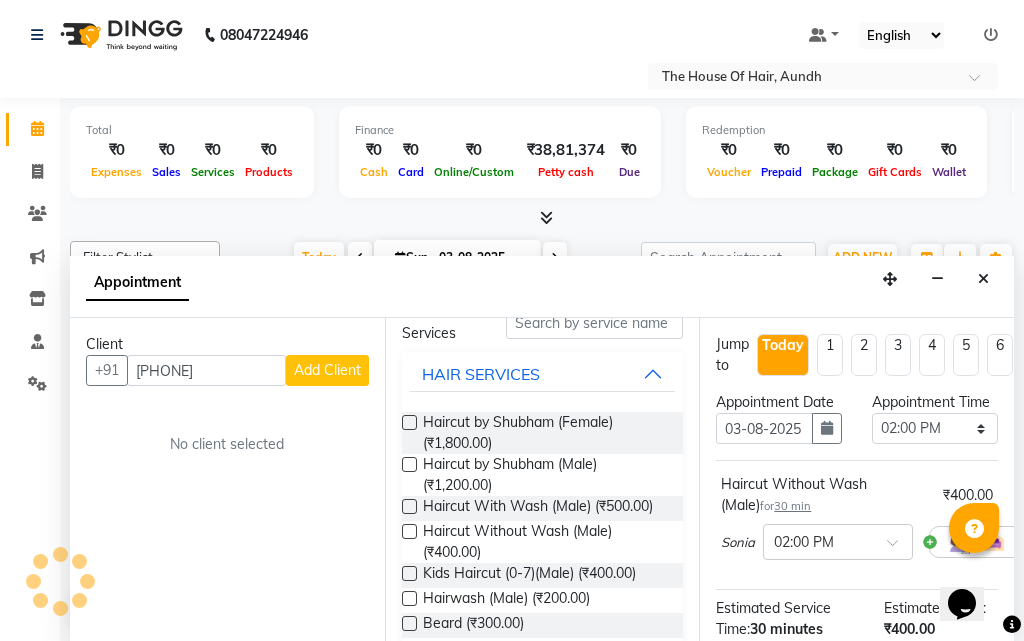 select 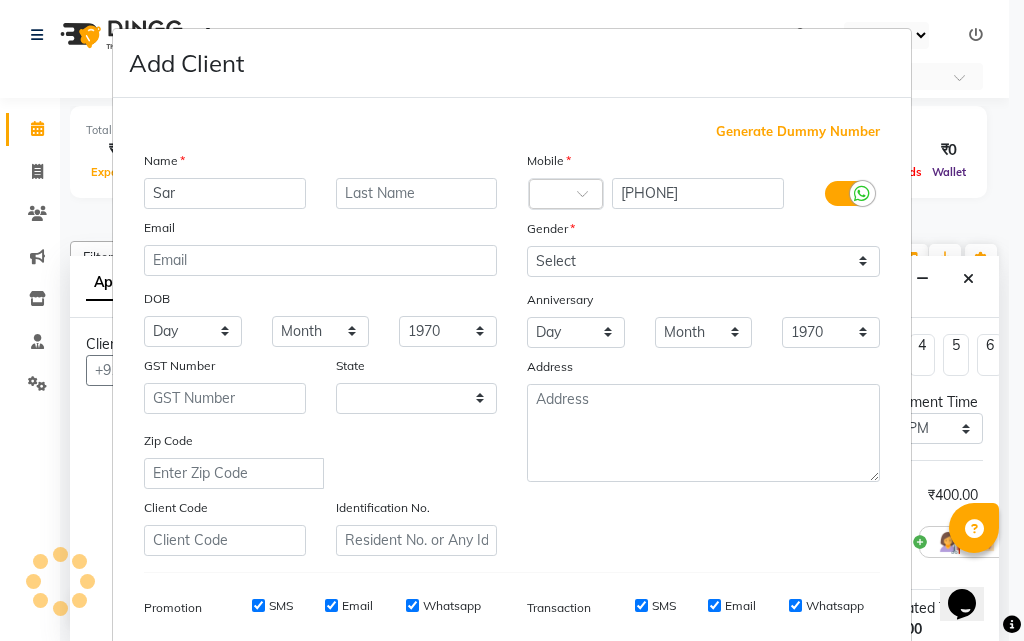 type on "Saro" 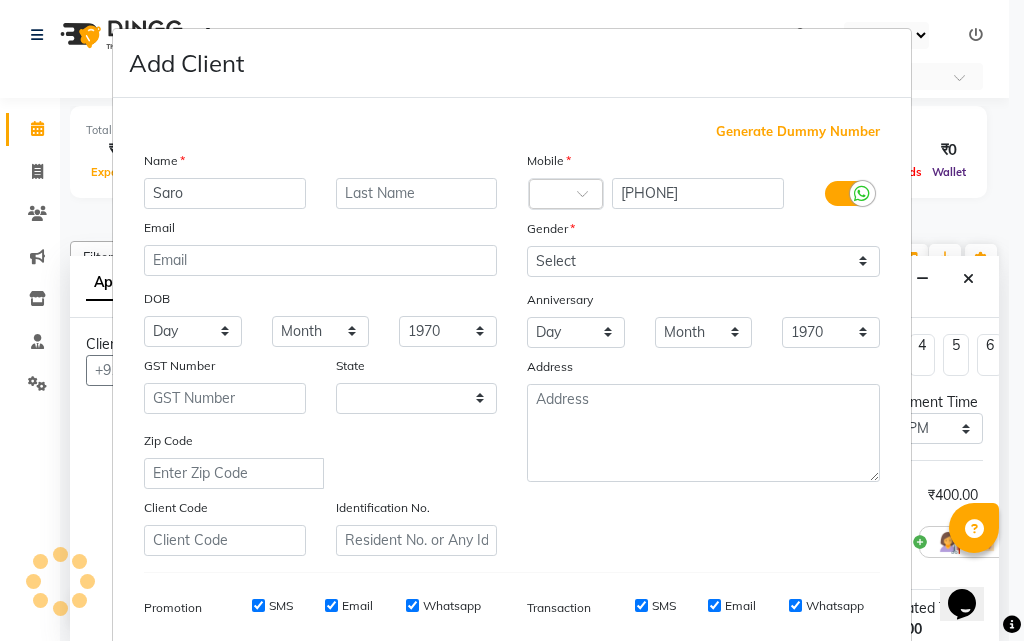 select on "22" 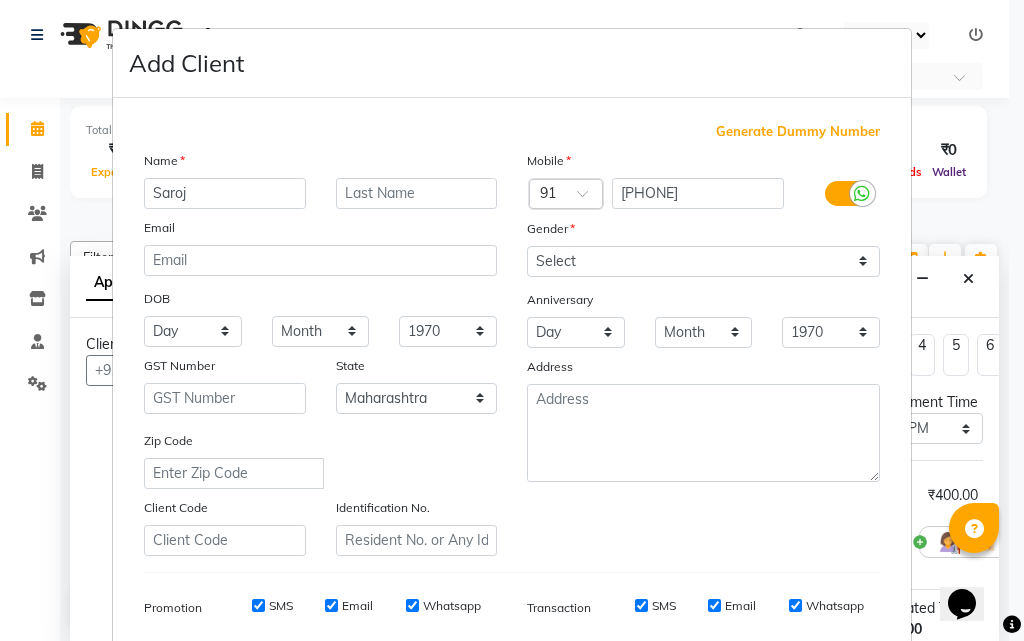 type on "Saroj" 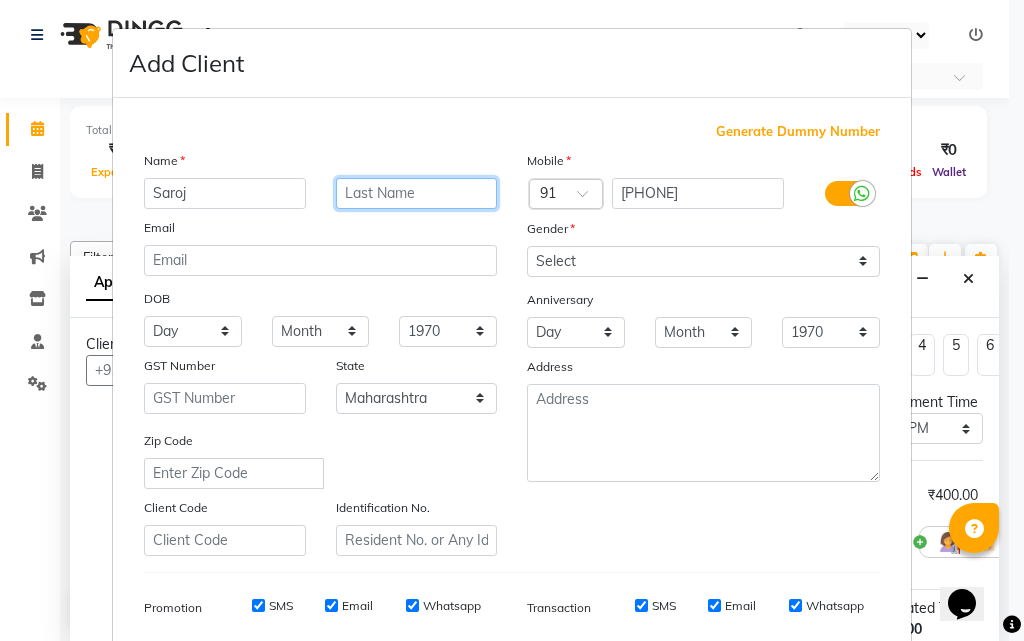 click at bounding box center (417, 193) 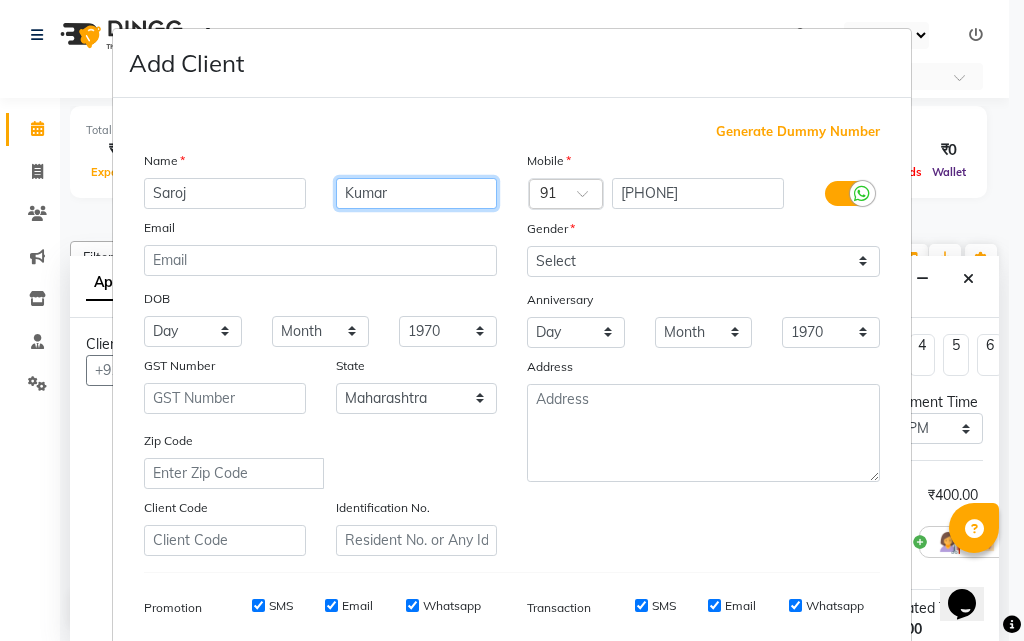 type on "Kumar" 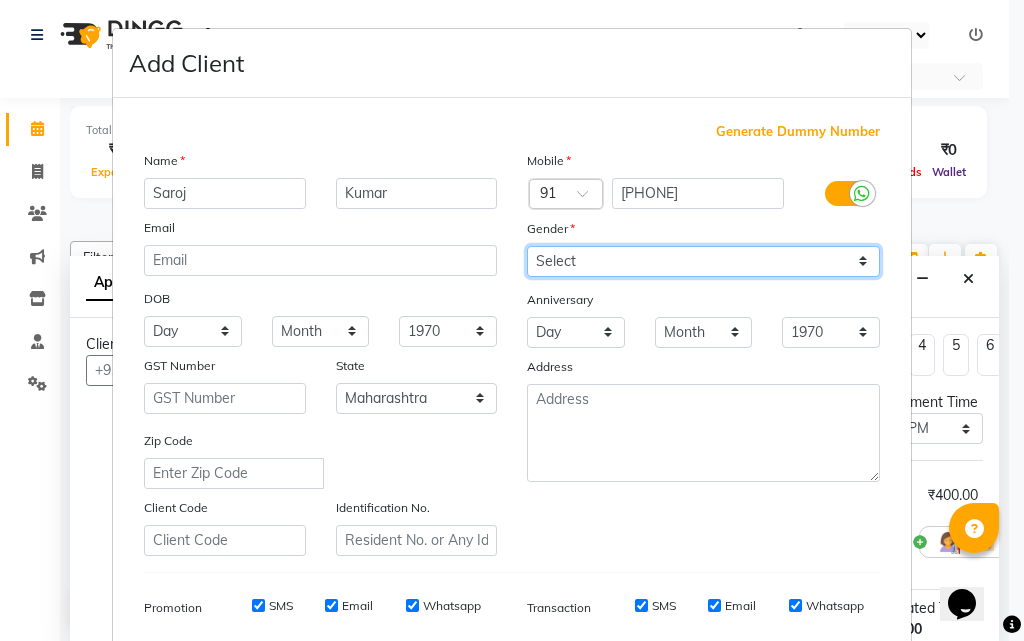 click on "Select Male Female Other Prefer Not To Say" at bounding box center [703, 261] 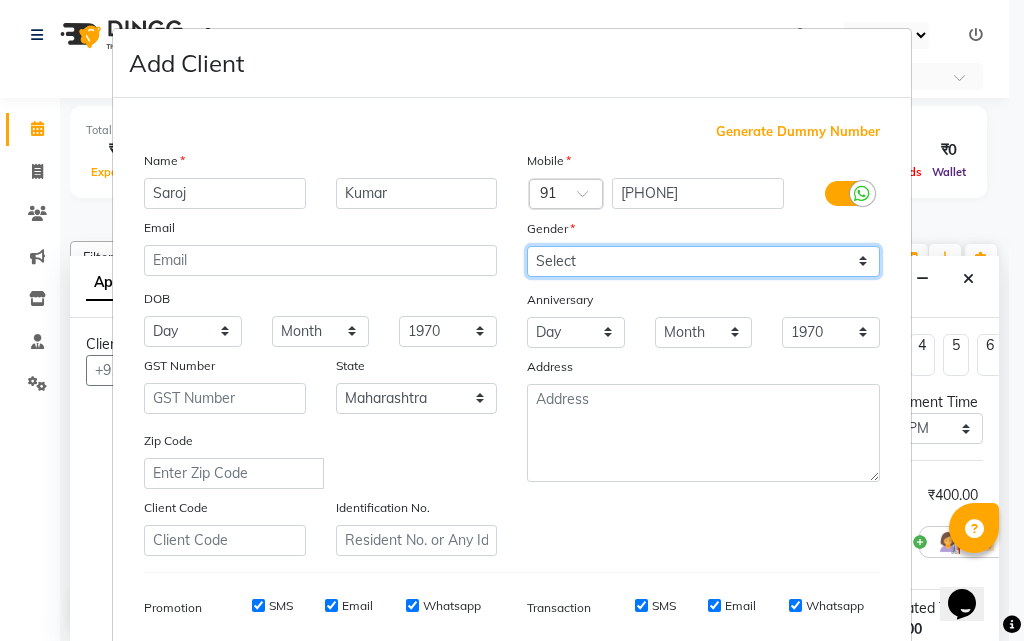select on "male" 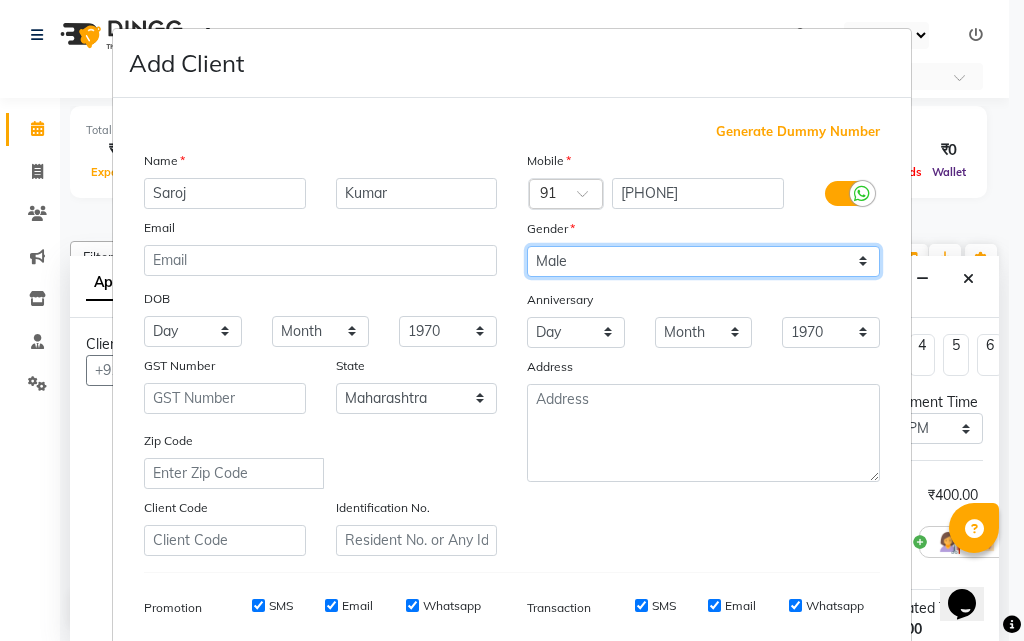 click on "Select Male Female Other Prefer Not To Say" at bounding box center [703, 261] 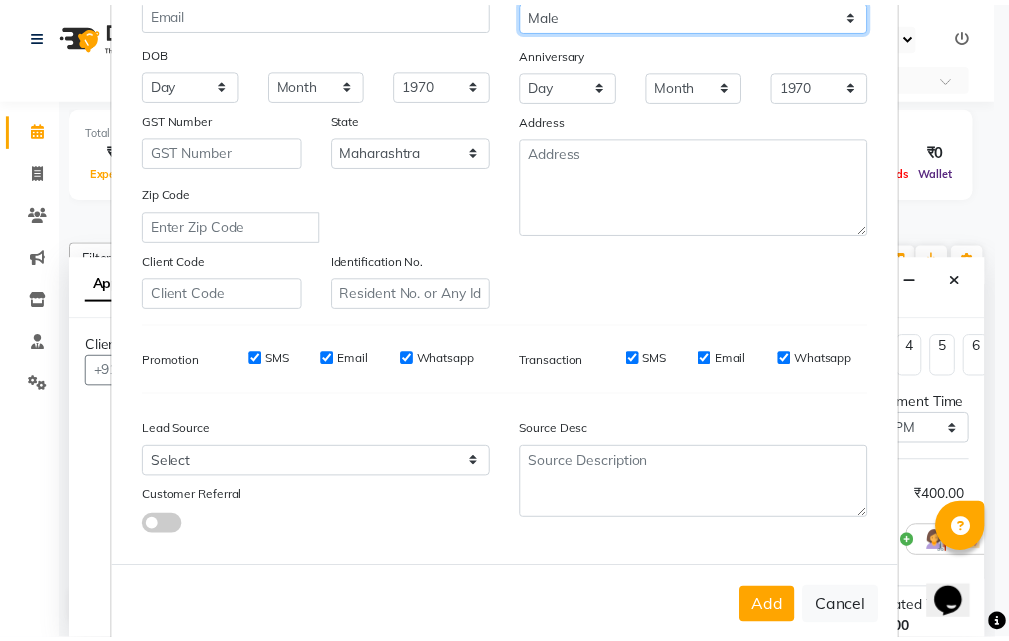 scroll, scrollTop: 282, scrollLeft: 0, axis: vertical 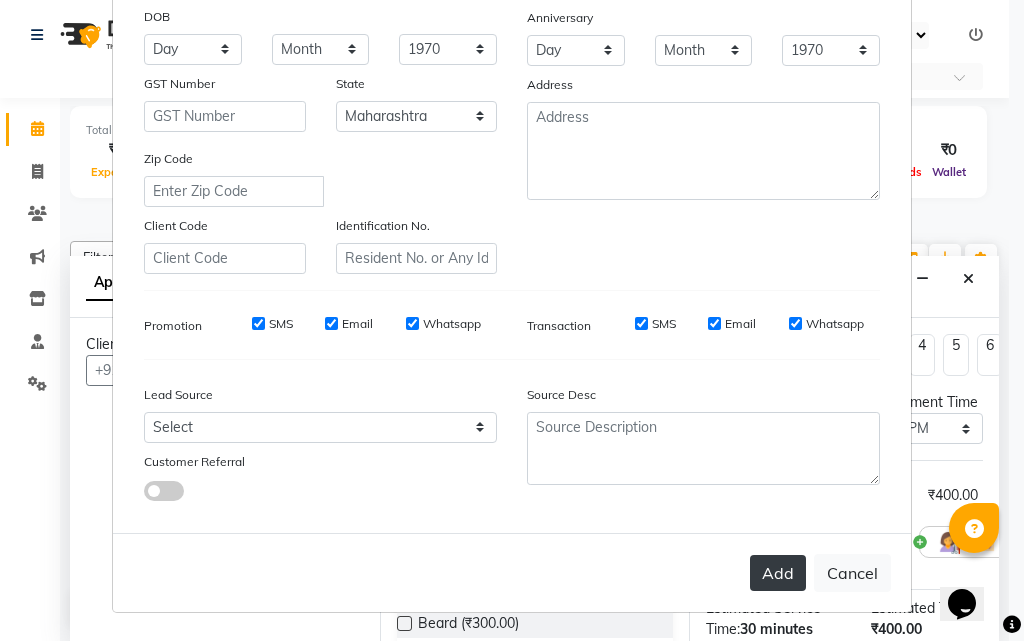click on "Add" at bounding box center (778, 573) 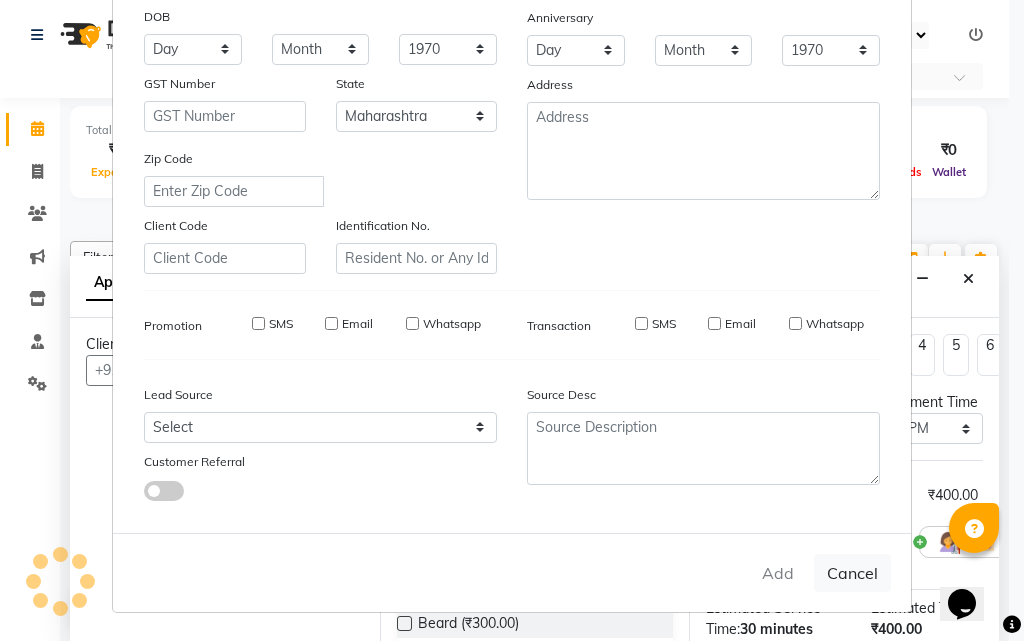 type 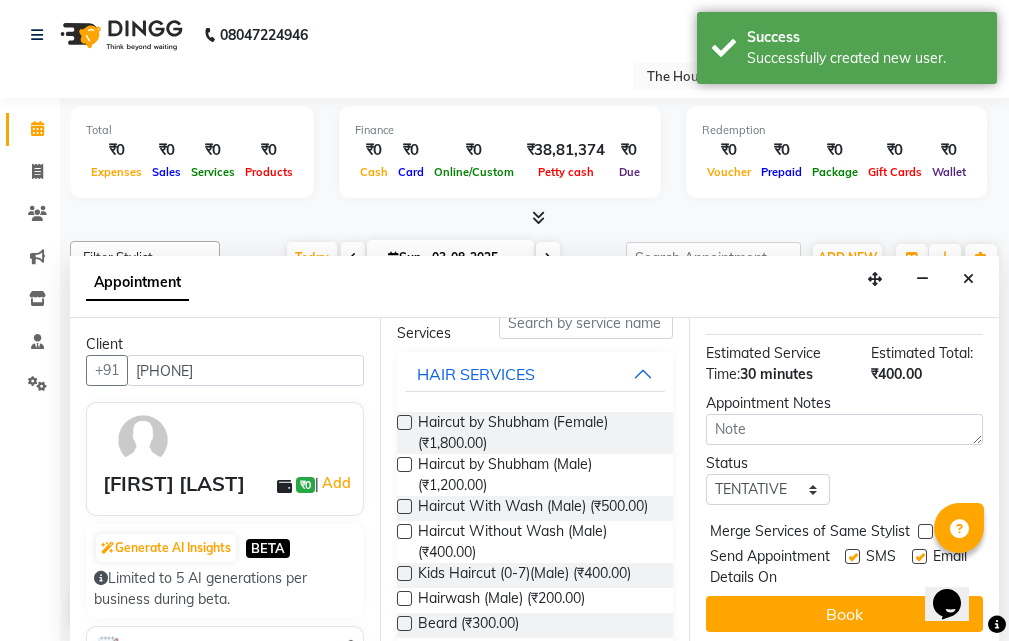 scroll, scrollTop: 300, scrollLeft: 0, axis: vertical 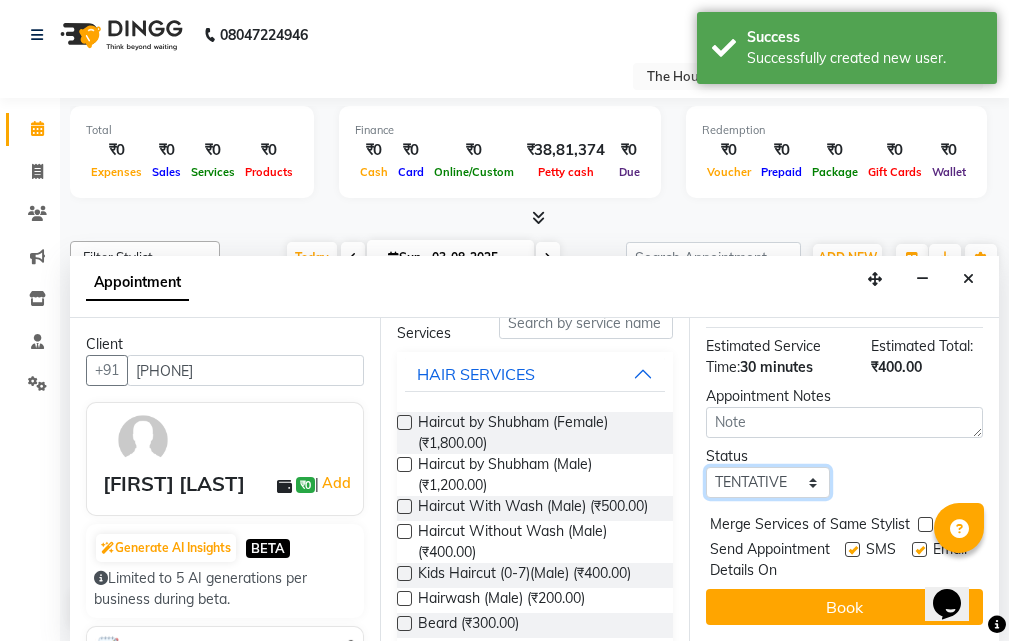click on "Select TENTATIVE CONFIRM CHECK-IN UPCOMING" at bounding box center [767, 482] 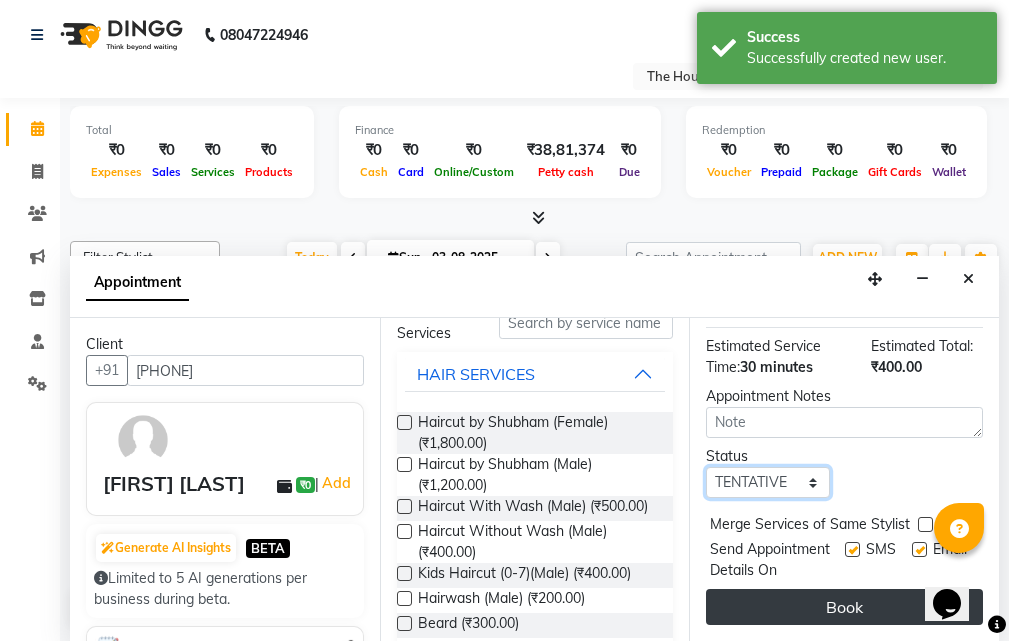 select on "upcoming" 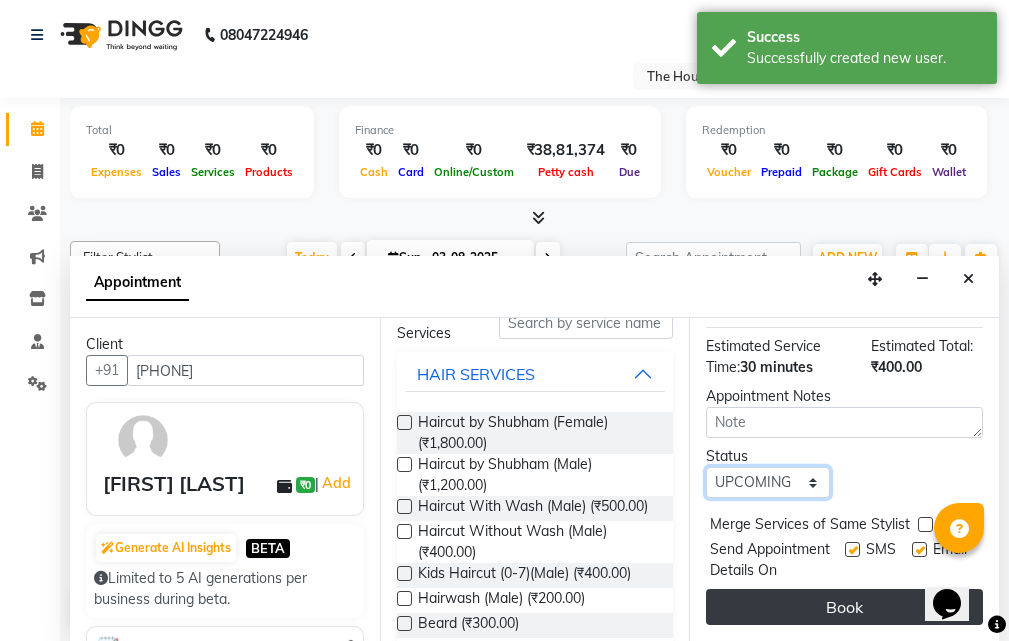 click on "Select TENTATIVE CONFIRM CHECK-IN UPCOMING" at bounding box center (767, 482) 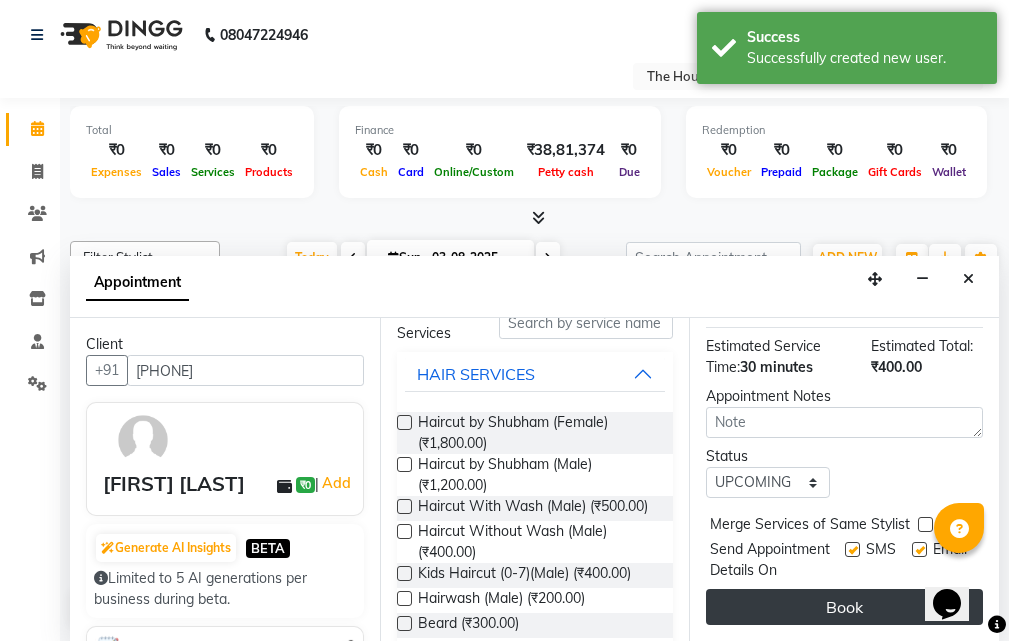 click on "Book" at bounding box center [844, 607] 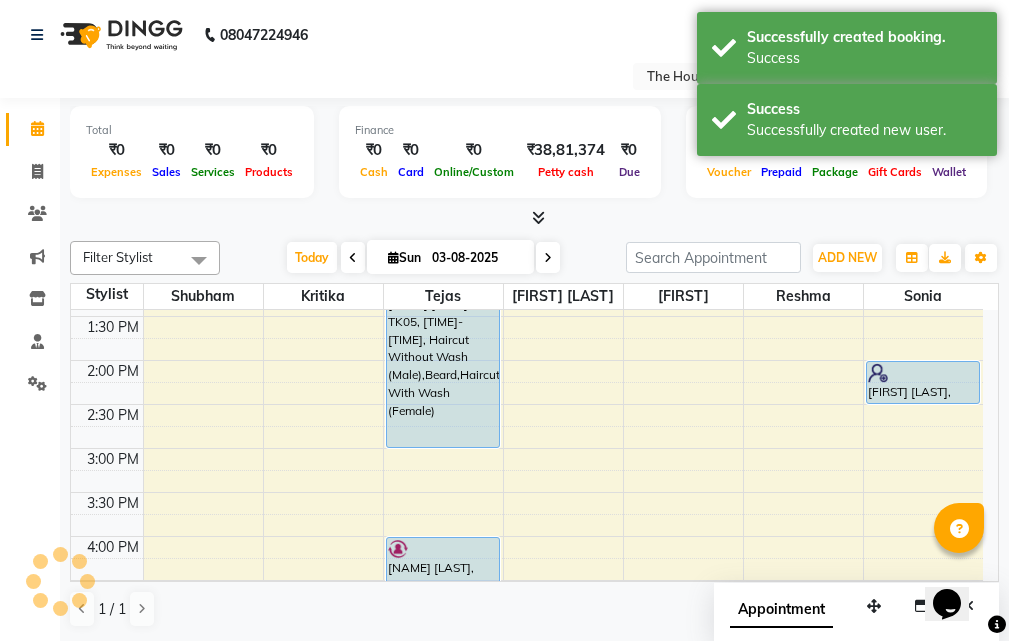 scroll, scrollTop: 0, scrollLeft: 0, axis: both 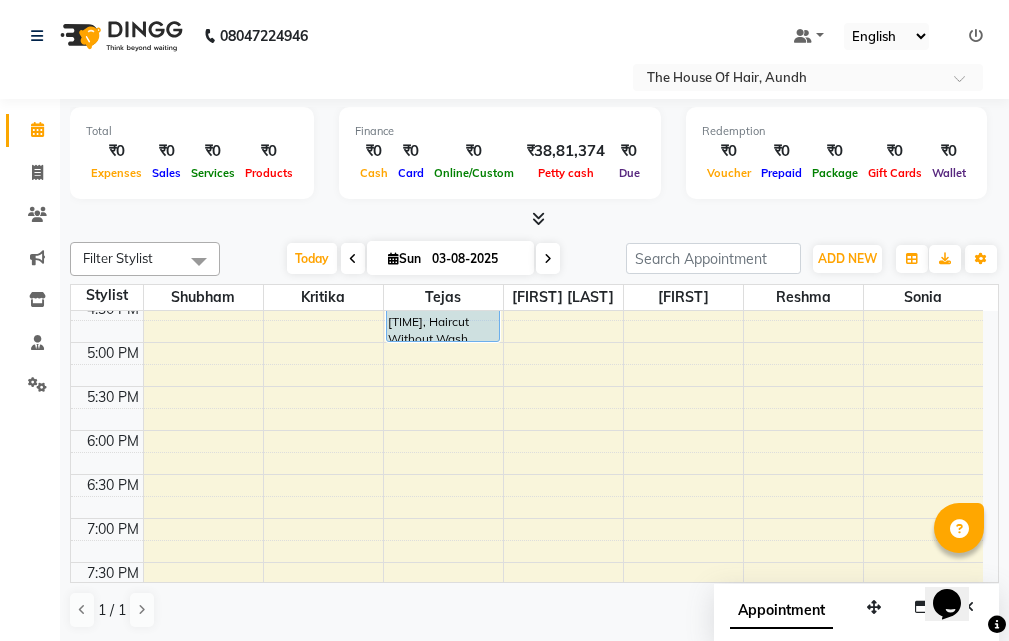 click on "[TIME] [TIME] [TIME] [TIME] [TIME] [TIME] [TIME] [TIME] [TIME] [TIME] [TIME] [TIME] [TIME] [TIME] [TIME] [TIME] [TIME] [TIME] [TIME] [TIME] [TIME] [TIME] [TIME] [TIME] [TIME] [TIME] [TIME] [TIME] [FIRST], TK02, [TIME]-[TIME], Ammonia Free Global Color (Male),Only Mustach Color (₹200),Haircut Without Wash (Male) (₹400),Clean Shave (₹300) [FIRST] [LAST], TK04, [TIME]-[TIME], Haircut Without Wash (Male),Beard [FIRST] [LAST], TK03, [TIME]-[TIME], Haircut Without Wash (Male),Beard [FIRST] [LAST], TK05, [TIME]-[TIME], Haircut Without Wash (Male),Beard,Haircut With Wash (Female) [FIRST] [LAST], TK06, [TIME]-[TIME], Haircut Without Wash (Male),Beard [FIRST] [LAST], TK01, [TIME]-[TIME], Hair Spa (Schwarkopf) (Male),Haircut Without Wash (Male) (₹400) [FIRST] [LAST], TK07, [TIME]-[TIME], Haircut Without Wash (Male)" at bounding box center (527, 166) 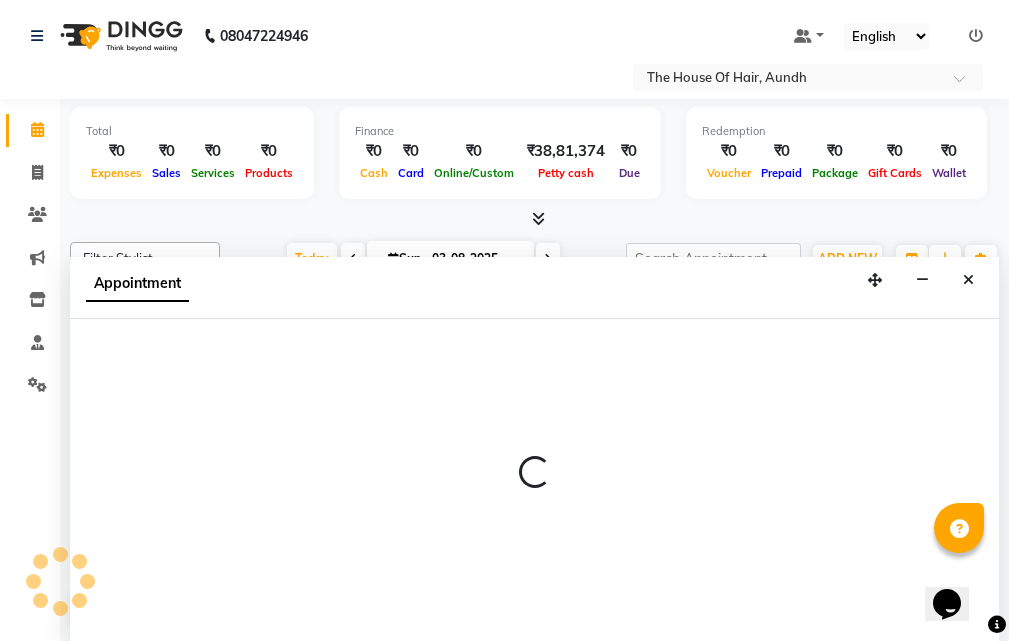 scroll, scrollTop: 1, scrollLeft: 0, axis: vertical 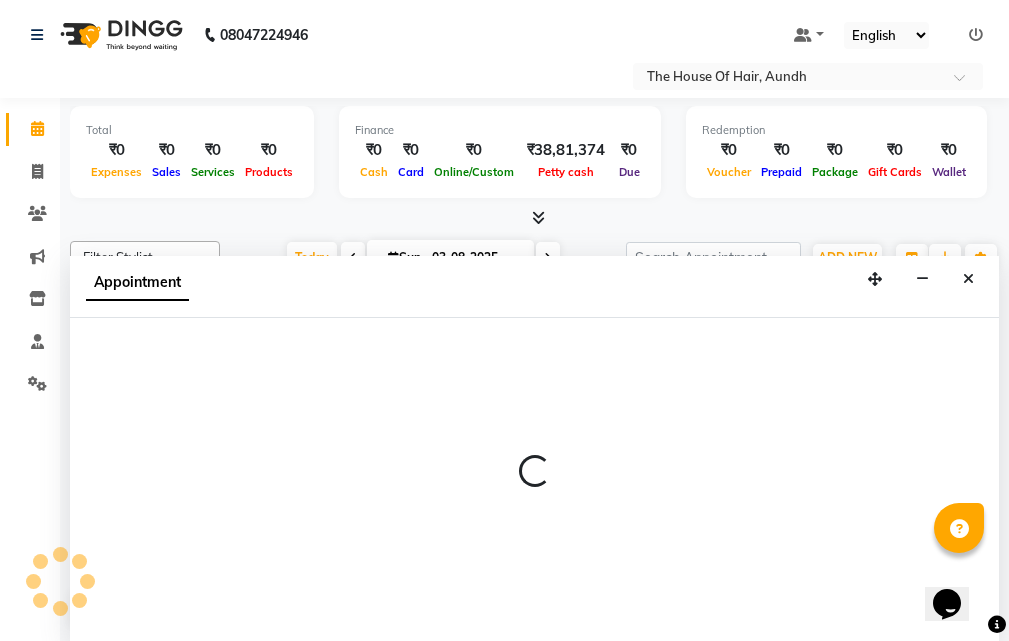select on "6864" 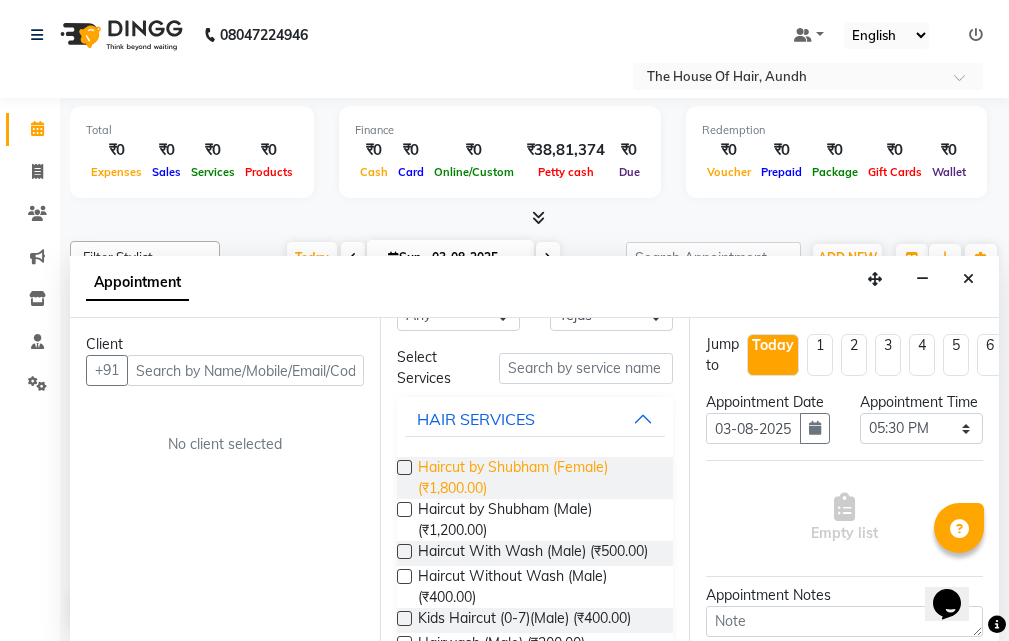 scroll, scrollTop: 100, scrollLeft: 0, axis: vertical 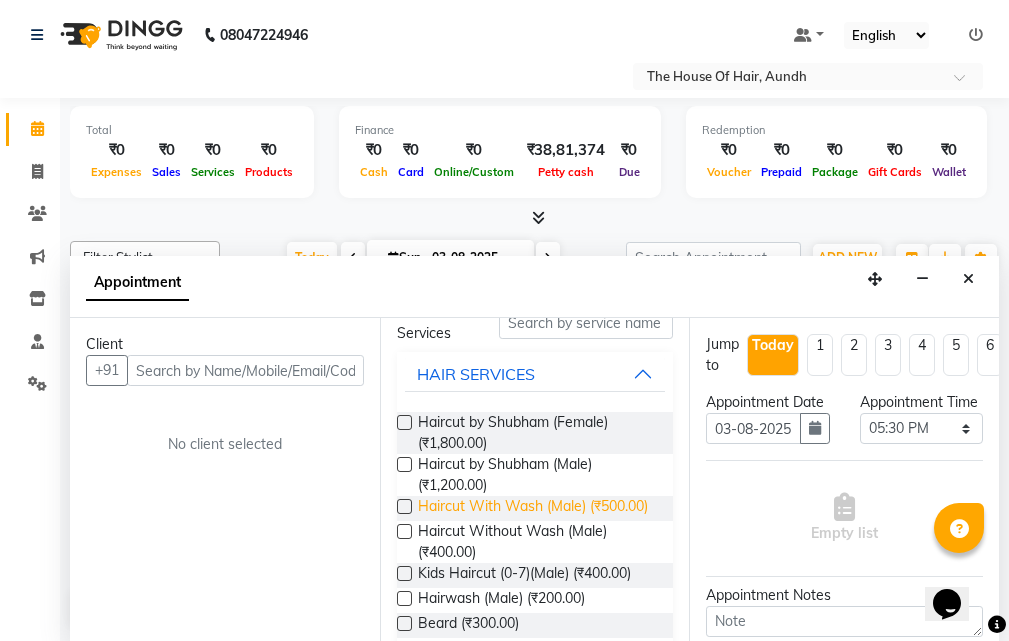 click on "Haircut With Wash (Male) (₹500.00)" at bounding box center [533, 508] 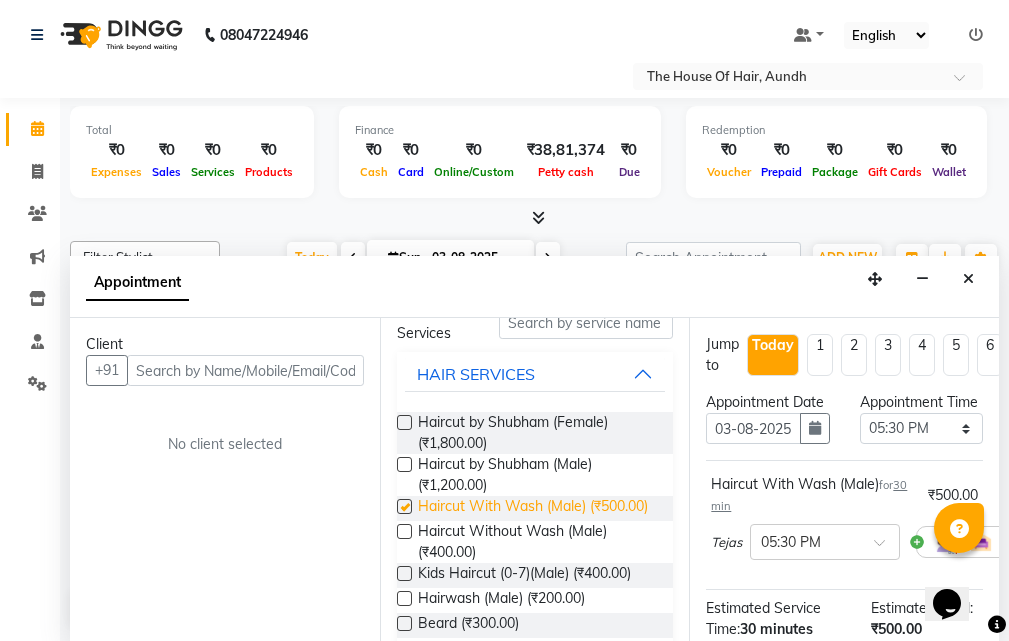 checkbox on "false" 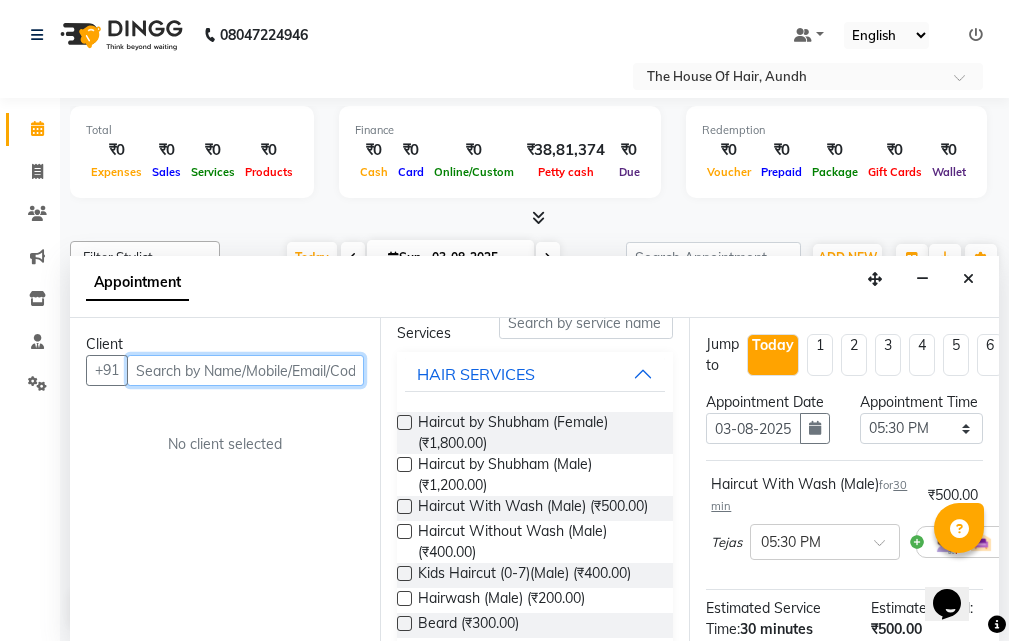 click at bounding box center [245, 370] 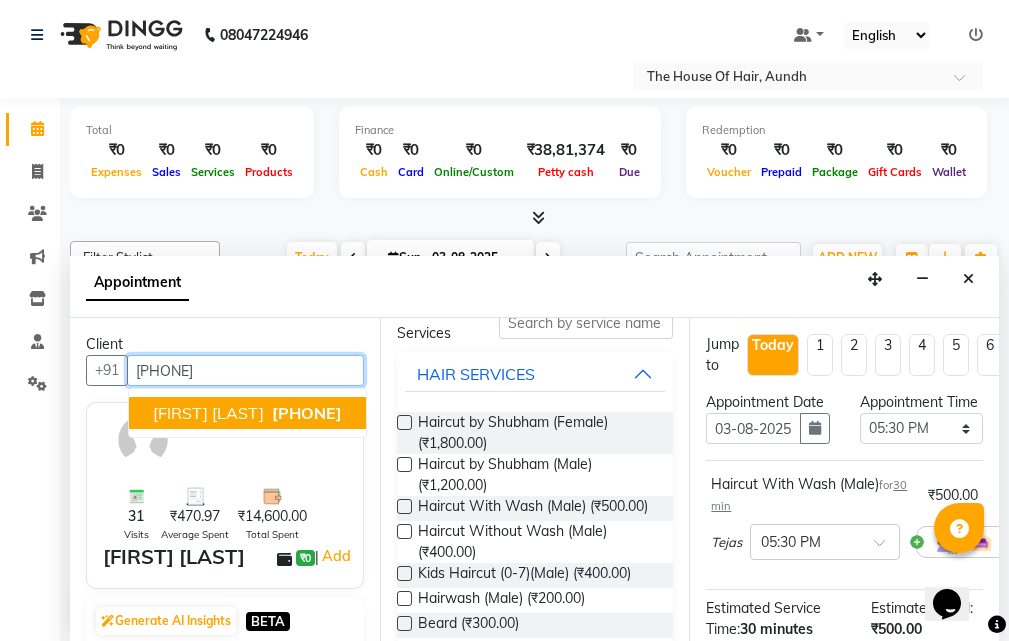 click on "[PHONE]" at bounding box center [307, 413] 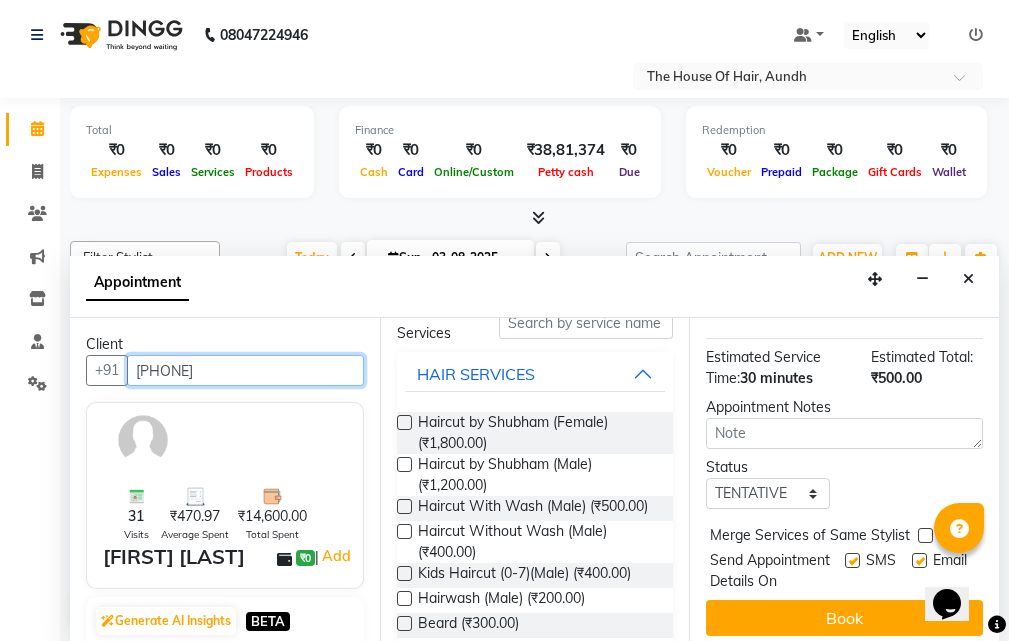 scroll, scrollTop: 300, scrollLeft: 0, axis: vertical 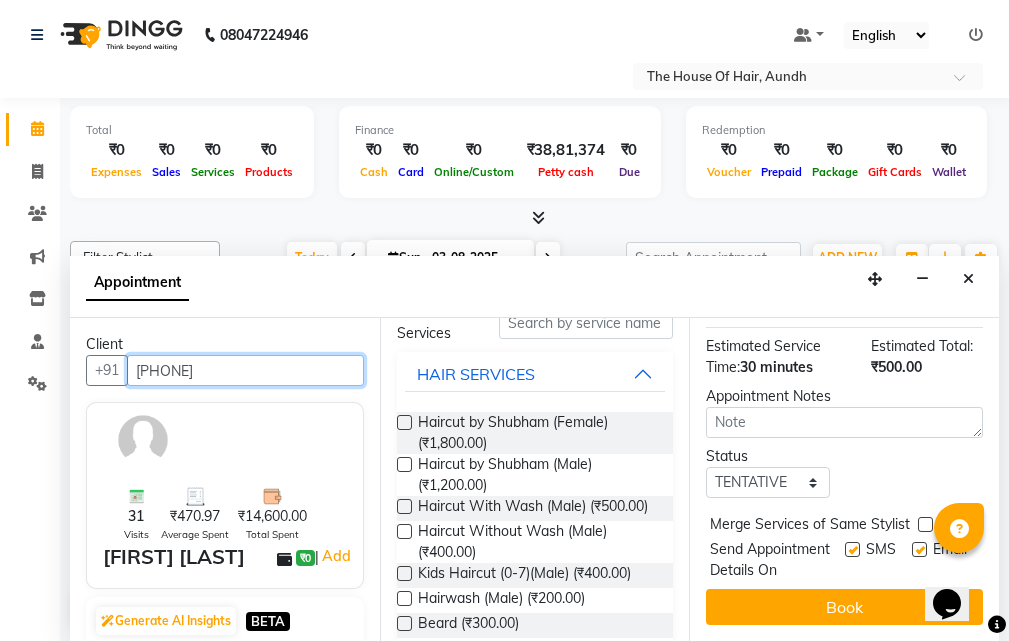 type on "[PHONE]" 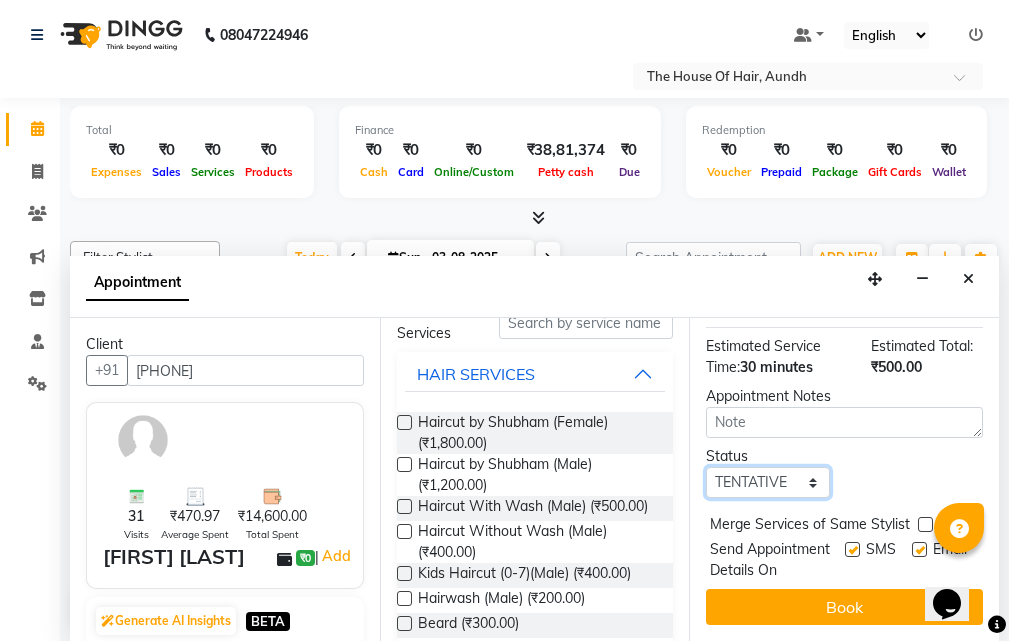 click on "Select TENTATIVE CONFIRM CHECK-IN UPCOMING" at bounding box center [767, 482] 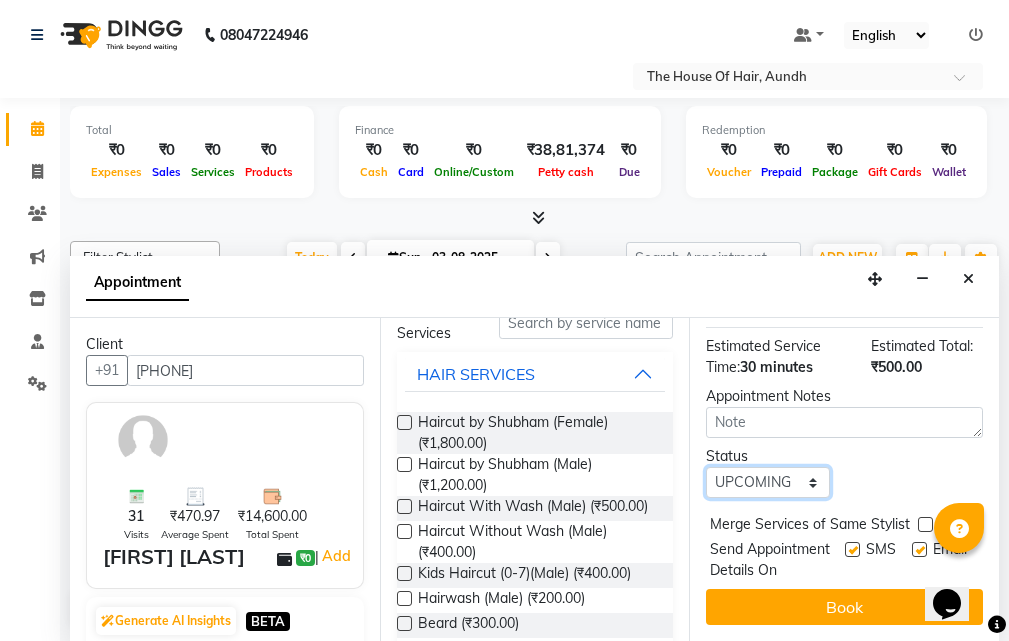 click on "Select TENTATIVE CONFIRM CHECK-IN UPCOMING" at bounding box center (767, 482) 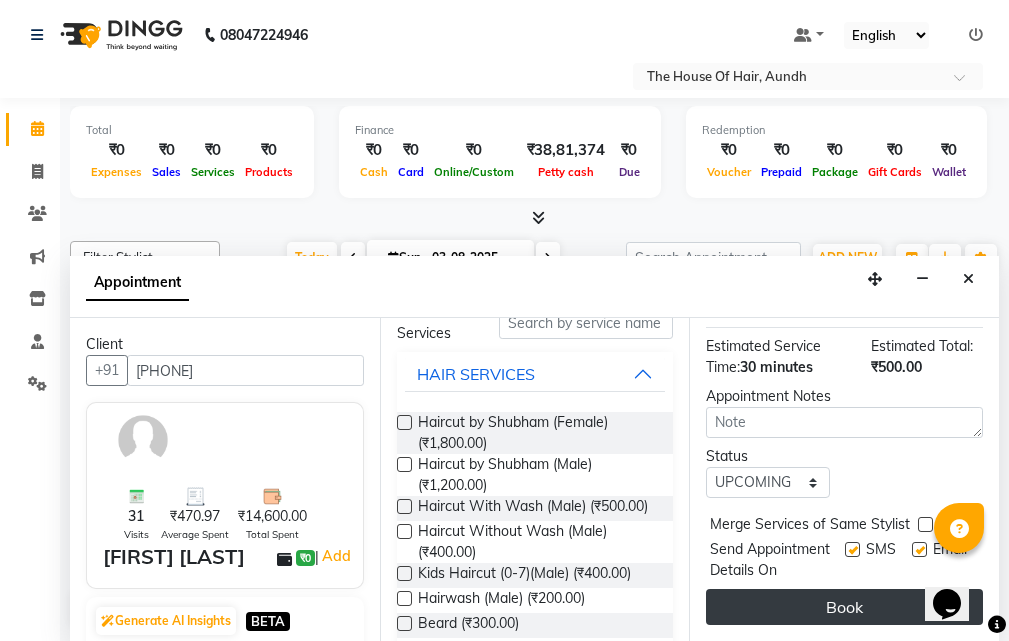 click on "Book" at bounding box center [844, 607] 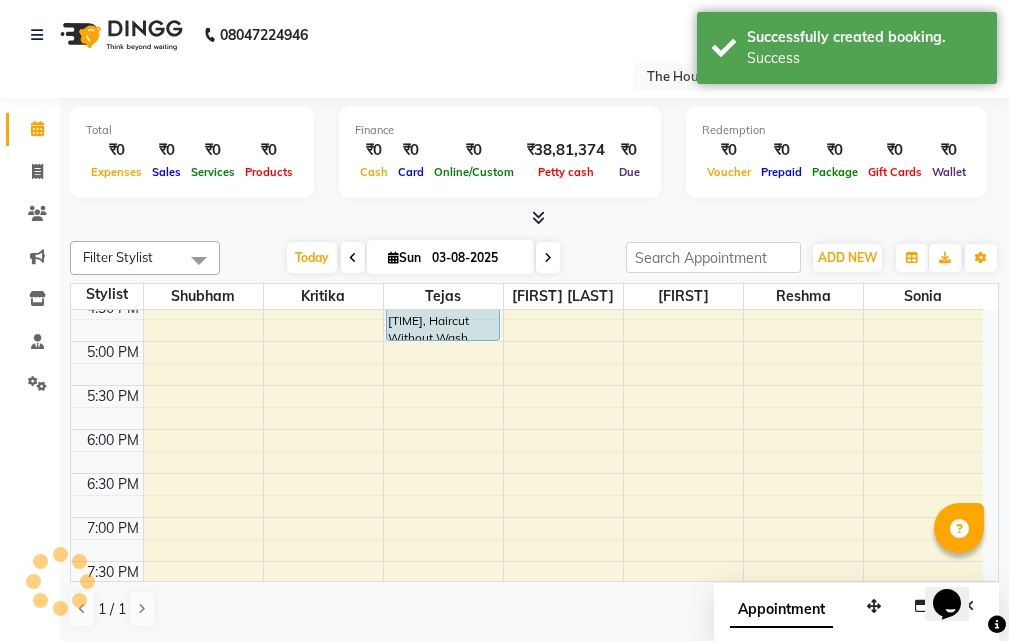 scroll, scrollTop: 0, scrollLeft: 0, axis: both 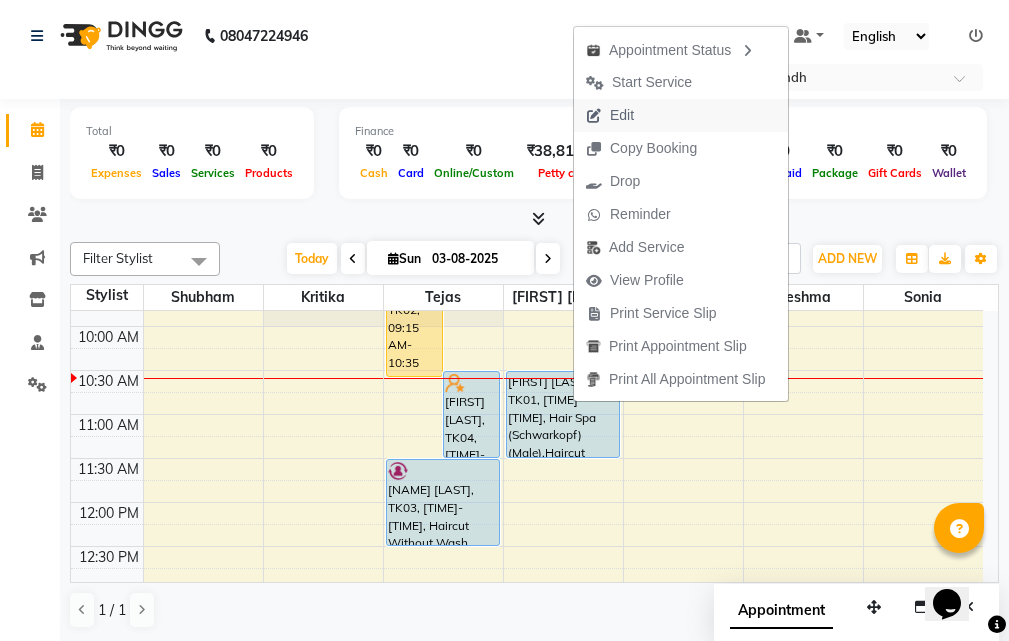 click on "Edit" at bounding box center [622, 115] 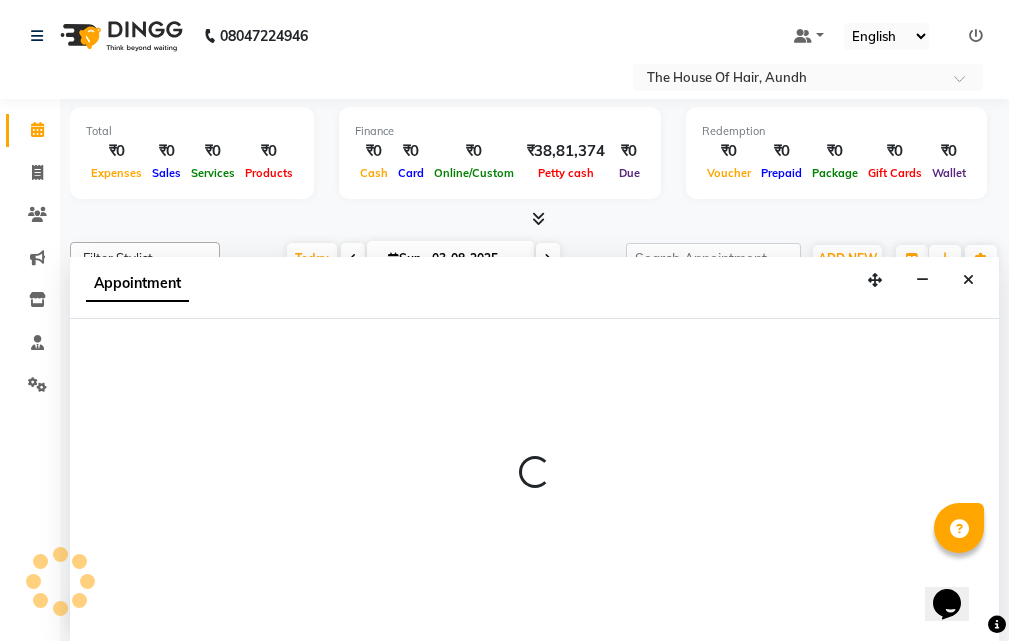 scroll, scrollTop: 1, scrollLeft: 0, axis: vertical 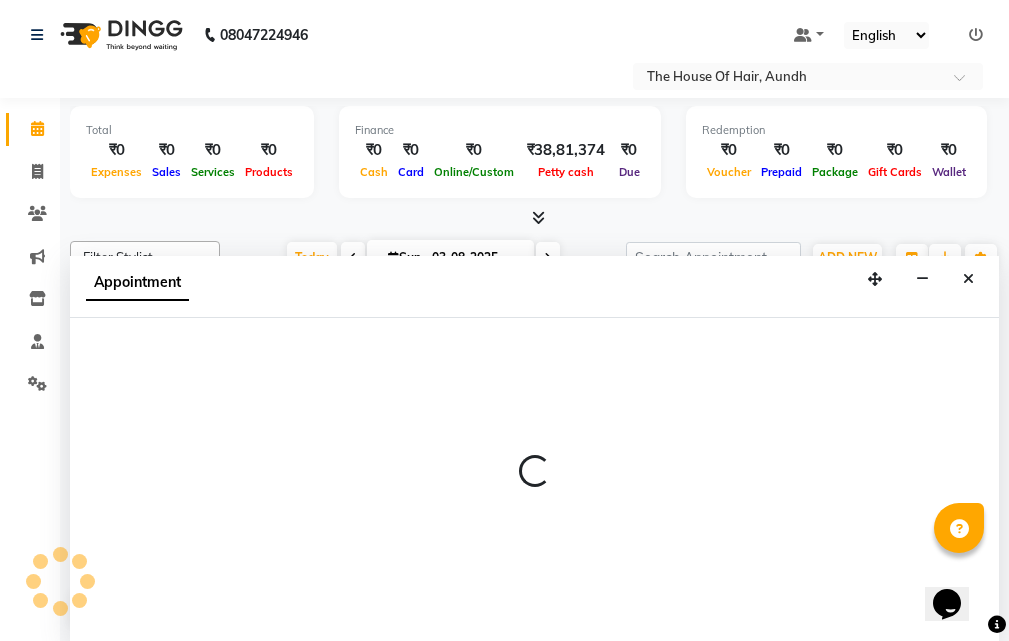 select on "upcoming" 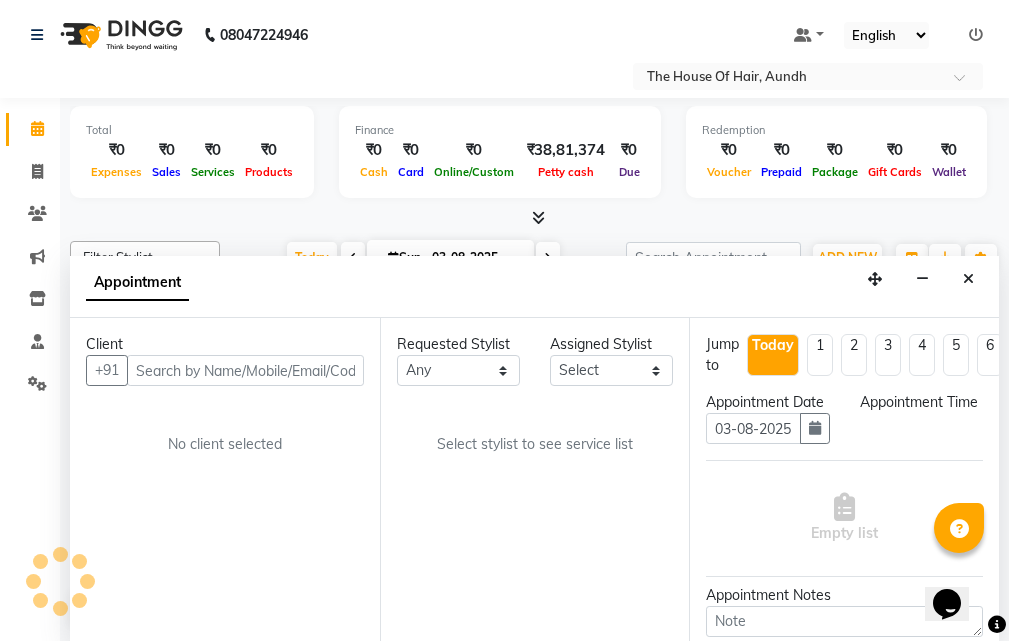 select on "32779" 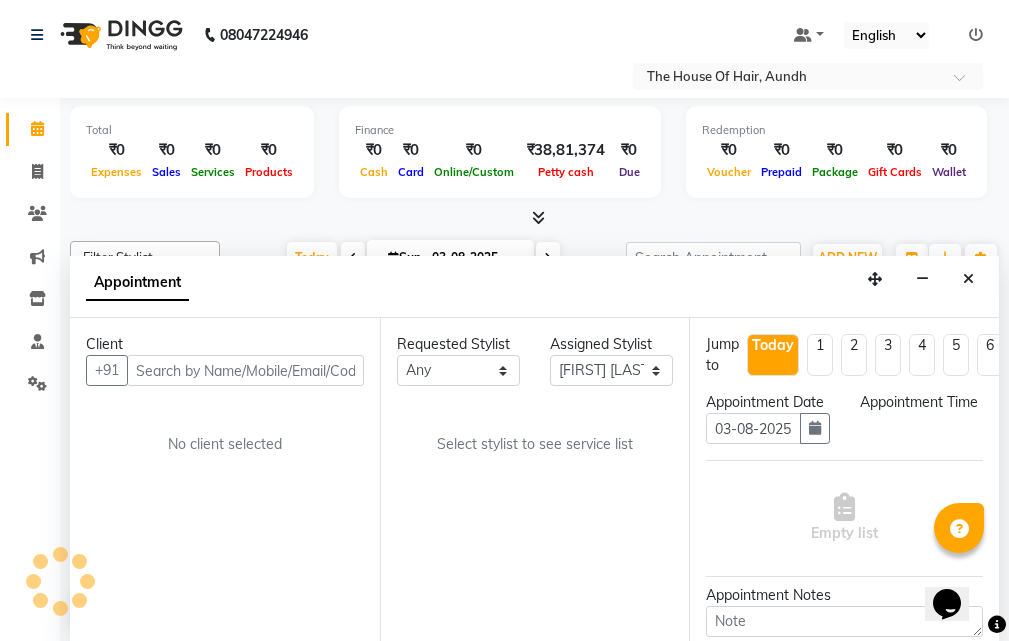 scroll, scrollTop: 177, scrollLeft: 0, axis: vertical 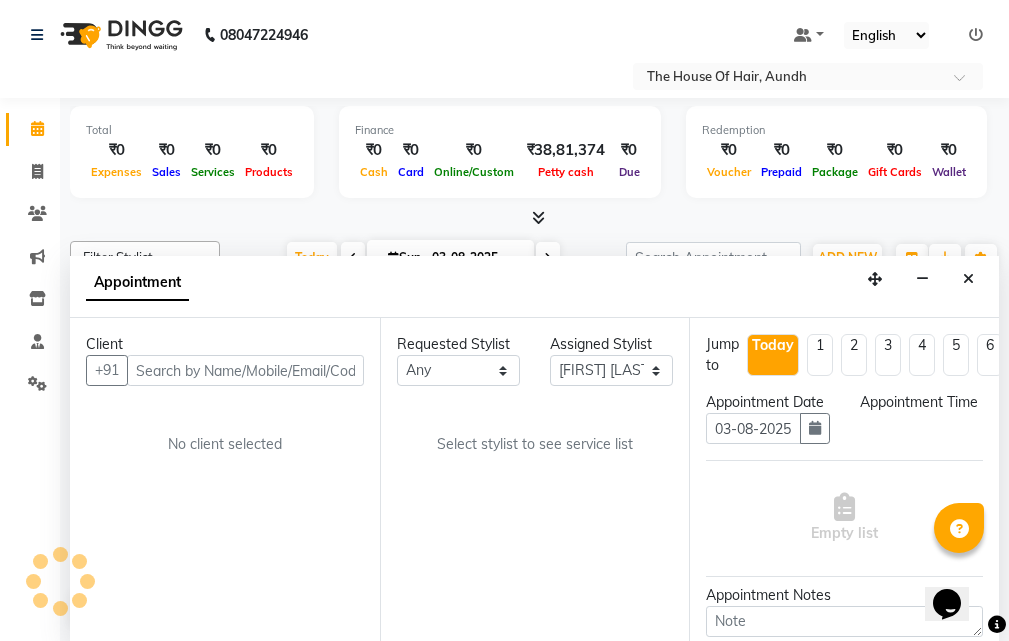 select on "630" 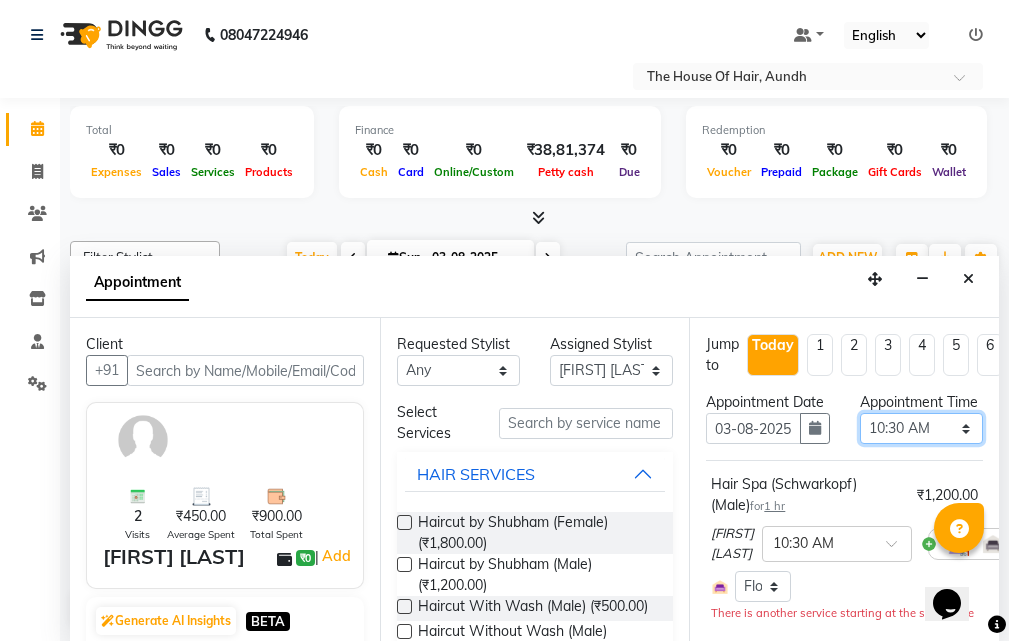 click on "Select 09:00 AM 09:15 AM 09:30 AM 09:45 AM 10:00 AM 10:15 AM 10:30 AM 10:45 AM 11:00 AM 11:15 AM 11:30 AM 11:45 AM 12:00 PM 12:15 PM 12:30 PM 12:45 PM 01:00 PM 01:15 PM 01:30 PM 01:45 PM 02:00 PM 02:15 PM 02:30 PM 02:45 PM 03:00 PM 03:15 PM 03:30 PM 03:45 PM 04:00 PM 04:15 PM 04:30 PM 04:45 PM 05:00 PM 05:15 PM 05:30 PM 05:45 PM 06:00 PM 06:15 PM 06:30 PM 06:45 PM 07:00 PM 07:15 PM 07:30 PM 07:45 PM 08:00 PM 08:15 PM 08:30 PM 08:45 PM 09:00 PM 09:15 PM 09:30 PM" at bounding box center (921, 428) 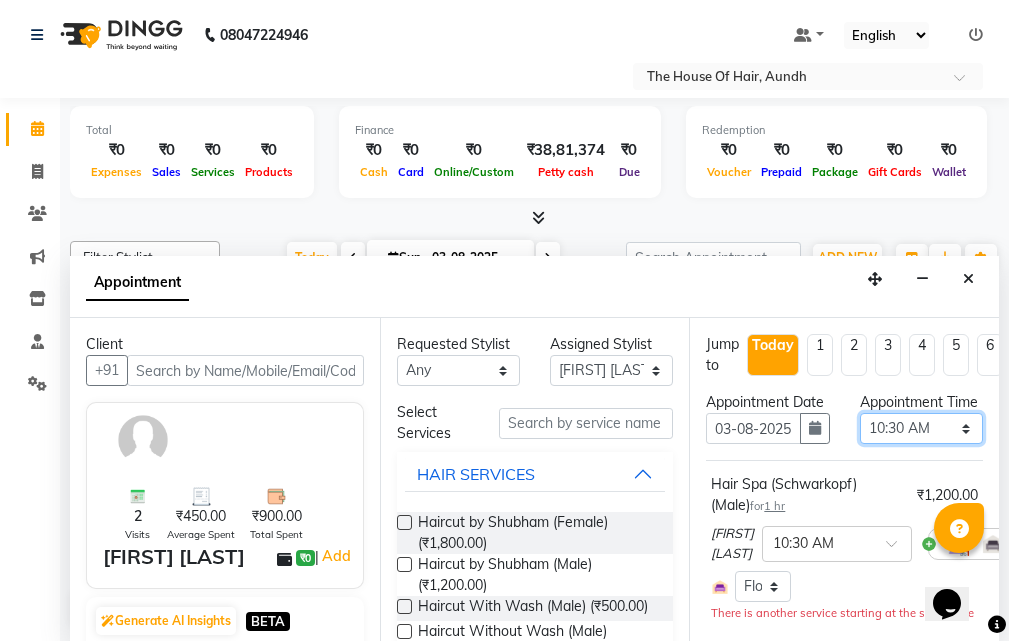 select on "675" 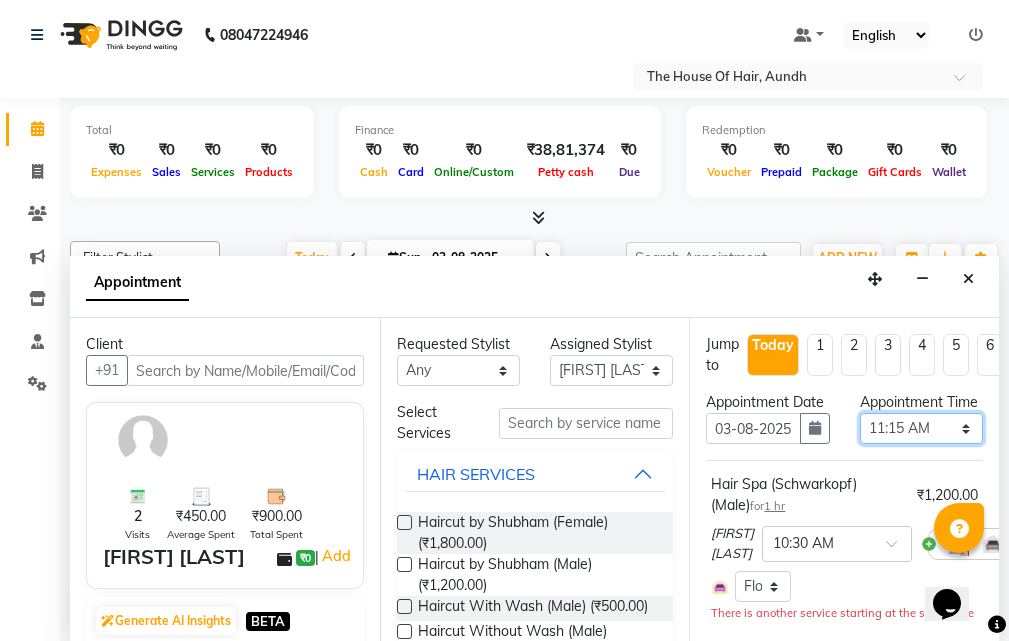 click on "Select 09:00 AM 09:15 AM 09:30 AM 09:45 AM 10:00 AM 10:15 AM 10:30 AM 10:45 AM 11:00 AM 11:15 AM 11:30 AM 11:45 AM 12:00 PM 12:15 PM 12:30 PM 12:45 PM 01:00 PM 01:15 PM 01:30 PM 01:45 PM 02:00 PM 02:15 PM 02:30 PM 02:45 PM 03:00 PM 03:15 PM 03:30 PM 03:45 PM 04:00 PM 04:15 PM 04:30 PM 04:45 PM 05:00 PM 05:15 PM 05:30 PM 05:45 PM 06:00 PM 06:15 PM 06:30 PM 06:45 PM 07:00 PM 07:15 PM 07:30 PM 07:45 PM 08:00 PM 08:15 PM 08:30 PM 08:45 PM 09:00 PM 09:15 PM 09:30 PM" at bounding box center [921, 428] 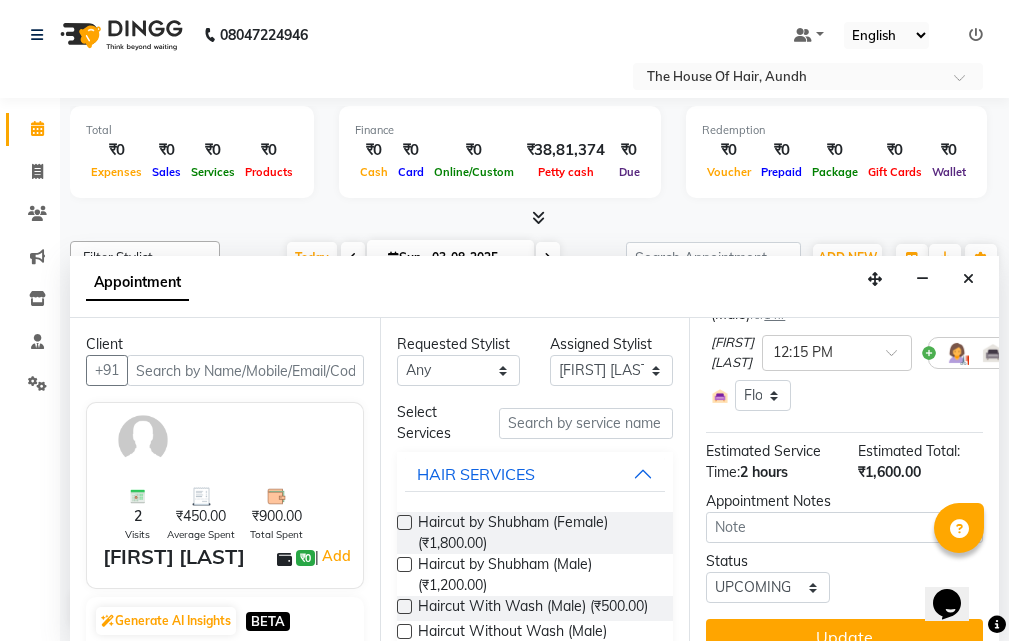 scroll, scrollTop: 403, scrollLeft: 0, axis: vertical 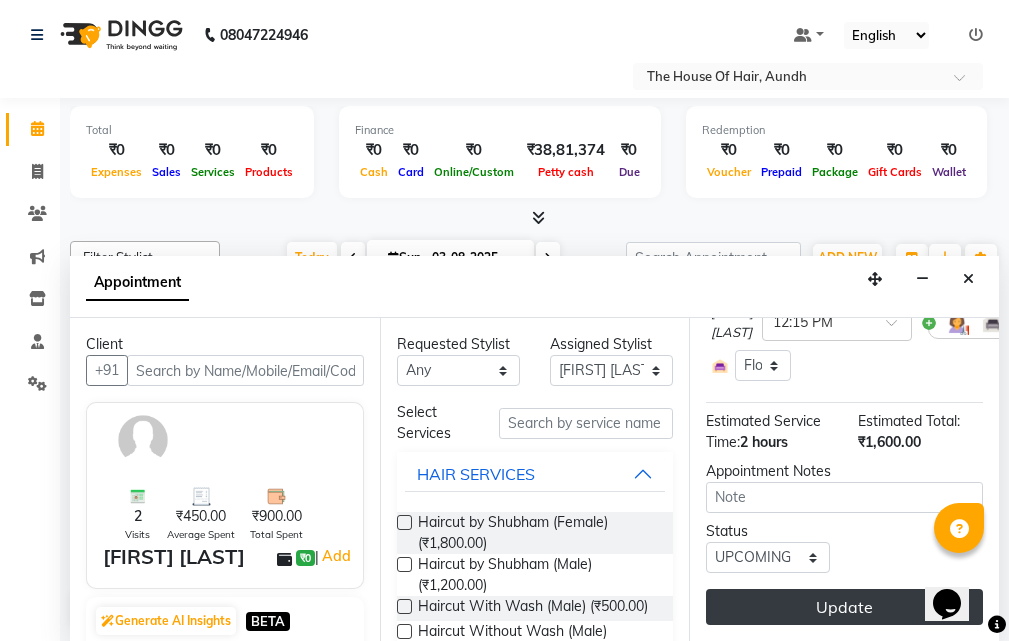 click on "Update" at bounding box center [844, 607] 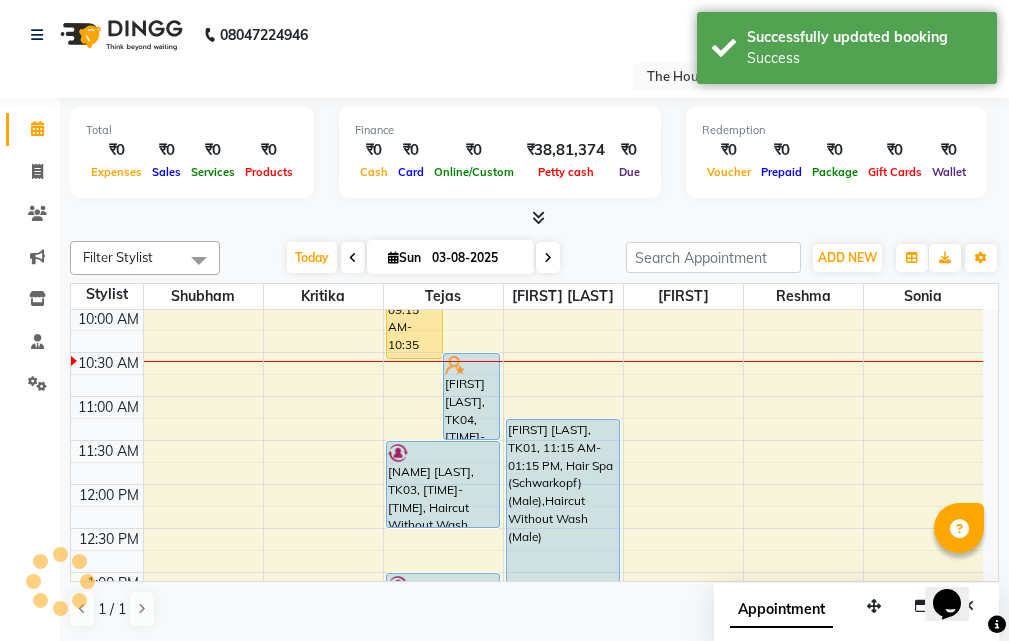 scroll, scrollTop: 0, scrollLeft: 0, axis: both 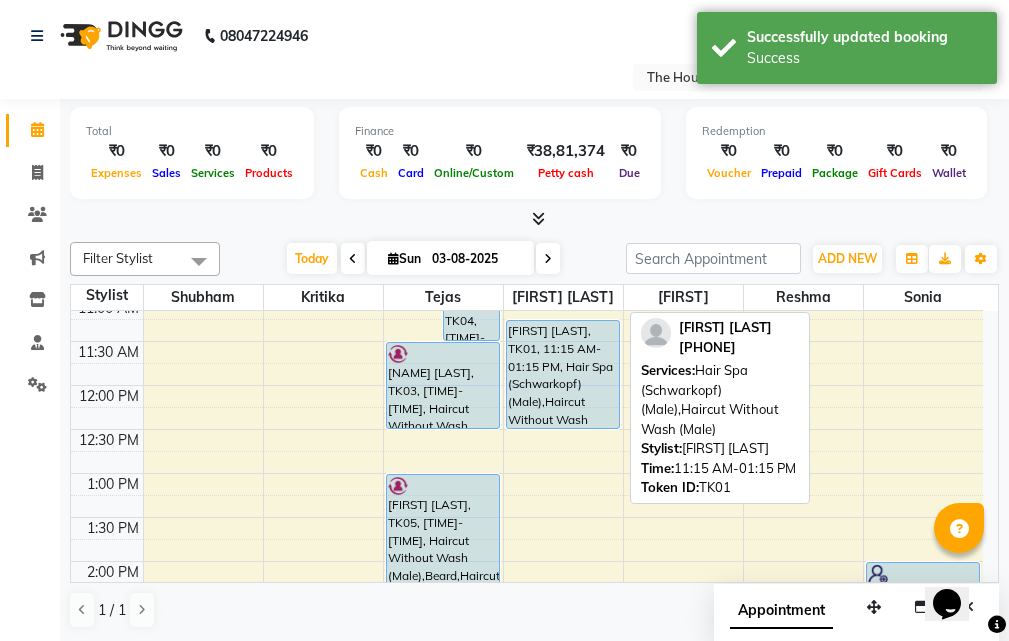 drag, startPoint x: 549, startPoint y: 496, endPoint x: 545, endPoint y: 433, distance: 63.126858 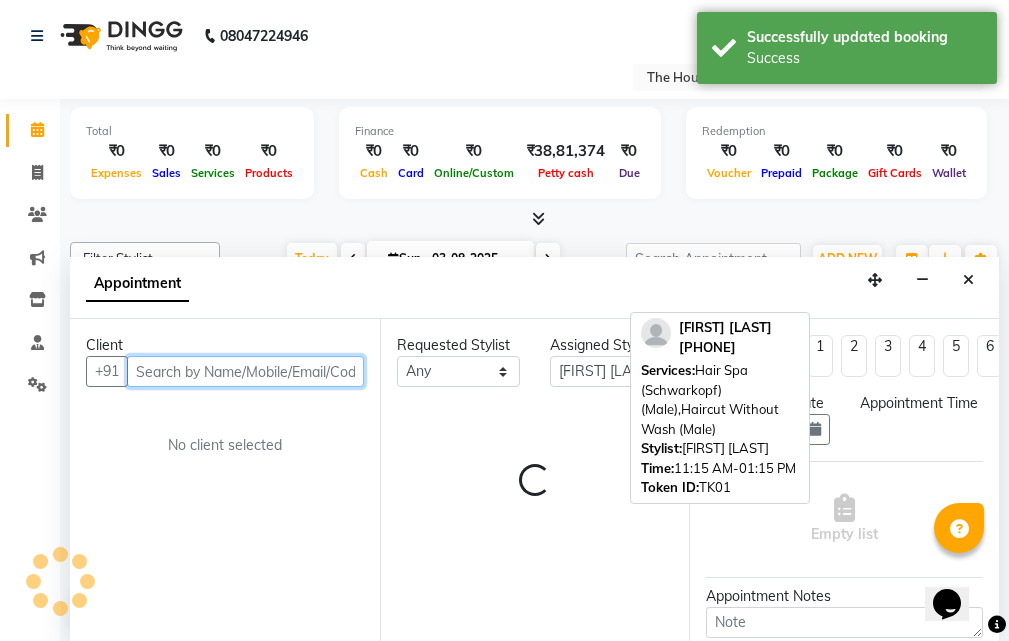 select on "750" 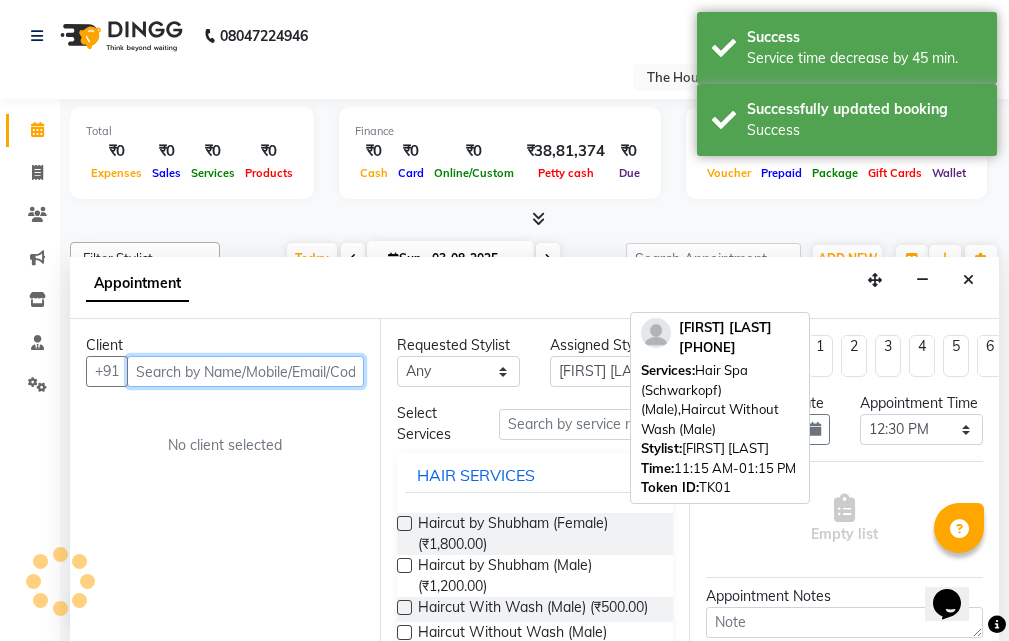 scroll, scrollTop: 1, scrollLeft: 0, axis: vertical 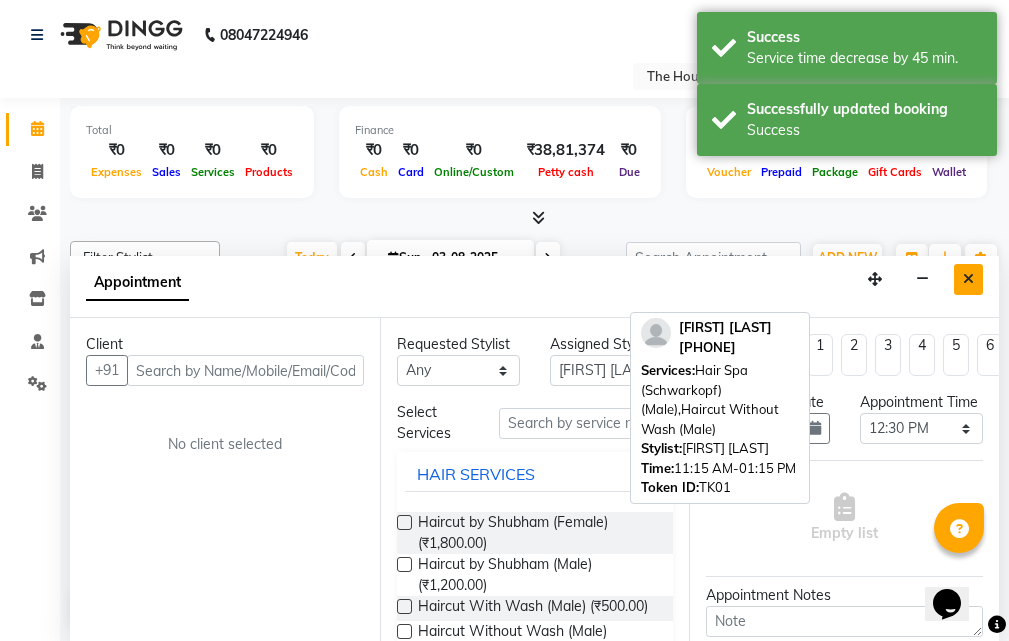 click at bounding box center [968, 279] 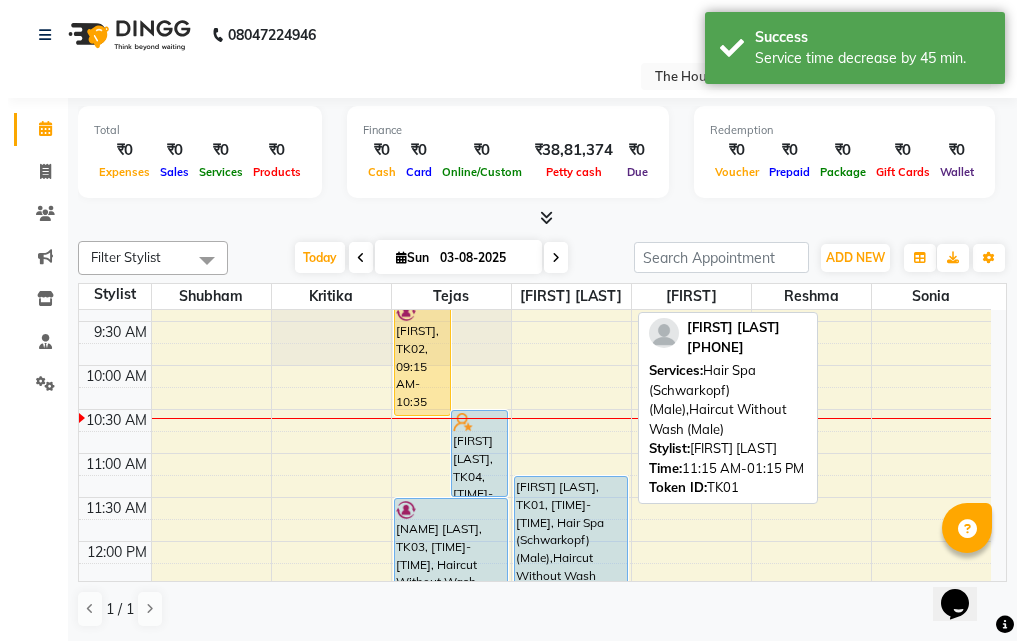 scroll, scrollTop: 77, scrollLeft: 0, axis: vertical 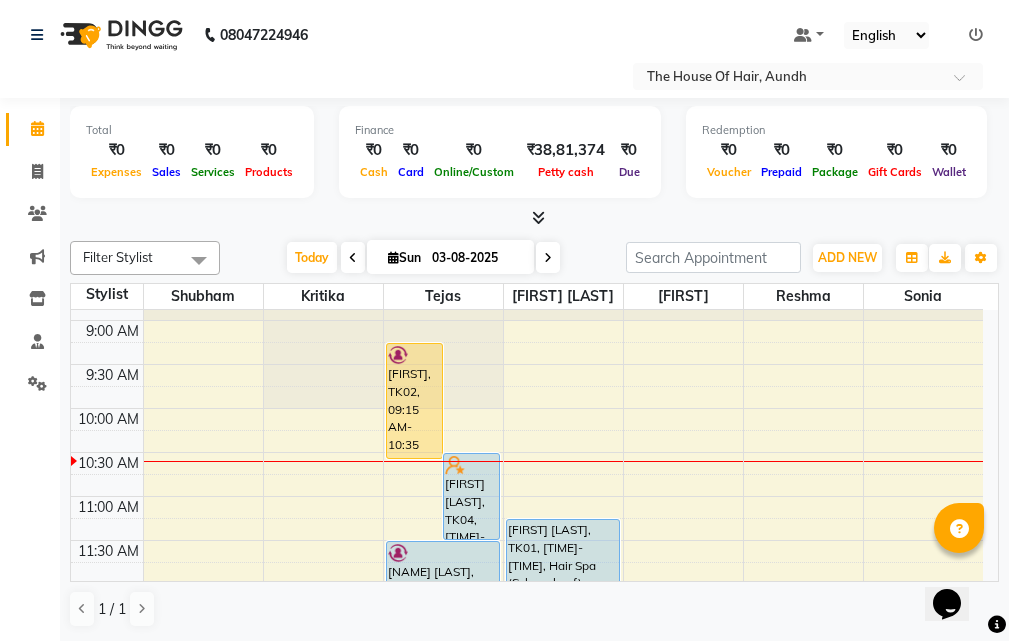 click on "[TIME] [TIME] [TIME] [TIME] [TIME] [TIME] [TIME] [TIME] [TIME] [TIME] [TIME] [TIME] [TIME] [TIME] [TIME] [TIME] [TIME] [TIME] [TIME] [TIME] [TIME] [TIME] [TIME] [TIME] [TIME] [TIME] [TIME] [TIME]     [NAME], TK02, [TIME]-[TIME], Ammonia Free Global Color (Male),Only Mustach Color (₹200),Haircut Without Wash (Male) (₹400),Clean Shave  (₹300)     [NAME] [LAST], TK04, [TIME]-[TIME], Haircut Without Wash (Male),Beard     [NAME] [LAST], TK03, [TIME]-[TIME], Haircut Without Wash (Male),Beard     [NAME] [LAST], TK05, [TIME]-[TIME], Haircut Without Wash (Male),Beard,Haircut With Wash (Female)     [NAME] [LAST], TK06, [TIME]-[TIME], Haircut Without Wash (Male),Beard    [NAME] [LAST], TK08, [TIME]-[TIME], Haircut With Wash (Male)    [NAME] [LAST], TK01, [TIME]-[TIME], Hair Spa (Schwarkopf) (Male),Haircut Without Wash (Male)    [NAME] [LAST], TK07, [TIME]-[TIME], Haircut Without Wash (Male)" at bounding box center (527, 848) 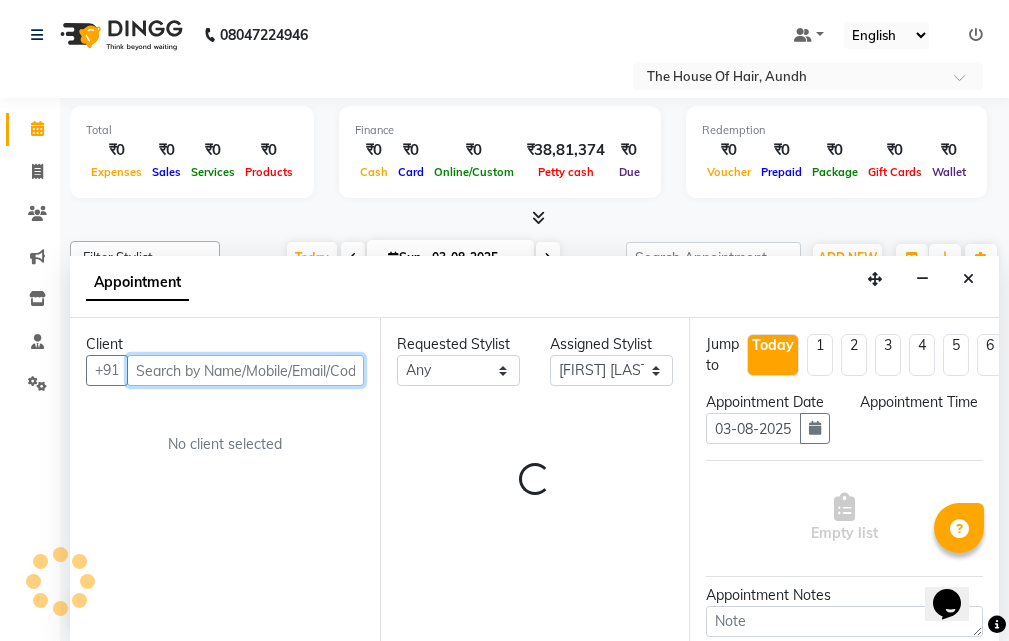 select on "585" 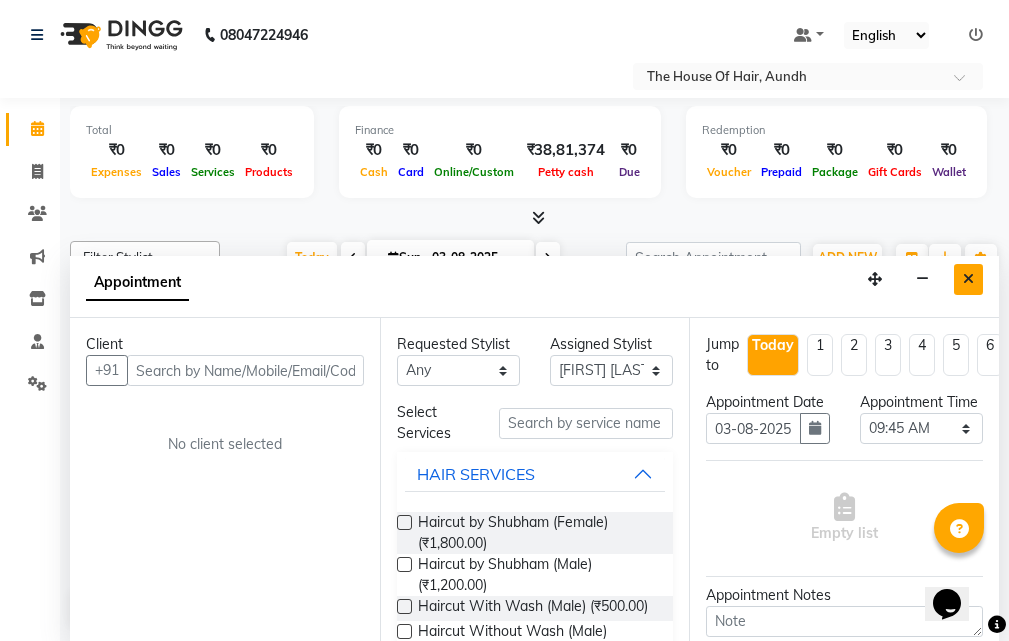 click at bounding box center (968, 279) 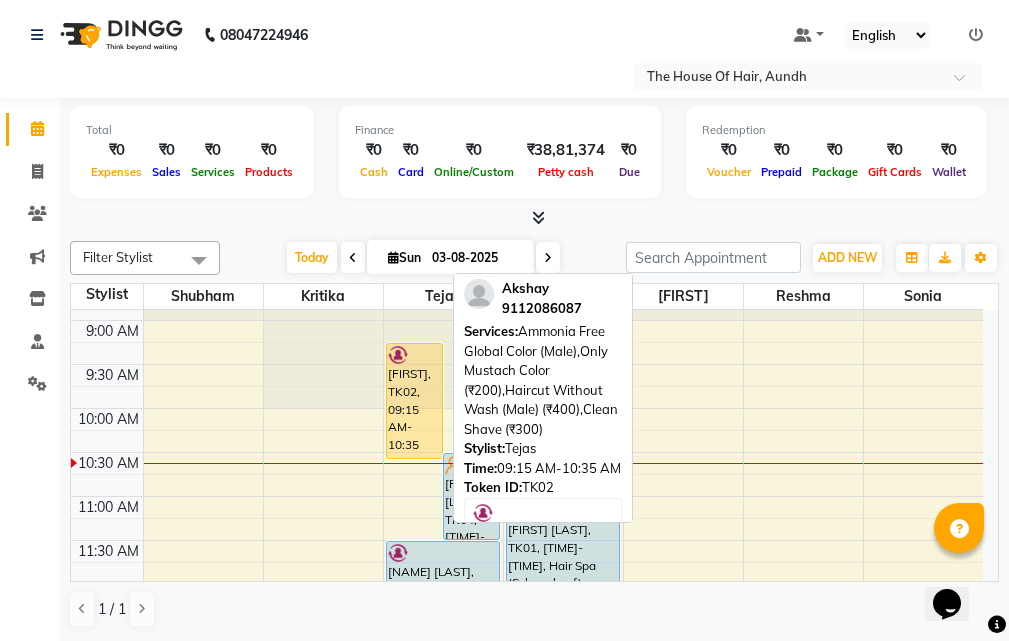 click on "[FIRST], TK02, 09:15 AM-10:35 AM, Ammonia Free Global Color (Male),Only Mustach Color (₹200),Haircut Without Wash (Male) (₹400),Clean Shave  (₹300)" at bounding box center [414, 401] 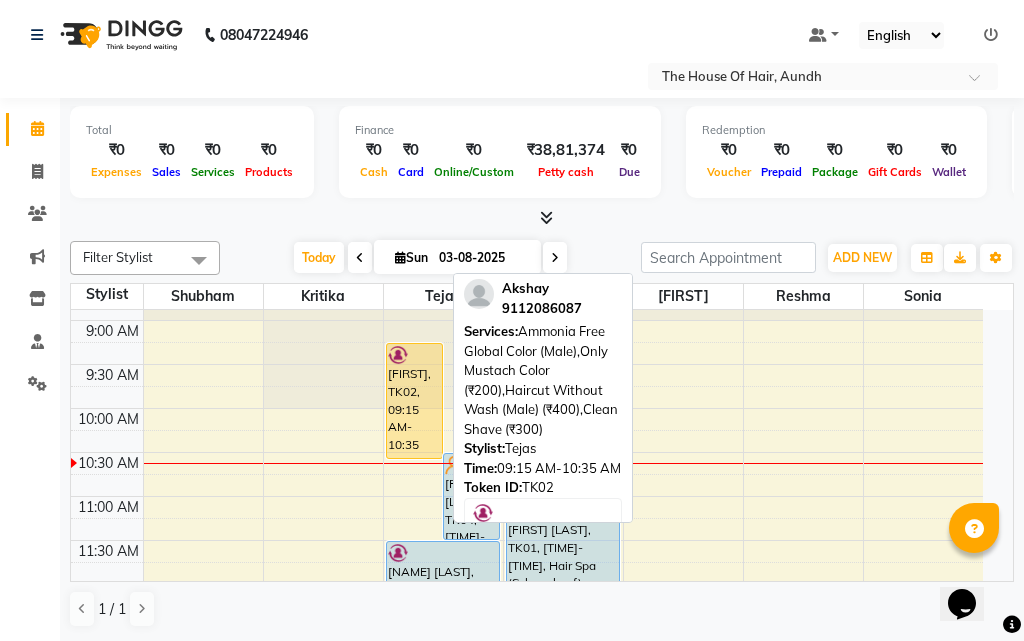 select on "1" 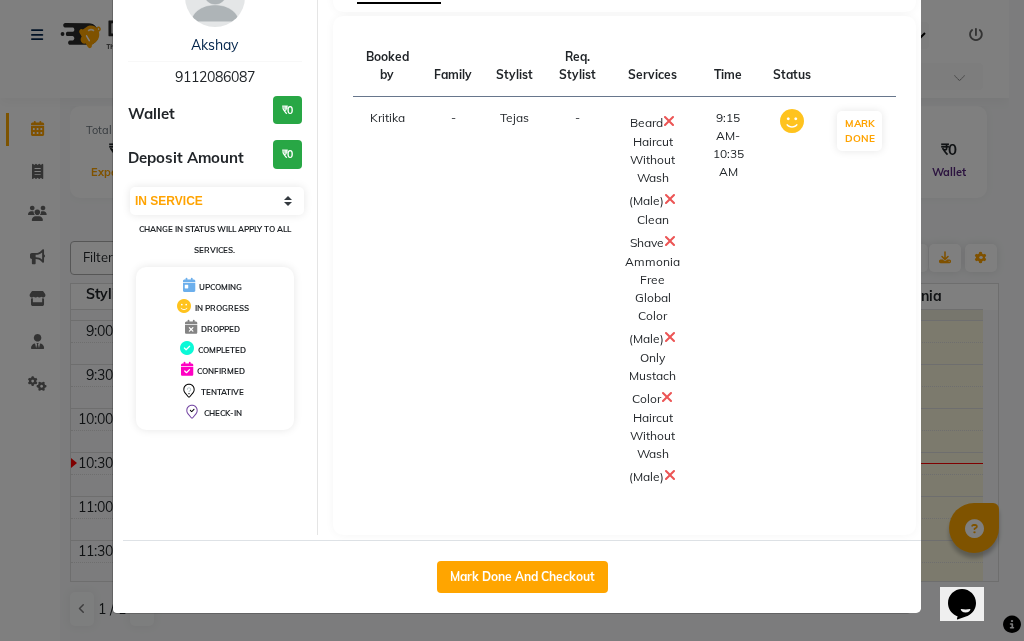 scroll, scrollTop: 111, scrollLeft: 0, axis: vertical 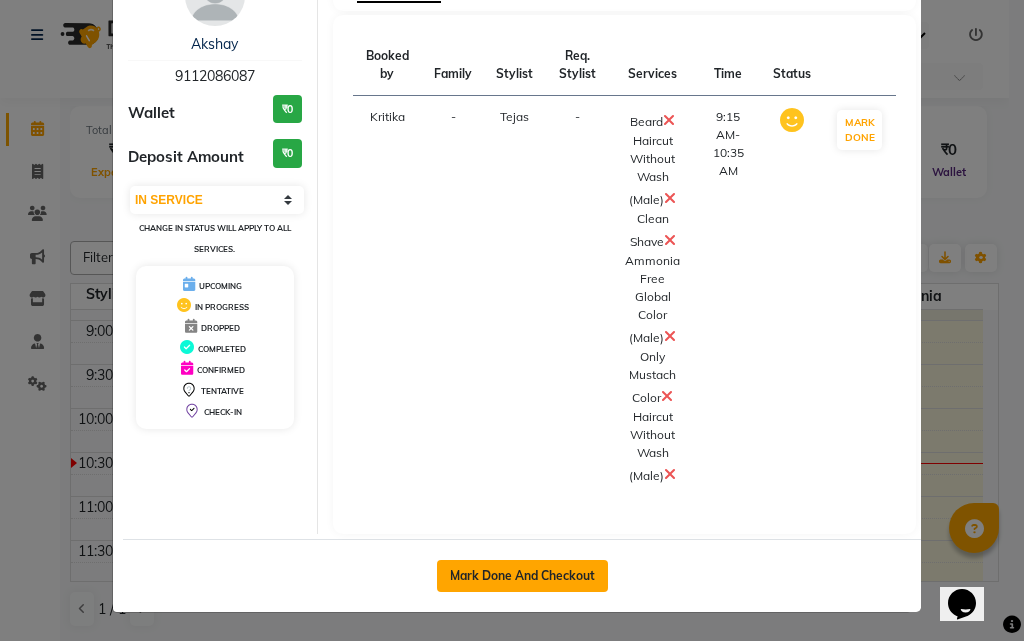 click on "Mark Done And Checkout" 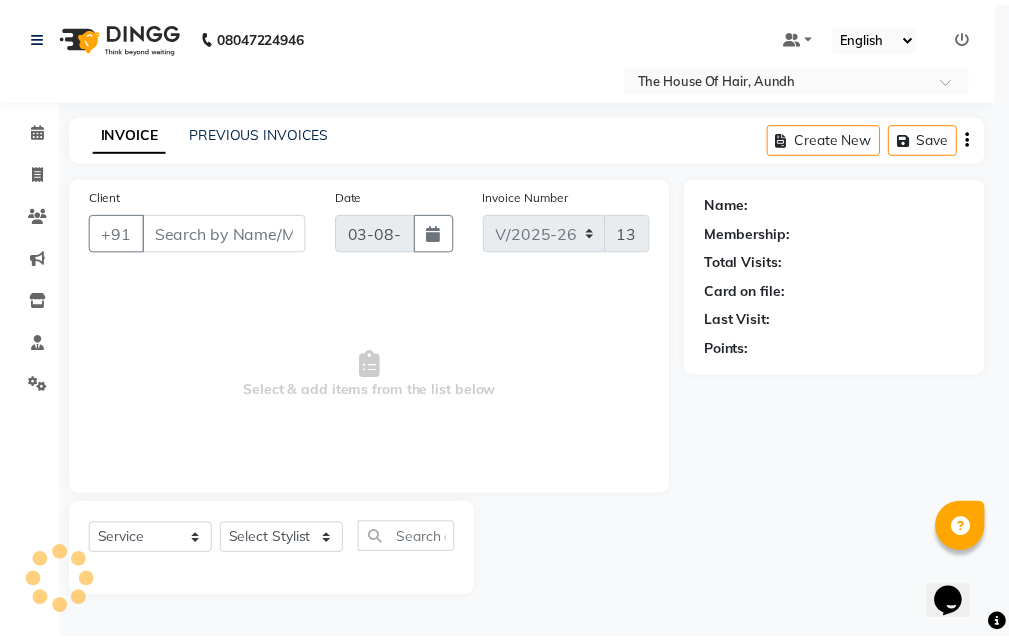 scroll, scrollTop: 0, scrollLeft: 0, axis: both 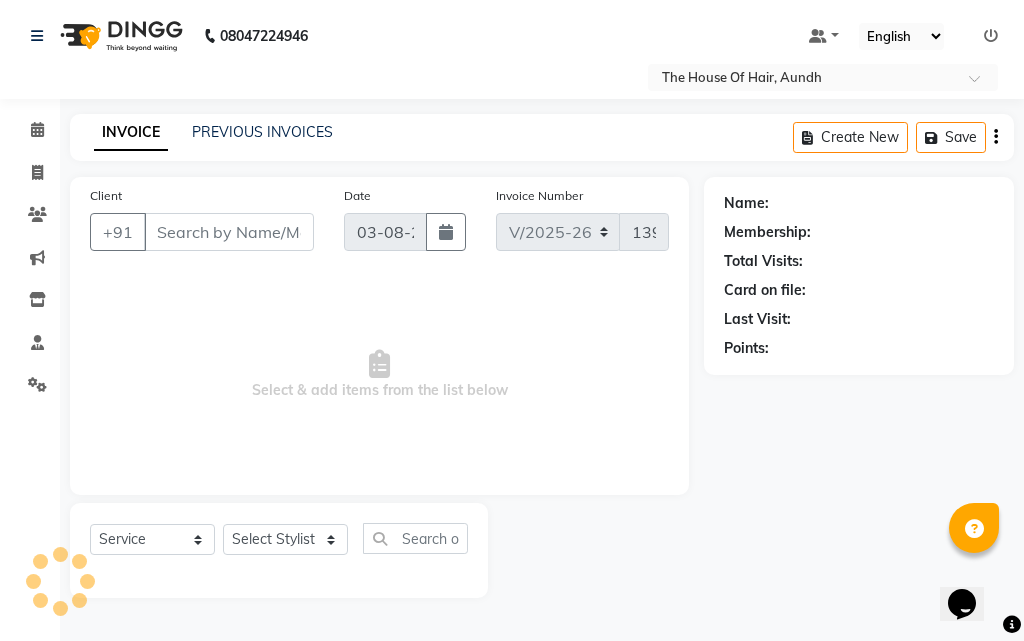 type on "9112086087" 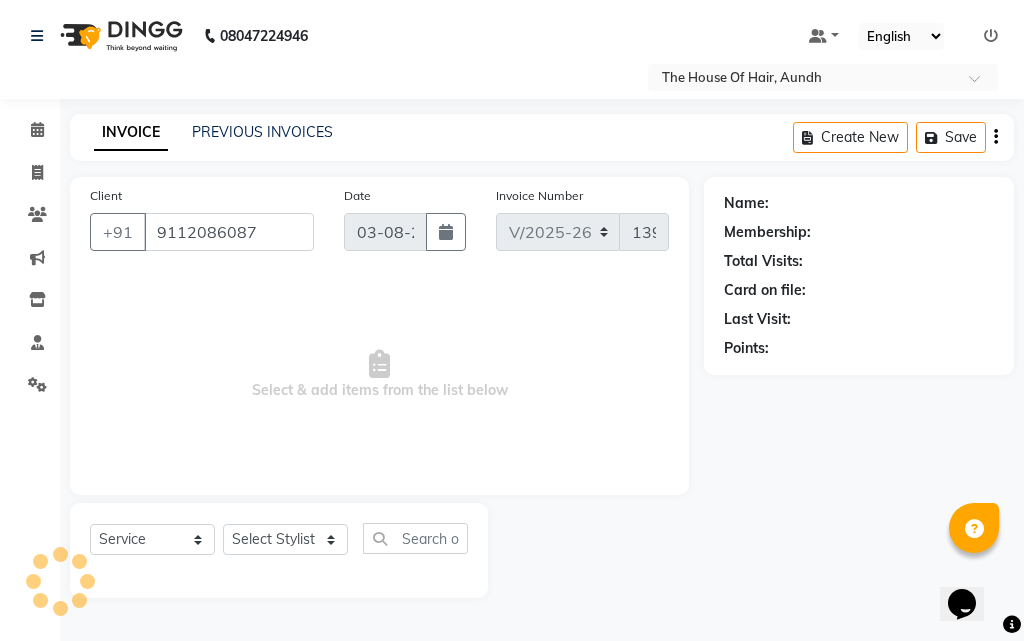 select on "6864" 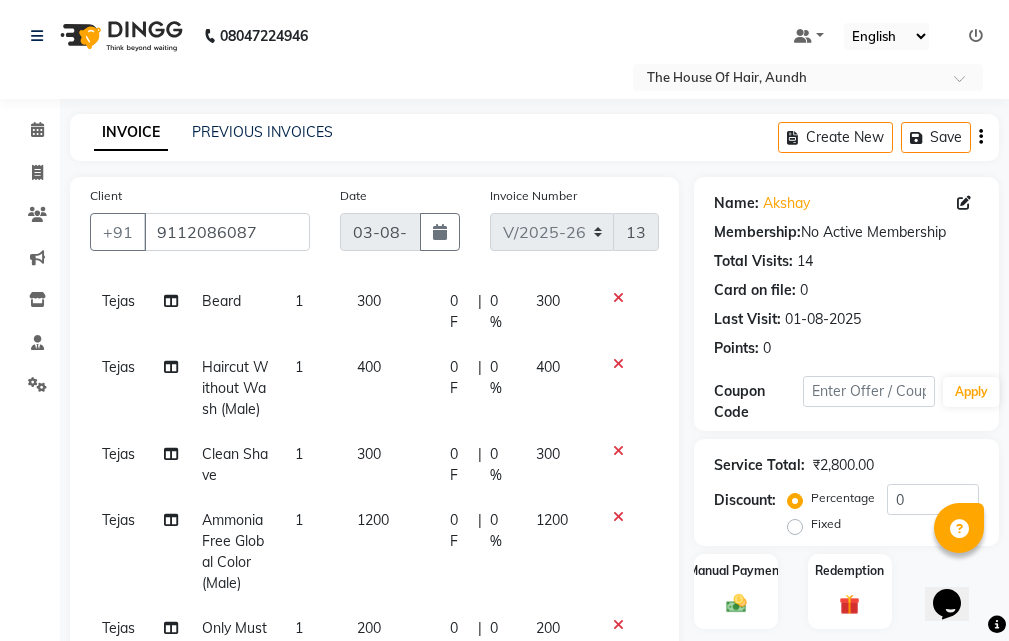 scroll, scrollTop: 135, scrollLeft: 0, axis: vertical 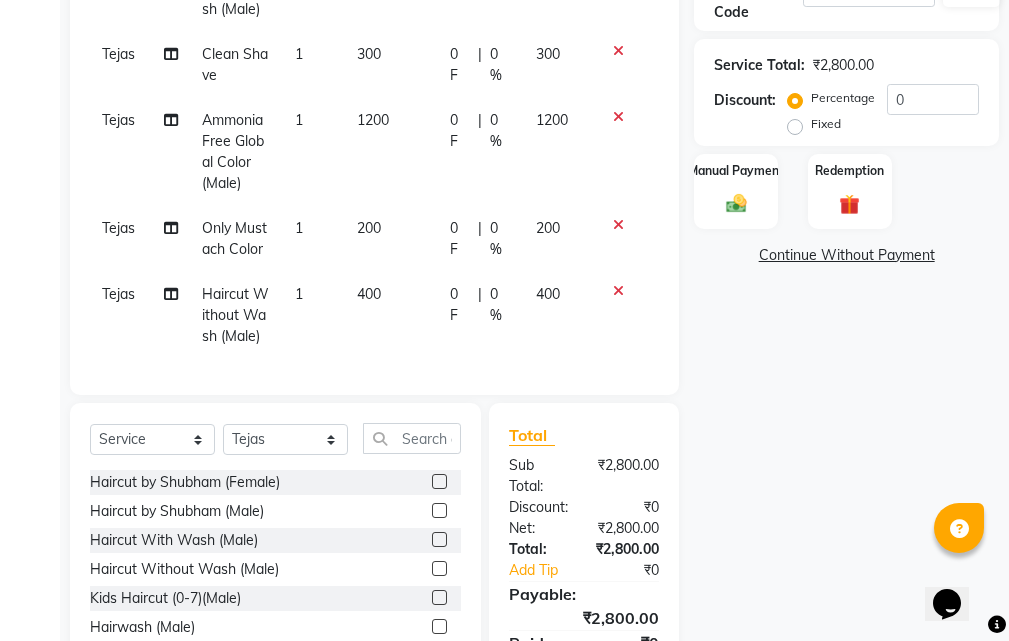 click 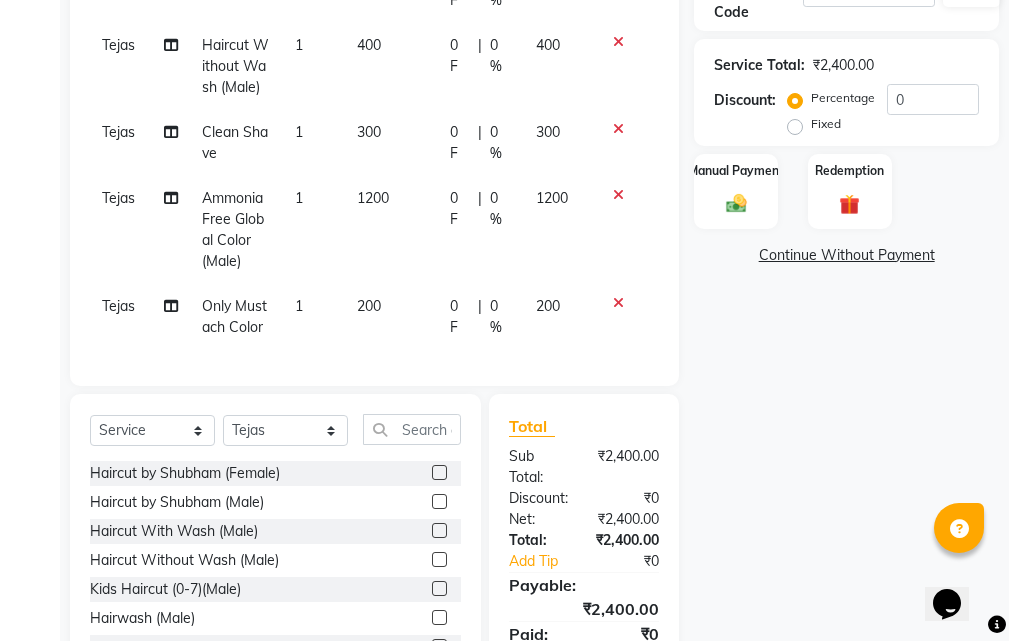 scroll, scrollTop: 27, scrollLeft: 0, axis: vertical 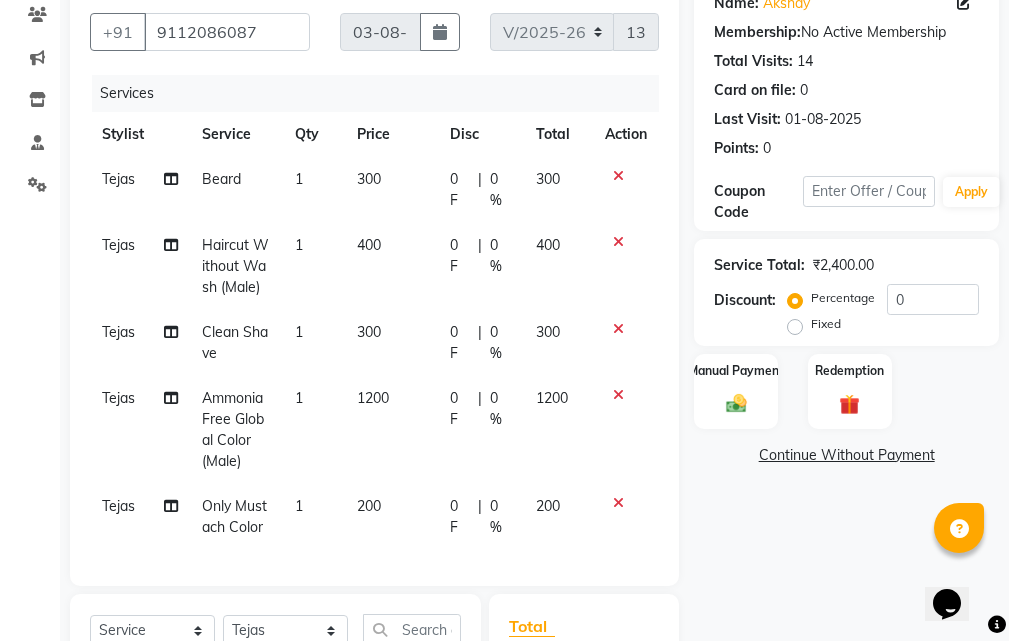 click 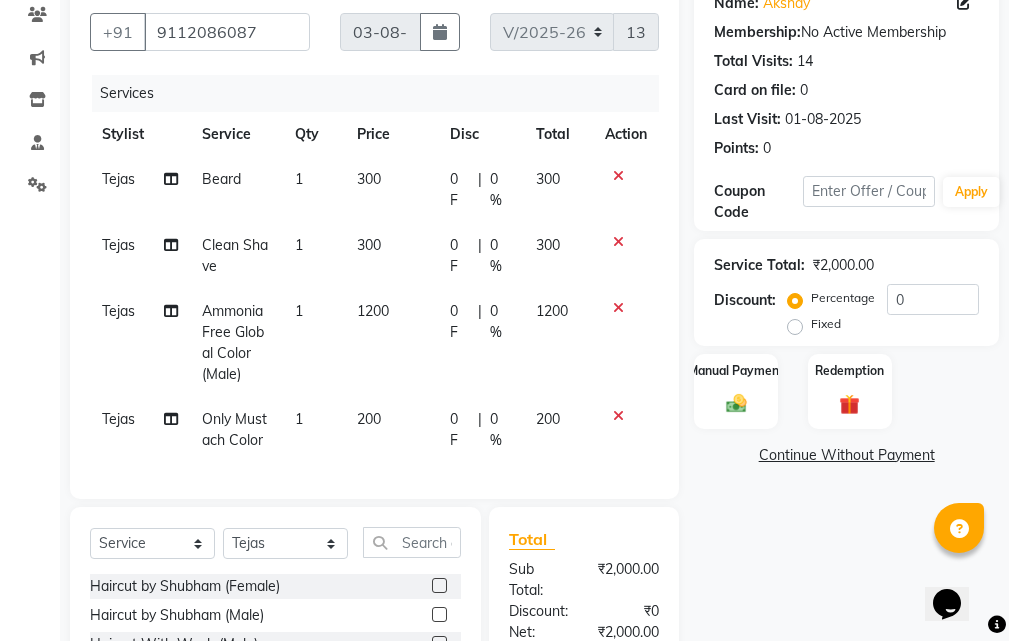 click 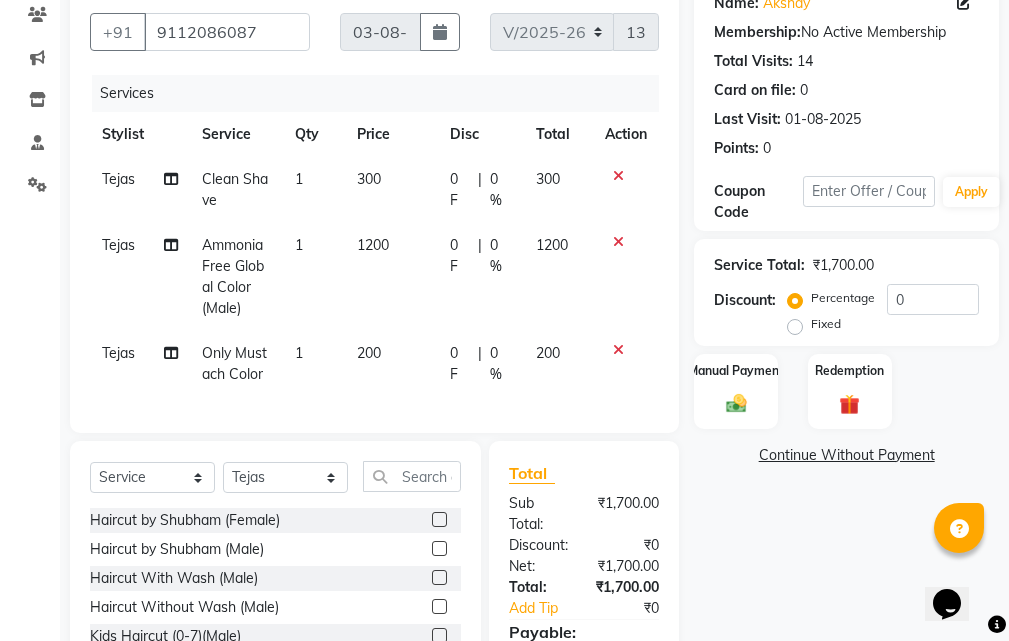 click 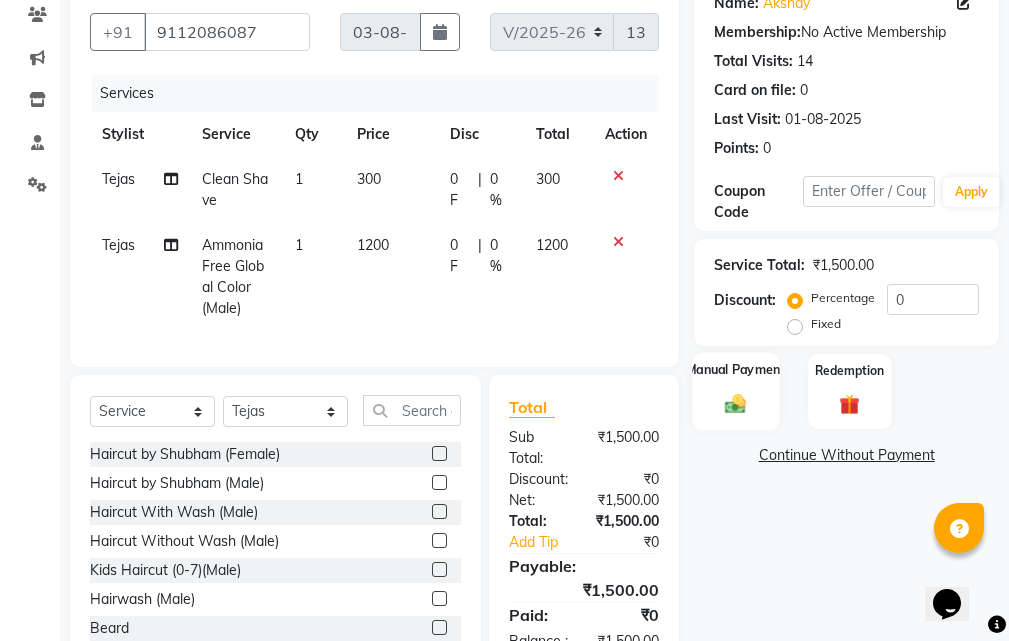 click 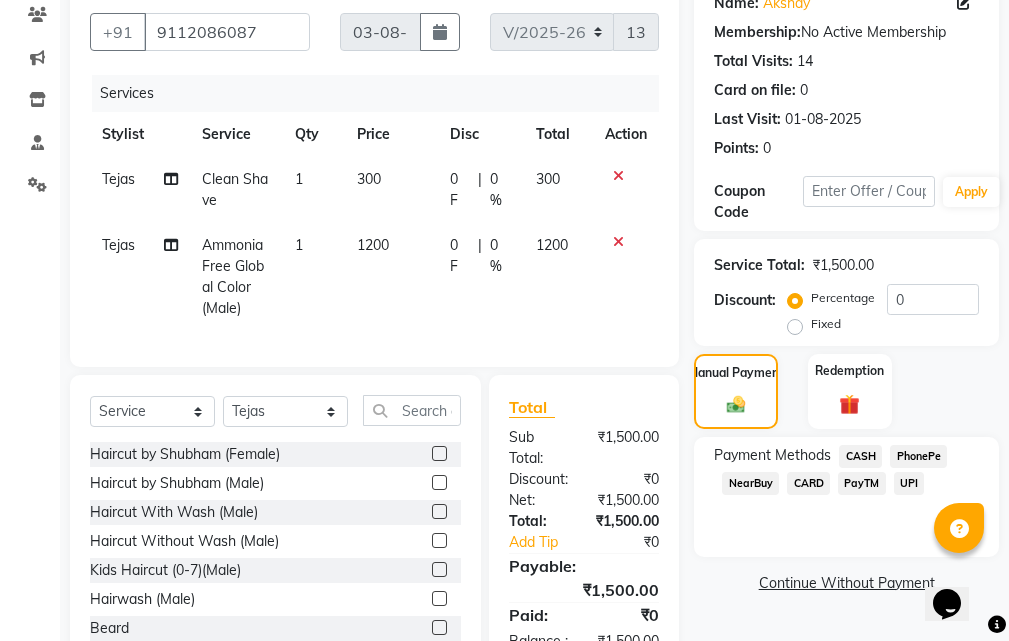 click on "CASH" 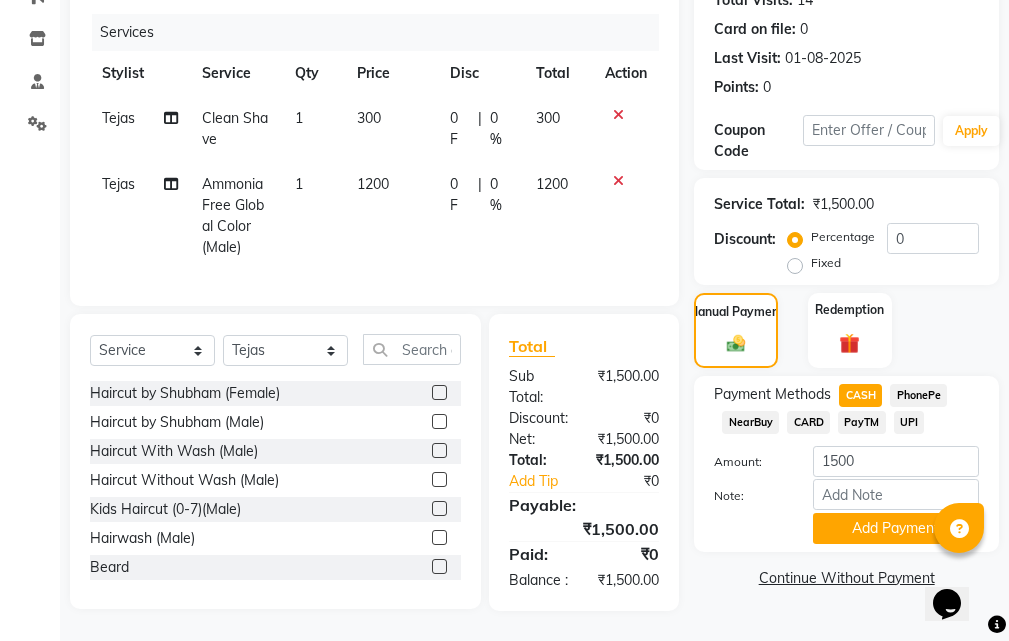 scroll, scrollTop: 297, scrollLeft: 0, axis: vertical 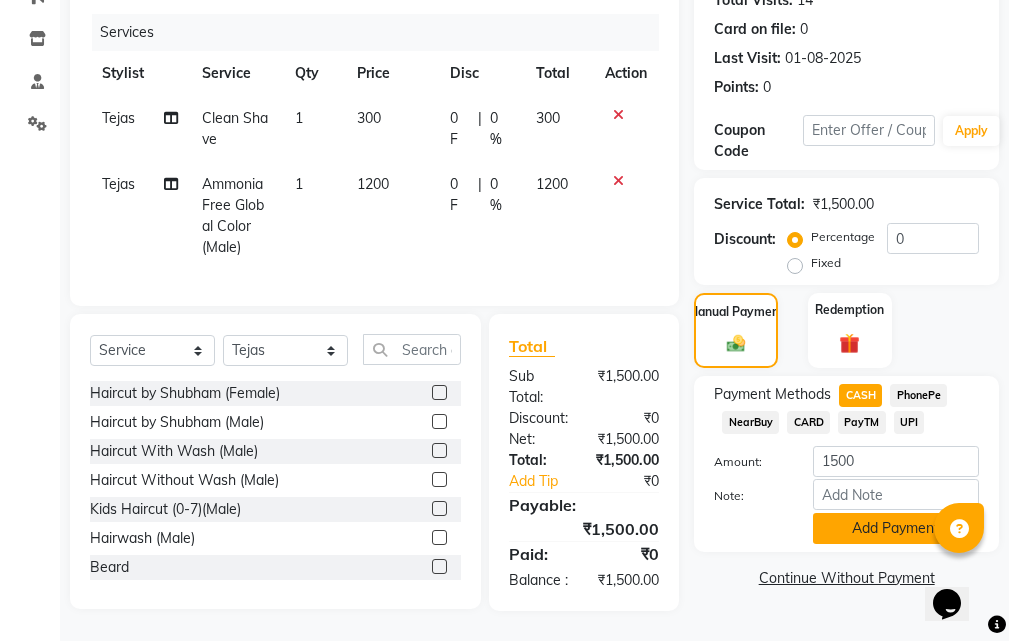 click on "Add Payment" 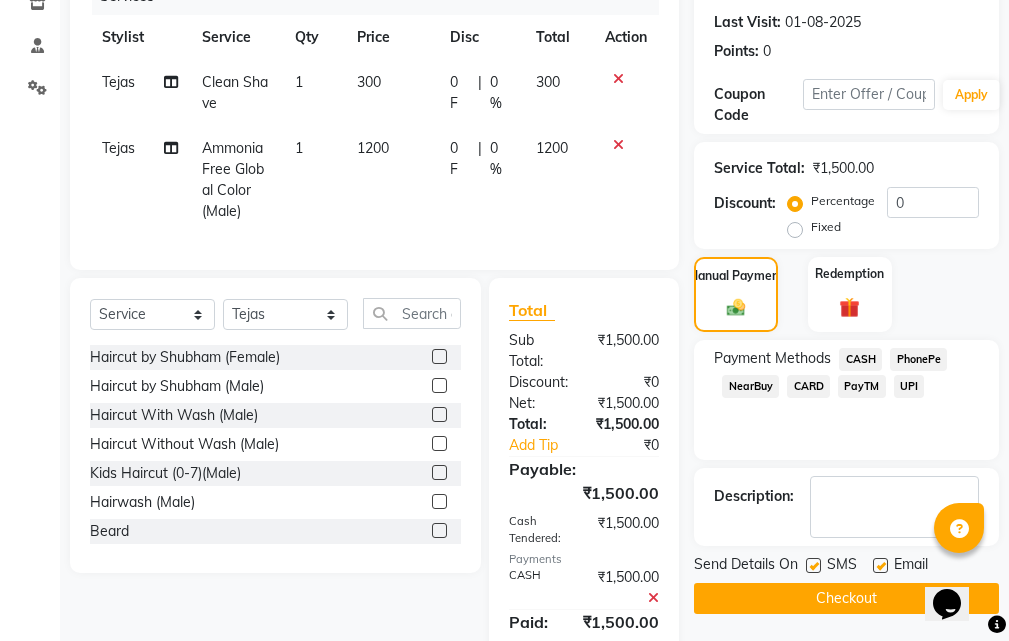 scroll, scrollTop: 401, scrollLeft: 0, axis: vertical 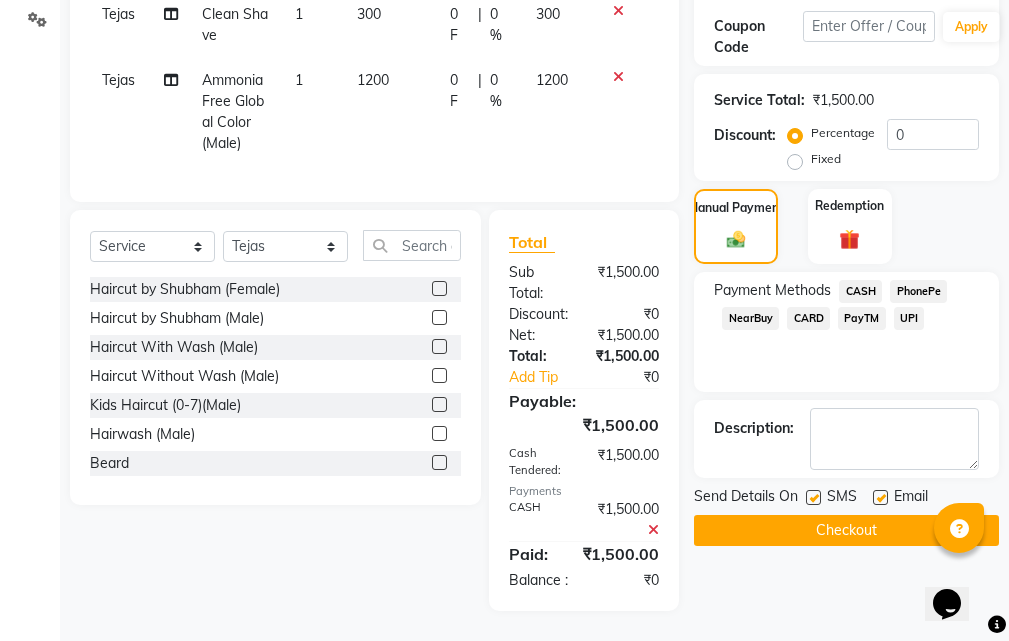 click on "Checkout" 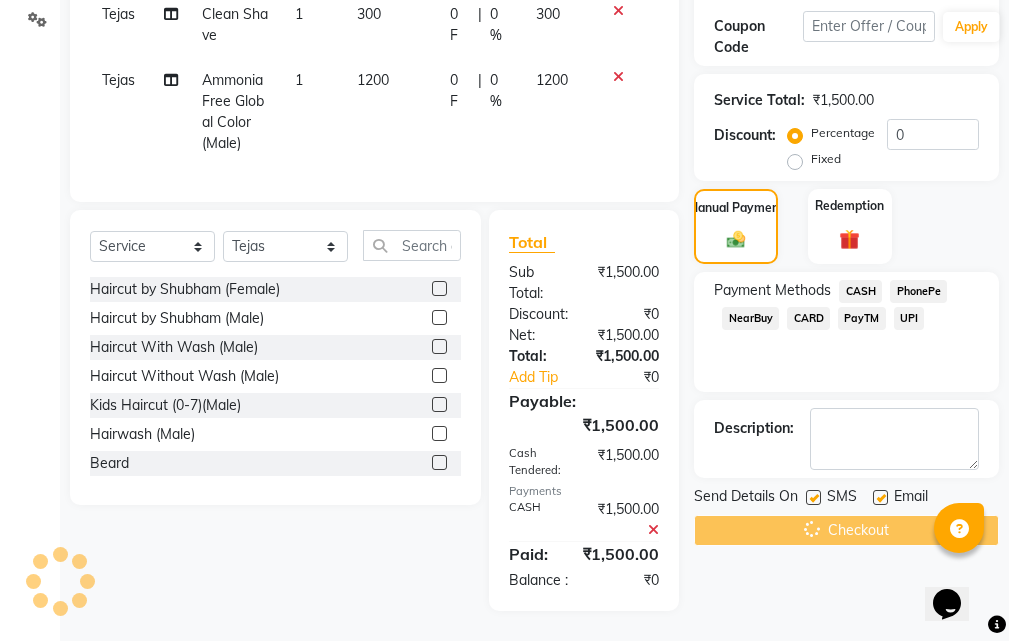 scroll, scrollTop: 0, scrollLeft: 0, axis: both 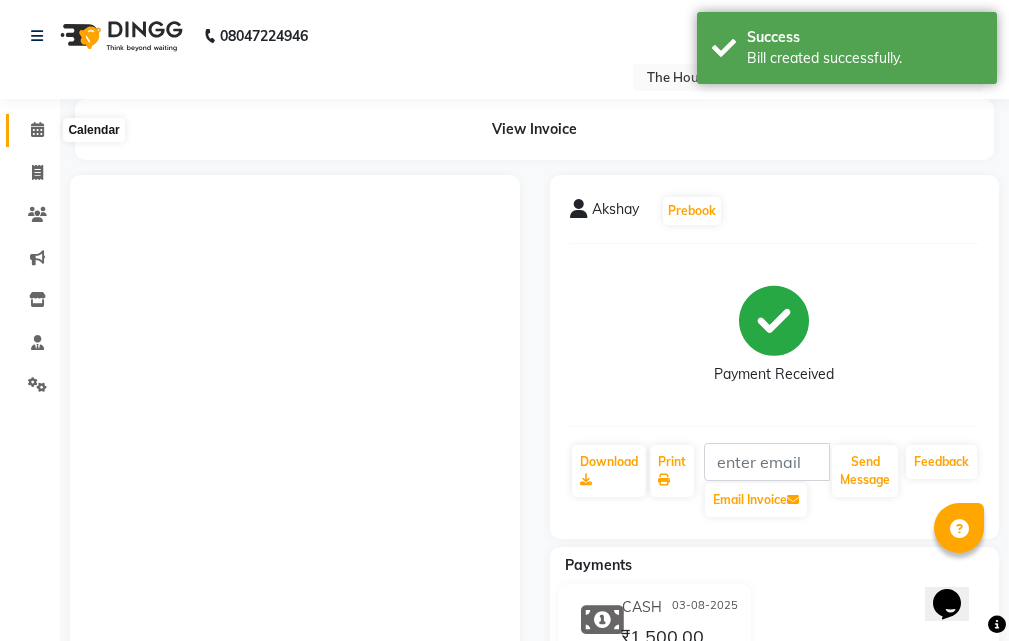 click 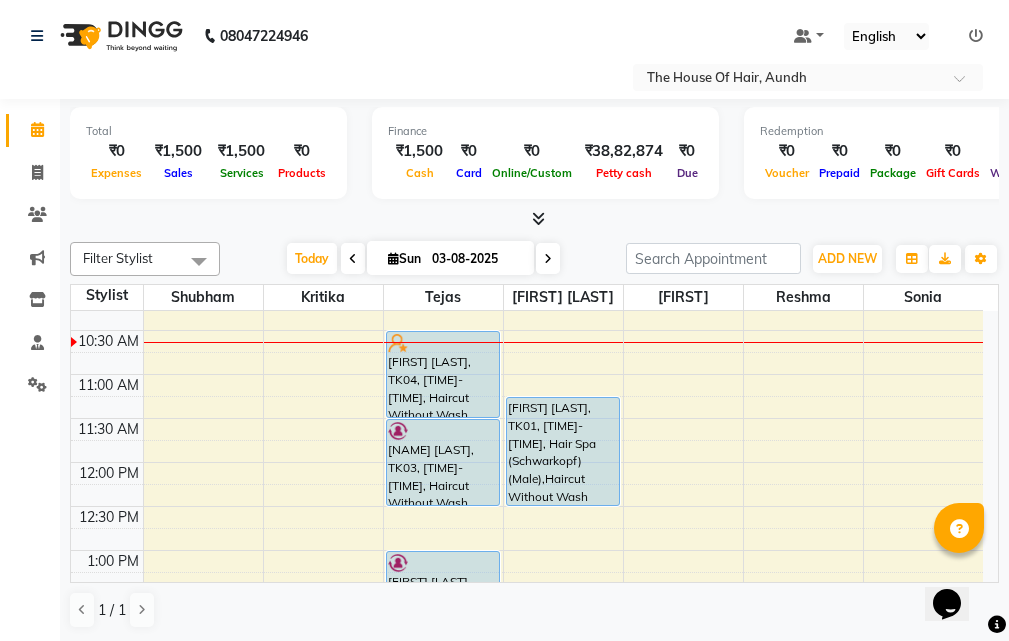 scroll, scrollTop: 100, scrollLeft: 0, axis: vertical 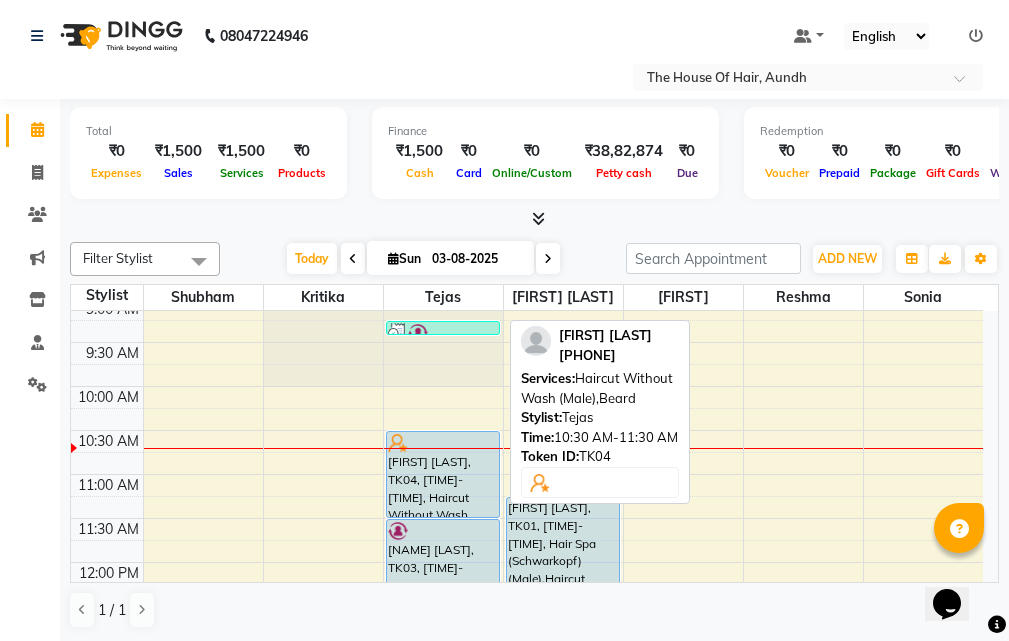 click on "[FIRST] [LAST], TK04, [TIME]-[TIME], Haircut Without Wash (Male),Beard" at bounding box center (443, 474) 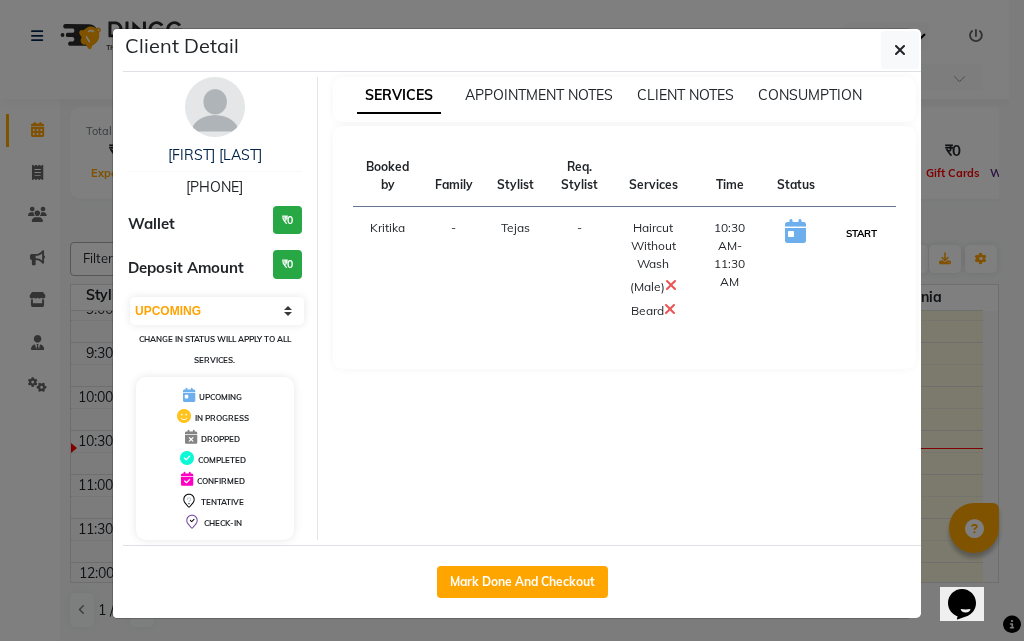 click on "START" at bounding box center [861, 233] 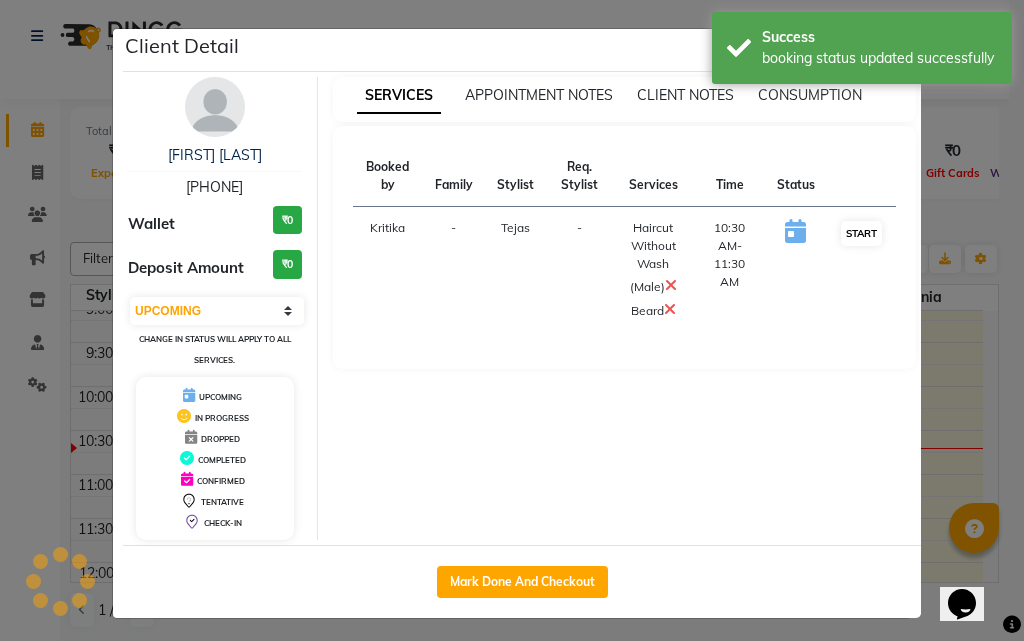 select on "1" 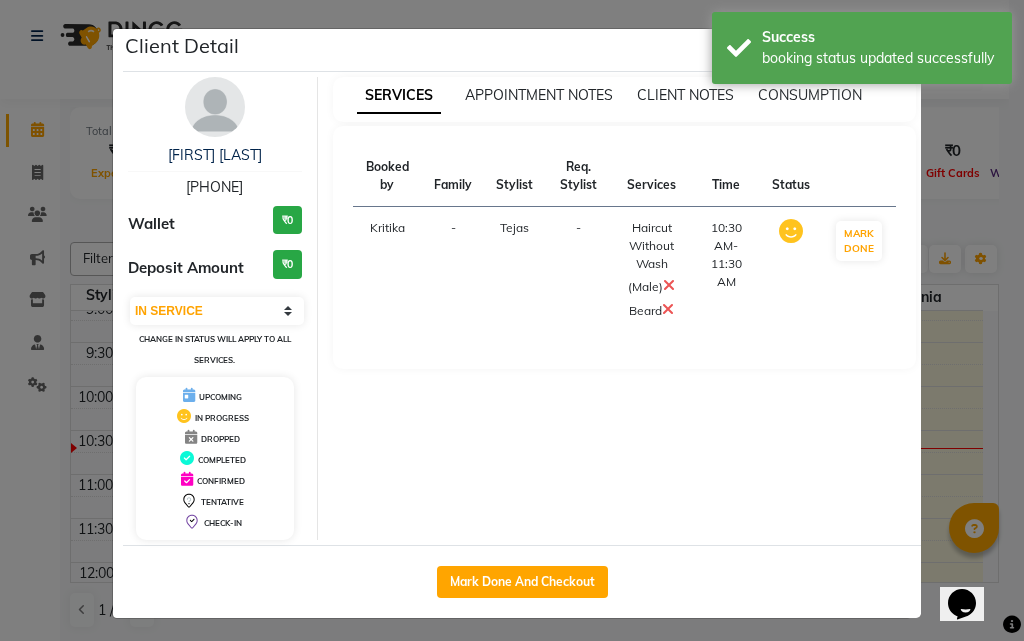 click on "Client Detail [FIRST] [LAST] [PHONE] Wallet ₹0 Deposit Amount ₹0 Select IN SERVICE CONFIRMED TENTATIVE CHECK IN MARK DONE DROPPED UPCOMING Change in status will apply to all services. UPCOMING IN PROGRESS DROPPED COMPLETED CONFIRMED TENTATIVE CHECK-IN SERVICES APPOINTMENT NOTES CLIENT NOTES CONSUMPTION Booked by Family Stylist Req. Stylist Services Time Status Kritika - Tejas - Haircut Without Wash (Male) Beard [TIME]-[TIME] MARK DONE Mark Done And Checkout" 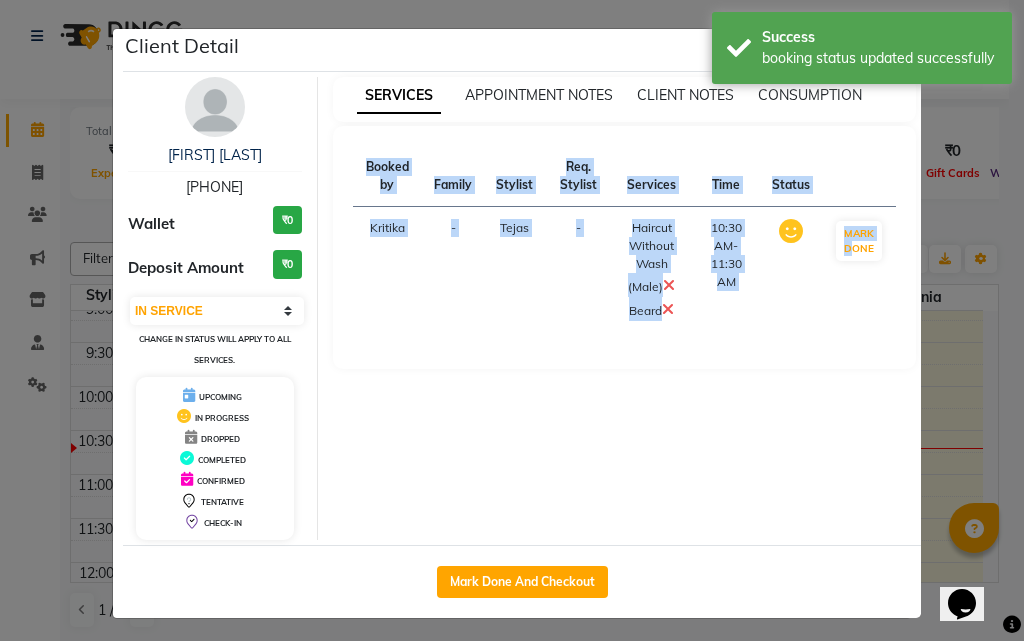 click on "Client Detail [FIRST] [LAST] [PHONE] Wallet ₹0 Deposit Amount ₹0 Select IN SERVICE CONFIRMED TENTATIVE CHECK IN MARK DONE DROPPED UPCOMING Change in status will apply to all services. UPCOMING IN PROGRESS DROPPED COMPLETED CONFIRMED TENTATIVE CHECK-IN SERVICES APPOINTMENT NOTES CLIENT NOTES CONSUMPTION Booked by Family Stylist Req. Stylist Services Time Status Kritika - Tejas - Haircut Without Wash (Male) Beard [TIME]-[TIME] MARK DONE Mark Done And Checkout" 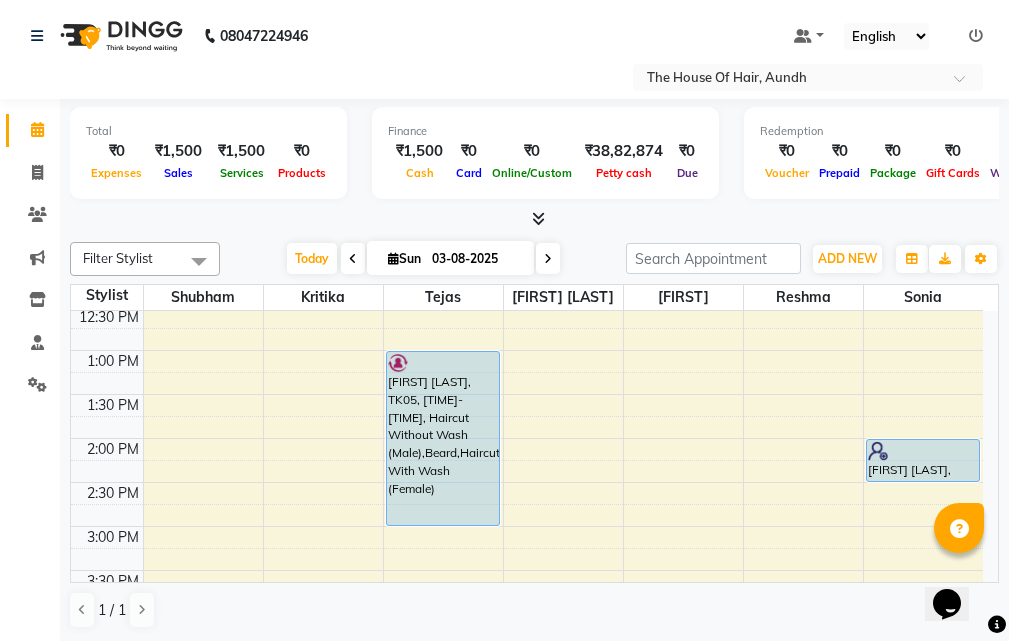 scroll, scrollTop: 300, scrollLeft: 0, axis: vertical 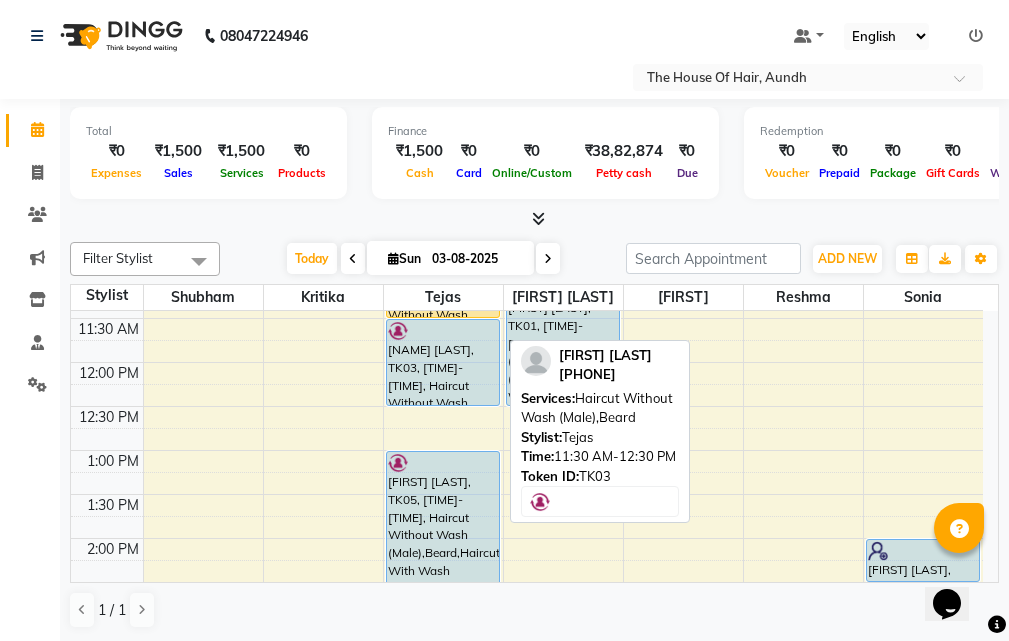 click at bounding box center [443, 331] 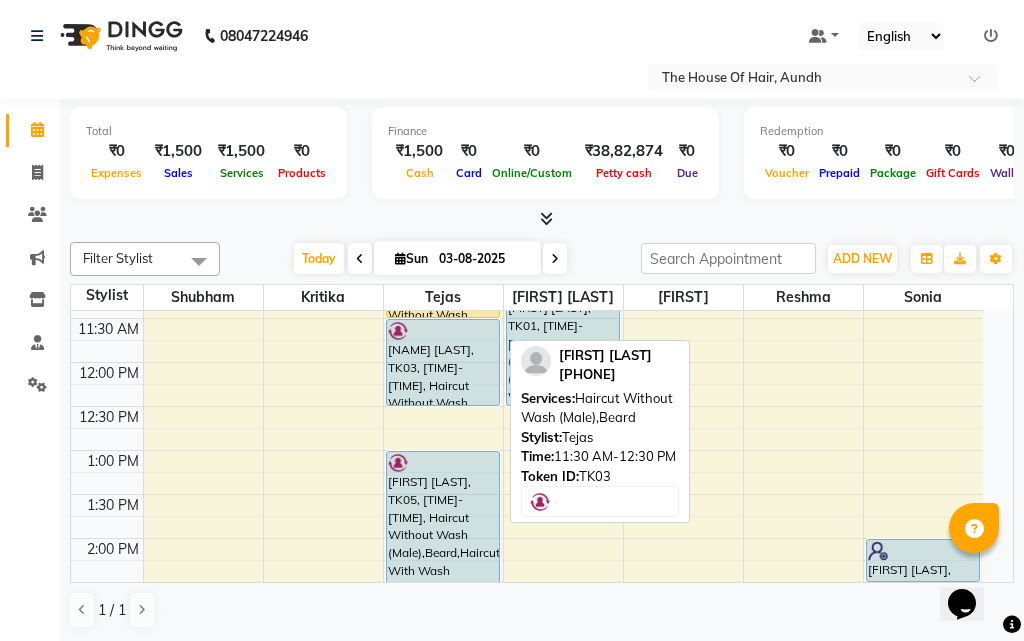 select on "5" 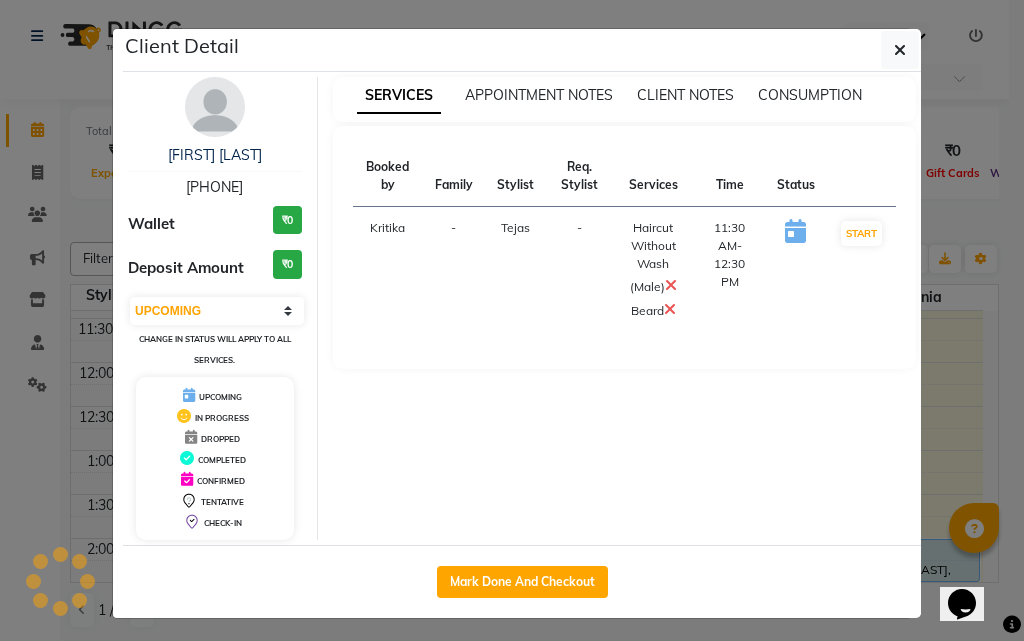 click on "SERVICES APPOINTMENT NOTES CLIENT NOTES CONSUMPTION Booked by Family Stylist Req. Stylist Services Time Status Kritika - Tejas - Haircut Without Wash (Male) Beard 11:30 AM-12:30 PM START" at bounding box center [625, 308] 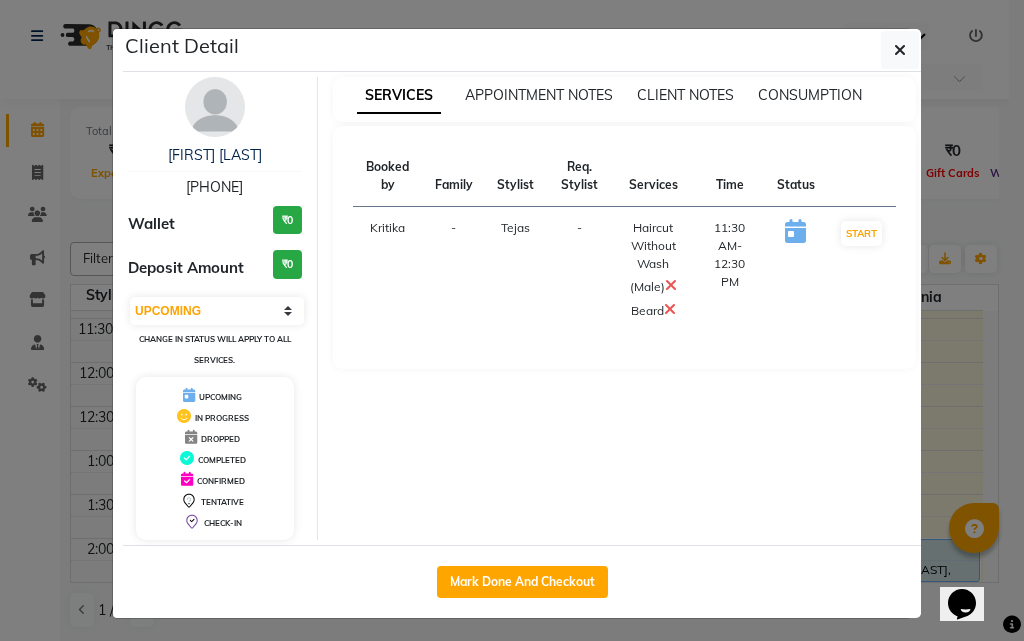 click on "SERVICES APPOINTMENT NOTES CLIENT NOTES CONSUMPTION Booked by Family Stylist Req. Stylist Services Time Status Kritika - Tejas - Haircut Without Wash (Male) Beard 11:30 AM-12:30 PM START" at bounding box center [625, 308] 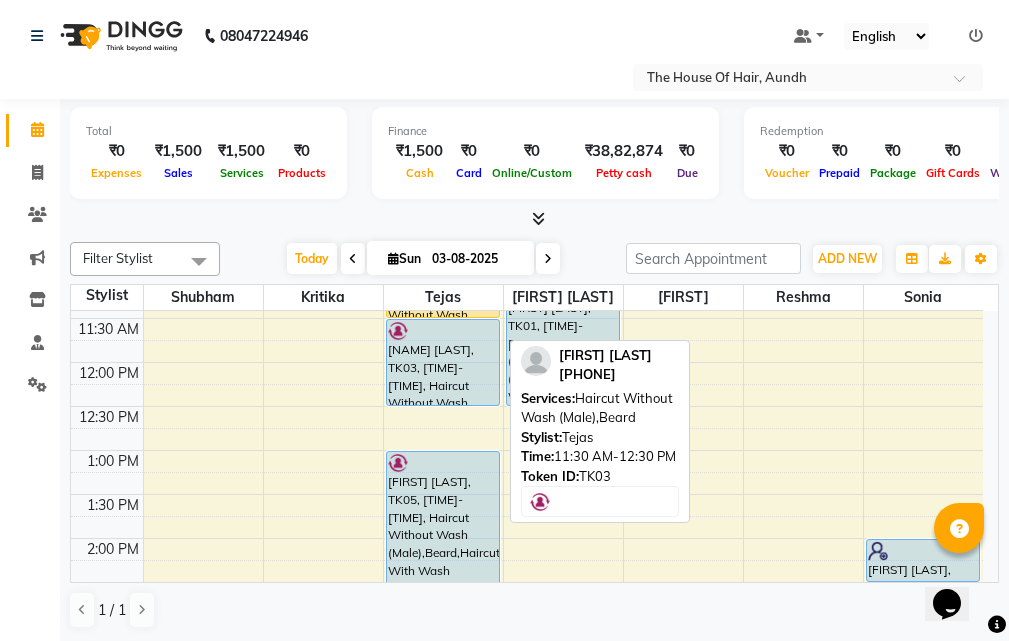 click at bounding box center (443, 331) 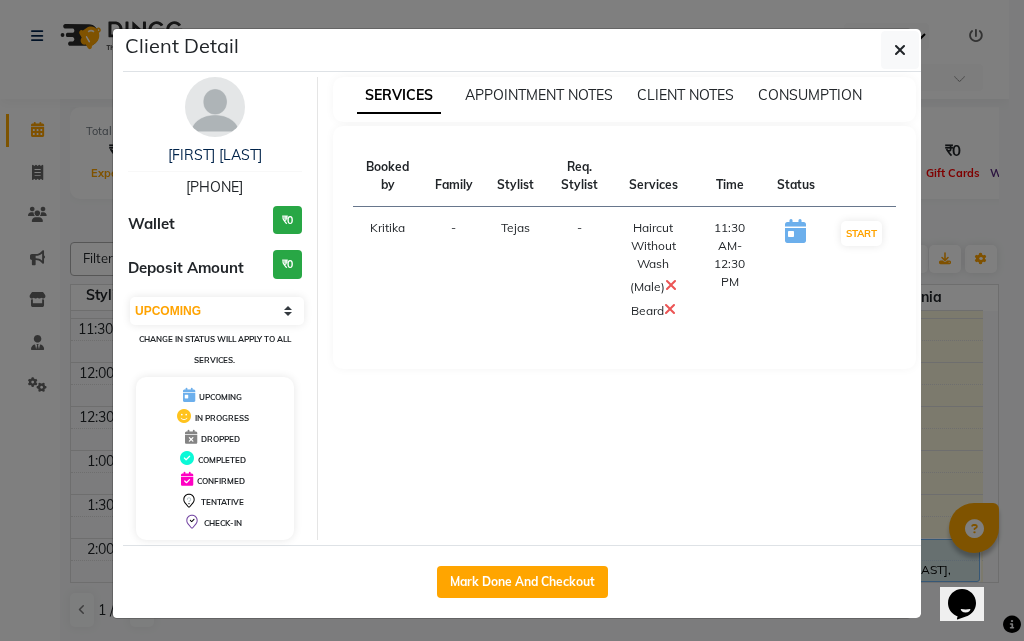 click on "Client Detail  JOYYDEEP ROY   9764020811 Wallet ₹0 Deposit Amount  ₹0  Select IN SERVICE CONFIRMED TENTATIVE CHECK IN MARK DONE DROPPED UPCOMING Change in status will apply to all services. UPCOMING IN PROGRESS DROPPED COMPLETED CONFIRMED TENTATIVE CHECK-IN SERVICES APPOINTMENT NOTES CLIENT NOTES CONSUMPTION Booked by Family Stylist Req. Stylist Services Time Status  Kritika   - Tejas -  Haircut Without Wash (Male)   Beard   11:30 AM-12:30 PM   START   Mark Done And Checkout" 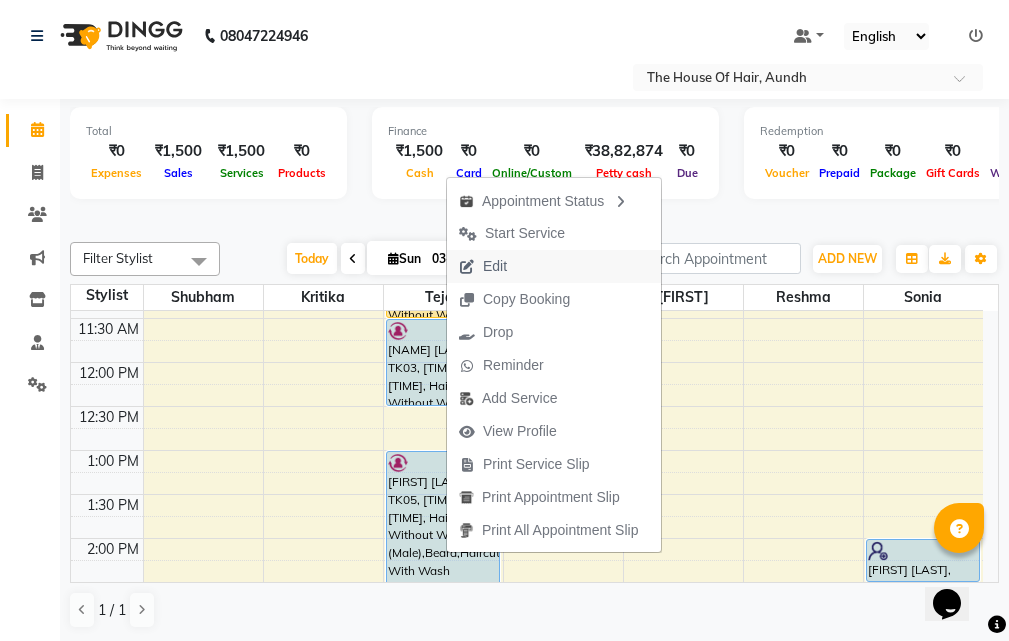 click on "Edit" at bounding box center [554, 266] 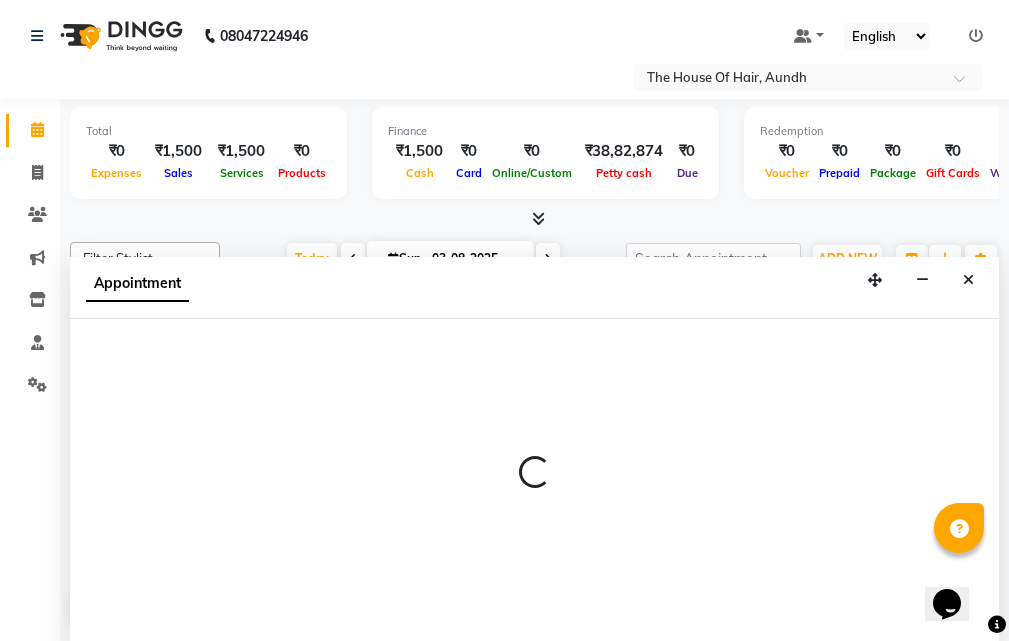 scroll, scrollTop: 1, scrollLeft: 0, axis: vertical 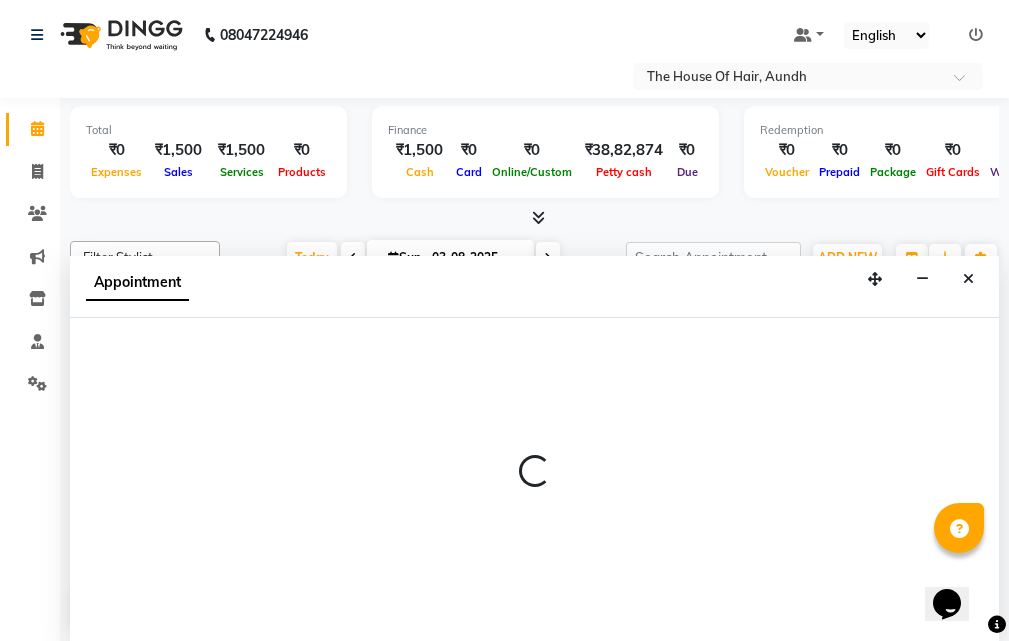 select on "tentative" 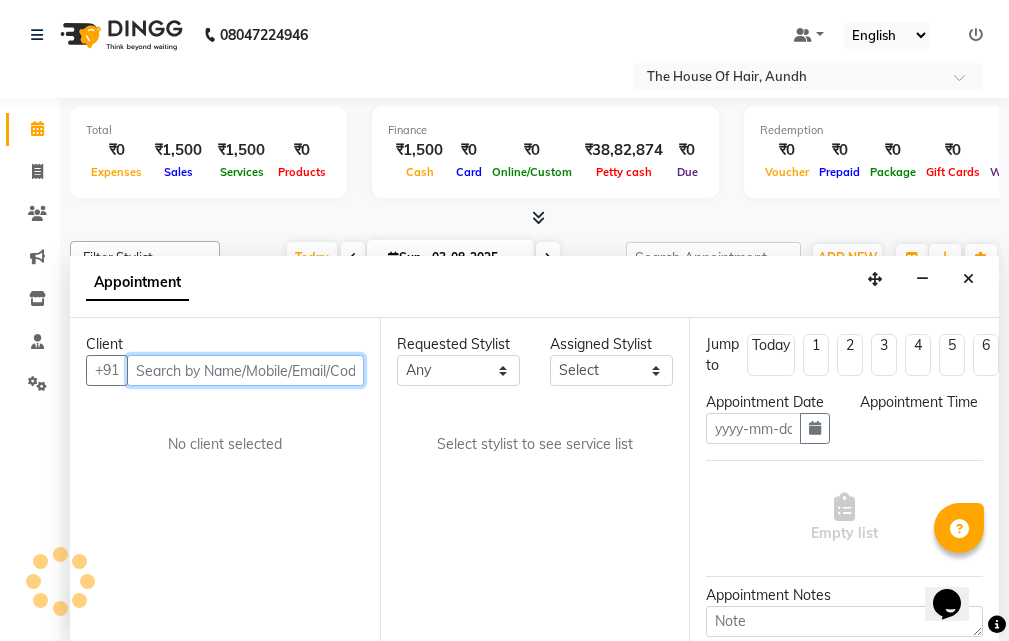 type on "03-08-2025" 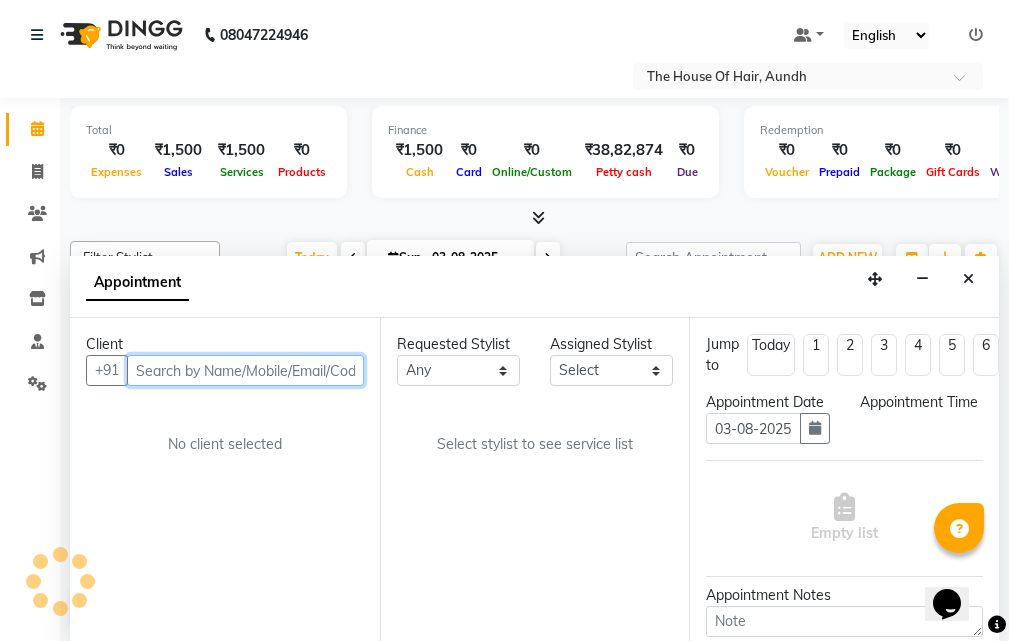 select on "6864" 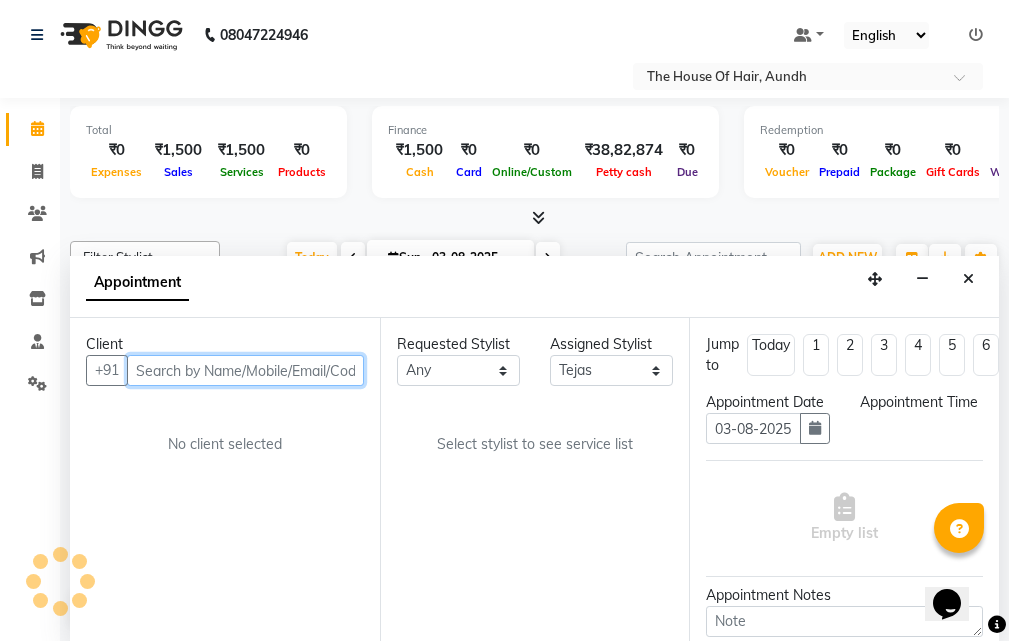 select on "upcoming" 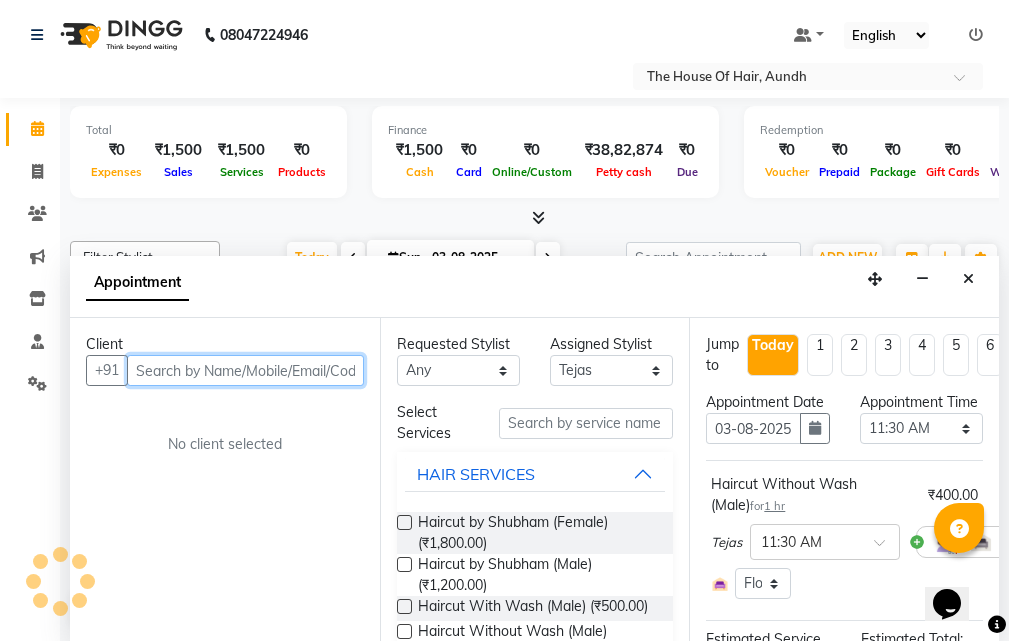 scroll, scrollTop: 177, scrollLeft: 0, axis: vertical 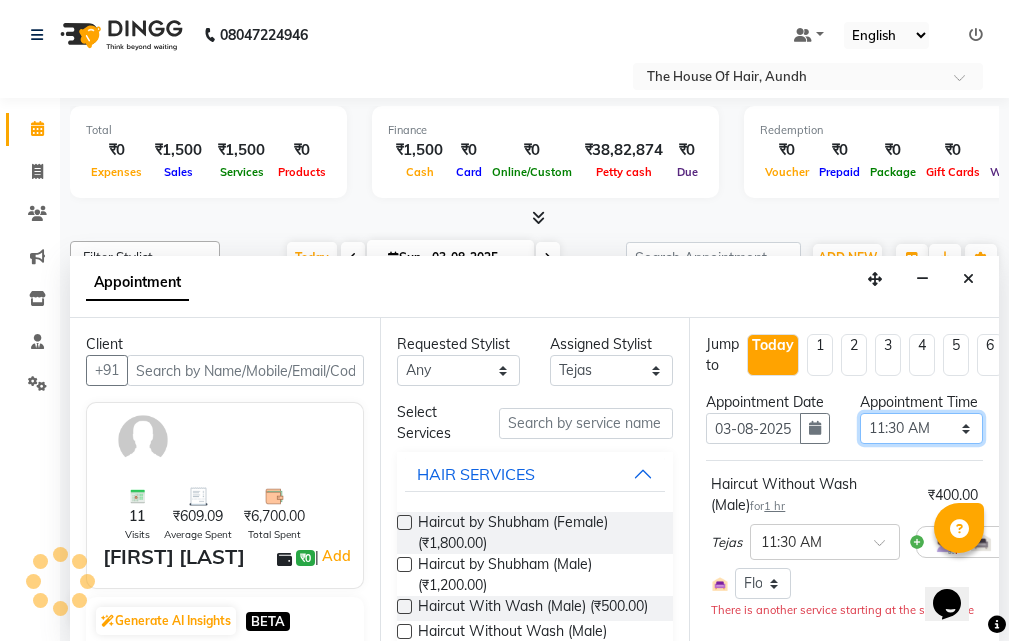 click on "Select 09:00 AM 09:15 AM 09:30 AM 09:45 AM 10:00 AM 10:15 AM 10:30 AM 10:45 AM 11:00 AM 11:15 AM 11:30 AM 11:45 AM 12:00 PM 12:15 PM 12:30 PM 12:45 PM 01:00 PM 01:15 PM 01:30 PM 01:45 PM 02:00 PM 02:15 PM 02:30 PM 02:45 PM 03:00 PM 03:15 PM 03:30 PM 03:45 PM 04:00 PM 04:15 PM 04:30 PM 04:45 PM 05:00 PM 05:15 PM 05:30 PM 05:45 PM 06:00 PM 06:15 PM 06:30 PM 06:45 PM 07:00 PM 07:15 PM 07:30 PM 07:45 PM 08:00 PM 08:15 PM 08:30 PM 08:45 PM 09:00 PM 09:15 PM 09:30 PM" at bounding box center [921, 428] 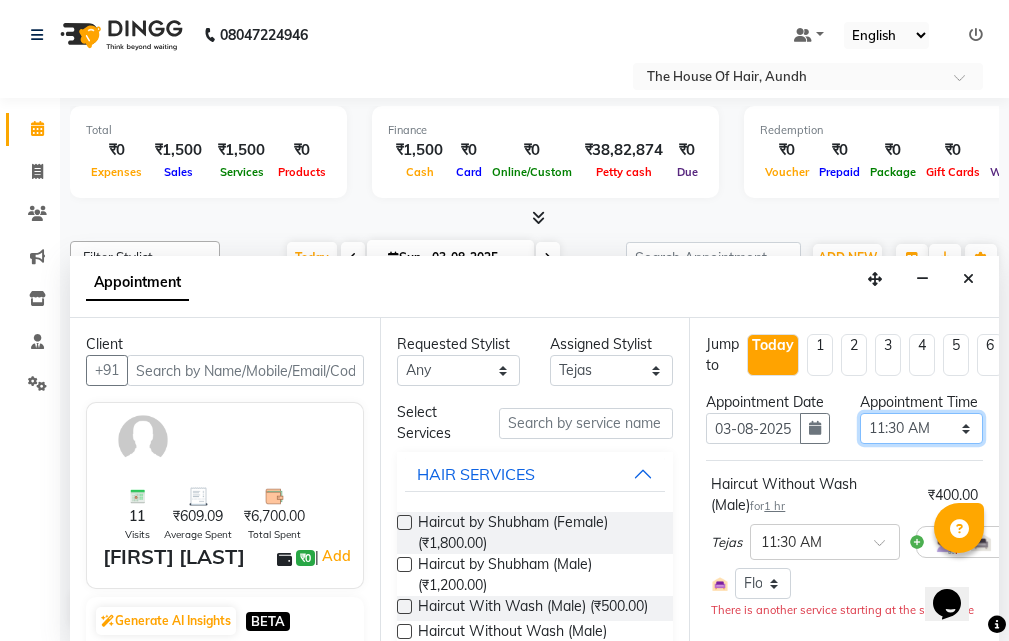 select on "720" 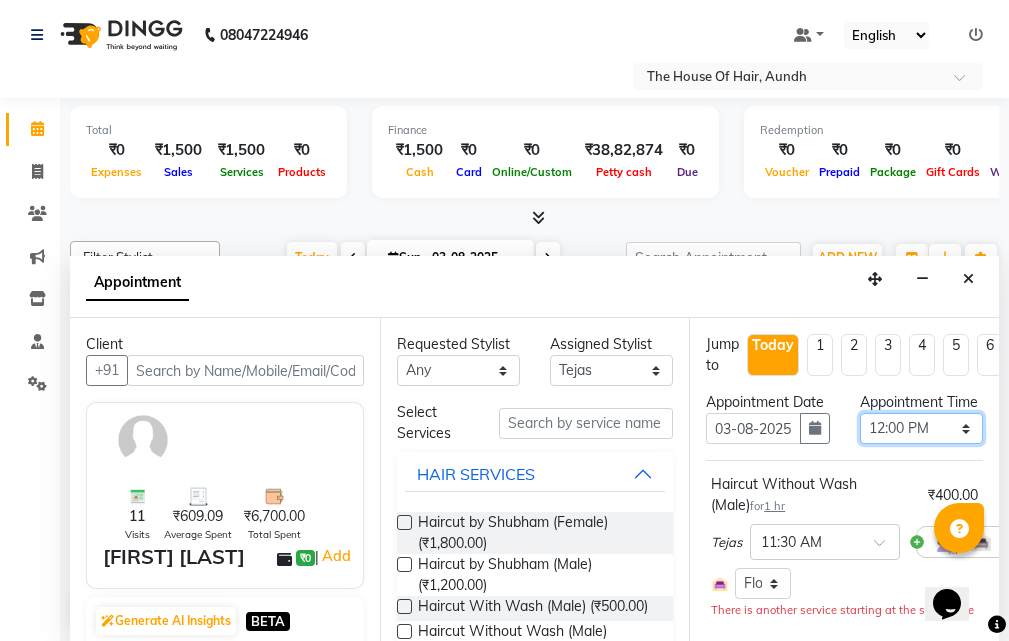 click on "Select 09:00 AM 09:15 AM 09:30 AM 09:45 AM 10:00 AM 10:15 AM 10:30 AM 10:45 AM 11:00 AM 11:15 AM 11:30 AM 11:45 AM 12:00 PM 12:15 PM 12:30 PM 12:45 PM 01:00 PM 01:15 PM 01:30 PM 01:45 PM 02:00 PM 02:15 PM 02:30 PM 02:45 PM 03:00 PM 03:15 PM 03:30 PM 03:45 PM 04:00 PM 04:15 PM 04:30 PM 04:45 PM 05:00 PM 05:15 PM 05:30 PM 05:45 PM 06:00 PM 06:15 PM 06:30 PM 06:45 PM 07:00 PM 07:15 PM 07:30 PM 07:45 PM 08:00 PM 08:15 PM 08:30 PM 08:45 PM 09:00 PM 09:15 PM 09:30 PM" at bounding box center [921, 428] 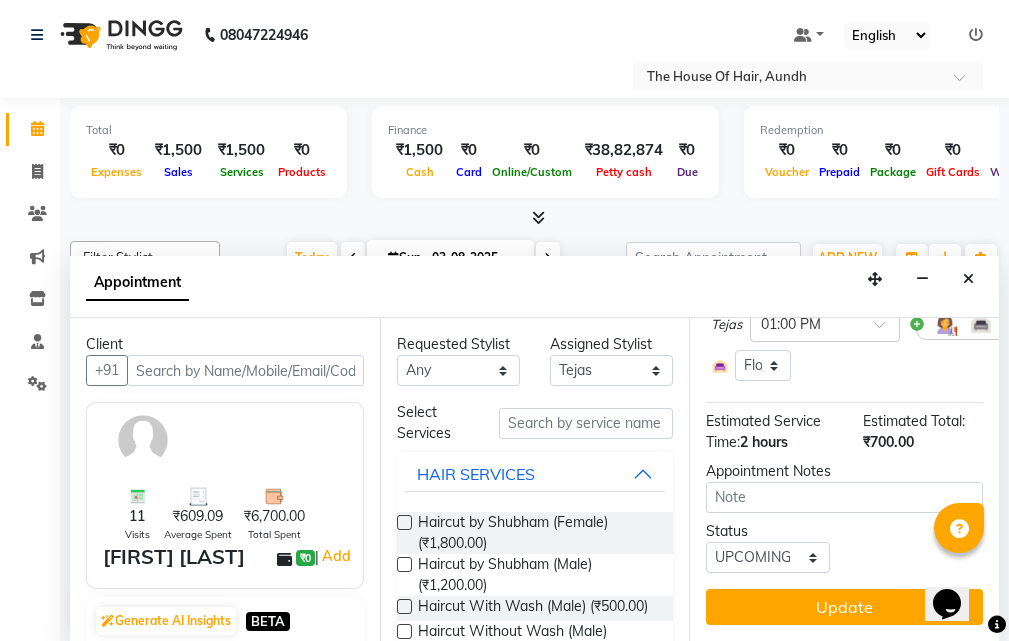 scroll, scrollTop: 376, scrollLeft: 0, axis: vertical 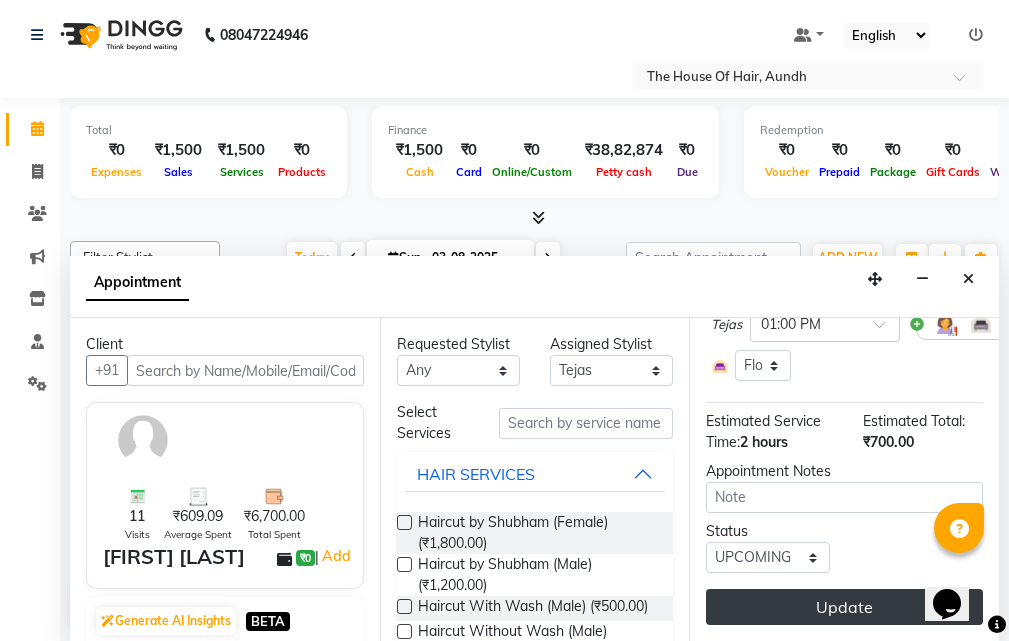 click on "Update" at bounding box center (844, 607) 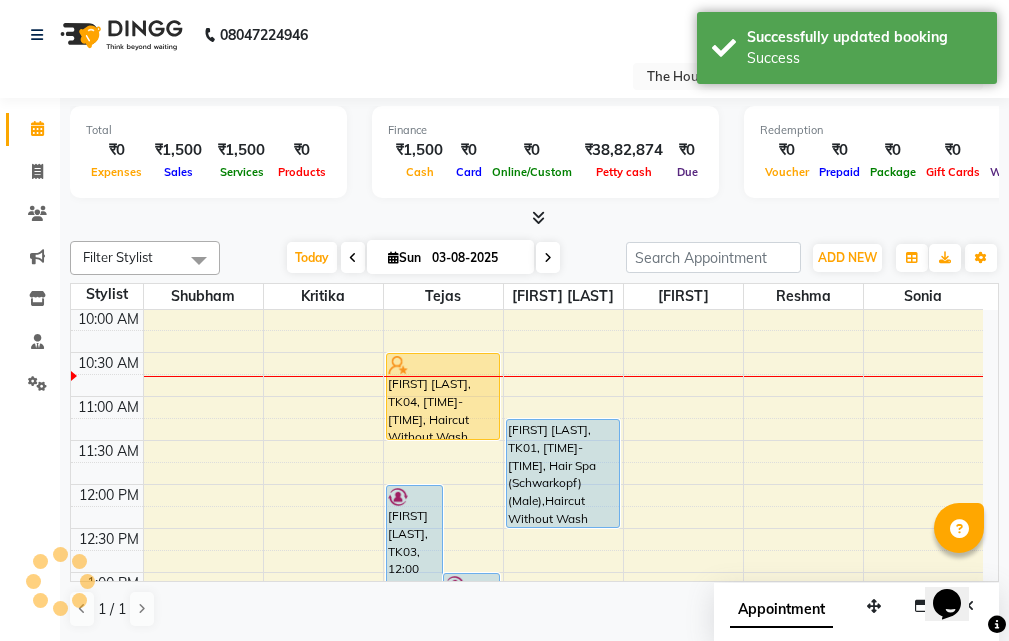 scroll, scrollTop: 0, scrollLeft: 0, axis: both 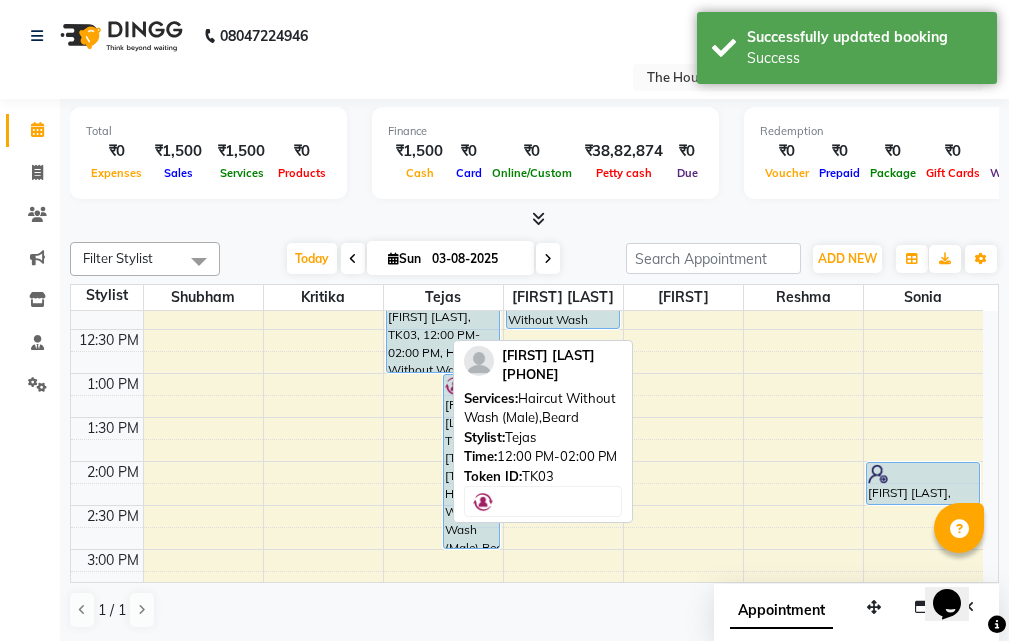 drag, startPoint x: 417, startPoint y: 459, endPoint x: 436, endPoint y: 363, distance: 97.862144 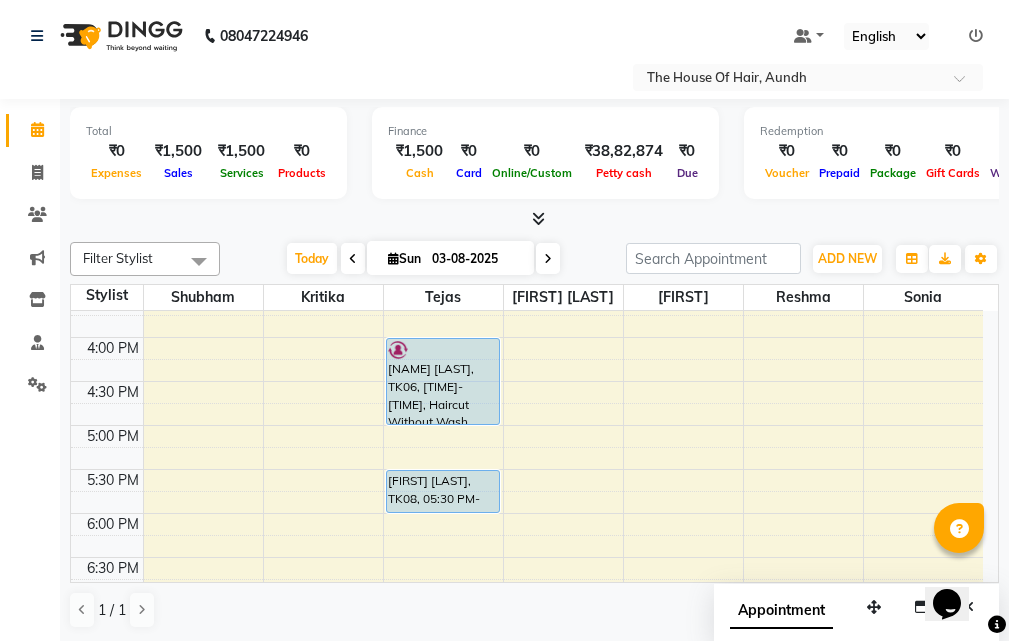 scroll, scrollTop: 777, scrollLeft: 0, axis: vertical 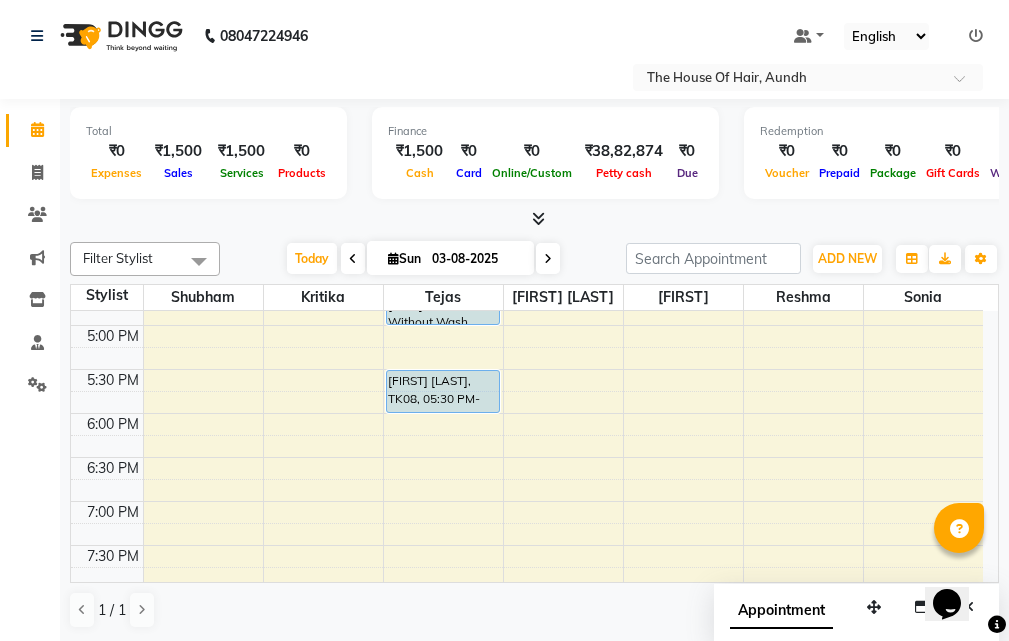 click on "9:15 AM-9:20 AM, Clean Shave ,Ammonia Free Global Color (Male) Dhanraj Dhabbe, TK04, 10:30 AM-11:30 AM, Haircut Without Wash (Male),Beard JOYYDEEP ROY, TK03, 12:00 PM-01:00 PM, Haircut Without Wash (Male),Beard Pooja Sood, TK05, 01:00 PM-03:00 PM, Haircut Without Wash (Male),Beard,Haircut With Wash (Female) Nakul Pathak, TK06, 04:00 PM-05:00 PM, Haircut Without Wash (Male),Beard Jameil Kolliyl, TK08, 05:30 PM-06:00 PM, Haircut With Wash (Male) PRASHANT DEVDHARE, TK01, 11:15 AM-12:30 PM, Hair Spa (Schwarkopf) (Male),Haircut Without Wash (Male) Saroj Kumar, TK07, 02:00 PM-02:30 PM, Haircut Without Wash (Male)" at bounding box center (527, 149) 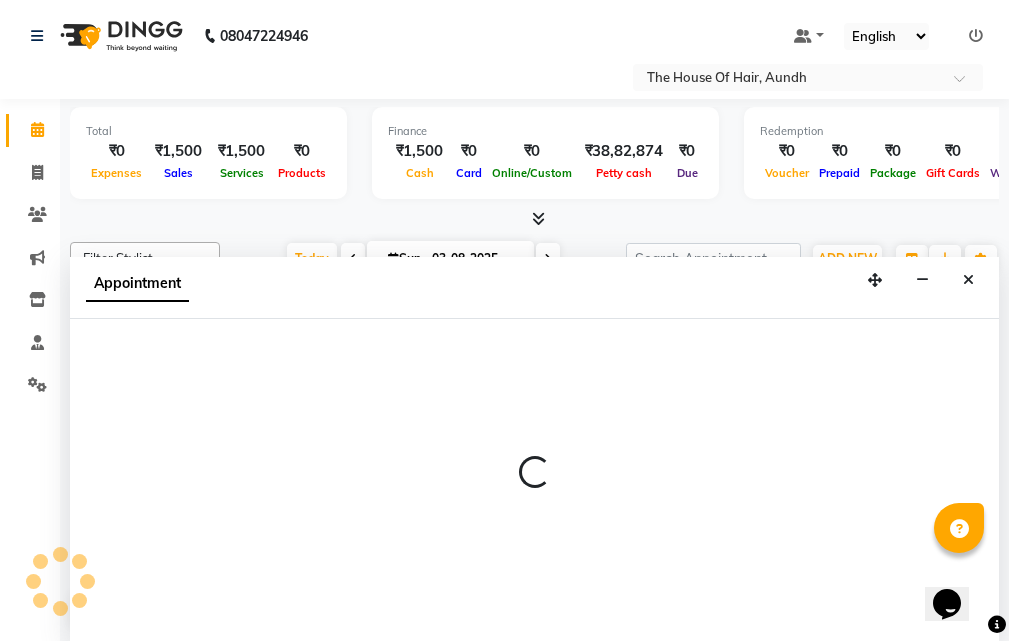 scroll, scrollTop: 1, scrollLeft: 0, axis: vertical 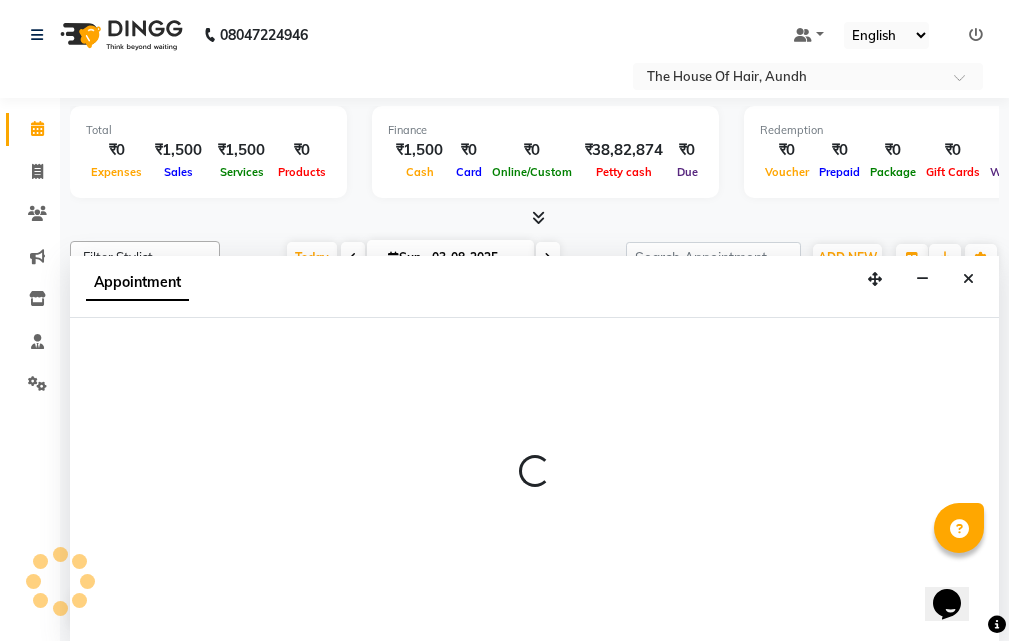 select on "6864" 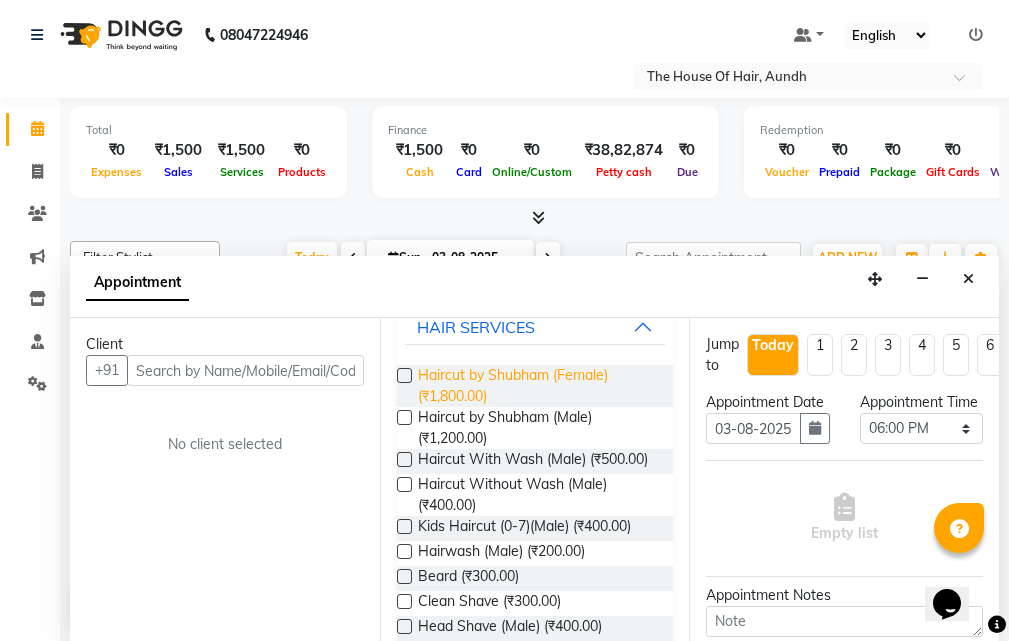 scroll, scrollTop: 200, scrollLeft: 0, axis: vertical 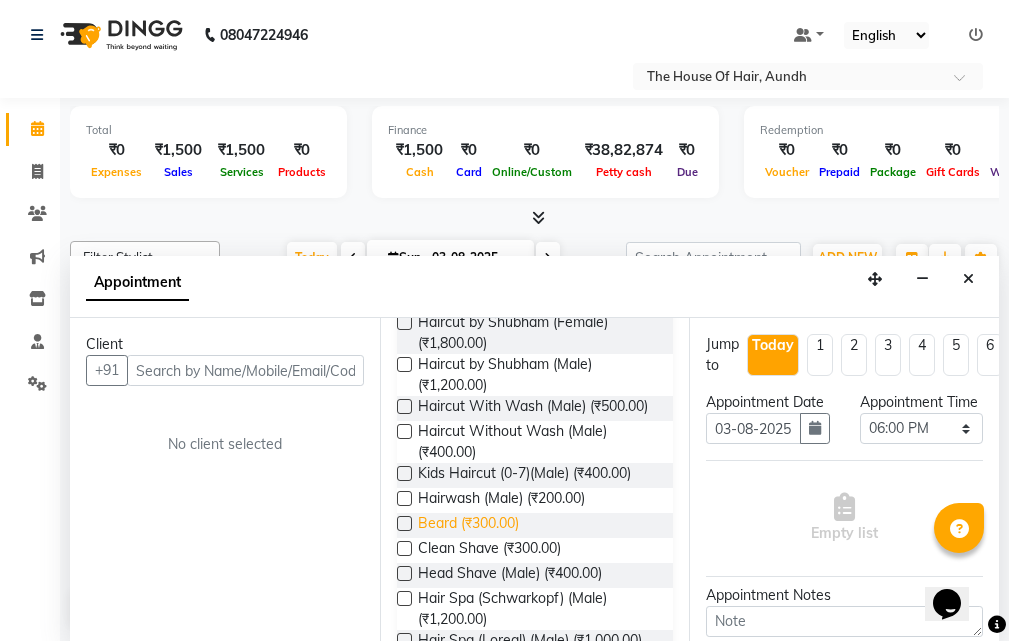 click on "Beard (₹300.00)" at bounding box center [468, 525] 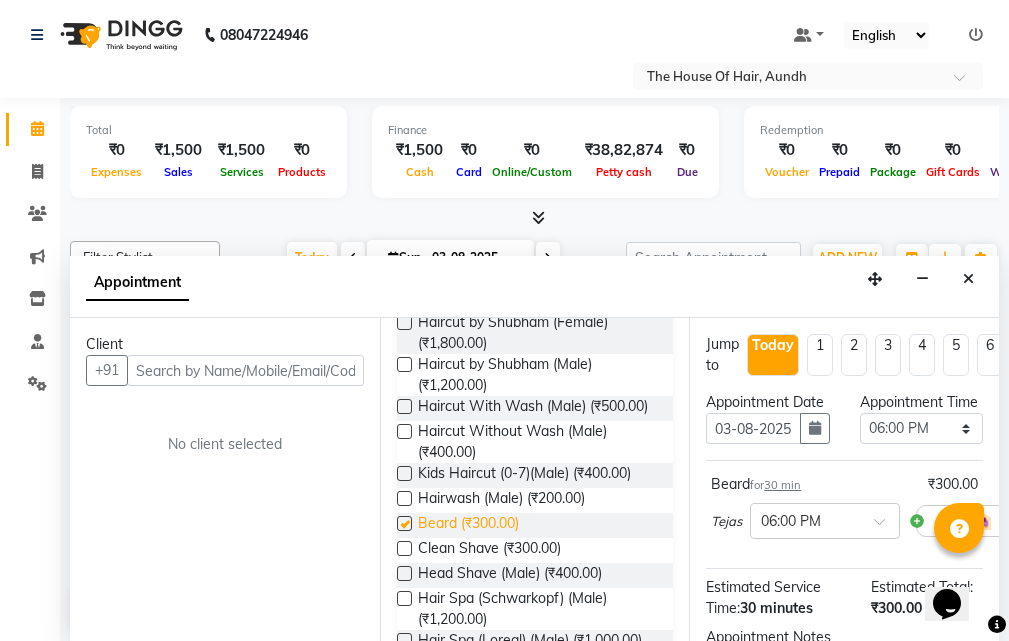 checkbox on "false" 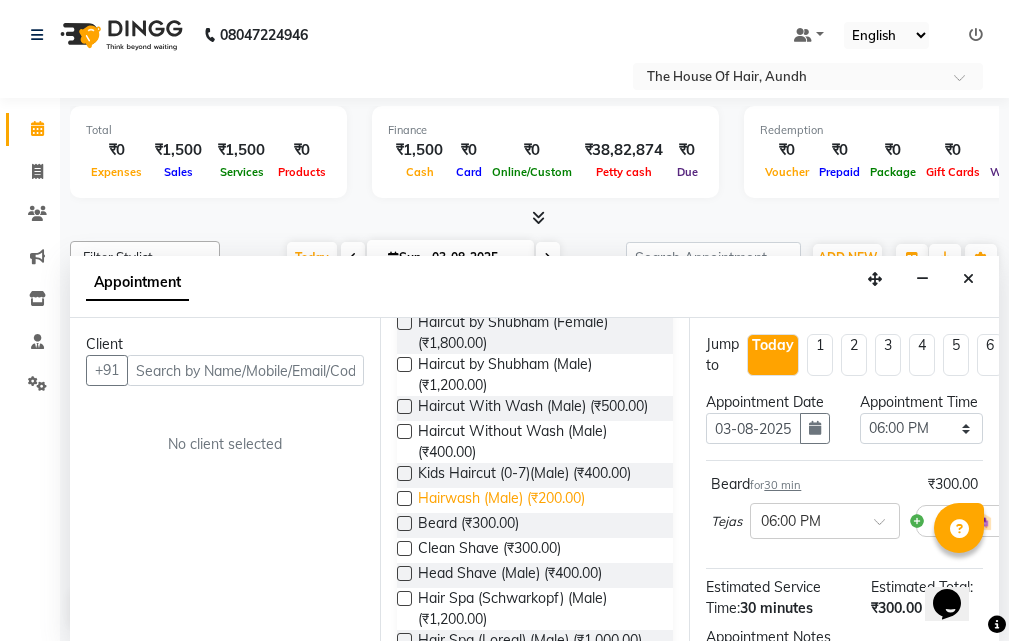 scroll, scrollTop: 0, scrollLeft: 0, axis: both 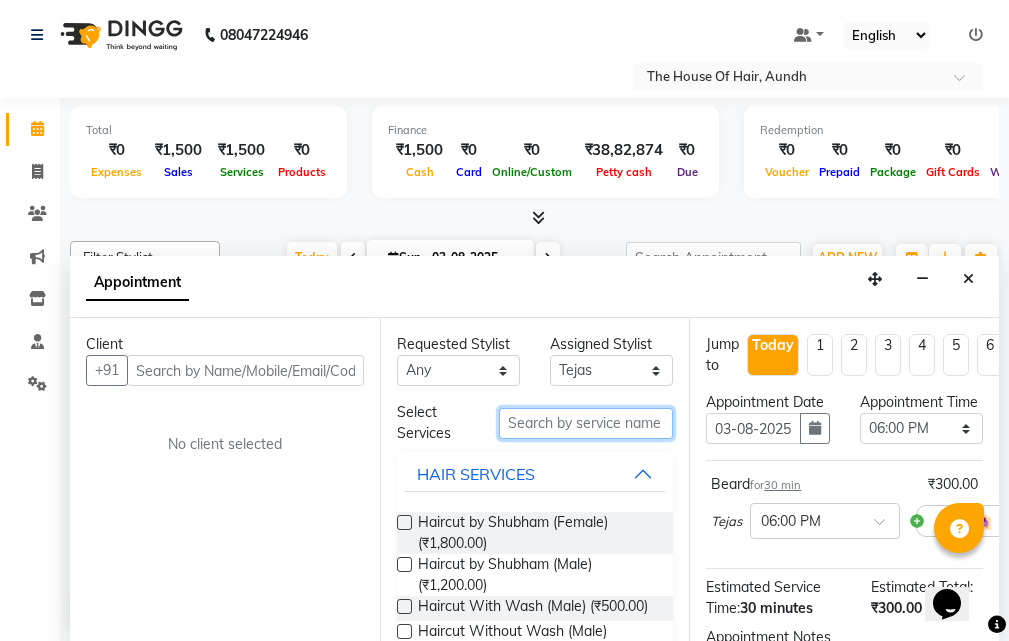 click at bounding box center [586, 423] 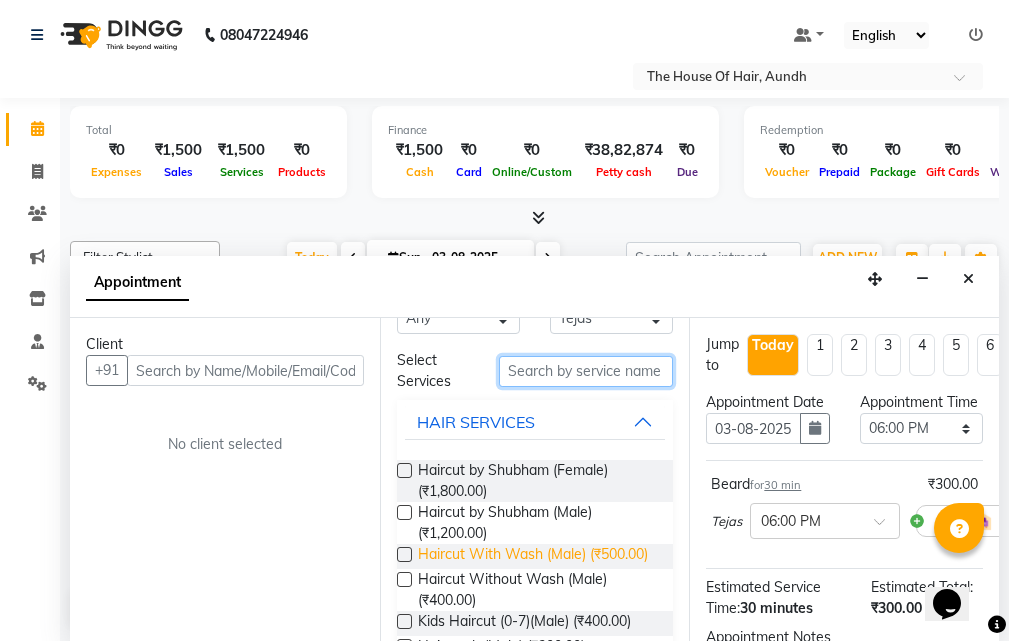 scroll, scrollTop: 100, scrollLeft: 0, axis: vertical 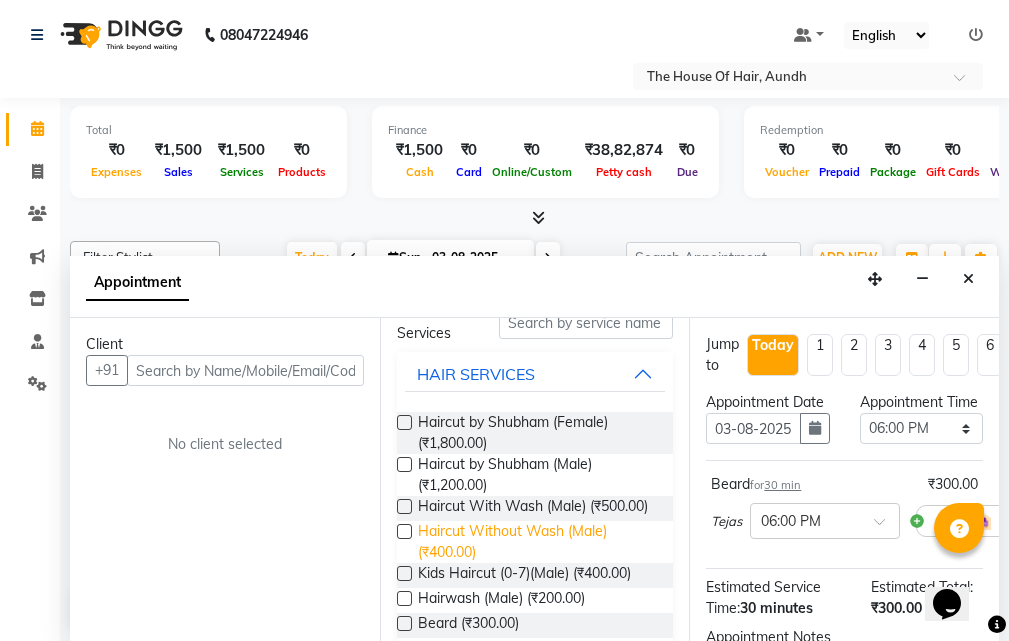 click on "Haircut Without Wash (Male) (₹400.00)" at bounding box center [538, 542] 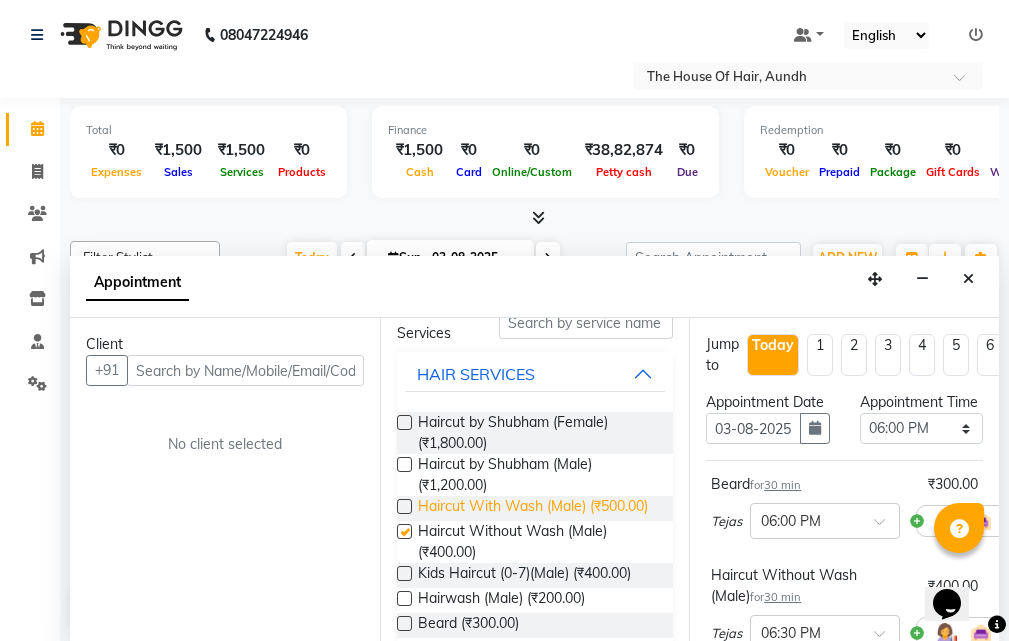 checkbox on "false" 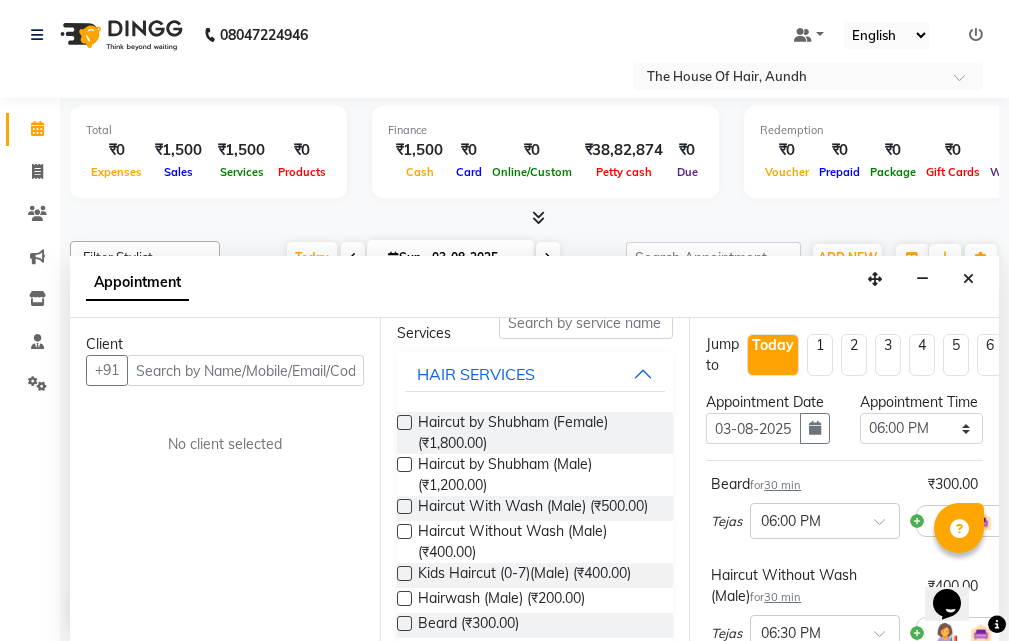 scroll, scrollTop: 0, scrollLeft: 0, axis: both 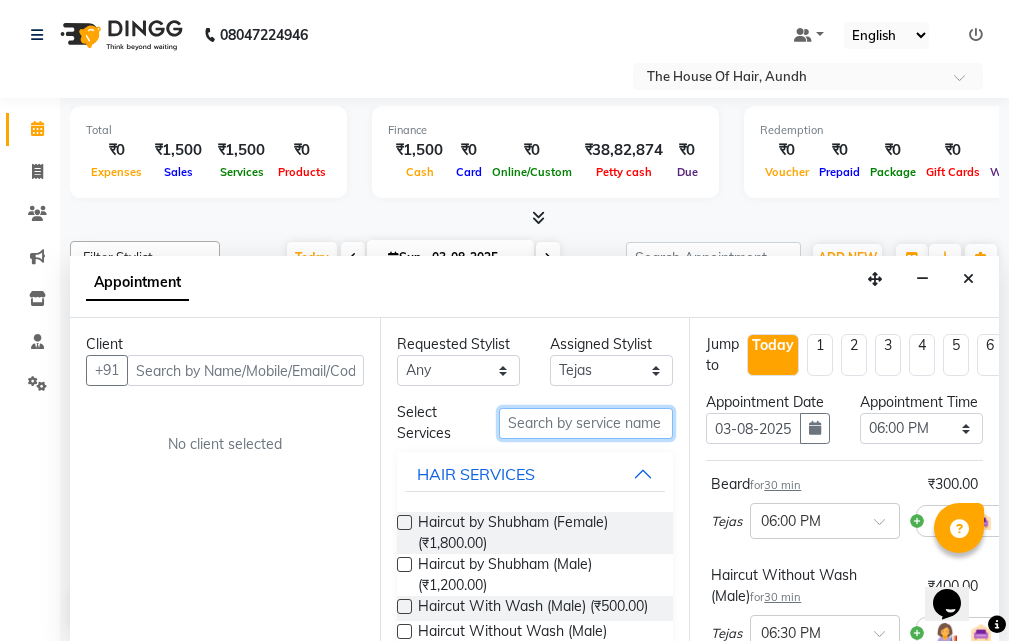 click at bounding box center (586, 423) 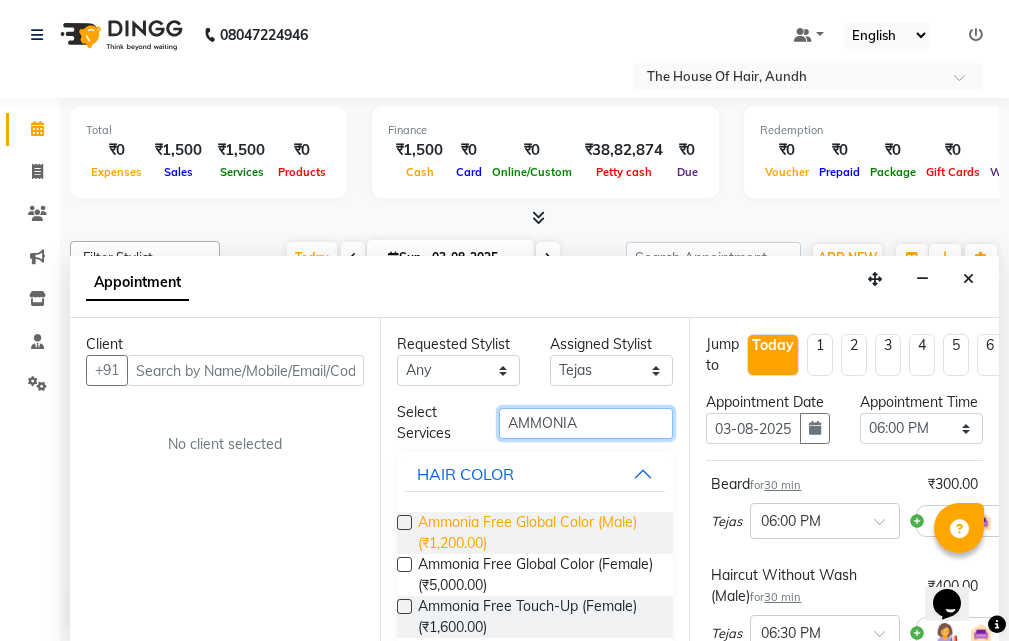 type on "AMMONIA" 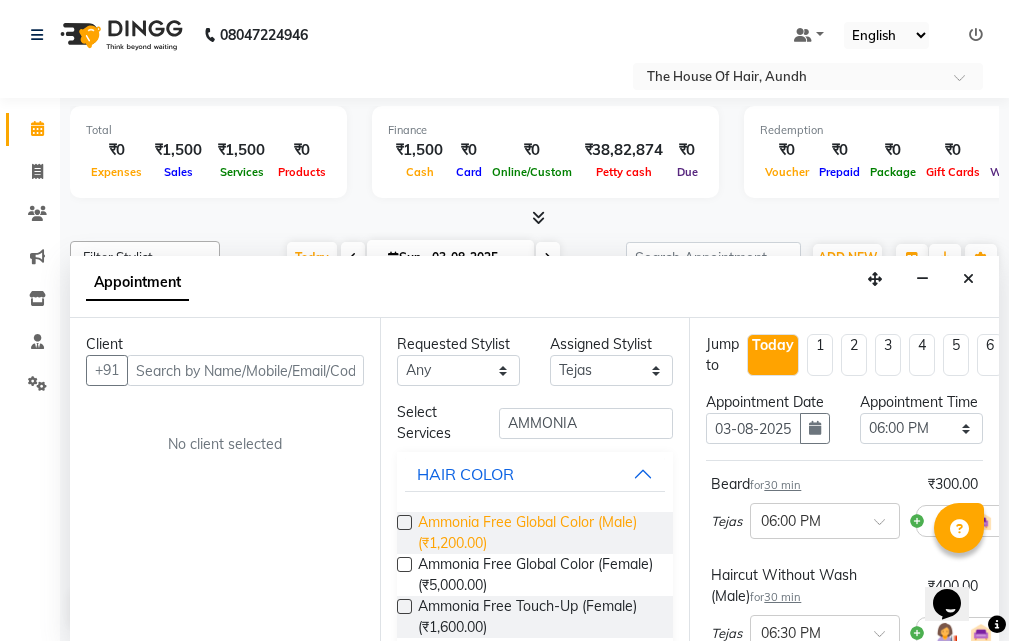 click on "Ammonia Free Global Color (Male) (₹1,200.00)" at bounding box center [538, 533] 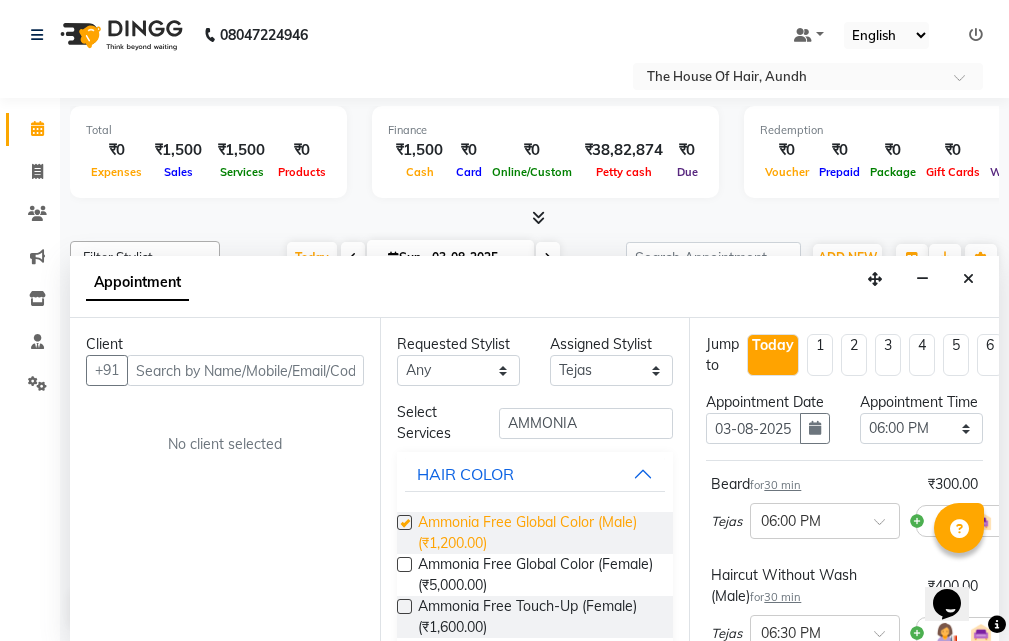 checkbox on "false" 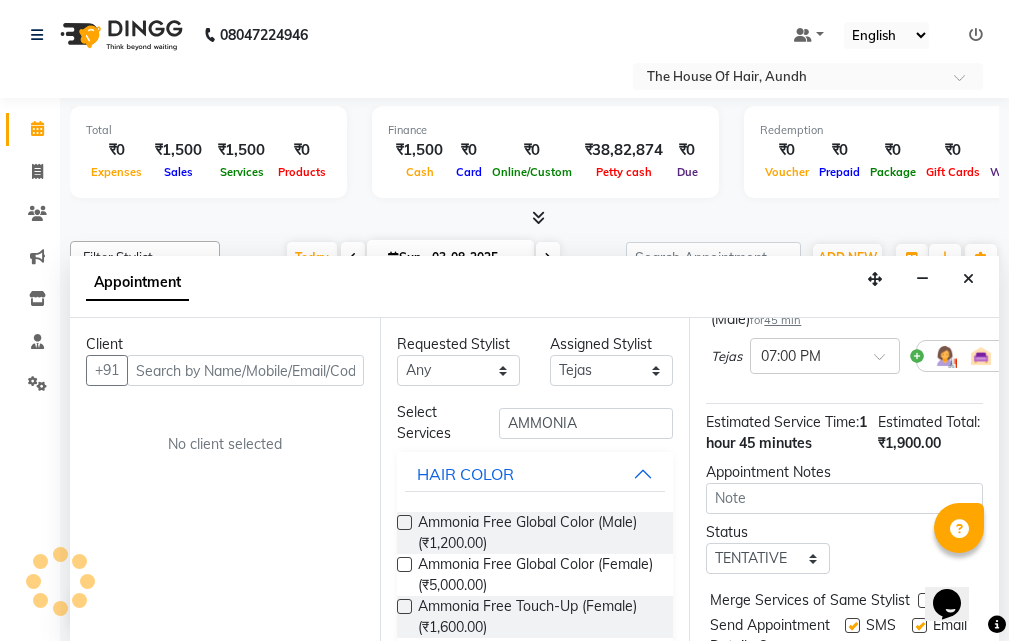 scroll, scrollTop: 400, scrollLeft: 0, axis: vertical 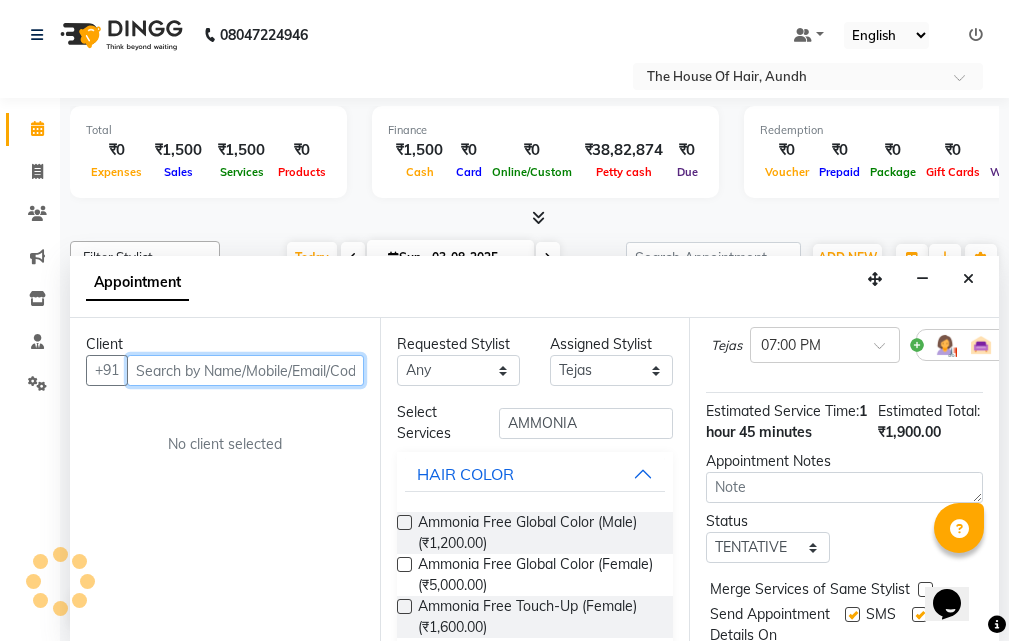 click at bounding box center (245, 370) 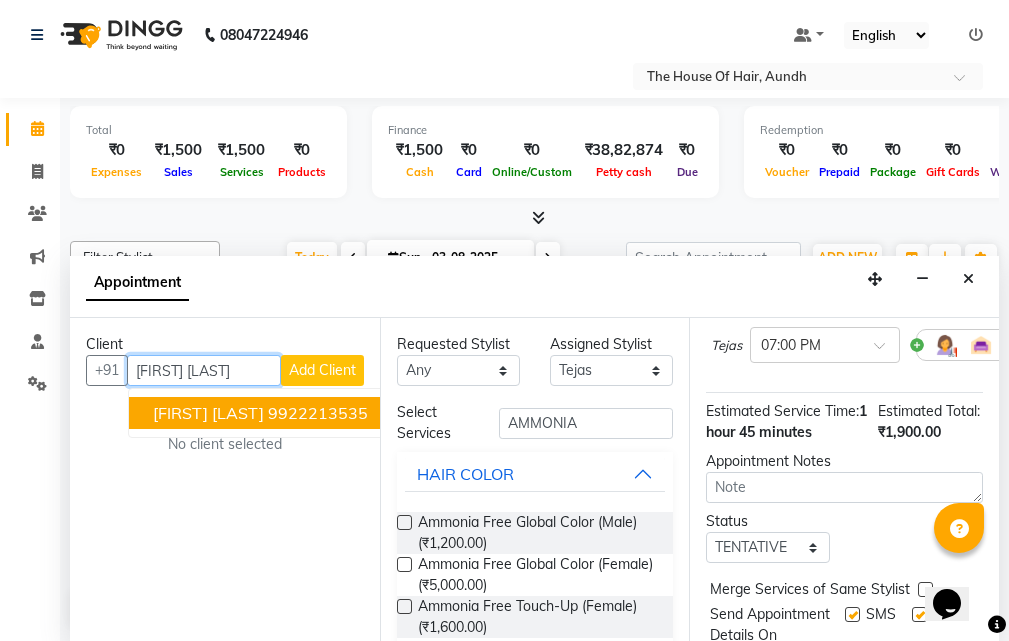 click on "9922213535" at bounding box center [318, 413] 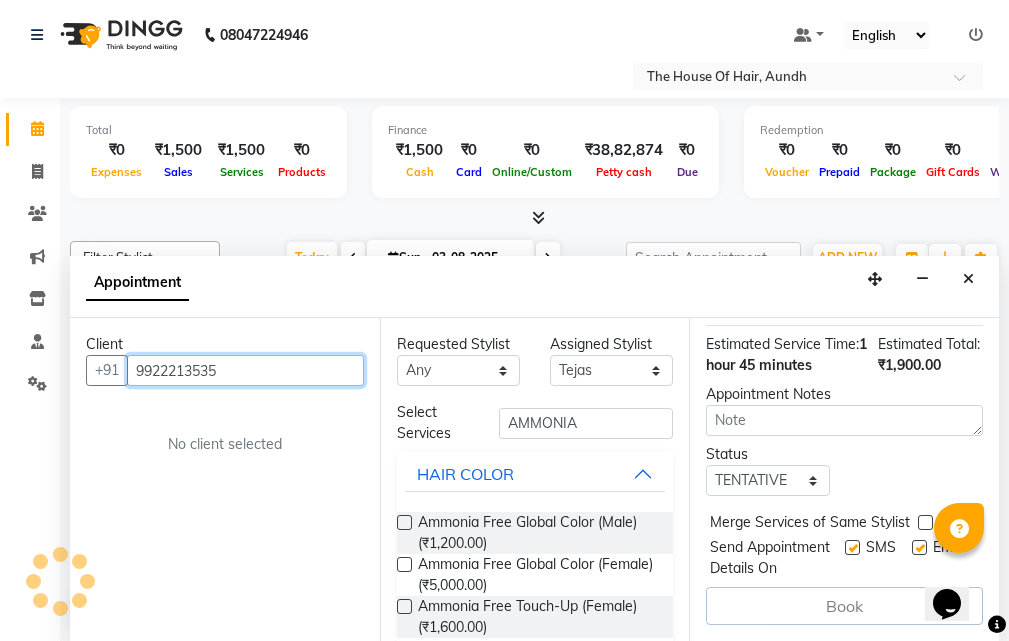 scroll, scrollTop: 545, scrollLeft: 0, axis: vertical 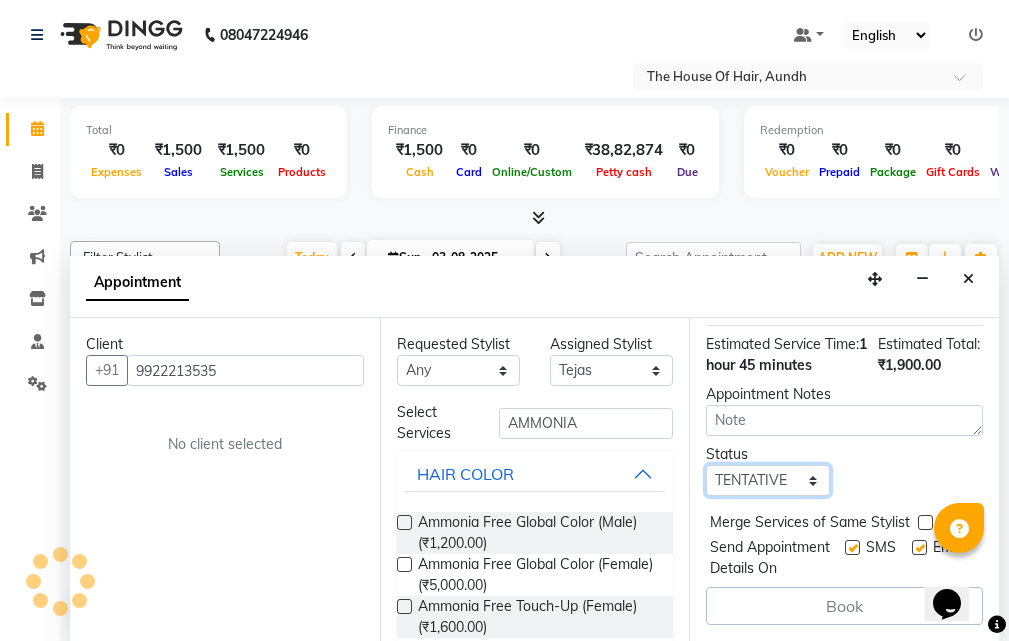 click on "Select TENTATIVE CONFIRM CHECK-IN UPCOMING" at bounding box center (767, 480) 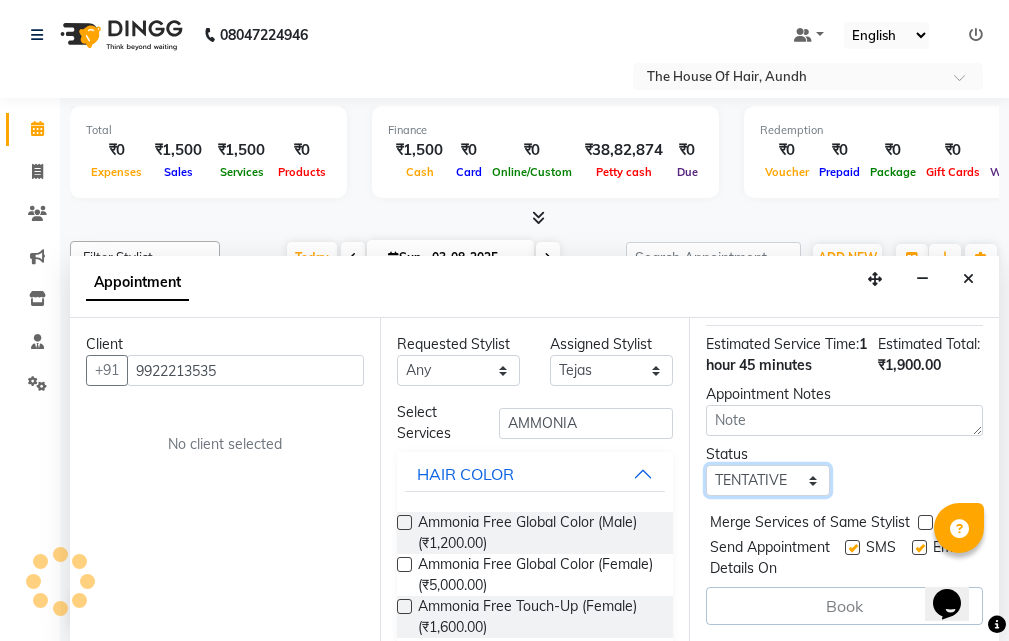 select on "upcoming" 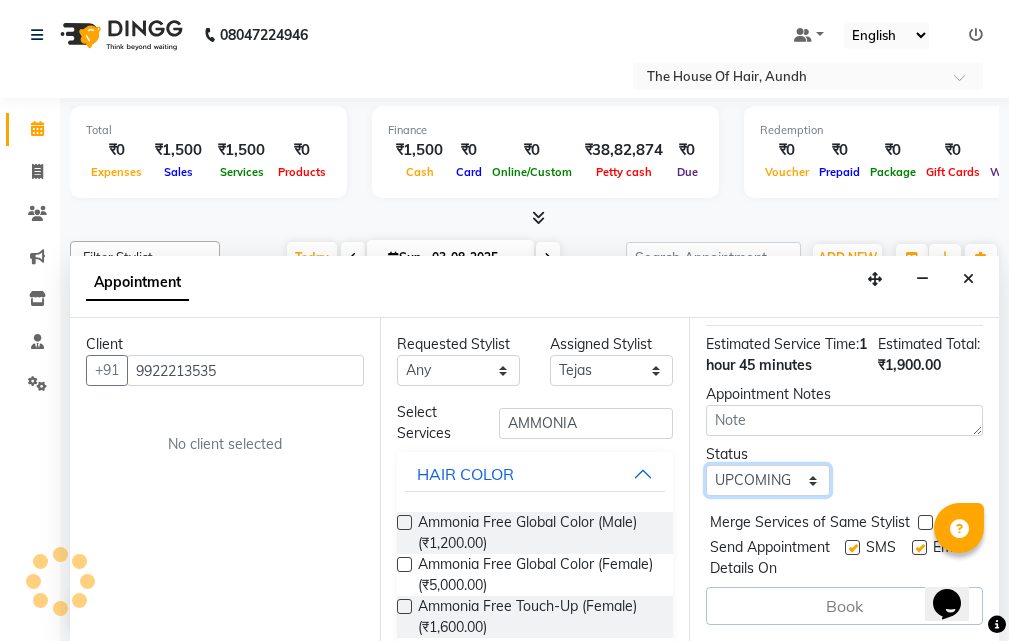 click on "Select TENTATIVE CONFIRM CHECK-IN UPCOMING" at bounding box center (767, 480) 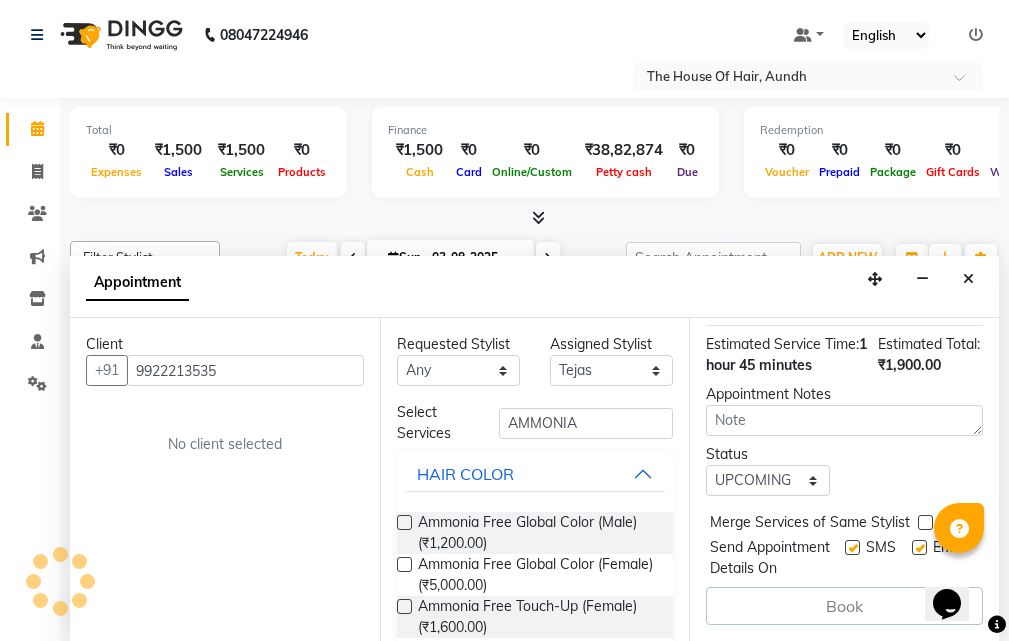 click at bounding box center (925, 522) 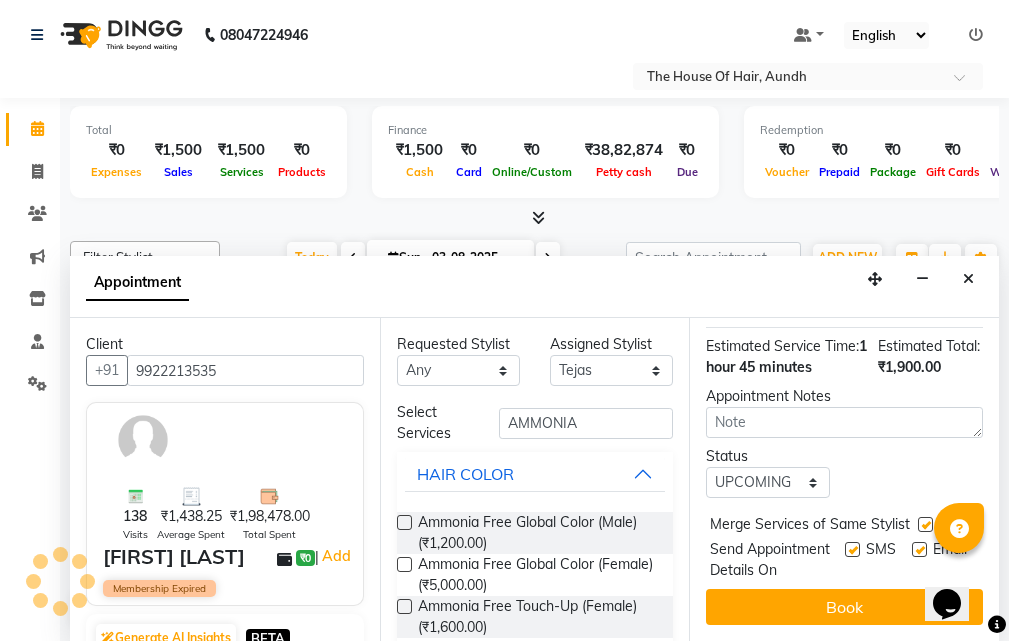 scroll, scrollTop: 543, scrollLeft: 0, axis: vertical 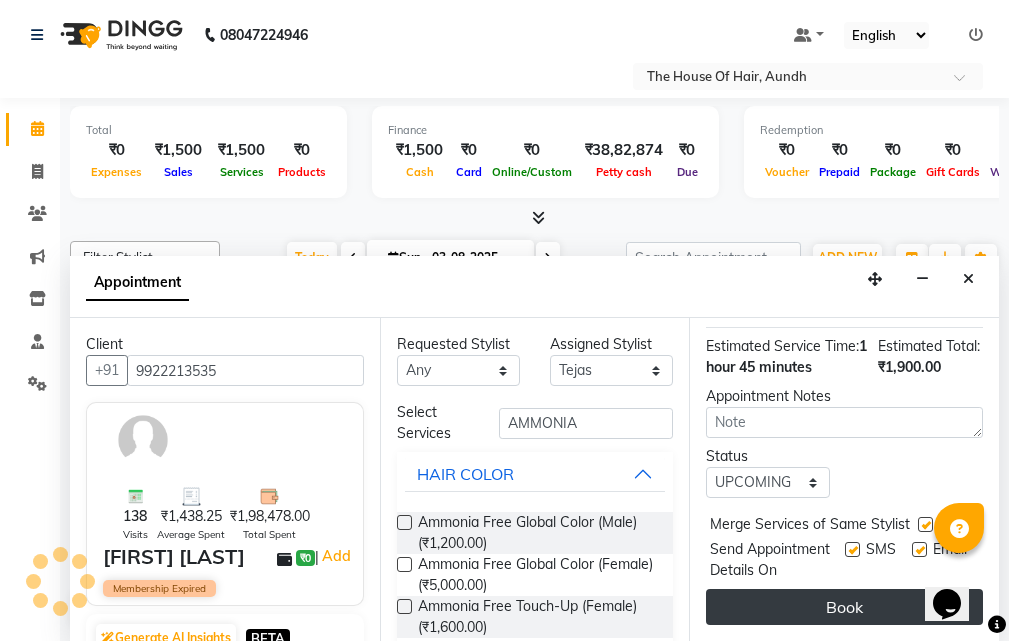 click on "Book" at bounding box center (844, 607) 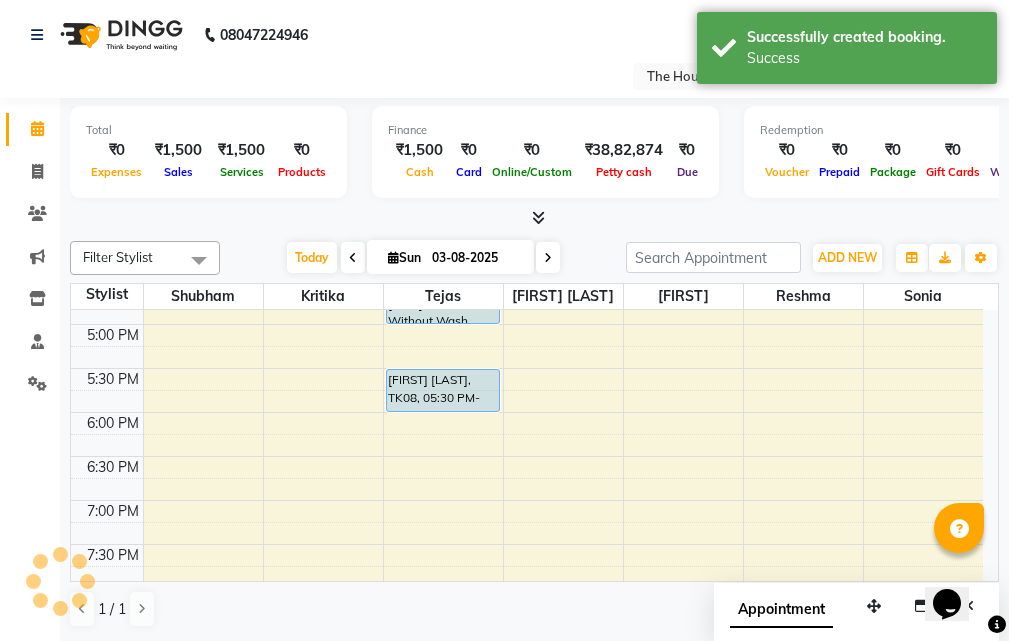 scroll, scrollTop: 0, scrollLeft: 0, axis: both 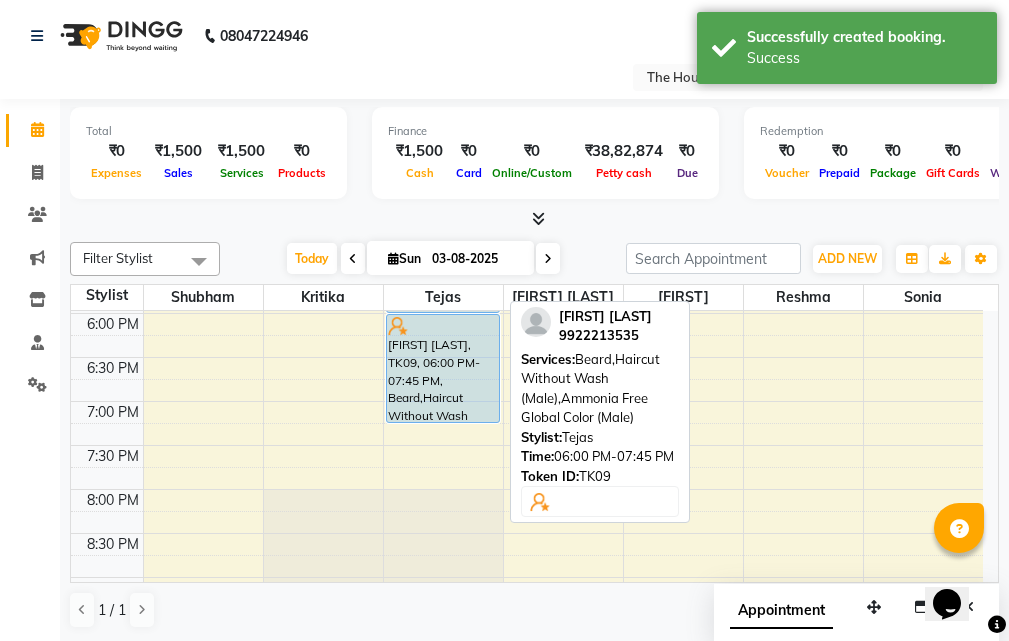 drag, startPoint x: 430, startPoint y: 462, endPoint x: 437, endPoint y: 409, distance: 53.460266 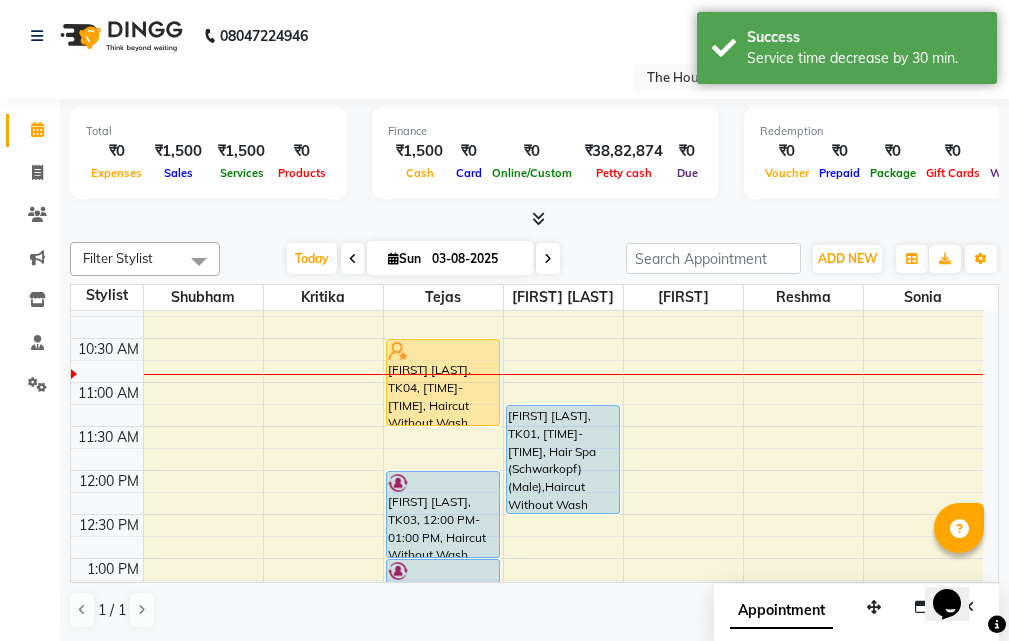 scroll, scrollTop: 177, scrollLeft: 0, axis: vertical 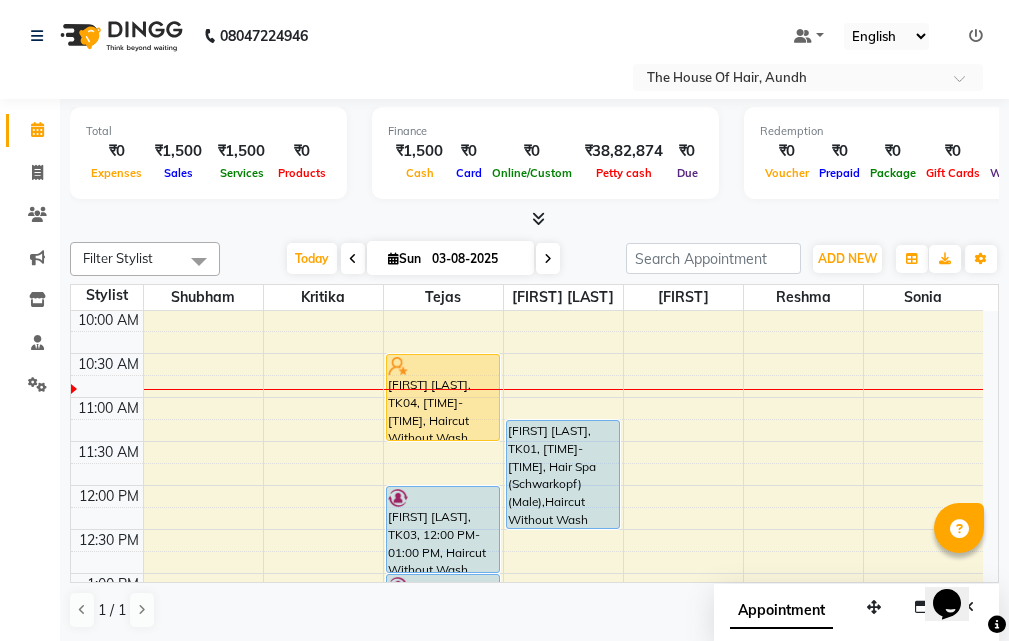 click on "[TIME] [TIME] [TIME] [TIME] [TIME] [TIME] [TIME] [TIME] [TIME] [TIME] [TIME] [TIME] [TIME] [TIME] [TIME] [TIME] [TIME] [TIME] [TIME] [TIME] [TIME] [TIME] [TIME] [TIME] [TIME] [TIME] [TIME] [TIME] [FIRST], TK02, [TIME]-[TIME], Clean Shave ,Ammonia Free Global Color (Male) [FIRST] [LAST], TK04, [TIME]-[TIME], Haircut Without Wash (Male),Beard [FIRST] [LAST], TK03, [TIME]-[TIME], Haircut Without Wash (Male),Beard [FIRST] [LAST], TK05, [TIME]-[TIME], Haircut Without Wash (Male),Beard,Haircut With Wash (Female) [FIRST] [LAST], TK06, [TIME]-[TIME], Haircut Without Wash (Male),Beard [FIRST] [LAST], TK08, [TIME]-[TIME], Haircut With Wash (Male) [FIRST] [LAST], TK09, [TIME]-[TIME], Beard,Haircut Without Wash (Male),Ammonia Free Global Color (Male) [FIRST] [LAST], TK01, [TIME]-[TIME], Hair Spa (Schwarkopf) (Male),Haircut Without Wash (Male) [FIRST] [LAST], TK07, [TIME]-[TIME], Haircut Without Wash (Male)" at bounding box center [527, 749] 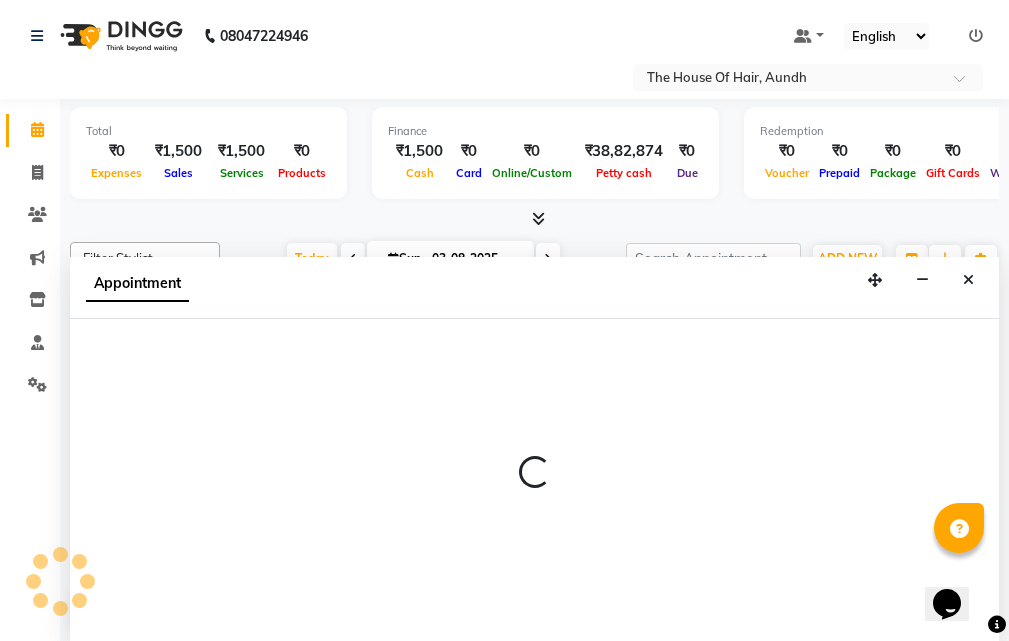 select on "32779" 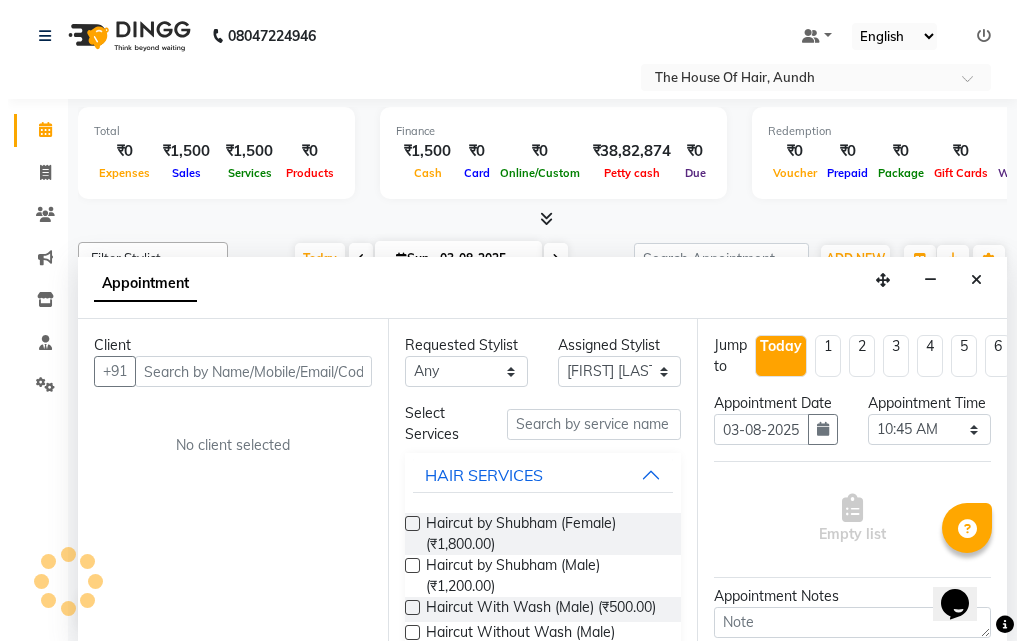 scroll, scrollTop: 1, scrollLeft: 0, axis: vertical 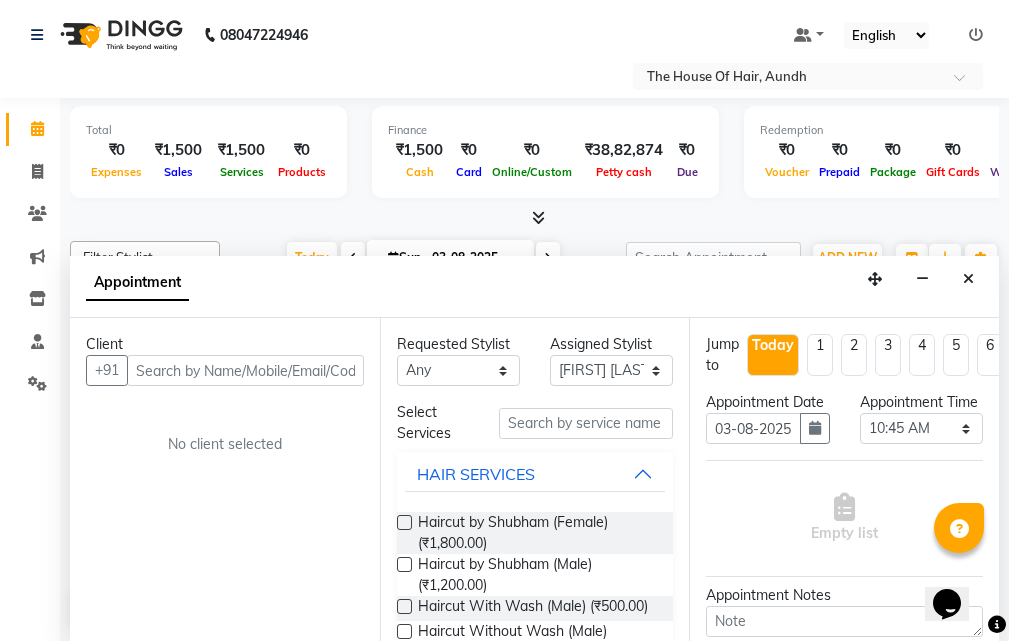 click at bounding box center (968, 279) 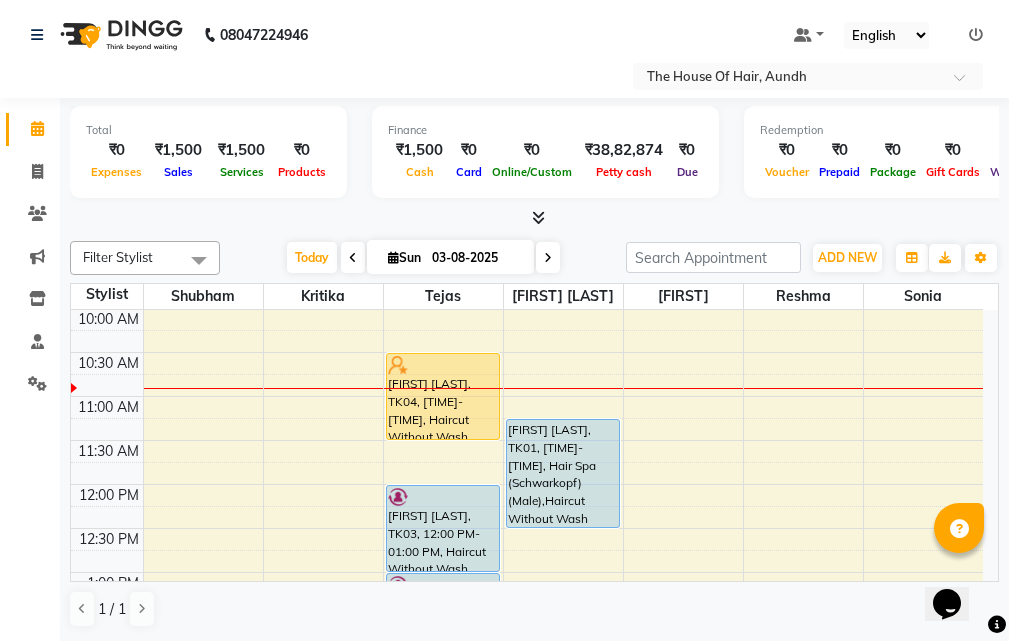 click on "[TIME] [TIME] [TIME] [TIME] [TIME] [TIME] [TIME] [TIME] [TIME] [TIME] [TIME] [TIME] [TIME] [TIME] [TIME] [TIME] [TIME] [TIME] [TIME] [TIME] [TIME] [TIME] [TIME] [TIME] [TIME] [TIME] [TIME] [TIME] [FIRST], TK02, [TIME]-[TIME], Clean Shave ,Ammonia Free Global Color (Male) [FIRST] [LAST], TK04, [TIME]-[TIME], Haircut Without Wash (Male),Beard [FIRST] [LAST], TK03, [TIME]-[TIME], Haircut Without Wash (Male),Beard [FIRST] [LAST], TK05, [TIME]-[TIME], Haircut Without Wash (Male),Beard,Haircut With Wash (Female) [FIRST] [LAST], TK06, [TIME]-[TIME], Haircut Without Wash (Male),Beard [FIRST] [LAST], TK08, [TIME]-[TIME], Haircut With Wash (Male) [FIRST] [LAST], TK09, [TIME]-[TIME], Beard,Haircut Without Wash (Male),Ammonia Free Global Color (Male) [FIRST] [LAST], TK01, [TIME]-[TIME], Hair Spa (Schwarkopf) (Male),Haircut Without Wash (Male) [FIRST] [LAST], TK07, [TIME]-[TIME], Haircut Without Wash (Male)" at bounding box center [527, 748] 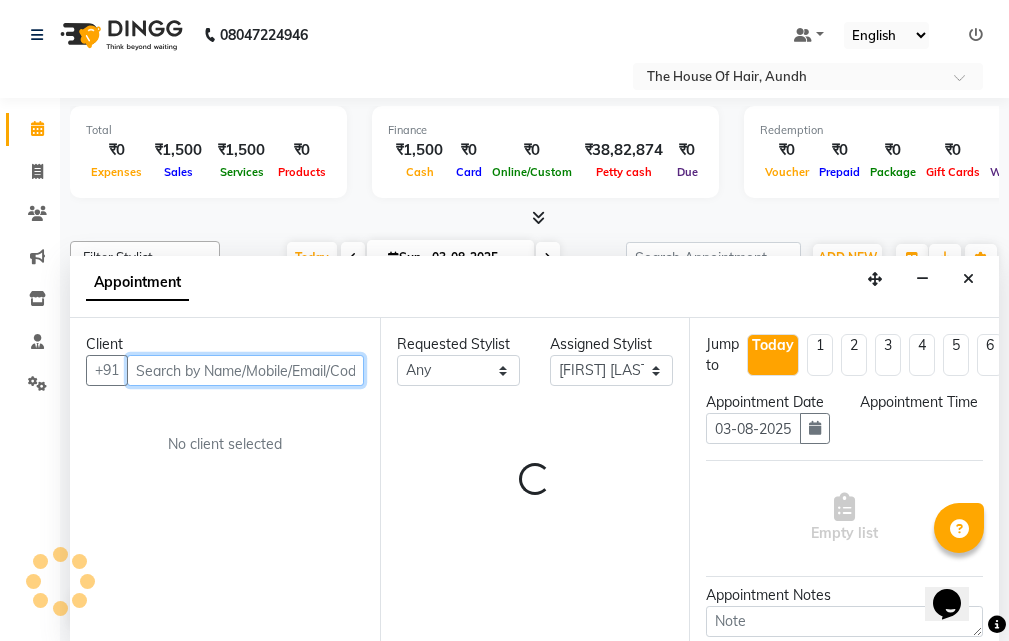 select on "615" 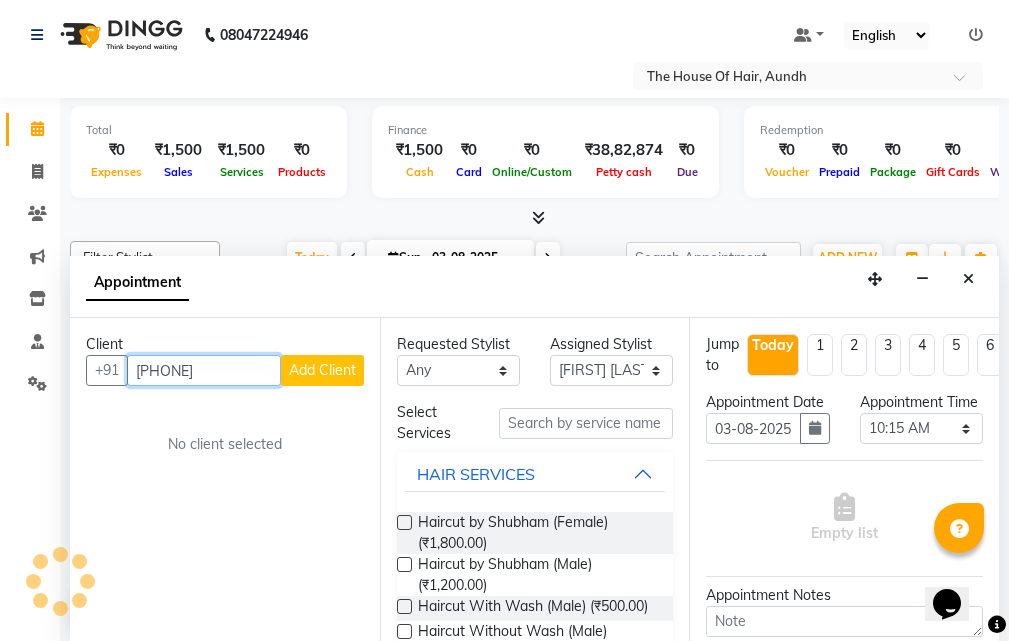 type on "[PHONE]" 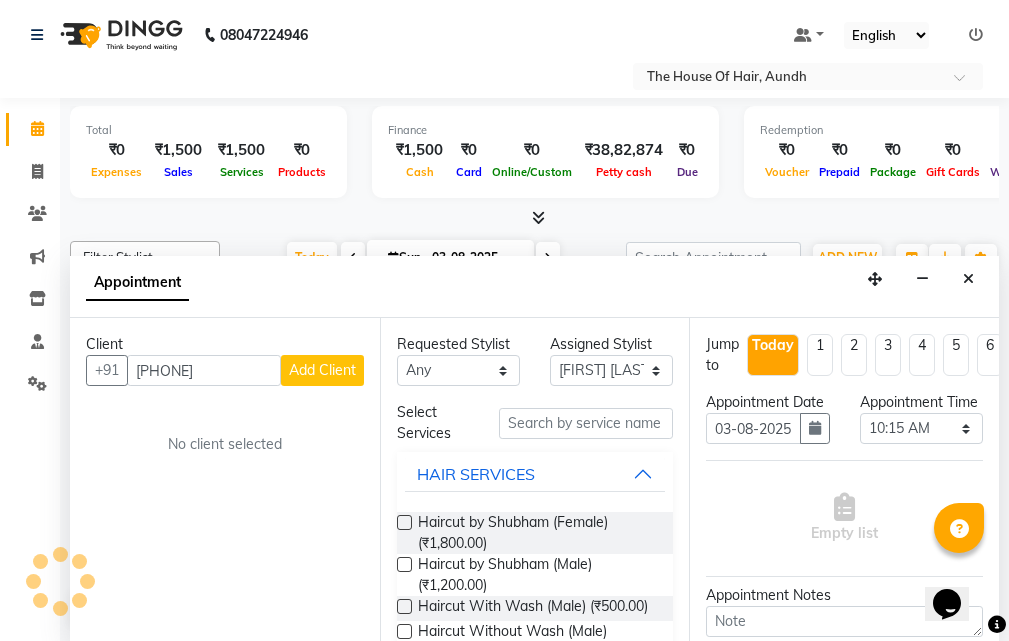 click on "Add Client" at bounding box center (322, 370) 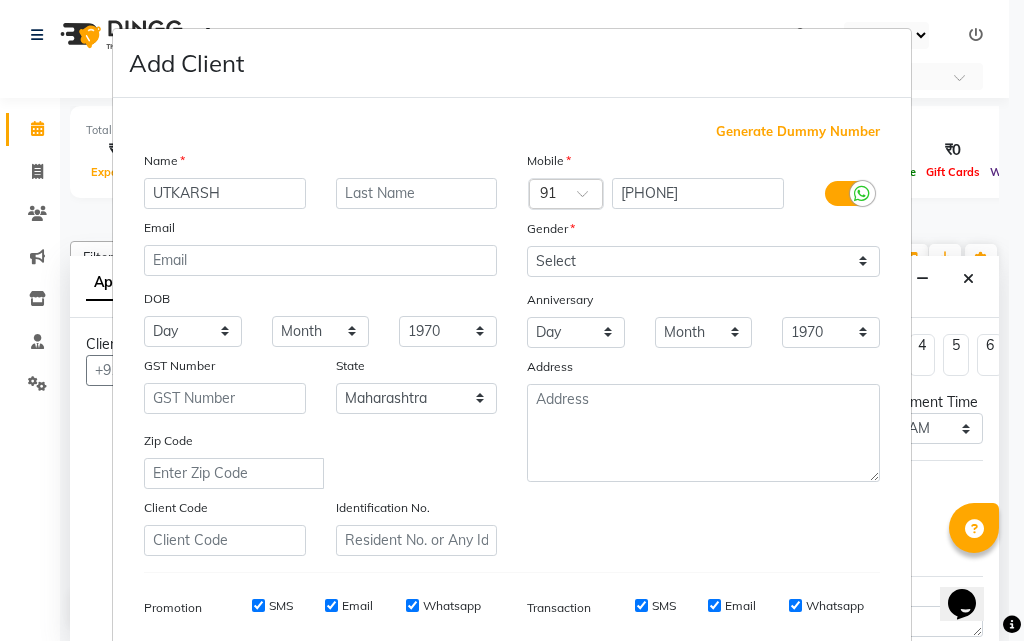 type on "UTKARSH" 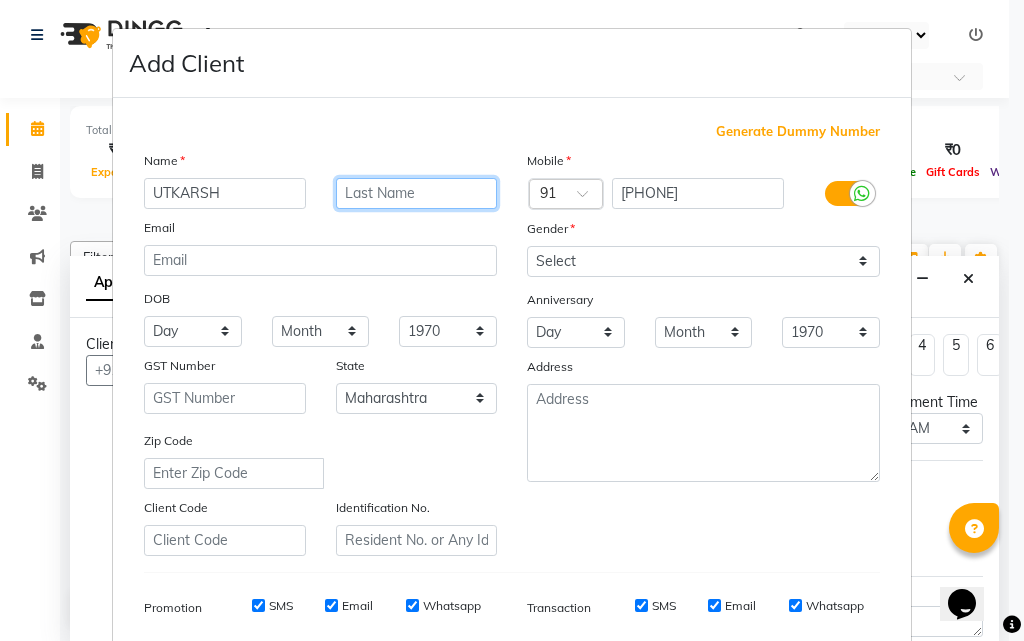 click at bounding box center (417, 193) 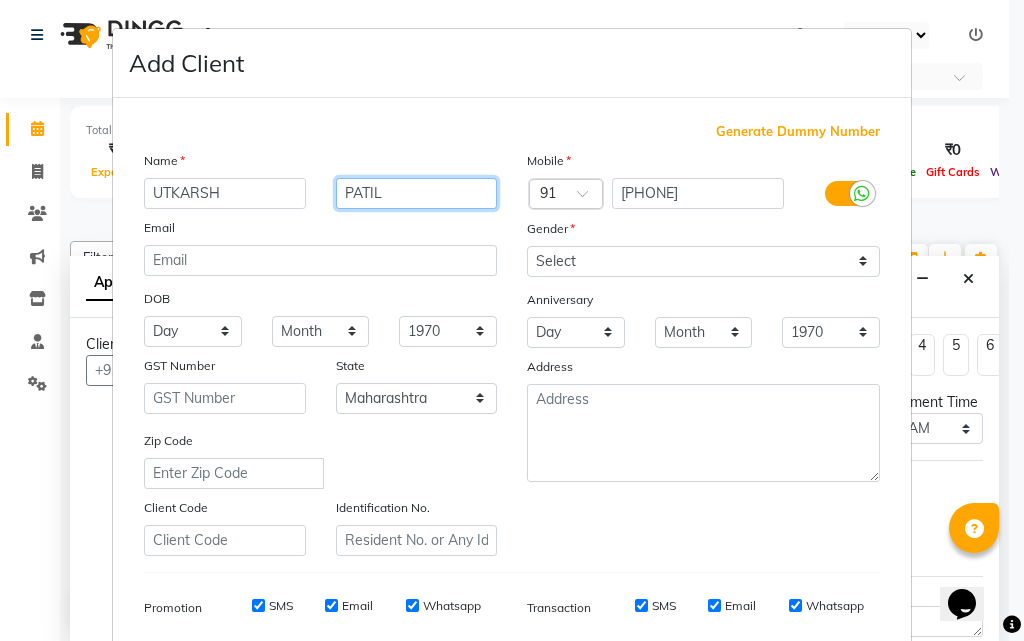 type on "PATIL" 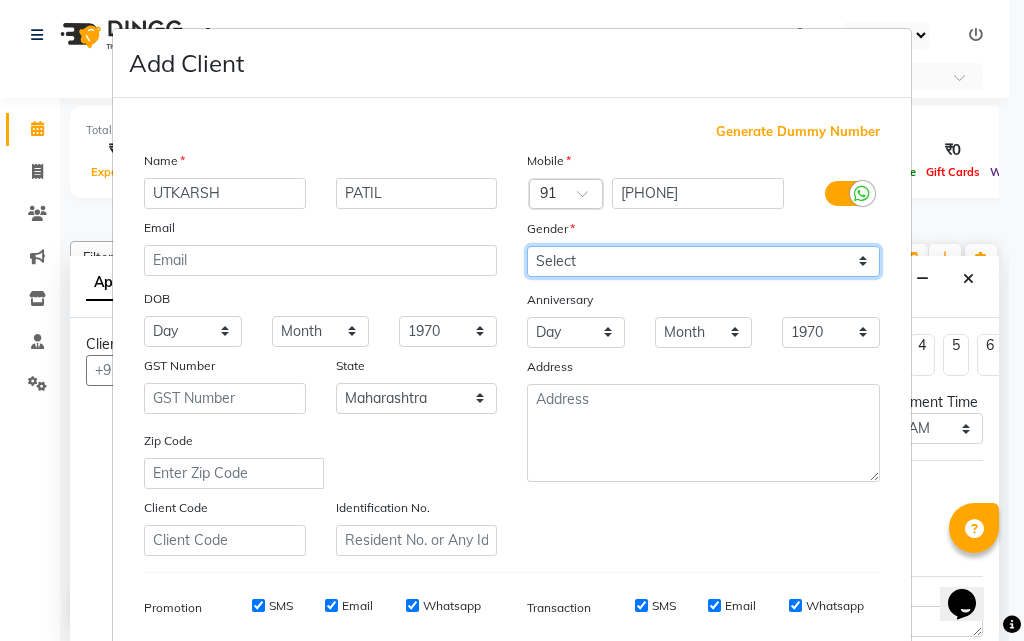 click on "Select Male Female Other Prefer Not To Say" at bounding box center (703, 261) 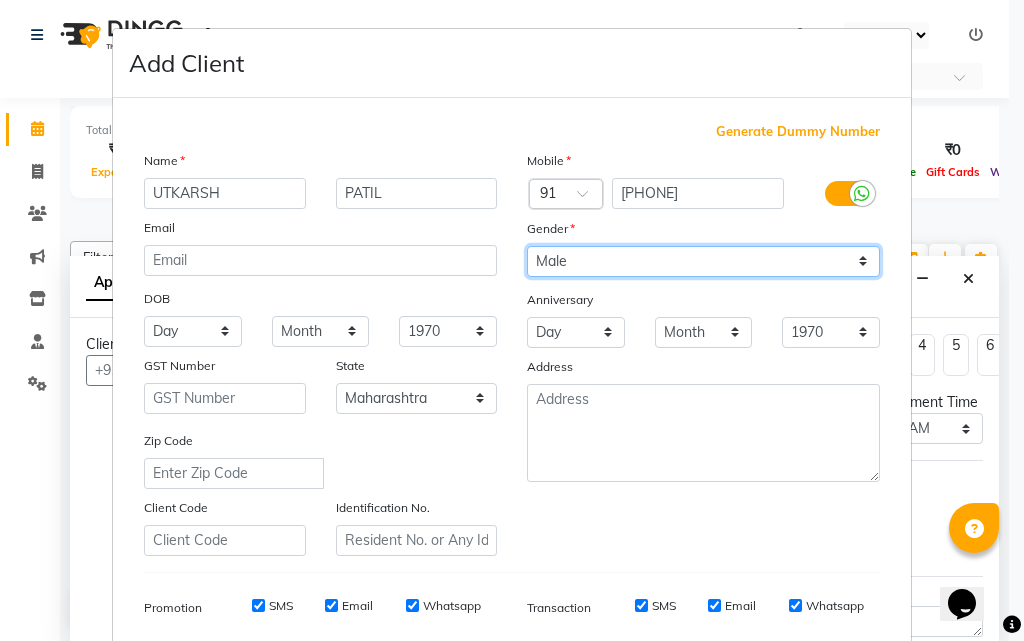click on "Select Male Female Other Prefer Not To Say" at bounding box center (703, 261) 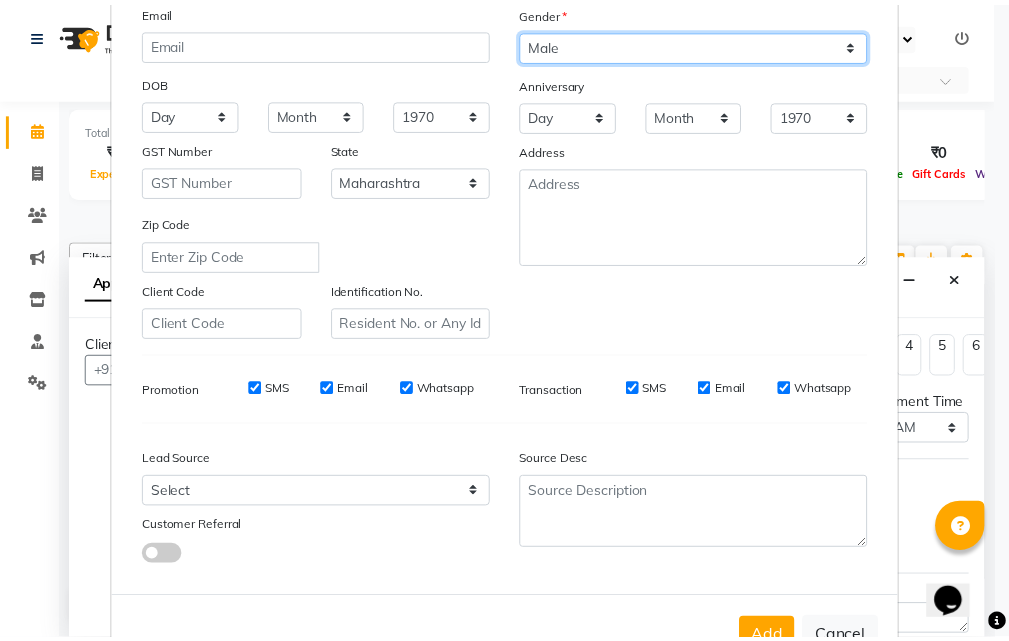 scroll, scrollTop: 282, scrollLeft: 0, axis: vertical 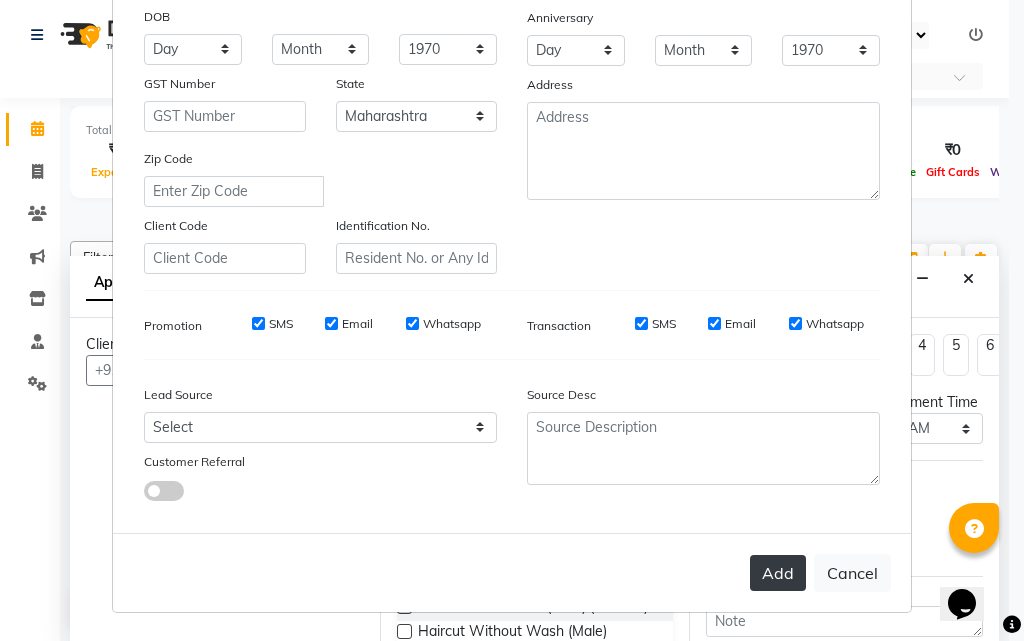 click on "Add" at bounding box center [778, 573] 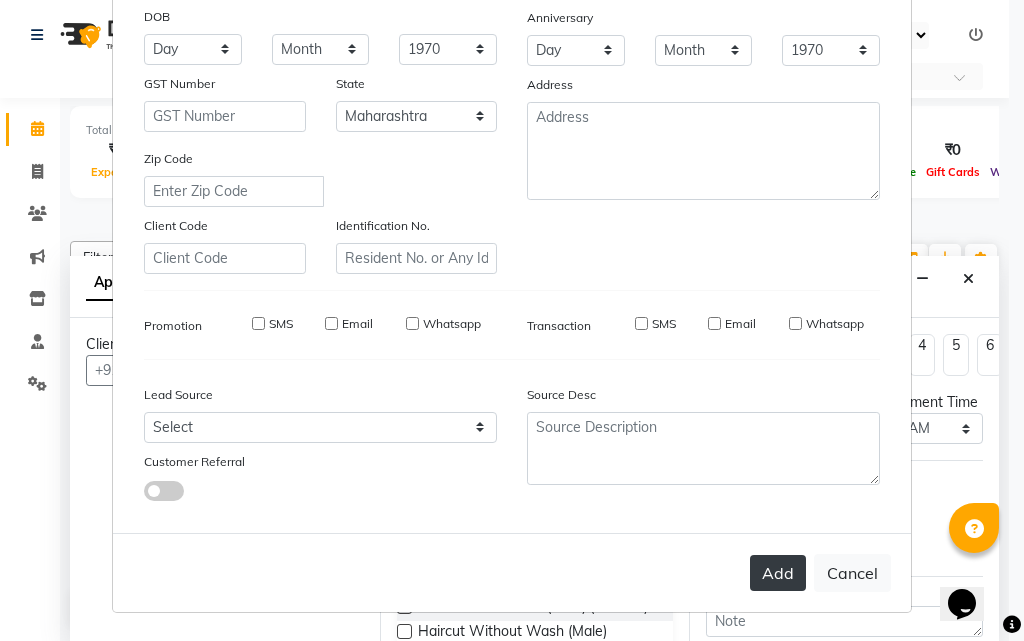 type 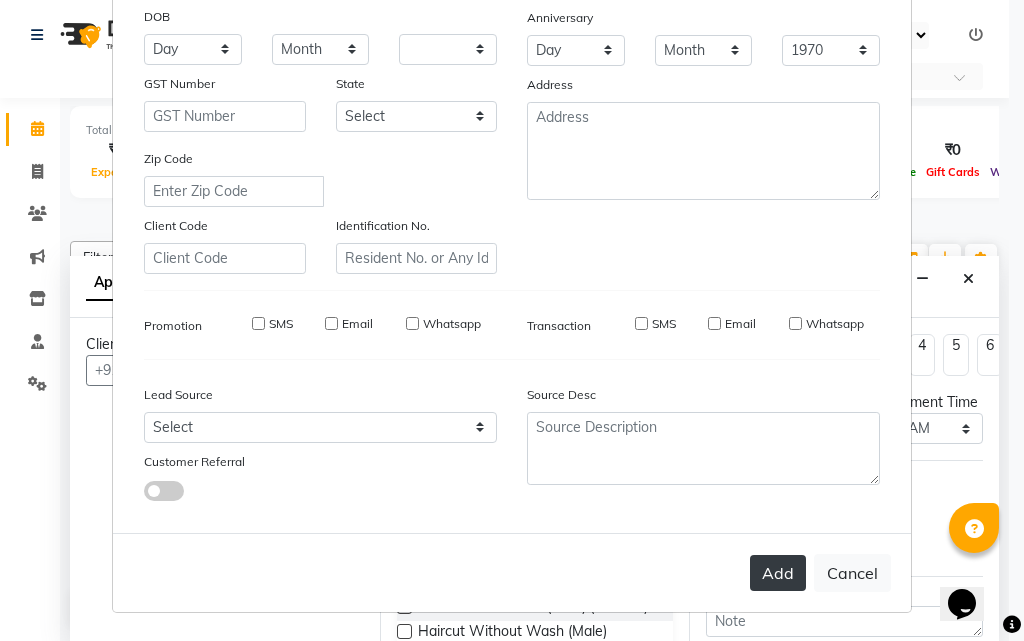 select 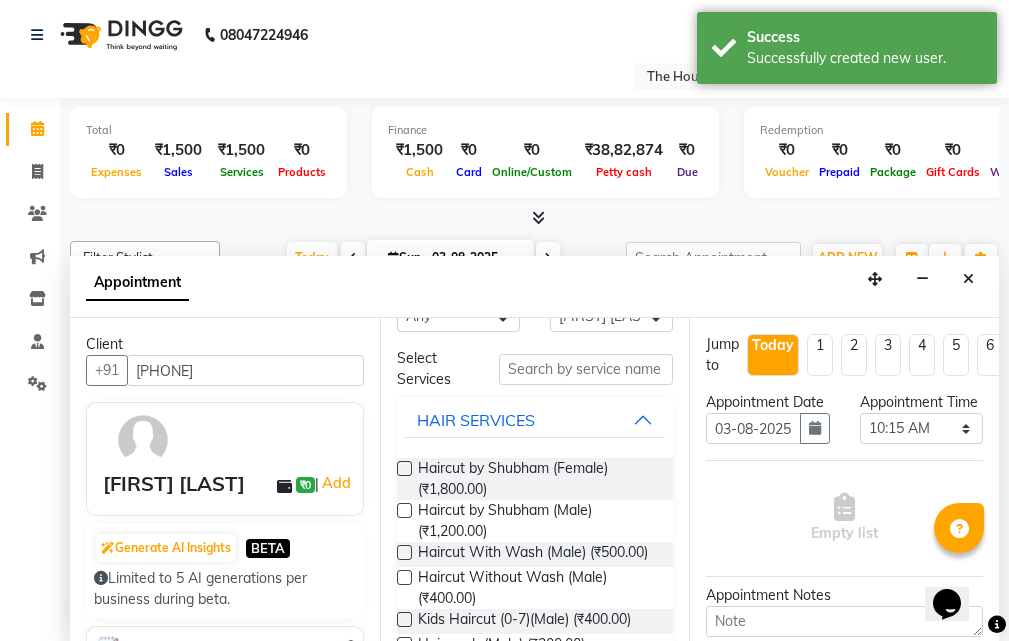 scroll, scrollTop: 100, scrollLeft: 0, axis: vertical 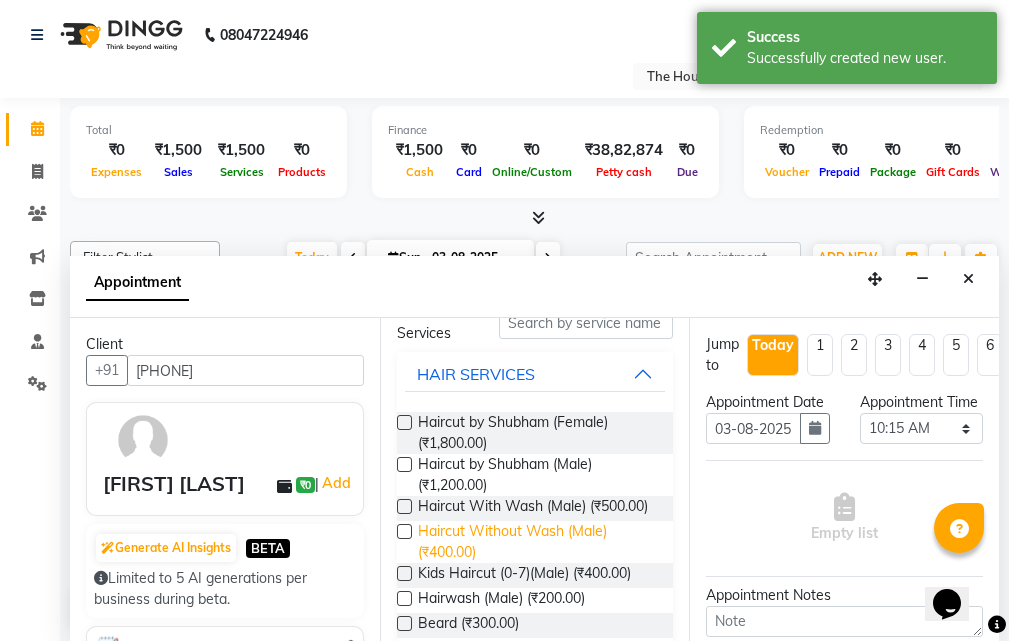 click on "Haircut Without Wash (Male) (₹400.00)" at bounding box center [538, 542] 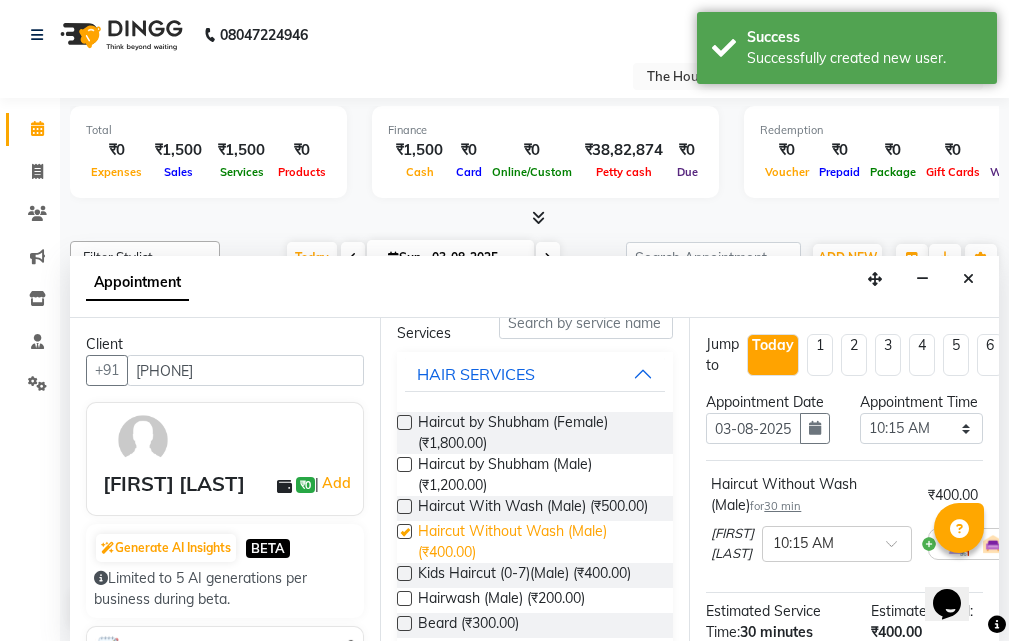 checkbox on "false" 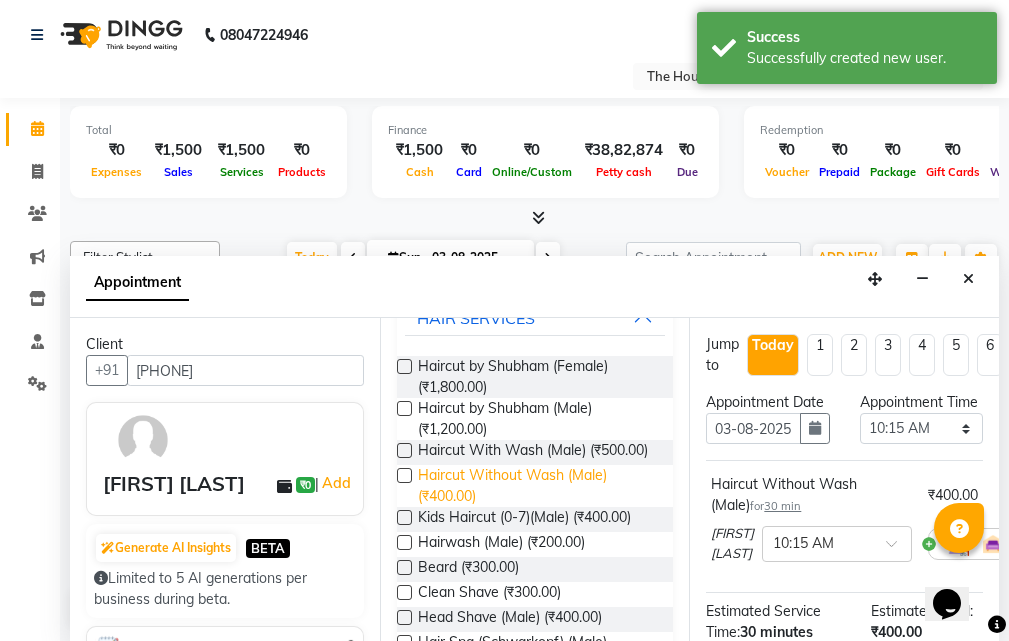 scroll, scrollTop: 200, scrollLeft: 0, axis: vertical 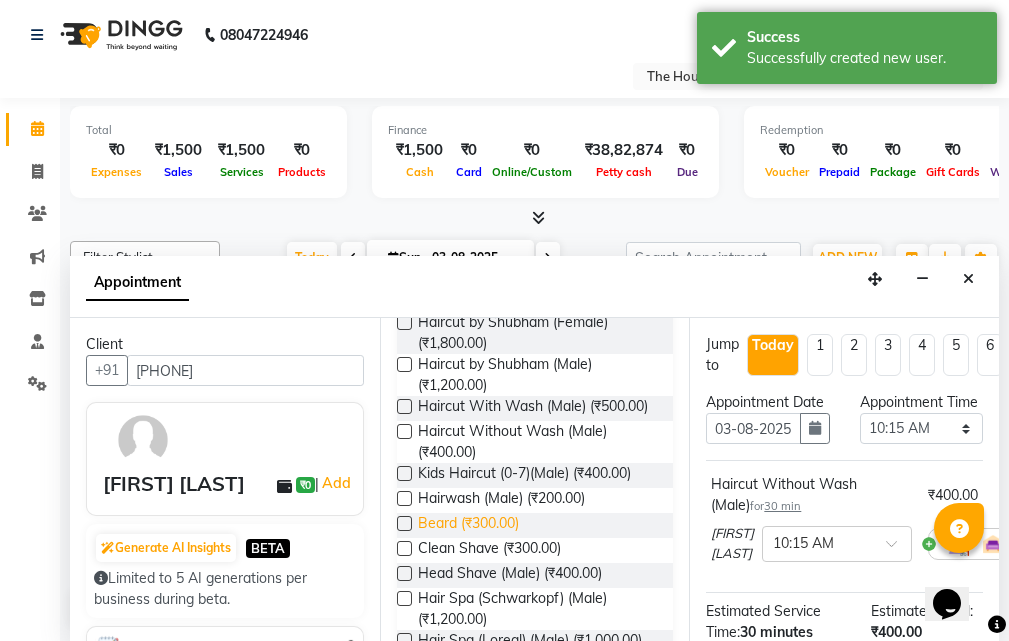 click on "Beard (₹300.00)" at bounding box center [468, 525] 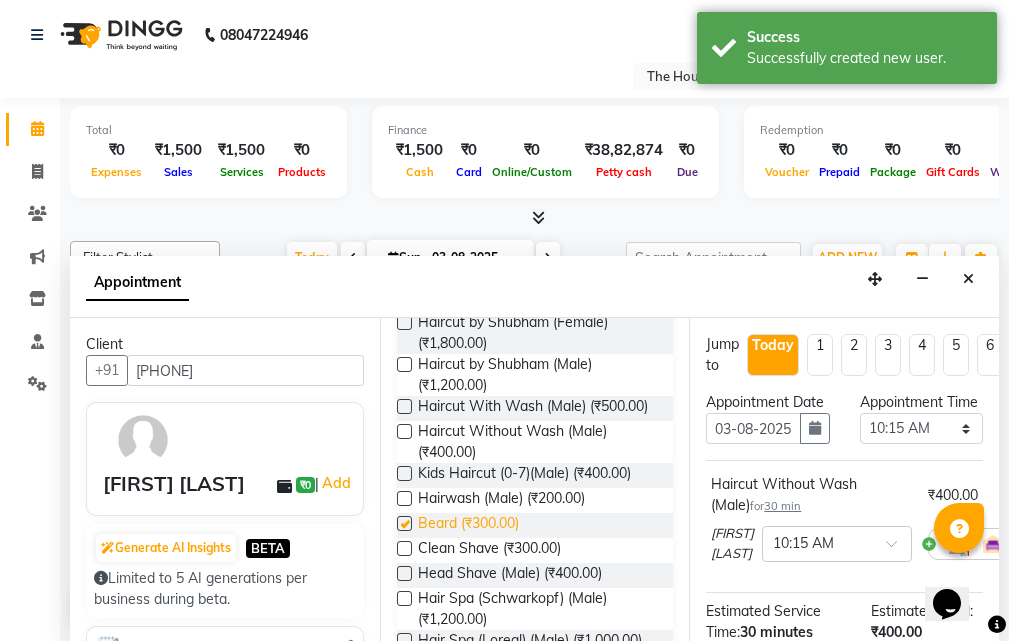 checkbox on "false" 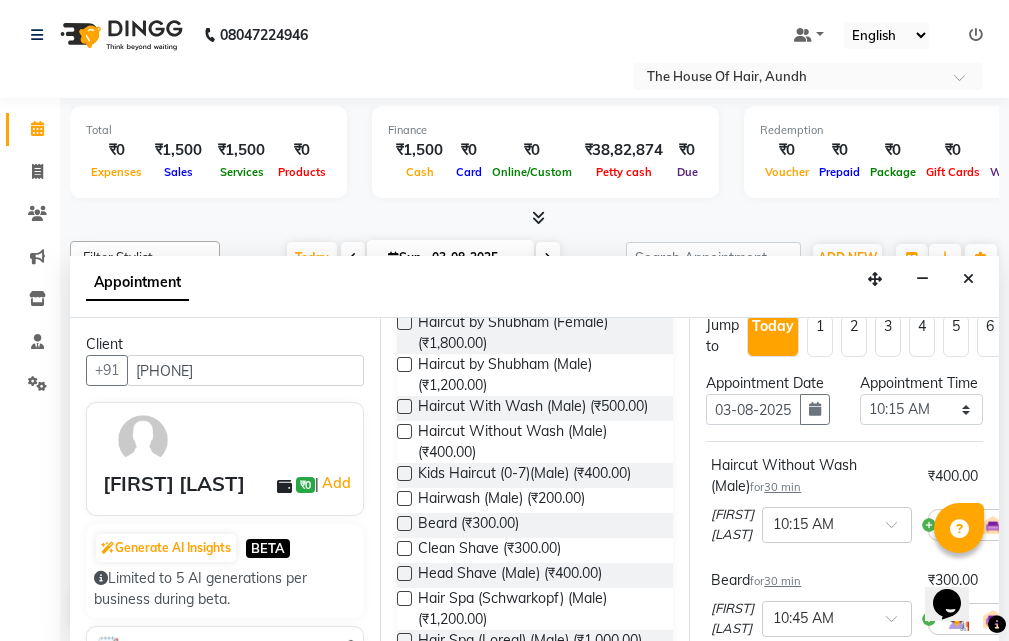 scroll, scrollTop: 0, scrollLeft: 0, axis: both 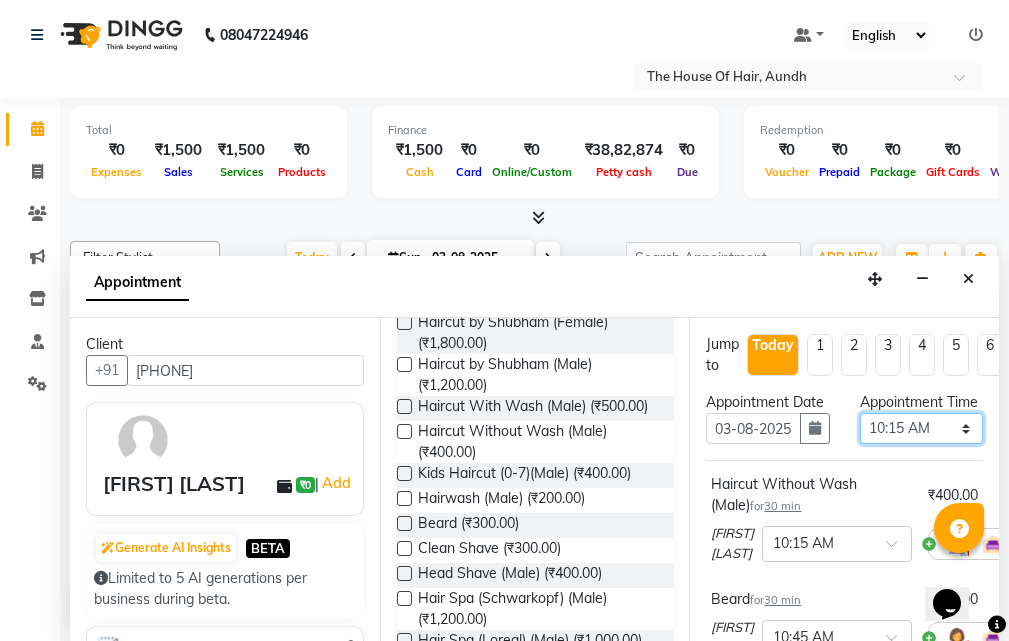 click on "Select 09:00 AM 09:15 AM 09:30 AM 09:45 AM 10:00 AM 10:15 AM 10:30 AM 10:45 AM 11:00 AM 11:15 AM 11:30 AM 11:45 AM 12:00 PM 12:15 PM 12:30 PM 12:45 PM 01:00 PM 01:15 PM 01:30 PM 01:45 PM 02:00 PM 02:15 PM 02:30 PM 02:45 PM 03:00 PM 03:15 PM 03:30 PM 03:45 PM 04:00 PM 04:15 PM 04:30 PM 04:45 PM 05:00 PM 05:15 PM 05:30 PM 05:45 PM 06:00 PM 06:15 PM 06:30 PM 06:45 PM 07:00 PM 07:15 PM 07:30 PM 07:45 PM 08:00 PM 08:15 PM 08:30 PM 08:45 PM 09:00 PM 09:15 PM 09:30 PM" at bounding box center (921, 428) 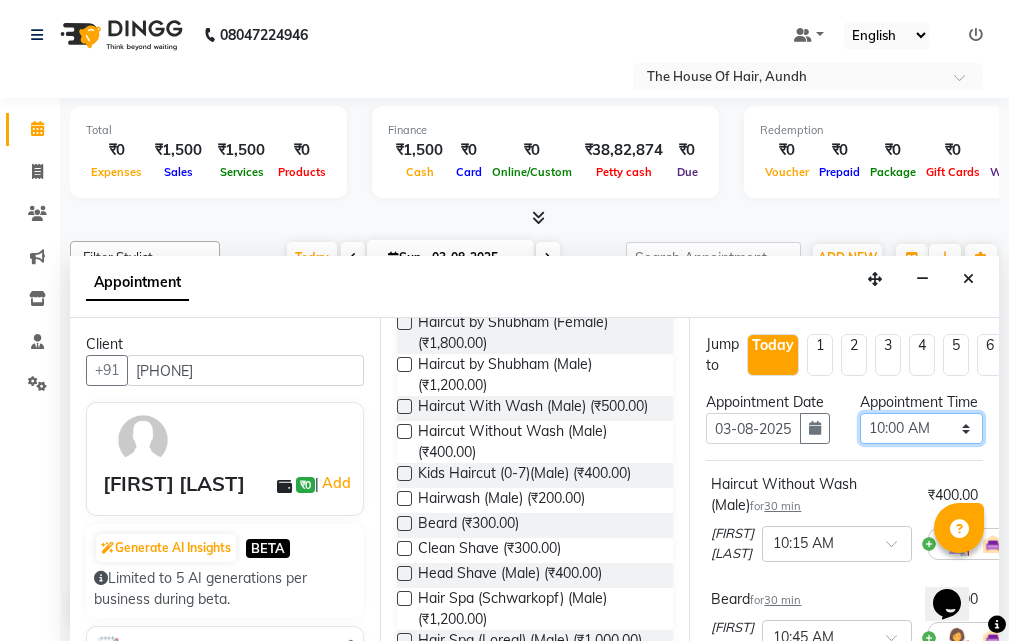 click on "Select 09:00 AM 09:15 AM 09:30 AM 09:45 AM 10:00 AM 10:15 AM 10:30 AM 10:45 AM 11:00 AM 11:15 AM 11:30 AM 11:45 AM 12:00 PM 12:15 PM 12:30 PM 12:45 PM 01:00 PM 01:15 PM 01:30 PM 01:45 PM 02:00 PM 02:15 PM 02:30 PM 02:45 PM 03:00 PM 03:15 PM 03:30 PM 03:45 PM 04:00 PM 04:15 PM 04:30 PM 04:45 PM 05:00 PM 05:15 PM 05:30 PM 05:45 PM 06:00 PM 06:15 PM 06:30 PM 06:45 PM 07:00 PM 07:15 PM 07:30 PM 07:45 PM 08:00 PM 08:15 PM 08:30 PM 08:45 PM 09:00 PM 09:15 PM 09:30 PM" at bounding box center (921, 428) 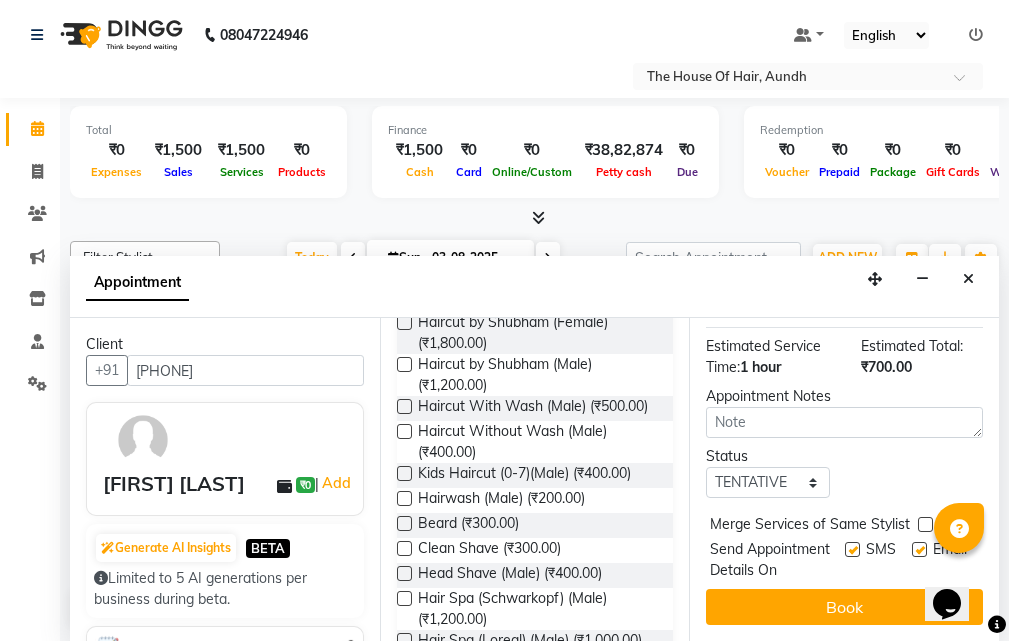 scroll, scrollTop: 400, scrollLeft: 0, axis: vertical 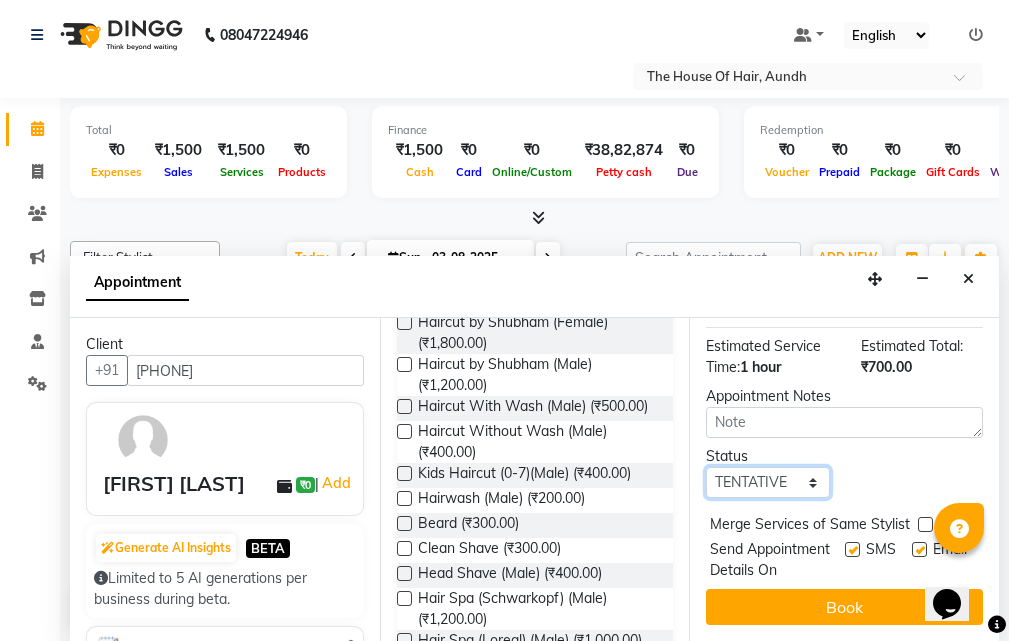 click on "Select TENTATIVE CONFIRM CHECK-IN UPCOMING" at bounding box center [767, 482] 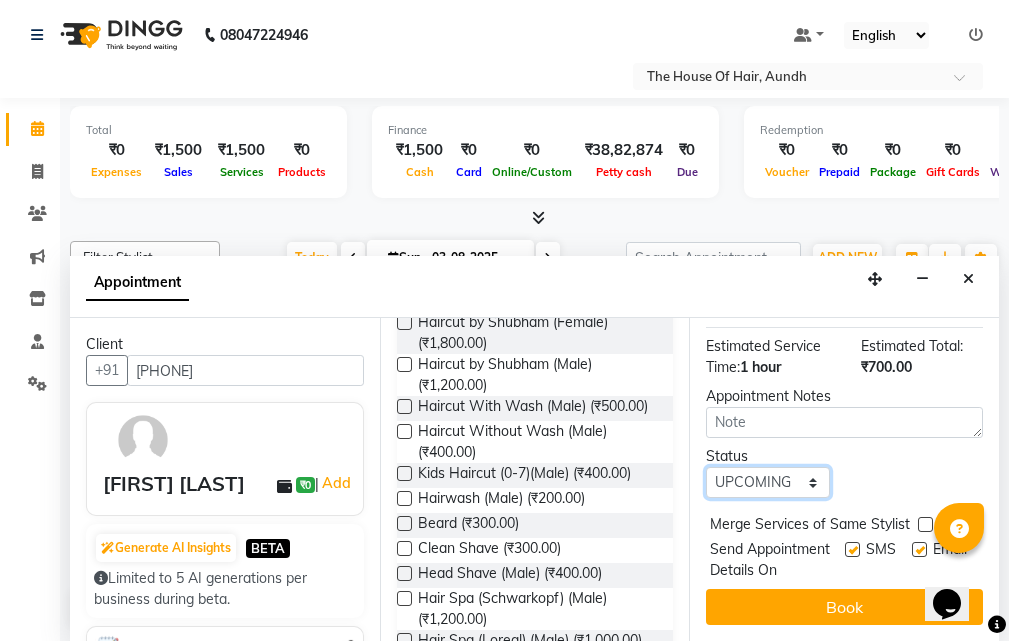 click on "Select TENTATIVE CONFIRM CHECK-IN UPCOMING" at bounding box center [767, 482] 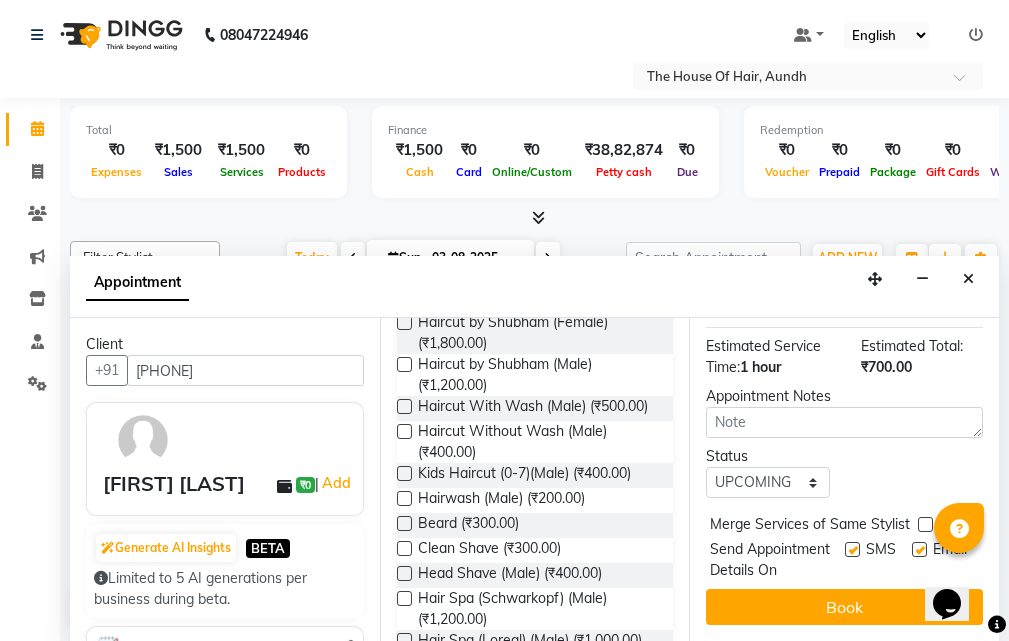 click at bounding box center (925, 524) 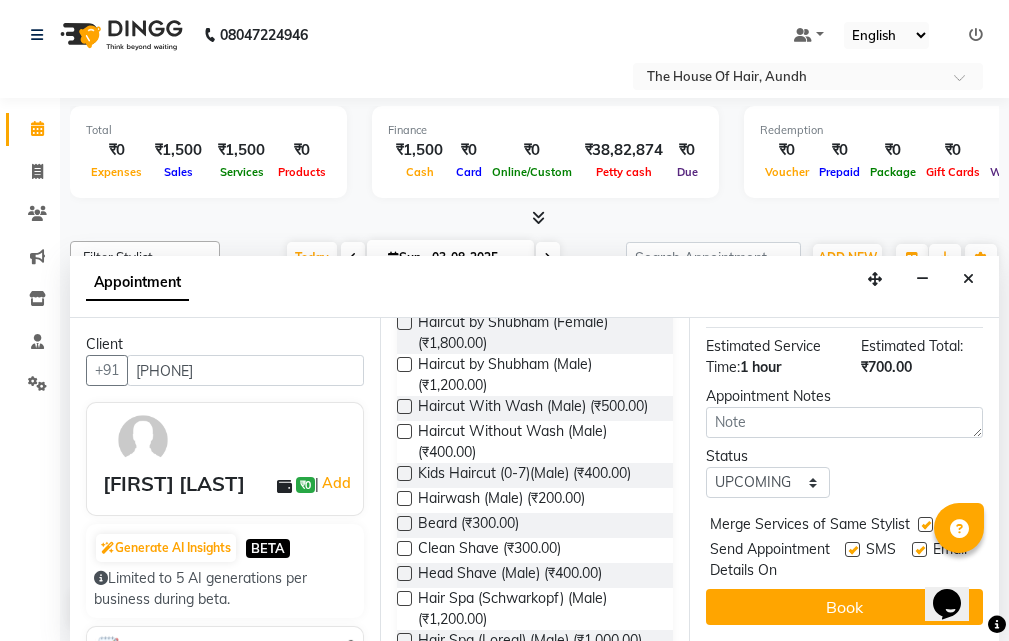 click on "Book" at bounding box center [844, 607] 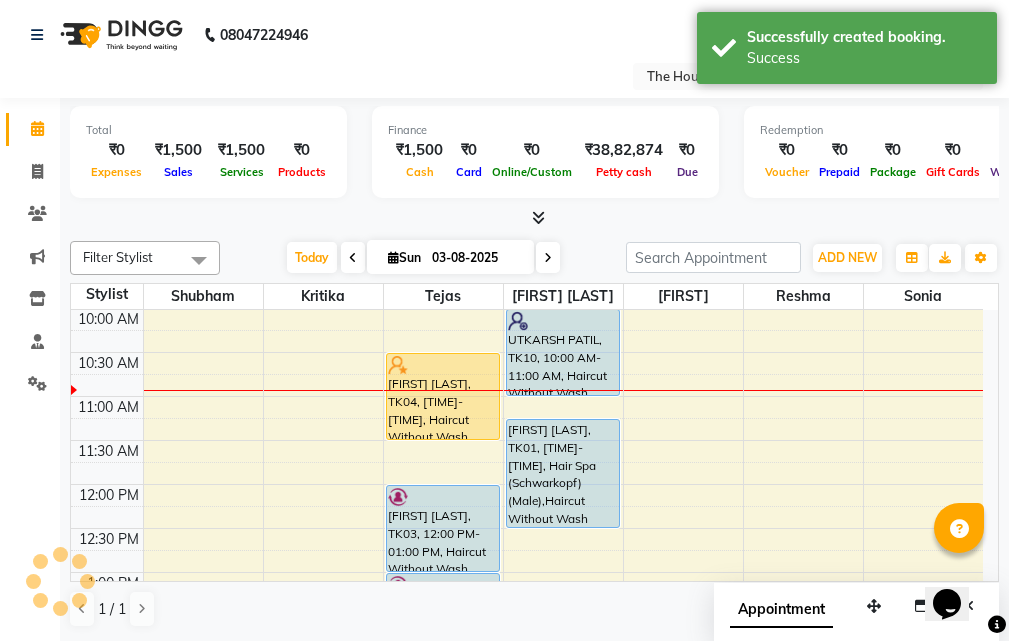 scroll, scrollTop: 0, scrollLeft: 0, axis: both 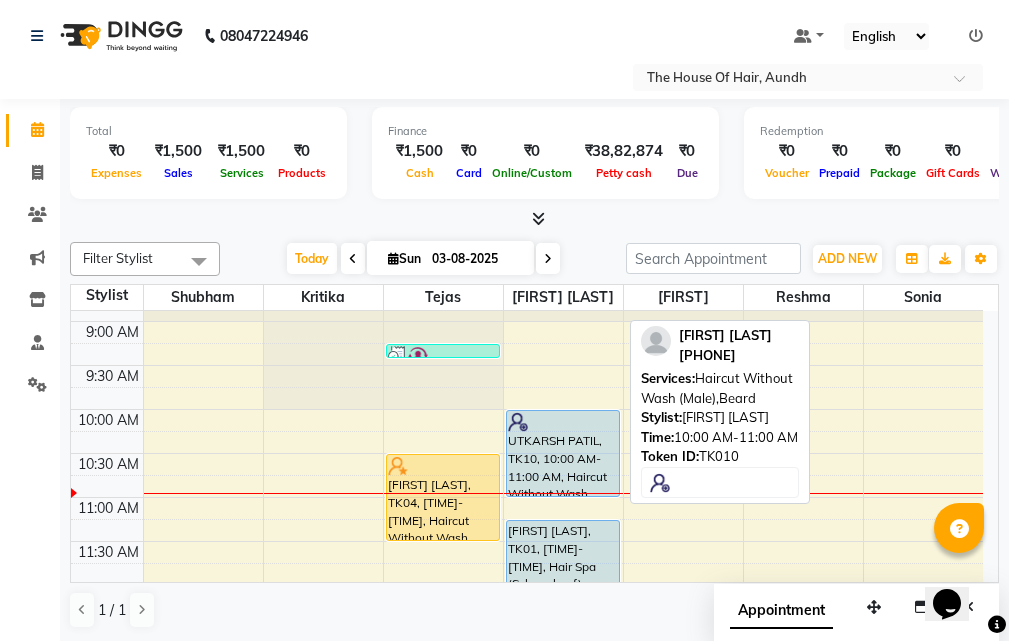 click on "UTKARSH PATIL, TK10, 10:00 AM-11:00 AM, Haircut Without Wash (Male),Beard" at bounding box center (563, 453) 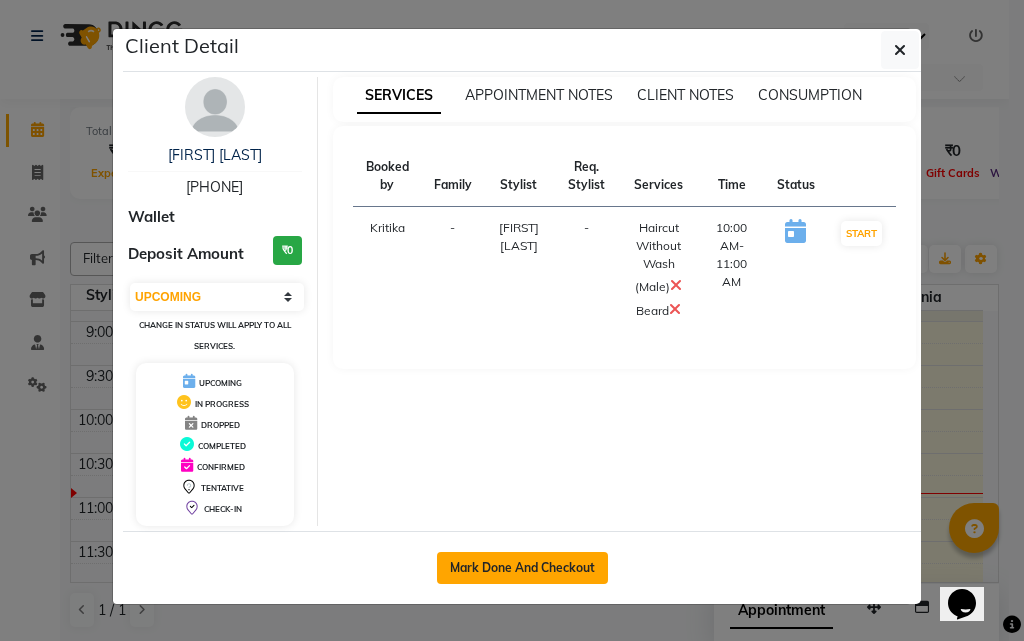 click on "Mark Done And Checkout" 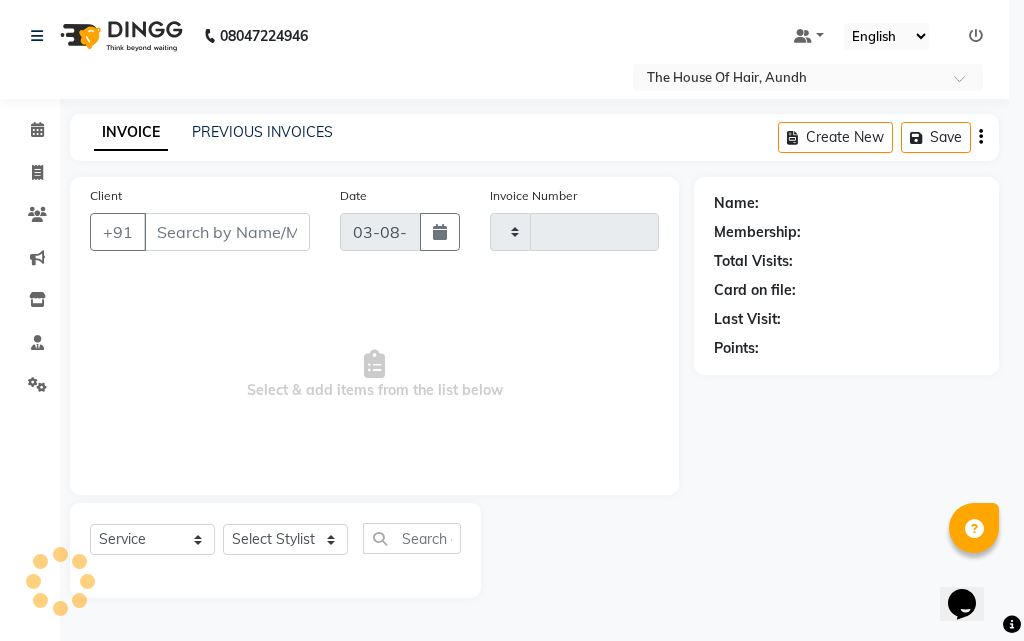 type on "1391" 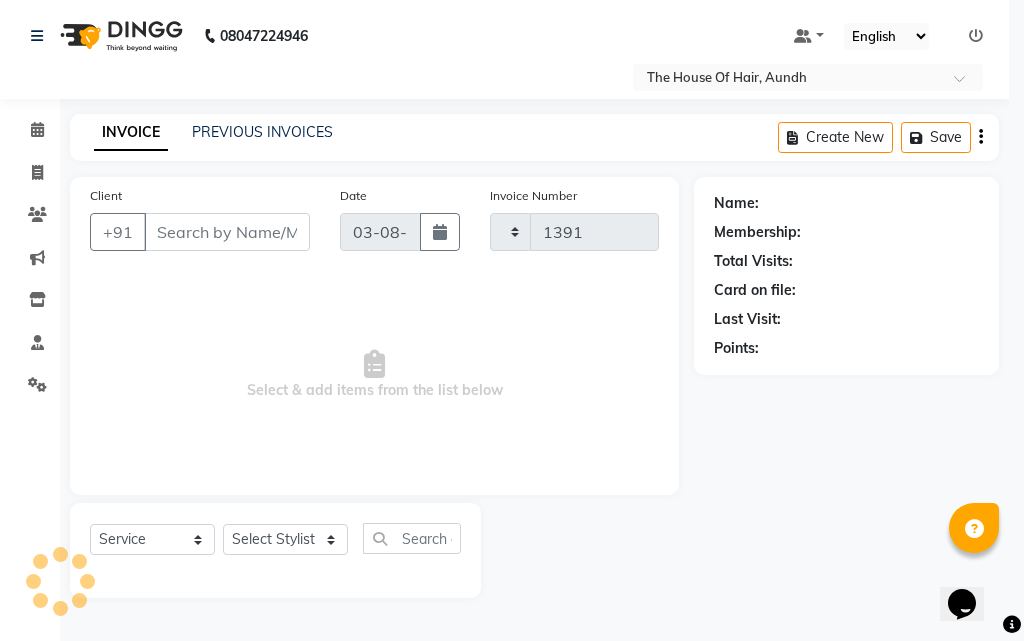 select on "26" 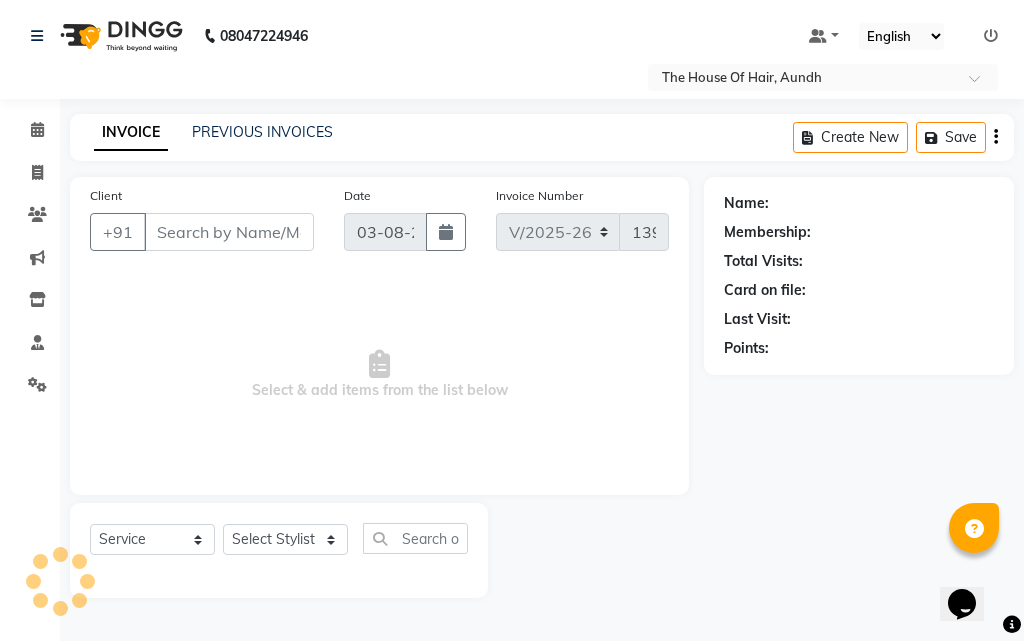 type on "[PHONE]" 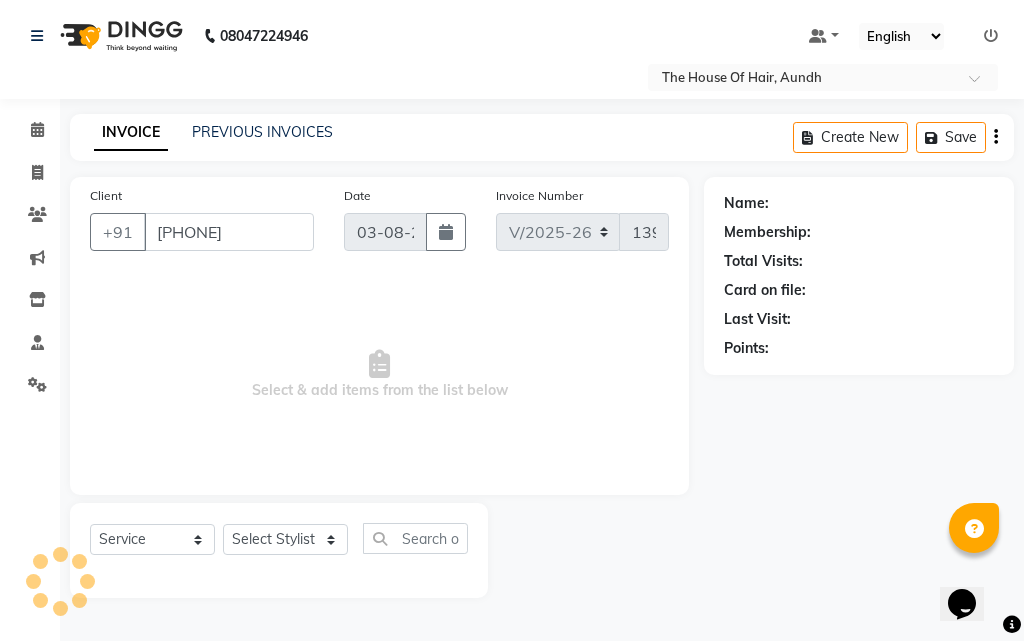 select on "32779" 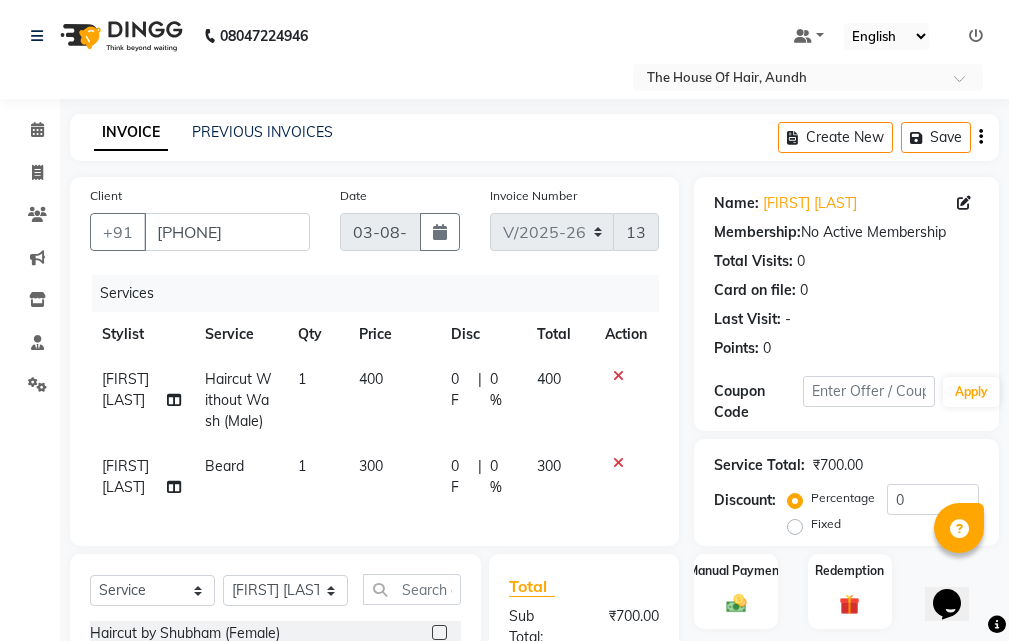 scroll, scrollTop: 297, scrollLeft: 0, axis: vertical 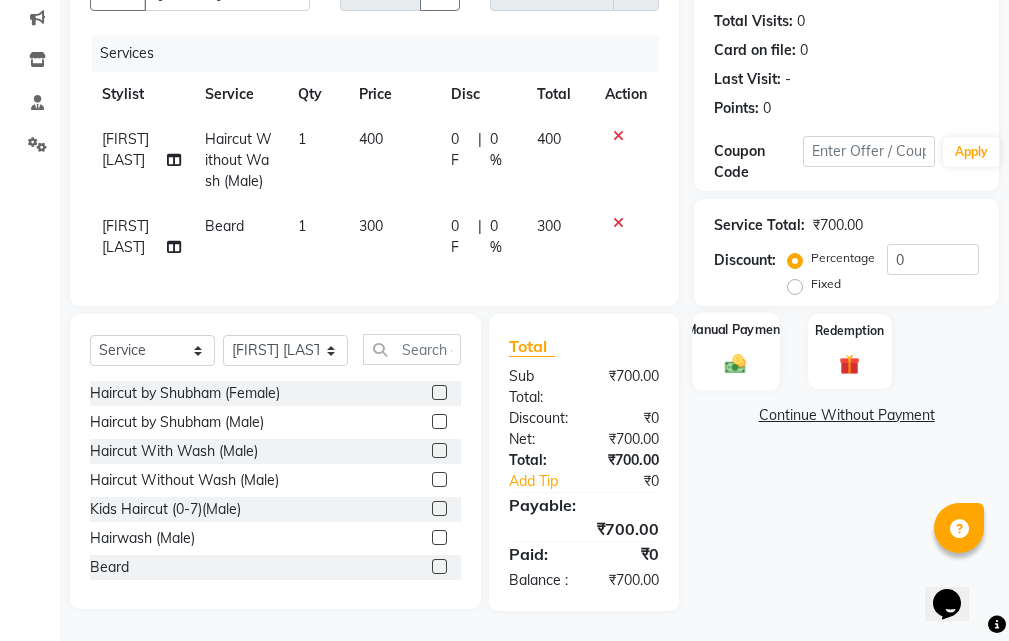 click 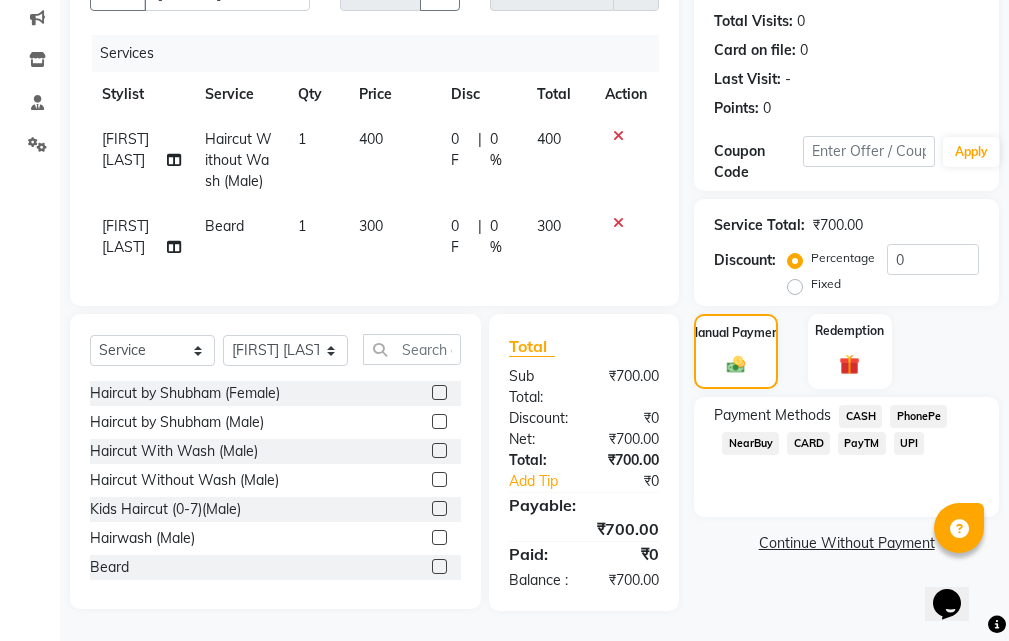 click on "UPI" 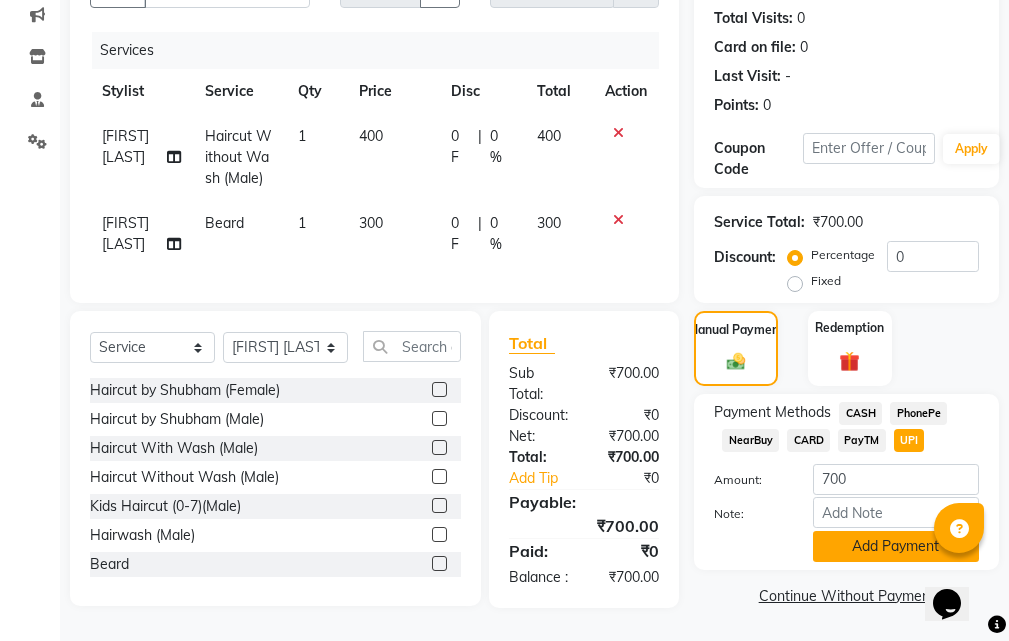 click on "Add Payment" 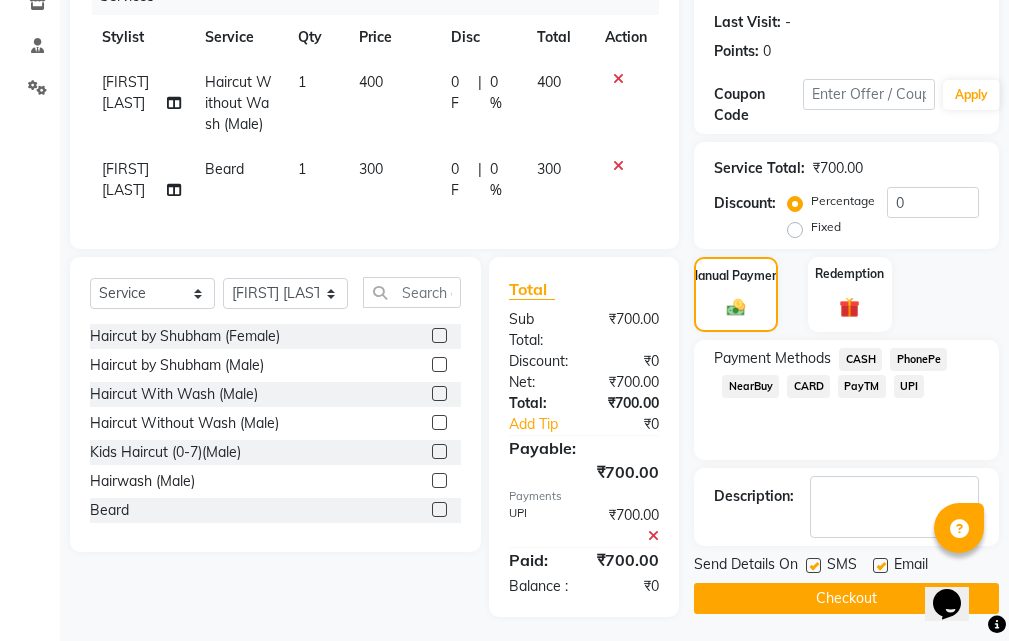 scroll, scrollTop: 360, scrollLeft: 0, axis: vertical 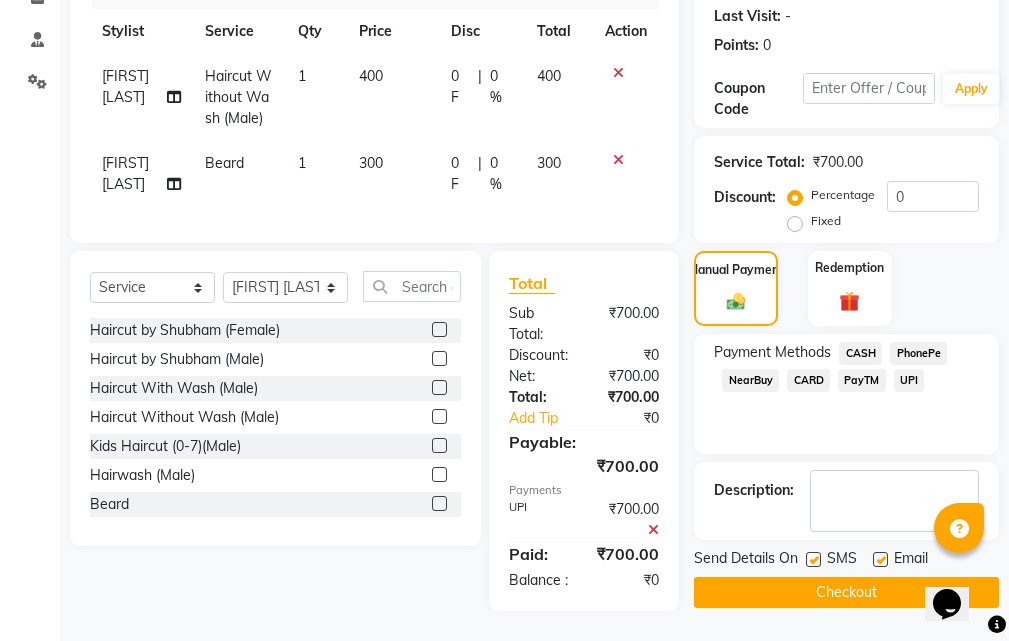 click on "Checkout" 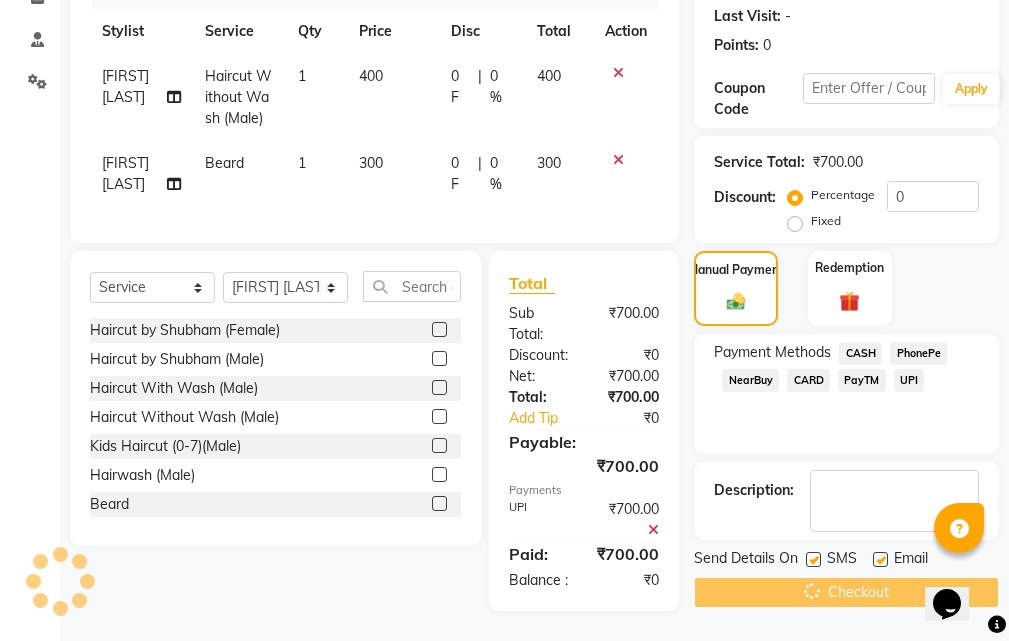 scroll, scrollTop: 0, scrollLeft: 0, axis: both 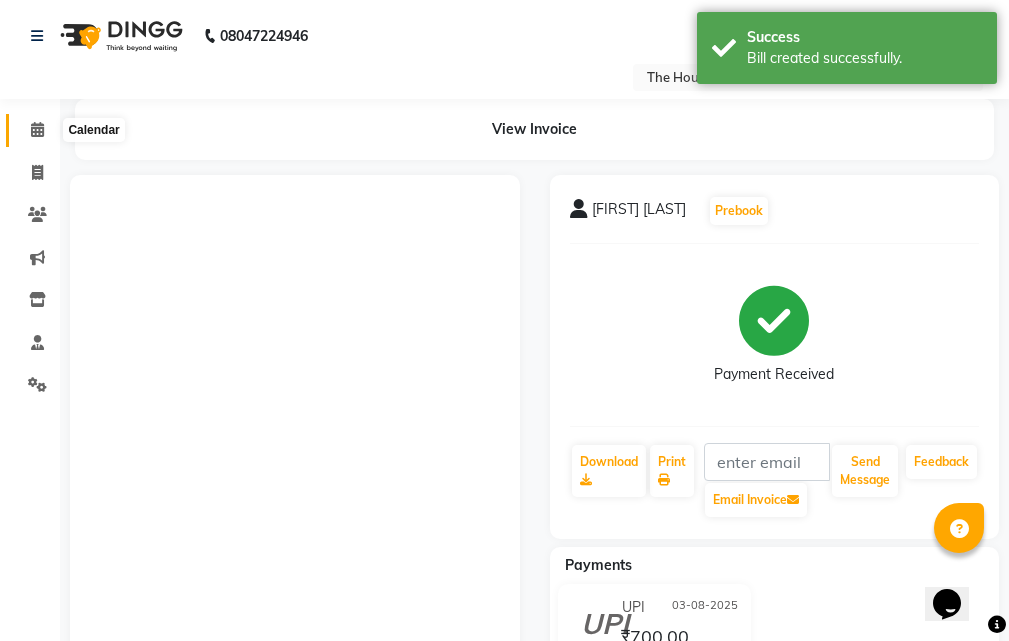 click 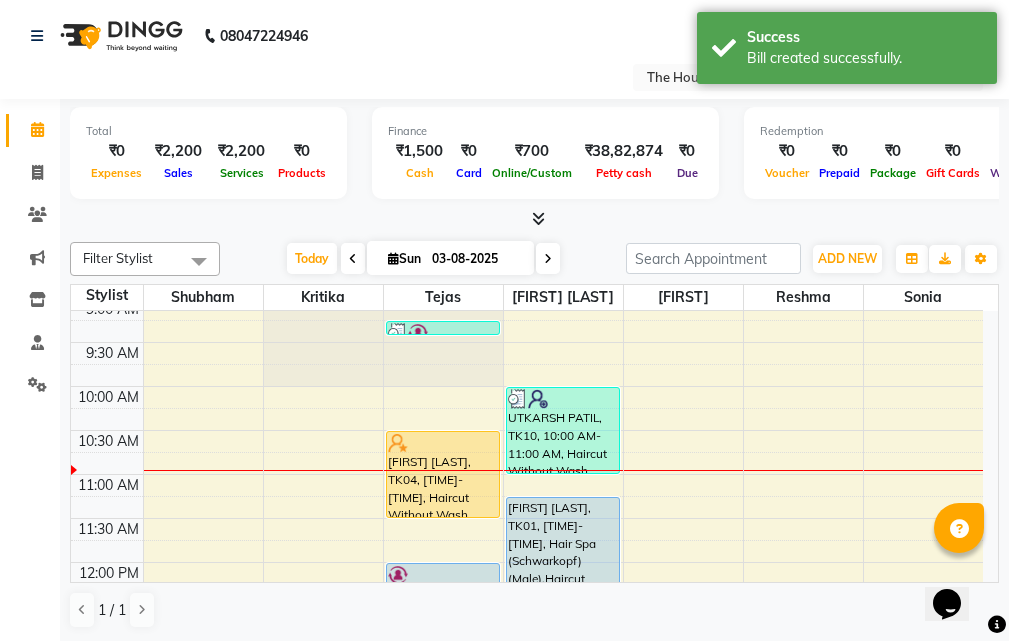 scroll, scrollTop: 200, scrollLeft: 0, axis: vertical 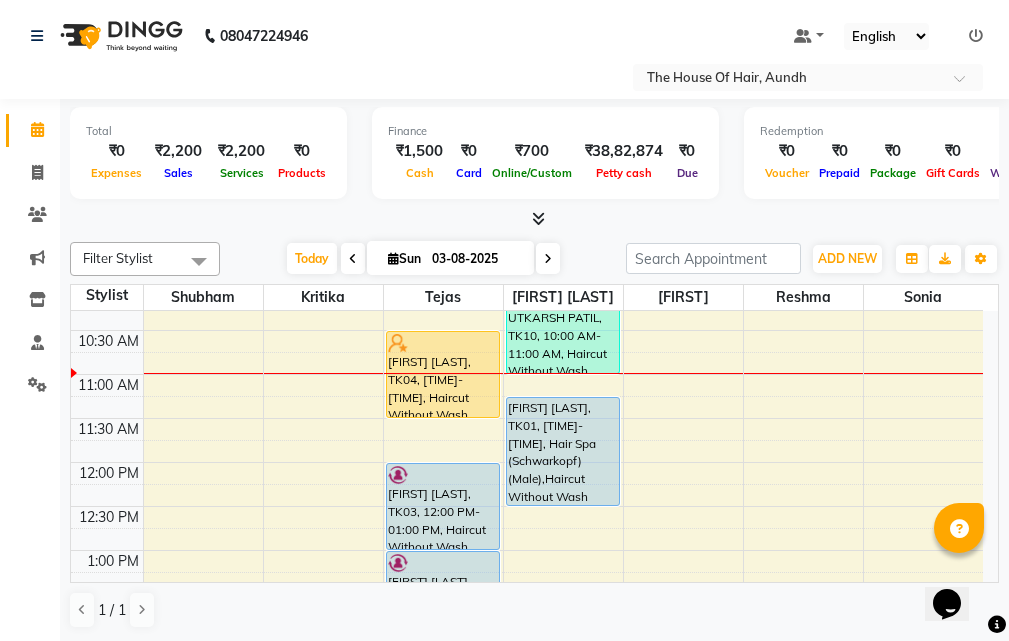 click at bounding box center [548, 259] 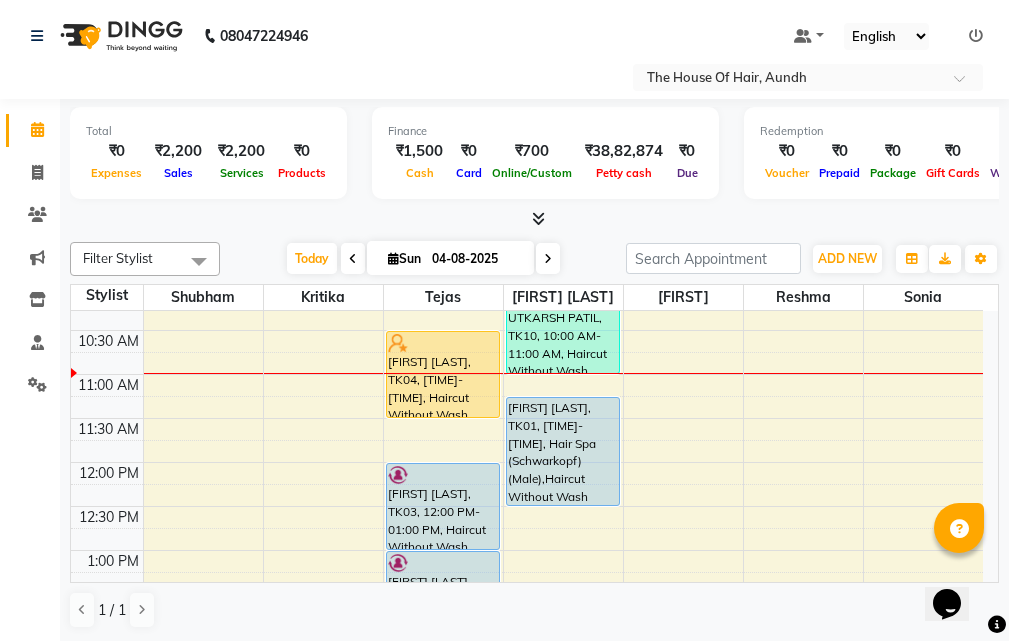scroll, scrollTop: 0, scrollLeft: 0, axis: both 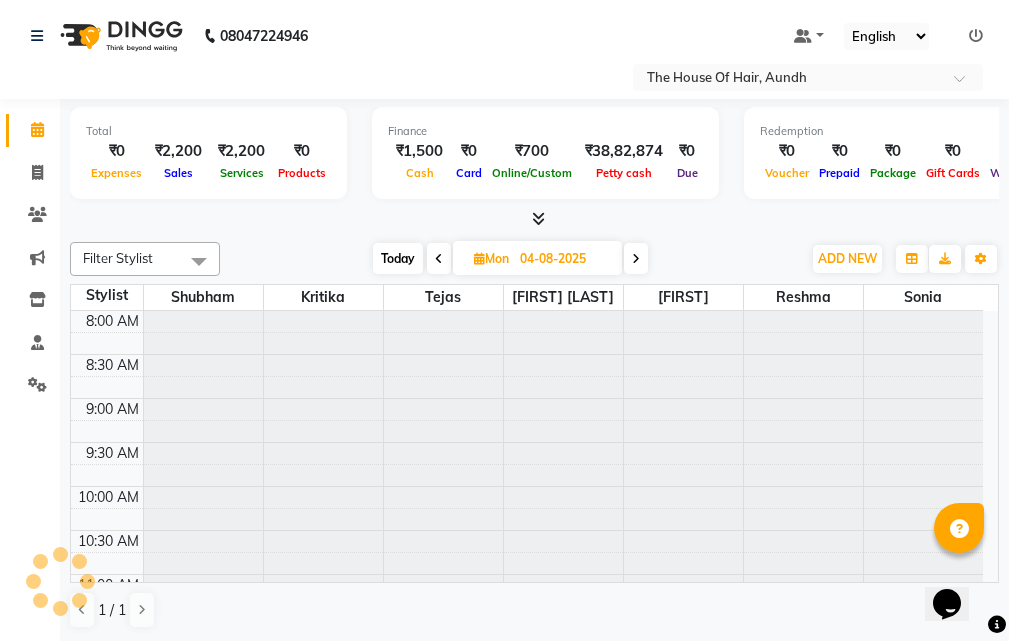click at bounding box center (636, 259) 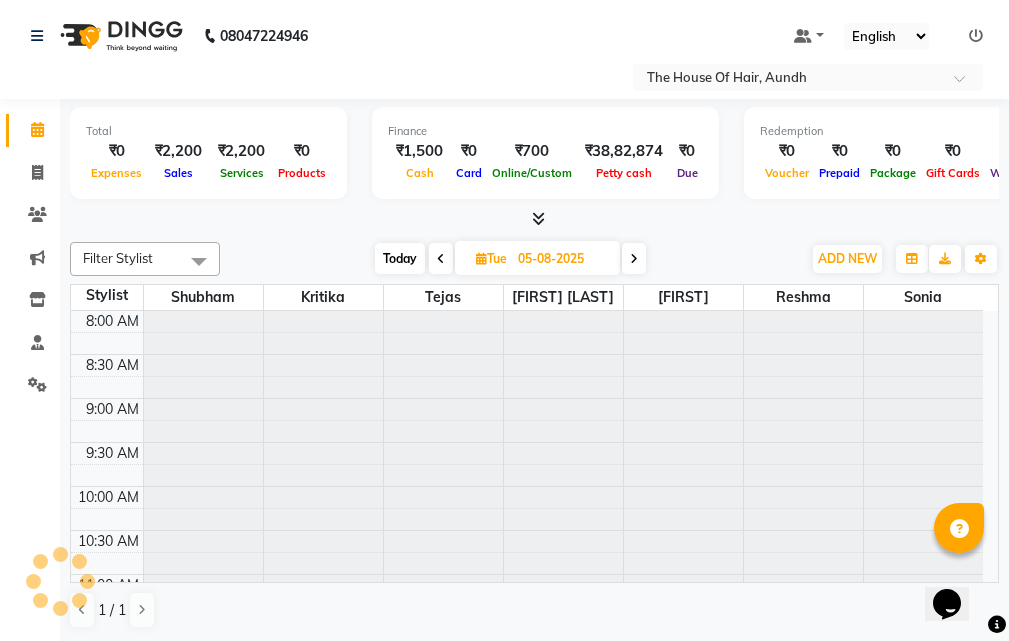 click on "Today" at bounding box center (400, 258) 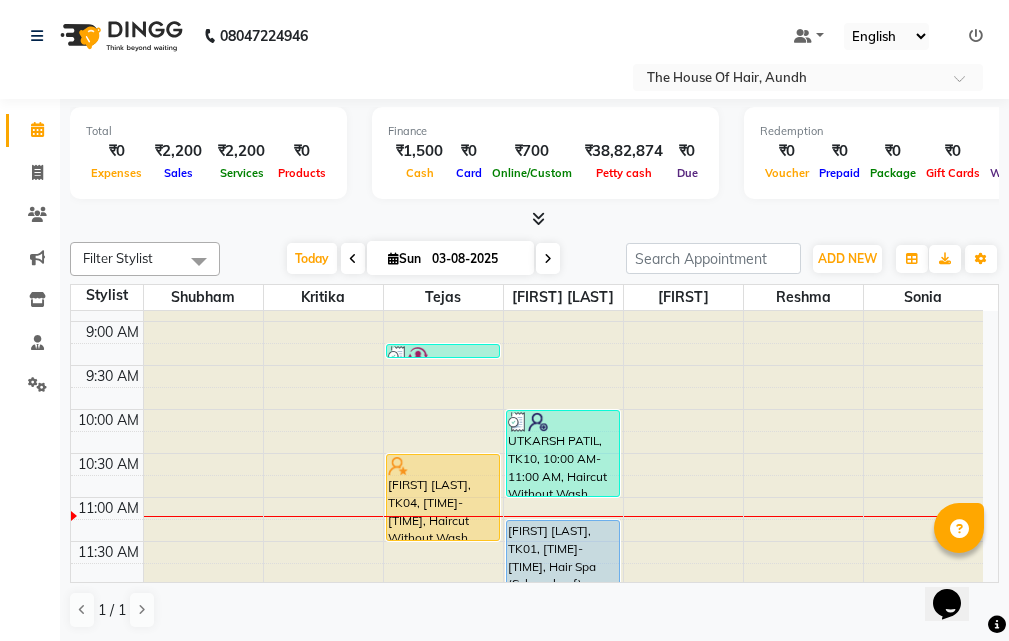 scroll, scrollTop: 177, scrollLeft: 0, axis: vertical 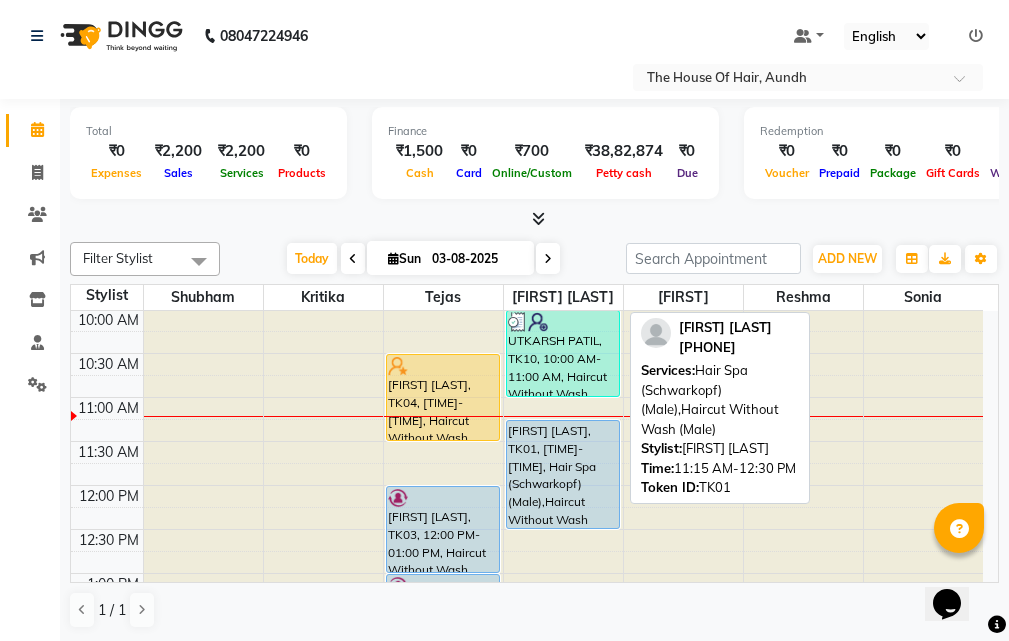 click on "[FIRST] [LAST], TK01, [TIME]-[TIME], Hair Spa (Schwarkopf) (Male),Haircut Without Wash (Male)" at bounding box center [563, 474] 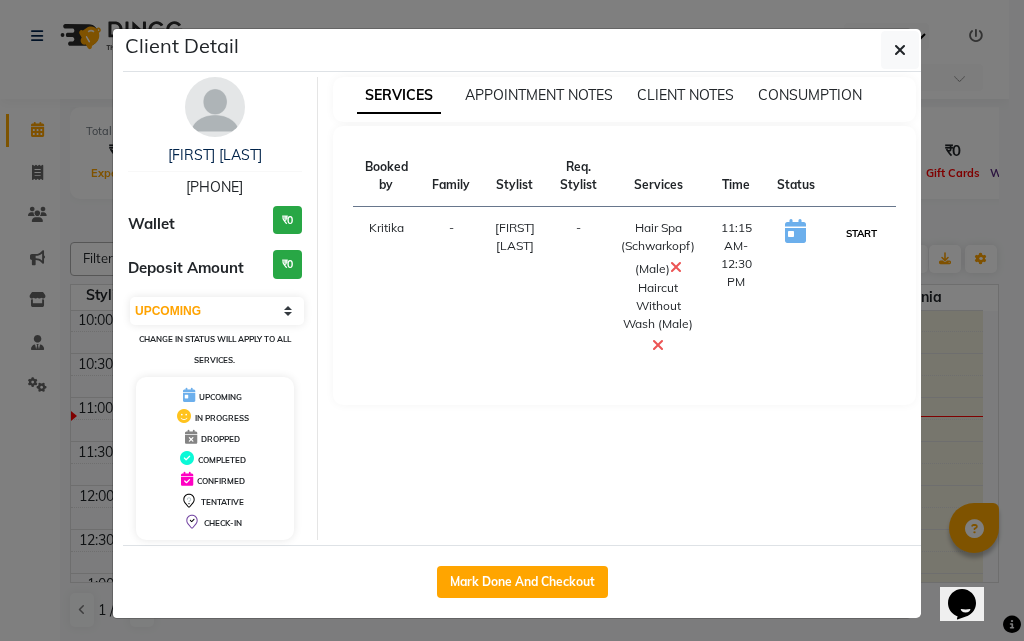 click on "START" at bounding box center (861, 233) 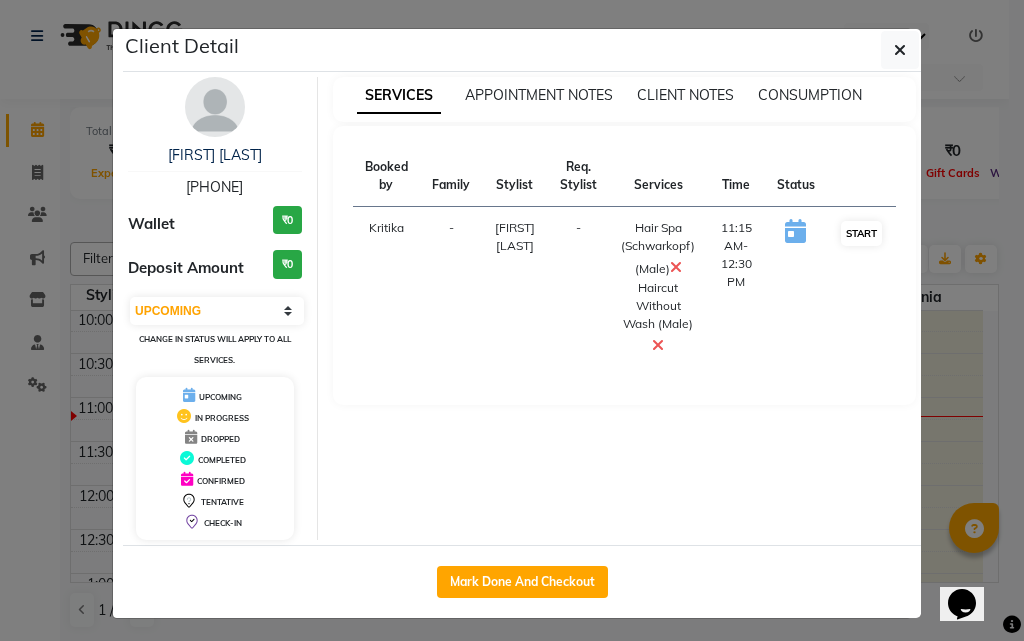 select on "1" 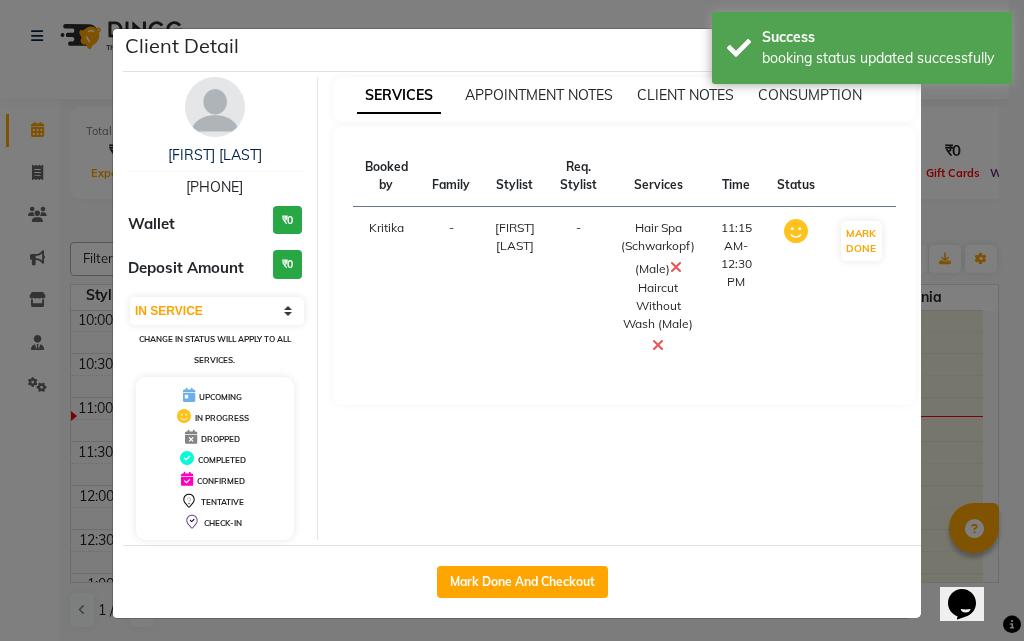 click on "Client Detail [FIRST] [LAST] [PHONE] Wallet ₹0 Deposit Amount ₹0 Select IN SERVICE CONFIRMED TENTATIVE CHECK IN MARK DONE DROPPED UPCOMING Change in status will apply to all services. UPCOMING IN PROGRESS DROPPED COMPLETED CONFIRMED TENTATIVE CHECK-IN SERVICES APPOINTMENT NOTES CLIENT NOTES CONSUMPTION Booked by Family Stylist Req. Stylist Services Time Status Kritika - Rushikesh Raut - Hair Spa (Schwarkopf) (Male) [TIME]-[TIME] MARK DONE Mark Done And Checkout" 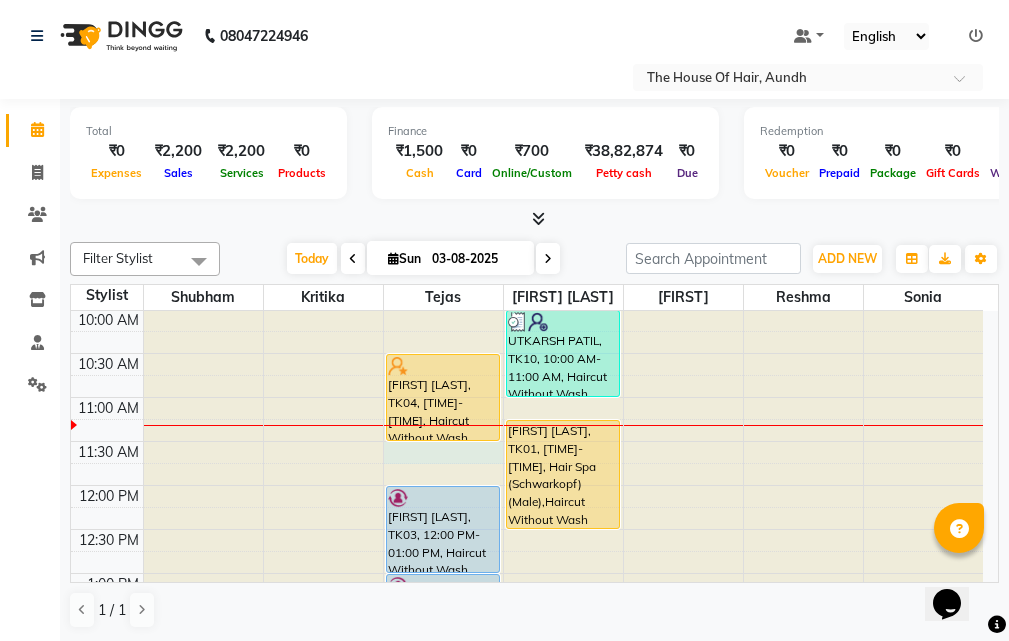 click at bounding box center [443, 134] 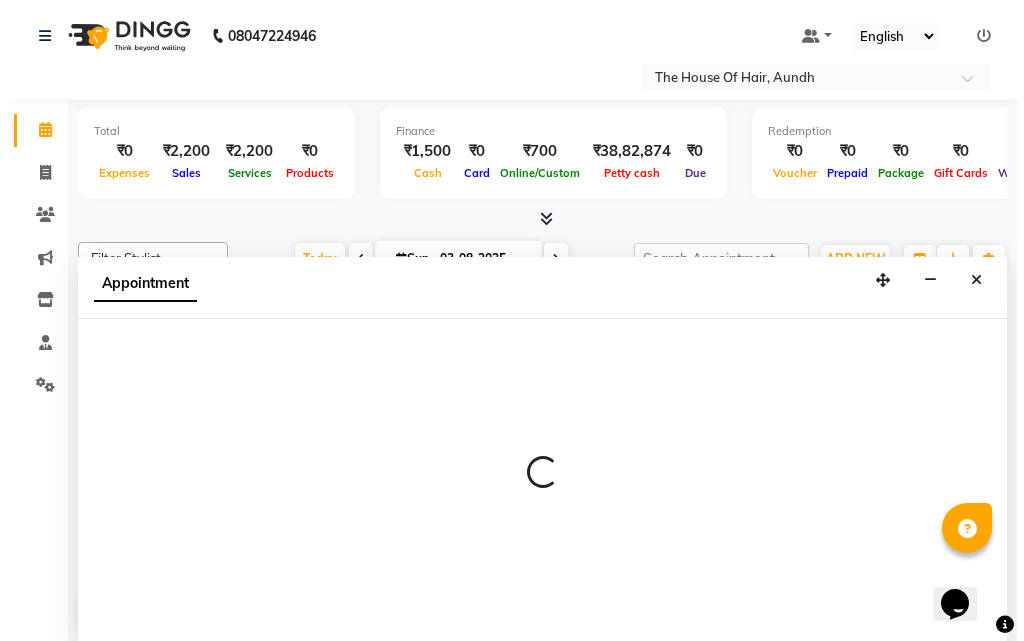 scroll, scrollTop: 1, scrollLeft: 0, axis: vertical 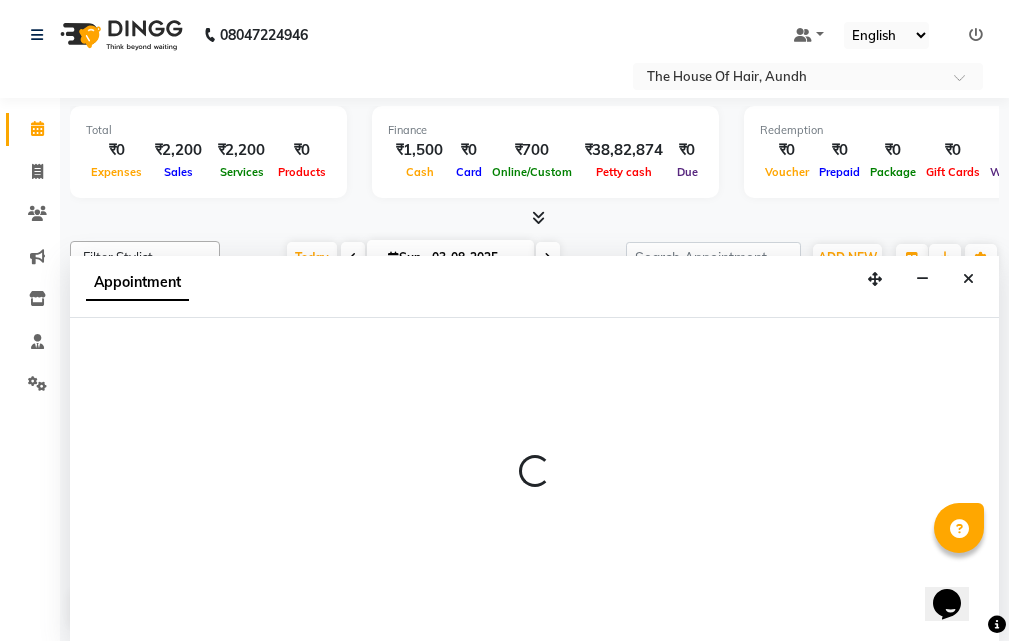 select on "6864" 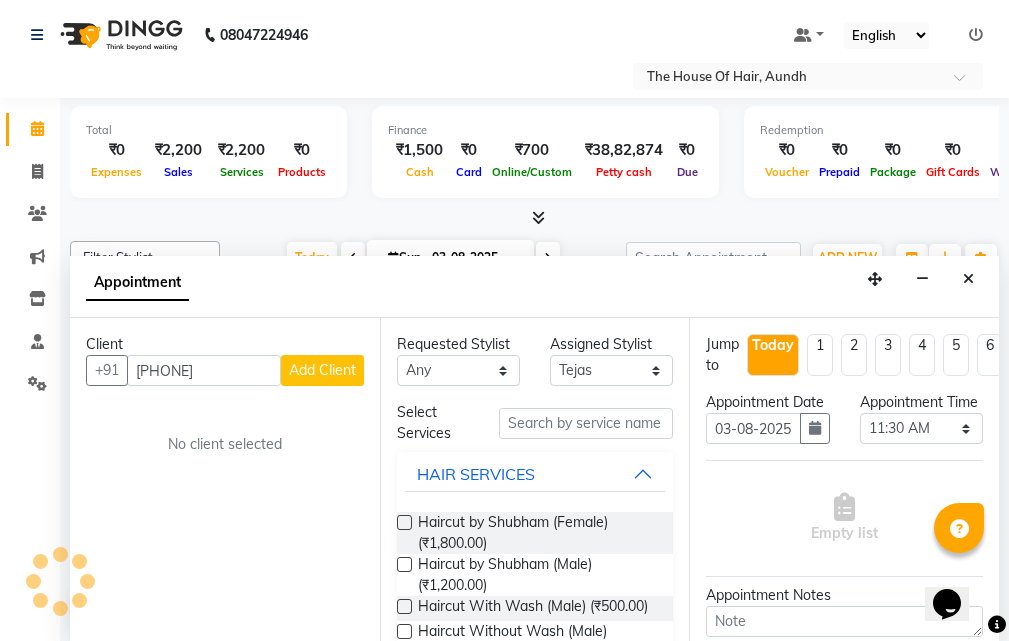type on "[PHONE]" 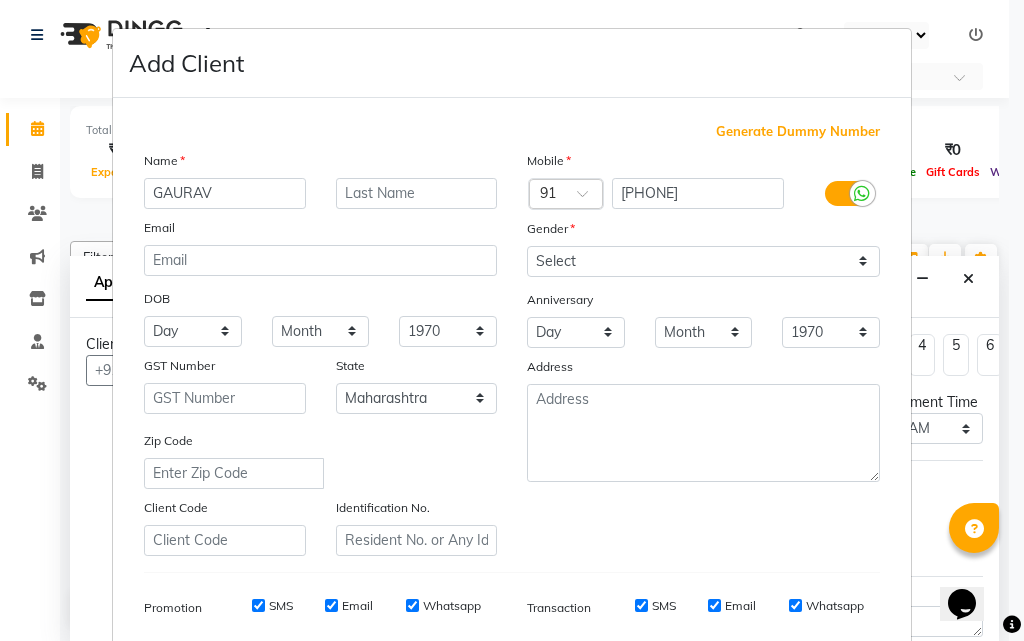 type on "GAURAV" 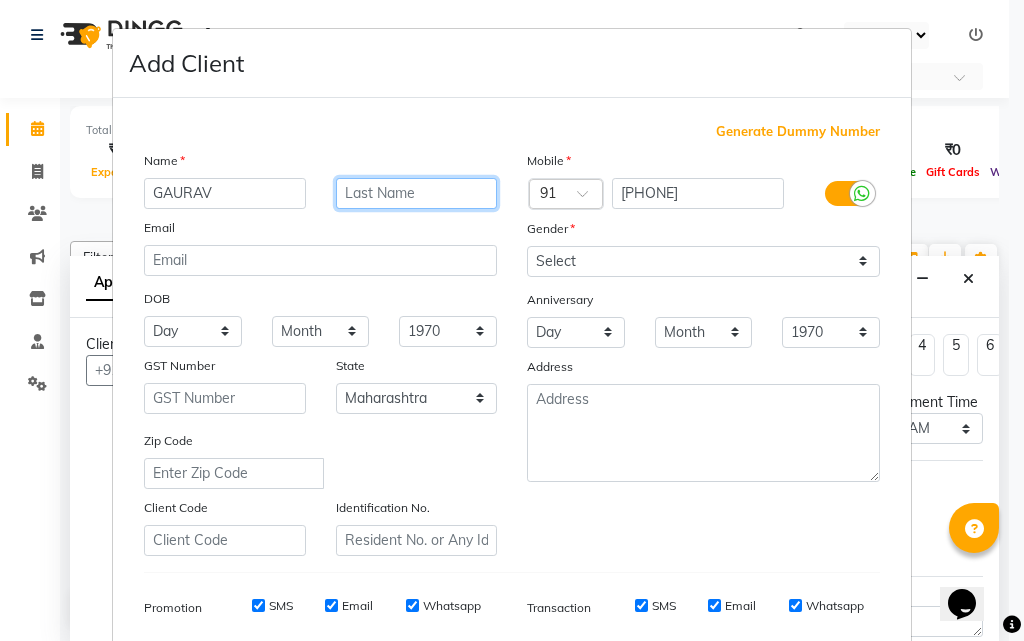 click at bounding box center (417, 193) 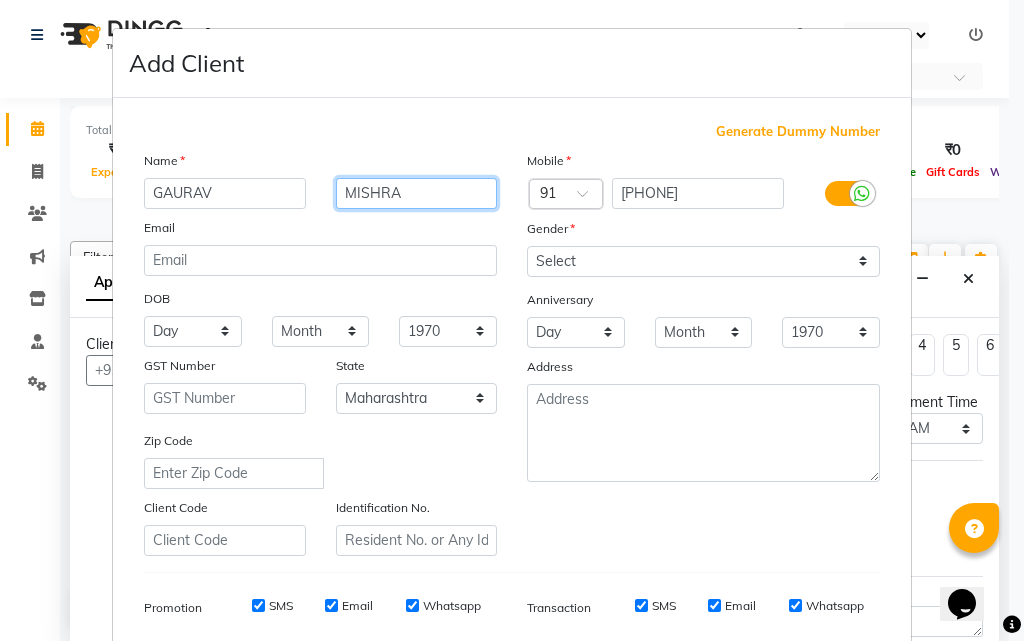 type on "MISHRA" 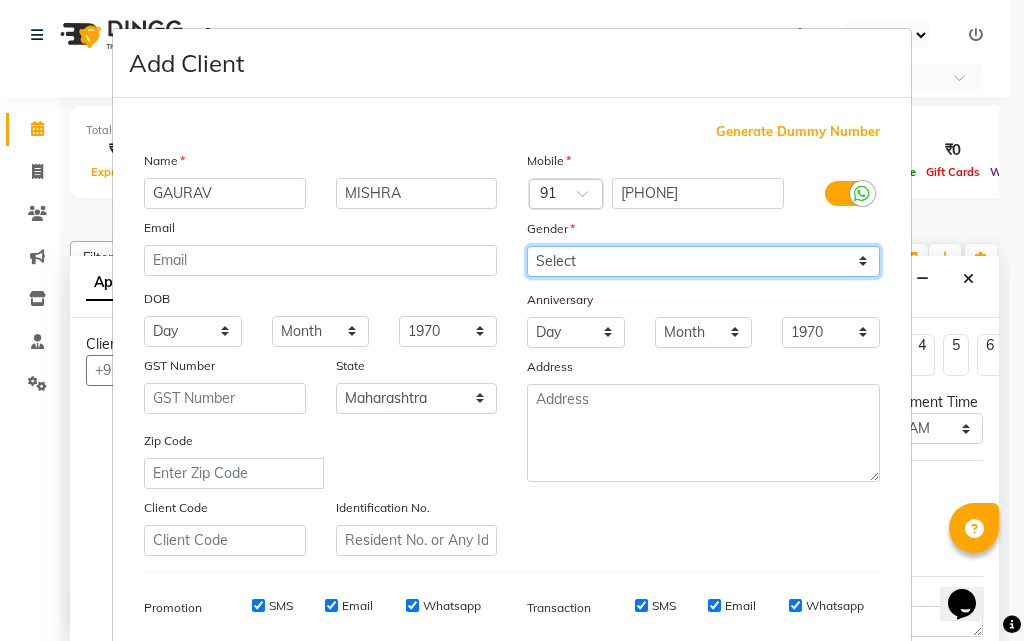 click on "Select Male Female Other Prefer Not To Say" at bounding box center (703, 261) 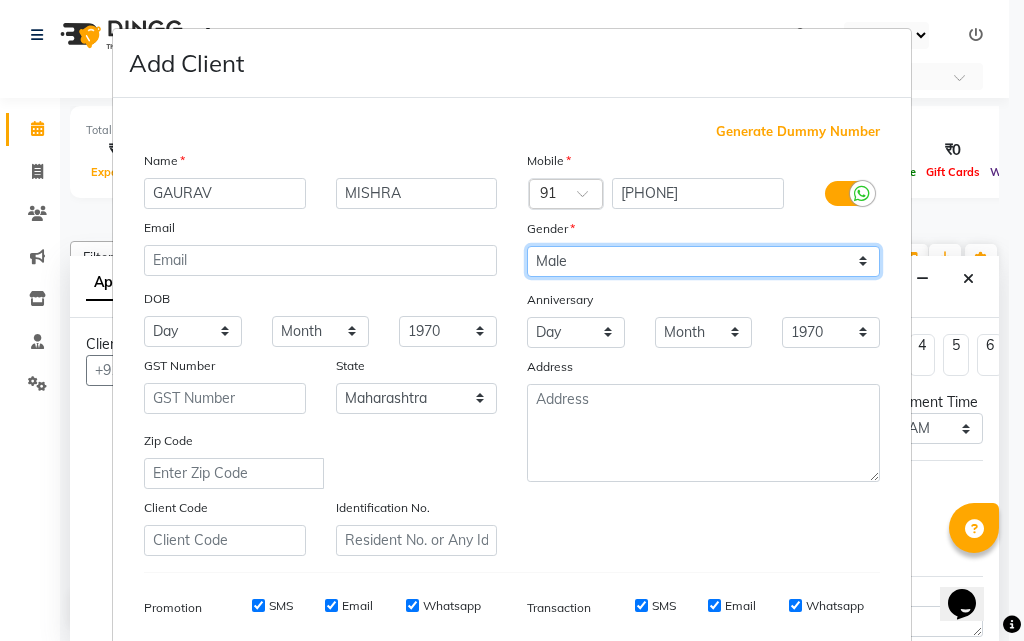 click on "Select Male Female Other Prefer Not To Say" at bounding box center [703, 261] 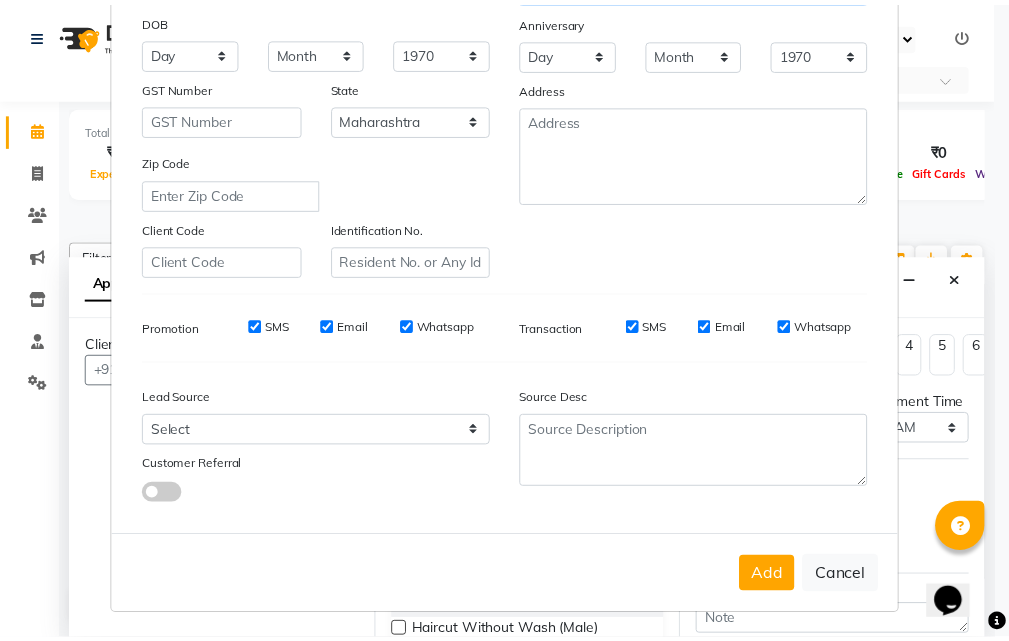 scroll, scrollTop: 282, scrollLeft: 0, axis: vertical 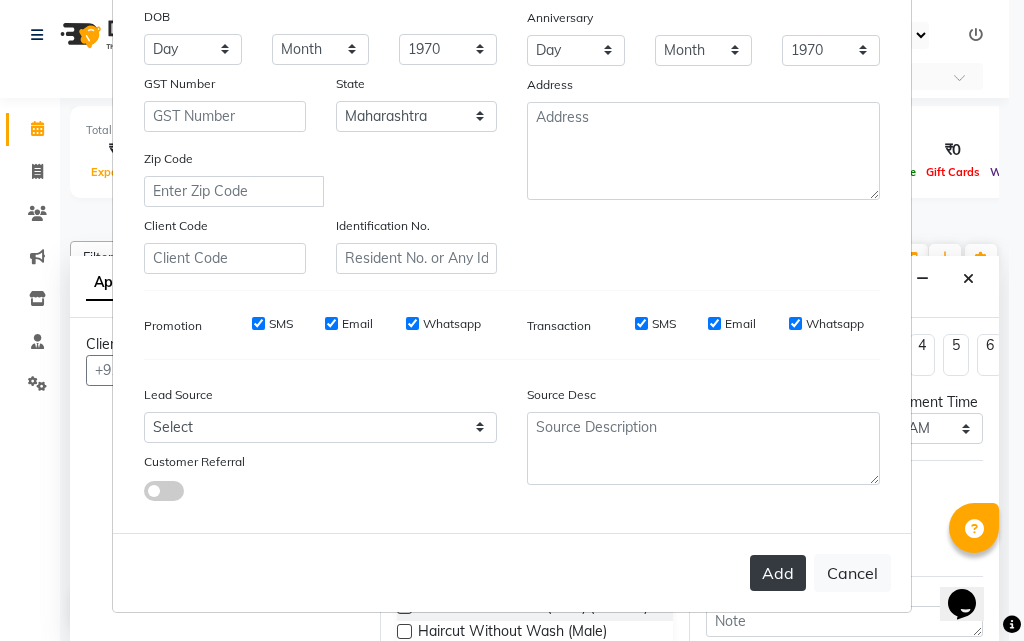 click on "Add" at bounding box center [778, 573] 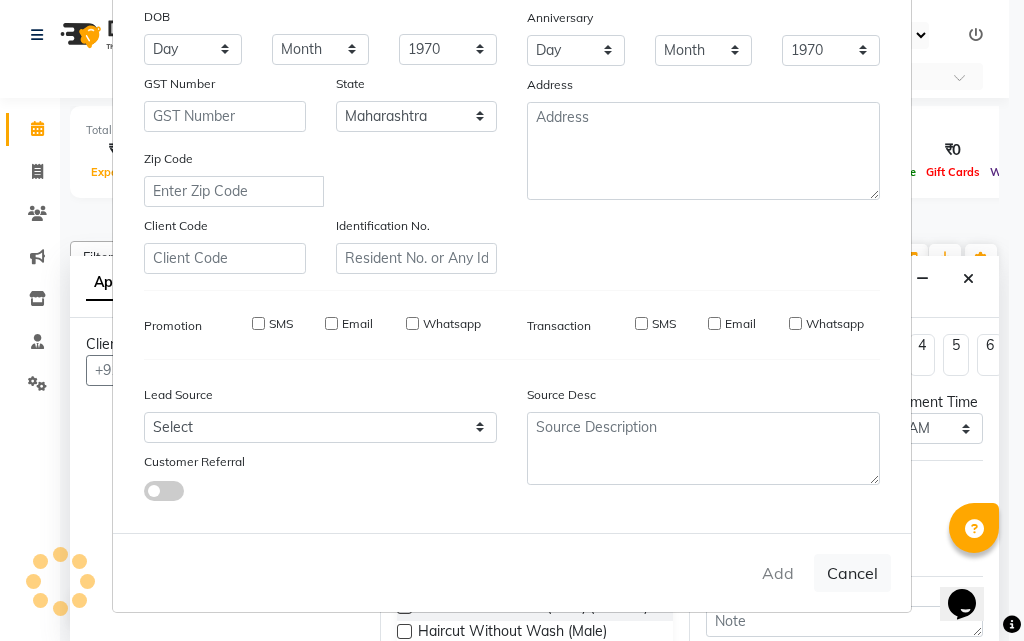 type 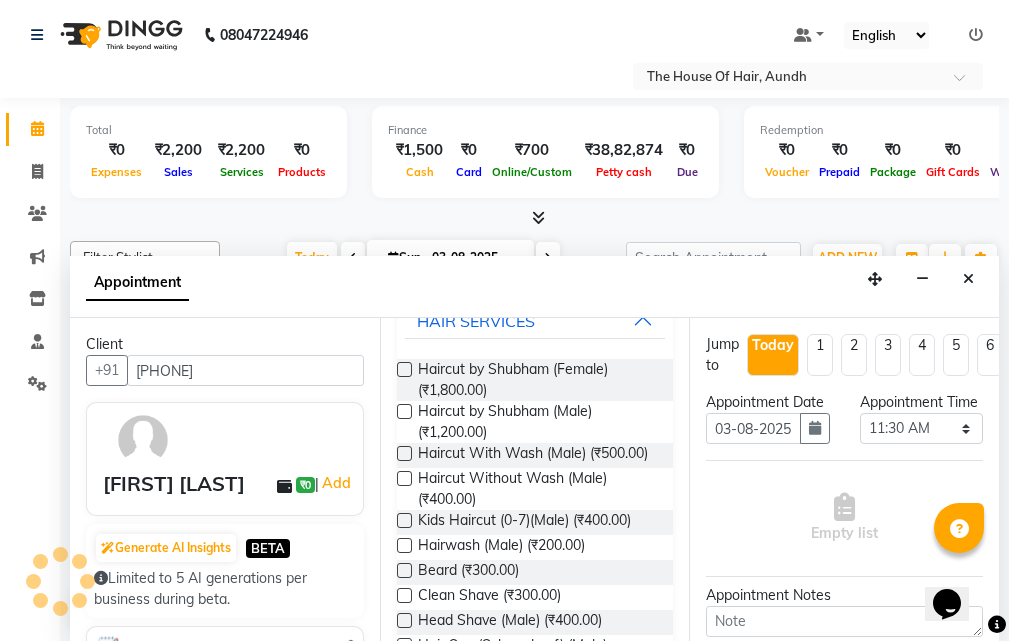 scroll, scrollTop: 200, scrollLeft: 0, axis: vertical 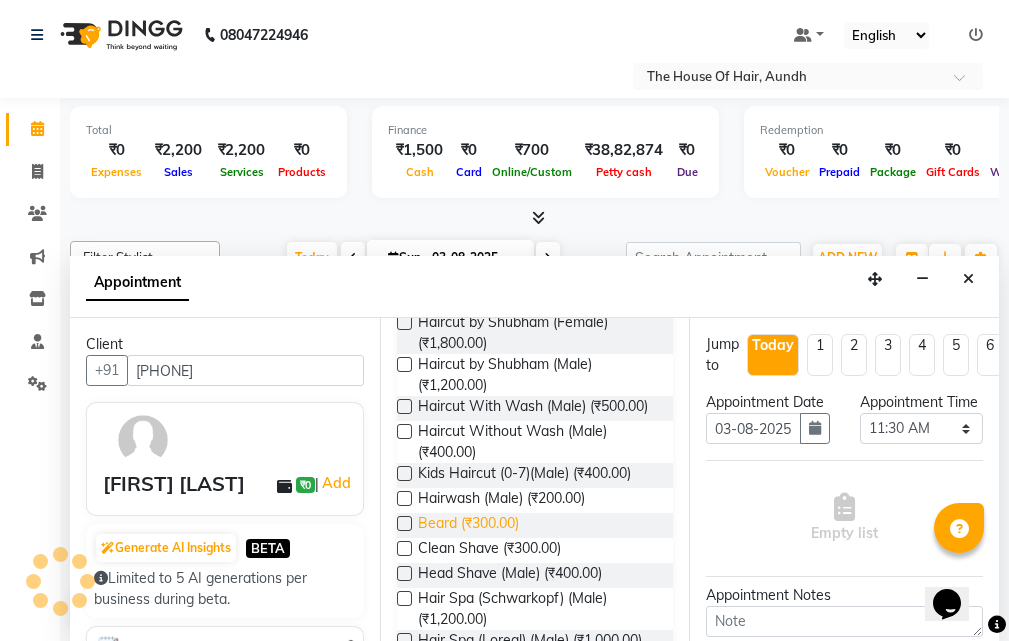 click on "Beard (₹300.00)" at bounding box center [468, 525] 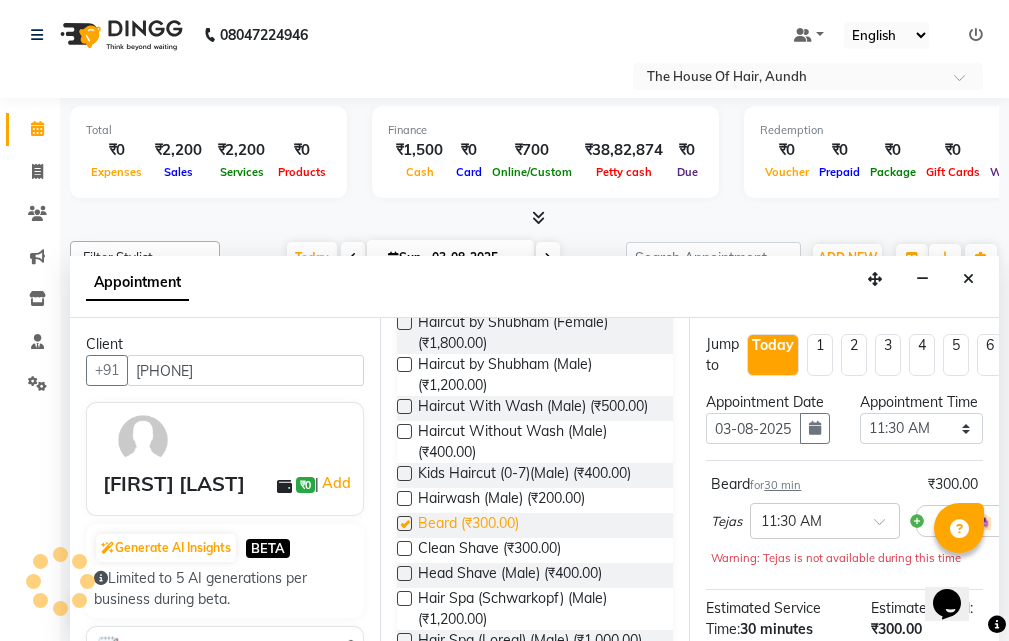 checkbox on "false" 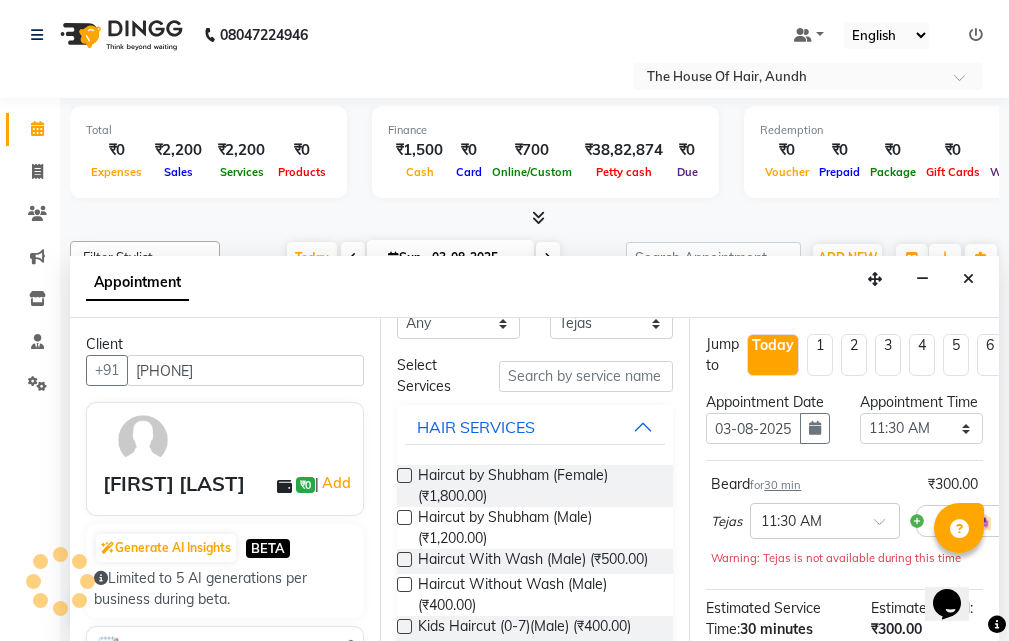 scroll, scrollTop: 0, scrollLeft: 0, axis: both 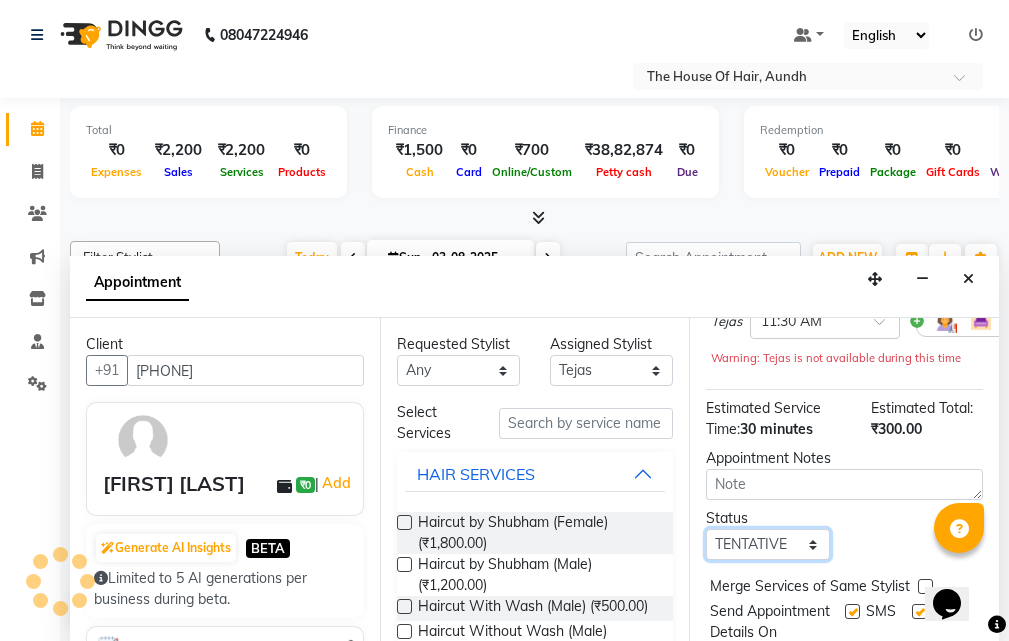 click on "Select TENTATIVE CONFIRM CHECK-IN UPCOMING" at bounding box center (767, 544) 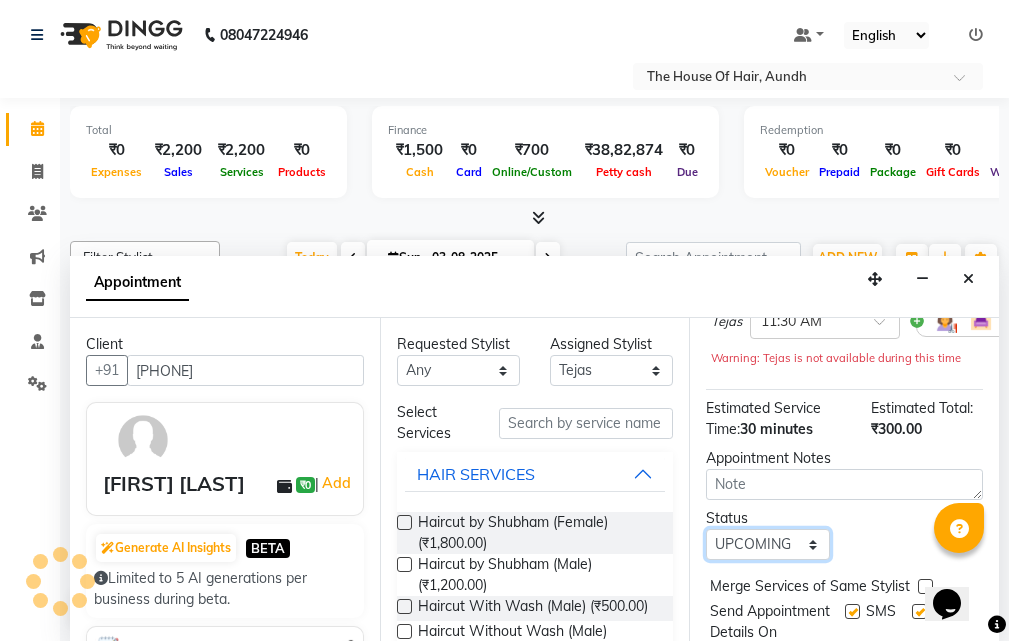 click on "Select TENTATIVE CONFIRM CHECK-IN UPCOMING" at bounding box center [767, 544] 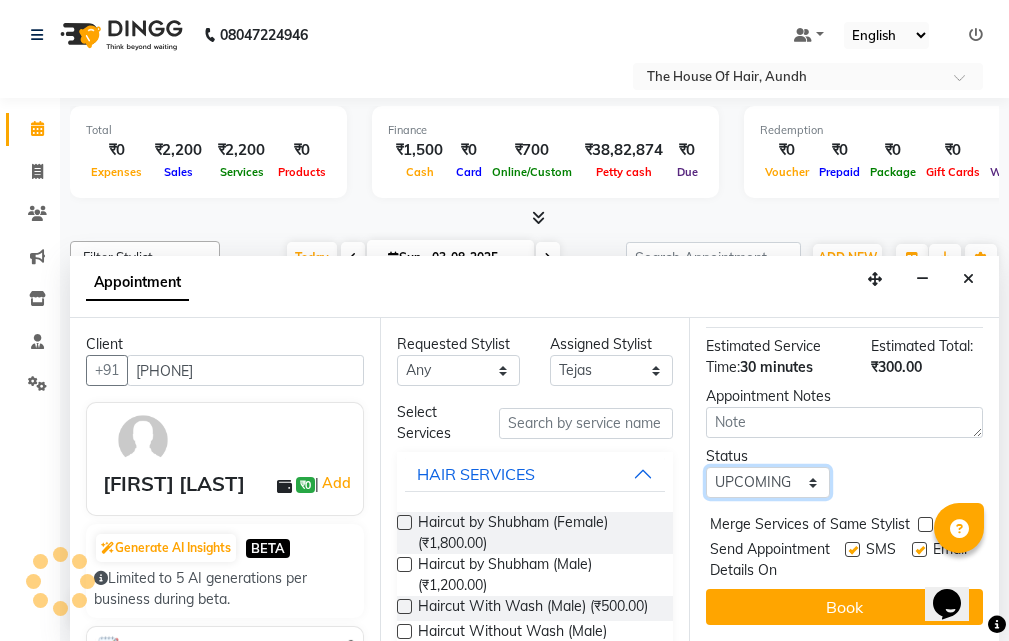 scroll, scrollTop: 319, scrollLeft: 0, axis: vertical 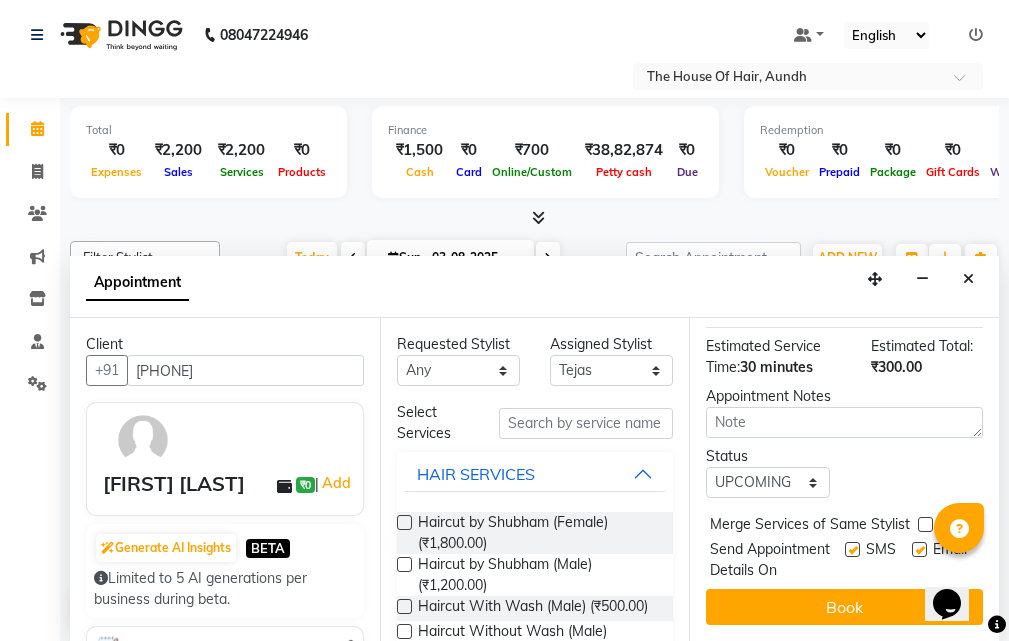 click at bounding box center [925, 524] 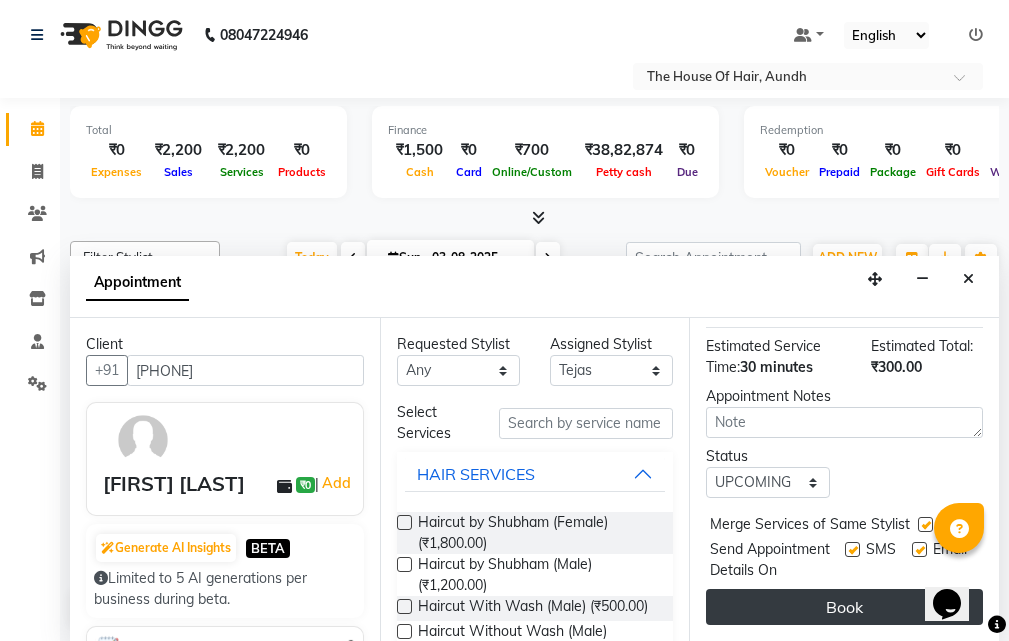 click on "Book" at bounding box center (844, 607) 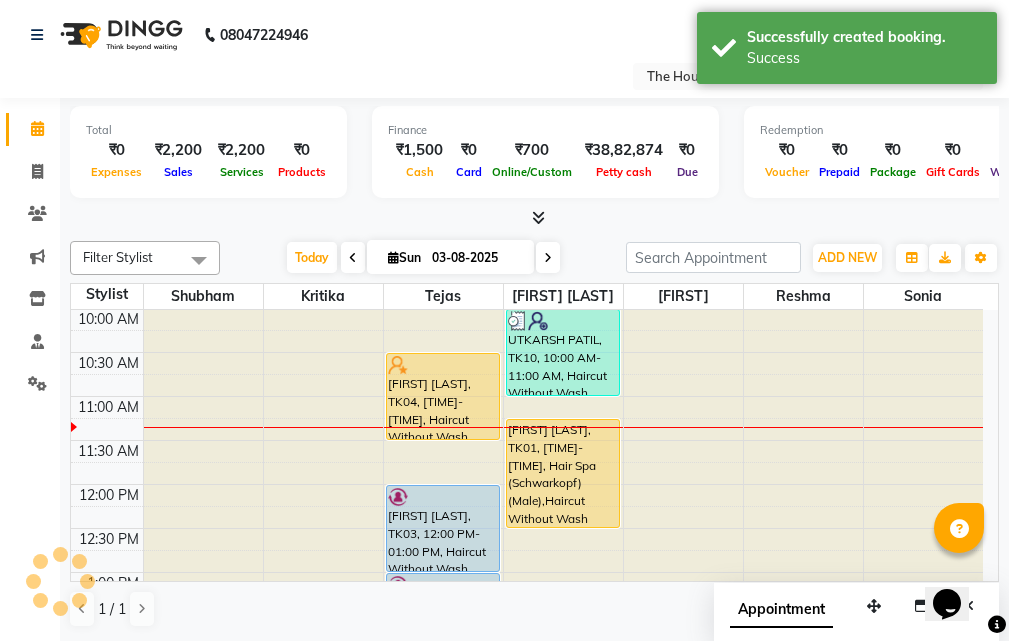 scroll, scrollTop: 0, scrollLeft: 0, axis: both 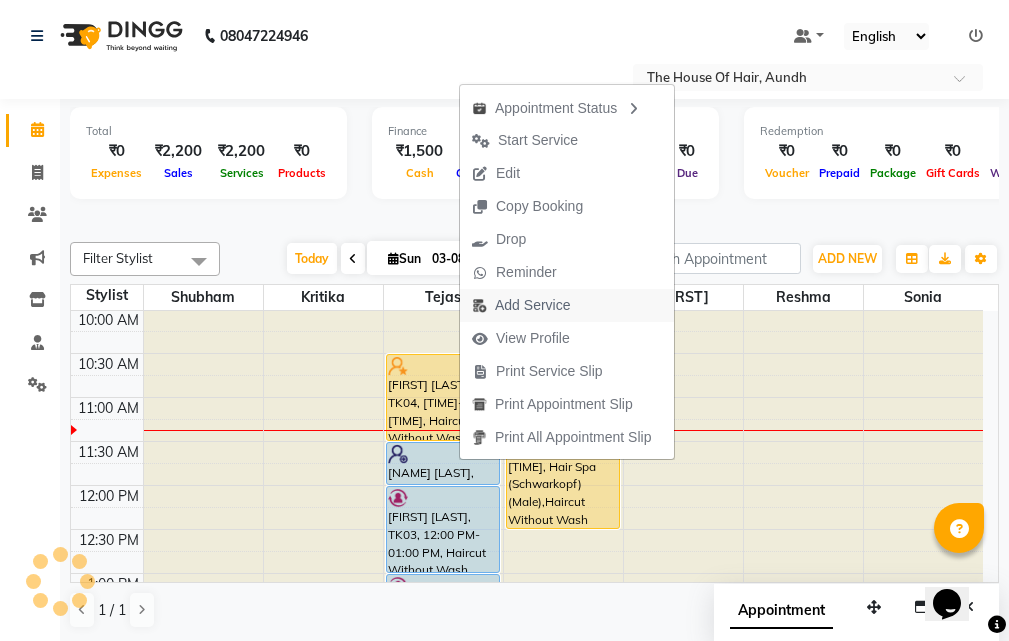 click on "Add Service" at bounding box center (521, 305) 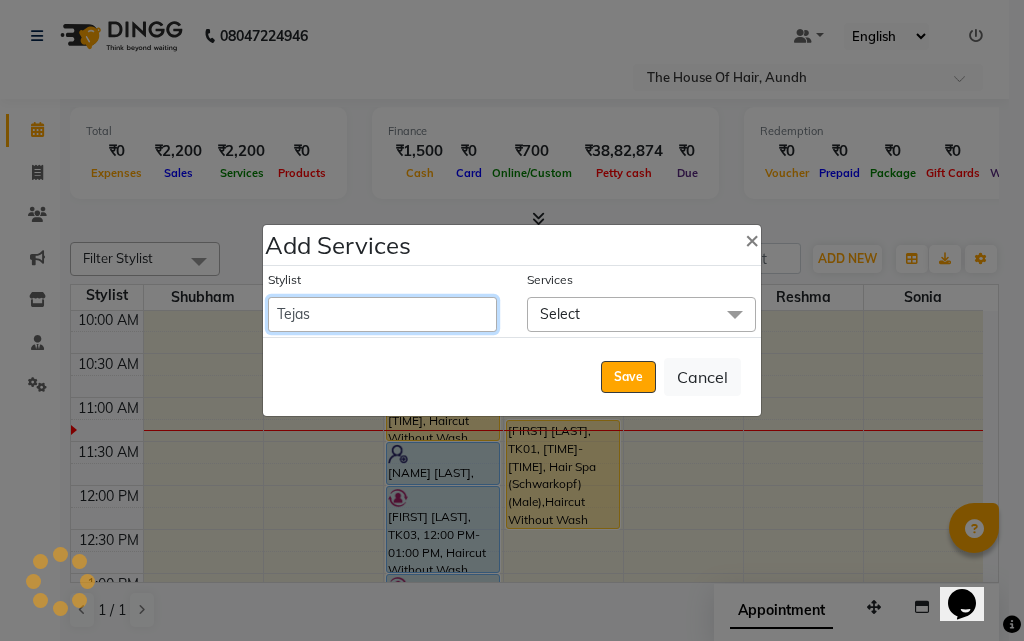 click on "[FIRST] [LAST]   Kritika    Reshma   [FIRST] [LAST]   Shubham   Sonia   [FIRST] [LAST]" at bounding box center [382, 314] 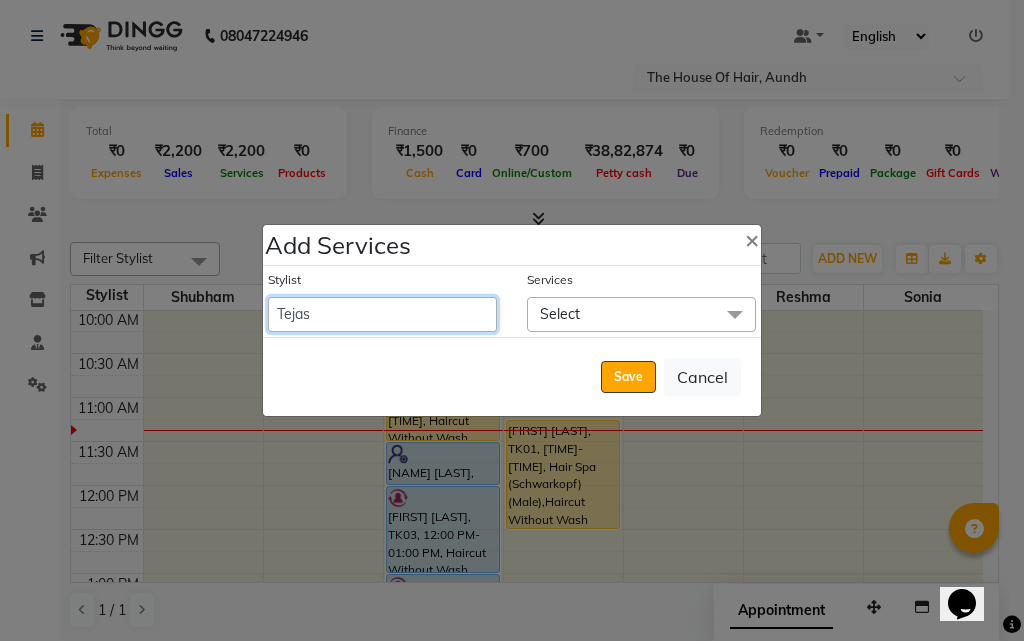 select on "26084" 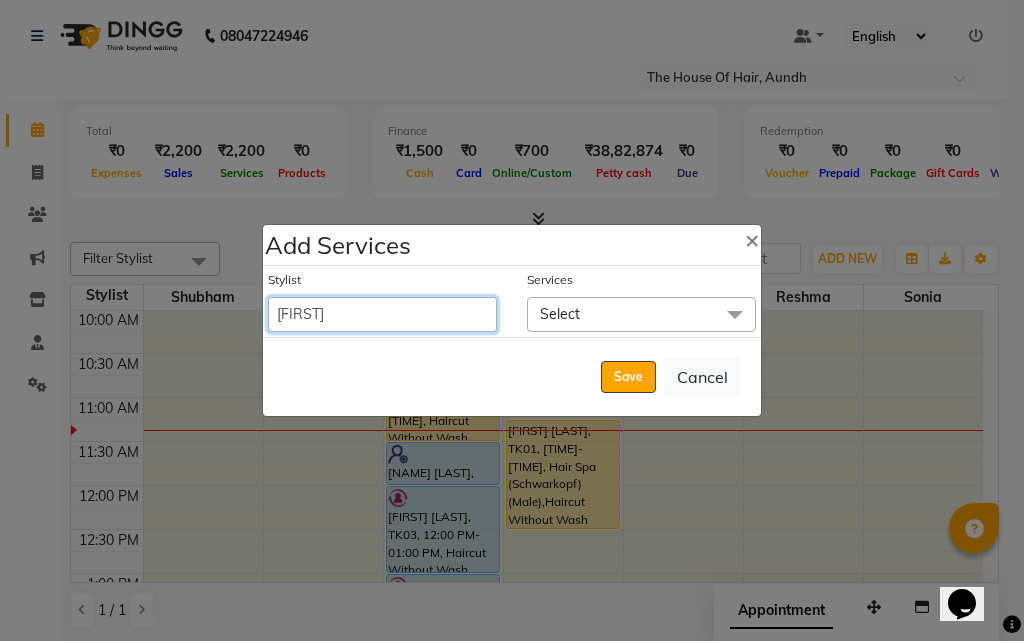 click on "[FIRST] [LAST]   Kritika    Reshma   [FIRST] [LAST]   Shubham   Sonia   [FIRST] [LAST]" at bounding box center [382, 314] 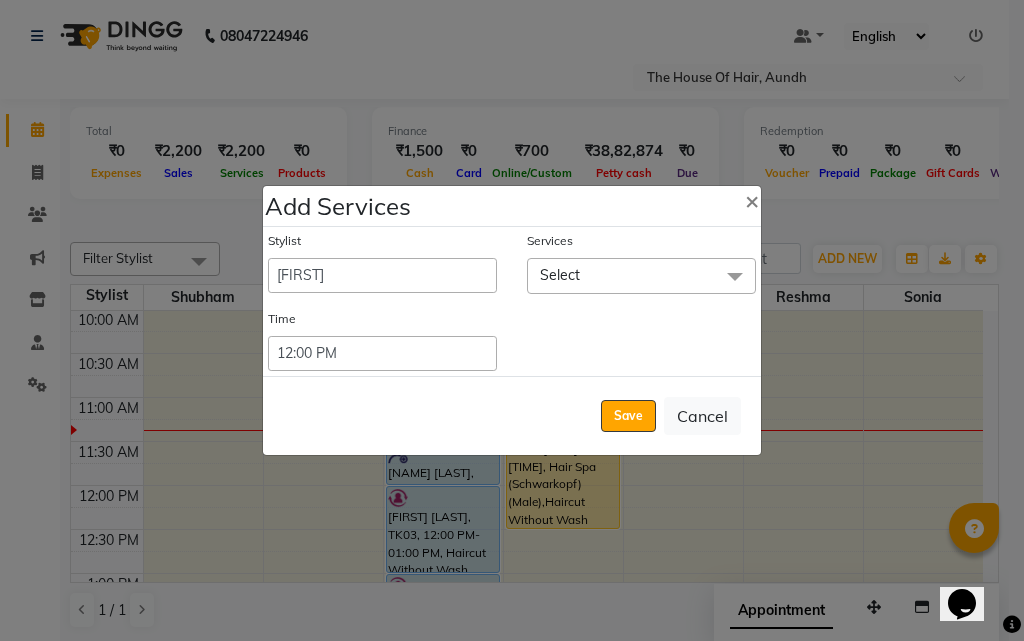 click on "Select" 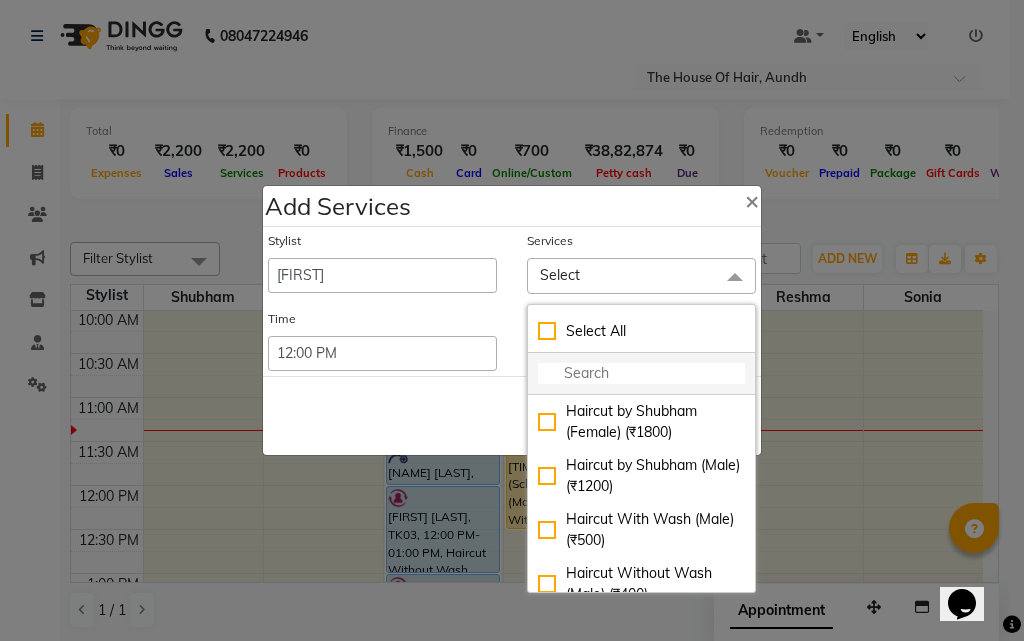 click 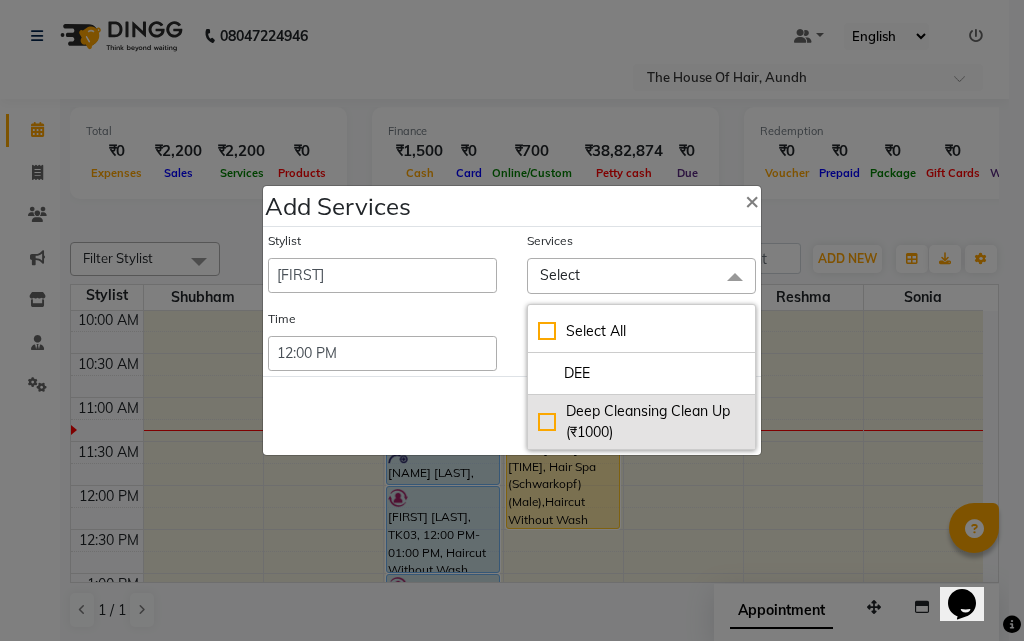 type on "DEE" 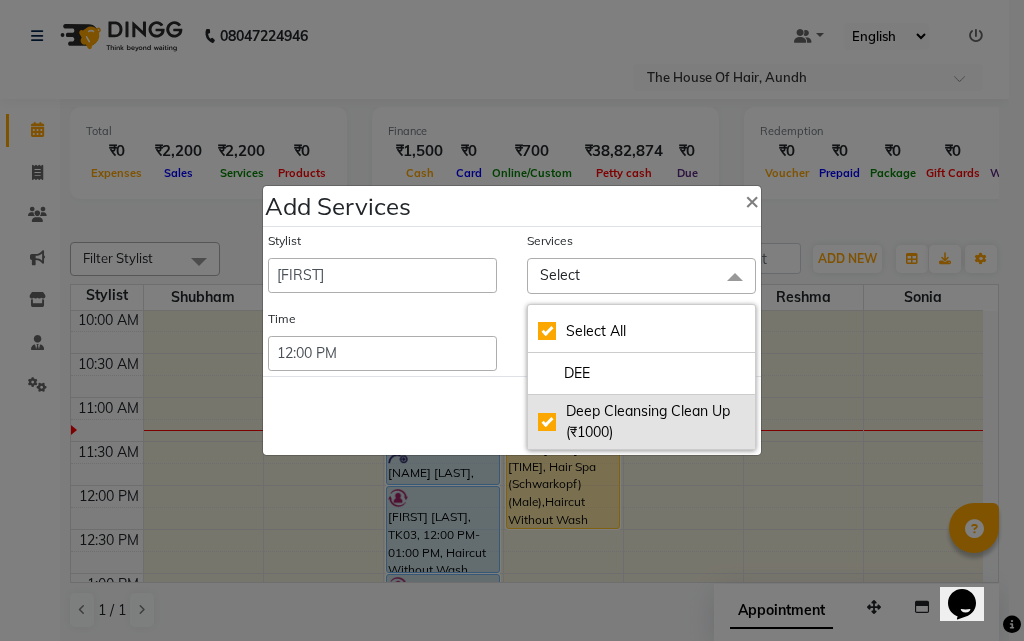 checkbox on "true" 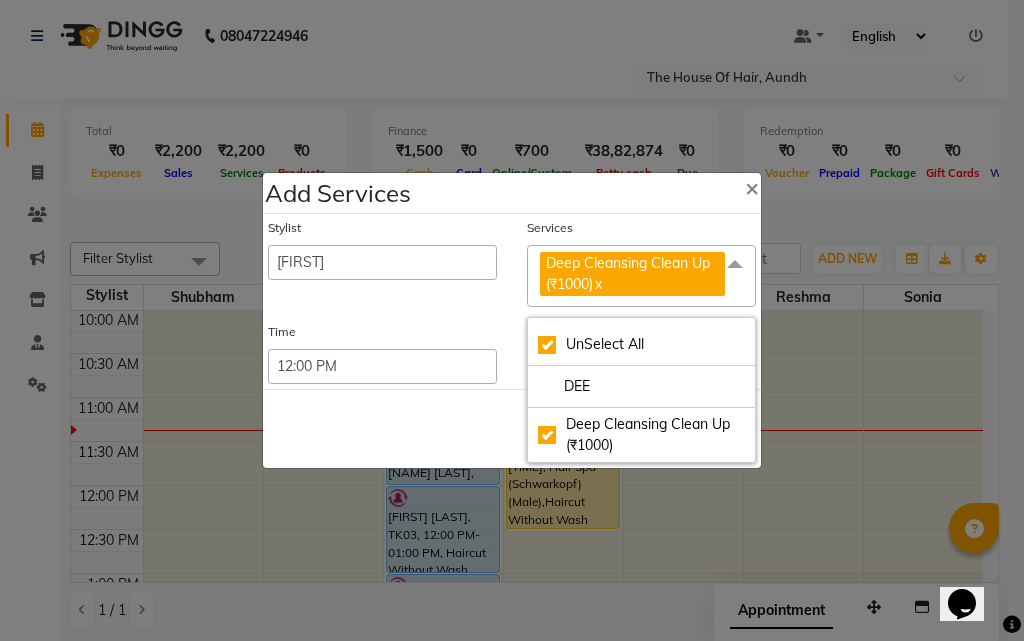click on "Save   Cancel" 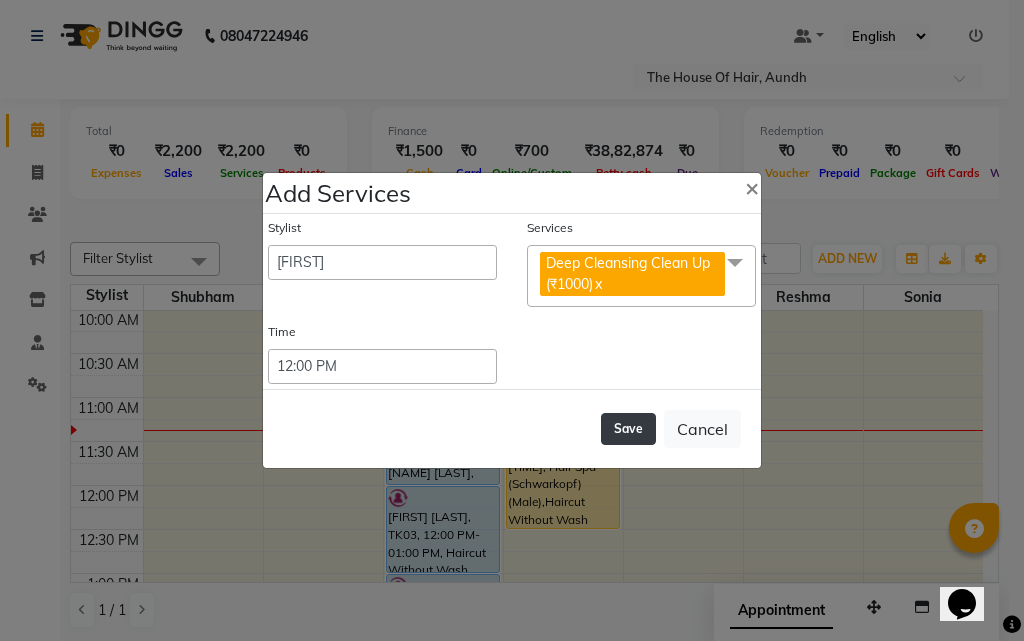 click on "Save" 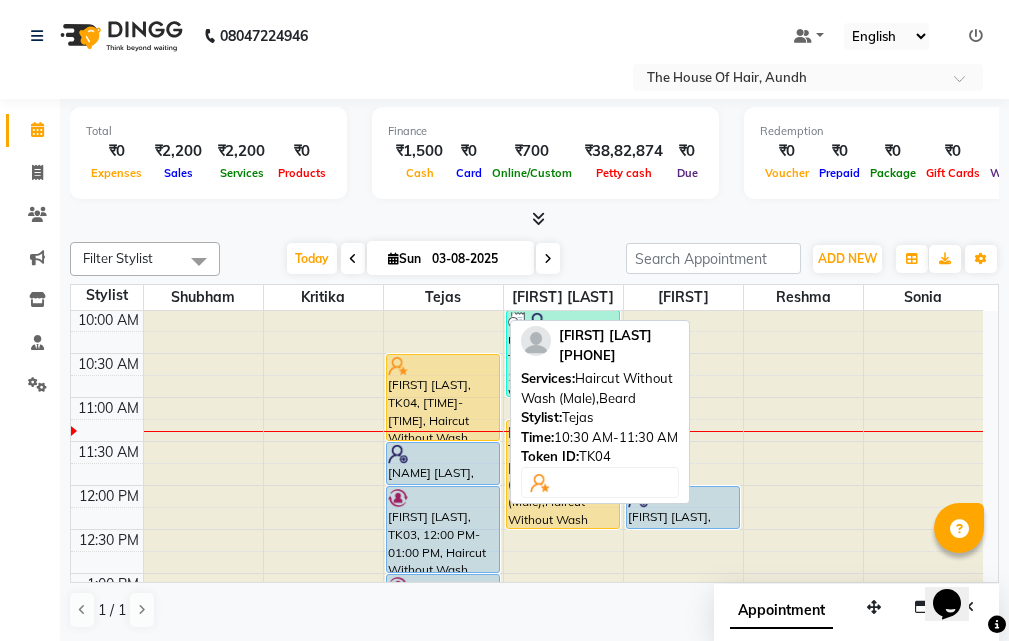 click on "[FIRST] [LAST], TK04, [TIME]-[TIME], Haircut Without Wash (Male),Beard" at bounding box center [443, 397] 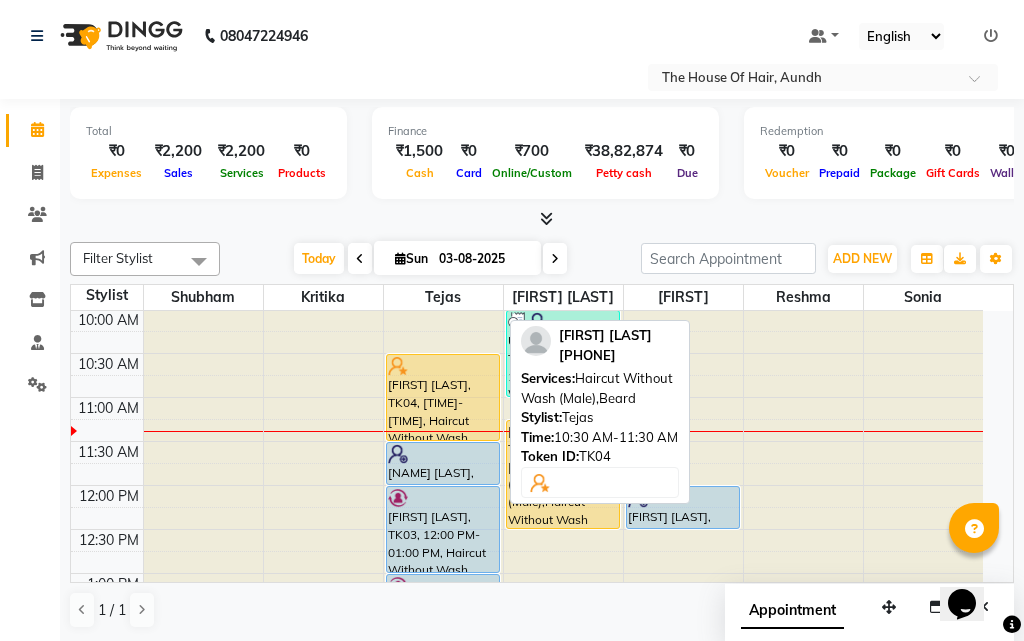 select on "5" 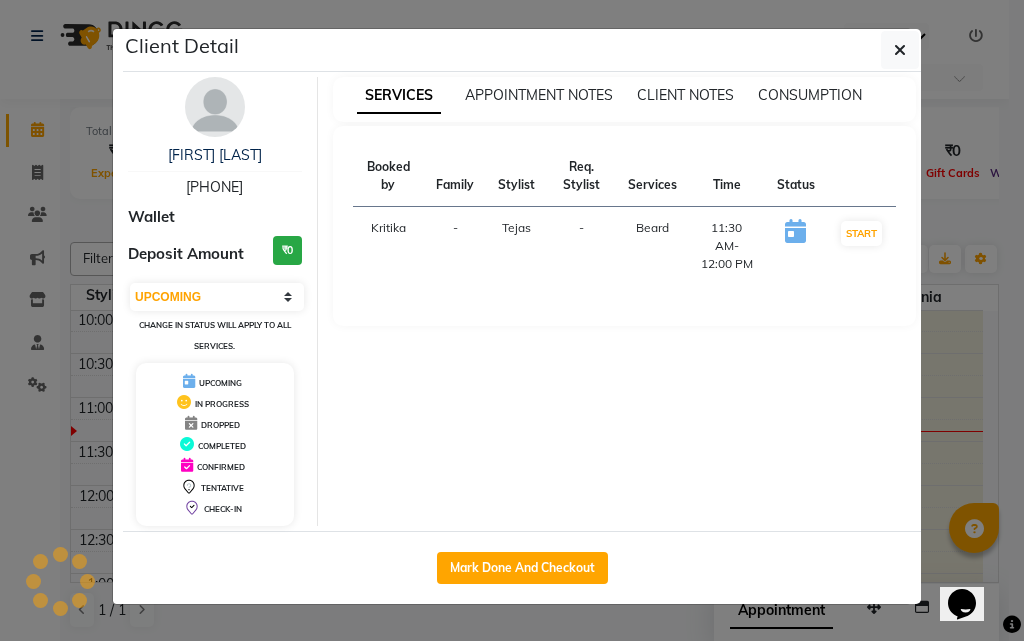 click on "Client Detail  GAURAV MISHRA   9703332994 Wallet Deposit Amount  ₹0  Select IN SERVICE CONFIRMED TENTATIVE CHECK IN MARK DONE DROPPED UPCOMING Change in status will apply to all services. UPCOMING IN PROGRESS DROPPED COMPLETED CONFIRMED TENTATIVE CHECK-IN SERVICES APPOINTMENT NOTES CLIENT NOTES CONSUMPTION Booked by Family Stylist Req. Stylist Services Time Status  Kritika   - Tejas -  Beard   11:30 AM-12:00 PM   START   Mark Done And Checkout" 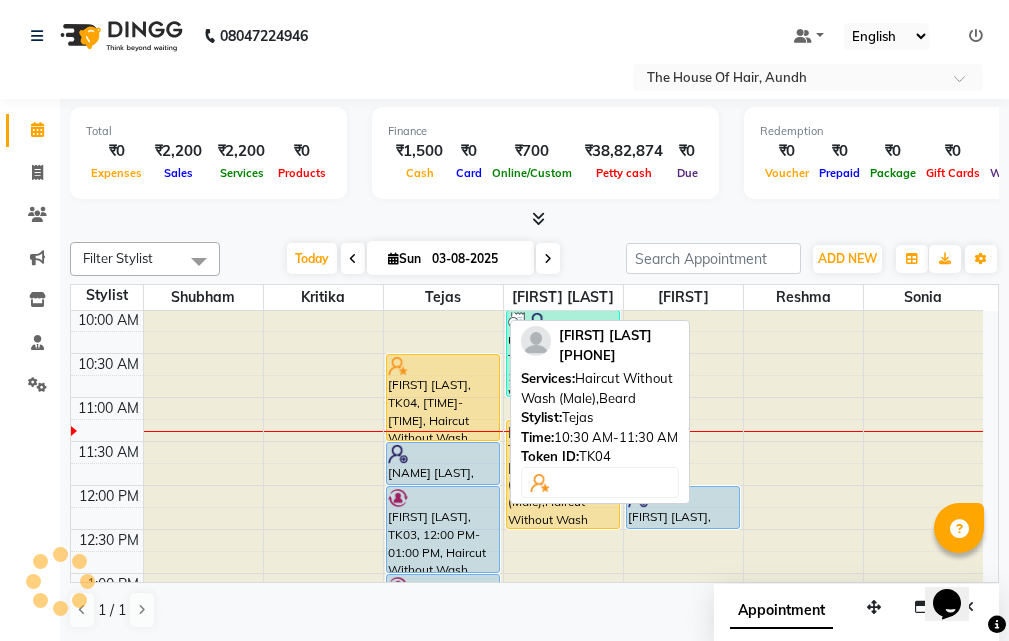click on "[FIRST] [LAST], TK04, [TIME]-[TIME], Haircut Without Wash (Male),Beard" at bounding box center (443, 397) 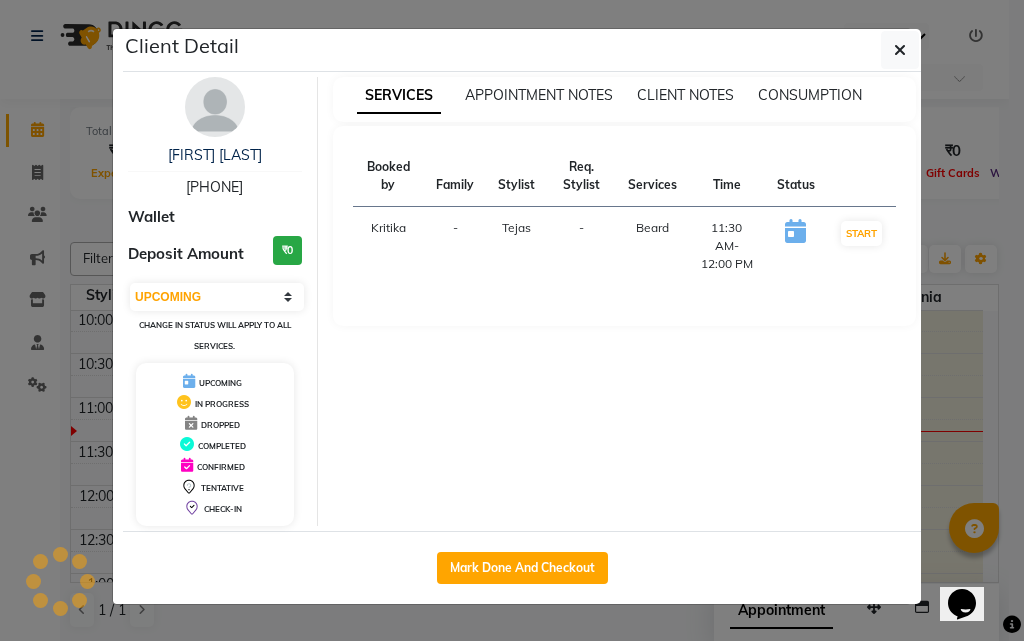 select on "1" 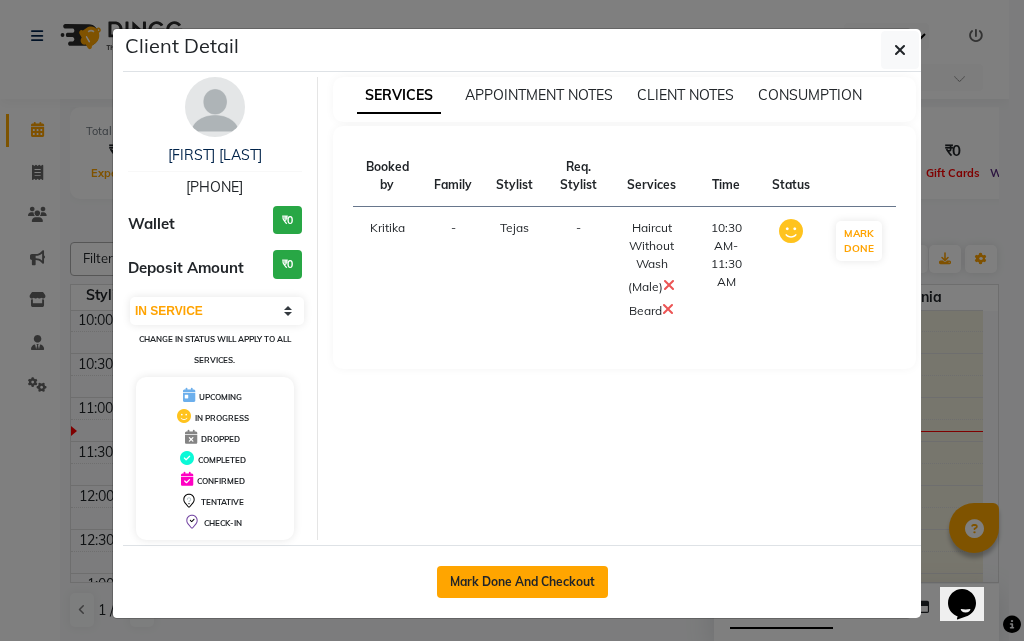 click on "Mark Done And Checkout" 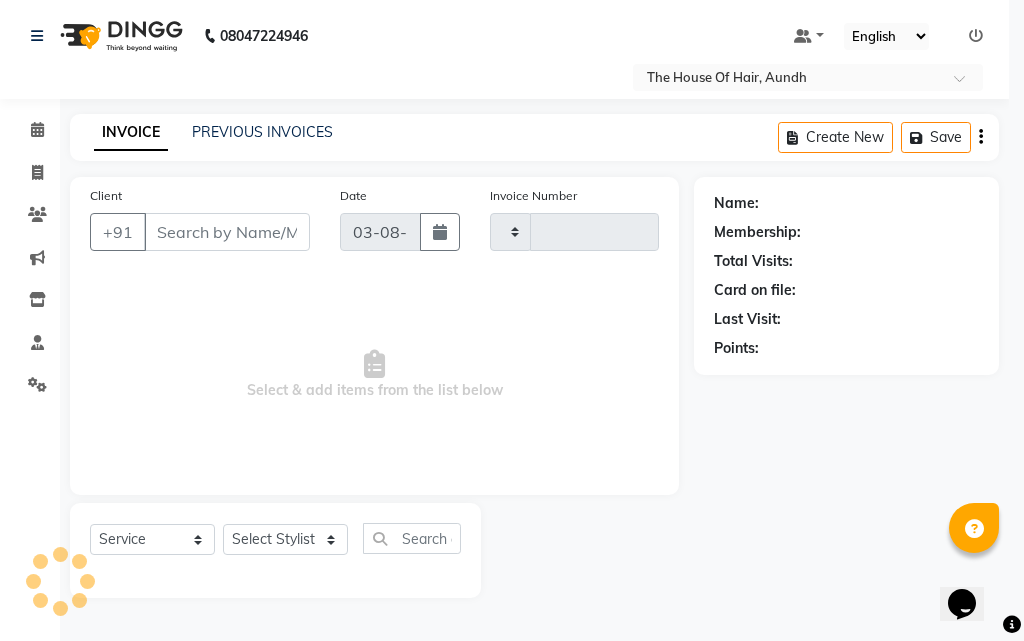 type on "1392" 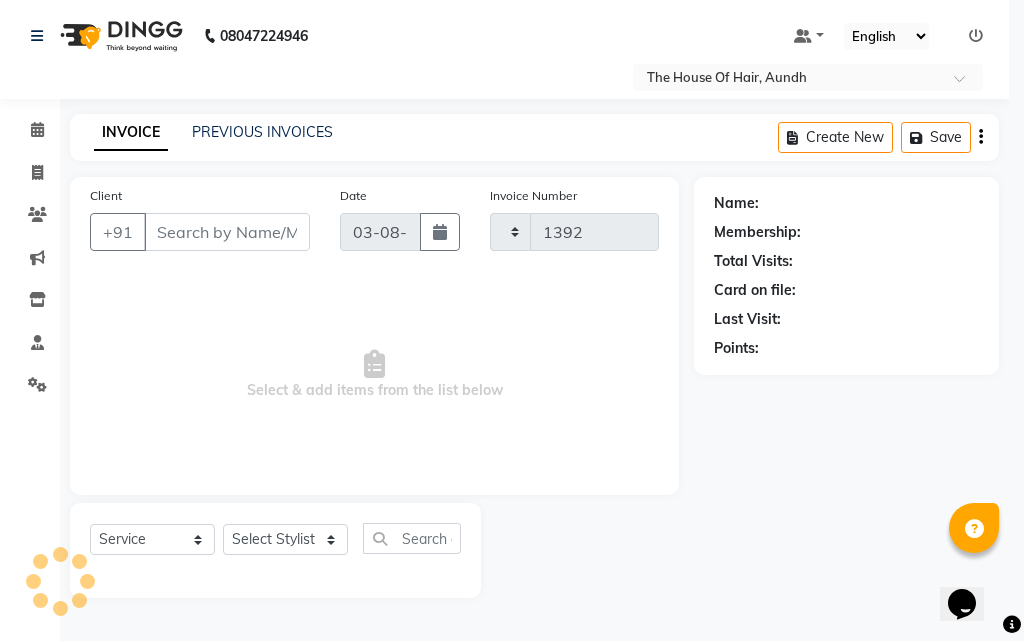 select on "26" 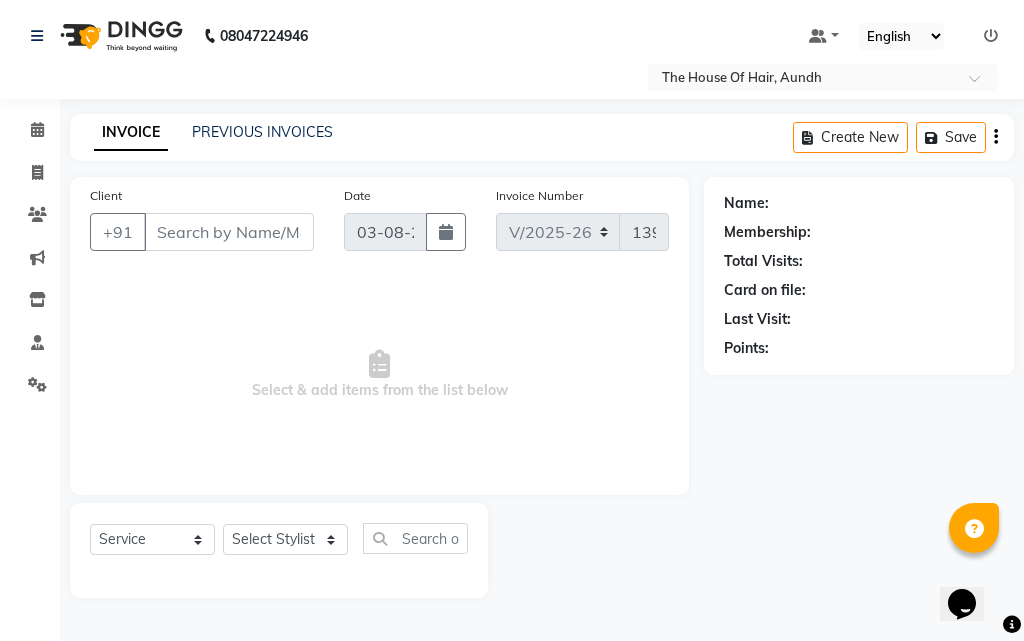 type on "[PHONE]" 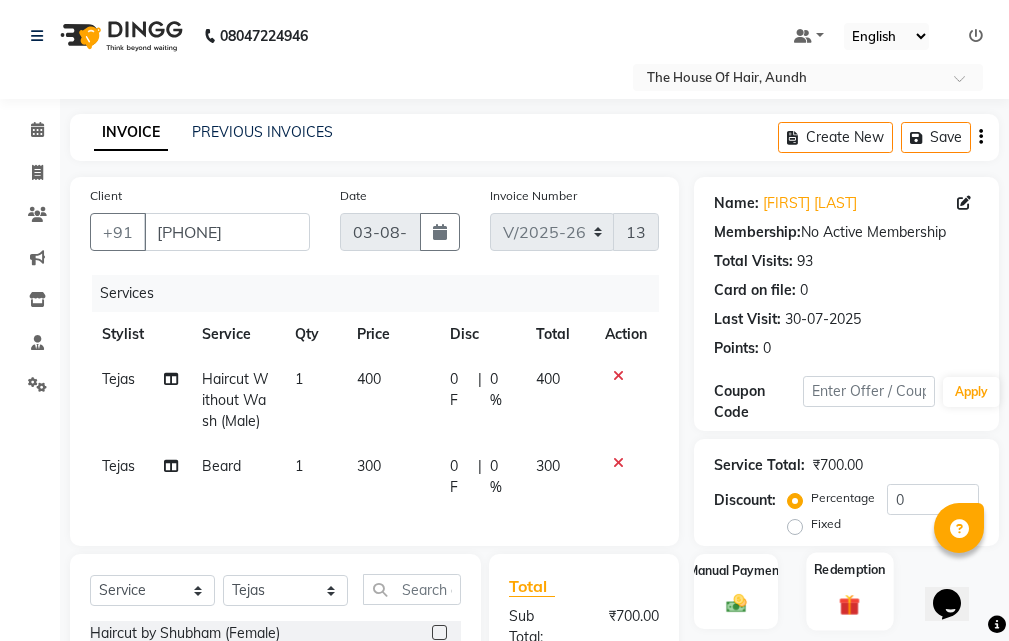 scroll, scrollTop: 200, scrollLeft: 0, axis: vertical 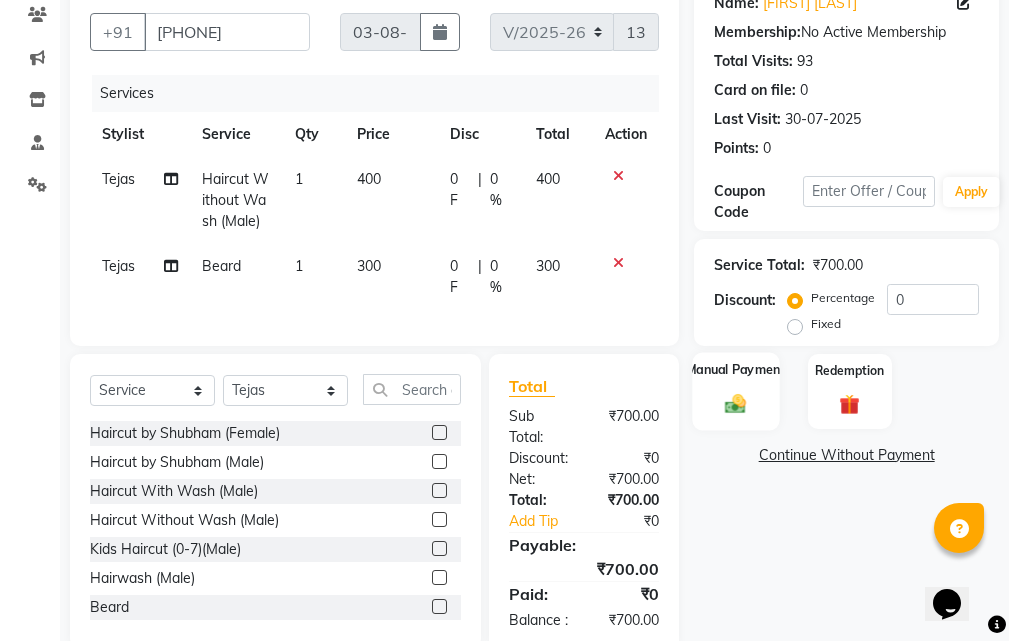 click 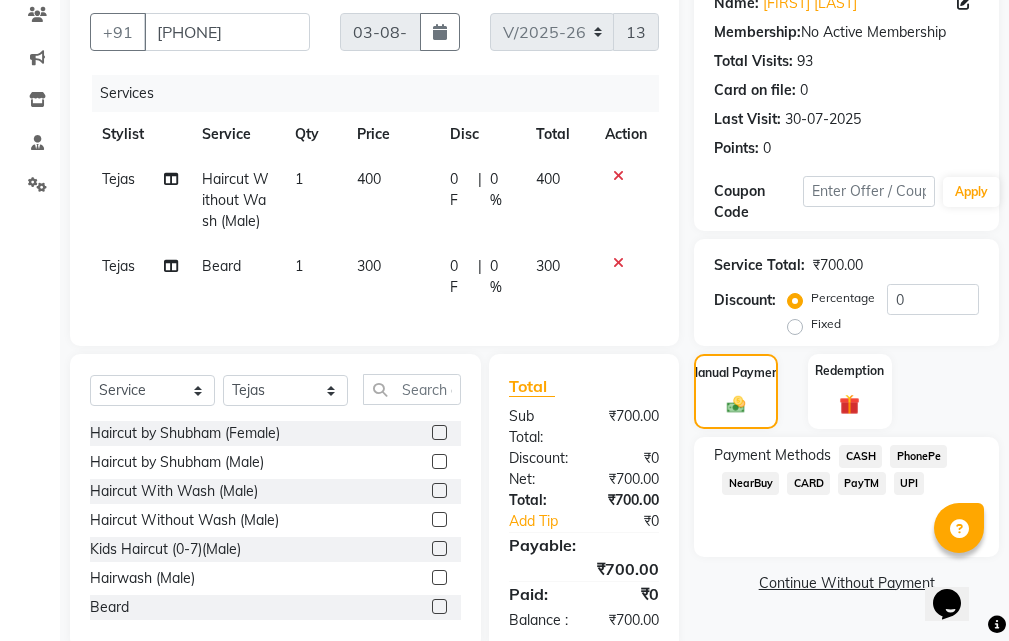 click on "UPI" 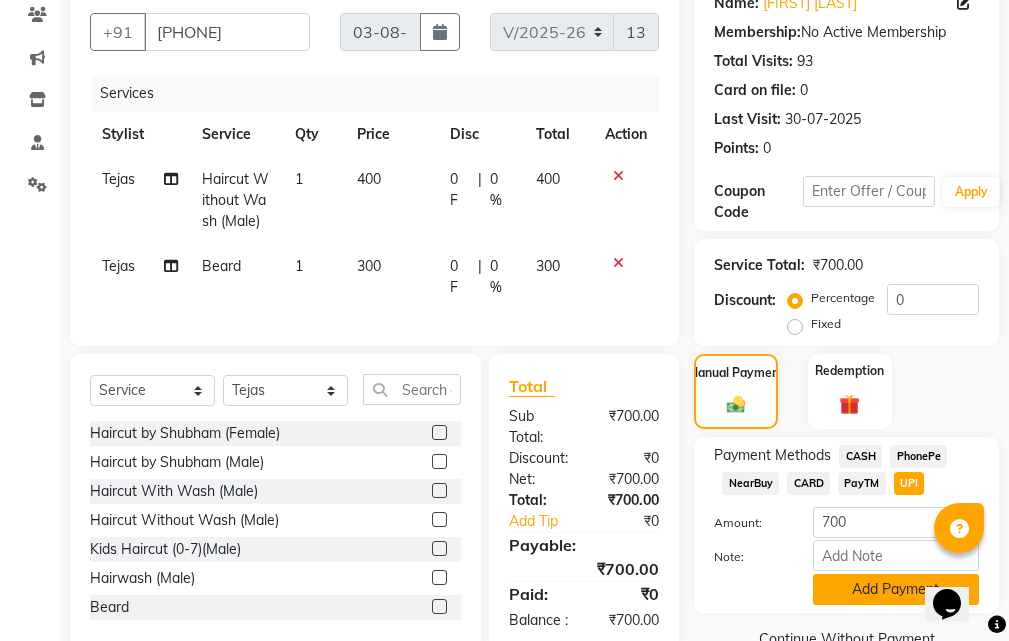 scroll, scrollTop: 276, scrollLeft: 0, axis: vertical 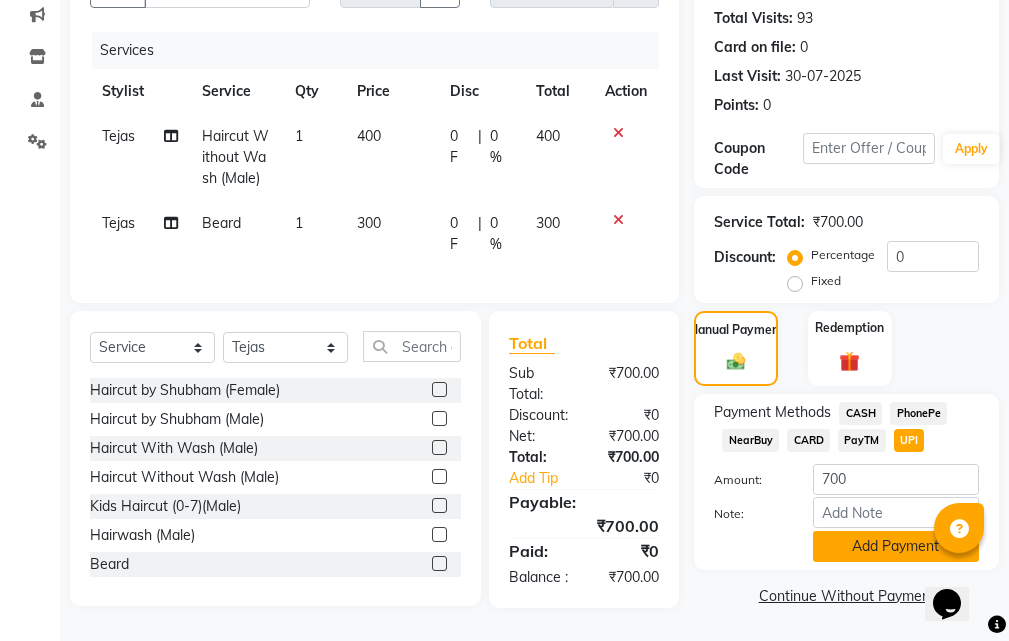 click on "Add Payment" 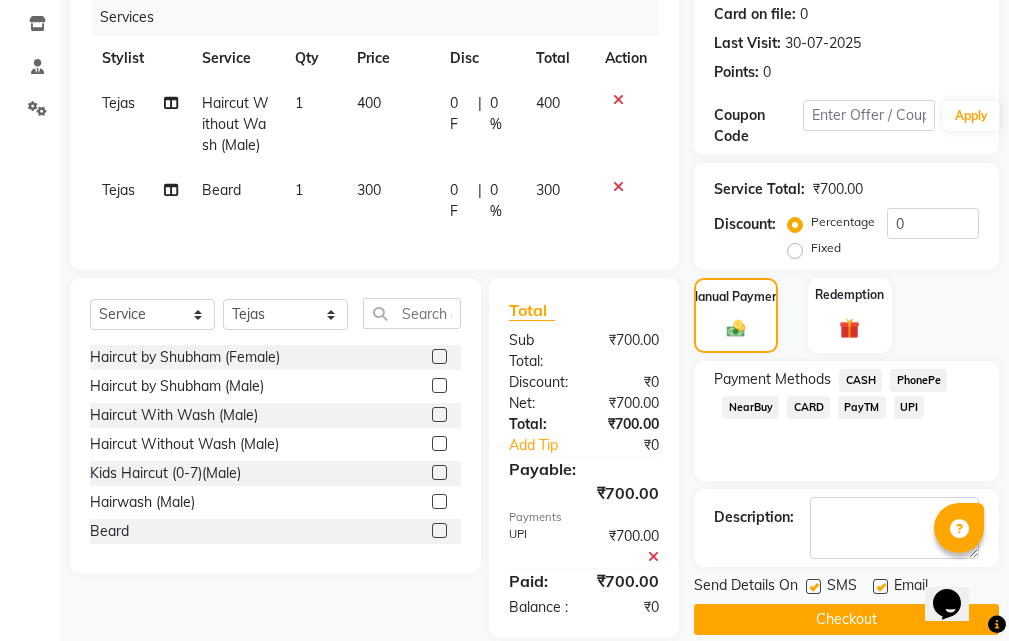 scroll, scrollTop: 339, scrollLeft: 0, axis: vertical 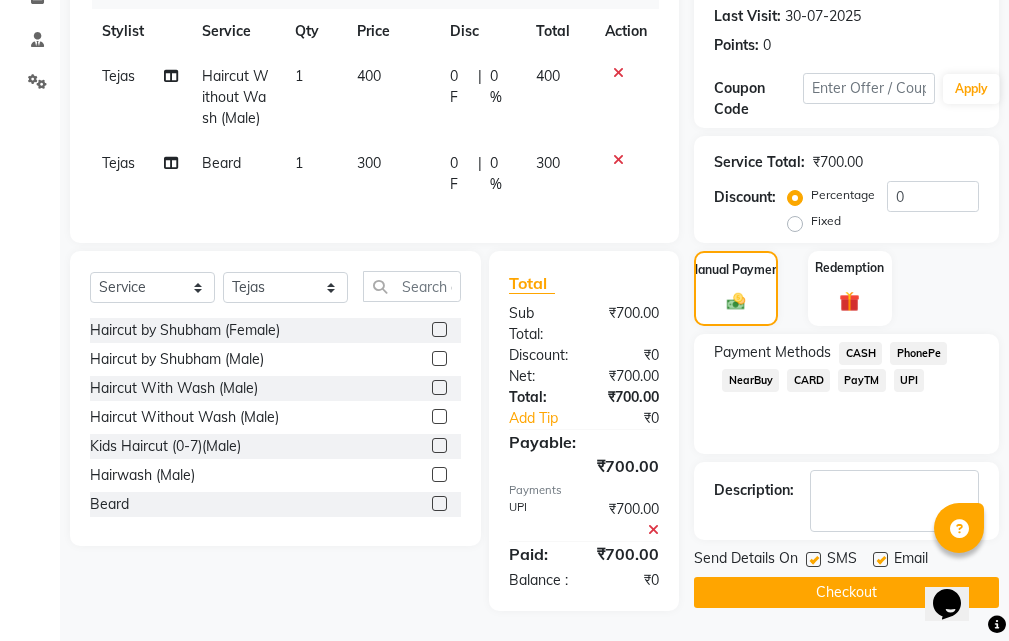 click on "Checkout" 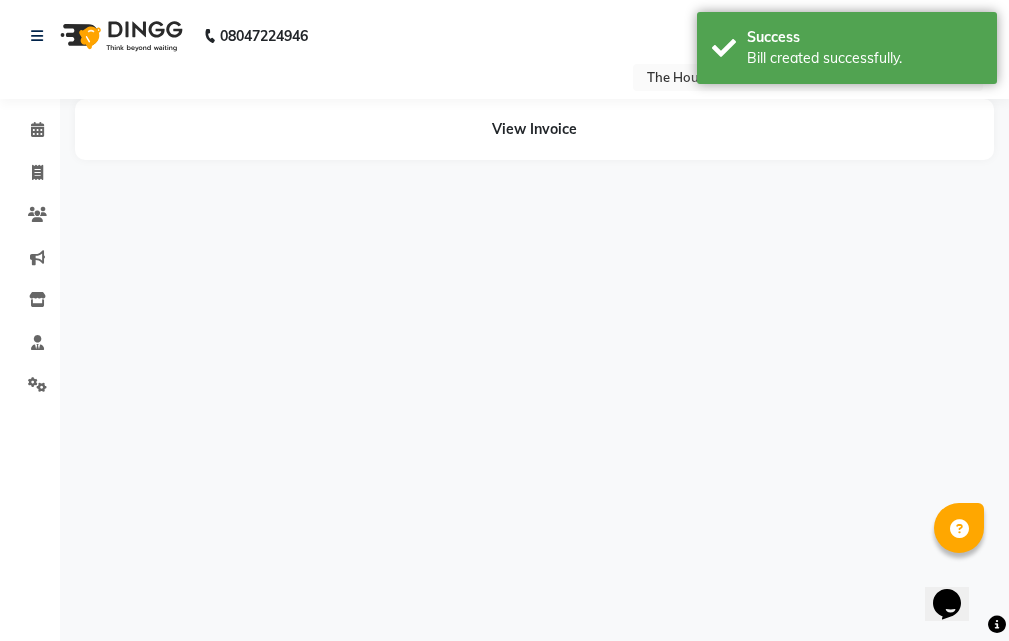 scroll, scrollTop: 0, scrollLeft: 0, axis: both 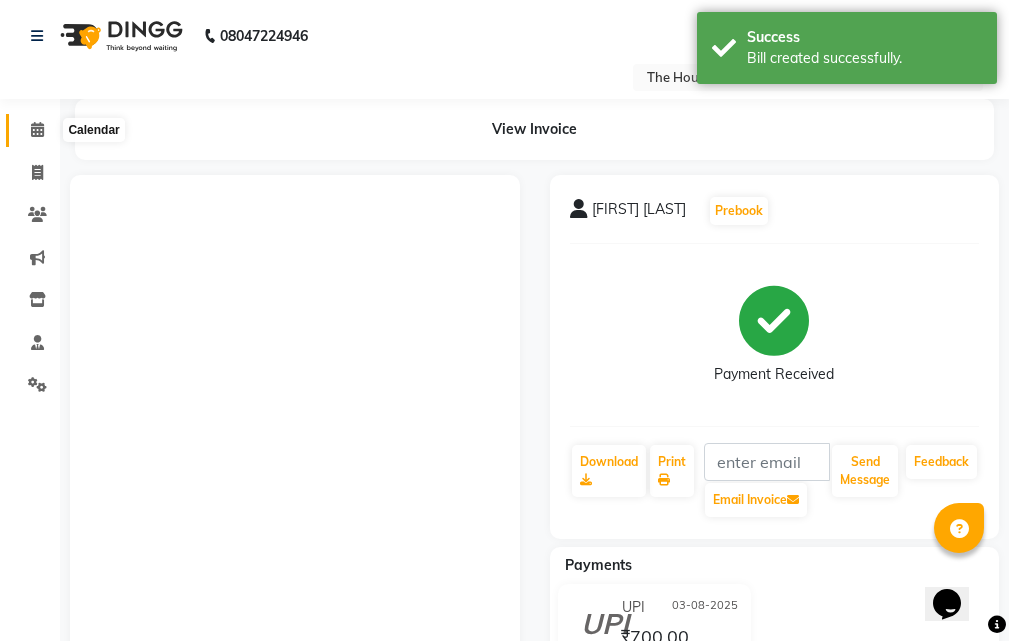 click 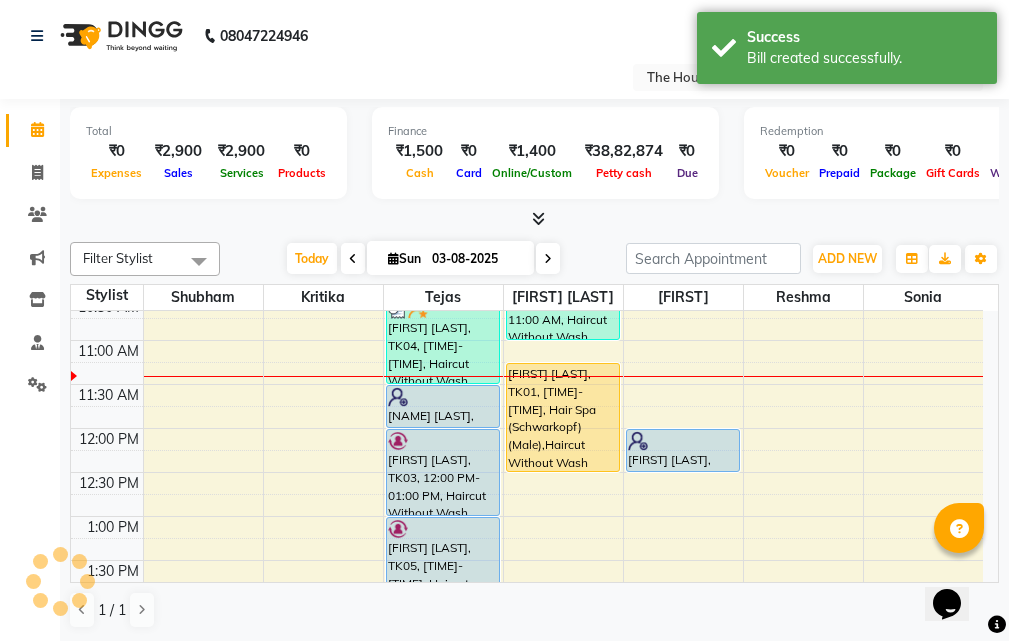 scroll, scrollTop: 200, scrollLeft: 0, axis: vertical 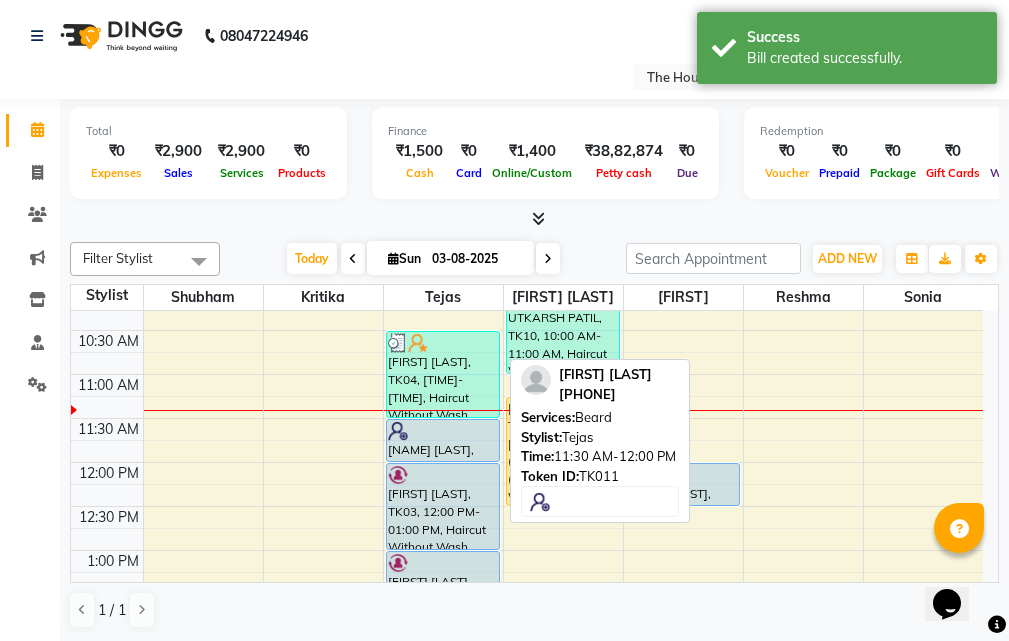 click at bounding box center (443, 431) 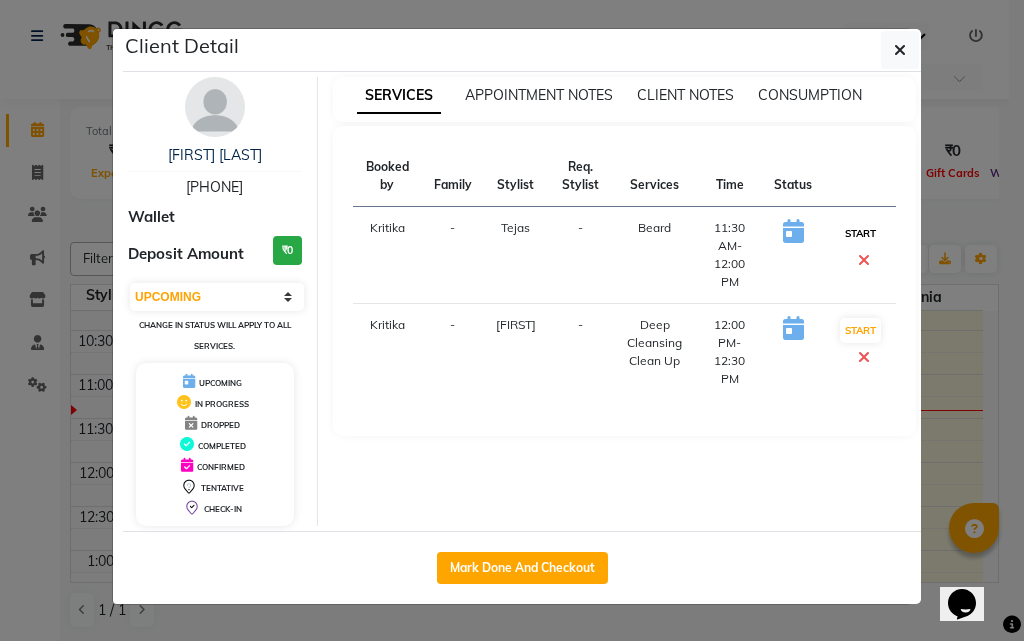 click on "START" at bounding box center [860, 233] 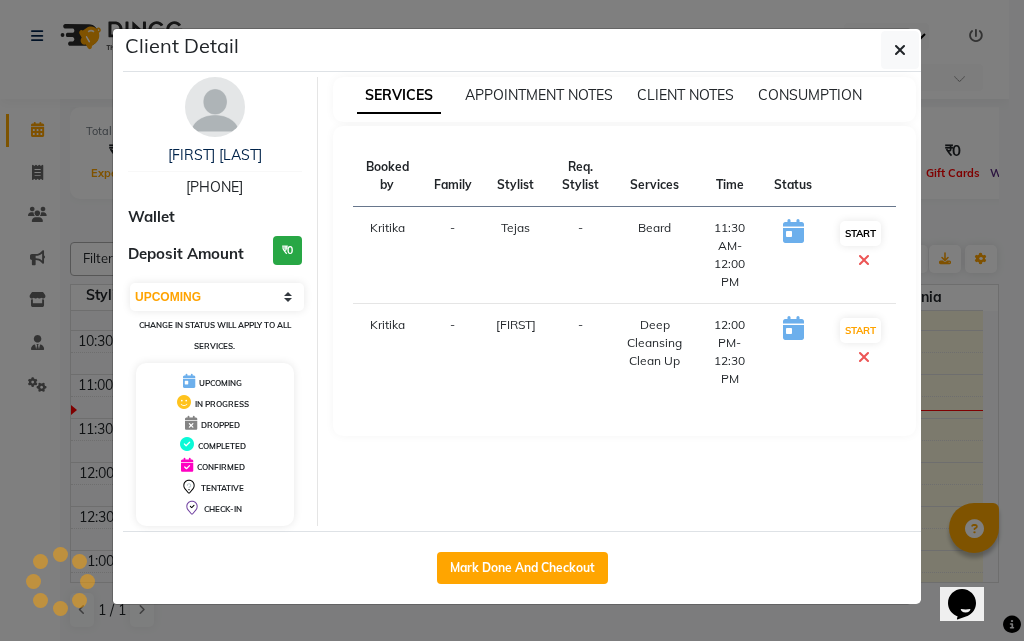 select on "select" 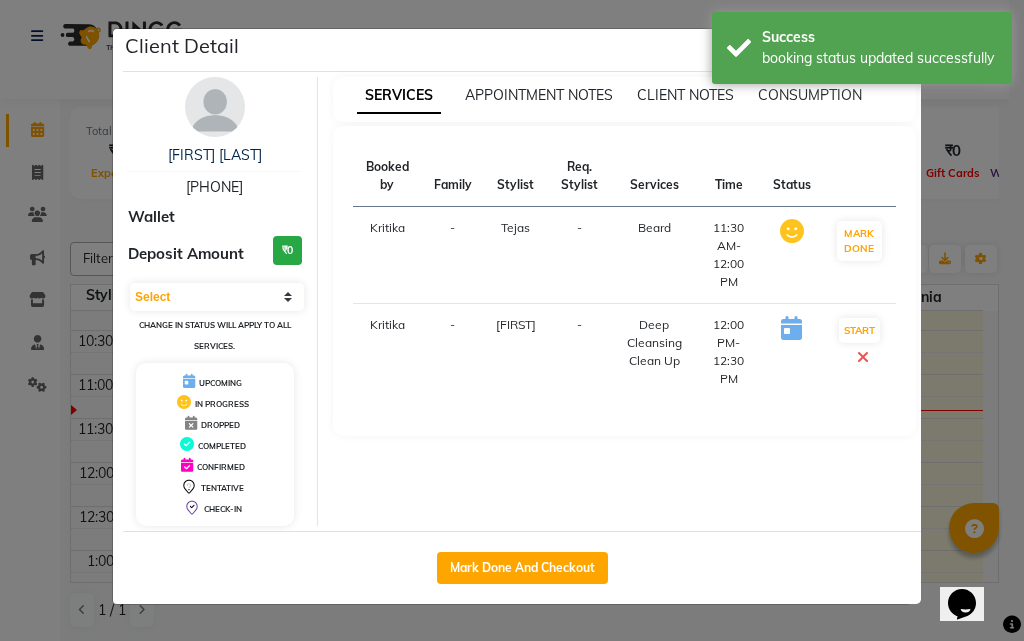 click on "Client Detail [FIRST] [LAST] [PHONE] Wallet Deposit Amount ₹0 Select IN SERVICE CONFIRMED TENTATIVE CHECK IN MARK DONE DROPPED UPCOMING Change in status will apply to all services. UPCOMING IN PROGRESS DROPPED COMPLETED CONFIRMED TENTATIVE CHECK-IN SERVICES APPOINTMENT NOTES CLIENT NOTES CONSUMPTION Booked by Family Stylist Req. Stylist Services Time Status Kritika - Tejas - Beard [TIME]-[TIME] MARK DONE Mark Done And Checkout" 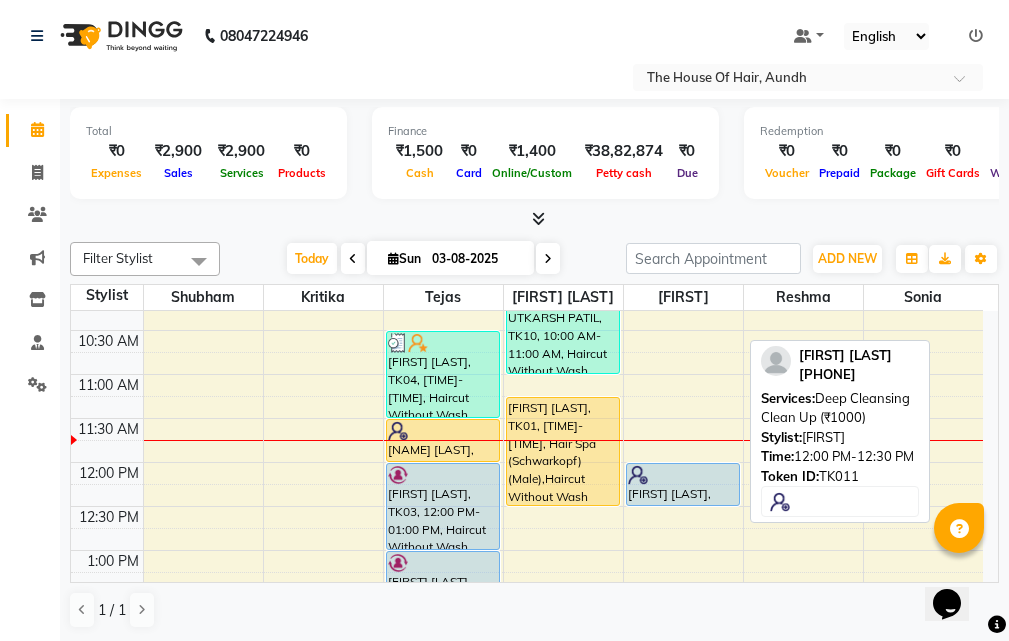 click at bounding box center [683, 475] 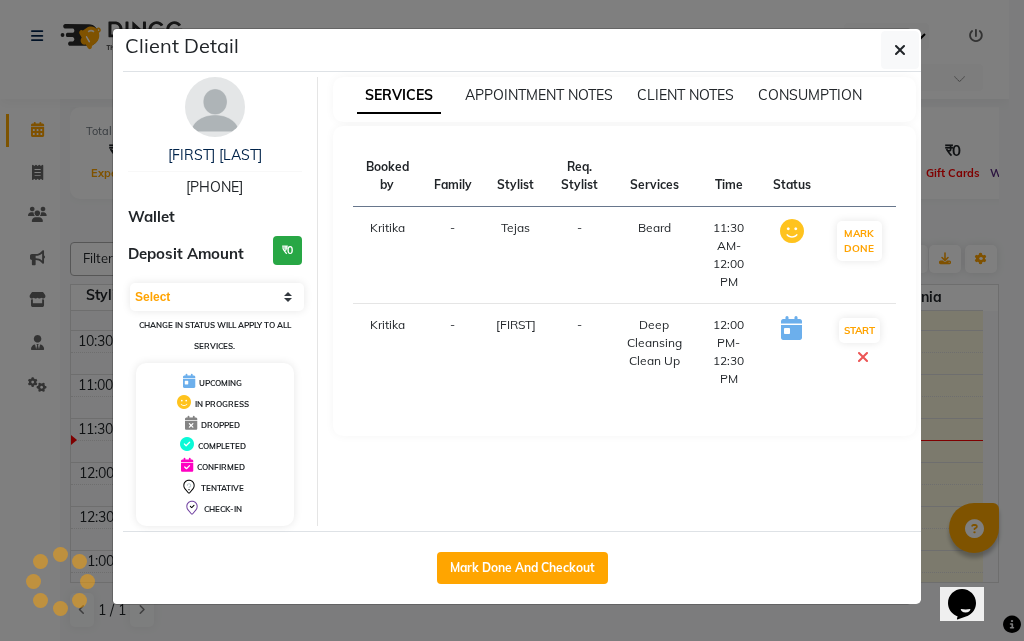 click on "Client Detail [FIRST] [LAST] [PHONE] Wallet Deposit Amount ₹0 Select IN SERVICE CONFIRMED TENTATIVE CHECK IN MARK DONE DROPPED UPCOMING Change in status will apply to all services. UPCOMING IN PROGRESS DROPPED COMPLETED CONFIRMED TENTATIVE CHECK-IN SERVICES APPOINTMENT NOTES CLIENT NOTES CONSUMPTION Booked by Family Stylist Req. Stylist Services Time Status Kritika - Tejas - Beard [TIME]-[TIME] MARK DONE Mark Done And Checkout" 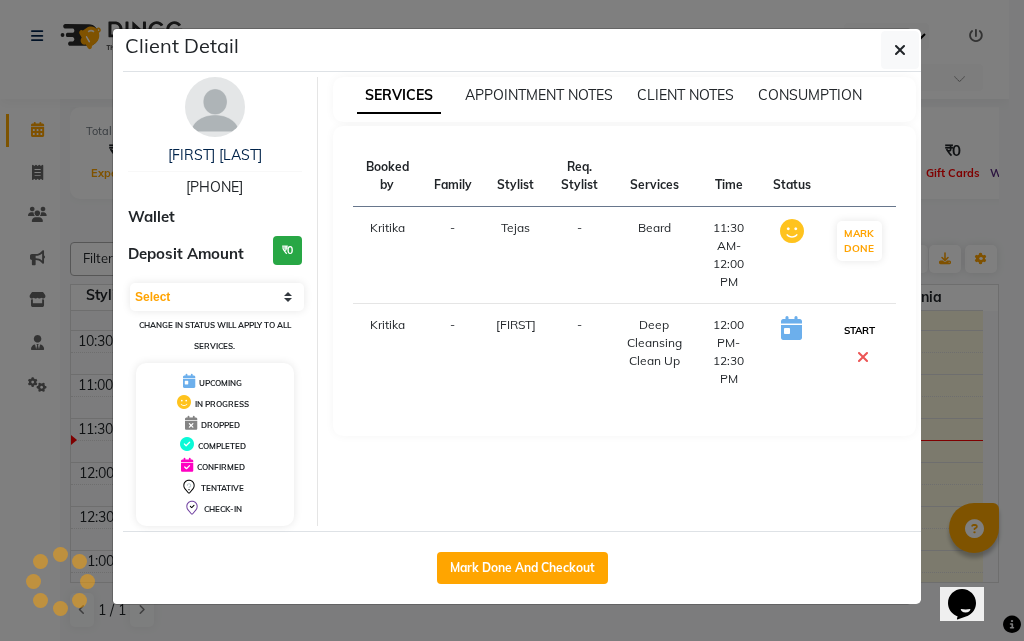 click on "START" at bounding box center (859, 330) 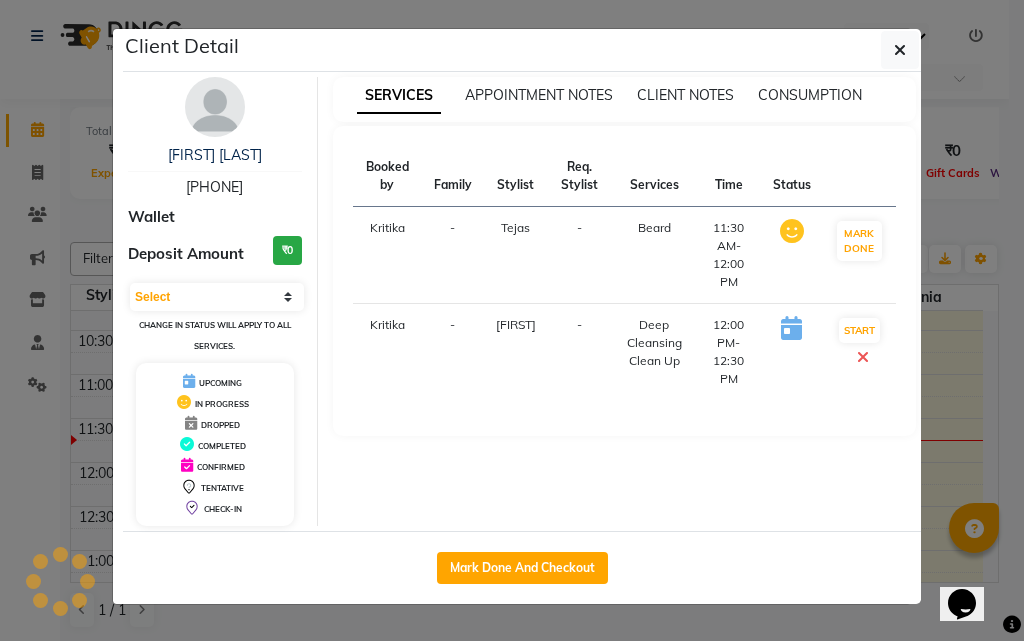 select on "1" 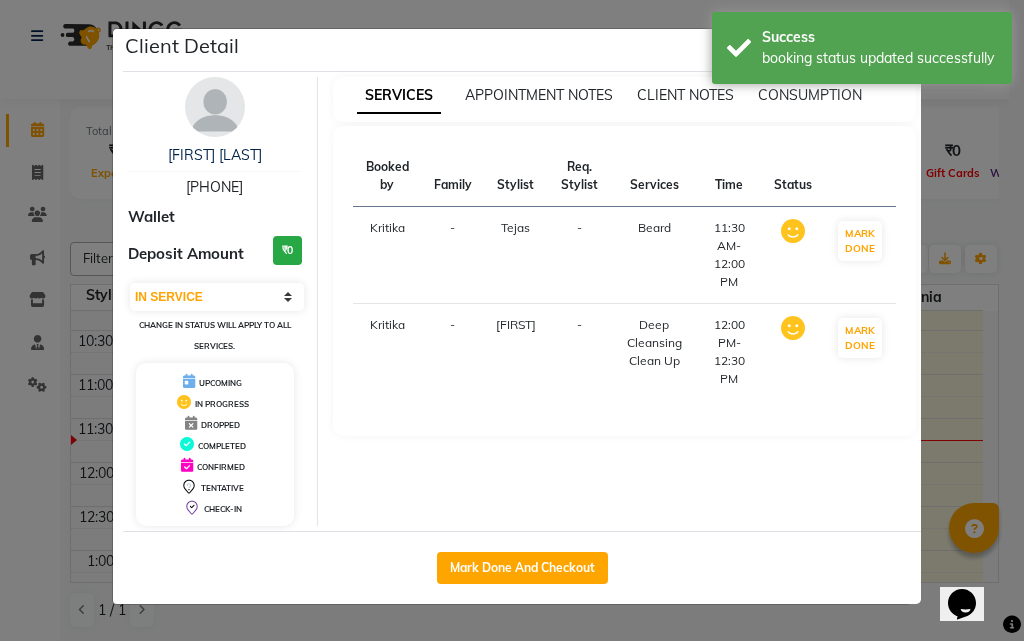 click on "Client Detail  [FIRST] [LAST]   [PHONE] Wallet Deposit Amount  ₹0  Select IN SERVICE CONFIRMED TENTATIVE CHECK IN MARK DONE DROPPED UPCOMING Change in status will apply to all services. UPCOMING IN PROGRESS DROPPED COMPLETED CONFIRMED TENTATIVE CHECK-IN SERVICES APPOINTMENT NOTES CLIENT NOTES CONSUMPTION Booked by Family Stylist Req. Stylist Services Time Status  Kritika   - [FIRST] -  Beard   11:30 AM-12:00 PM   MARK DONE   Kritika   - [FIRST] [LAST] -  Deep Cleansing Clean Up   12:00 PM-12:30 PM   MARK DONE   Mark Done And Checkout" 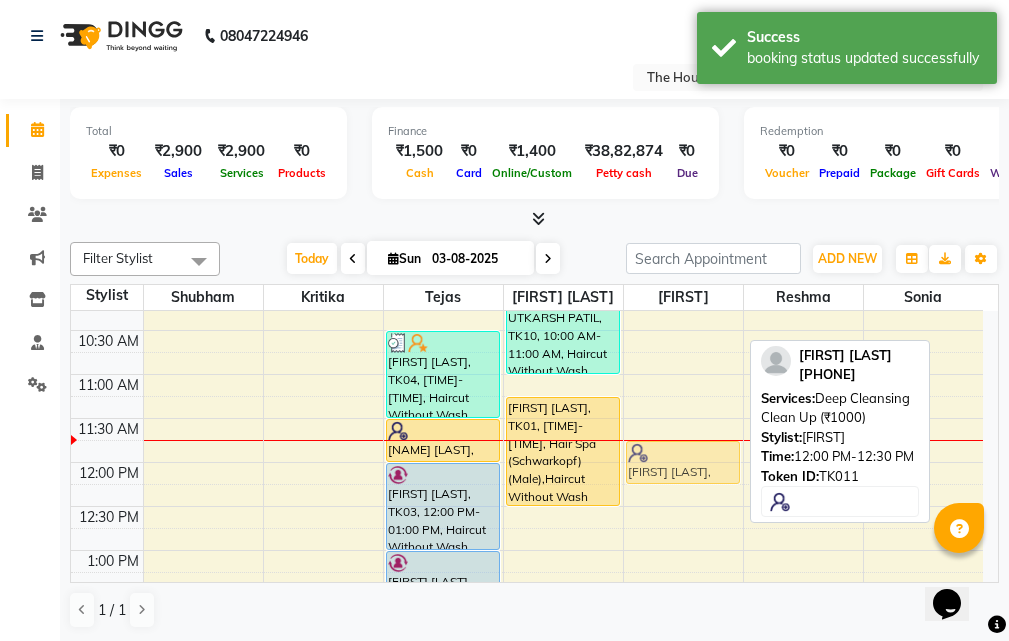drag, startPoint x: 654, startPoint y: 471, endPoint x: 654, endPoint y: 451, distance: 20 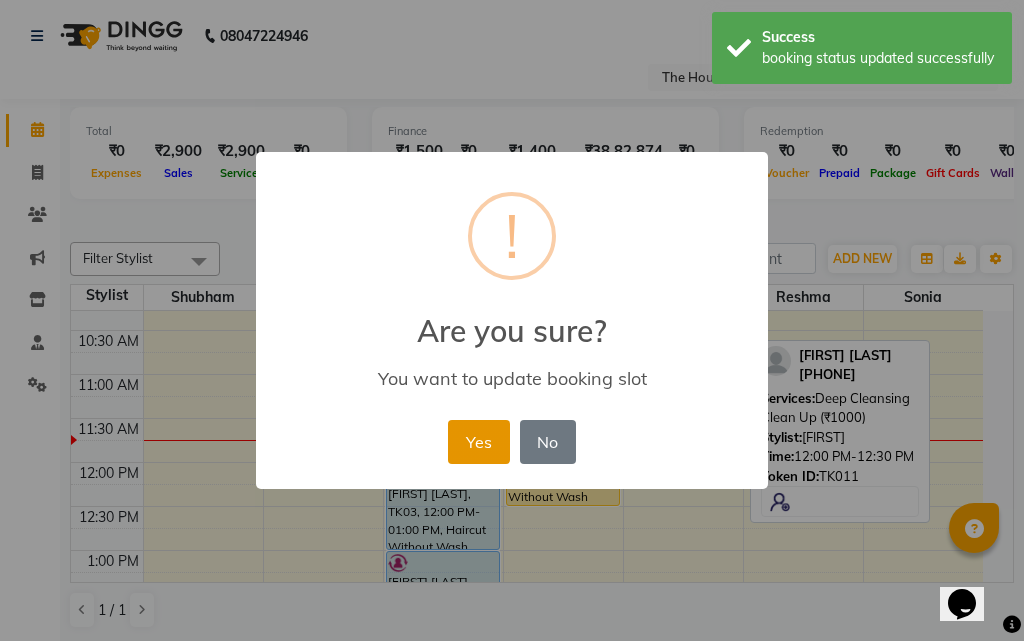 click on "Yes" at bounding box center [478, 442] 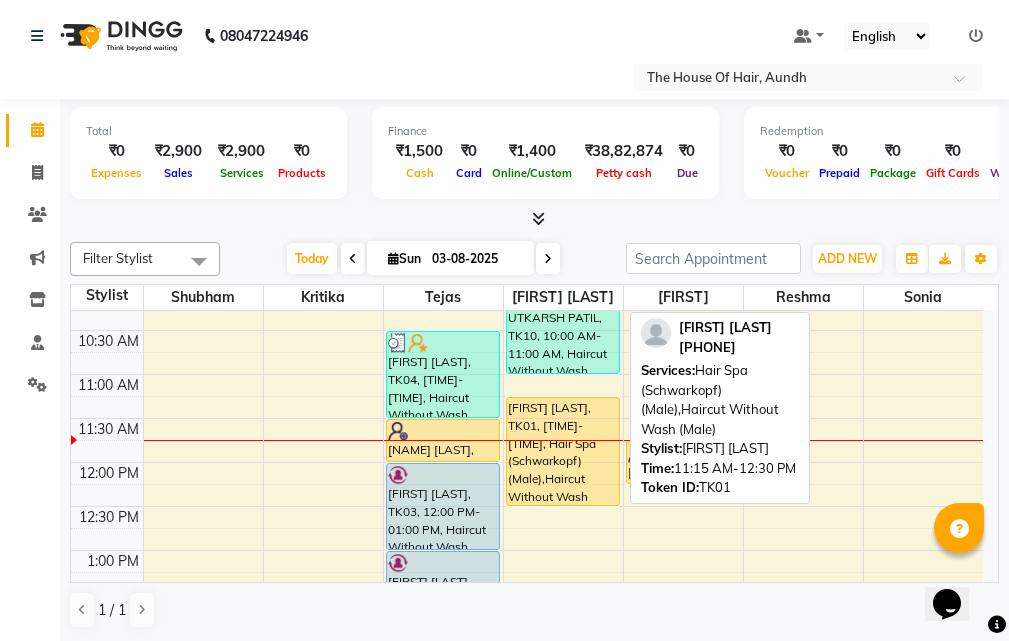 click on "[FIRST] [LAST], TK01, [TIME]-[TIME], Hair Spa (Schwarkopf) (Male),Haircut Without Wash (Male)" at bounding box center [563, 451] 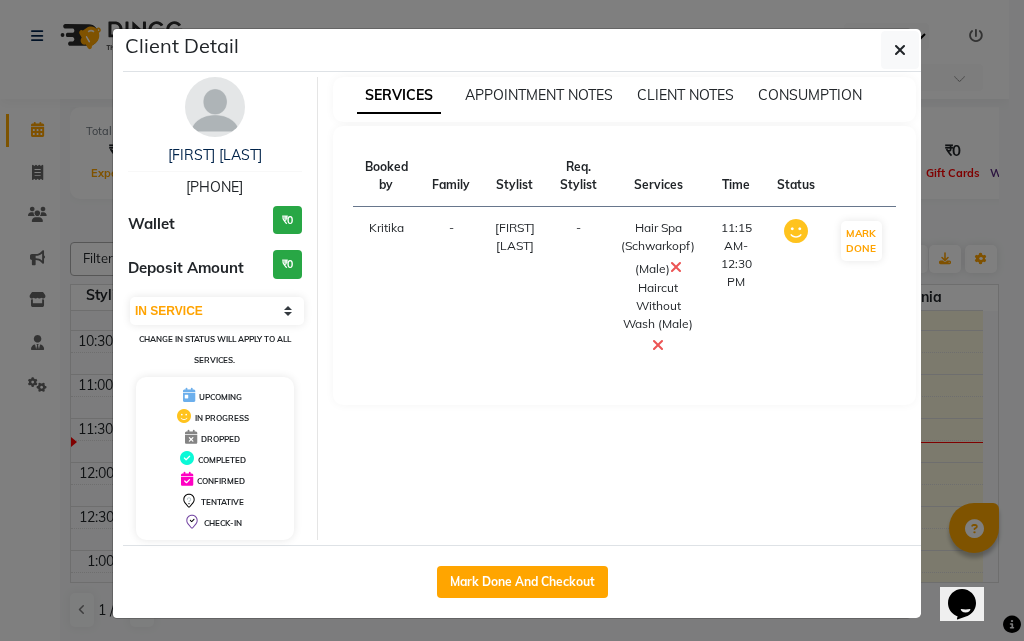 click at bounding box center [658, 345] 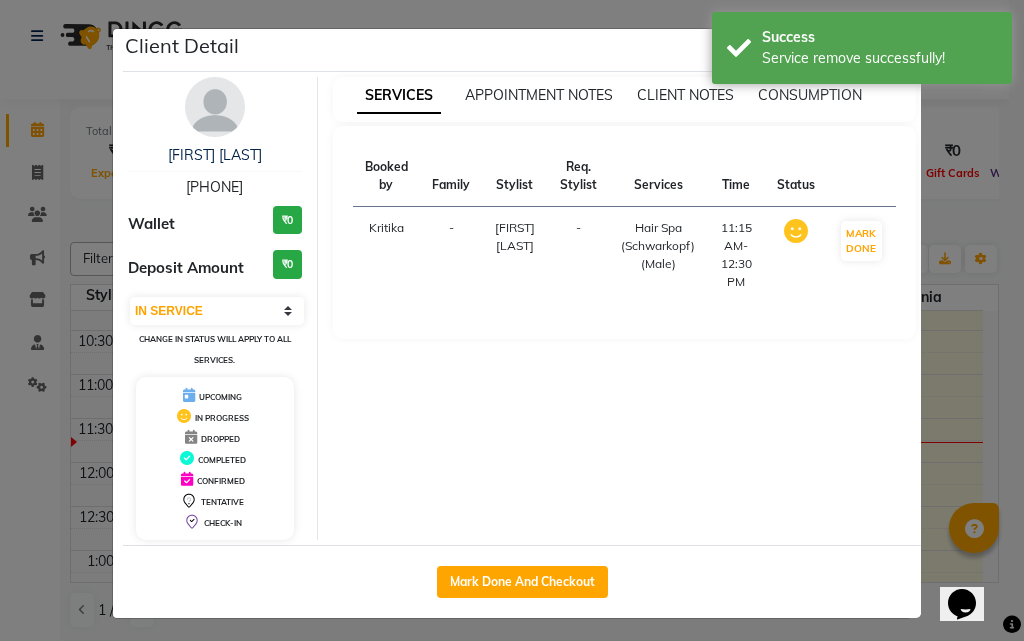 click on "Client Detail [FIRST] [LAST] [PHONE] Wallet ₹0 Deposit Amount ₹0 Select IN SERVICE CONFIRMED TENTATIVE CHECK IN MARK DONE DROPPED UPCOMING Change in status will apply to all services. UPCOMING IN PROGRESS DROPPED COMPLETED CONFIRMED TENTATIVE CHECK-IN SERVICES APPOINTMENT NOTES CLIENT NOTES CONSUMPTION Booked by Family Stylist Req. Stylist Services Time Status Kritika - Rushikesh Raut - Hair Spa (Schwarkopf) (Male) [TIME]-[TIME] MARK DONE Mark Done And Checkout" 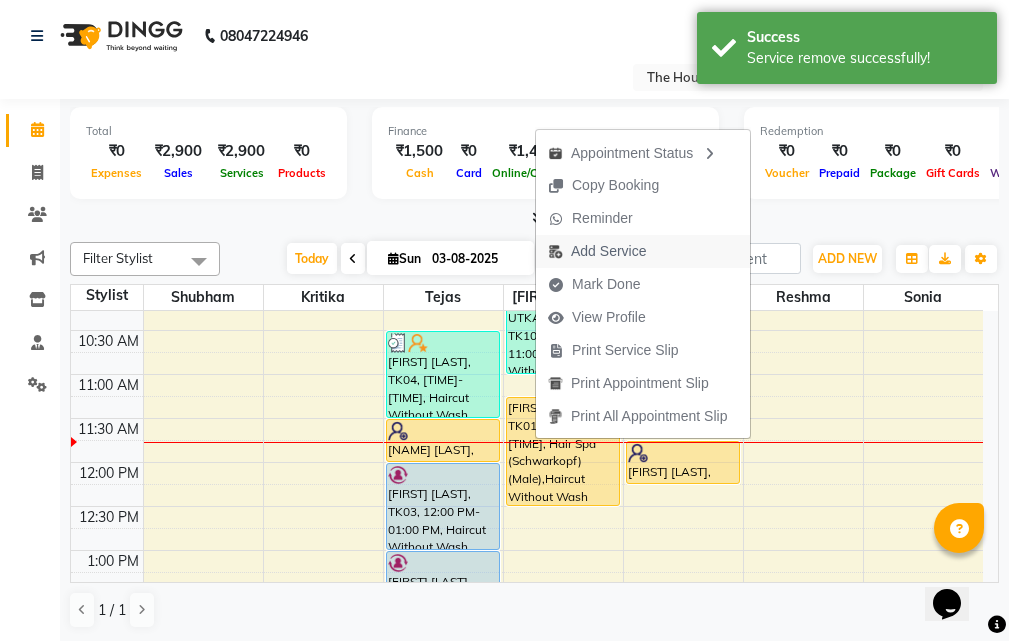 click on "Add Service" at bounding box center [608, 251] 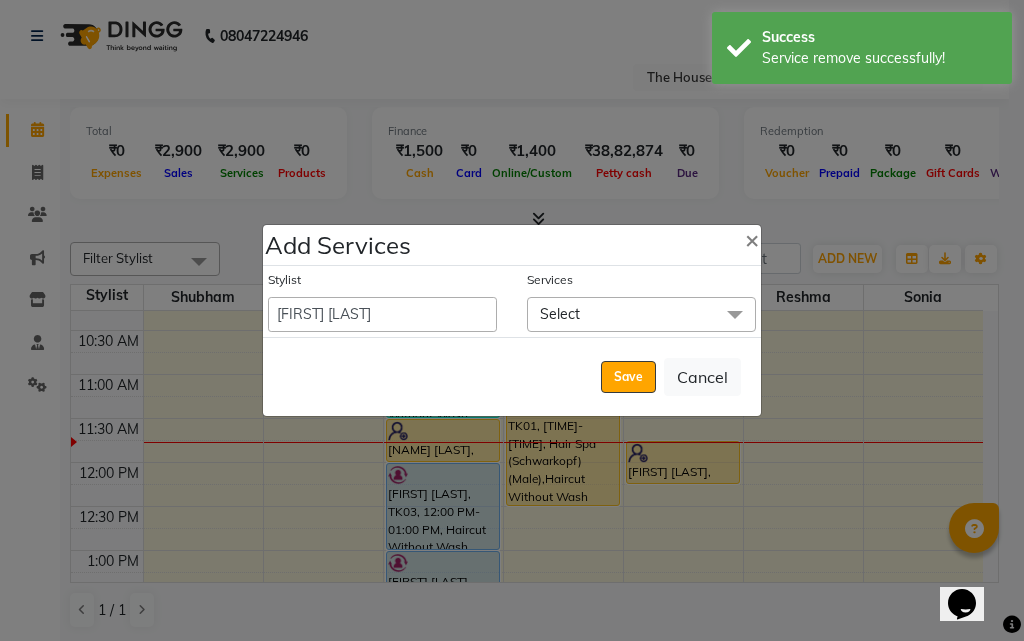 click on "Select" 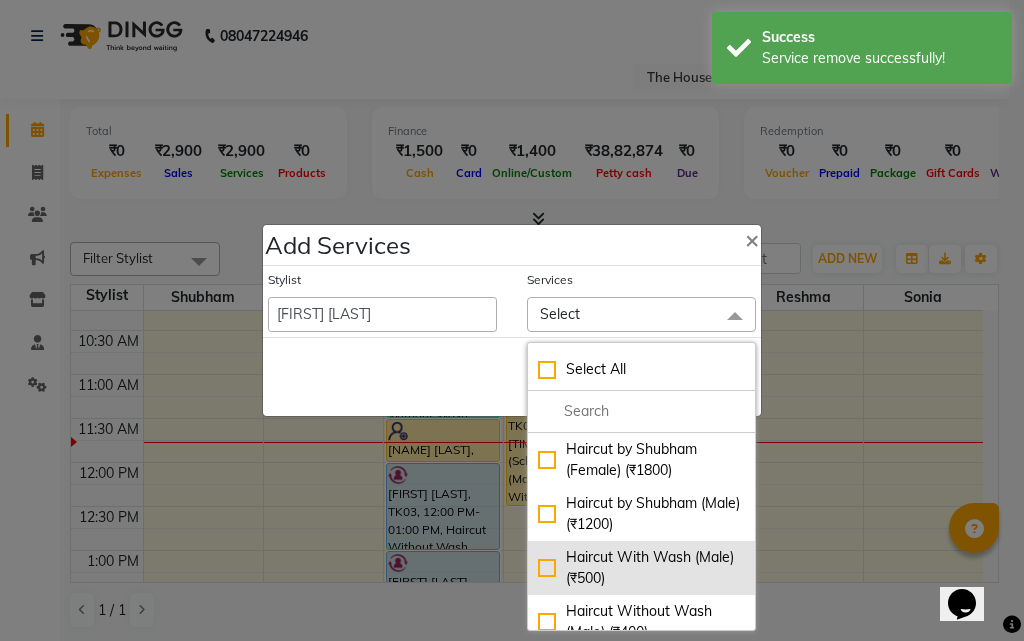 click on "Haircut With Wash (Male) (₹500)" 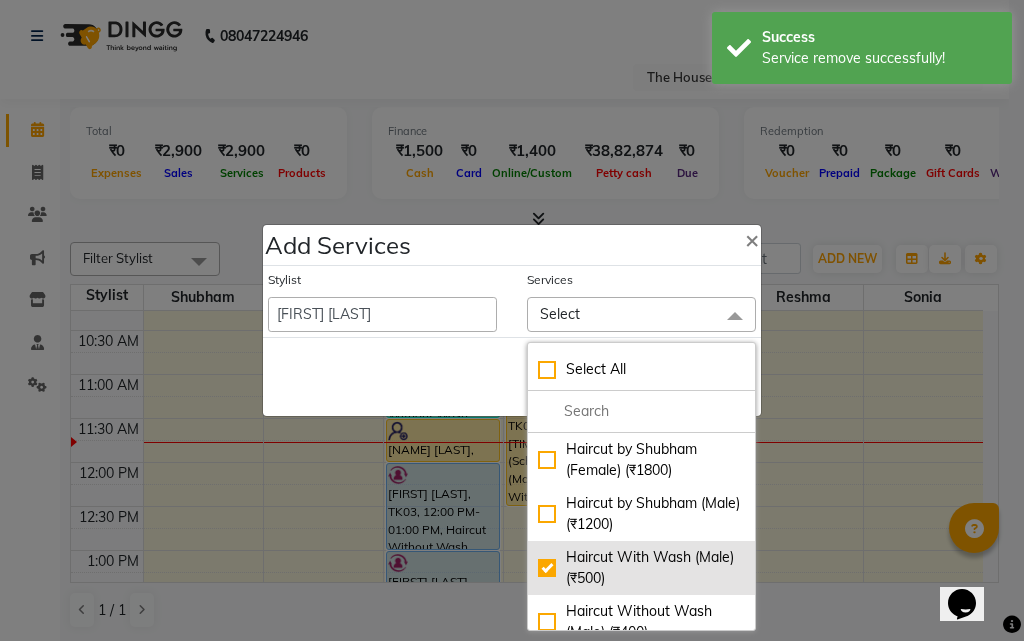 checkbox on "true" 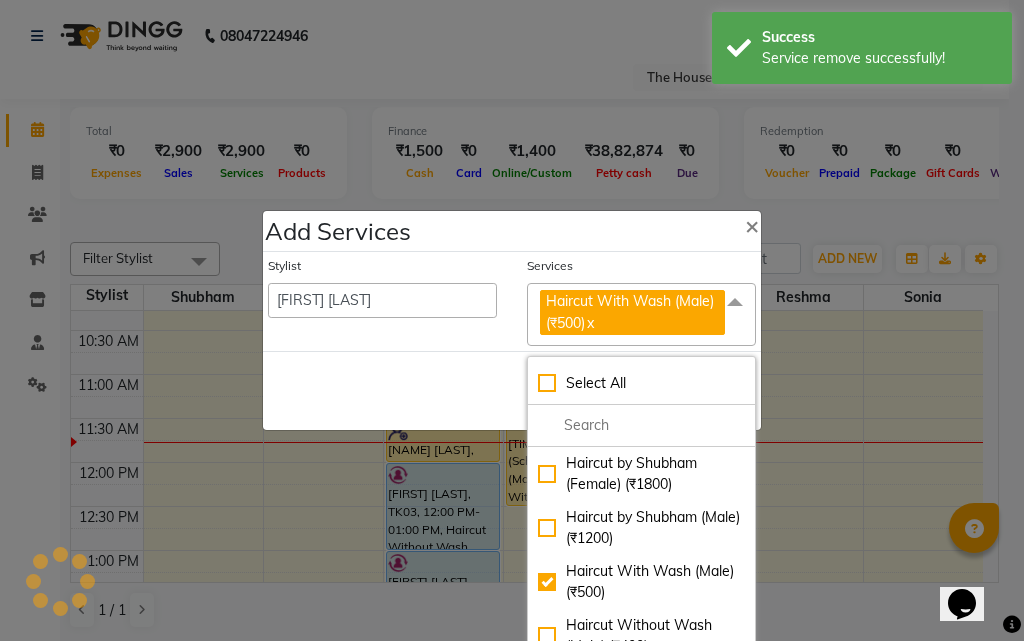 click on "Save   Cancel" 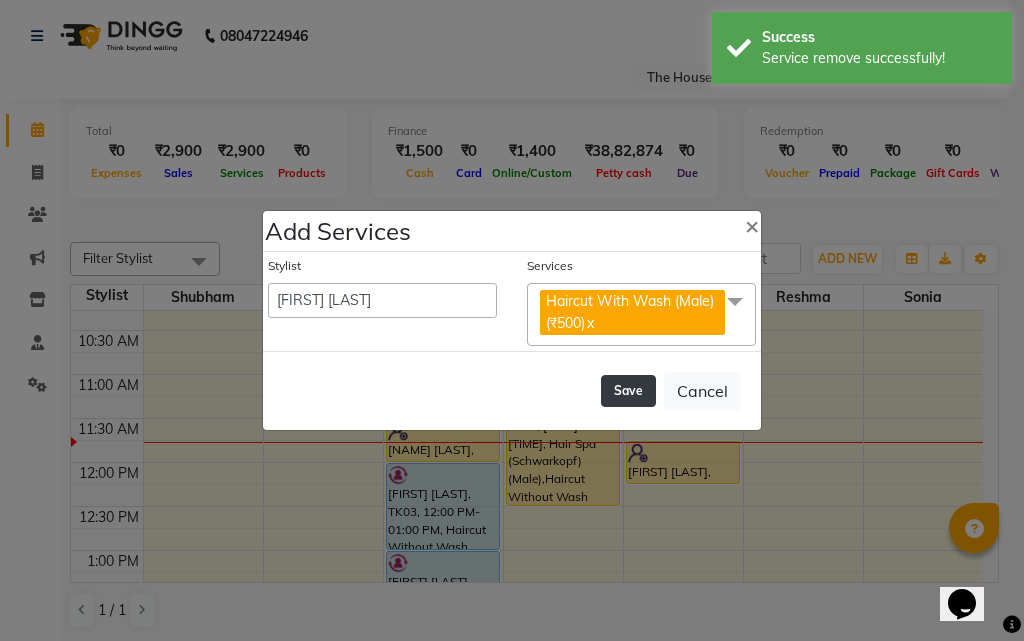 click on "Save" 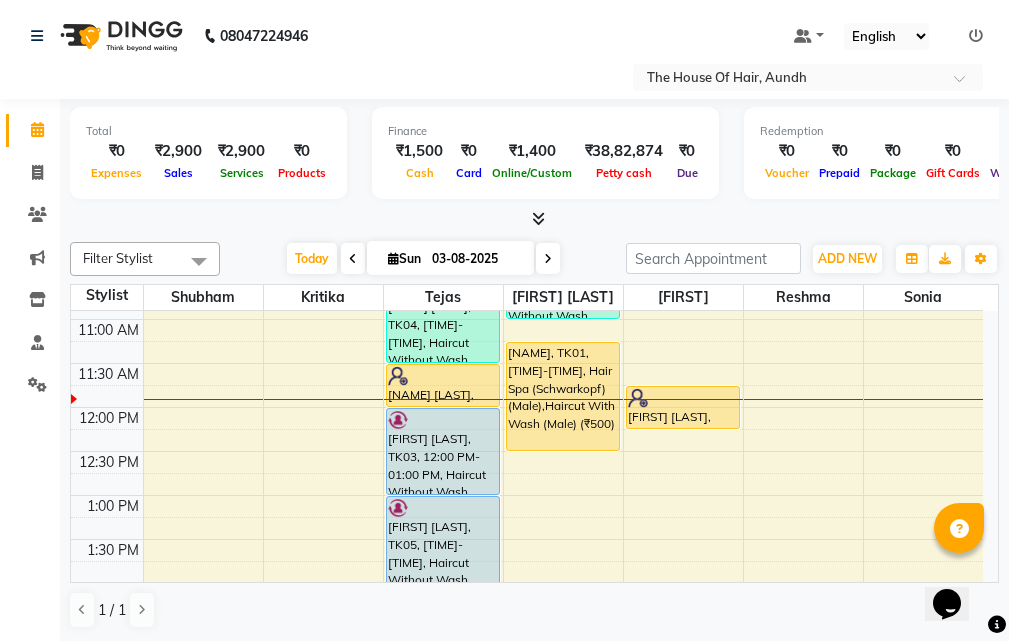 scroll, scrollTop: 300, scrollLeft: 0, axis: vertical 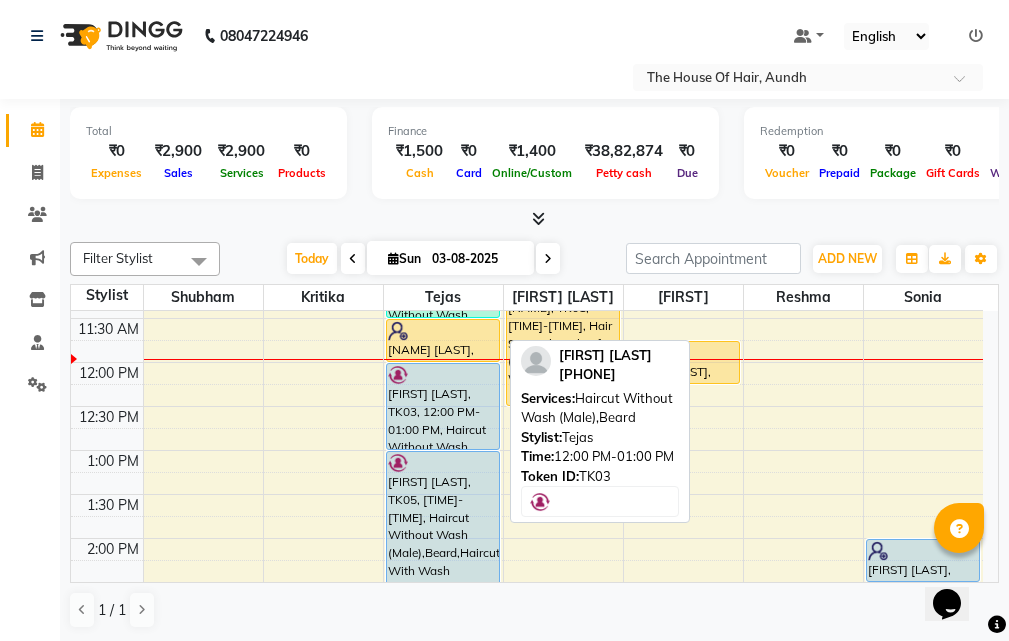 click on "[FIRST] [LAST], TK03, 12:00 PM-01:00 PM, Haircut Without Wash (Male),Beard" at bounding box center [443, 406] 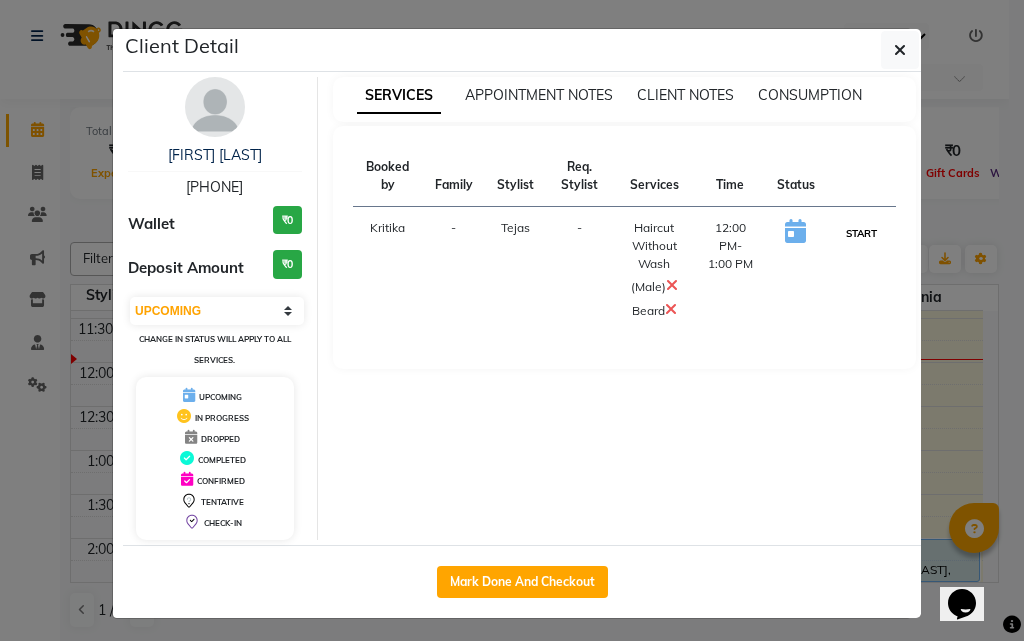 click on "START" at bounding box center (861, 233) 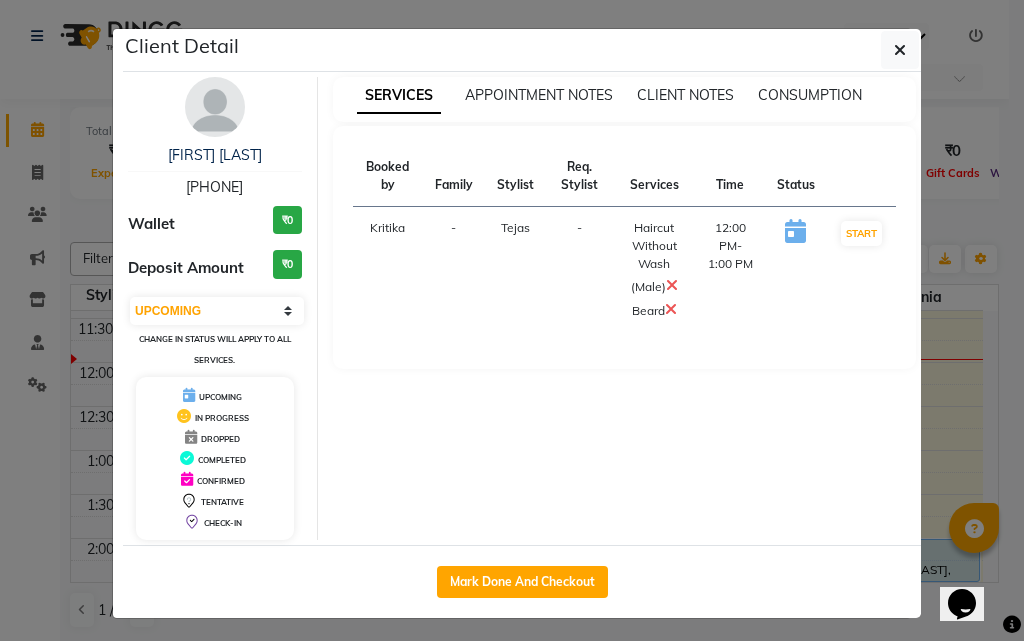 select on "1" 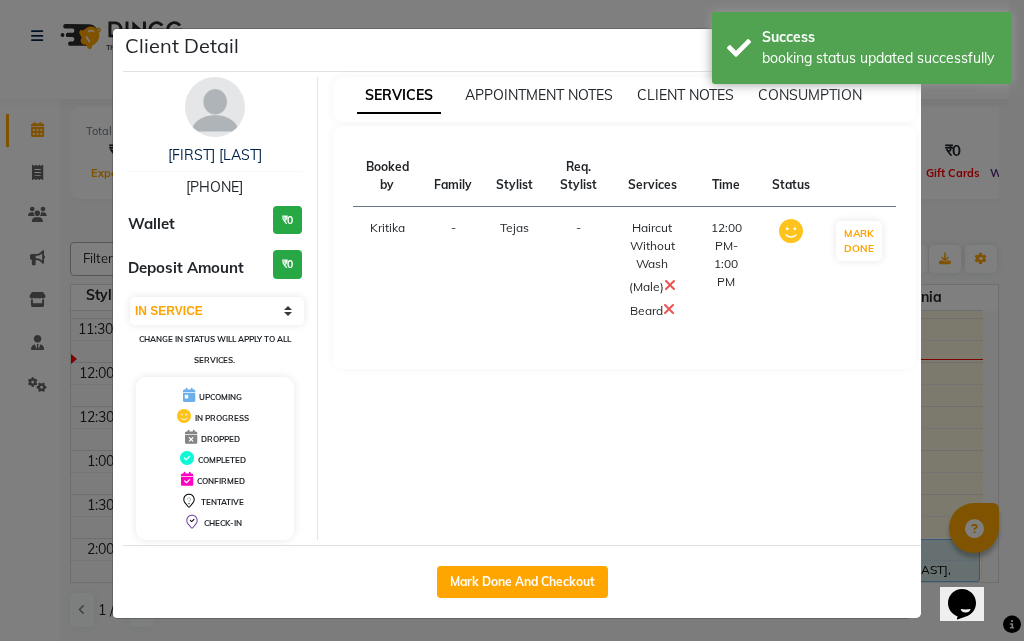click on "Client Detail  JOYYDEEP ROY   9764020811 Wallet ₹0 Deposit Amount  ₹0  Select IN SERVICE CONFIRMED TENTATIVE CHECK IN MARK DONE DROPPED UPCOMING Change in status will apply to all services. UPCOMING IN PROGRESS DROPPED COMPLETED CONFIRMED TENTATIVE CHECK-IN SERVICES APPOINTMENT NOTES CLIENT NOTES CONSUMPTION Booked by Family Stylist Req. Stylist Services Time Status  Kritika   - Tejas -  Haircut Without Wash (Male)   Beard   12:00 PM-1:00 PM   MARK DONE   Mark Done And Checkout" 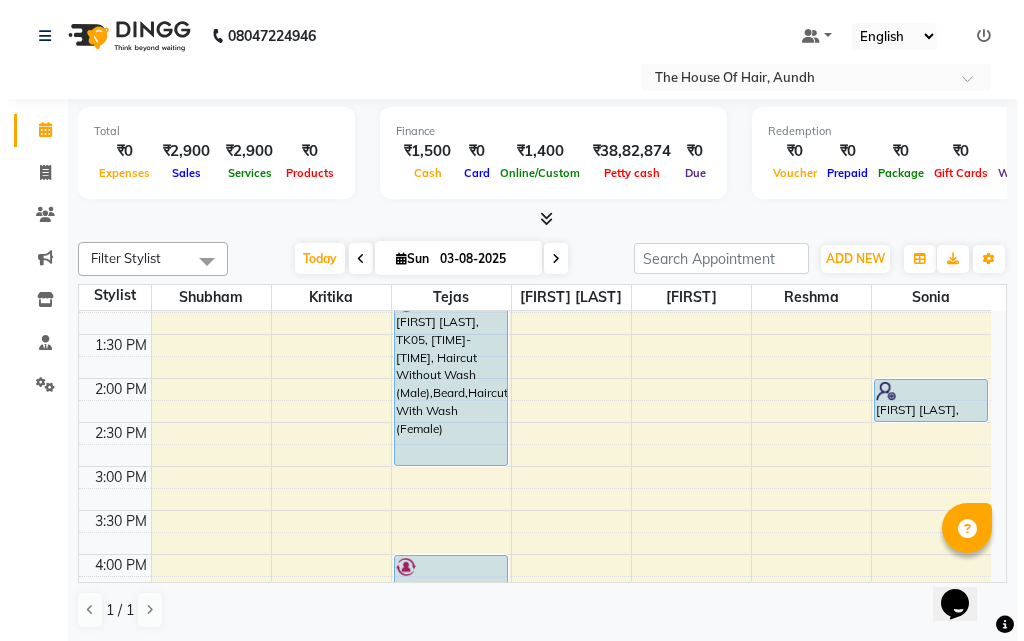 scroll, scrollTop: 360, scrollLeft: 0, axis: vertical 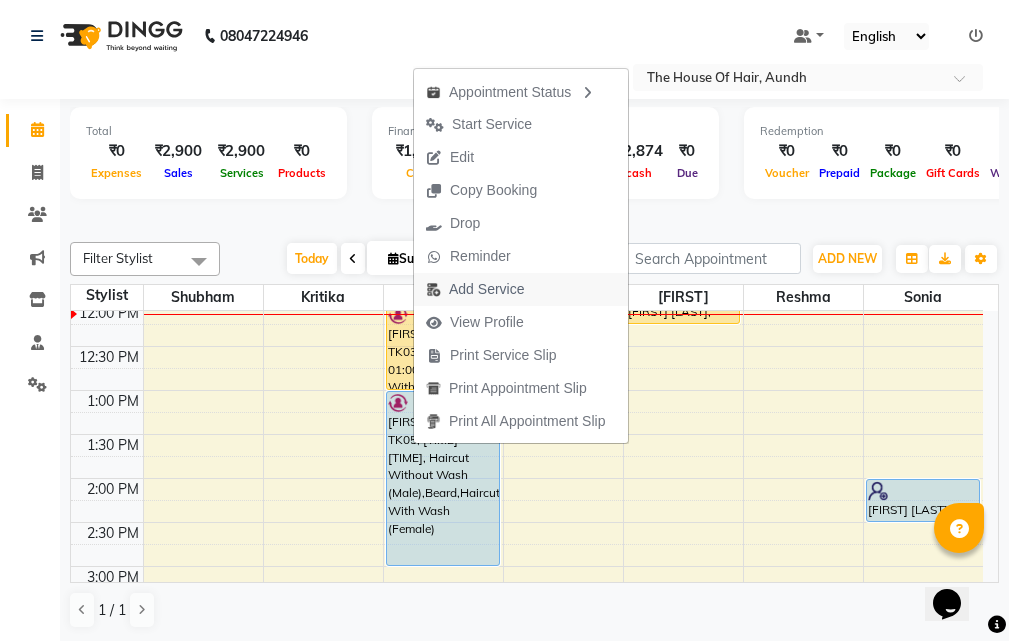 click on "Add Service" at bounding box center [486, 289] 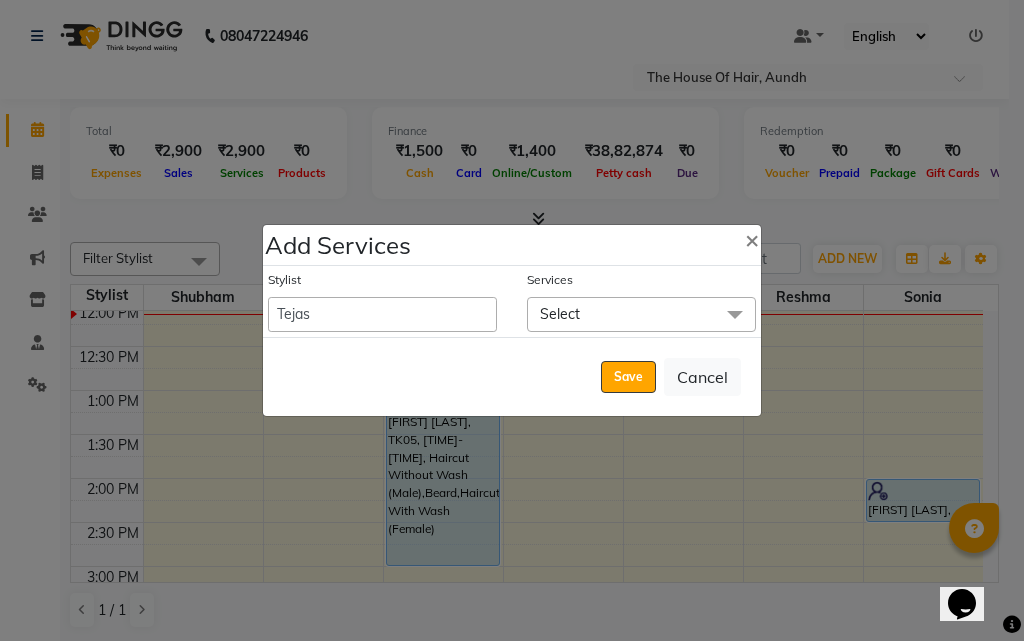 click on "Select" 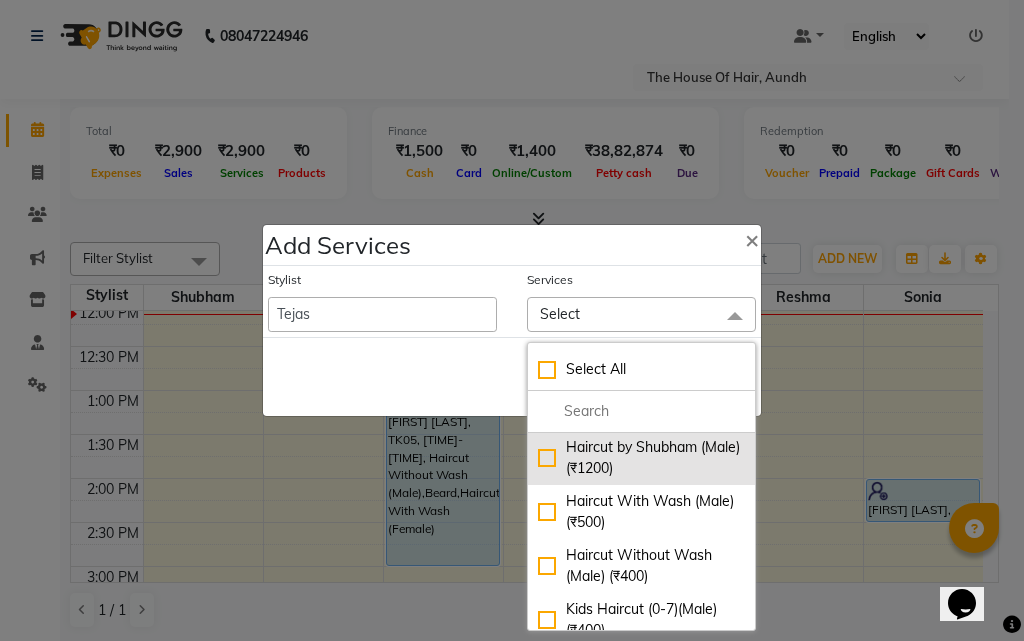 scroll, scrollTop: 100, scrollLeft: 0, axis: vertical 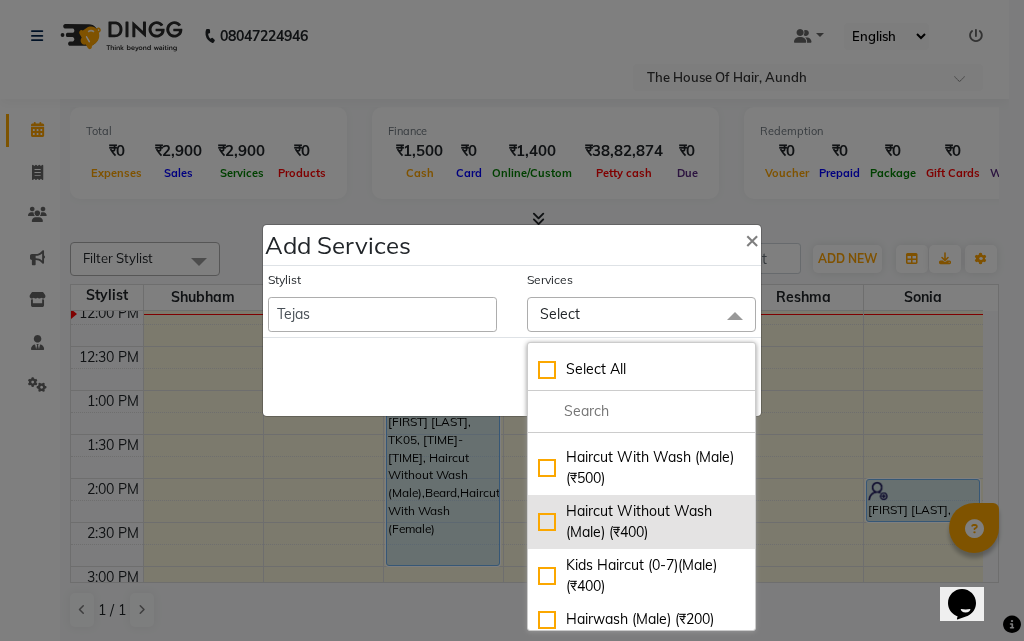 click on "Haircut Without Wash (Male) (₹400)" 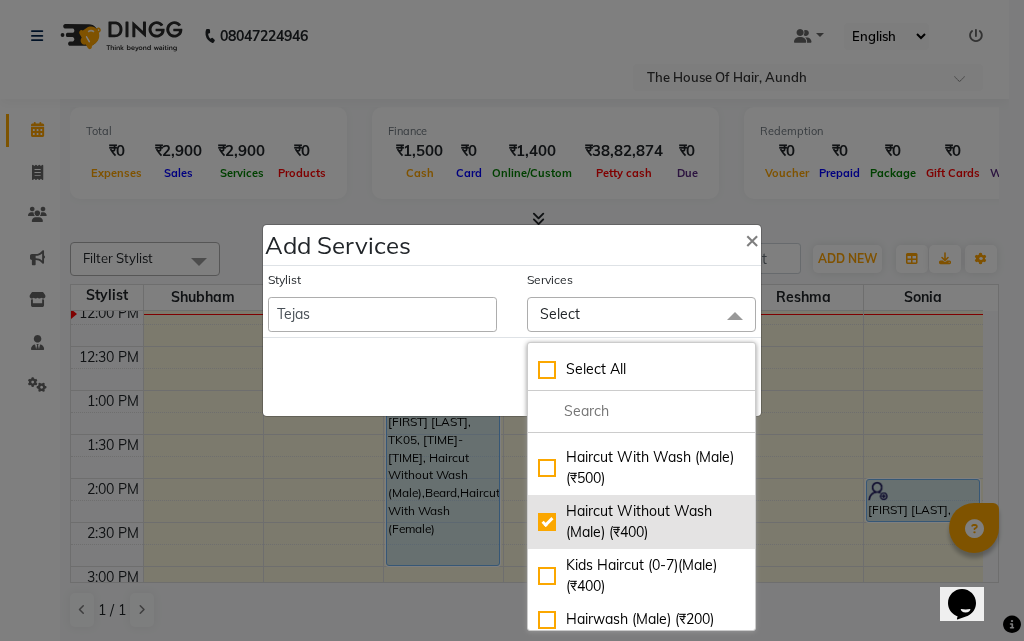 checkbox on "true" 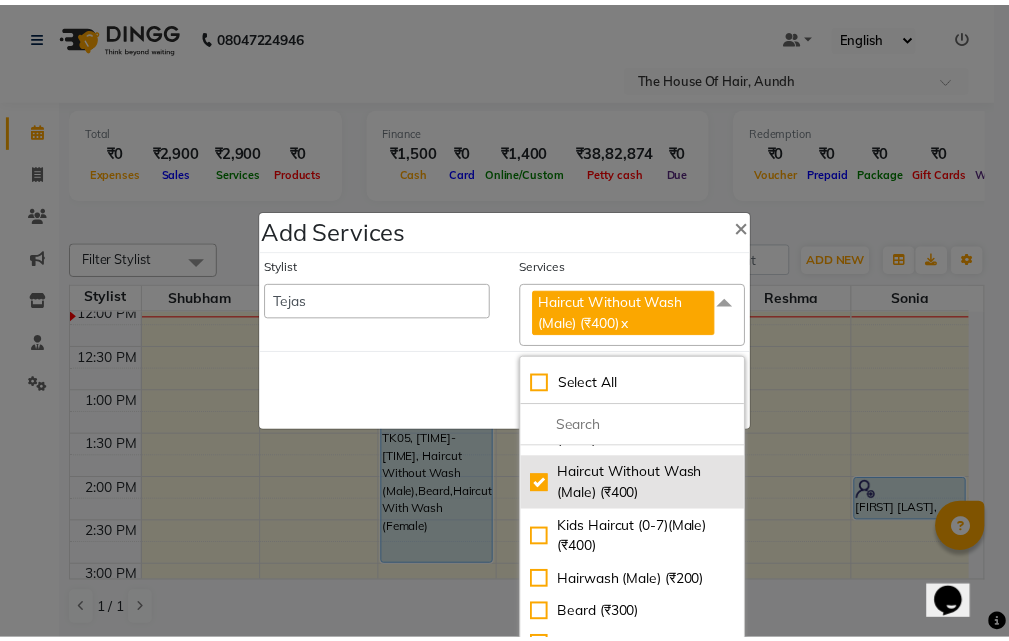 scroll, scrollTop: 200, scrollLeft: 0, axis: vertical 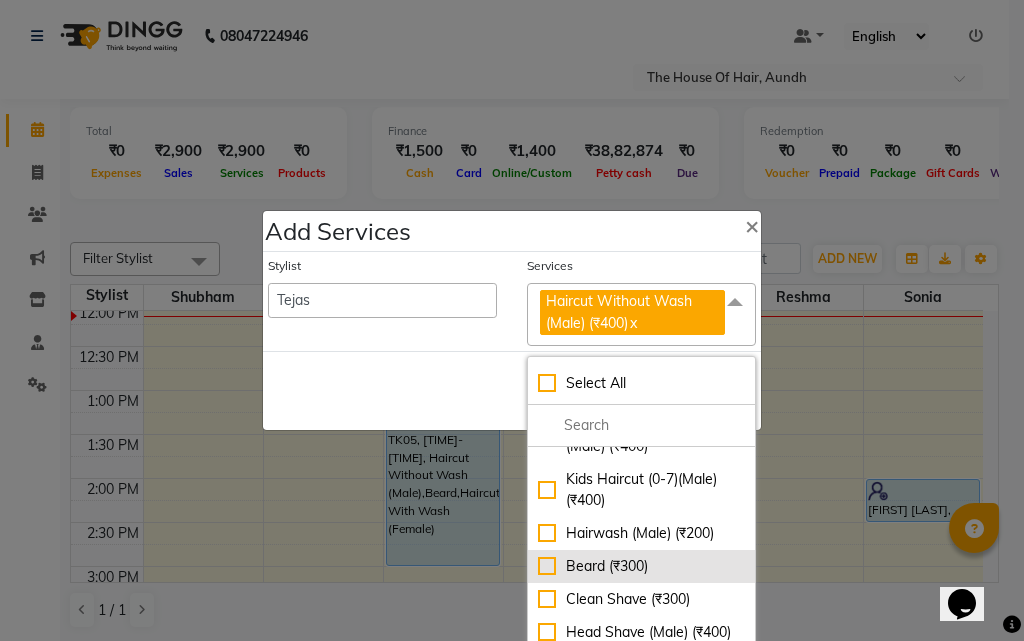 click on "Beard (₹300)" 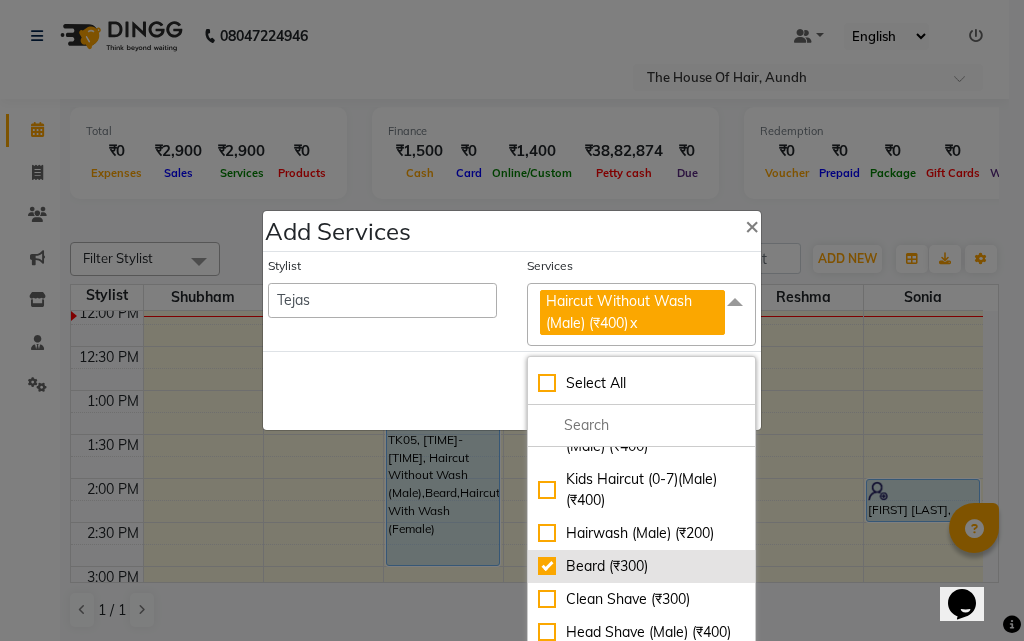 checkbox on "true" 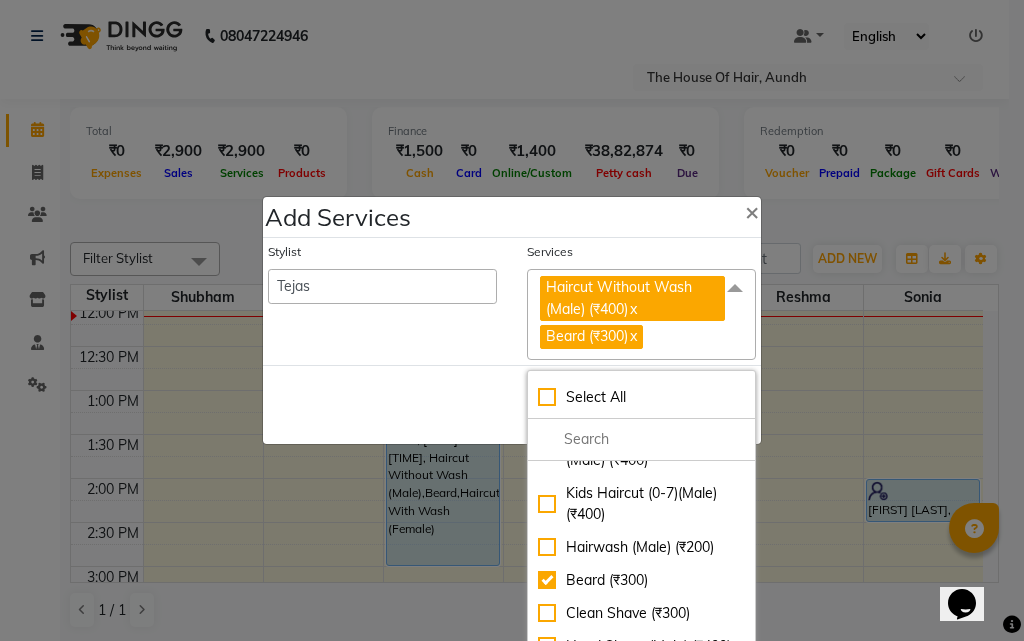 click on "Save   Cancel" 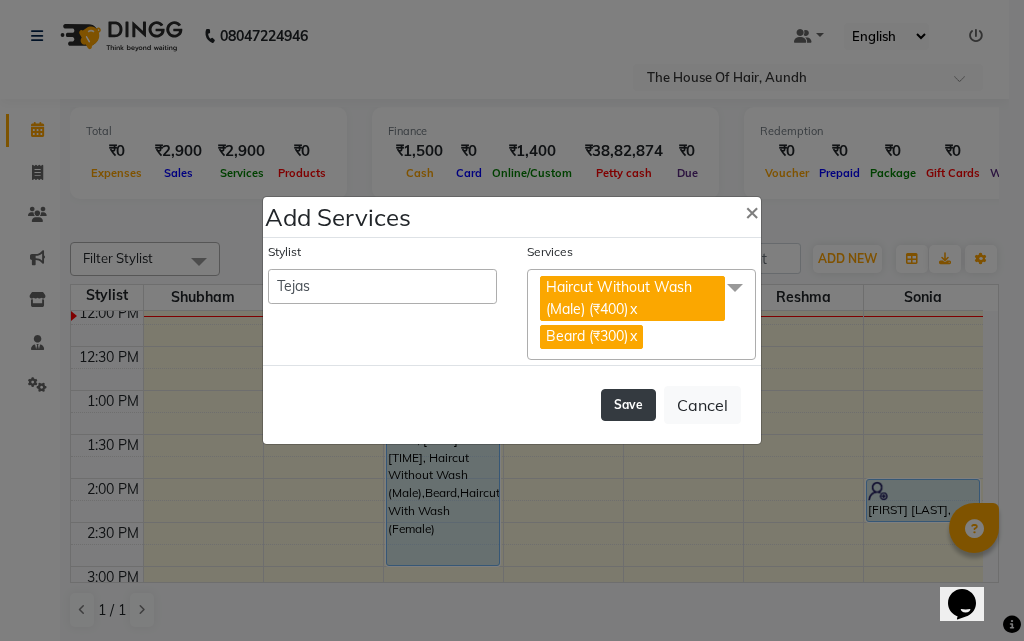 click on "Save" 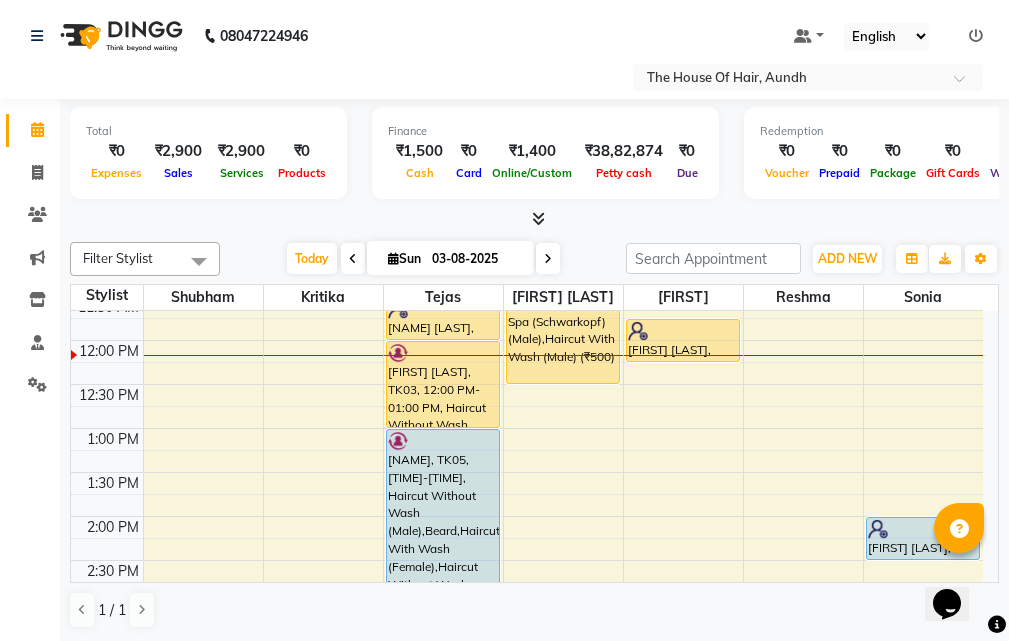 scroll, scrollTop: 360, scrollLeft: 0, axis: vertical 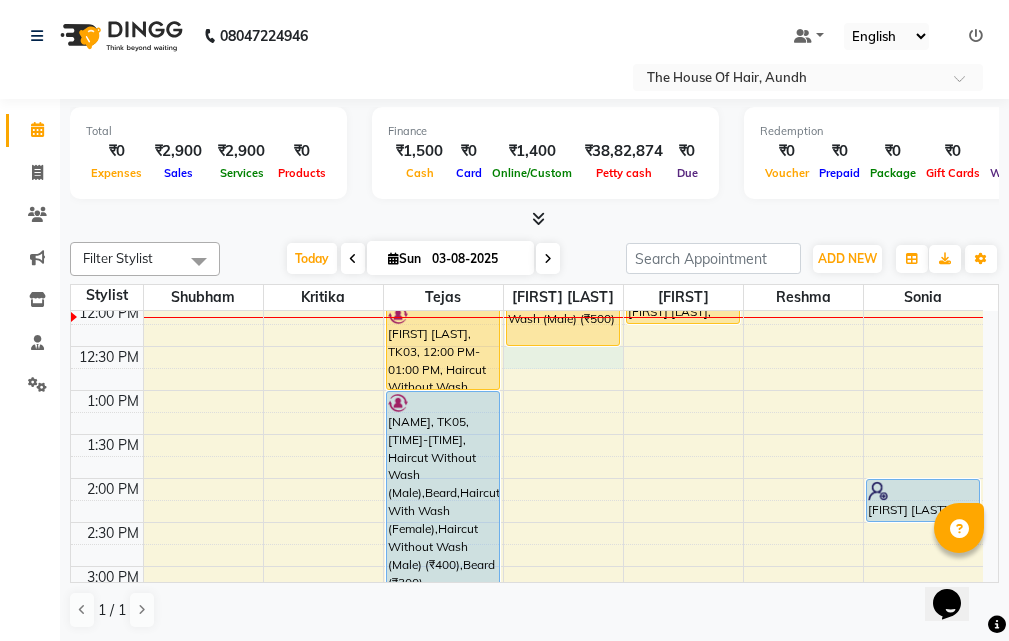 click on "8:00 AM 8:30 AM 9:00 AM 9:30 AM 10:00 AM 10:30 AM 11:00 AM 11:30 AM 12:00 PM 12:30 PM 1:00 PM 1:30 PM 2:00 PM 2:30 PM 3:00 PM 3:30 PM 4:00 PM 4:30 PM 5:00 PM 5:30 PM 6:00 PM 6:30 PM 7:00 PM 7:30 PM 8:00 PM 8:30 PM 9:00 PM 9:30 PM     [FIRST], TK02, 09:15 AM-09:20 AM, Clean Shave ,Ammonia Free Global Color (Male)     [FIRST] [LAST], TK04, 10:30 AM-11:30 AM, Haircut Without Wash (Male),Beard     [FIRST] [LAST], TK11, 11:30 AM-12:00 PM, Beard     [FIRST] [LAST], TK03, 12:00 PM-01:00 PM, Haircut Without Wash (Male),Beard     [FIRST] [LAST], TK05, 01:00 PM-04:00 PM, Haircut Without Wash (Male),Beard,Haircut With Wash (Female),Haircut Without Wash (Male) (₹400),Beard (₹300)     [FIRST] [LAST], TK06, 04:00 PM-05:00 PM, Haircut Without Wash (Male),Beard    [FIRST] [LAST], TK08, 05:30 PM-06:00 PM, Haircut With Wash (Male)     [FIRST] [LAST], TK09, 06:00 PM-07:15 PM, Beard,Haircut Without Wash (Male),Ammonia Free Global Color (Male)     [FIRST] [LAST], TK10, 10:00 AM-11:00 AM, Haircut Without Wash (Male),Beard" at bounding box center (527, 566) 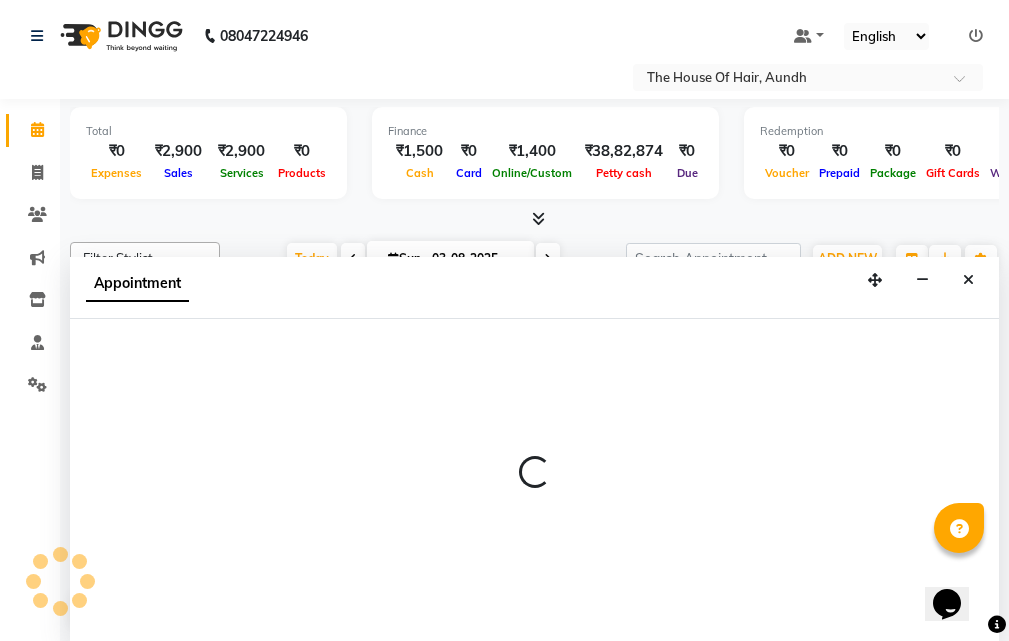 scroll, scrollTop: 1, scrollLeft: 0, axis: vertical 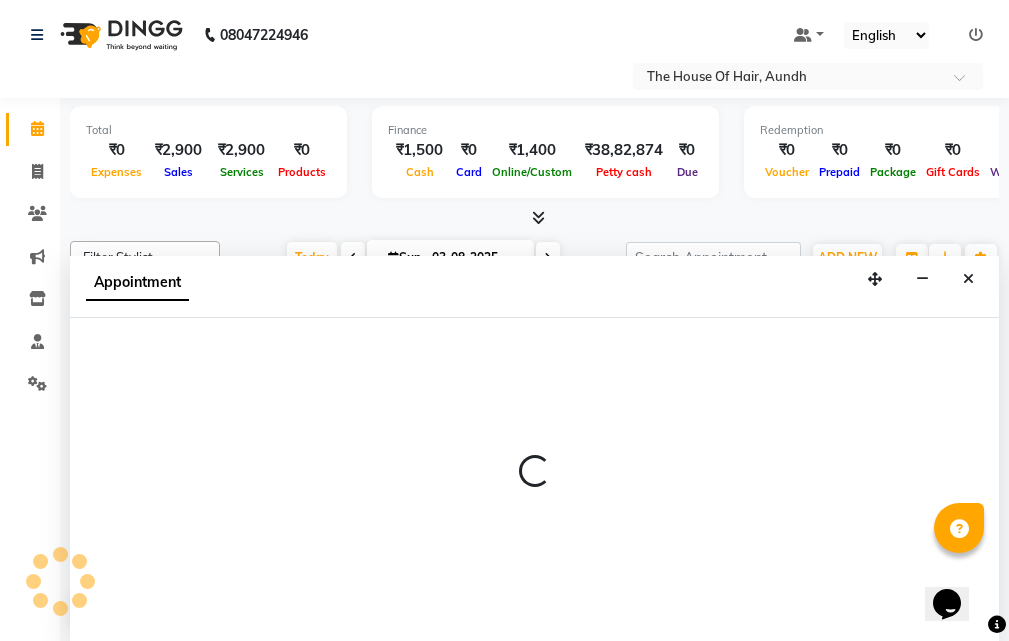 select on "32779" 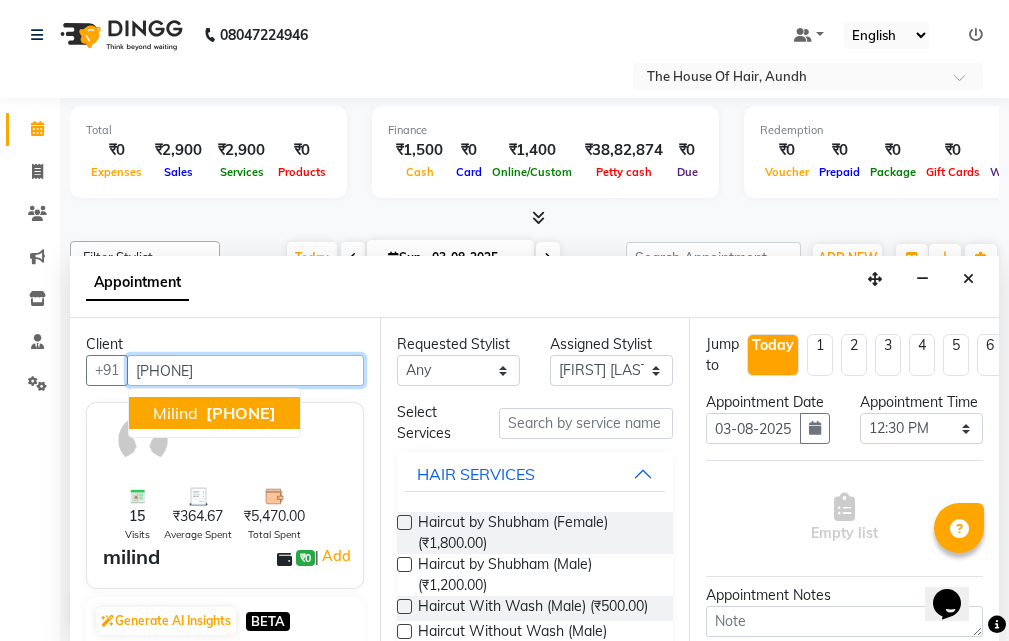 click on "[PHONE]" at bounding box center [241, 413] 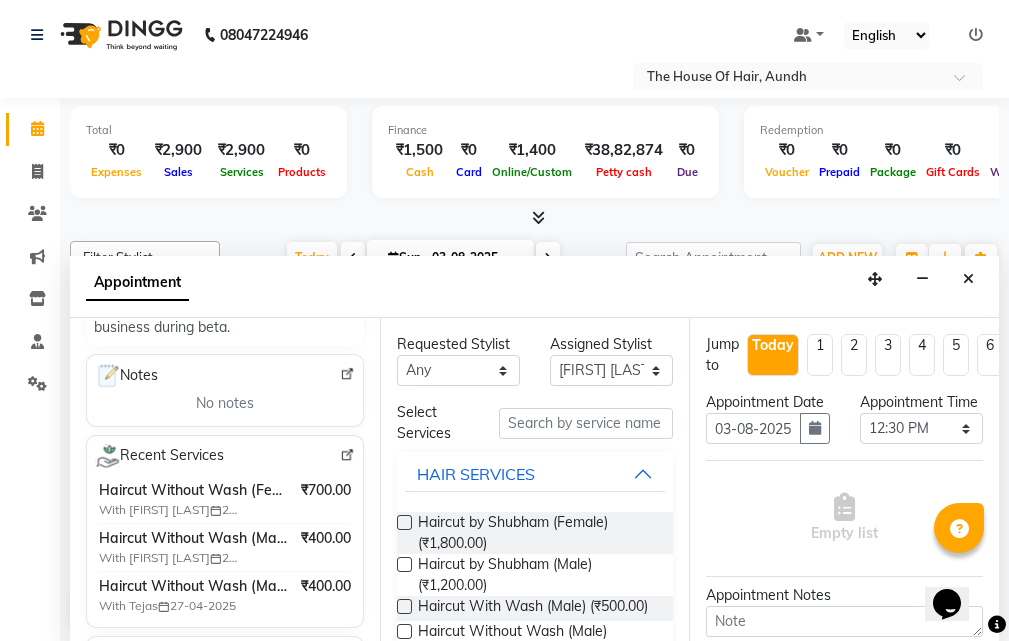 scroll, scrollTop: 300, scrollLeft: 0, axis: vertical 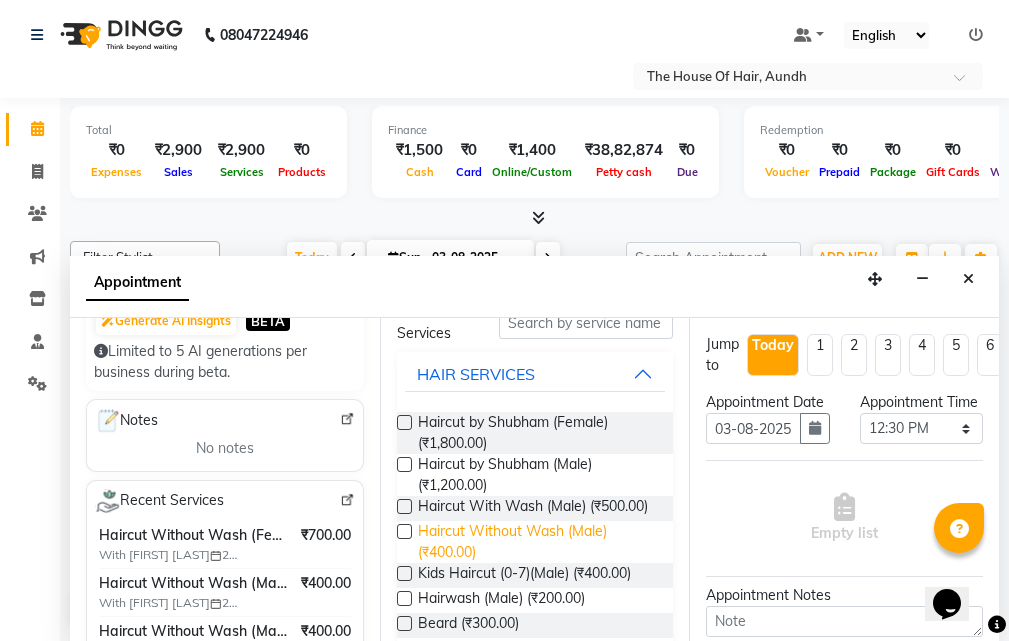 type on "[PHONE]" 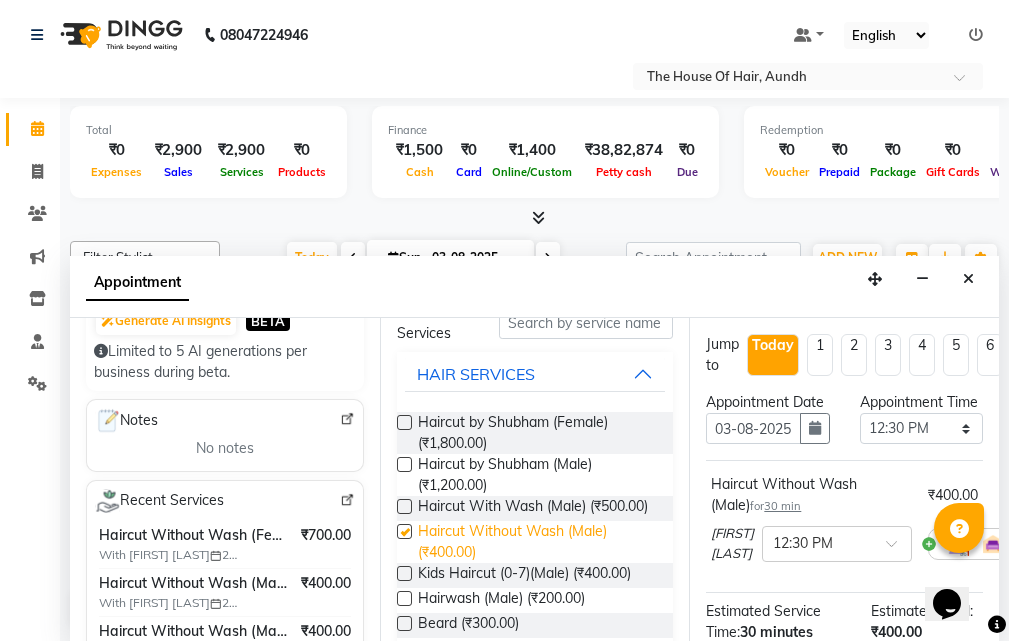 checkbox on "false" 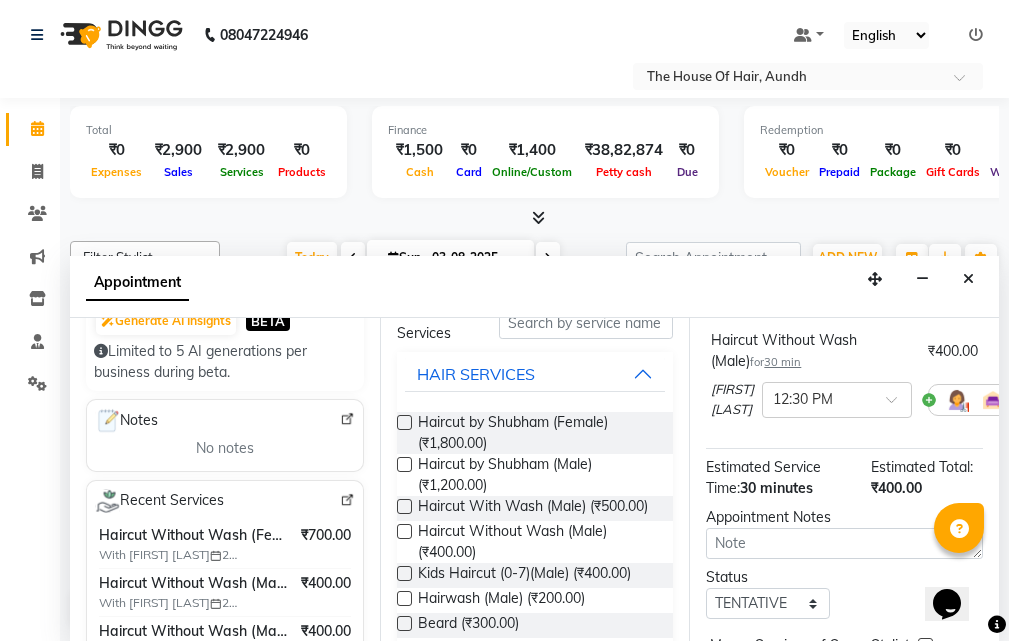 scroll, scrollTop: 100, scrollLeft: 0, axis: vertical 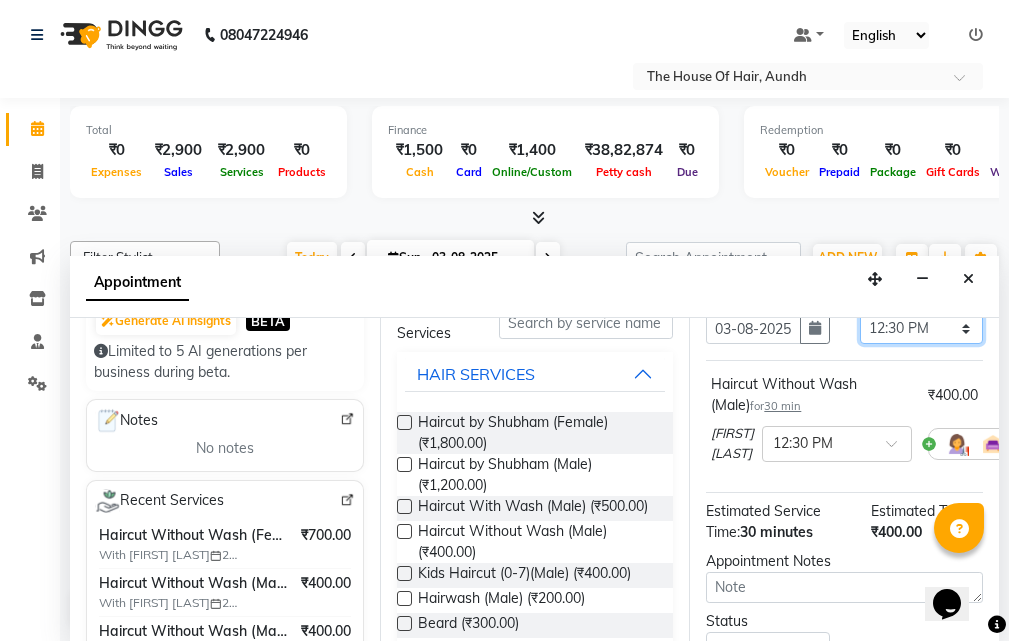 click on "Select 09:00 AM 09:15 AM 09:30 AM 09:45 AM 10:00 AM 10:15 AM 10:30 AM 10:45 AM 11:00 AM 11:15 AM 11:30 AM 11:45 AM 12:00 PM 12:15 PM 12:30 PM 12:45 PM 01:00 PM 01:15 PM 01:30 PM 01:45 PM 02:00 PM 02:15 PM 02:30 PM 02:45 PM 03:00 PM 03:15 PM 03:30 PM 03:45 PM 04:00 PM 04:15 PM 04:30 PM 04:45 PM 05:00 PM 05:15 PM 05:30 PM 05:45 PM 06:00 PM 06:15 PM 06:30 PM 06:45 PM 07:00 PM 07:15 PM 07:30 PM 07:45 PM 08:00 PM 08:15 PM 08:30 PM 08:45 PM 09:00 PM 09:15 PM 09:30 PM" at bounding box center [921, 328] 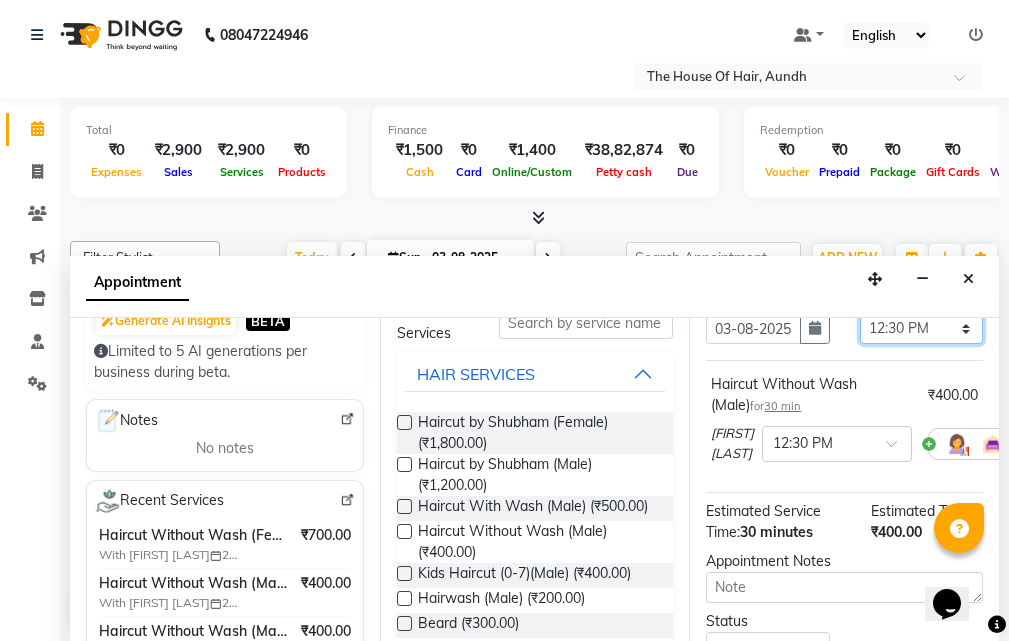 select on "735" 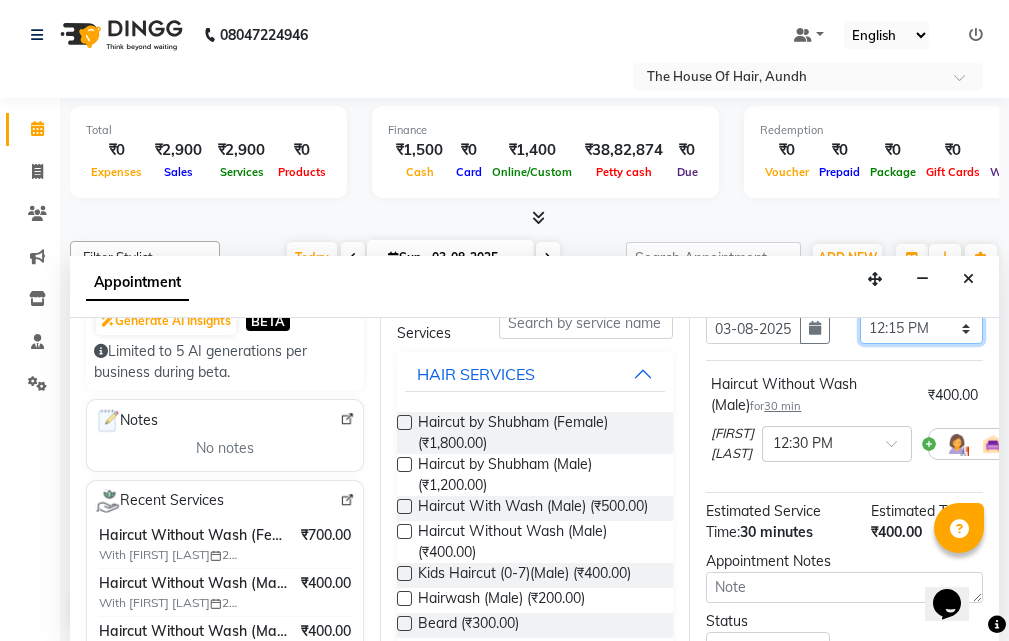 click on "Select 09:00 AM 09:15 AM 09:30 AM 09:45 AM 10:00 AM 10:15 AM 10:30 AM 10:45 AM 11:00 AM 11:15 AM 11:30 AM 11:45 AM 12:00 PM 12:15 PM 12:30 PM 12:45 PM 01:00 PM 01:15 PM 01:30 PM 01:45 PM 02:00 PM 02:15 PM 02:30 PM 02:45 PM 03:00 PM 03:15 PM 03:30 PM 03:45 PM 04:00 PM 04:15 PM 04:30 PM 04:45 PM 05:00 PM 05:15 PM 05:30 PM 05:45 PM 06:00 PM 06:15 PM 06:30 PM 06:45 PM 07:00 PM 07:15 PM 07:30 PM 07:45 PM 08:00 PM 08:15 PM 08:30 PM 08:45 PM 09:00 PM 09:15 PM 09:30 PM" at bounding box center (921, 328) 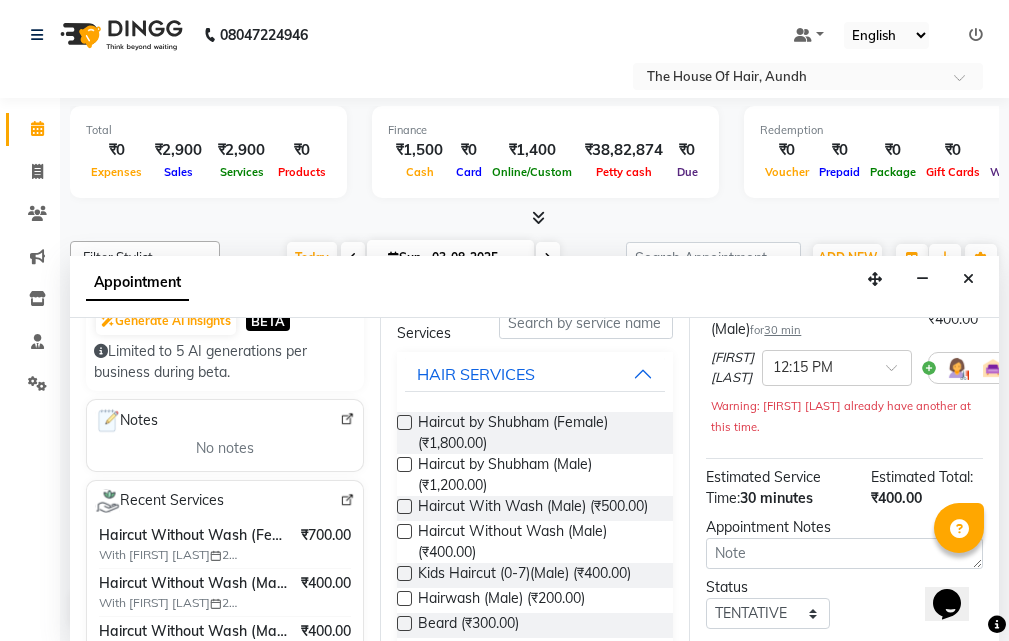 scroll, scrollTop: 364, scrollLeft: 0, axis: vertical 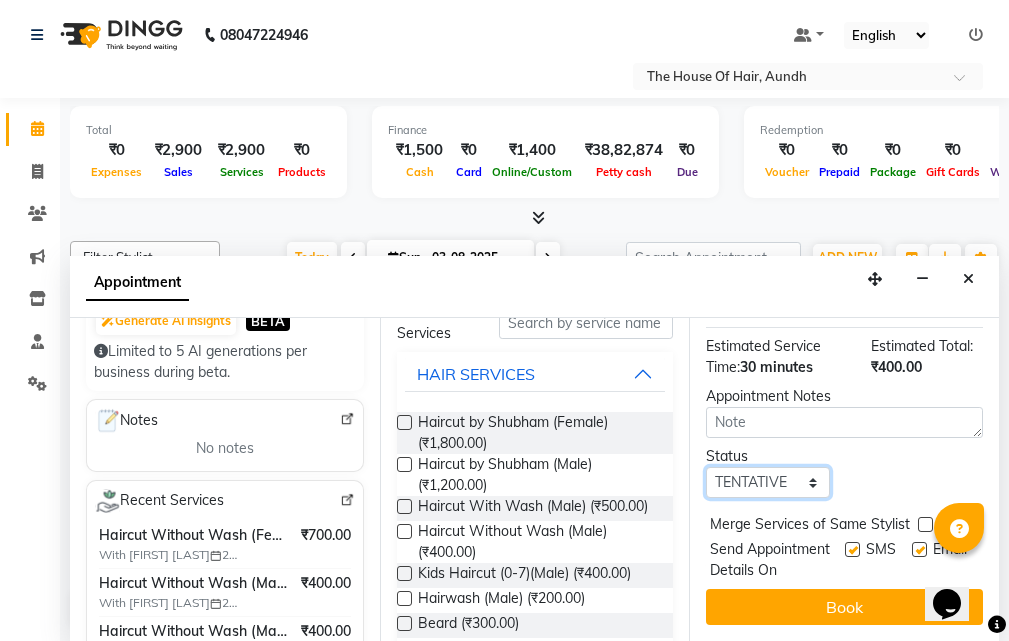 click on "Select TENTATIVE CONFIRM CHECK-IN UPCOMING" at bounding box center (767, 482) 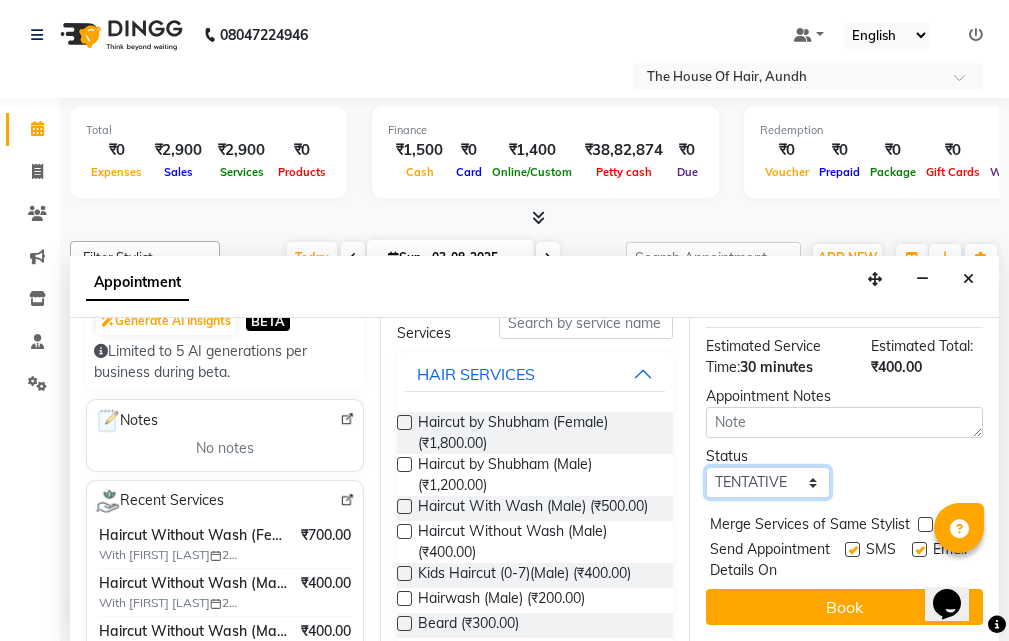 select on "upcoming" 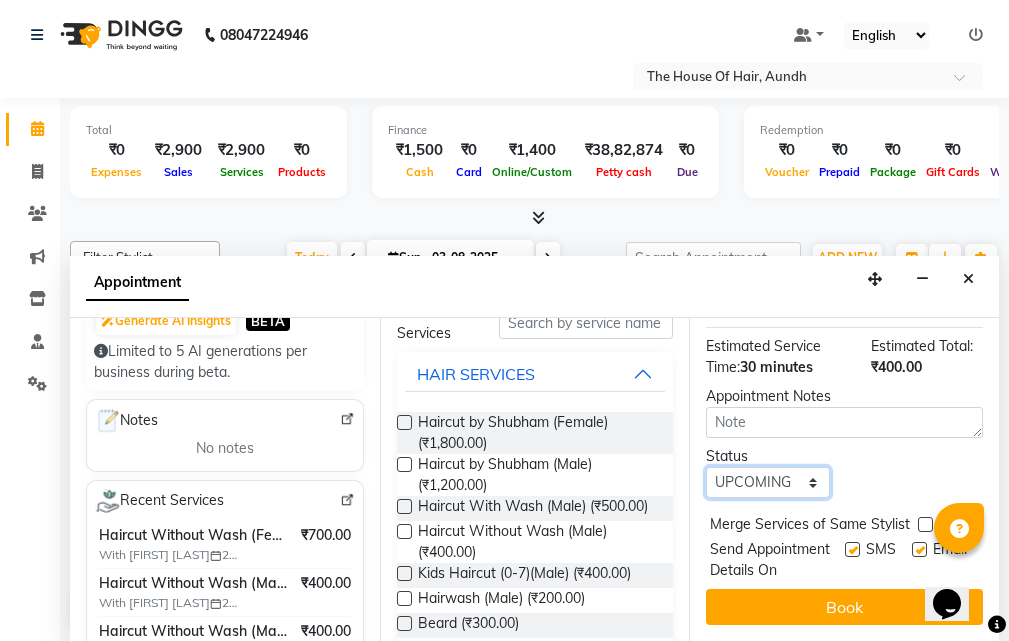 click on "Select TENTATIVE CONFIRM CHECK-IN UPCOMING" at bounding box center [767, 482] 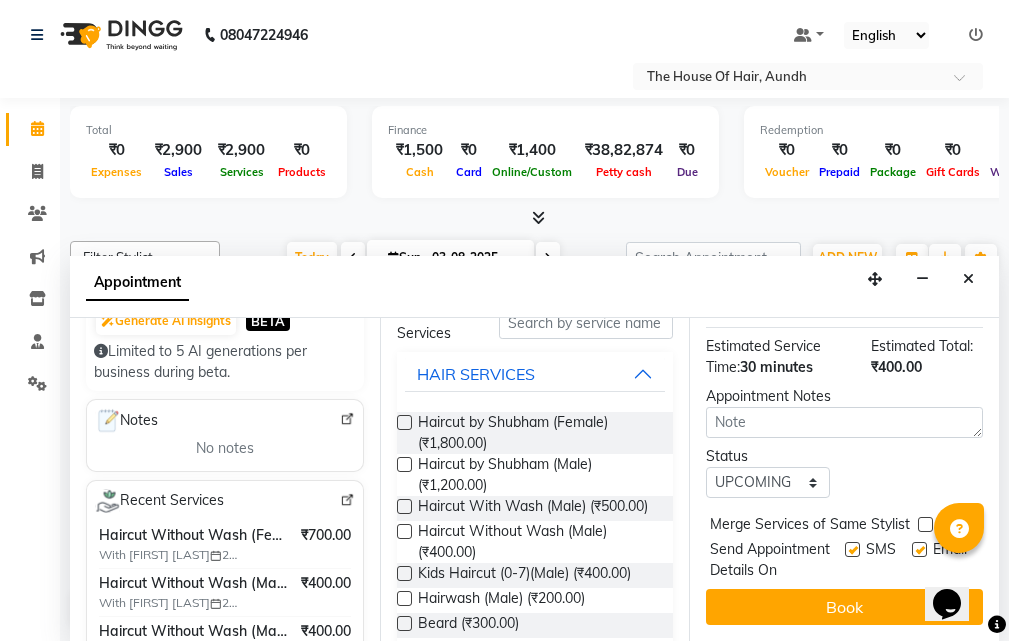 click at bounding box center [925, 524] 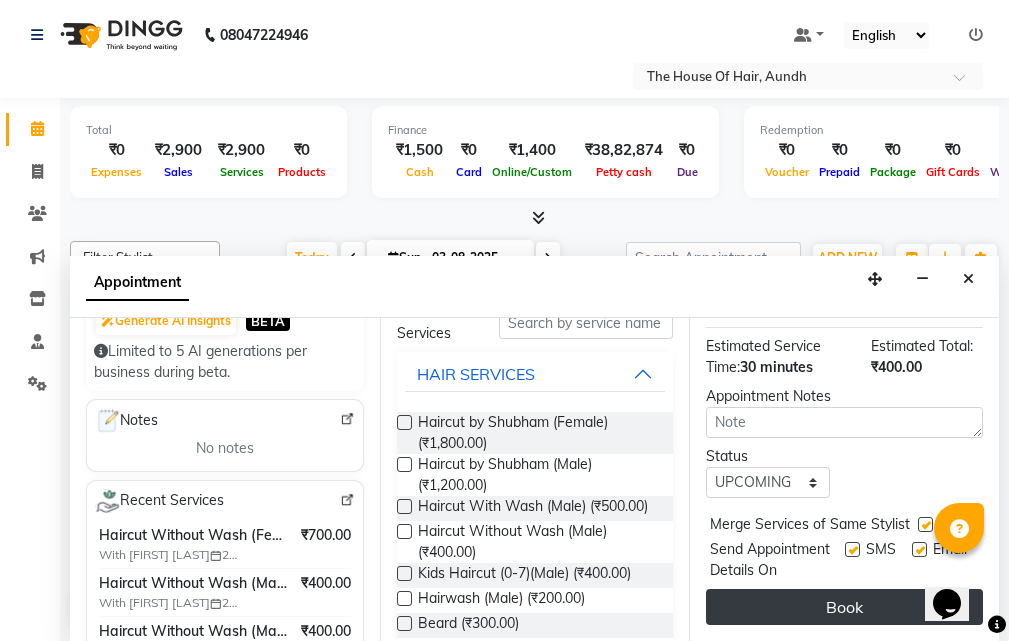 click on "Book" at bounding box center [844, 607] 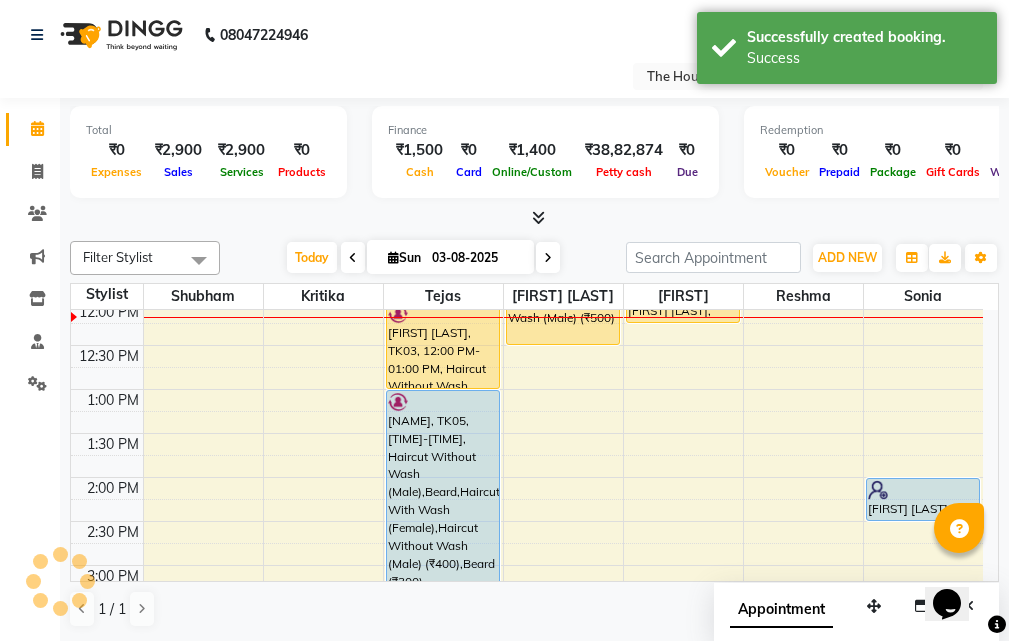 scroll, scrollTop: 0, scrollLeft: 0, axis: both 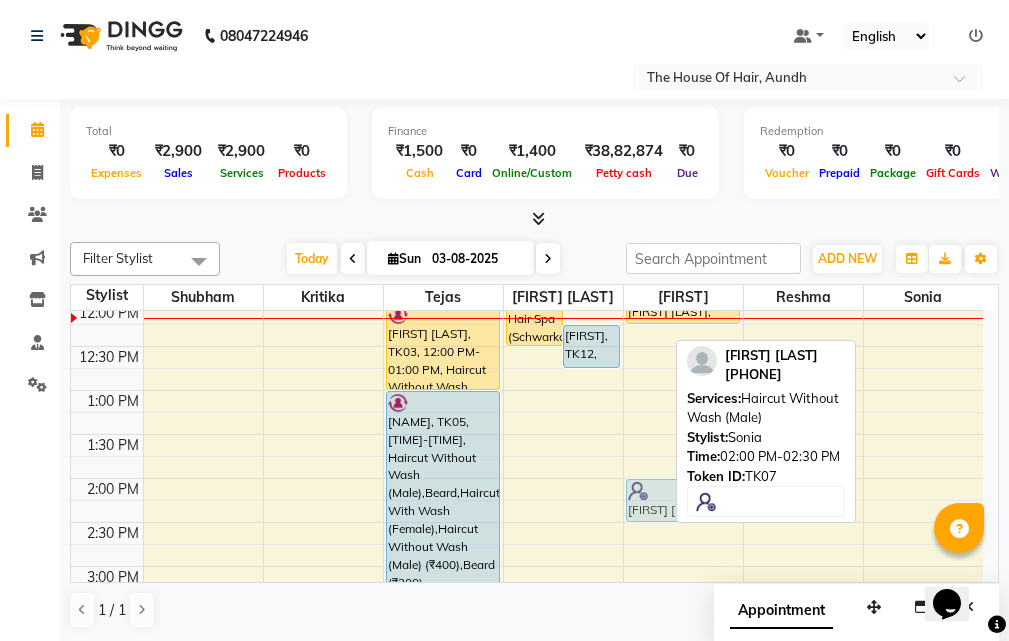 drag, startPoint x: 875, startPoint y: 492, endPoint x: 630, endPoint y: 492, distance: 245 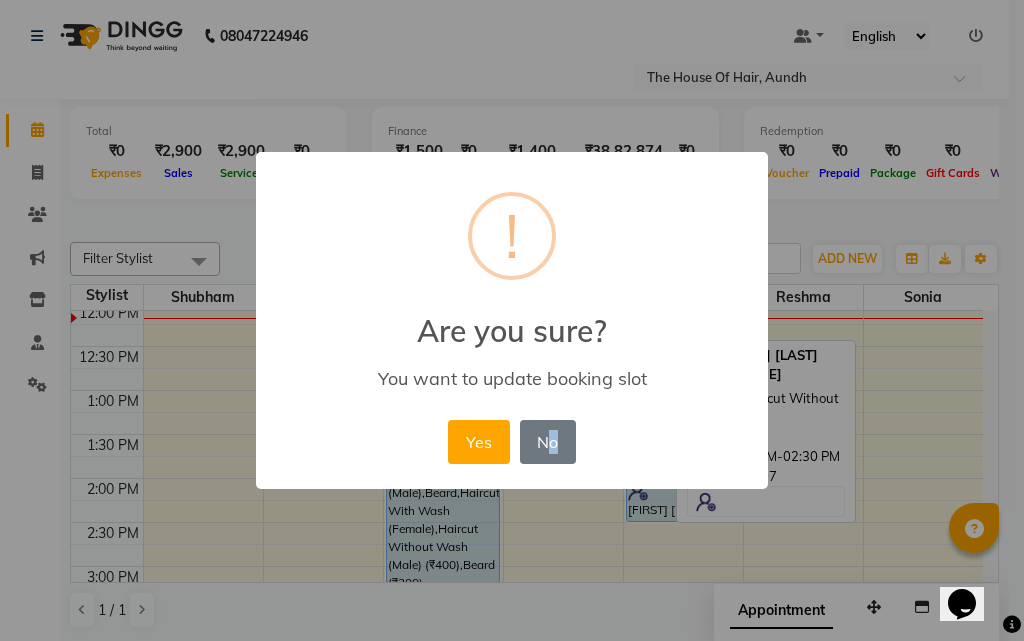 drag, startPoint x: 599, startPoint y: 492, endPoint x: 551, endPoint y: 492, distance: 48 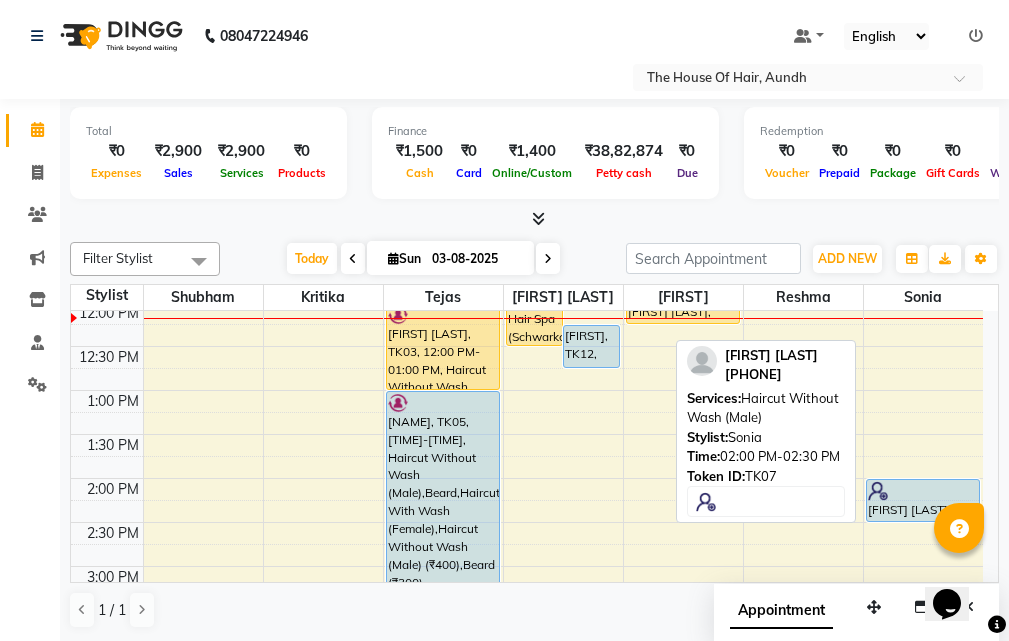 click at bounding box center (923, 491) 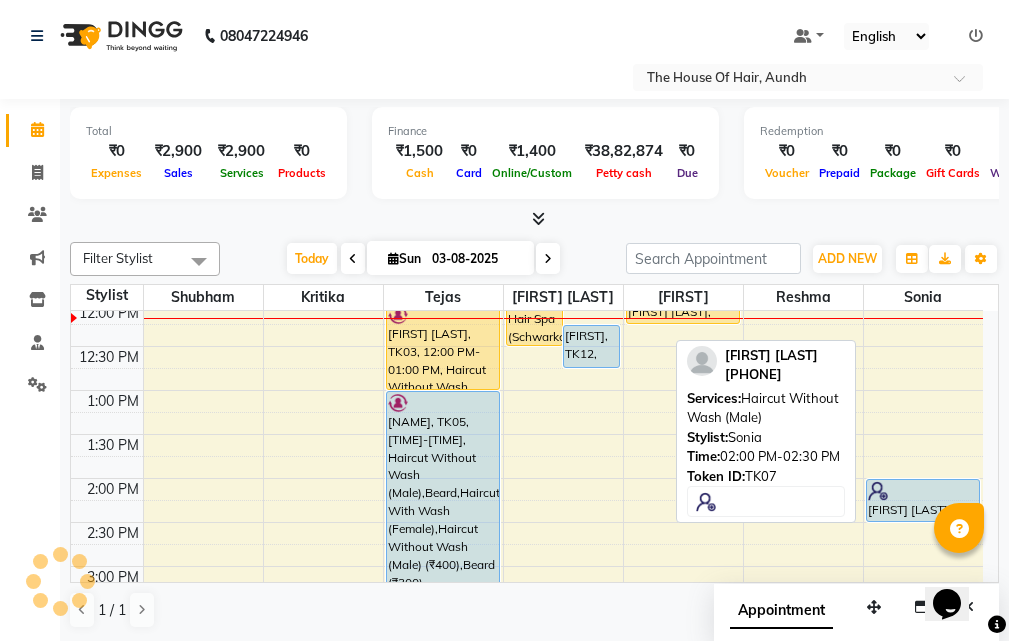 click on "8:00 AM 8:30 AM 9:00 AM 9:30 AM 10:00 AM 10:30 AM 11:00 AM 11:30 AM 12:00 PM 12:30 PM 1:00 PM 1:30 PM 2:00 PM 2:30 PM 3:00 PM 3:30 PM 4:00 PM 4:30 PM 5:00 PM 5:30 PM 6:00 PM 6:30 PM 7:00 PM 7:30 PM 8:00 PM 8:30 PM 9:00 PM 9:30 PM     Akshay, TK02, 09:15 AM-09:20 AM, Clean Shave ,Ammonia Free Global Color (Male)     Dhanraj Dhabbe, TK04, 10:30 AM-11:30 AM, Haircut Without Wash (Male),Beard     GAURAV MISHRA, TK11, 11:30 AM-12:00 PM, Beard     JOYYDEEP ROY, TK03, 12:00 PM-01:00 PM, Haircut Without Wash (Male),Beard     Pooja Sood, TK05, 01:00 PM-04:00 PM, Haircut Without Wash (Male),Beard,Haircut With Wash (Female),Haircut Without Wash (Male) (₹400),Beard (₹300)     Nakul Pathak, TK06, 04:00 PM-05:00 PM, Haircut Without Wash (Male),Beard    Jameil Kolliyl, TK08, 05:30 PM-06:00 PM, Haircut With Wash (Male)     JAY NIKAM, TK09, 06:00 PM-07:15 PM, Beard,Haircut Without Wash (Male),Ammonia Free Global Color (Male)       milind, TK12, 12:15 PM-12:45 PM, Haircut Without Wash (Male)" at bounding box center (527, 566) 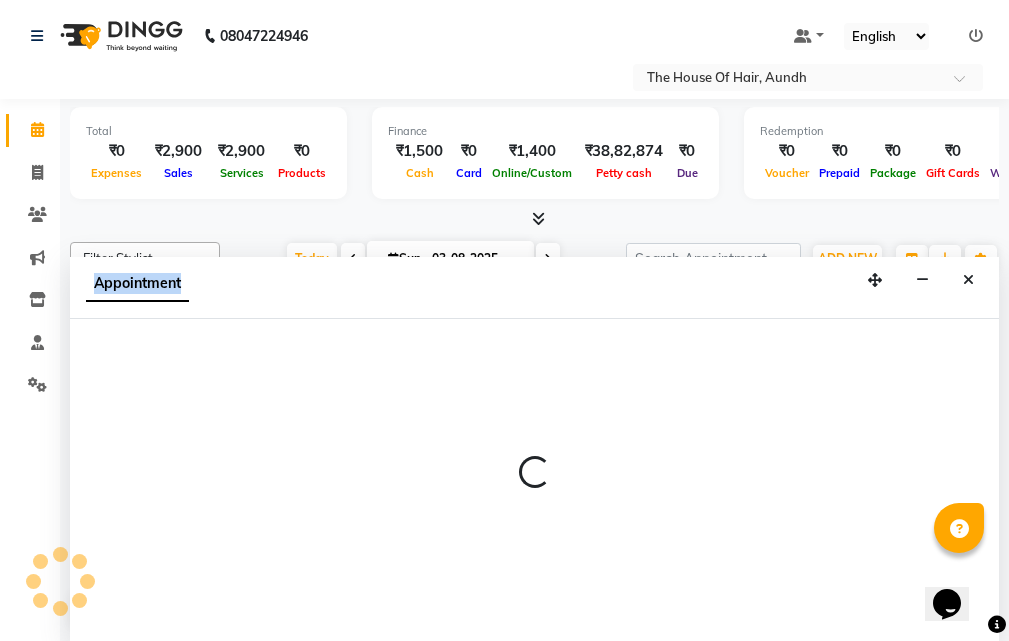 scroll, scrollTop: 1, scrollLeft: 0, axis: vertical 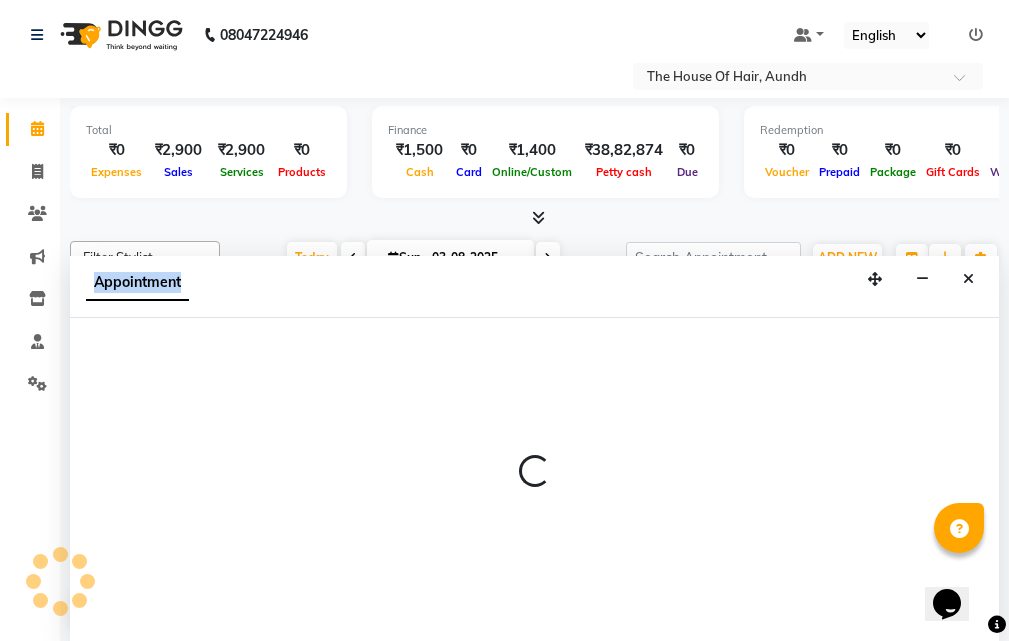 drag, startPoint x: 712, startPoint y: 499, endPoint x: 671, endPoint y: 499, distance: 41 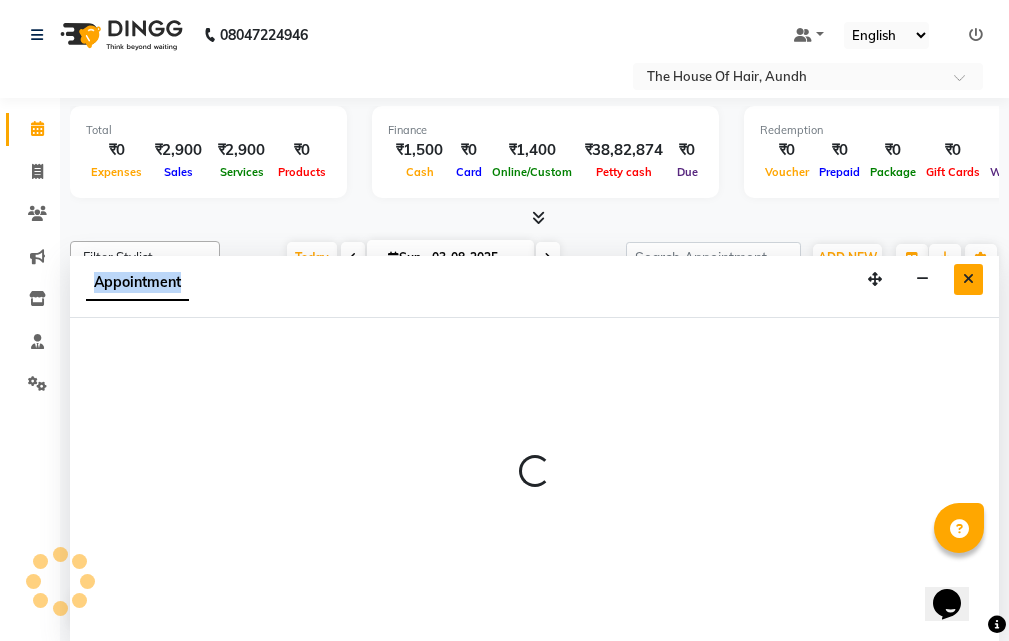 click at bounding box center (968, 279) 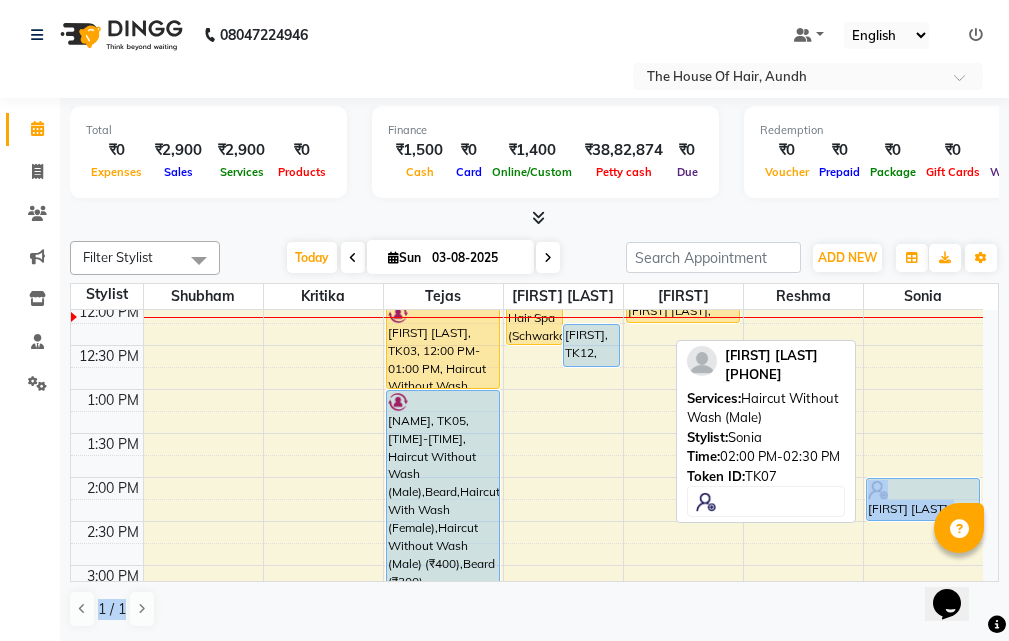 click at bounding box center (923, 490) 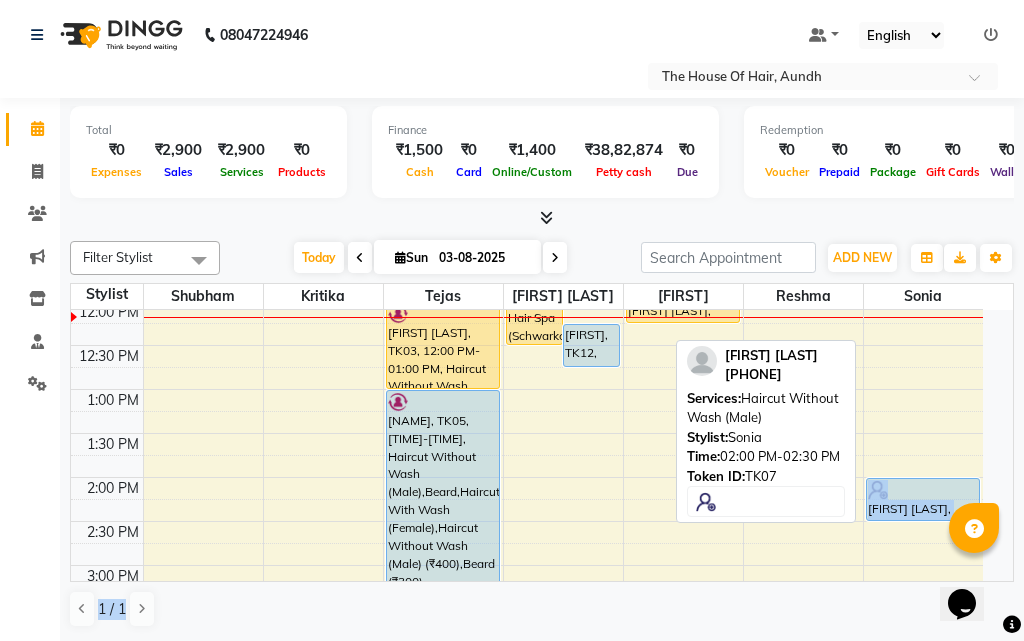 select on "5" 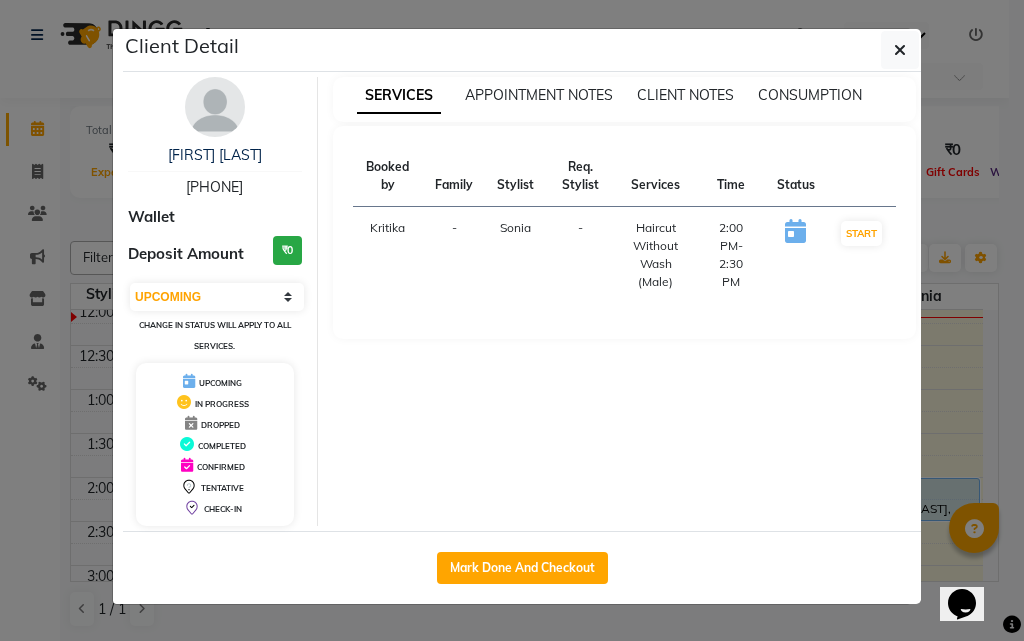 drag, startPoint x: 826, startPoint y: 492, endPoint x: 740, endPoint y: 486, distance: 86.209045 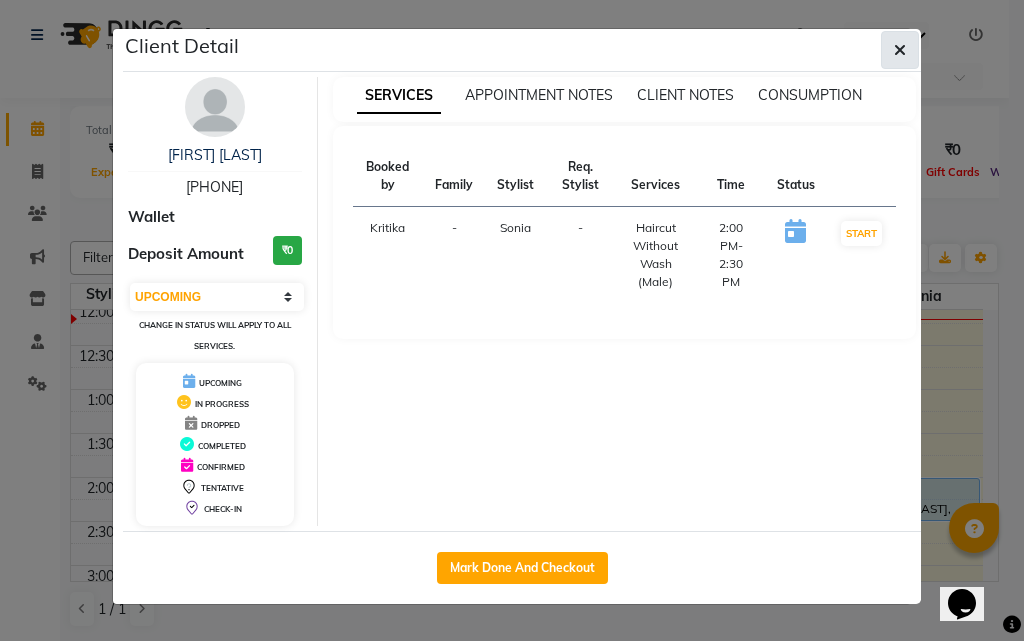 click 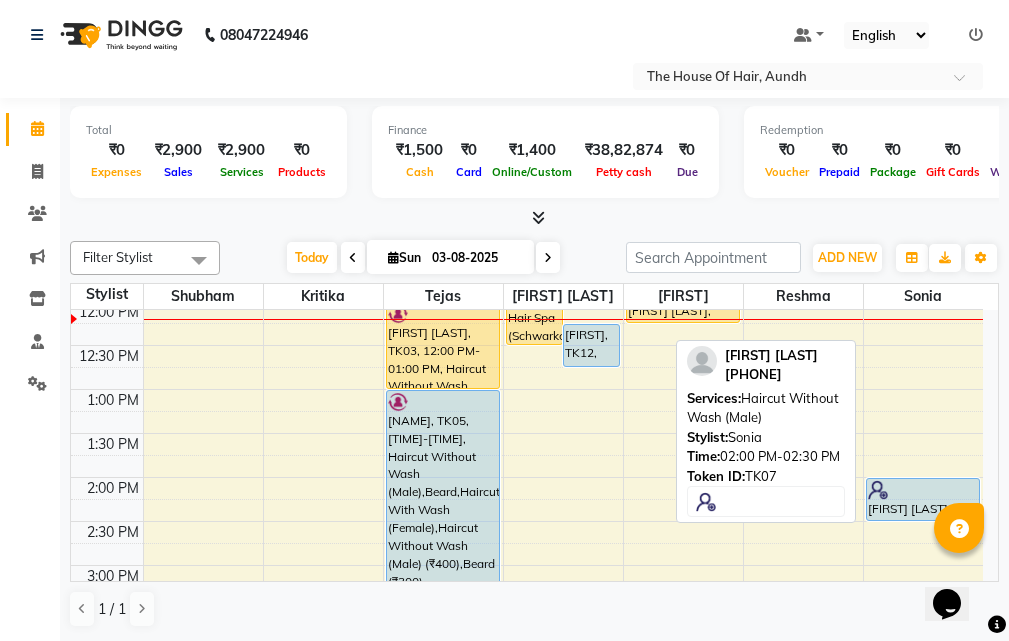click at bounding box center (878, 490) 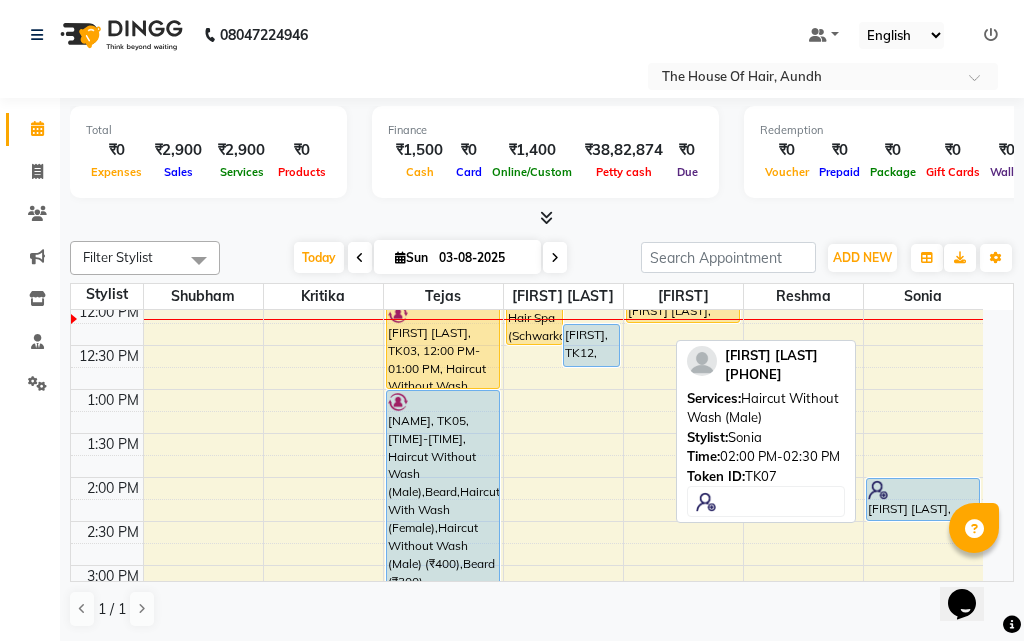 select on "5" 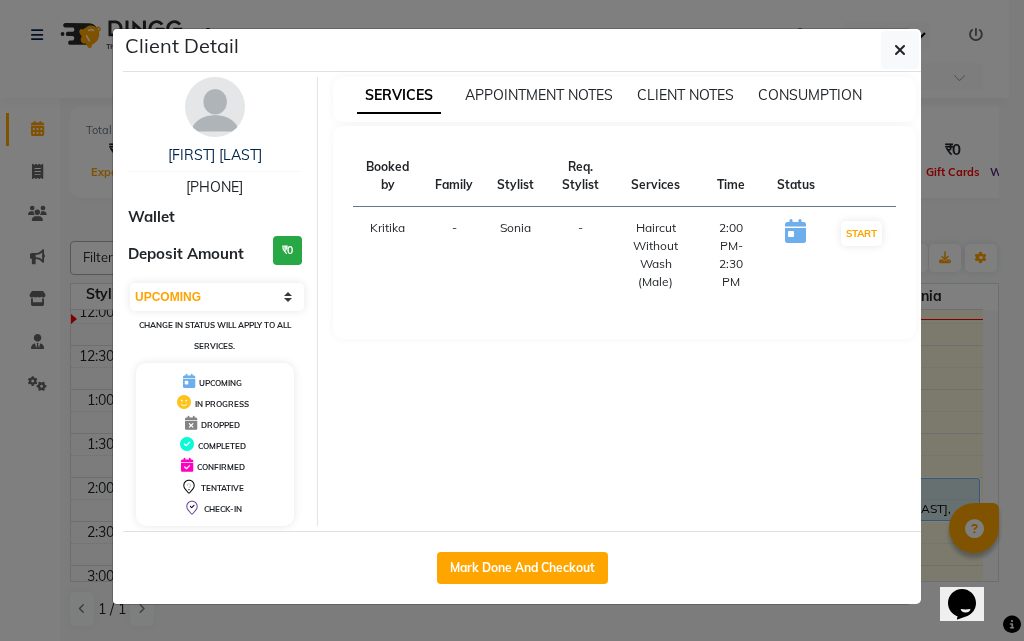 click on "Client Detail  Saroj Kumar   7541869597 Wallet Deposit Amount  ₹0  Select IN SERVICE CONFIRMED TENTATIVE CHECK IN MARK DONE DROPPED UPCOMING Change in status will apply to all services. UPCOMING IN PROGRESS DROPPED COMPLETED CONFIRMED TENTATIVE CHECK-IN SERVICES APPOINTMENT NOTES CLIENT NOTES CONSUMPTION Booked by Family Stylist Req. Stylist Services Time Status  Kritika   - Sonia -  Haircut Without Wash (Male)   2:00 PM-2:30 PM   START   Mark Done And Checkout" 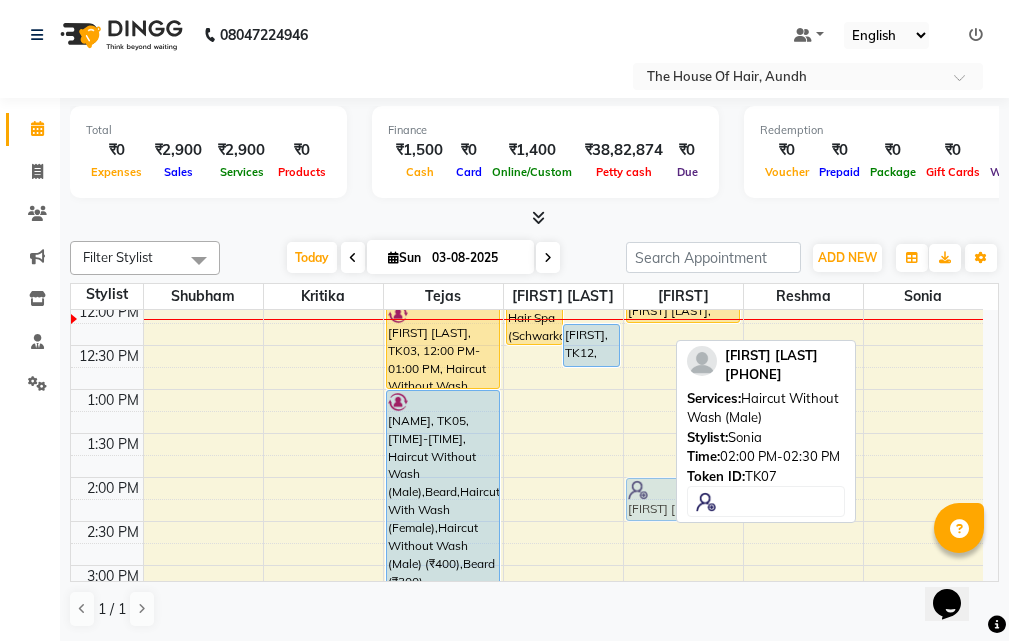 click on "Akshay, TK02, 09:15 AM-09:20 AM, Clean Shave ,Ammonia Free Global Color (Male)     Dhanraj Dhabbe, TK04, 10:30 AM-11:30 AM, Haircut Without Wash (Male),Beard     GAURAV MISHRA, TK11, 11:30 AM-12:00 PM, Beard     JOYYDEEP ROY, TK03, 12:00 PM-01:00 PM, Haircut Without Wash (Male),Beard     Pooja Sood, TK05, 01:00 PM-04:00 PM, Haircut Without Wash (Male),Beard,Haircut With Wash (Female),Haircut Without Wash (Male) (₹400),Beard (₹300)     Nakul Pathak, TK06, 04:00 PM-05:00 PM, Haircut Without Wash (Male),Beard    Jameil Kolliyl, TK08, 05:30 PM-06:00 PM, Haircut With Wash (Male)     JAY NIKAM, TK09, 06:00 PM-07:15 PM, Beard,Haircut Without Wash (Male),Ammonia Free Global Color (Male)    PRASHANT DEVDHARE, TK01, 11:15 AM-12:30 PM, Hair Spa (Schwarkopf) (Male),Haircut With Wash (Male) (₹500)    milind, TK12, 12:15 PM-12:45 PM, Haircut Without Wash (Male)     UTKARSH PATIL, TK10, 10:00 AM-11:00 AM, Haircut Without Wash (Male),Beard         Saroj Kumar, TK07, 02:00 PM-02:30 PM, Haircut Without Wash (Male)" at bounding box center (527, 565) 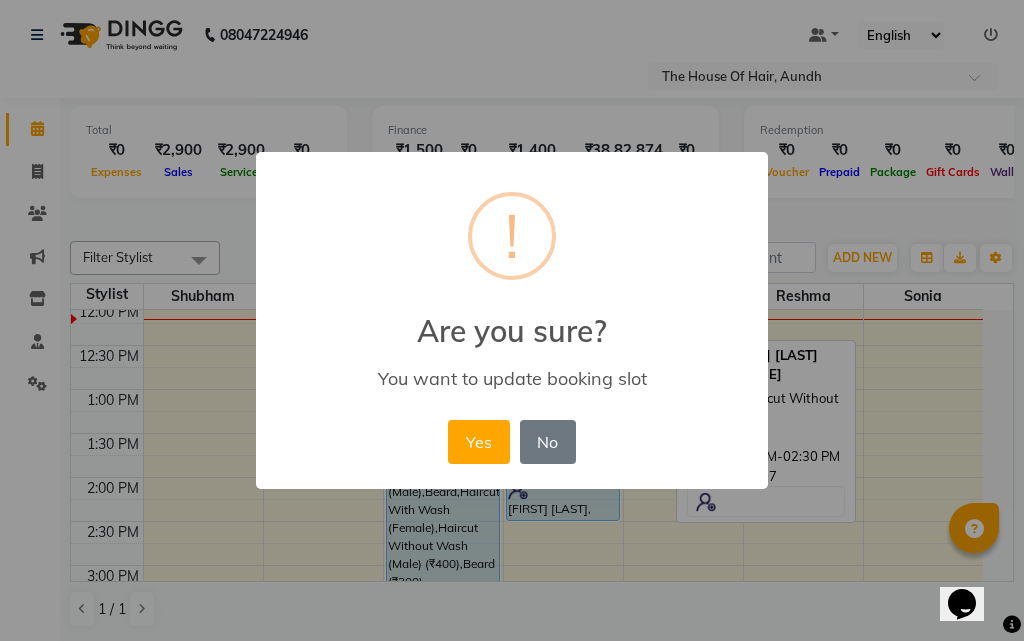 drag, startPoint x: 879, startPoint y: 503, endPoint x: 579, endPoint y: 501, distance: 300.00665 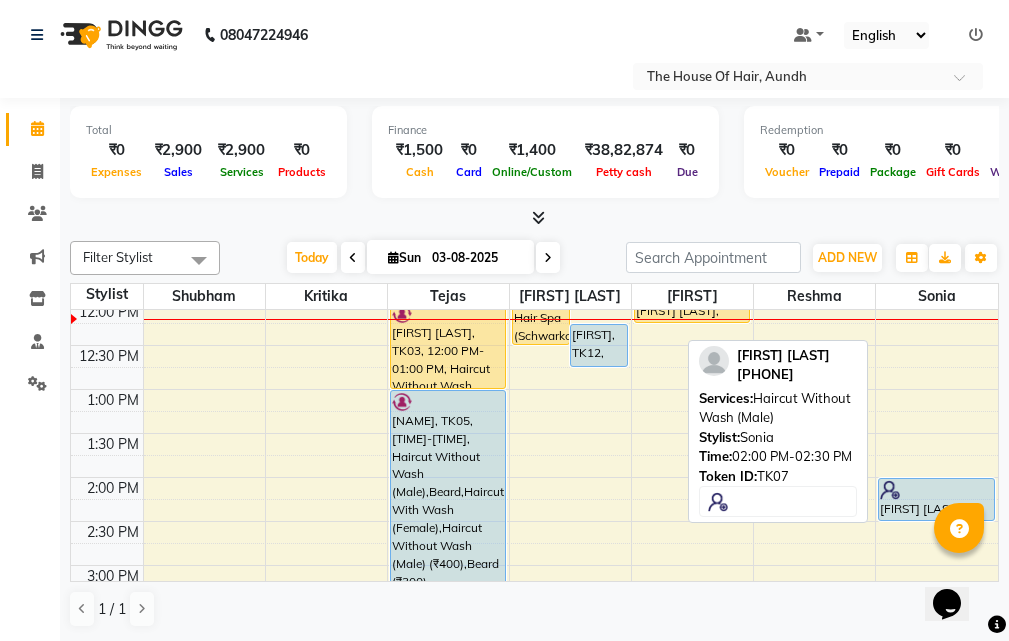 drag, startPoint x: 909, startPoint y: 492, endPoint x: 835, endPoint y: 495, distance: 74.06078 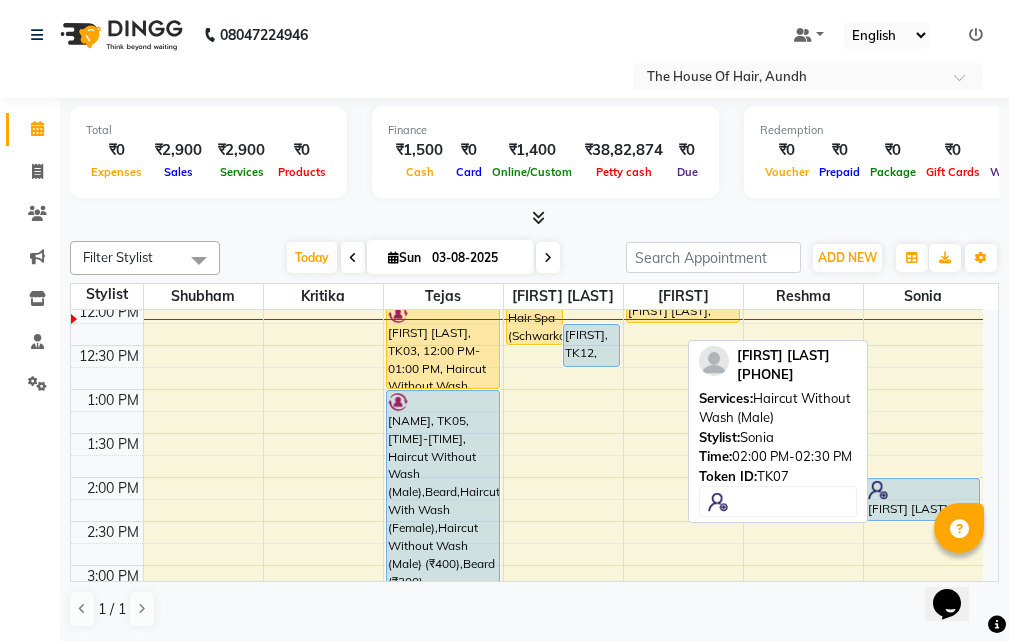 drag, startPoint x: 835, startPoint y: 495, endPoint x: 665, endPoint y: 492, distance: 170.02647 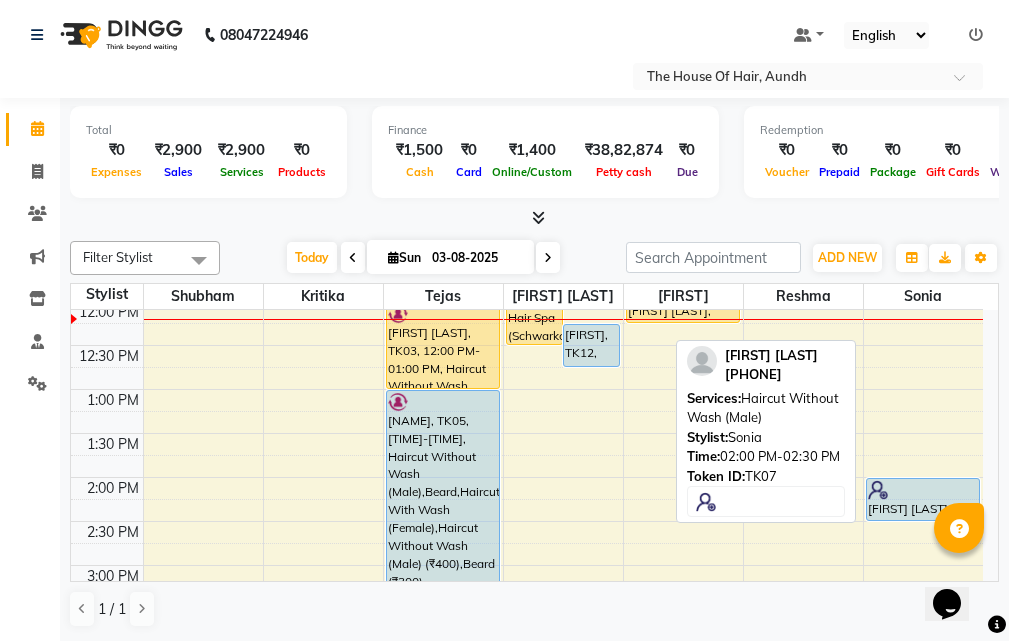 drag, startPoint x: 890, startPoint y: 487, endPoint x: 844, endPoint y: 501, distance: 48.08326 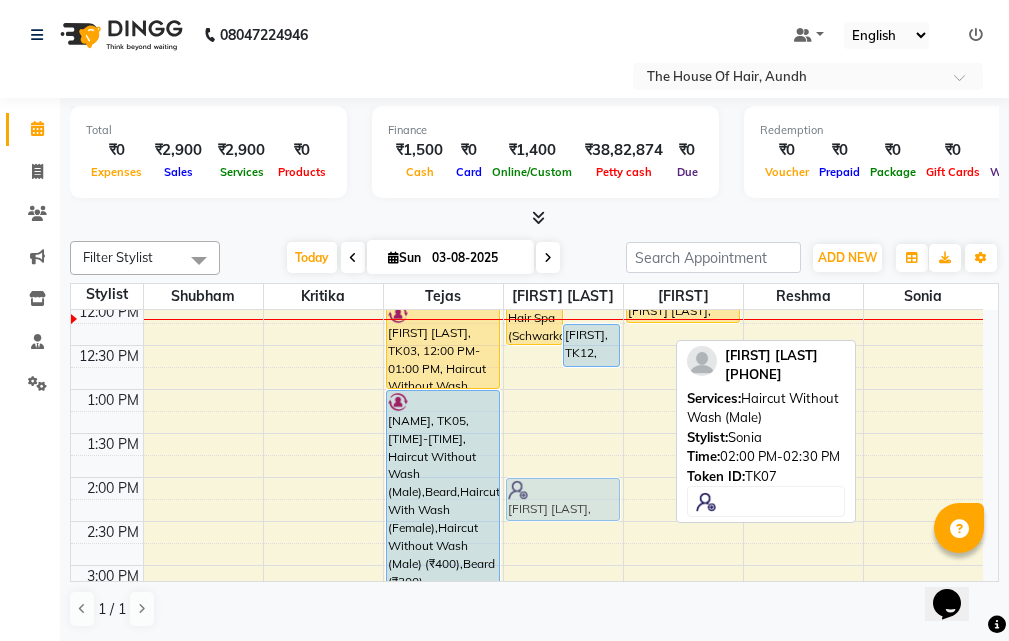 drag, startPoint x: 844, startPoint y: 501, endPoint x: 580, endPoint y: 489, distance: 264.27258 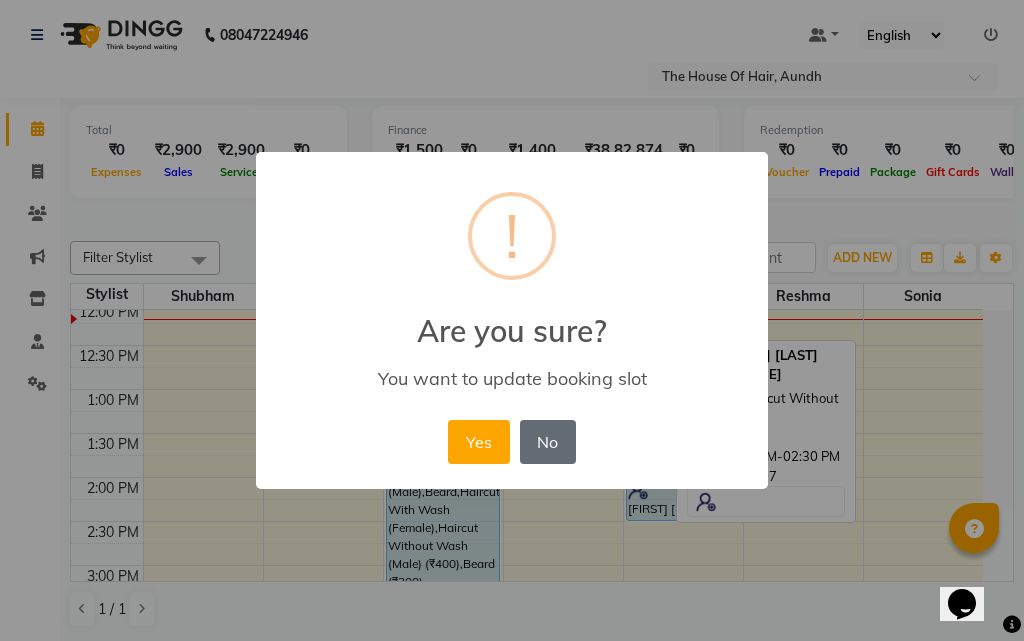 click on "No" at bounding box center (548, 442) 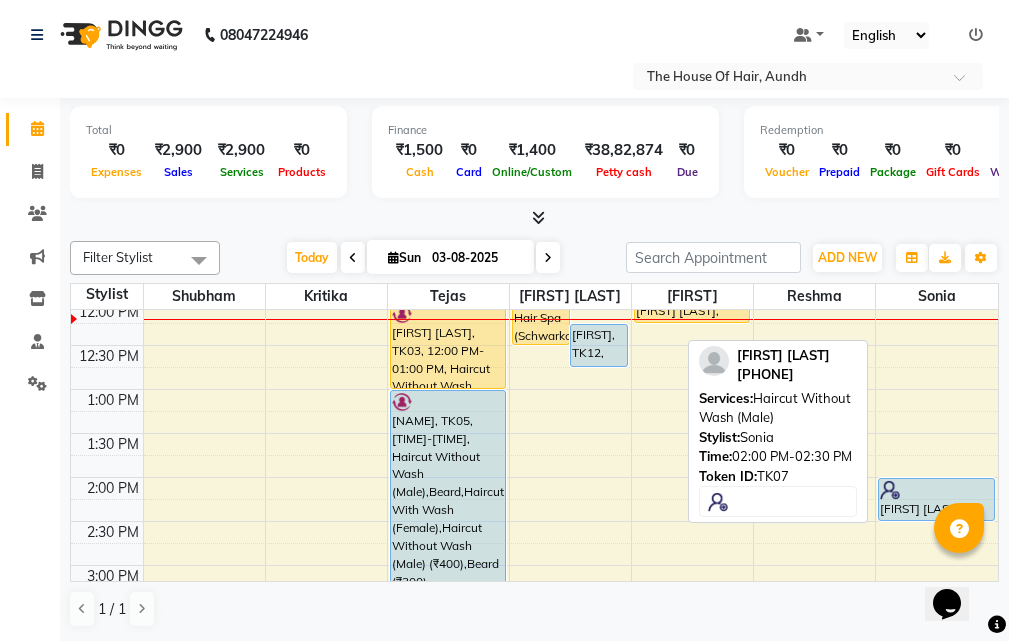 click on "[FIRST] [LAST], TK07, 02:00 PM-02:30 PM, Haircut Without Wash (Male)" at bounding box center [937, 565] 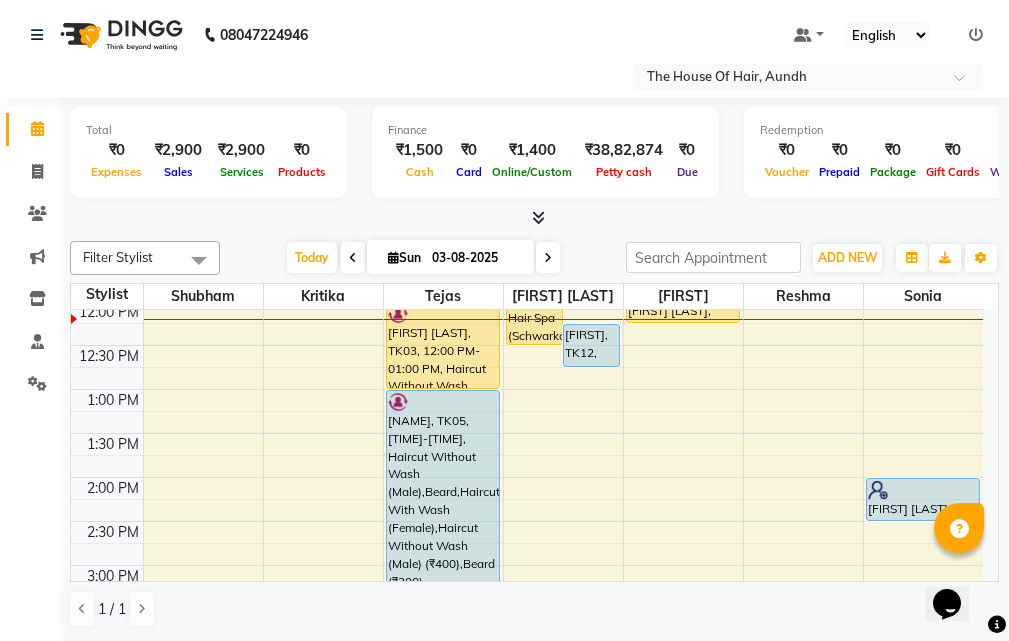 click on "8:00 AM 8:30 AM 9:00 AM 9:30 AM 10:00 AM 10:30 AM 11:00 AM 11:30 AM 12:00 PM 12:30 PM 1:00 PM 1:30 PM 2:00 PM 2:30 PM 3:00 PM 3:30 PM 4:00 PM 4:30 PM 5:00 PM 5:30 PM 6:00 PM 6:30 PM 7:00 PM 7:30 PM 8:00 PM 8:30 PM 9:00 PM 9:30 PM     Akshay, TK02, 09:15 AM-09:20 AM, Clean Shave ,Ammonia Free Global Color (Male)     Dhanraj Dhabbe, TK04, 10:30 AM-11:30 AM, Haircut Without Wash (Male),Beard     GAURAV MISHRA, TK11, 11:30 AM-12:00 PM, Beard     JOYYDEEP ROY, TK03, 12:00 PM-01:00 PM, Haircut Without Wash (Male),Beard     Pooja Sood, TK05, 01:00 PM-04:00 PM, Haircut Without Wash (Male),Beard,Haircut With Wash (Female),Haircut Without Wash (Male) (₹400),Beard (₹300)     Nakul Pathak, TK06, 04:00 PM-05:00 PM, Haircut Without Wash (Male),Beard    Jameil Kolliyl, TK08, 05:30 PM-06:00 PM, Haircut With Wash (Male)     JAY NIKAM, TK09, 06:00 PM-07:15 PM, Beard,Haircut Without Wash (Male),Ammonia Free Global Color (Male)       milind, TK12, 12:15 PM-12:45 PM, Haircut Without Wash (Male)" at bounding box center [527, 565] 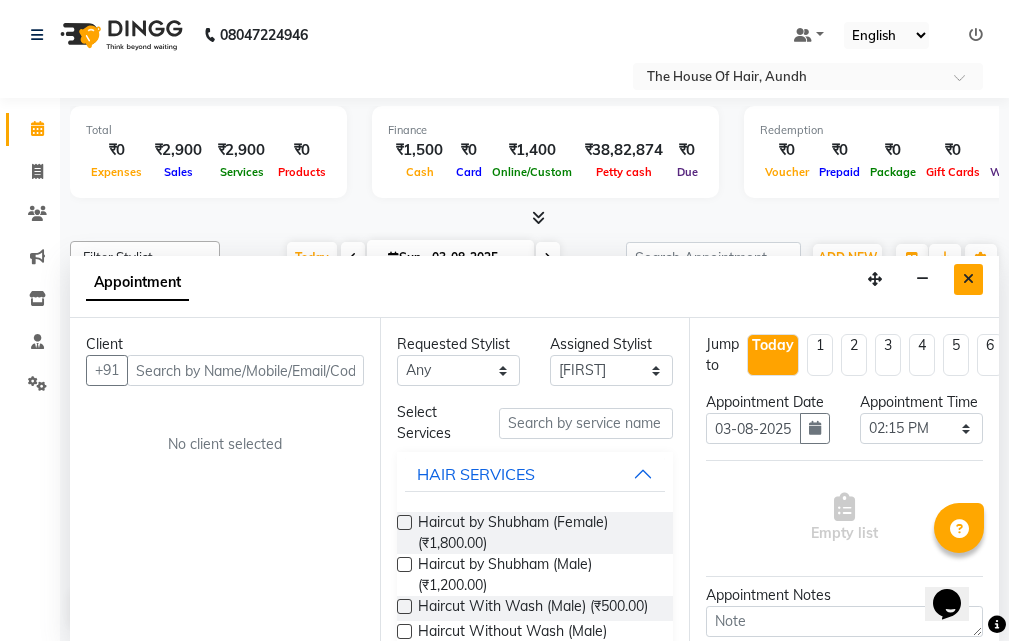 click at bounding box center (968, 279) 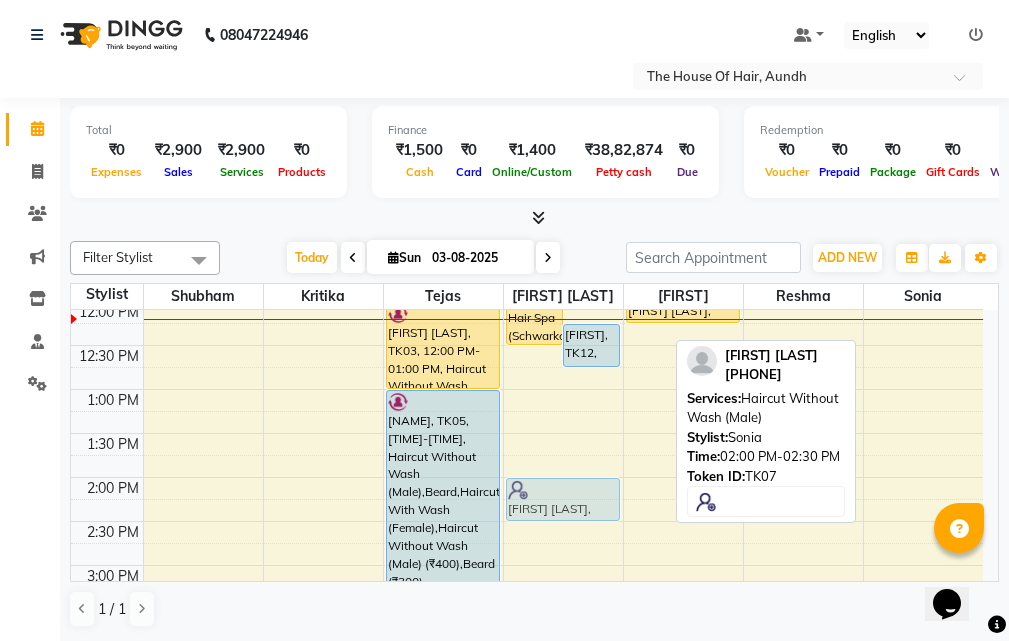 drag, startPoint x: 891, startPoint y: 490, endPoint x: 588, endPoint y: 492, distance: 303.0066 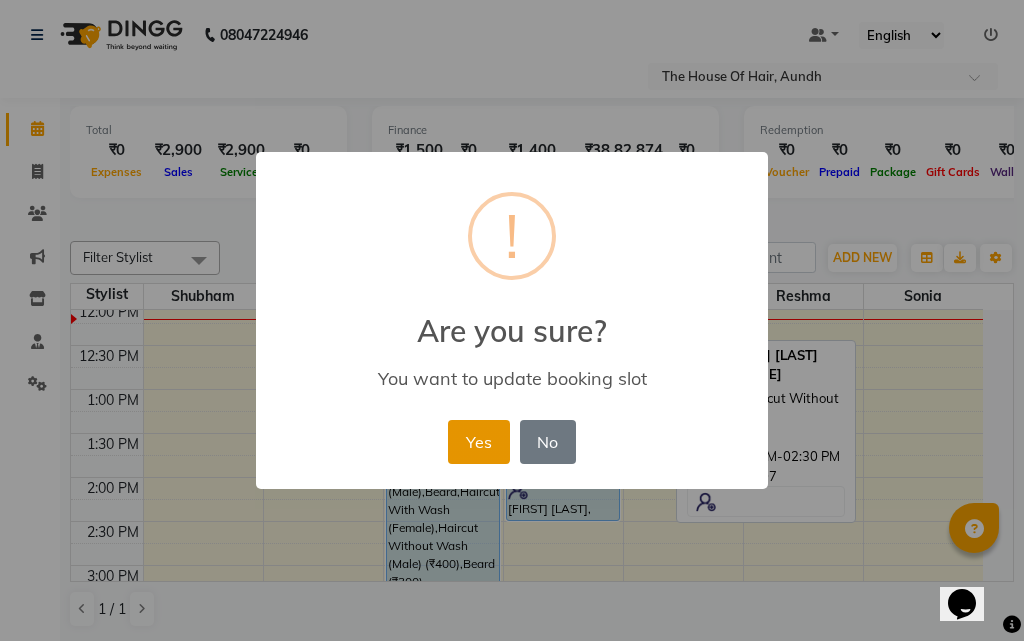 click on "Yes" at bounding box center (478, 442) 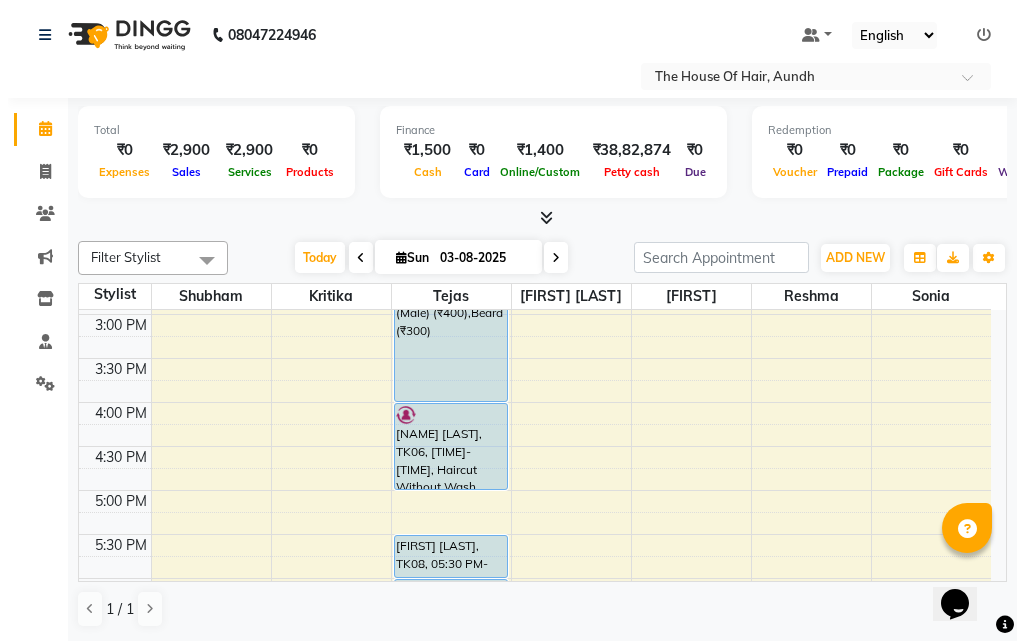 scroll, scrollTop: 760, scrollLeft: 0, axis: vertical 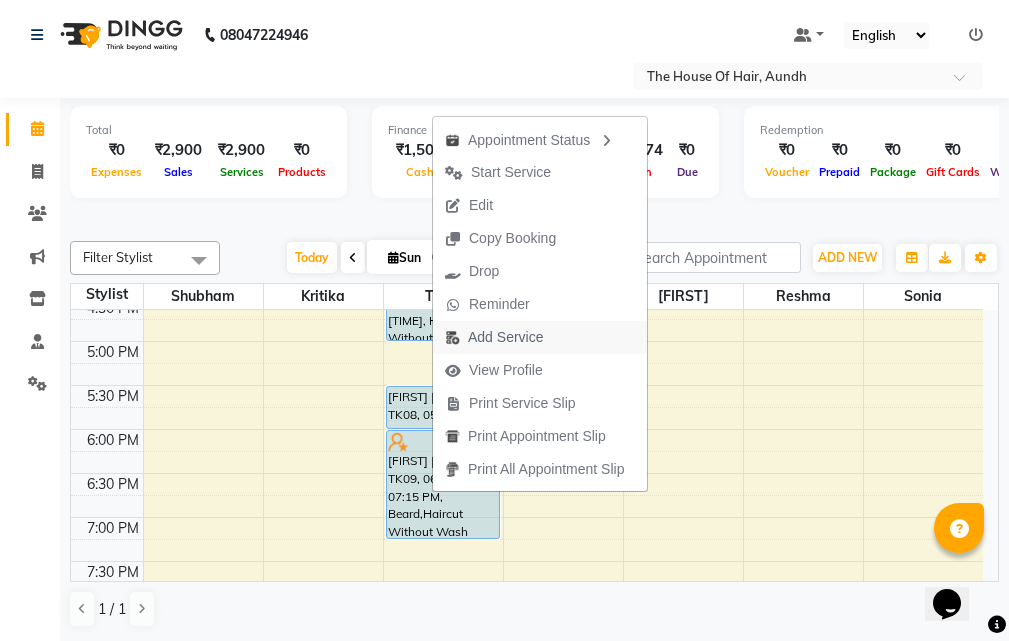 click on "Add Service" at bounding box center [505, 337] 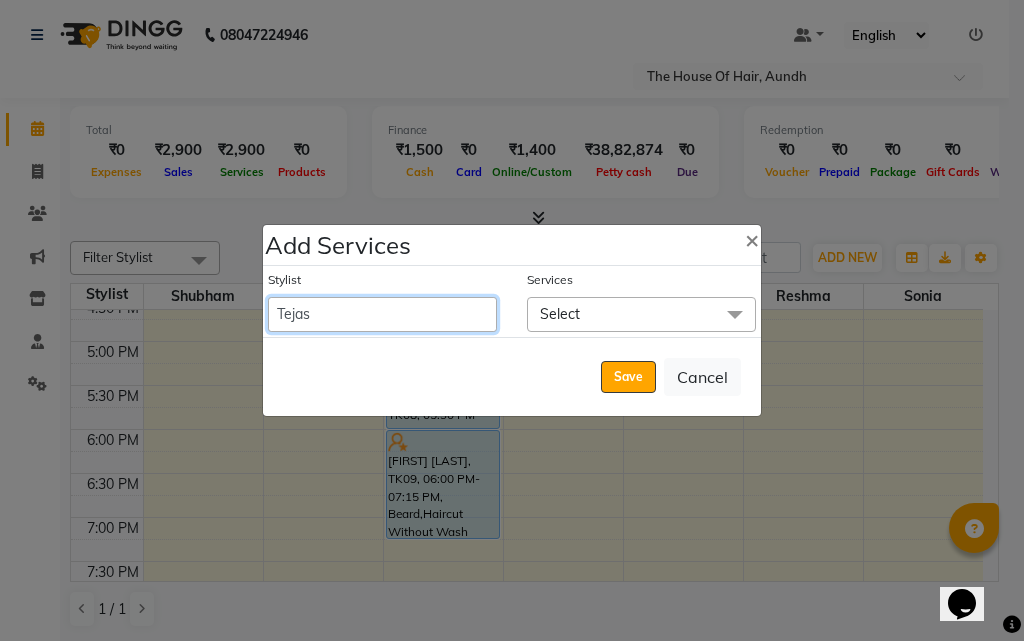 click on "[FIRST] [LAST]   Kritika    Reshma   [FIRST] [LAST]   Shubham   Sonia   [FIRST] [LAST]" at bounding box center [382, 314] 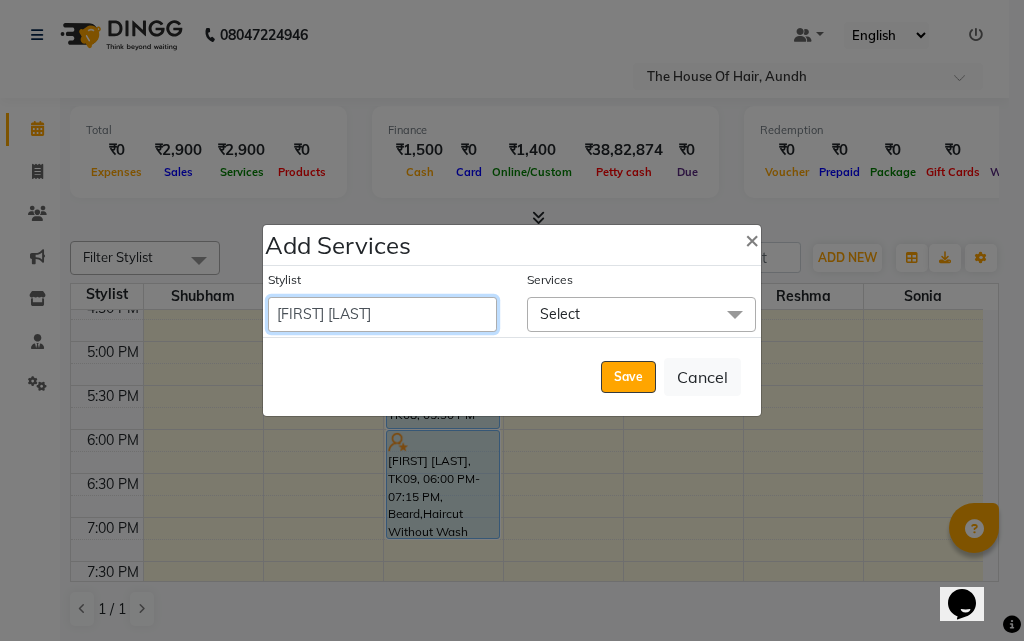 click on "[FIRST] [LAST]   Kritika    Reshma   [FIRST] [LAST]   Shubham   Sonia   [FIRST] [LAST]" at bounding box center [382, 314] 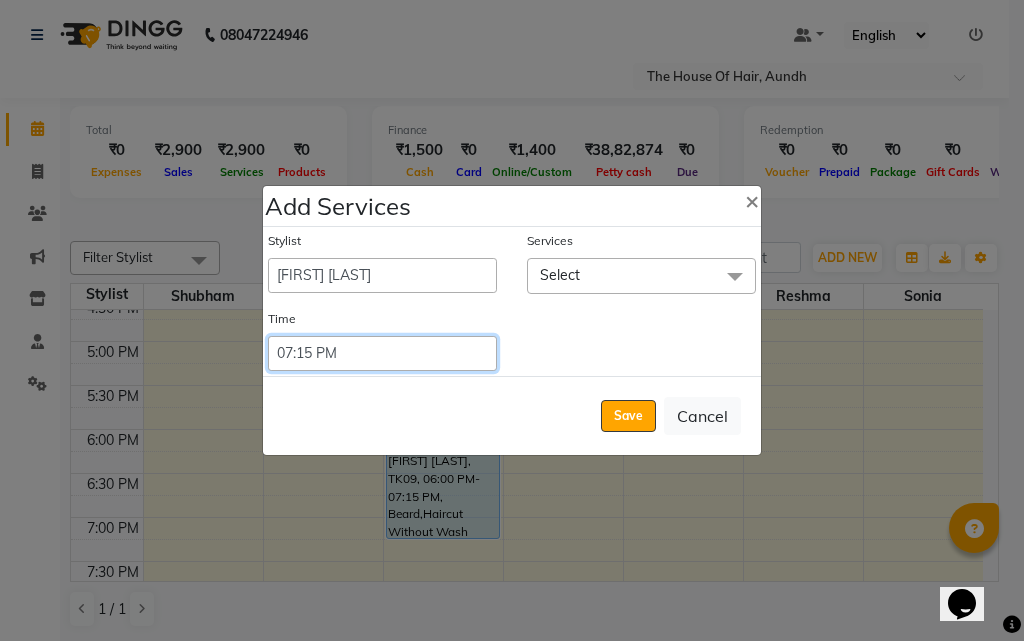 click on "Select 09:00 AM  09:15 AM  09:30 AM  09:45 AM  10:00 AM  10:15 AM  10:30 AM  10:45 AM  11:00 AM  11:15 AM  11:30 AM  11:45 AM  12:00 PM  12:15 PM  12:30 PM  12:45 PM  01:00 PM  01:15 PM  01:30 PM  01:45 PM  02:00 PM  02:15 PM  02:30 PM  02:45 PM  03:00 PM  03:15 PM  03:30 PM  03:45 PM  04:00 PM  04:15 PM  04:30 PM  04:45 PM  05:00 PM  05:15 PM  05:30 PM  05:45 PM  06:00 PM  06:15 PM  06:30 PM  06:45 PM  07:00 PM  07:15 PM  07:30 PM  07:45 PM  08:00 PM  08:15 PM  08:30 PM  08:45 PM  09:00 PM  09:15 PM  09:30 PM  09:45 PM  10:00 PM  10:15 PM  10:30 PM  10:45 PM  11:00 PM  11:15 PM  11:30 PM  11:45 PM  12:00 PM  12:15 PM  12:30 PM  12:45 PM" at bounding box center (382, 353) 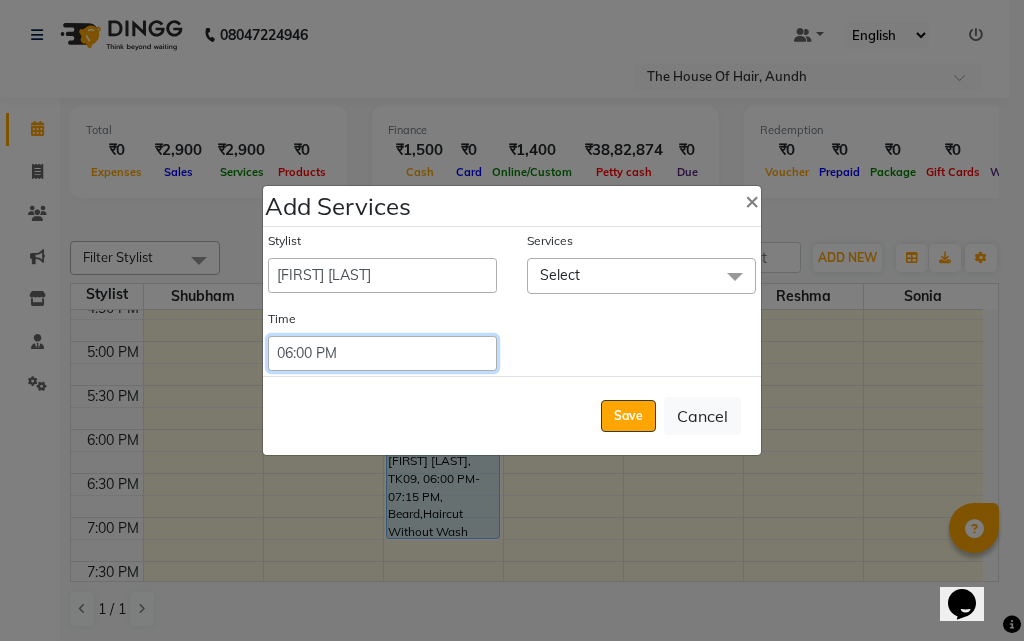 click on "Select 09:00 AM  09:15 AM  09:30 AM  09:45 AM  10:00 AM  10:15 AM  10:30 AM  10:45 AM  11:00 AM  11:15 AM  11:30 AM  11:45 AM  12:00 PM  12:15 PM  12:30 PM  12:45 PM  01:00 PM  01:15 PM  01:30 PM  01:45 PM  02:00 PM  02:15 PM  02:30 PM  02:45 PM  03:00 PM  03:15 PM  03:30 PM  03:45 PM  04:00 PM  04:15 PM  04:30 PM  04:45 PM  05:00 PM  05:15 PM  05:30 PM  05:45 PM  06:00 PM  06:15 PM  06:30 PM  06:45 PM  07:00 PM  07:15 PM  07:30 PM  07:45 PM  08:00 PM  08:15 PM  08:30 PM  08:45 PM  09:00 PM  09:15 PM  09:30 PM  09:45 PM  10:00 PM  10:15 PM  10:30 PM  10:45 PM  11:00 PM  11:15 PM  11:30 PM  11:45 PM  12:00 PM  12:15 PM  12:30 PM  12:45 PM" at bounding box center (382, 353) 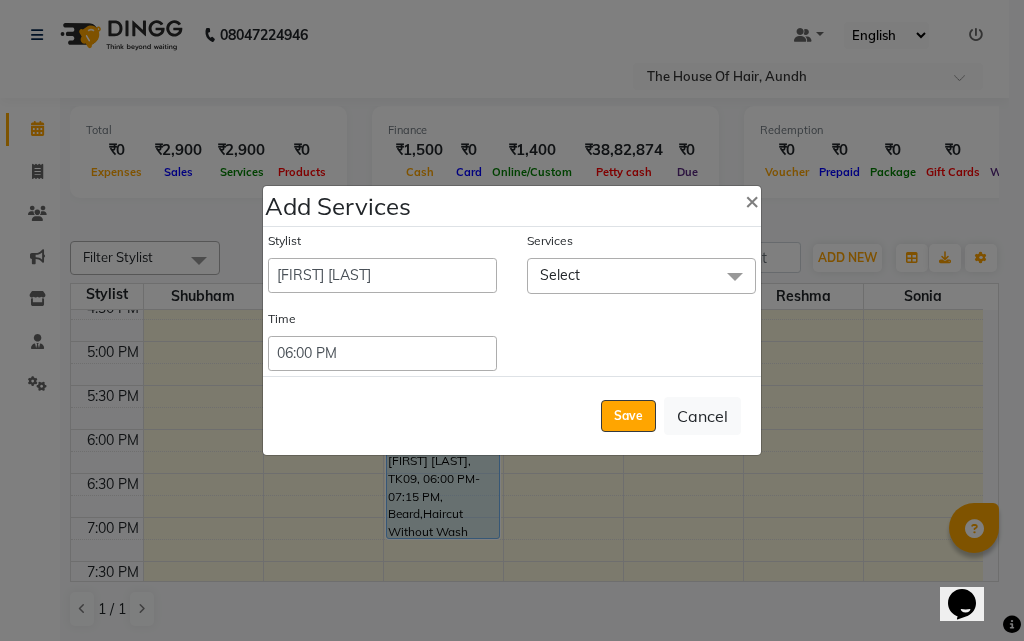 click on "Select" 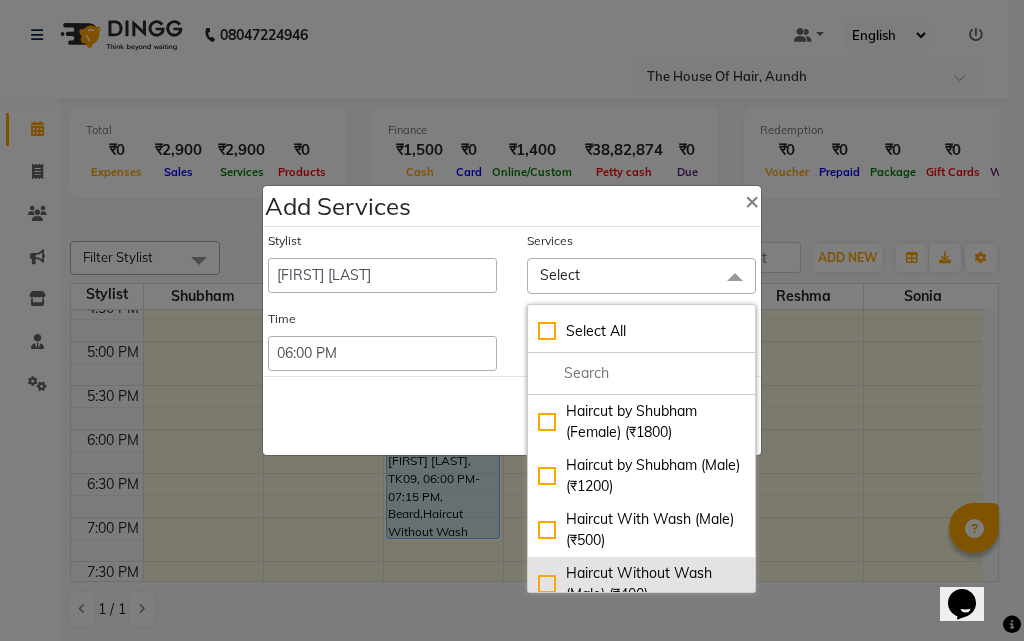 click on "Haircut Without Wash (Male) (₹400)" 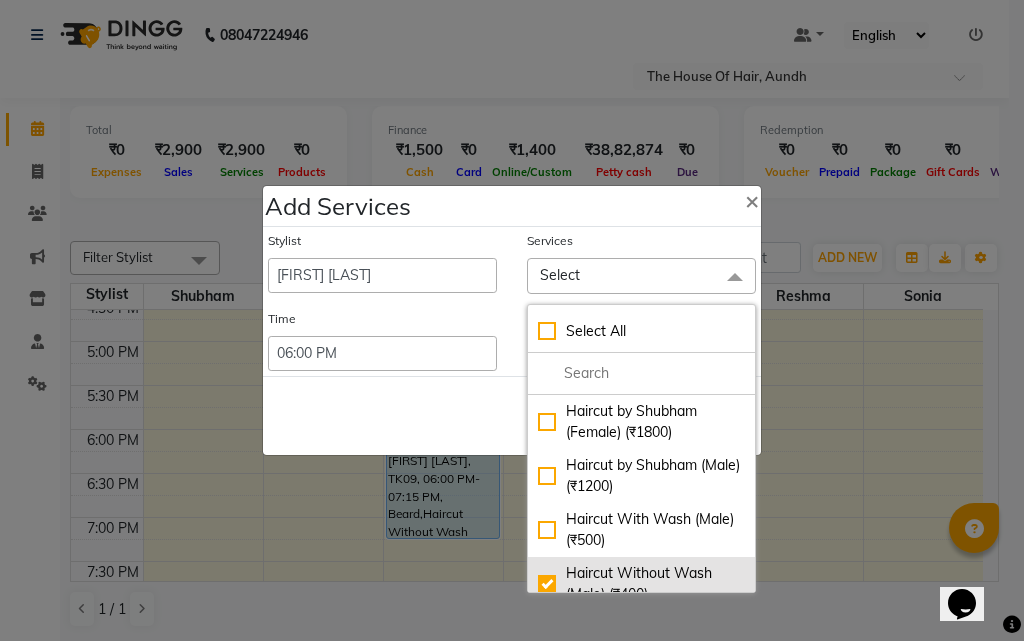 checkbox on "true" 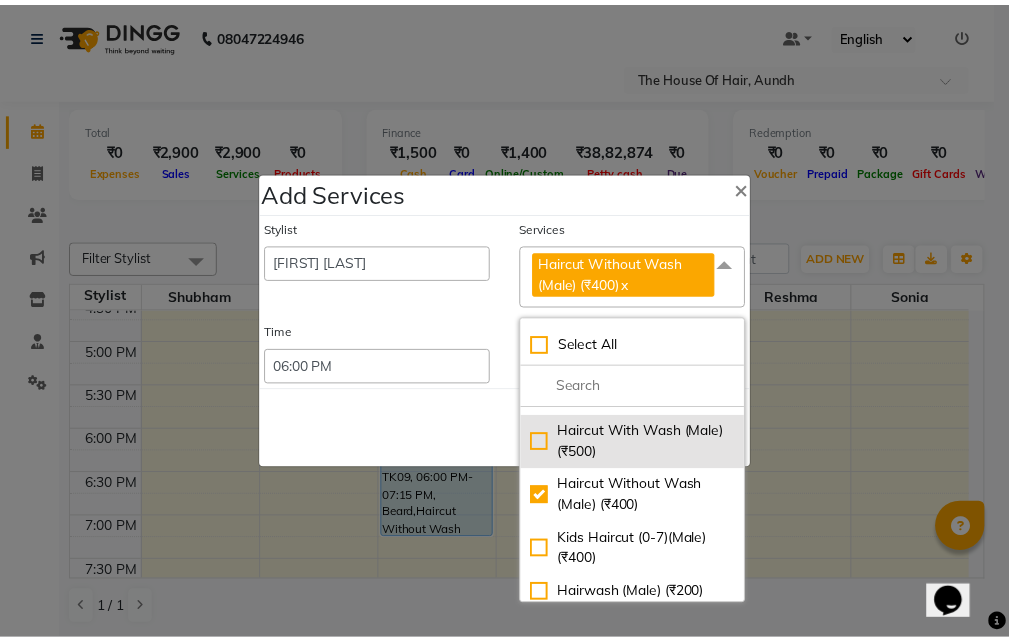 scroll, scrollTop: 200, scrollLeft: 0, axis: vertical 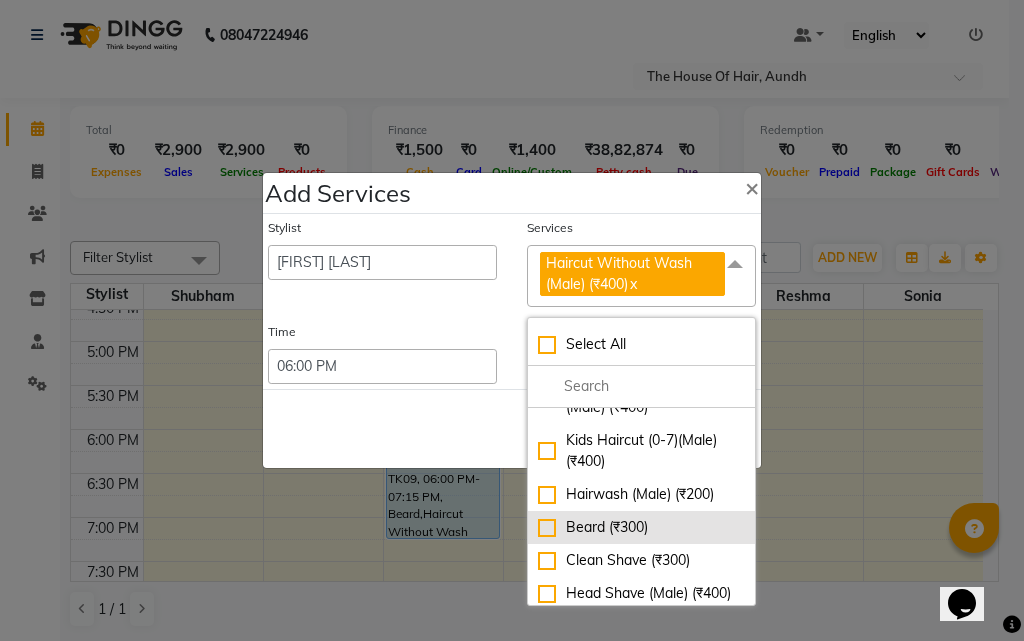 click on "Beard (₹300)" 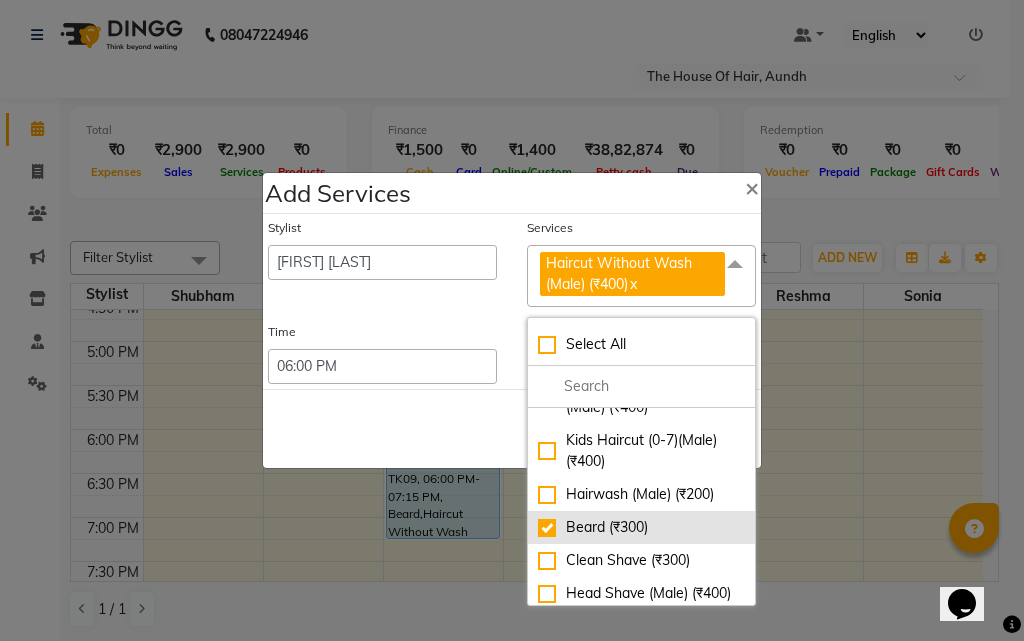 checkbox on "true" 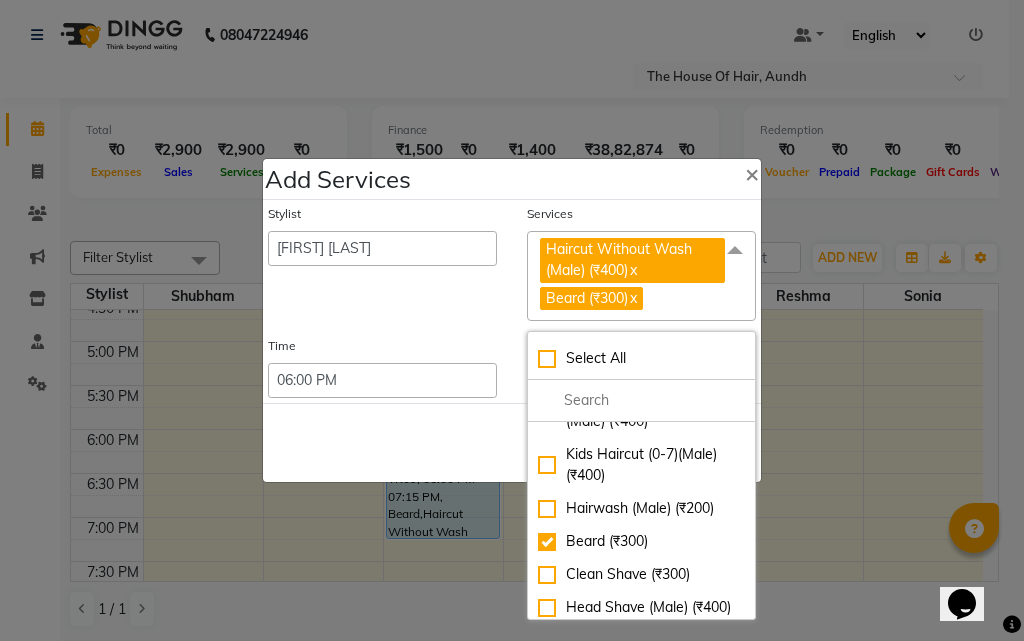 click on "Save   Cancel" 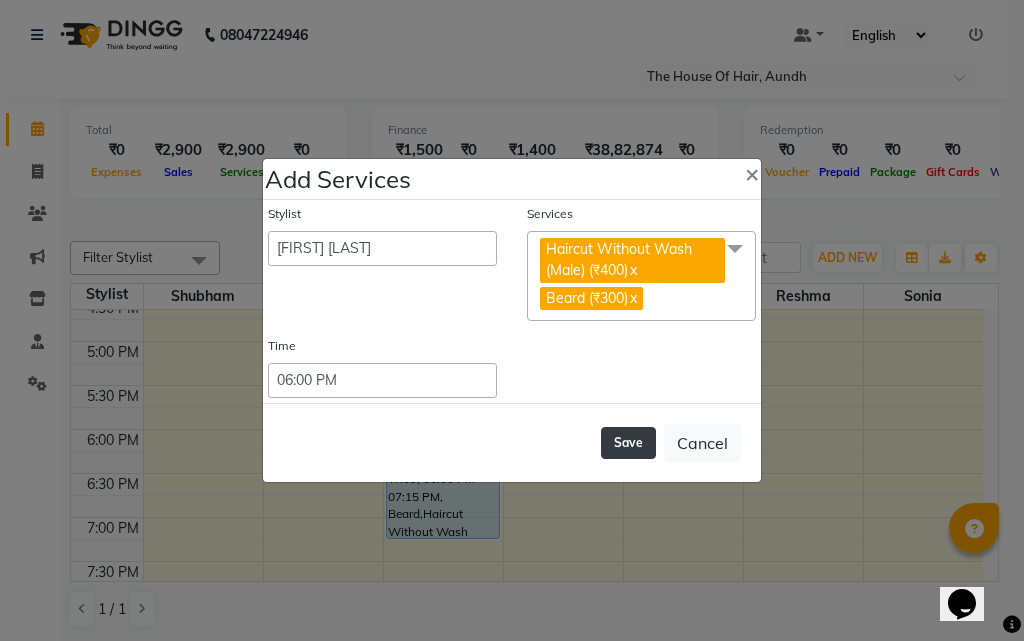 click on "Save" 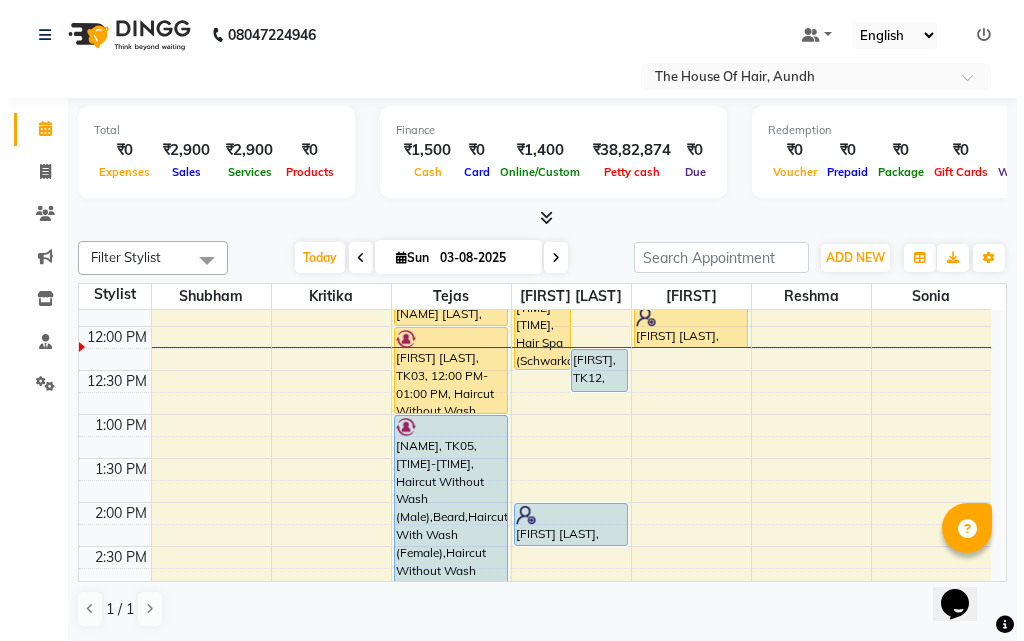 scroll, scrollTop: 260, scrollLeft: 0, axis: vertical 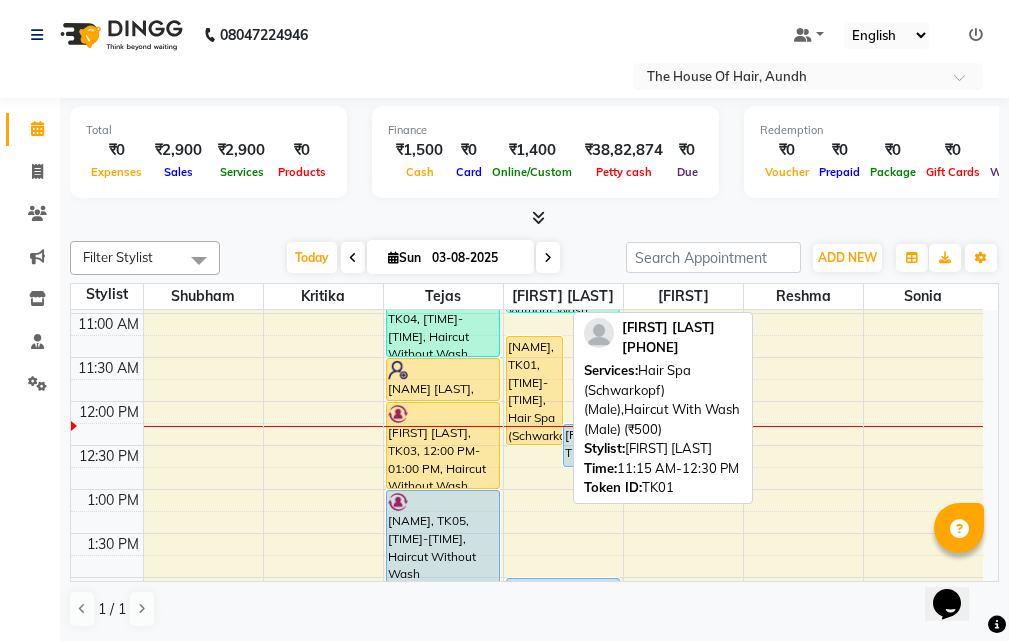 click on "[NAME], TK01, [TIME]-[TIME], Hair Spa (Schwarkopf) (Male),Haircut With Wash (Male) (₹500)" at bounding box center (534, 390) 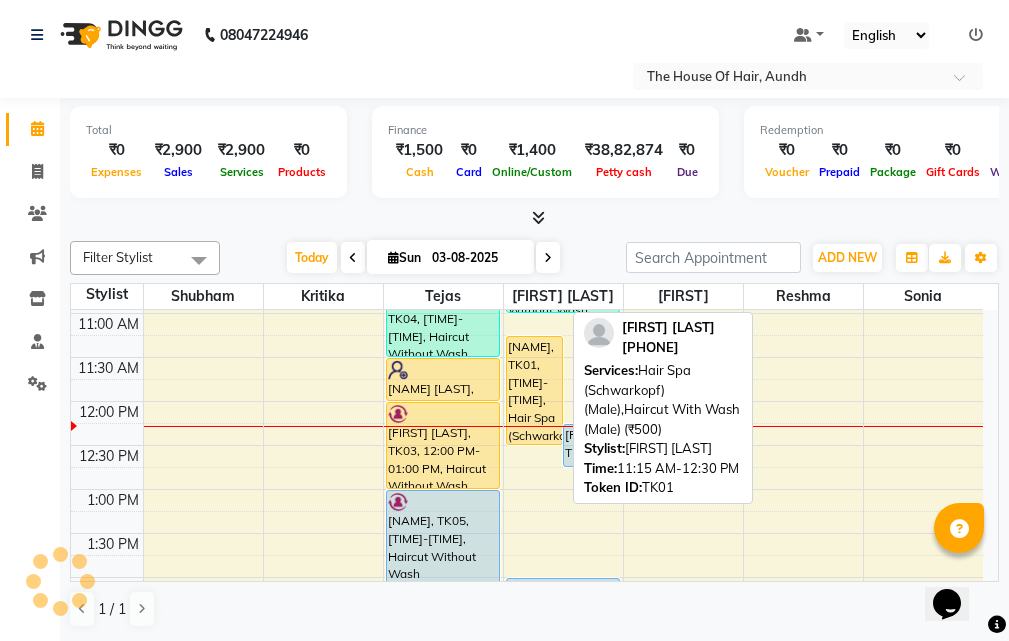 click on "[NAME], TK01, [TIME]-[TIME], Hair Spa (Schwarkopf) (Male),Haircut With Wash (Male) (₹500)" at bounding box center [534, 390] 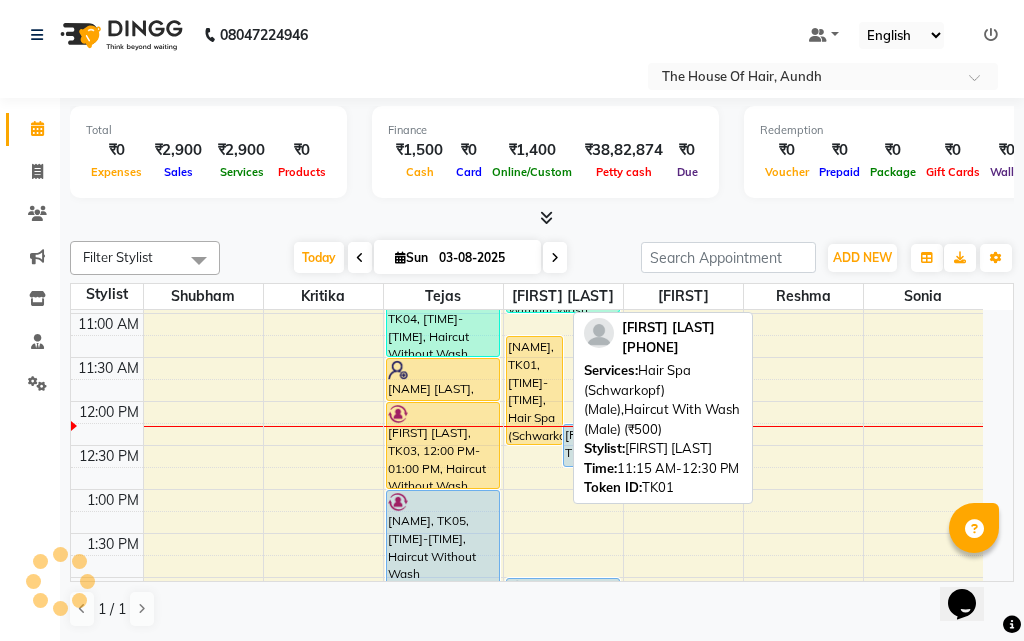 select on "1" 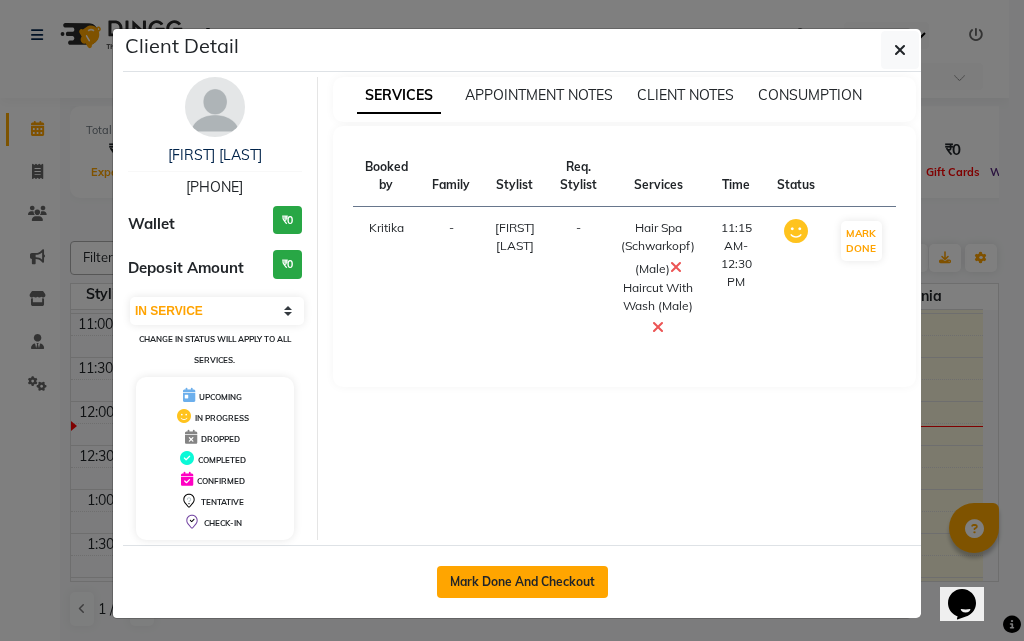 click on "Mark Done And Checkout" 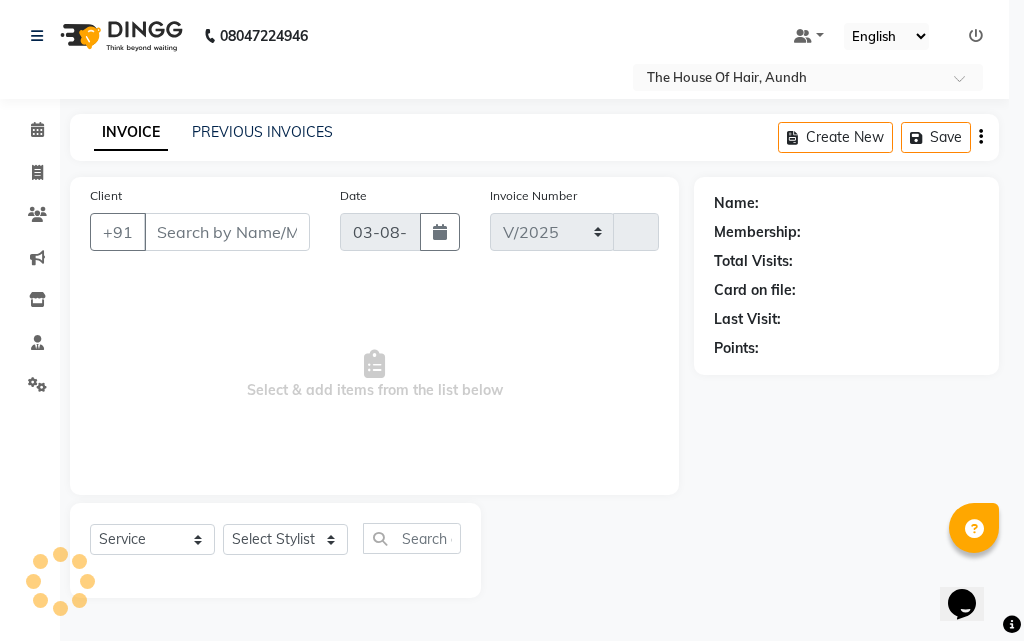 select on "26" 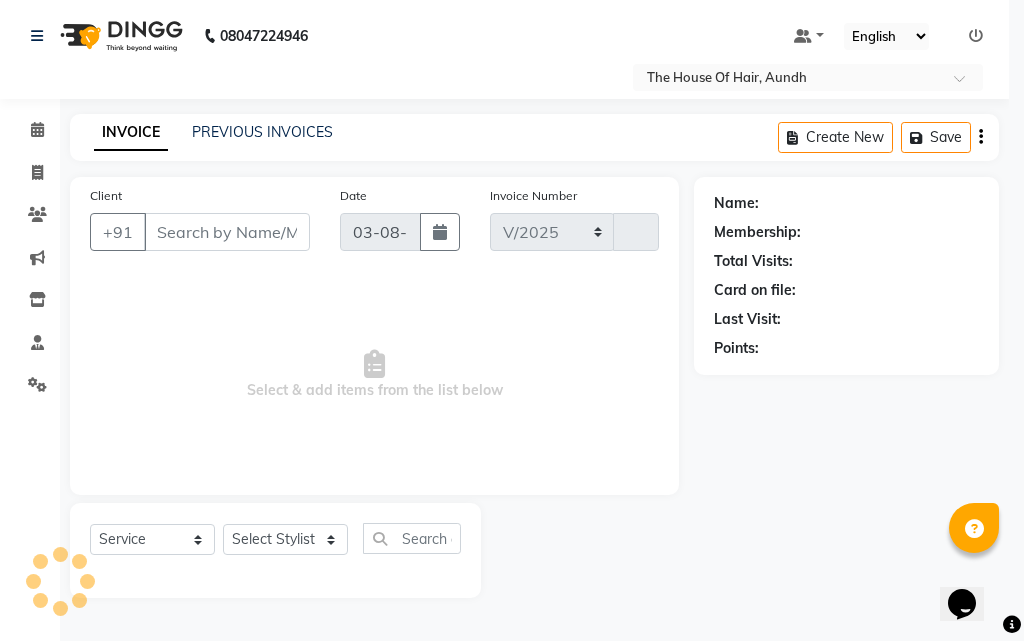 type on "1393" 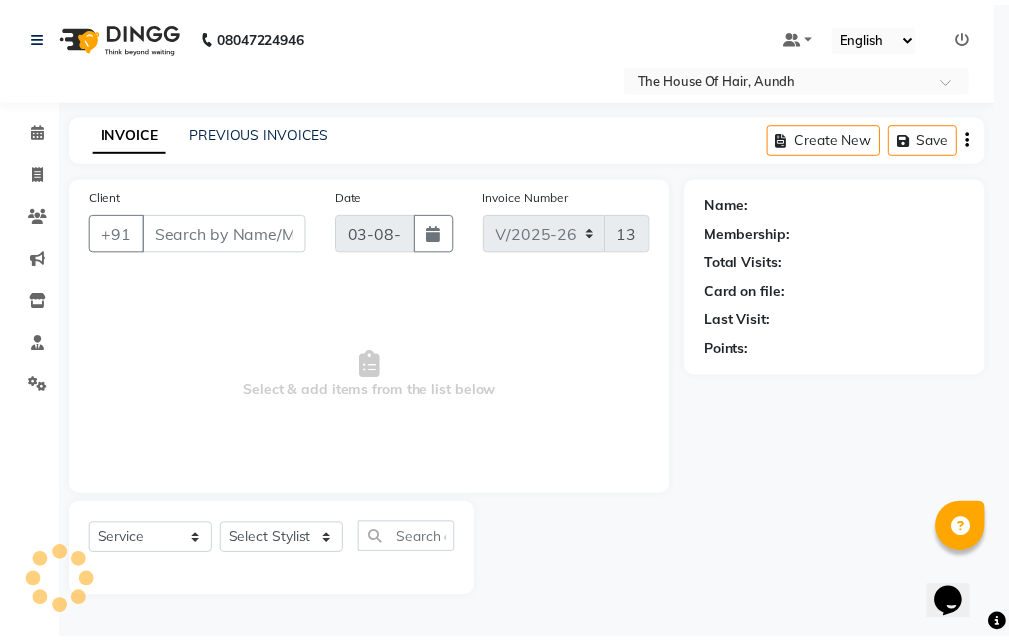 scroll, scrollTop: 0, scrollLeft: 0, axis: both 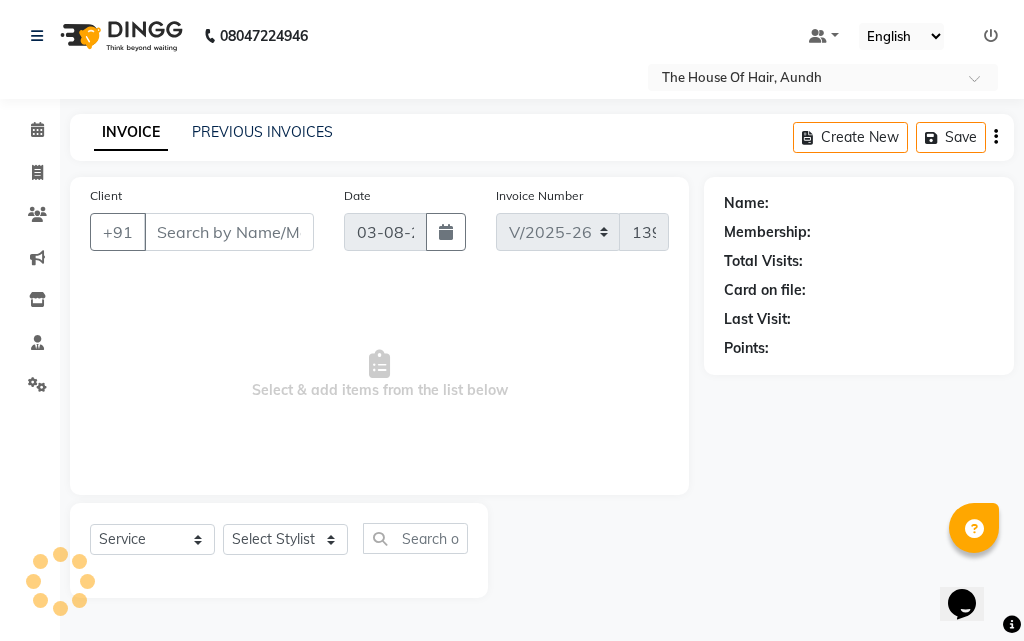 type on "[PHONE]" 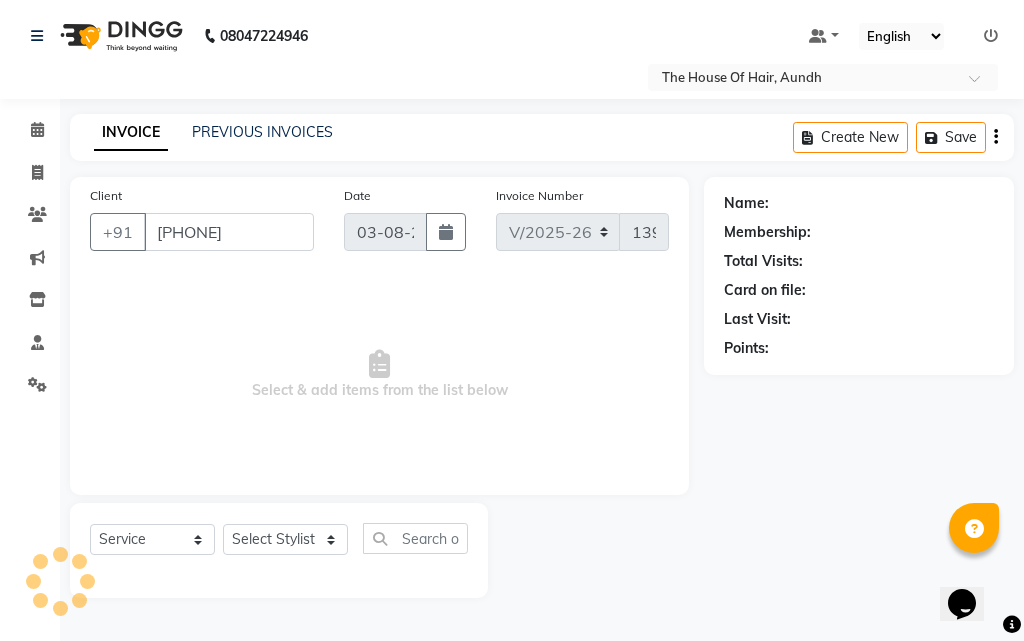 select on "32779" 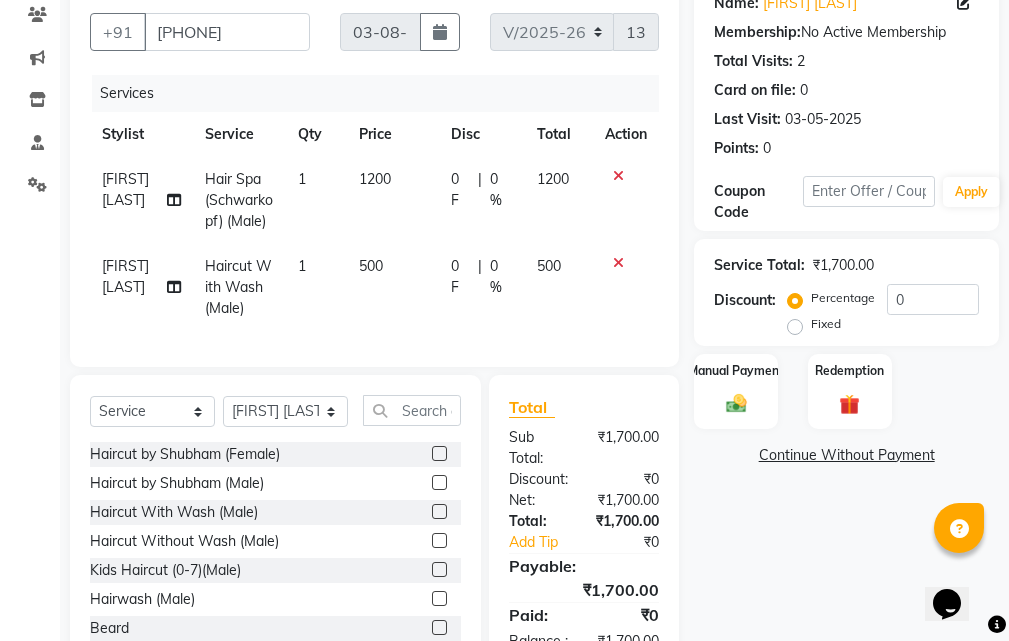 scroll, scrollTop: 300, scrollLeft: 0, axis: vertical 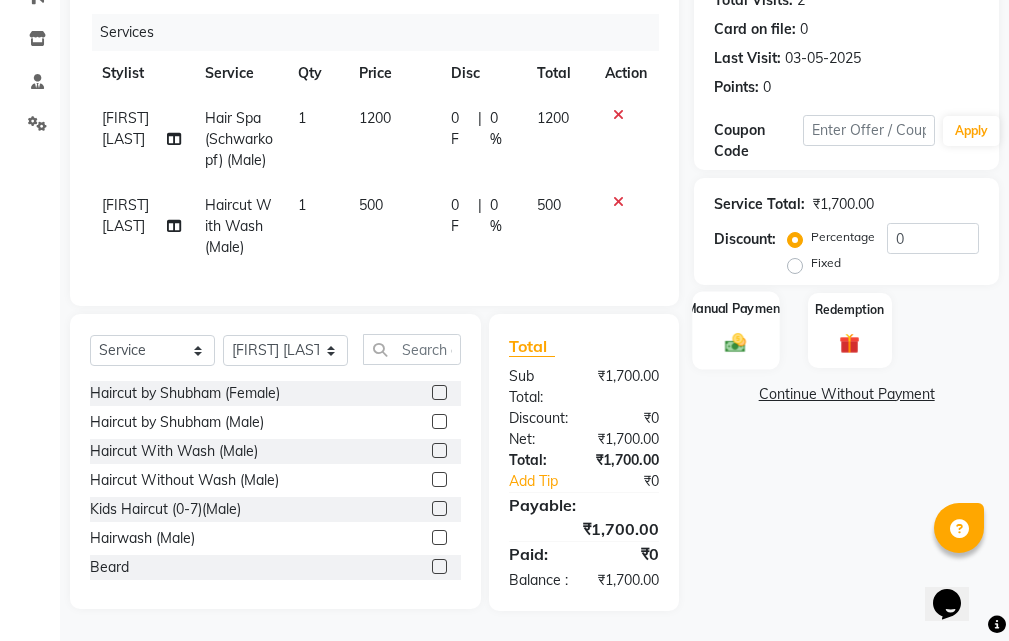 click on "Manual Payment" 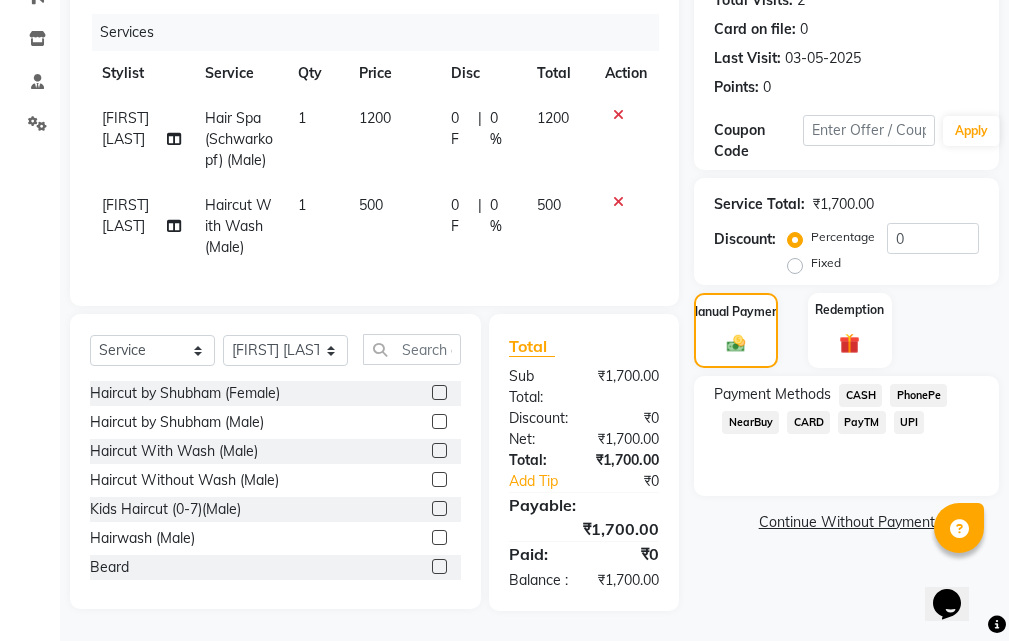 click on "UPI" 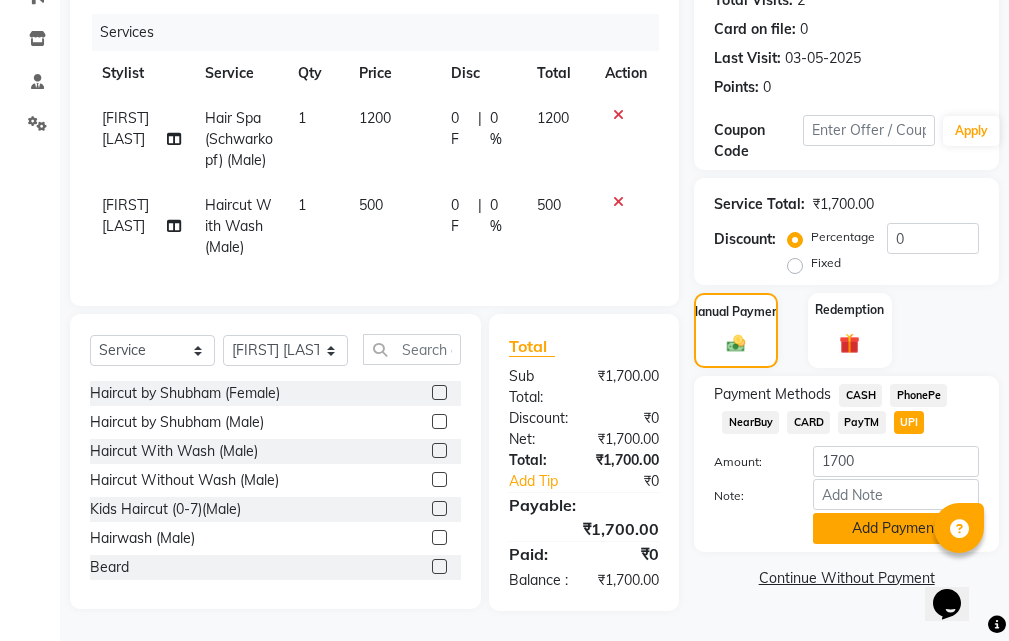 click on "Add Payment" 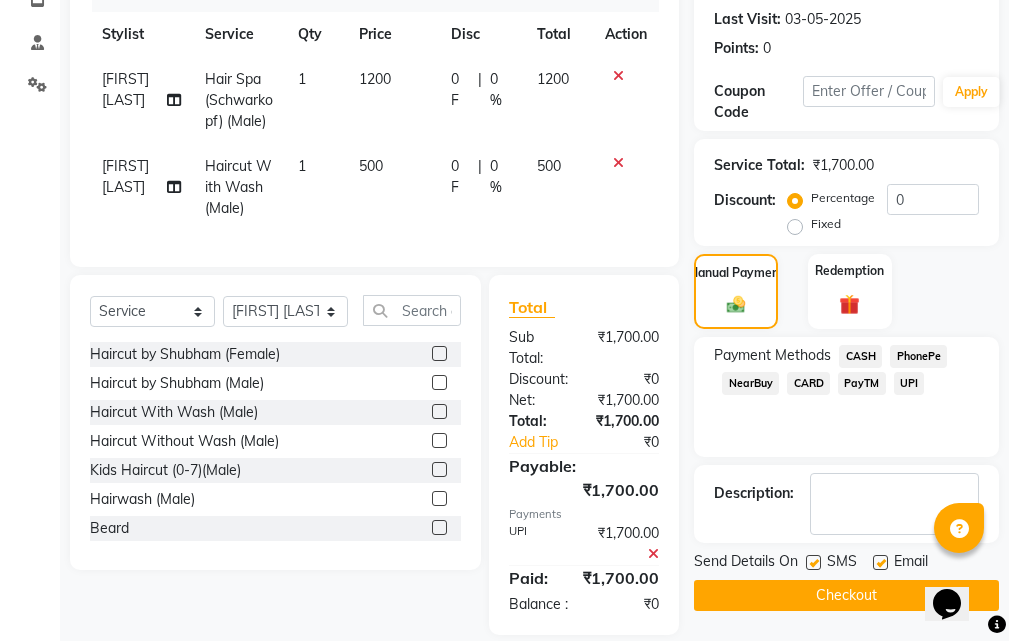 click on "Checkout" 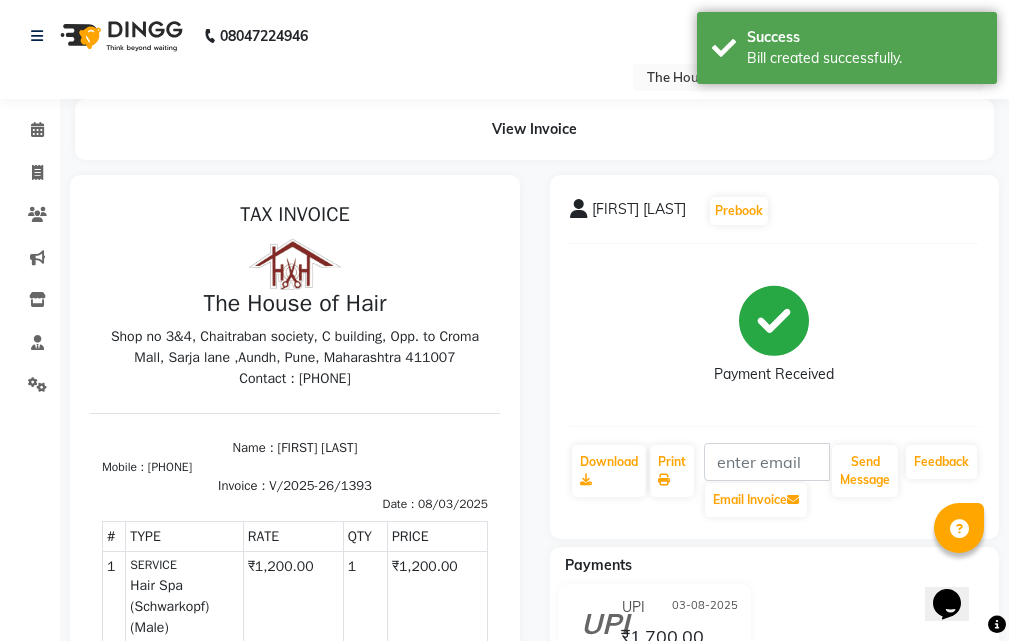 scroll, scrollTop: 0, scrollLeft: 0, axis: both 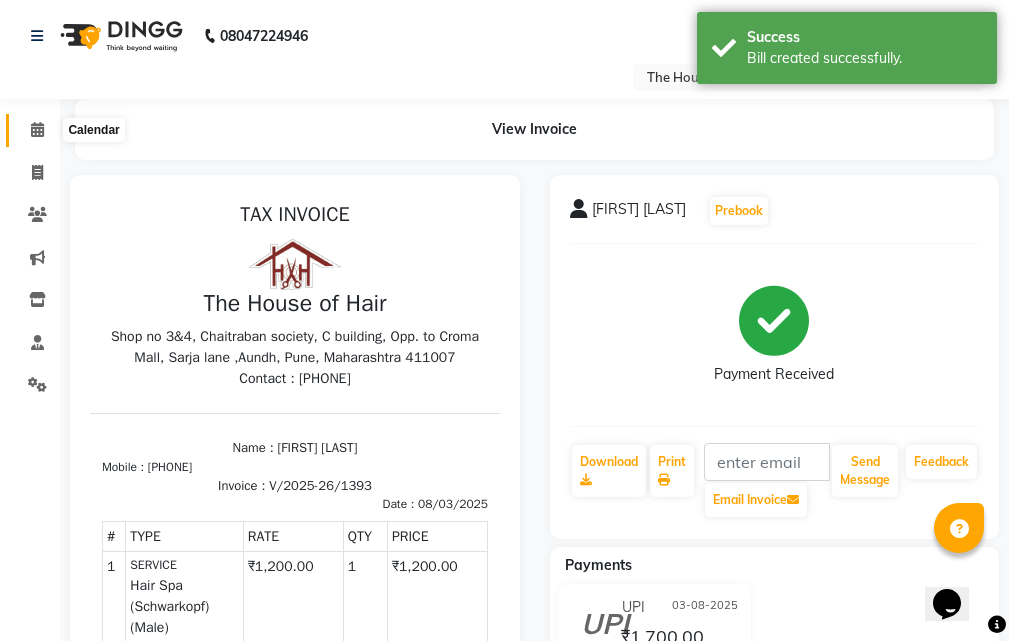 click 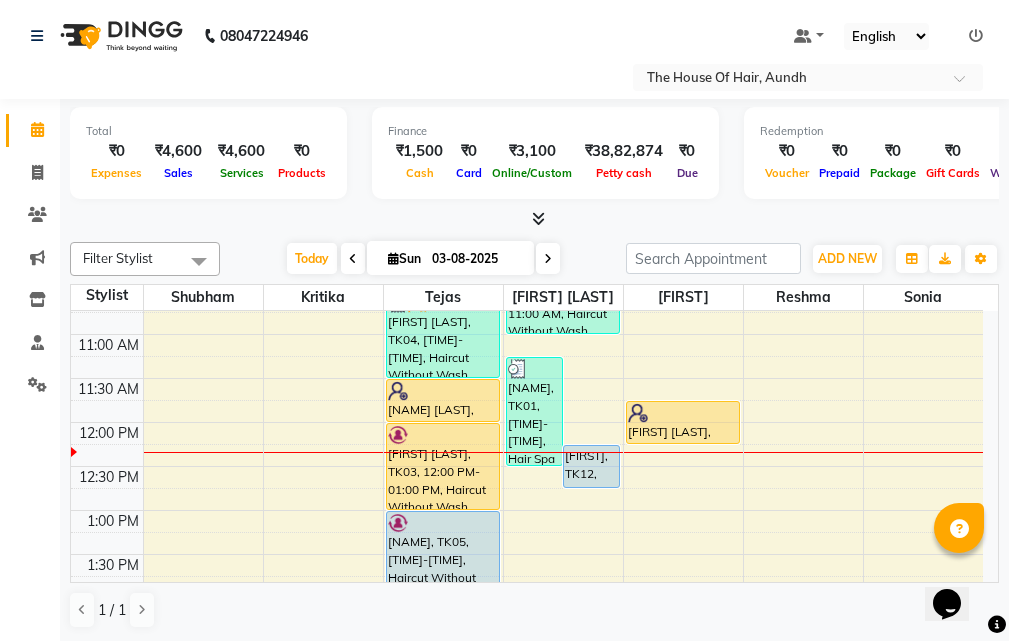 scroll, scrollTop: 300, scrollLeft: 0, axis: vertical 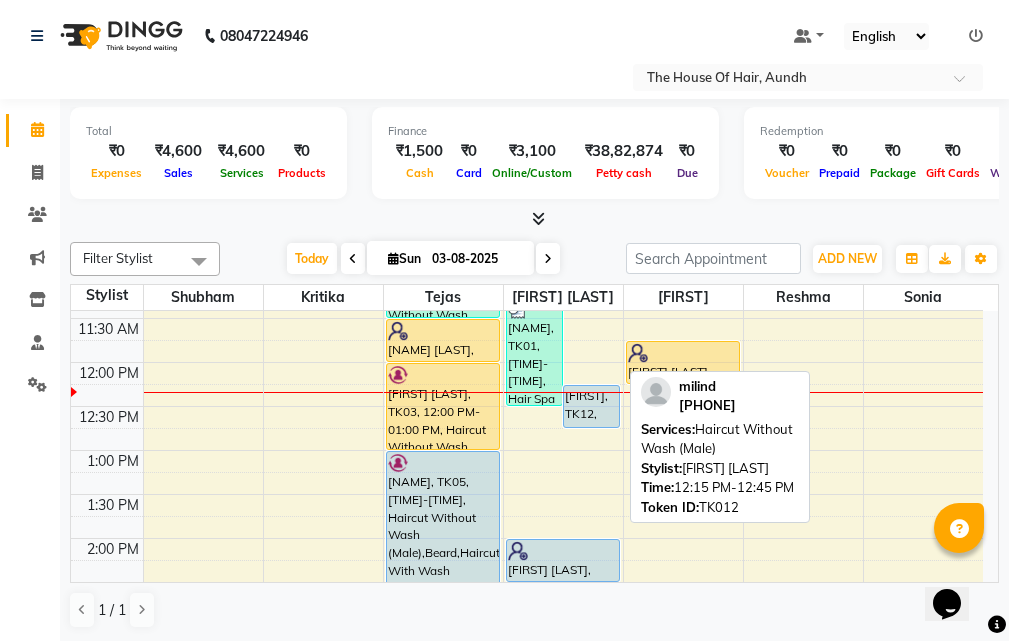 click on "[FIRST], TK12, 12:15 PM-12:45 PM, Haircut Without Wash (Male)" at bounding box center (591, 406) 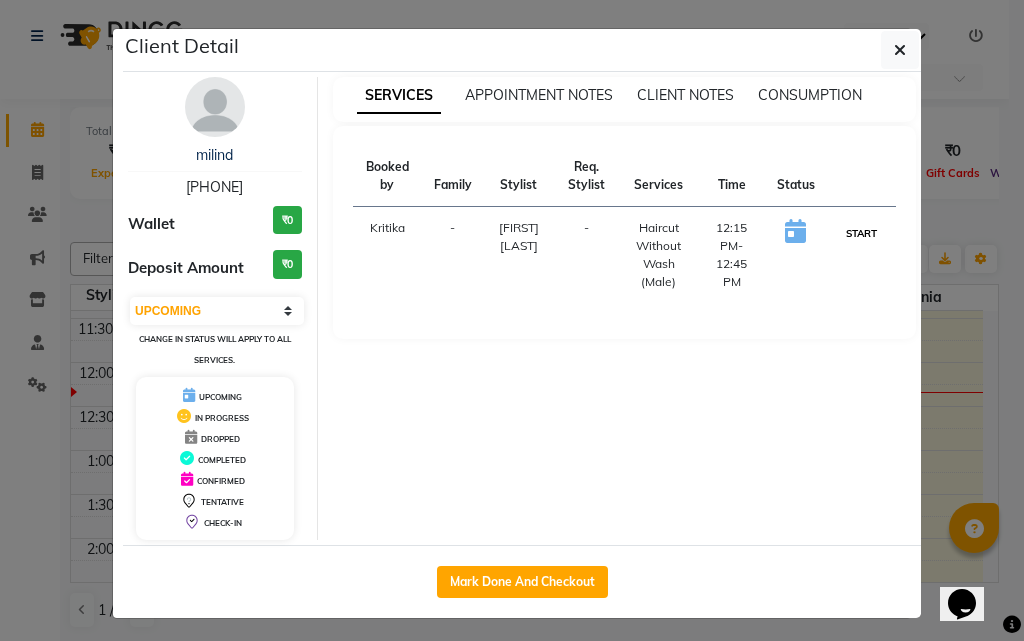 click on "START" at bounding box center (861, 233) 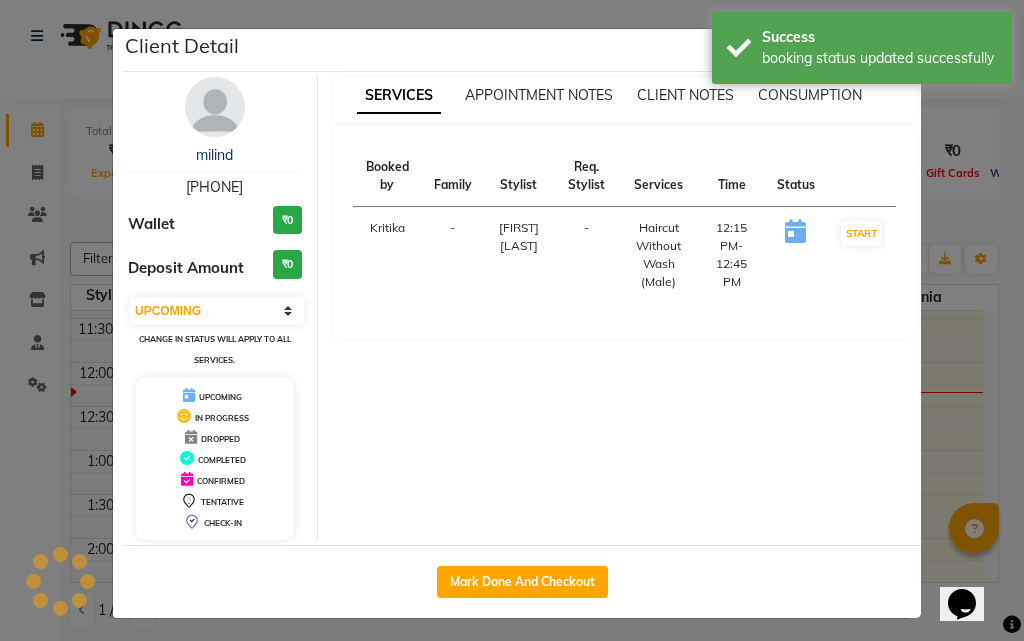 select on "1" 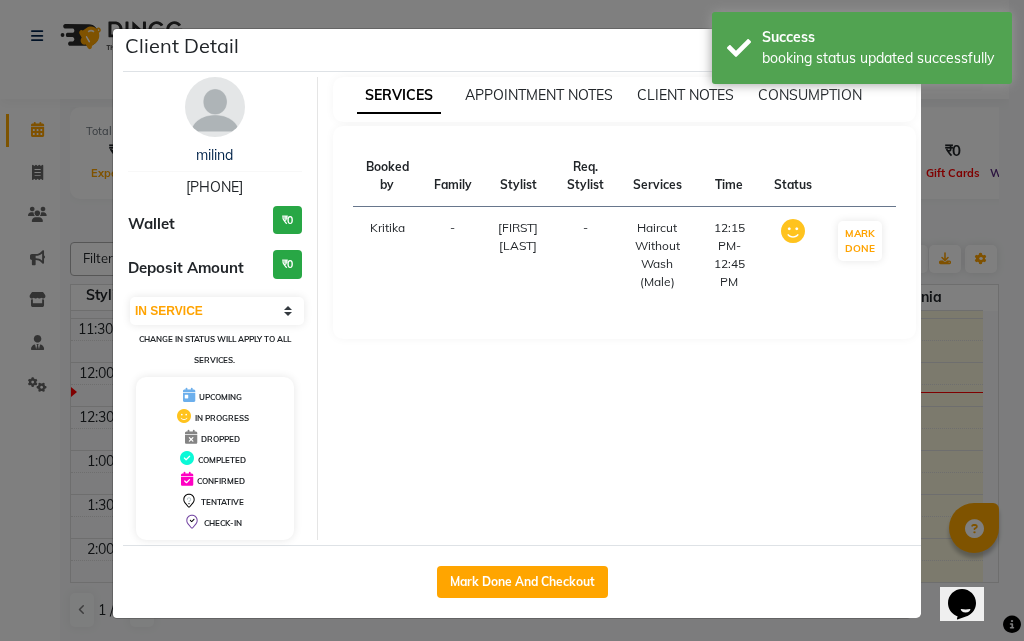 click on "Client Detail [FIRST] [PHONE] Wallet ₹0 Deposit Amount ₹0 Select IN SERVICE CONFIRMED TENTATIVE CHECK IN MARK DONE DROPPED UPCOMING Change in status will apply to all services. UPCOMING IN PROGRESS DROPPED COMPLETED CONFIRMED TENTATIVE CHECK-IN SERVICES APPOINTMENT NOTES CLIENT NOTES CONSUMPTION Booked by Family Stylist Req. Stylist Services Time Status Kritika - Rushikesh Raut - Haircut Without Wash (Male) [TIME]-[TIME] MARK DONE Mark Done And Checkout" 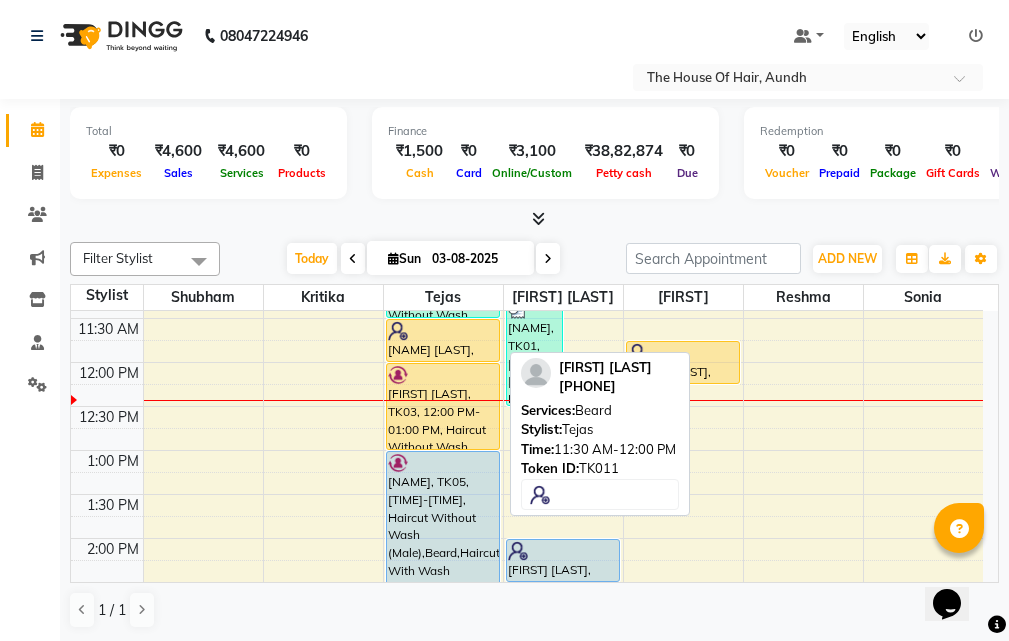 click at bounding box center [443, 331] 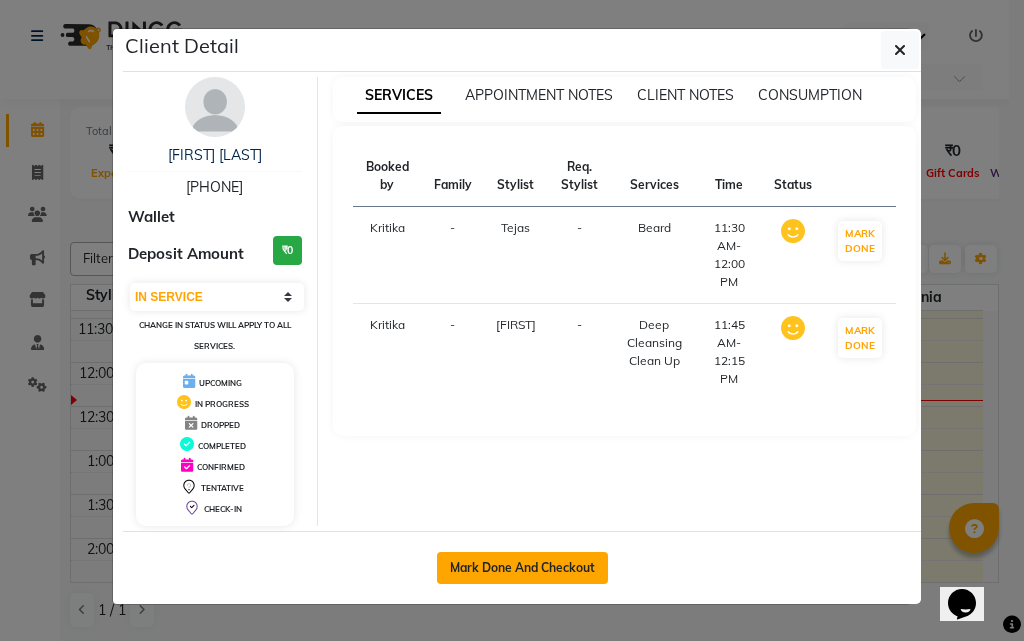 click on "Mark Done And Checkout" 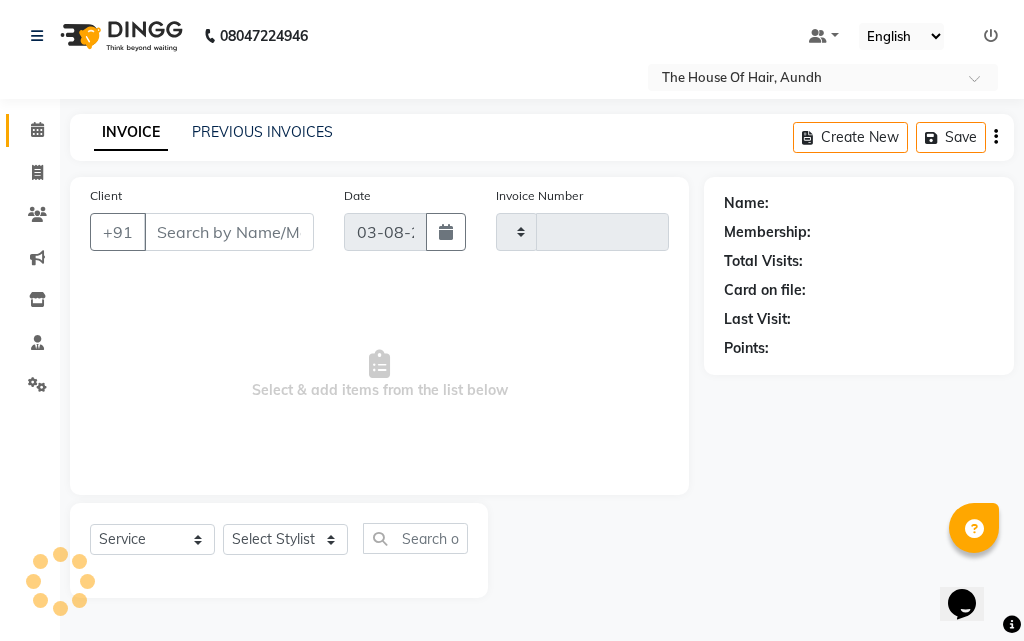 type on "[PHONE]" 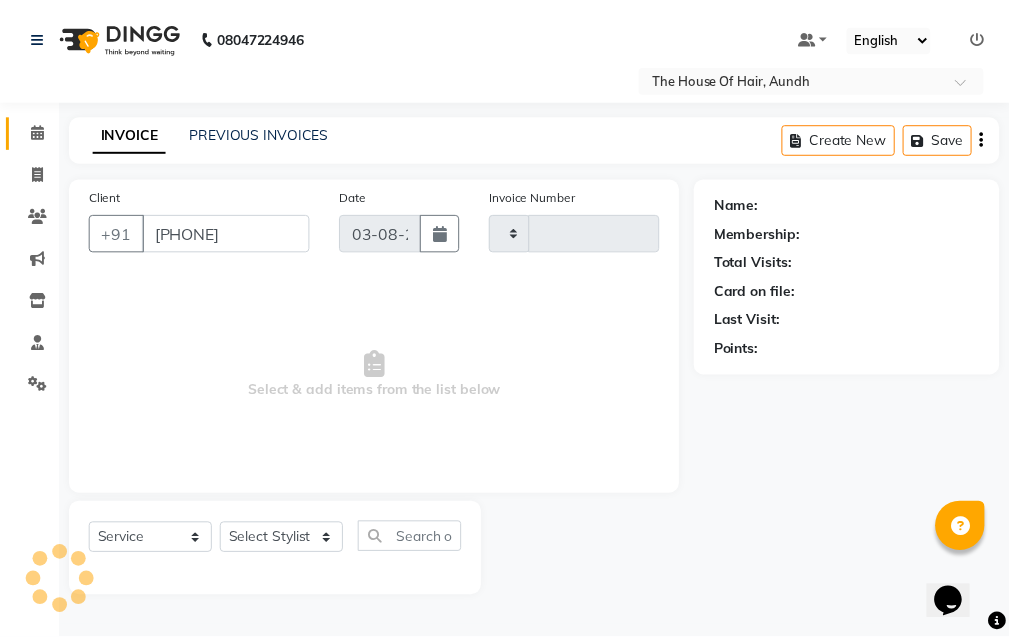 type 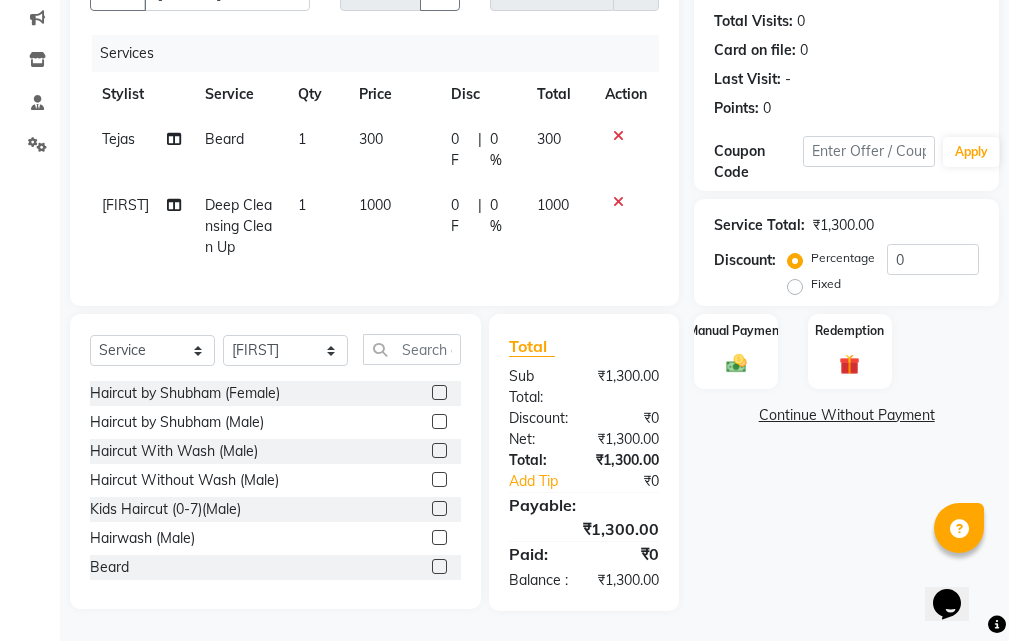 scroll, scrollTop: 176, scrollLeft: 0, axis: vertical 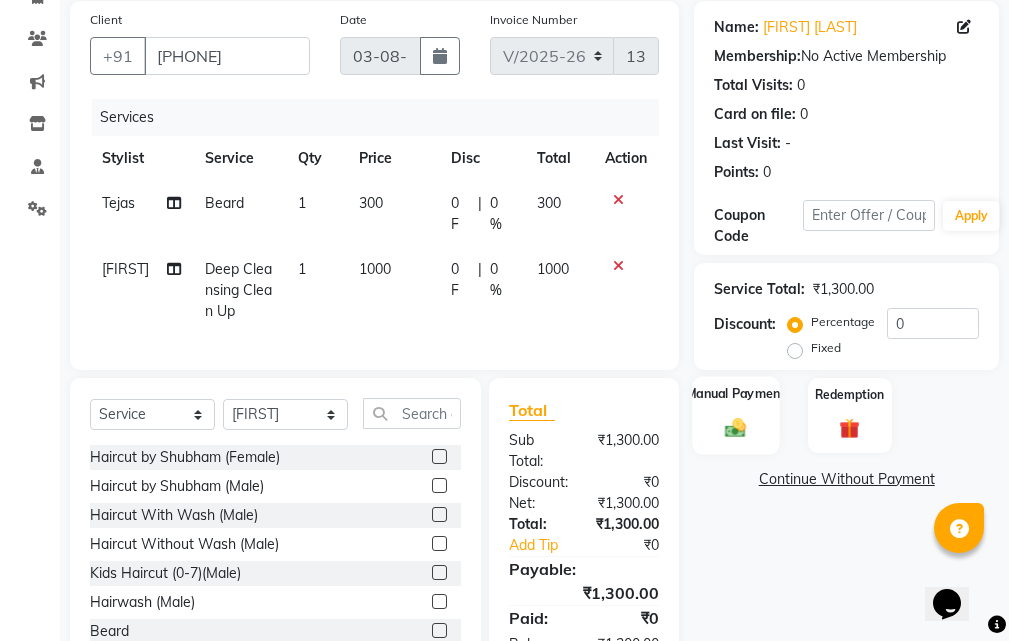click 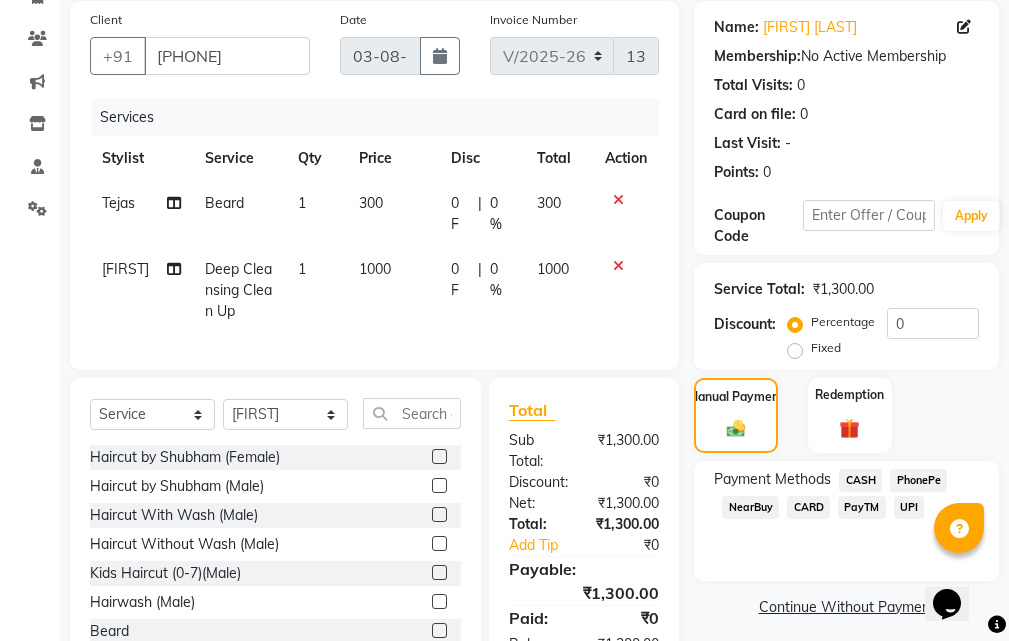 click on "UPI" 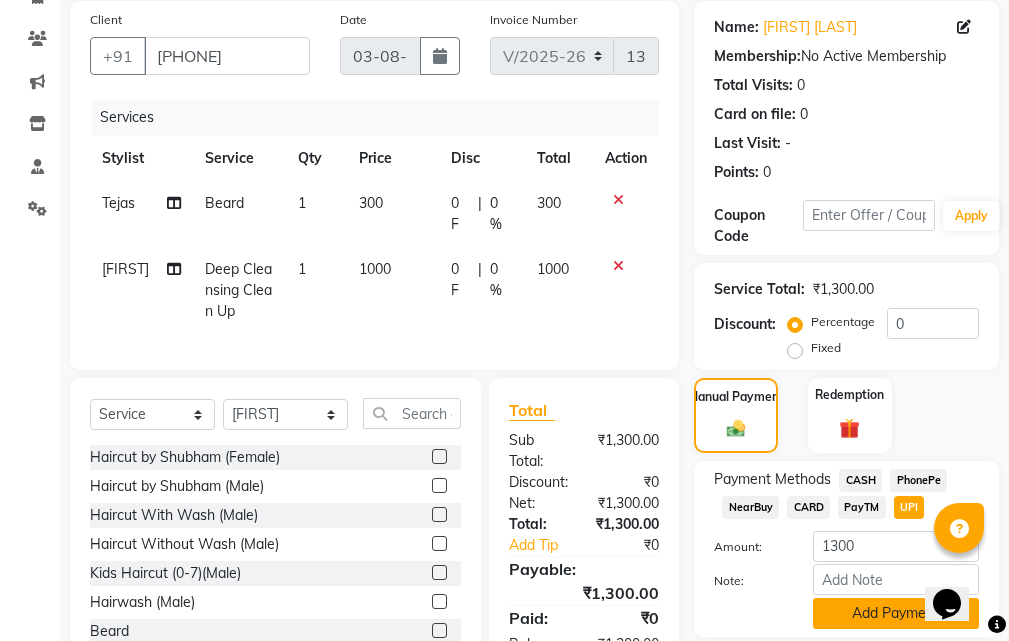 click on "Add Payment" 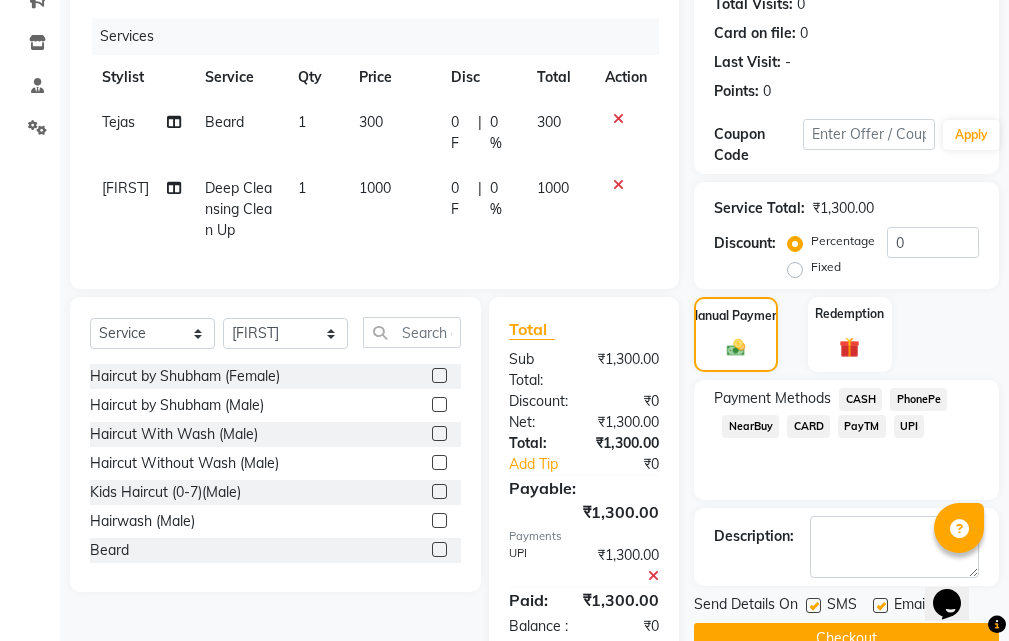 scroll, scrollTop: 339, scrollLeft: 0, axis: vertical 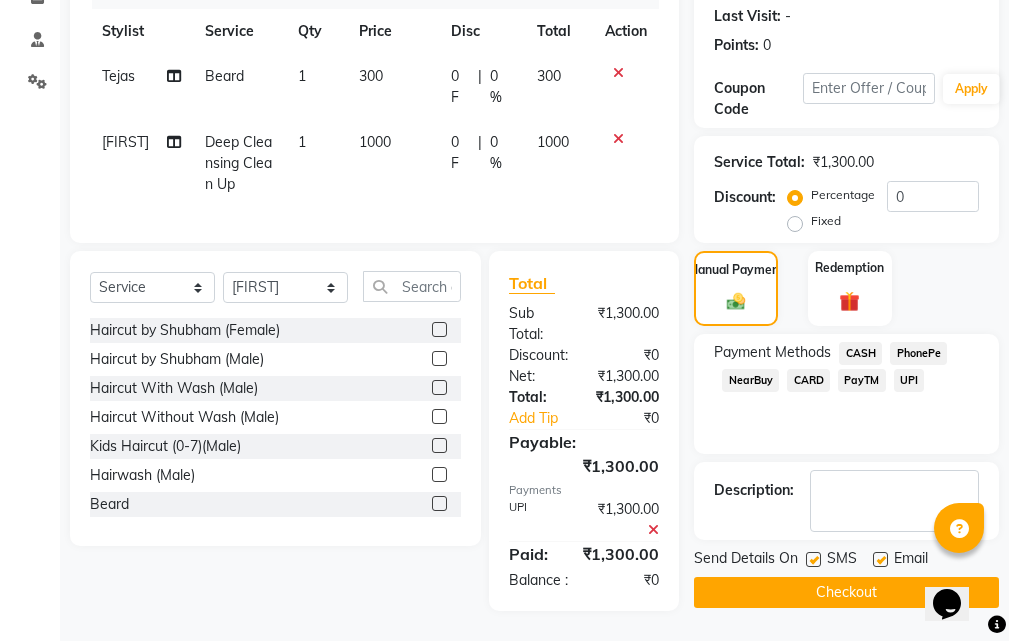 click on "Checkout" 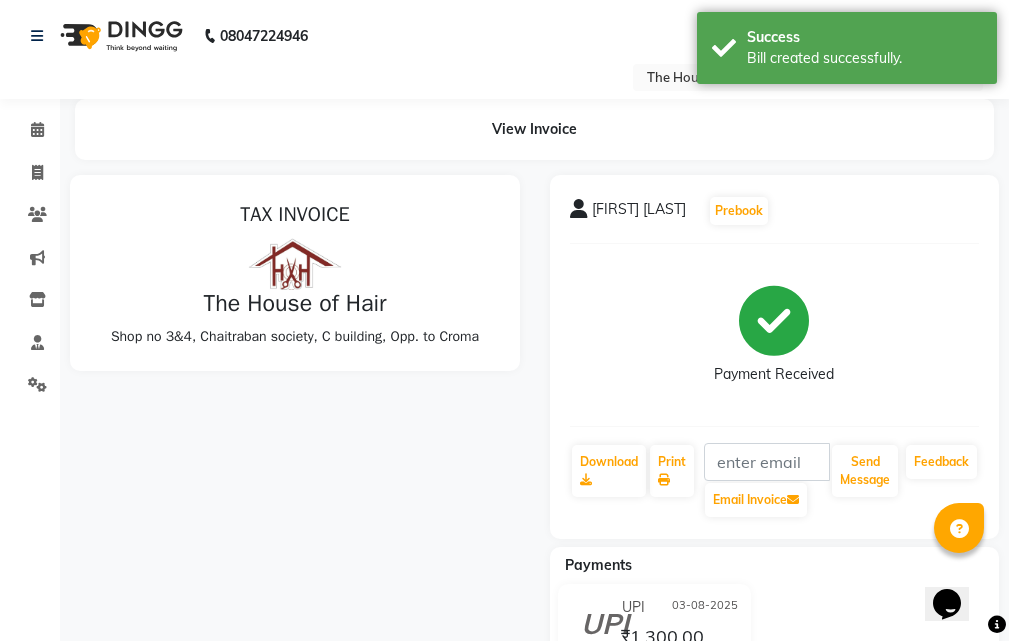 scroll, scrollTop: 0, scrollLeft: 0, axis: both 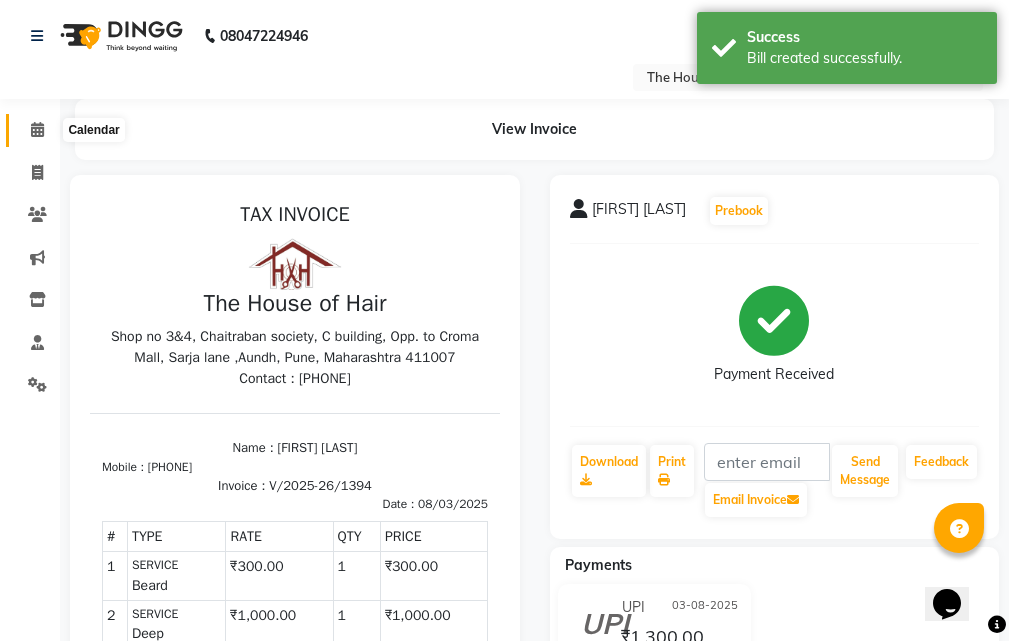 click 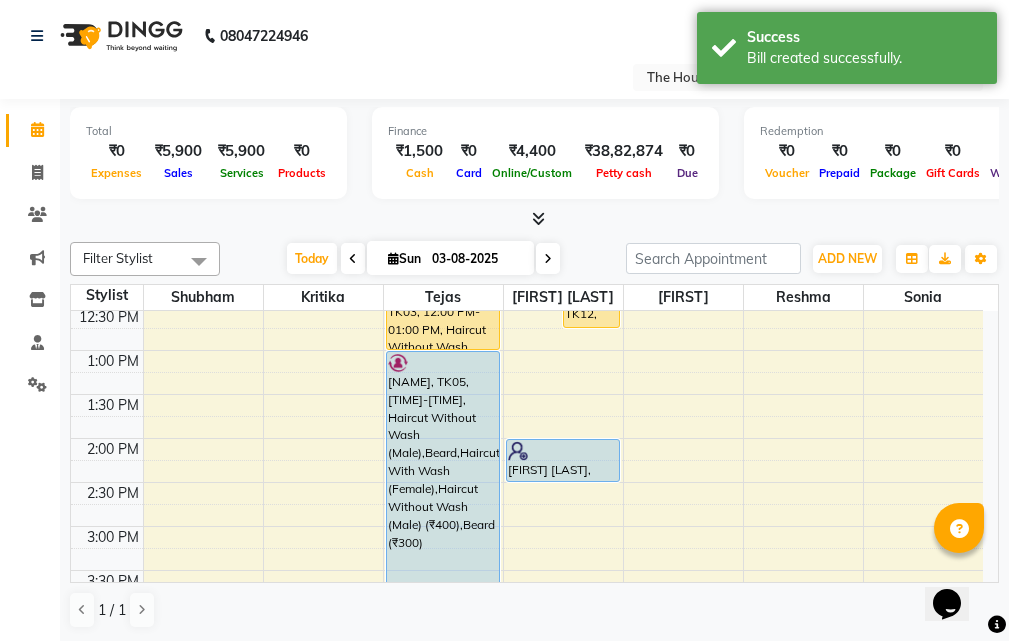 scroll, scrollTop: 300, scrollLeft: 0, axis: vertical 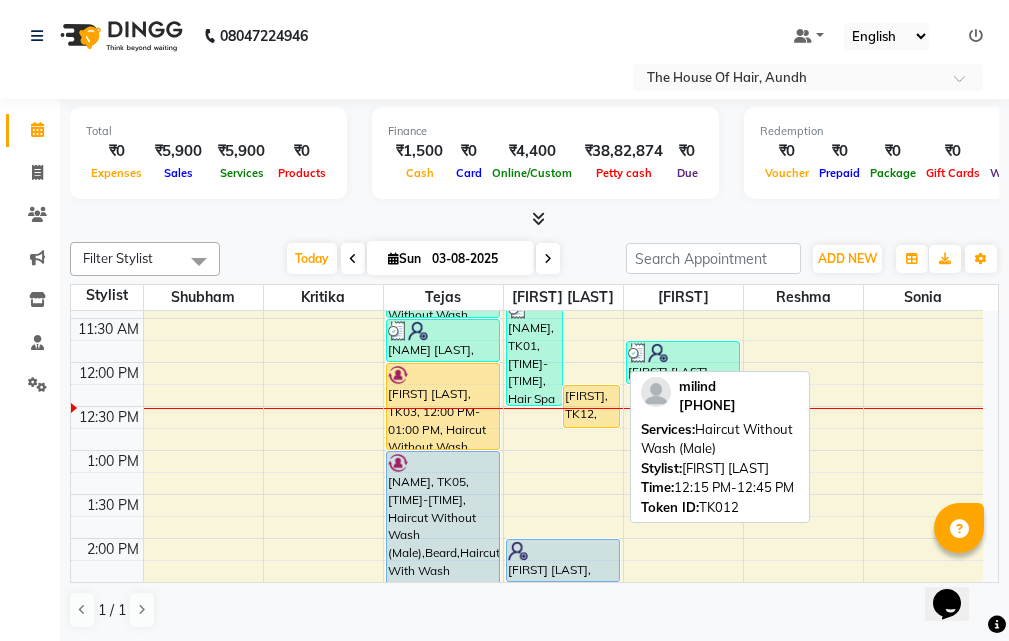 click on "[FIRST], TK12, 12:15 PM-12:45 PM, Haircut Without Wash (Male)" at bounding box center [591, 406] 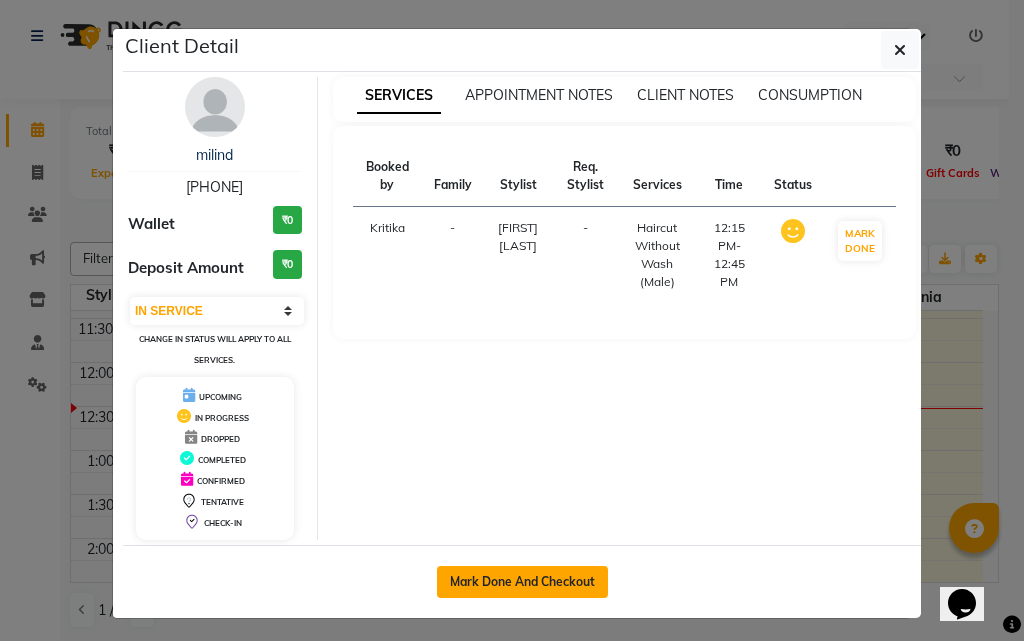 click on "Mark Done And Checkout" 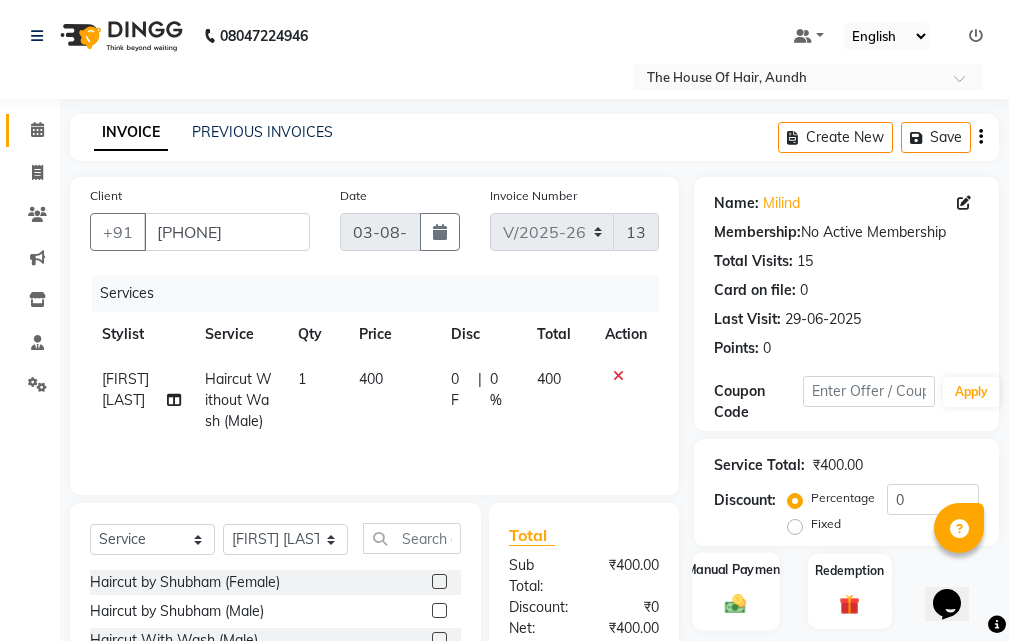 scroll, scrollTop: 200, scrollLeft: 0, axis: vertical 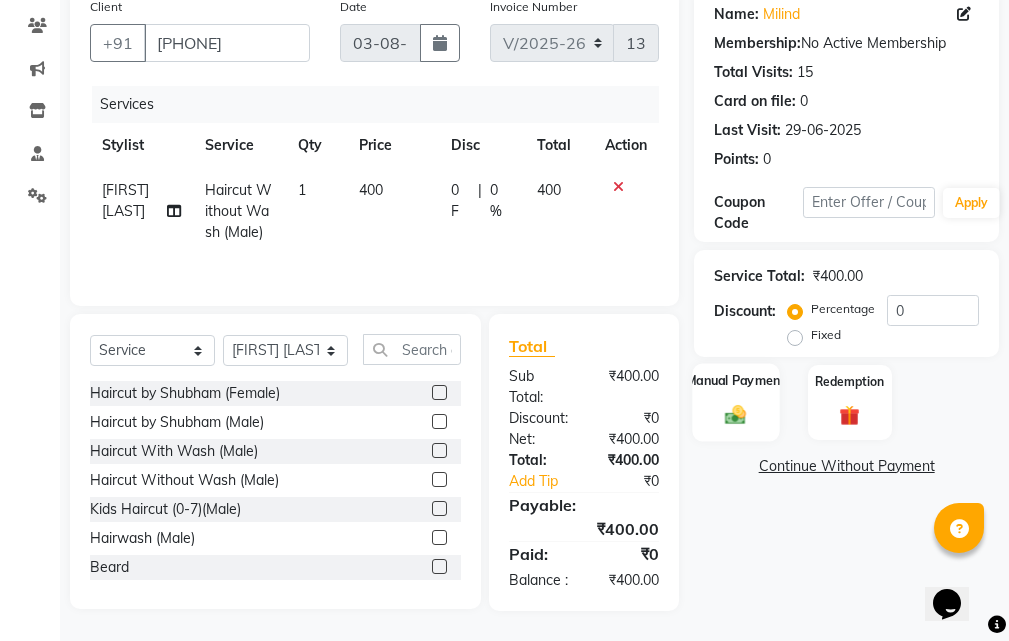 click on "Manual Payment" 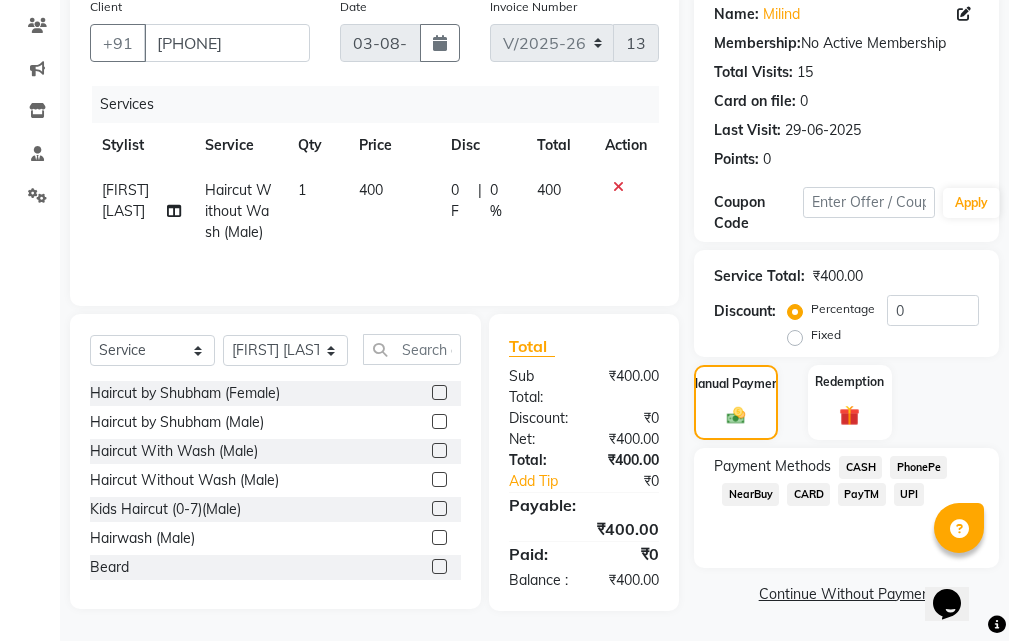 click on "UPI" 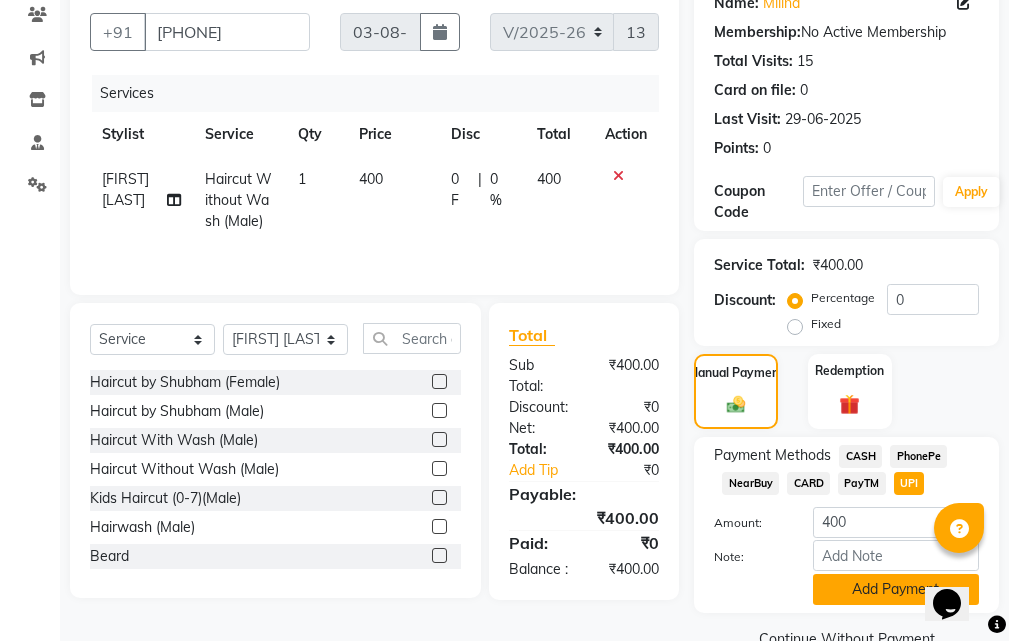 click on "Add Payment" 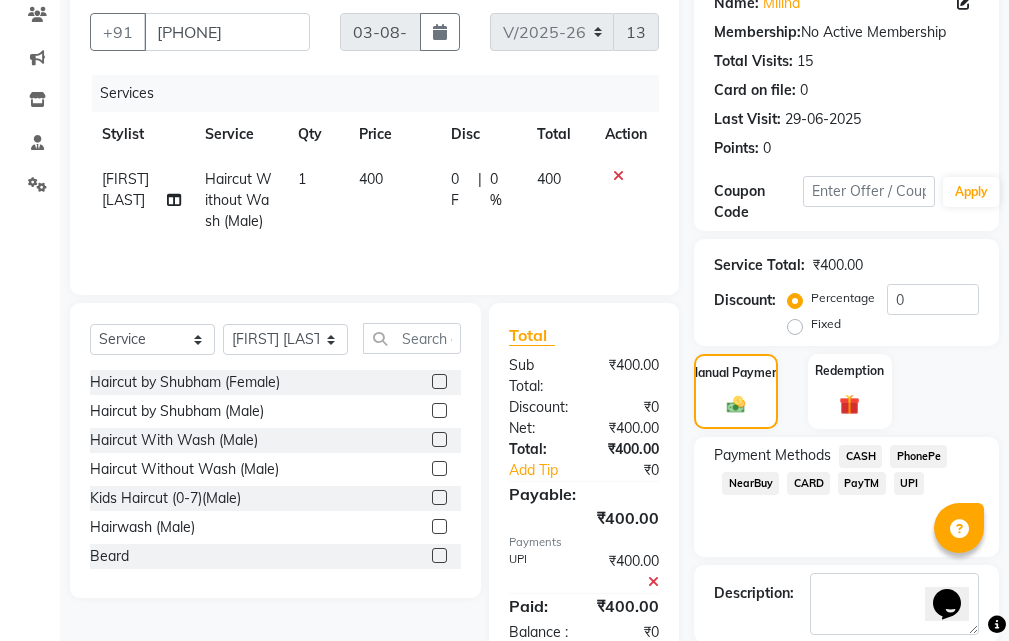 scroll, scrollTop: 300, scrollLeft: 0, axis: vertical 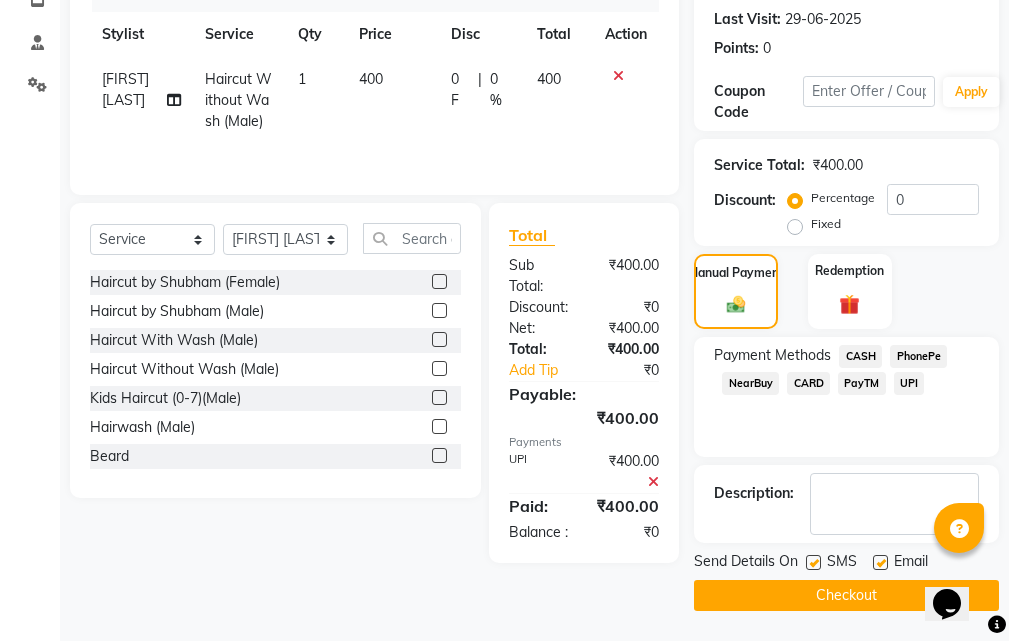 click on "Checkout" 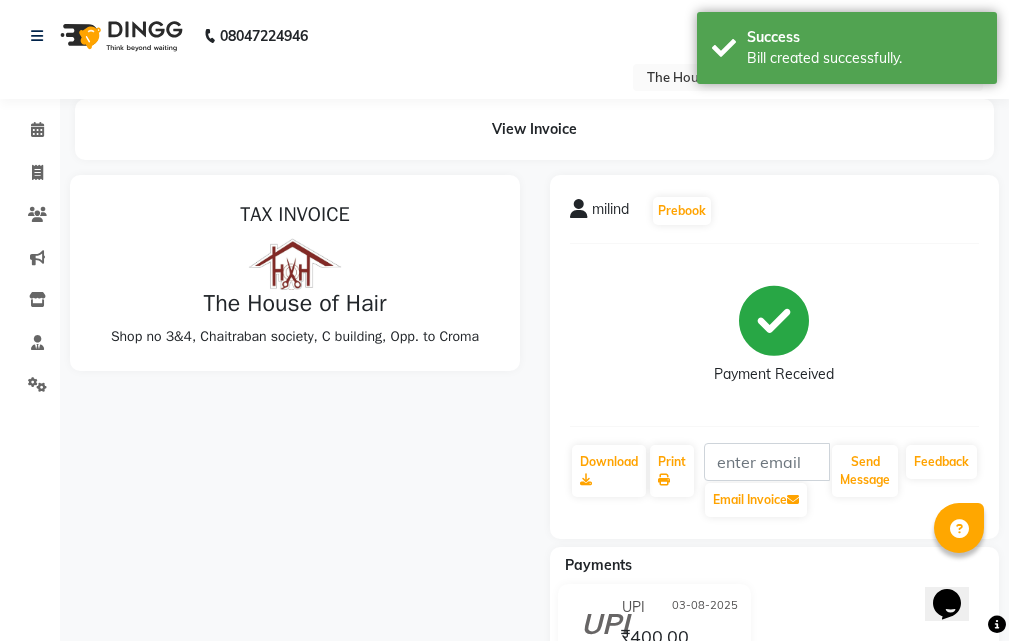 scroll, scrollTop: 0, scrollLeft: 0, axis: both 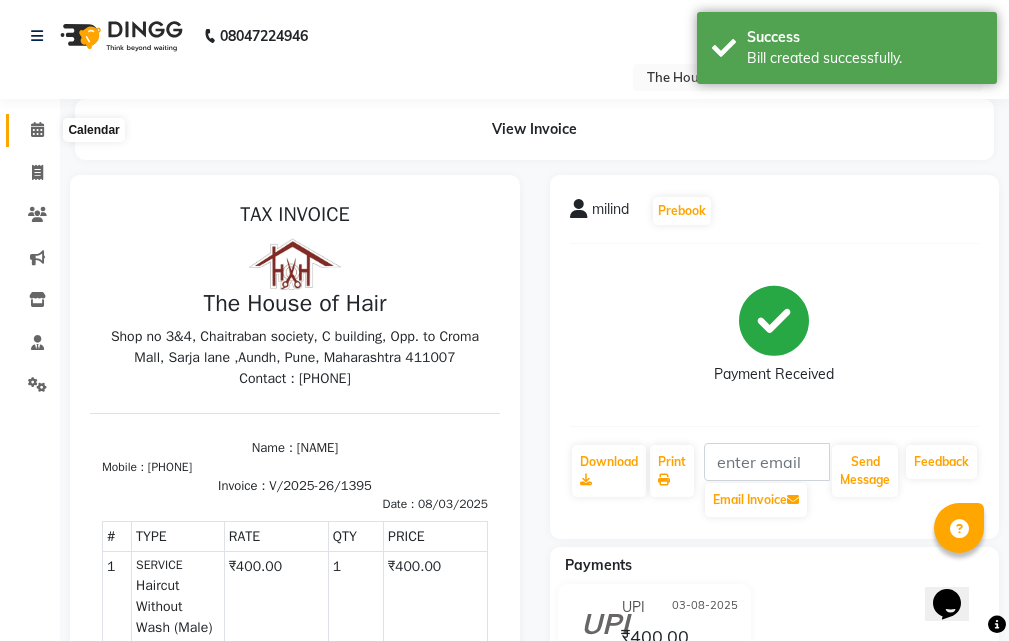 click 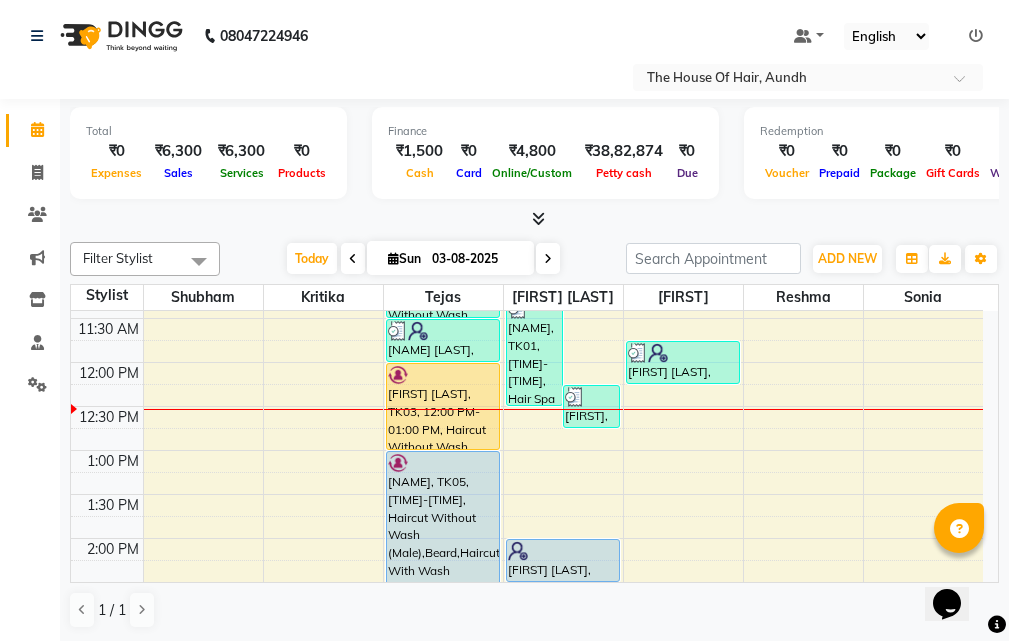 scroll, scrollTop: 400, scrollLeft: 0, axis: vertical 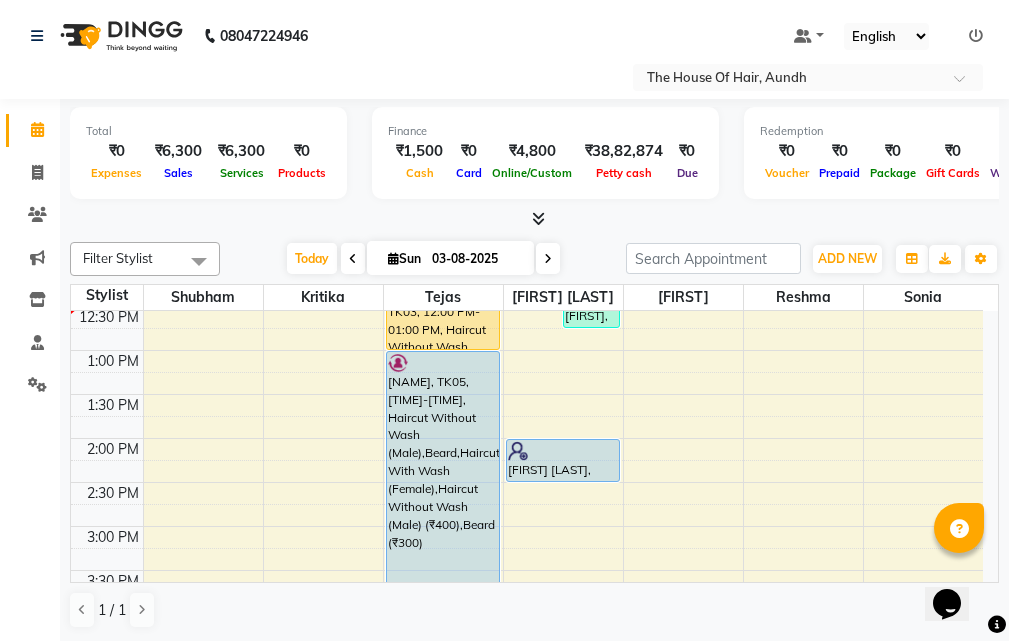 click at bounding box center [353, 259] 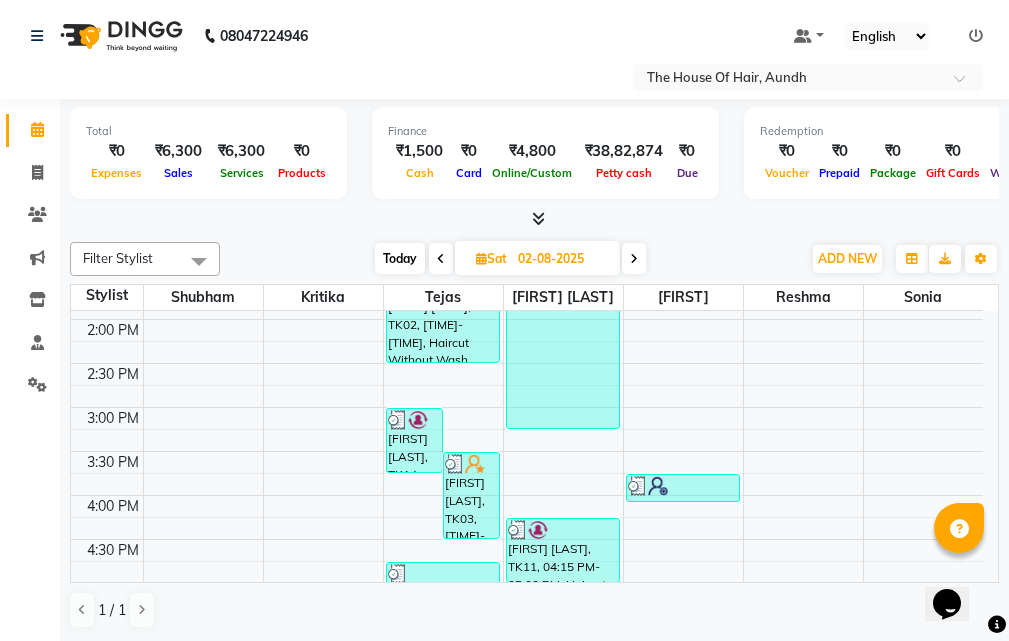 scroll, scrollTop: 653, scrollLeft: 0, axis: vertical 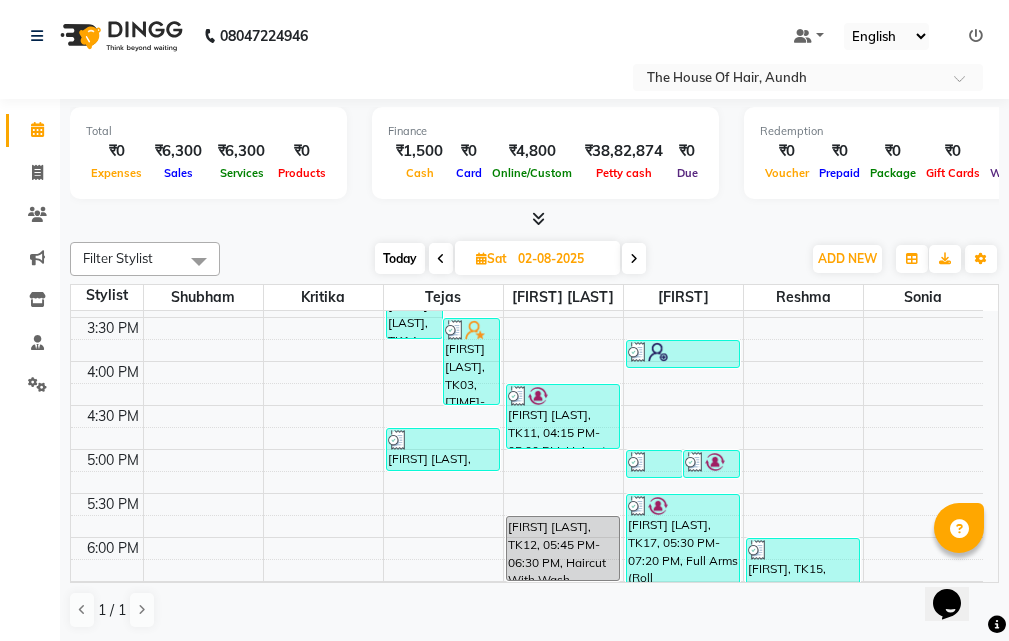 click on "Today" at bounding box center (400, 258) 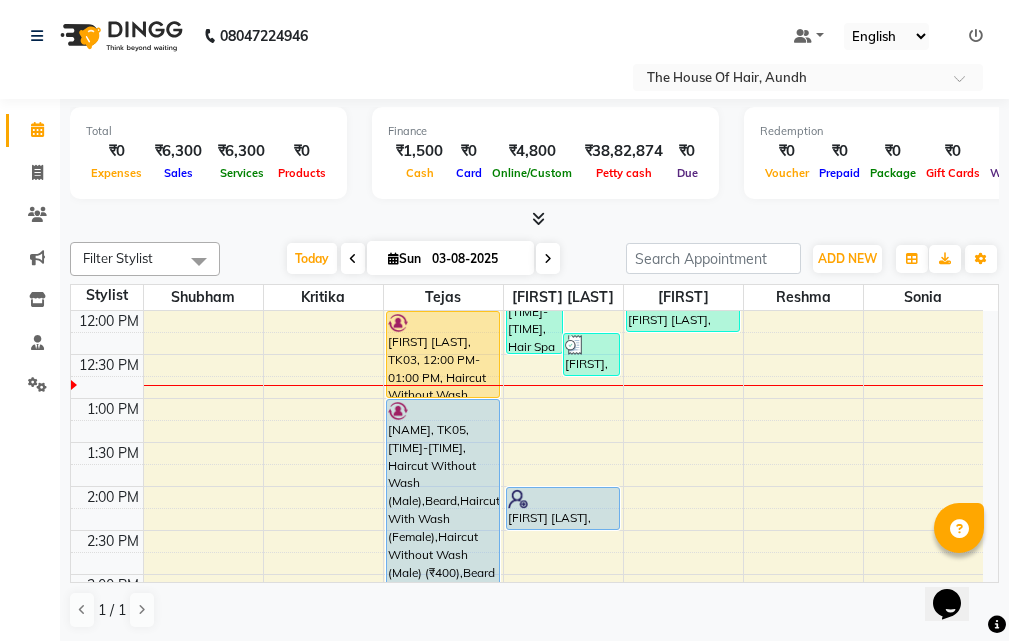 scroll, scrollTop: 253, scrollLeft: 0, axis: vertical 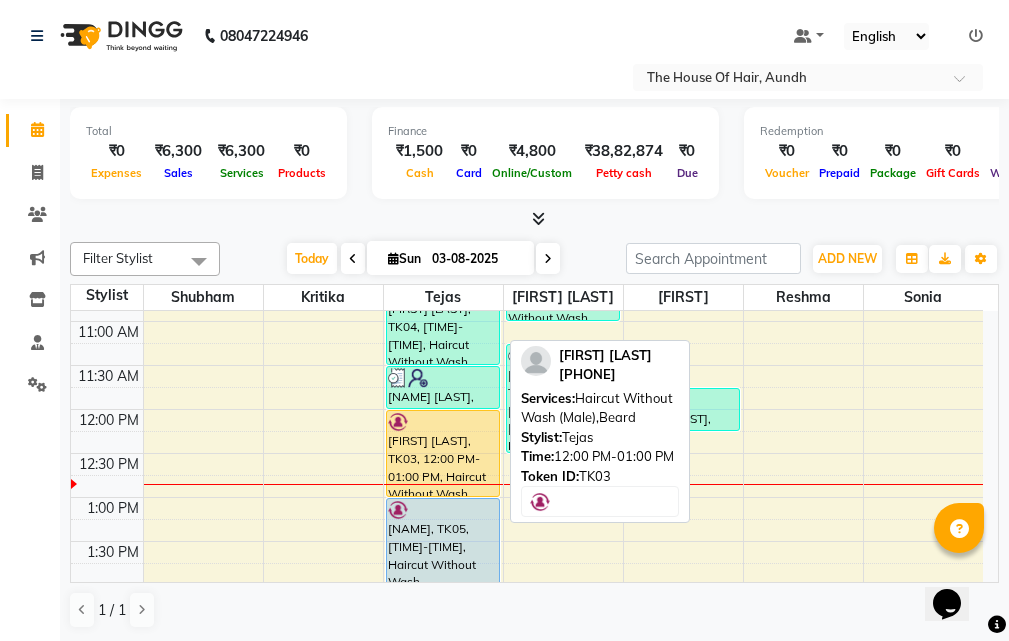 click on "[FIRST] [LAST], TK03, 12:00 PM-01:00 PM, Haircut Without Wash (Male),Beard" at bounding box center [443, 453] 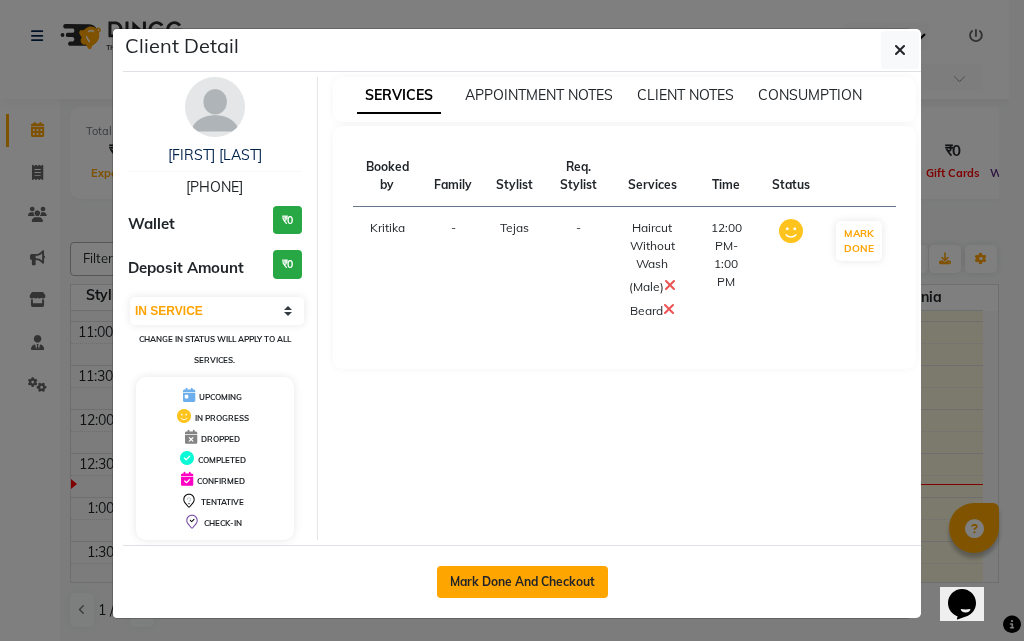 click on "Mark Done And Checkout" 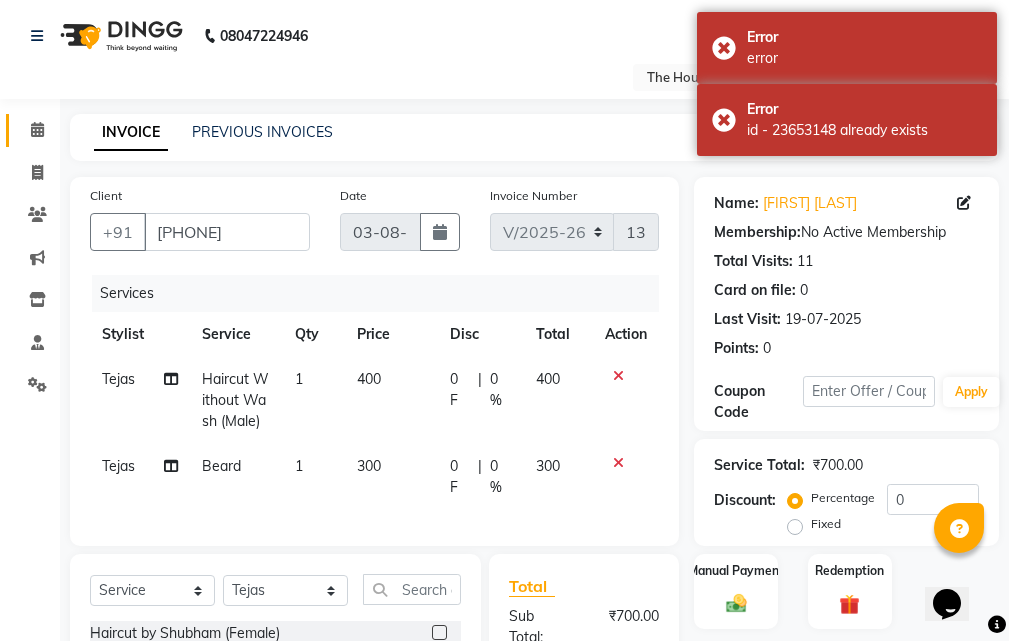 scroll, scrollTop: 200, scrollLeft: 0, axis: vertical 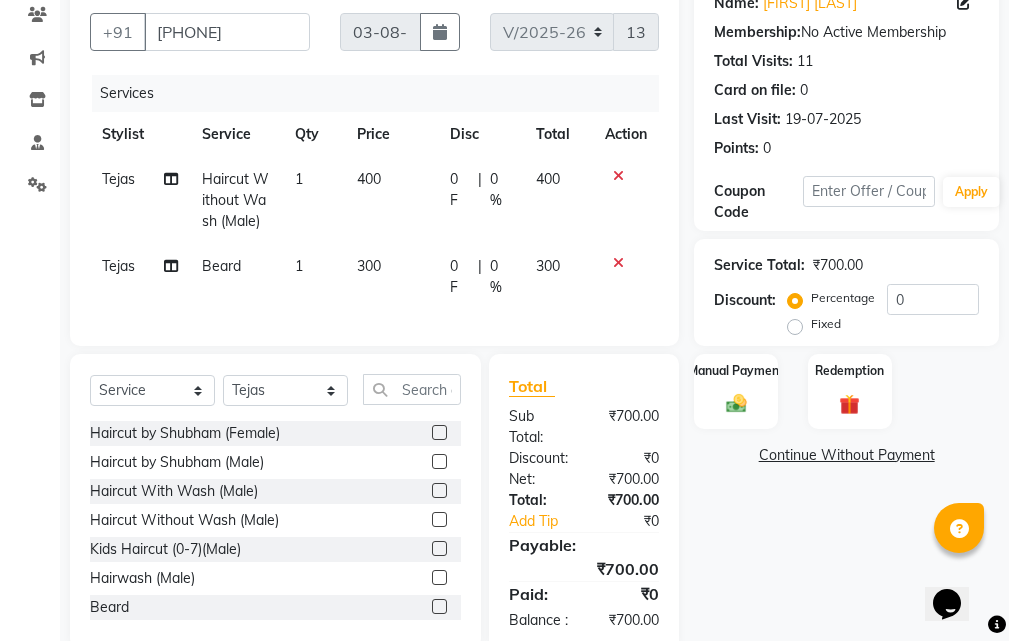 click on "Haircut Without Wash (Male)" 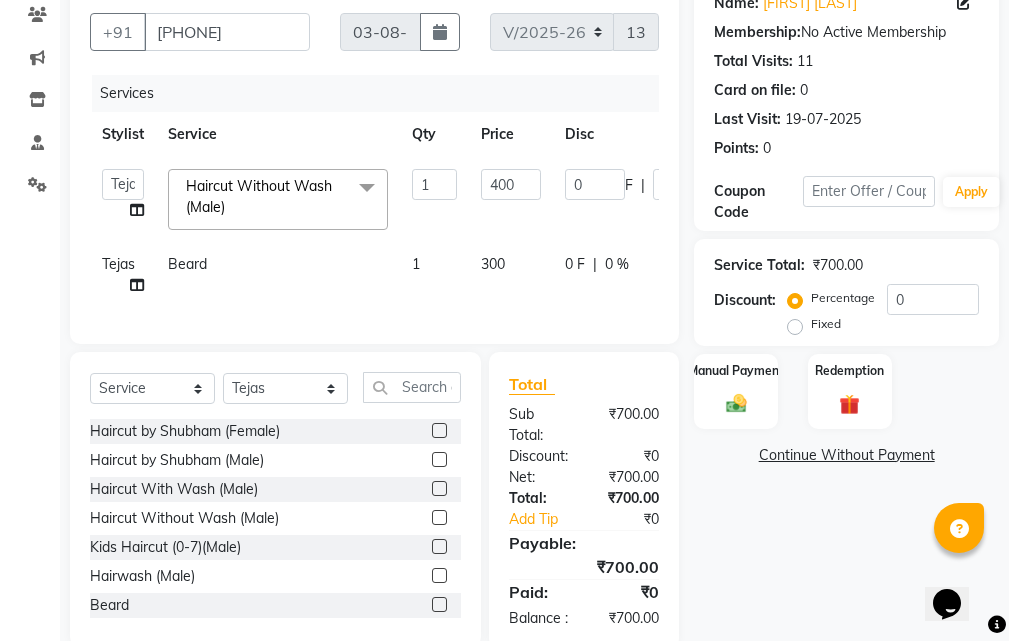 click on "Haircut Without Wash (Male)  x" 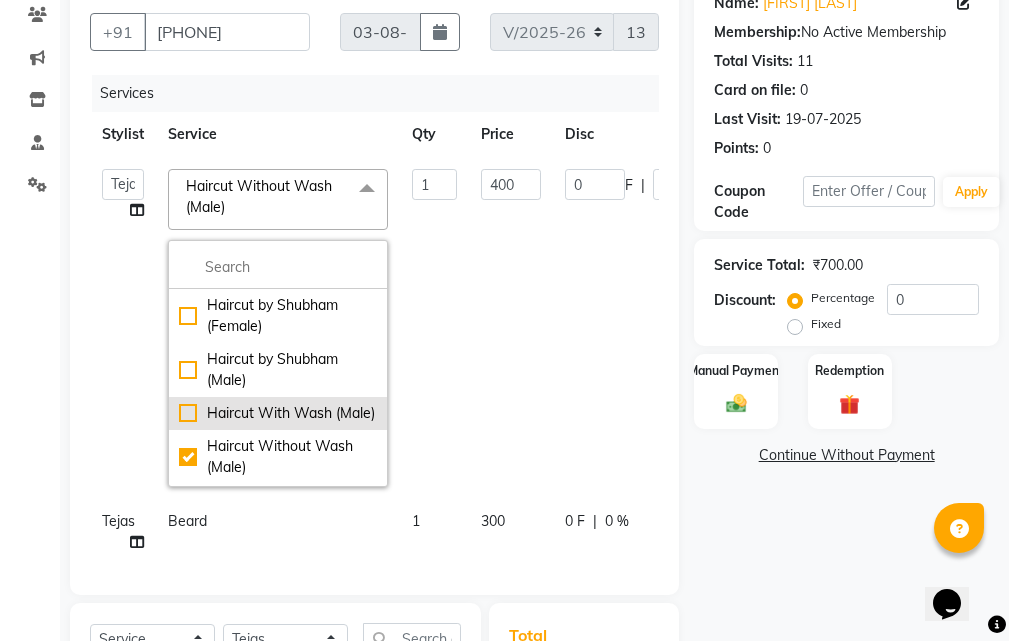 click on "Haircut With Wash (Male)" 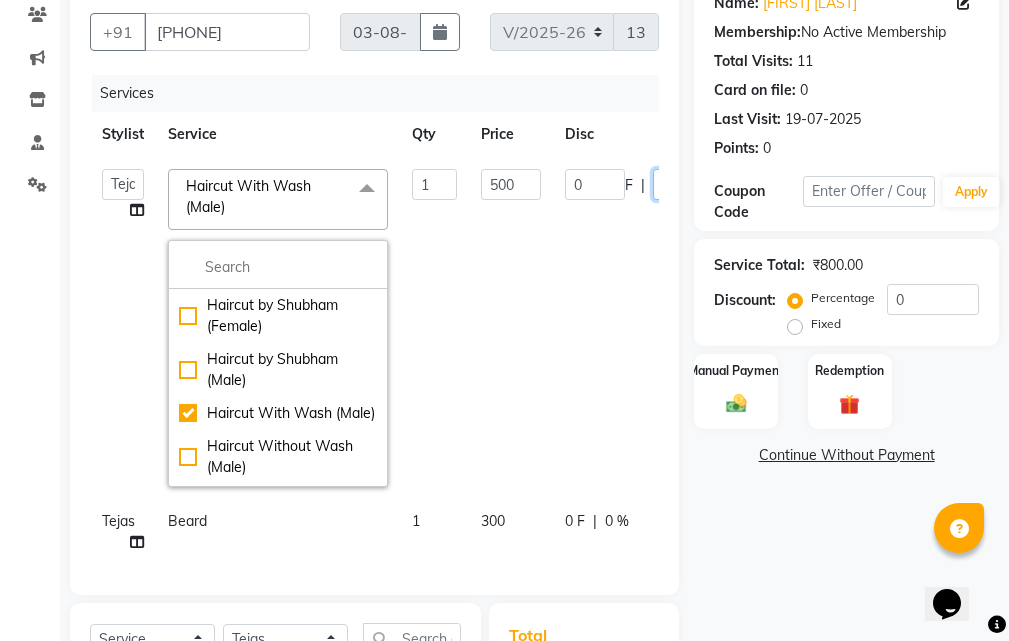 click on "Client +91 [PHONE] Date [DATE] Invoice Number V/2025 V/2025-26 1396 Services Stylist Service Qty Price Disc Total Action [FIRST] [LAST] Kritika Reshma Rushikesh Raut Shubham Sonia Tejas Haircut With Wash (Male) x Haircut by Shubham (Female) Haircut by Shubham (Male) Haircut With Wash (Male) Haircut Without Wash (Male) Kids Haircut (0-7)(Male) Hairwash (Male) Beard Clean Shave Head Shave (Male) Hair Spa (Schwarkopf) (Male) Hair Spa (Loreal) (Male) Head Massage (Male) Head Massage With Wash (Male) Chest & Back Trim Haircut With Wash (Female) Haircut Without Wash (Female) Head Massage With Wash (Female) Kids Hair (0-7) (Female) Blow Dry With Shampoo & Conditioner (Female) Only Blowdry (Female) Head Massage (Female) Hair Wash & Paddle Dry (Female) Hair Spa (Loreal) (Female) Hair Spa (Schwarzkopf) (Female) Fringe (Female) Tong (Female) Iron Tong (Female) Ironing (Female) Crimping (Female) Styling (Male) Clear Dose (Male) Clear Dose (Female) French Braids (Male) Only Face Cleansing 1 500 0" 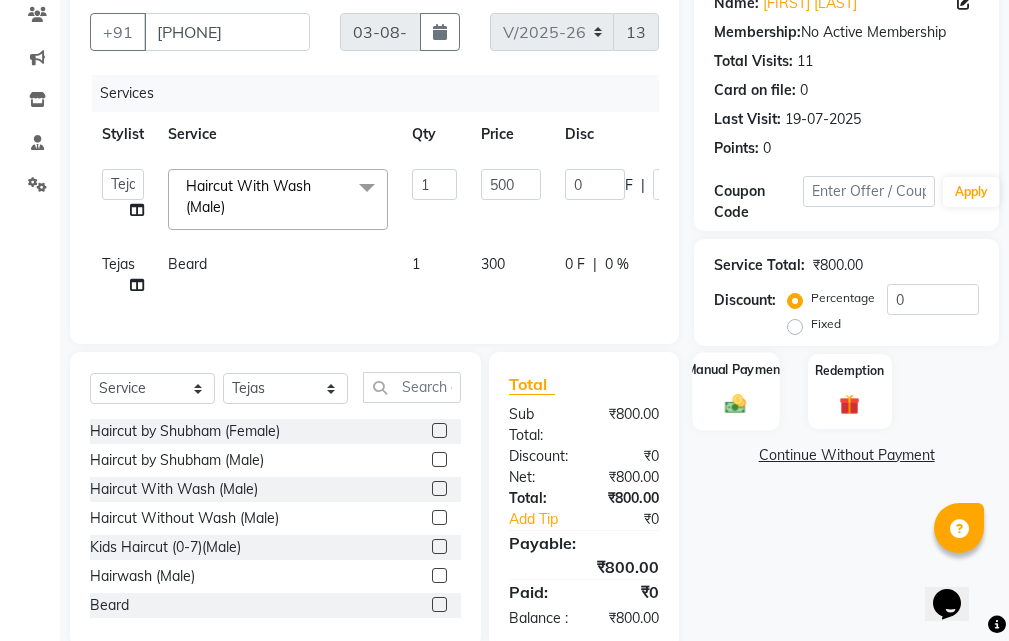 click on "Manual Payment" 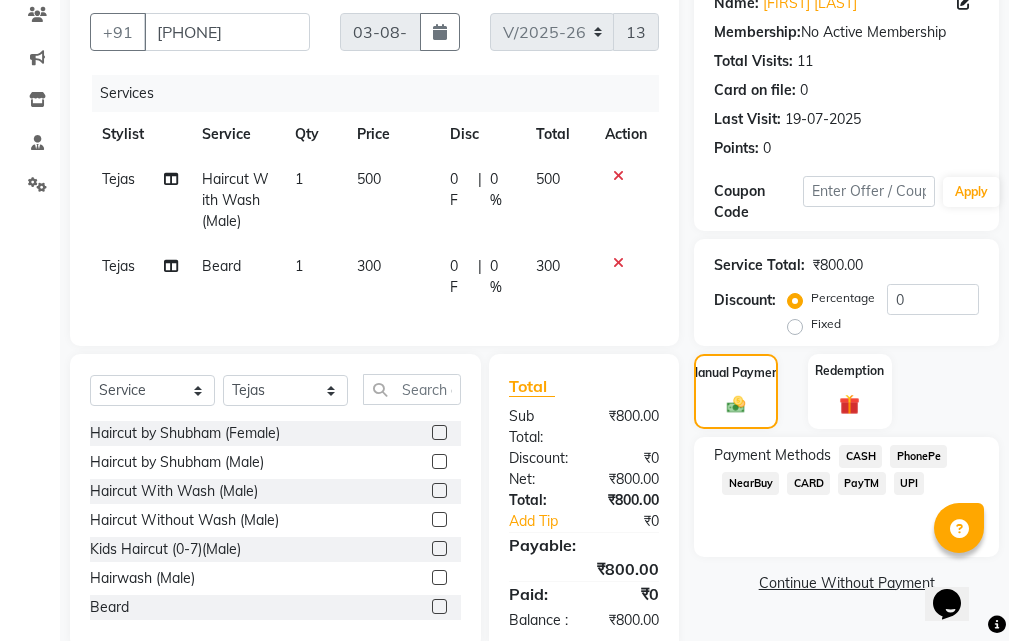 click on "UPI" 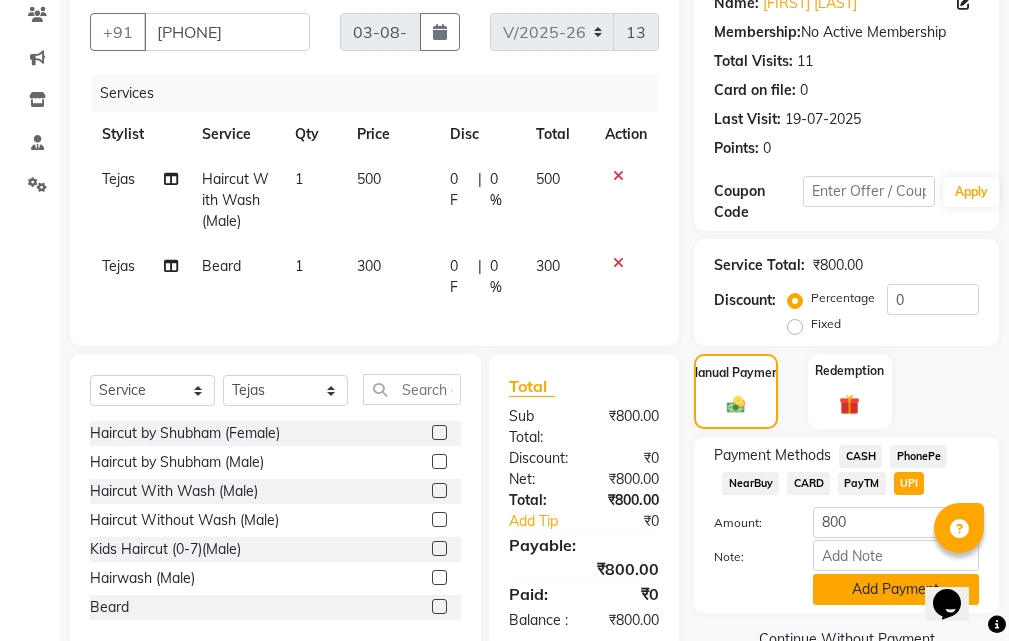 click on "Add Payment" 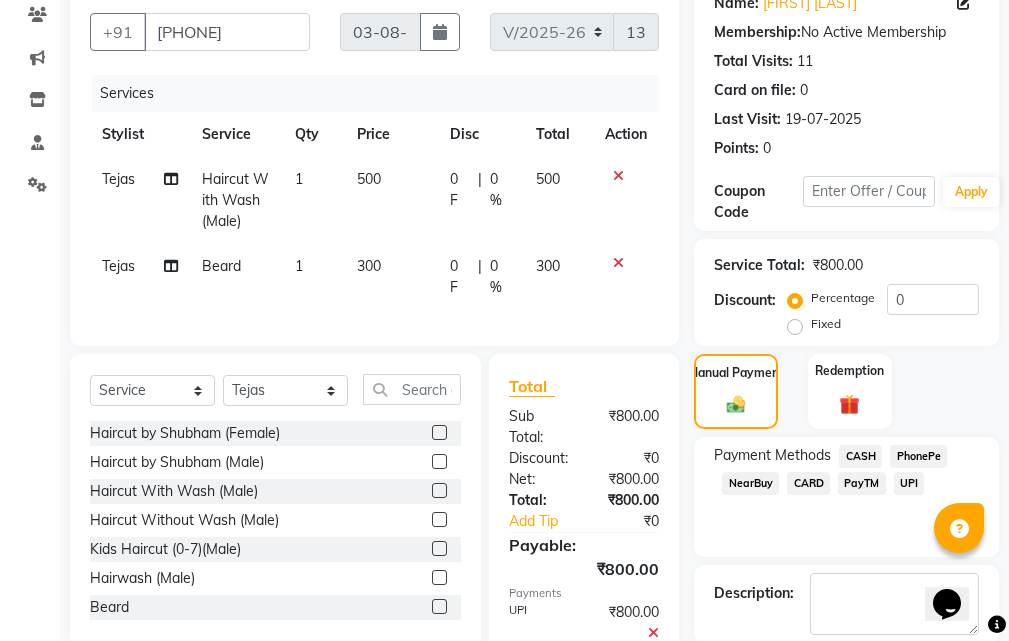 scroll, scrollTop: 339, scrollLeft: 0, axis: vertical 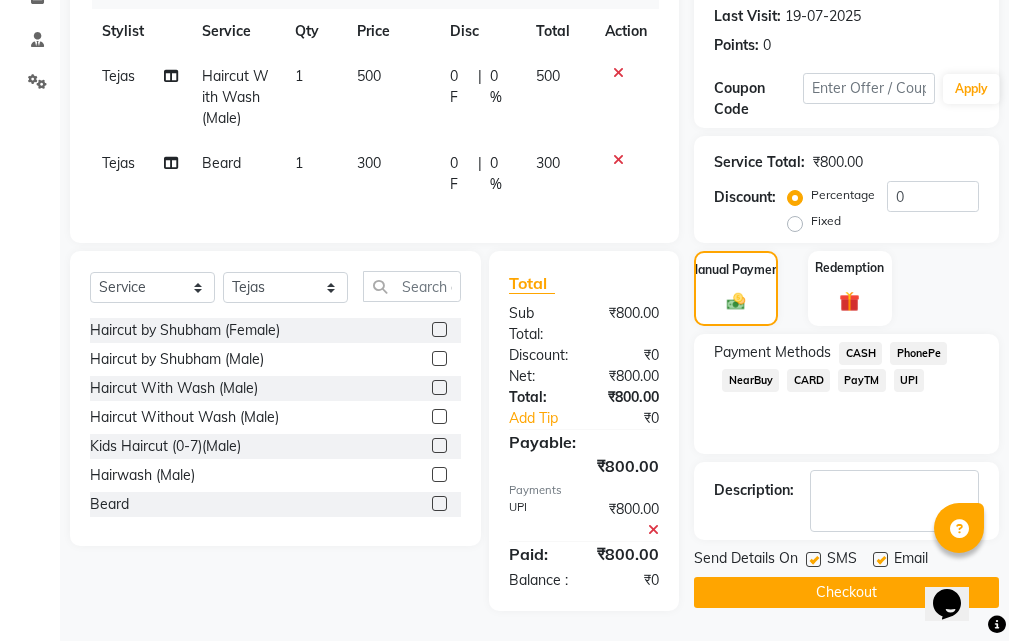 click on "Checkout" 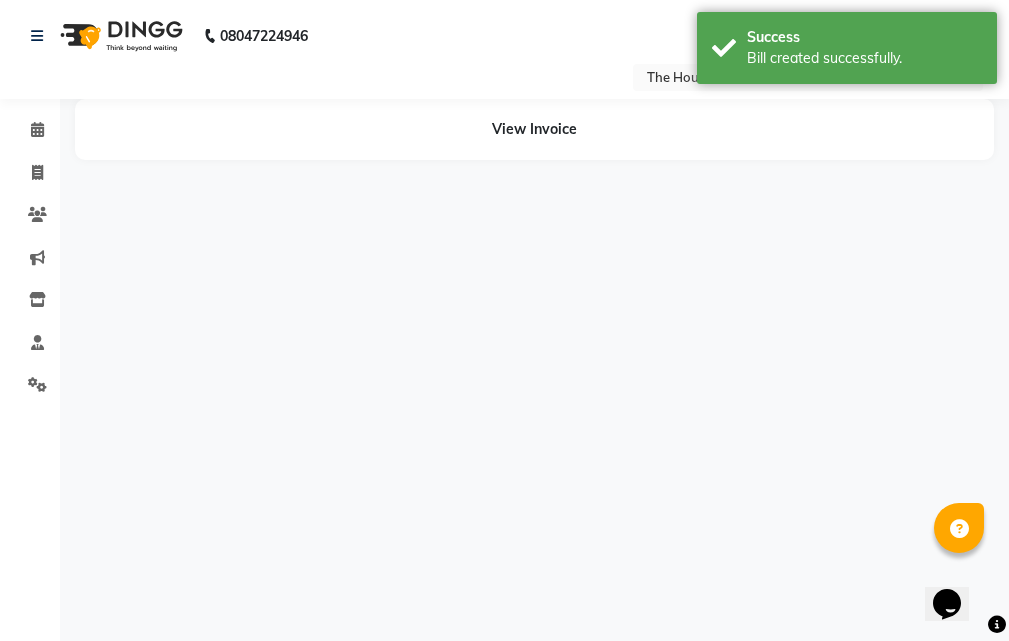 scroll, scrollTop: 0, scrollLeft: 0, axis: both 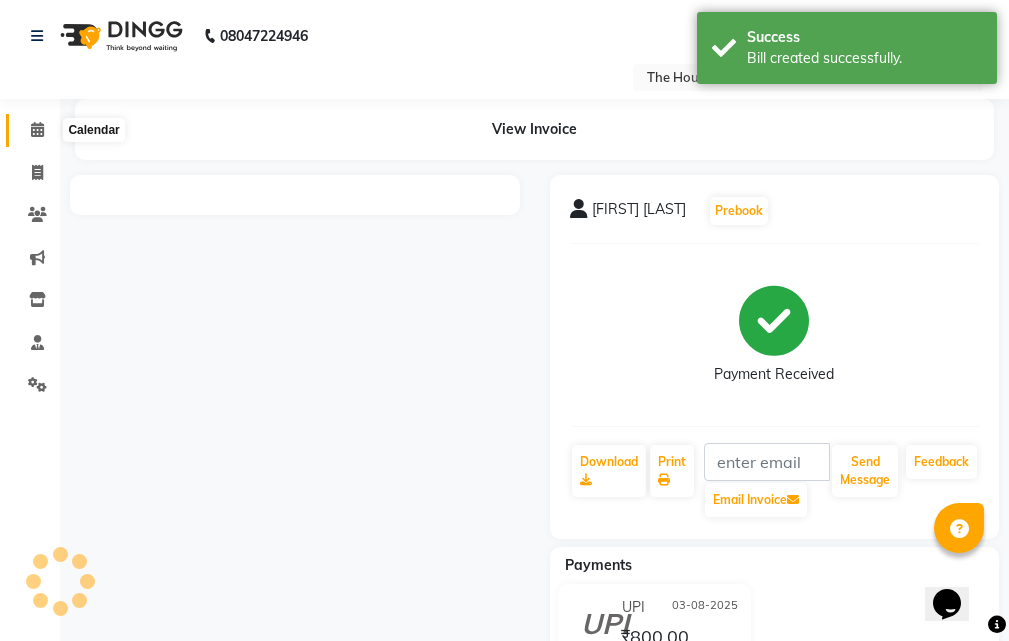 click 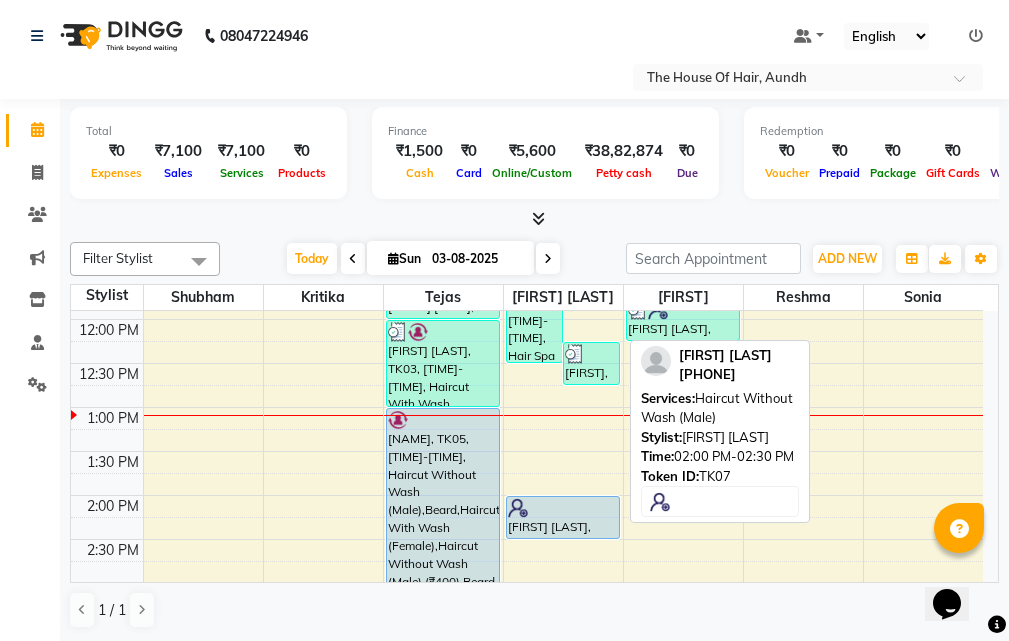 scroll, scrollTop: 341, scrollLeft: 0, axis: vertical 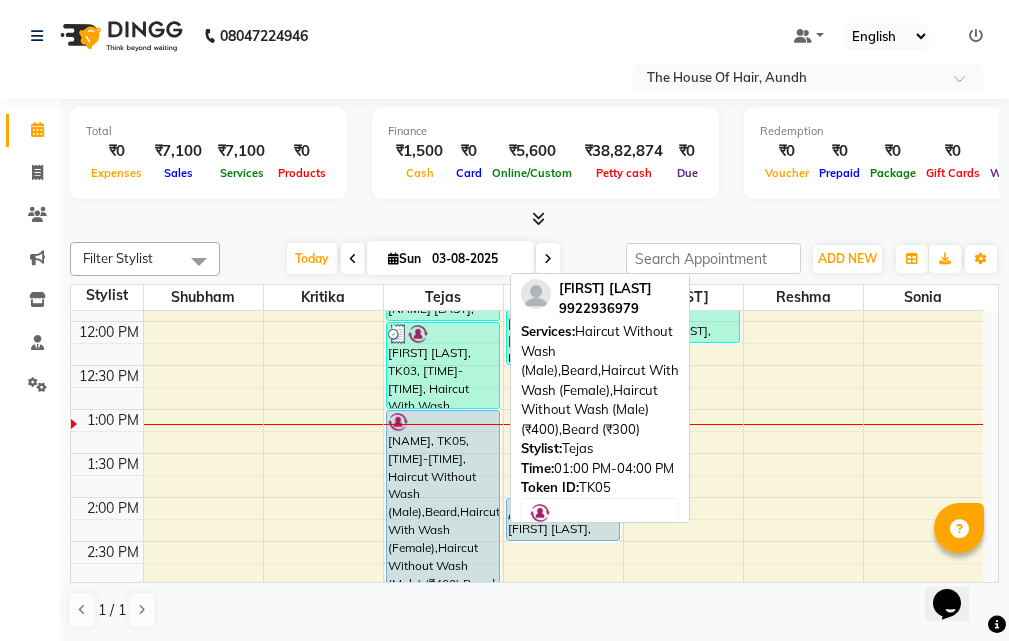 click on "[NAME], TK05, [TIME]-[TIME], Haircut Without Wash (Male),Beard,Haircut With Wash (Female),Haircut Without Wash (Male) (₹400),Beard (₹300)" at bounding box center [443, 541] 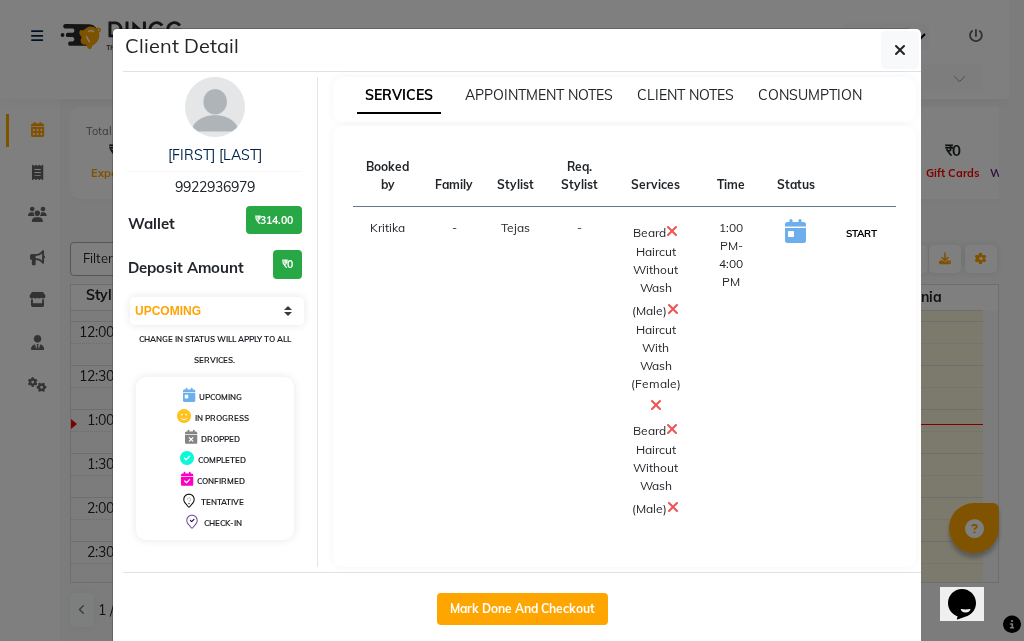 click on "START" at bounding box center [861, 233] 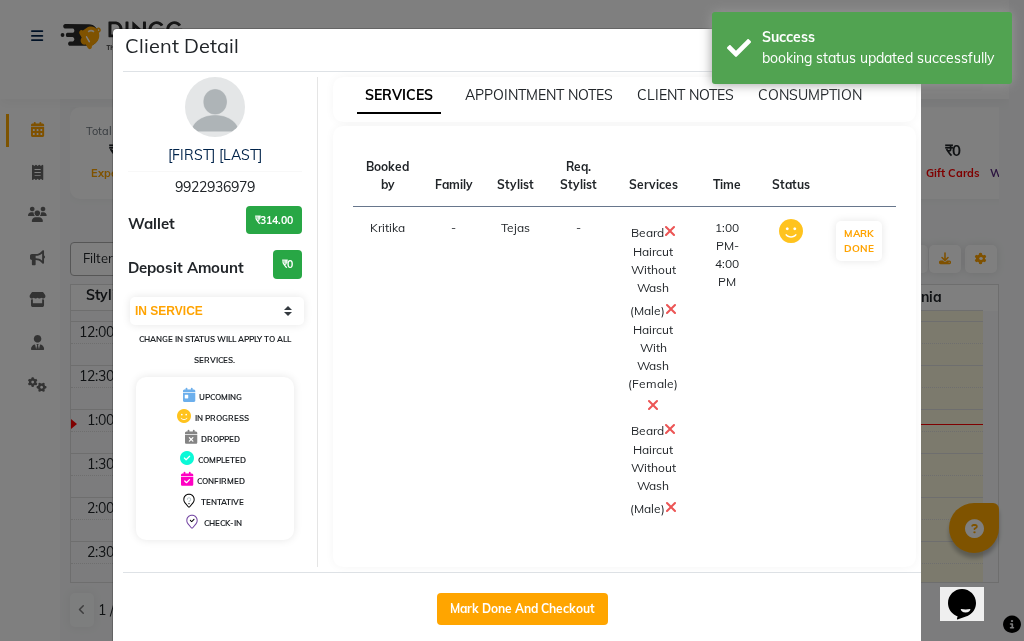 click on "Client Detail Pooja Sood 9922936979 Wallet ₹314.00 Deposit Amount ₹0 Select IN SERVICE CONFIRMED TENTATIVE CHECK IN MARK DONE DROPPED UPCOMING Change in status will apply to all services. UPCOMING IN PROGRESS DROPPED COMPLETED CONFIRMED TENTATIVE CHECK-IN SERVICES APPOINTMENT NOTES CLIENT NOTES CONSUMPTION Booked by Family Stylist Req. Stylist Services Time Status Kritika - Tejas - Beard Haircut Without Wash (Male) Haircut With Wash (Female) Beard Haircut Without Wash (Male) 1:00 PM-4:00 PM MARK DONE Mark Done And Checkout" 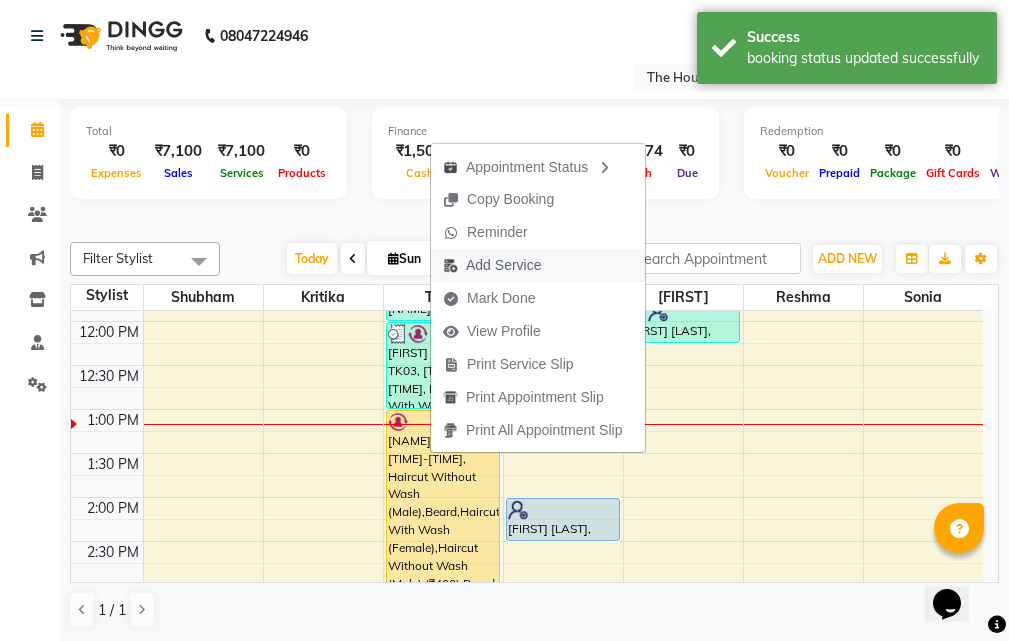 click on "Add Service" at bounding box center [503, 265] 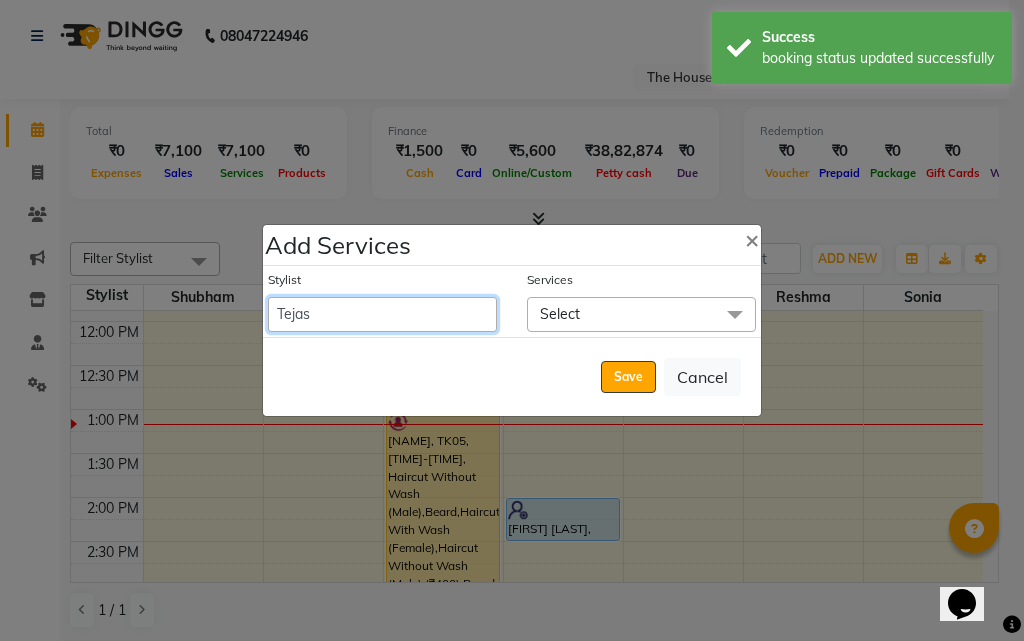 click on "[FIRST] [LAST]   Kritika    Reshma   [FIRST] [LAST]   Shubham   Sonia   [FIRST] [LAST]" at bounding box center (382, 314) 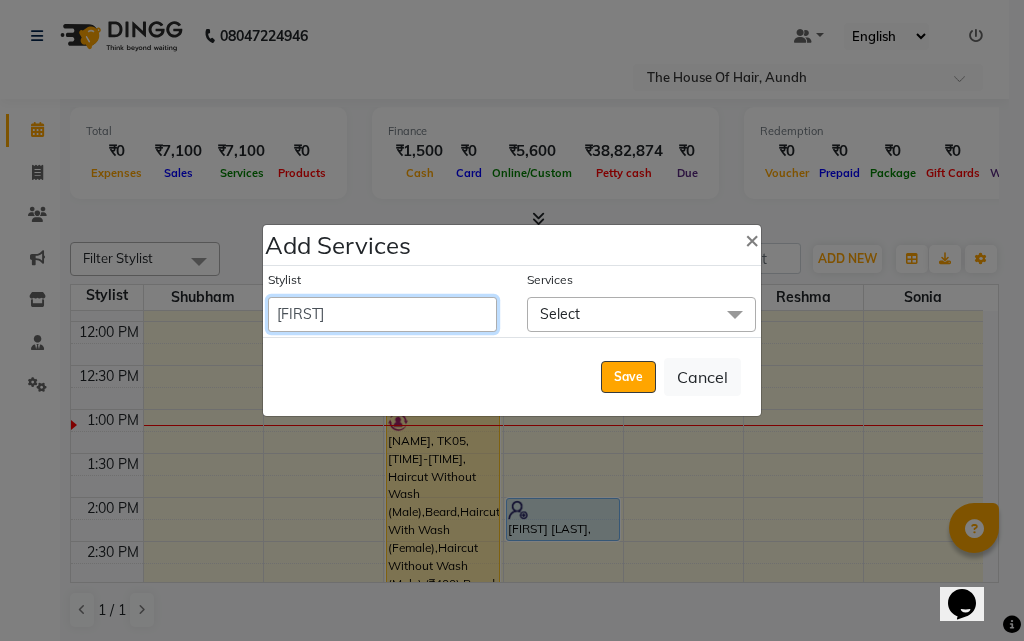 click on "[FIRST] [LAST]   Kritika    Reshma   [FIRST] [LAST]   Shubham   Sonia   [FIRST] [LAST]" at bounding box center (382, 314) 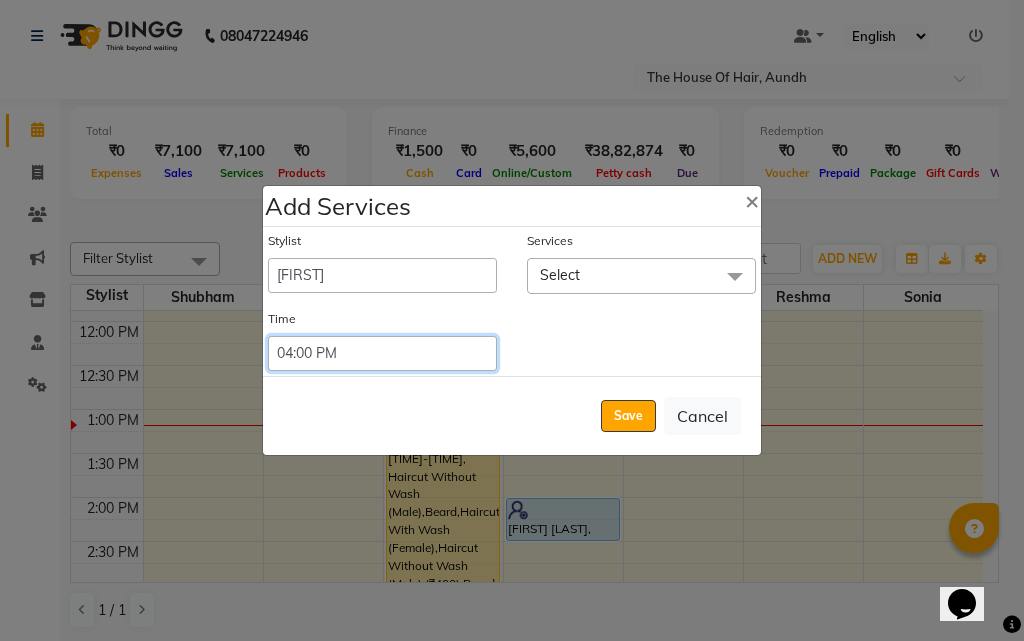 click on "Select 09:00 AM  09:15 AM  09:30 AM  09:45 AM  10:00 AM  10:15 AM  10:30 AM  10:45 AM  11:00 AM  11:15 AM  11:30 AM  11:45 AM  12:00 PM  12:15 PM  12:30 PM  12:45 PM  01:00 PM  01:15 PM  01:30 PM  01:45 PM  02:00 PM  02:15 PM  02:30 PM  02:45 PM  03:00 PM  03:15 PM  03:30 PM  03:45 PM  04:00 PM  04:15 PM  04:30 PM  04:45 PM  05:00 PM  05:15 PM  05:30 PM  05:45 PM  06:00 PM  06:15 PM  06:30 PM  06:45 PM  07:00 PM  07:15 PM  07:30 PM  07:45 PM  08:00 PM  08:15 PM  08:30 PM  08:45 PM  09:00 PM  09:15 PM  09:30 PM  09:45 PM  10:00 PM  10:15 PM  10:30 PM  10:45 PM  11:00 PM  11:15 PM  11:30 PM  11:45 PM  12:00 PM  12:15 PM  12:30 PM  12:45 PM" at bounding box center [382, 353] 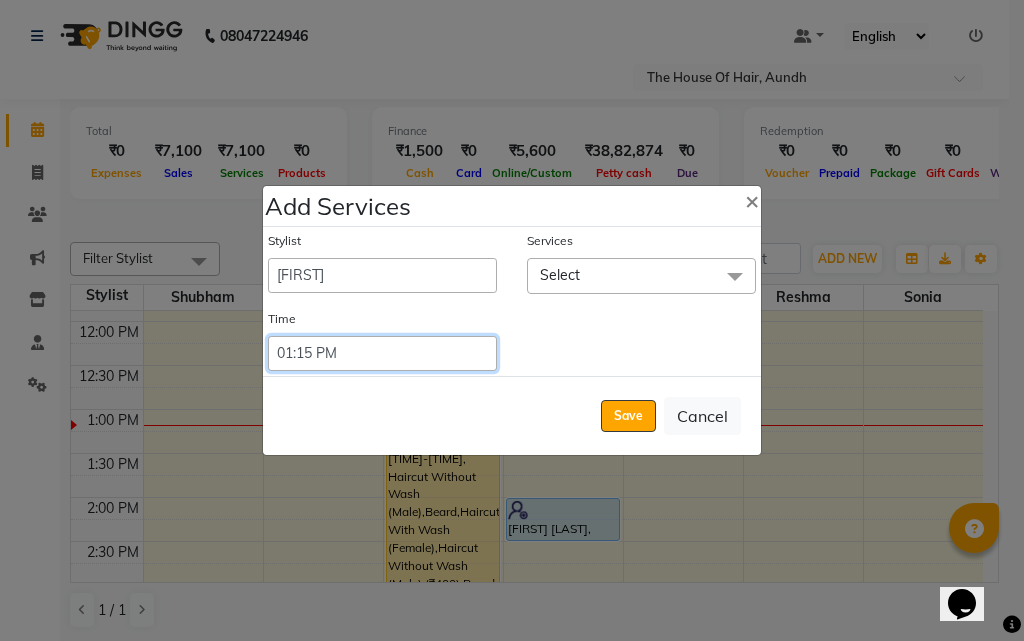 click on "Select 09:00 AM  09:15 AM  09:30 AM  09:45 AM  10:00 AM  10:15 AM  10:30 AM  10:45 AM  11:00 AM  11:15 AM  11:30 AM  11:45 AM  12:00 PM  12:15 PM  12:30 PM  12:45 PM  01:00 PM  01:15 PM  01:30 PM  01:45 PM  02:00 PM  02:15 PM  02:30 PM  02:45 PM  03:00 PM  03:15 PM  03:30 PM  03:45 PM  04:00 PM  04:15 PM  04:30 PM  04:45 PM  05:00 PM  05:15 PM  05:30 PM  05:45 PM  06:00 PM  06:15 PM  06:30 PM  06:45 PM  07:00 PM  07:15 PM  07:30 PM  07:45 PM  08:00 PM  08:15 PM  08:30 PM  08:45 PM  09:00 PM  09:15 PM  09:30 PM  09:45 PM  10:00 PM  10:15 PM  10:30 PM  10:45 PM  11:00 PM  11:15 PM  11:30 PM  11:45 PM  12:00 PM  12:15 PM  12:30 PM  12:45 PM" at bounding box center (382, 353) 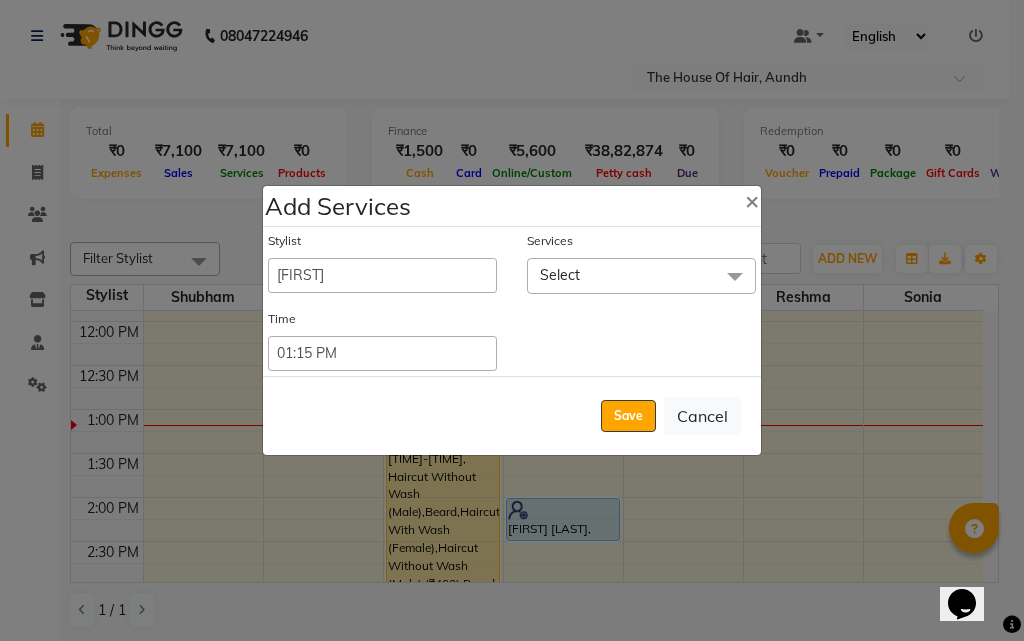 click on "Select" 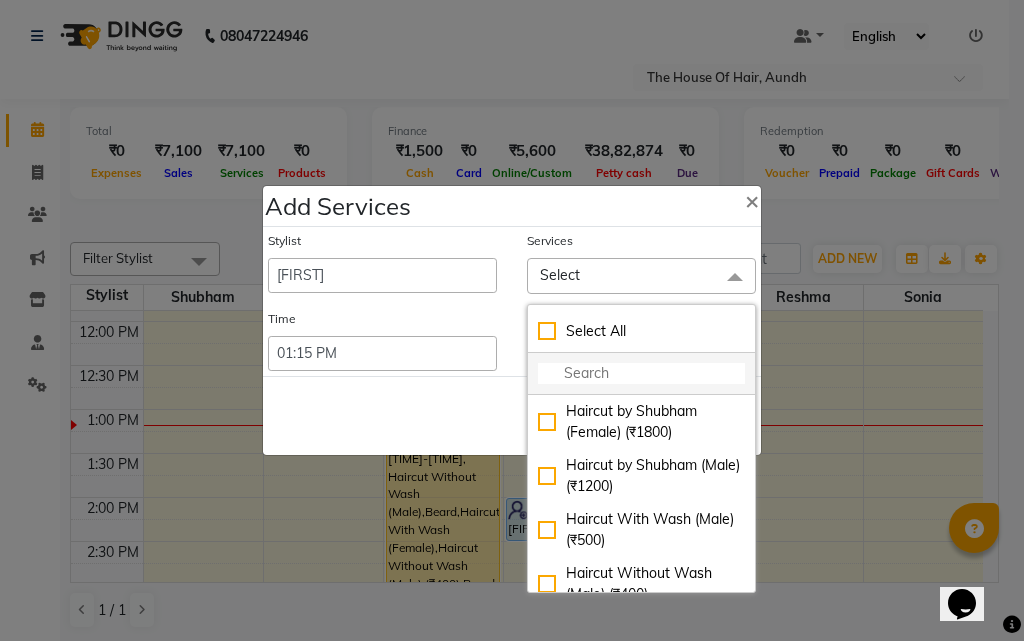 click 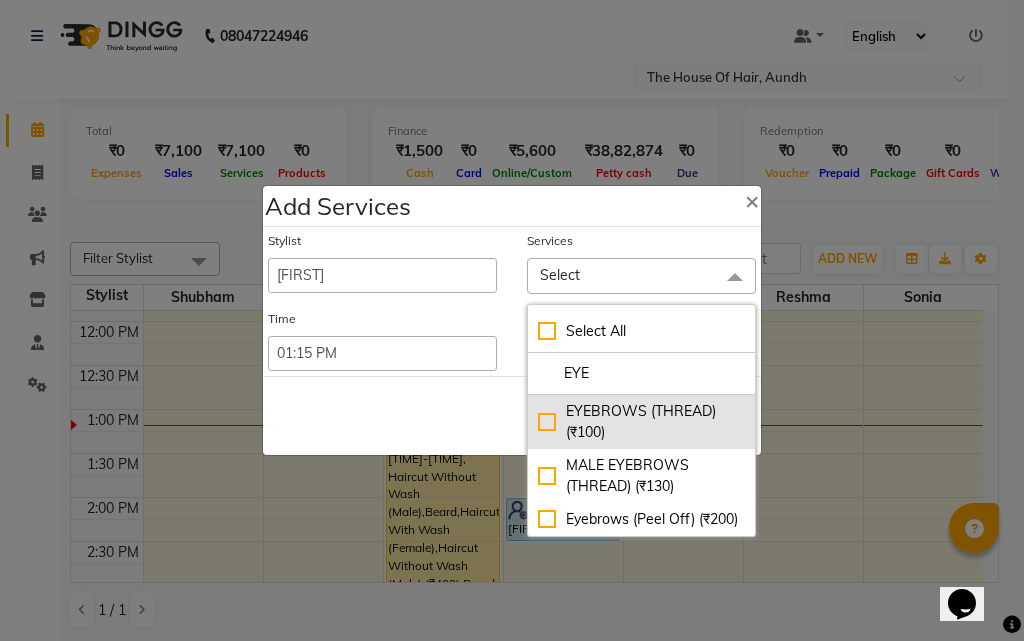 click on "EYEBROWS (THREAD) (₹100)" 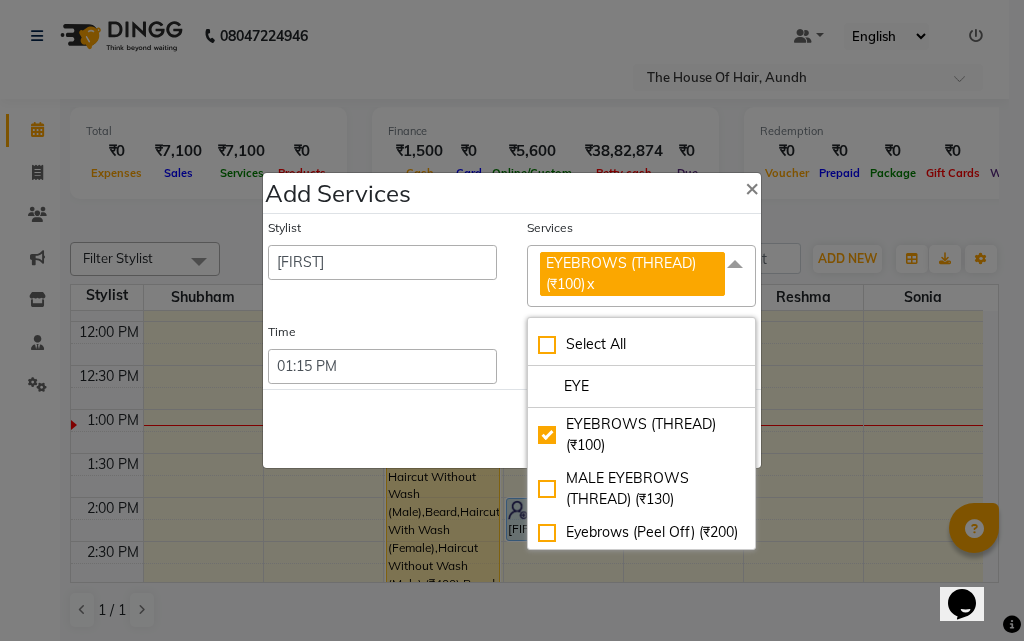 click on "Save   Cancel" 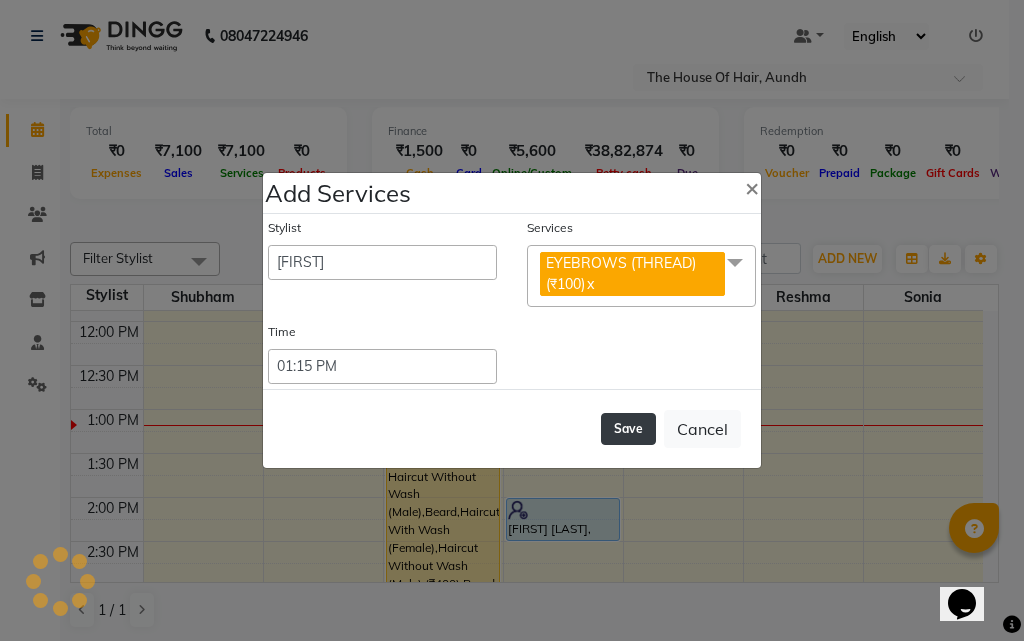 click on "Save" 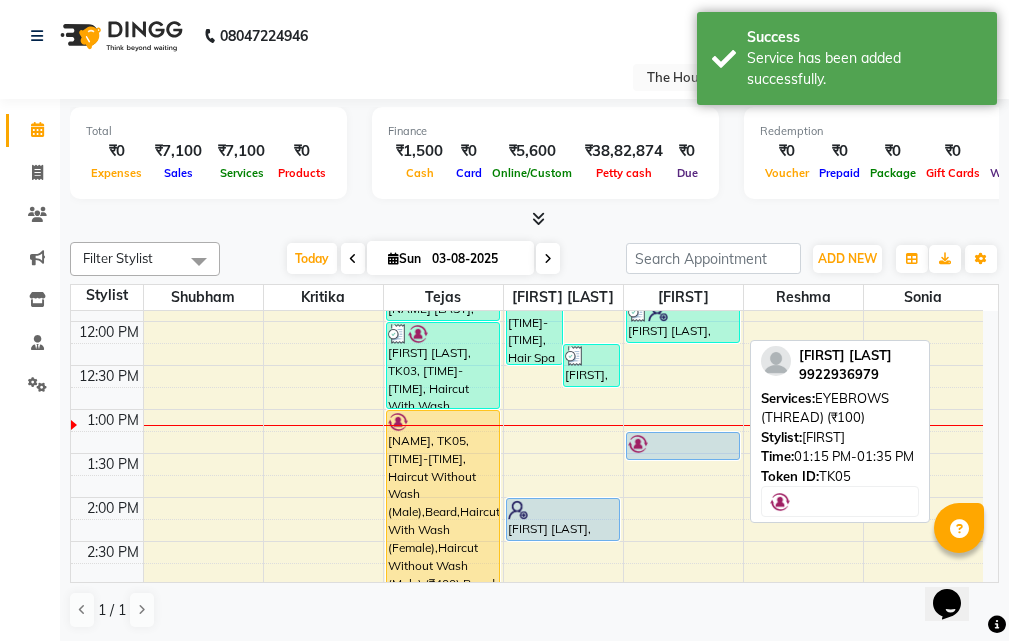 click at bounding box center (683, 444) 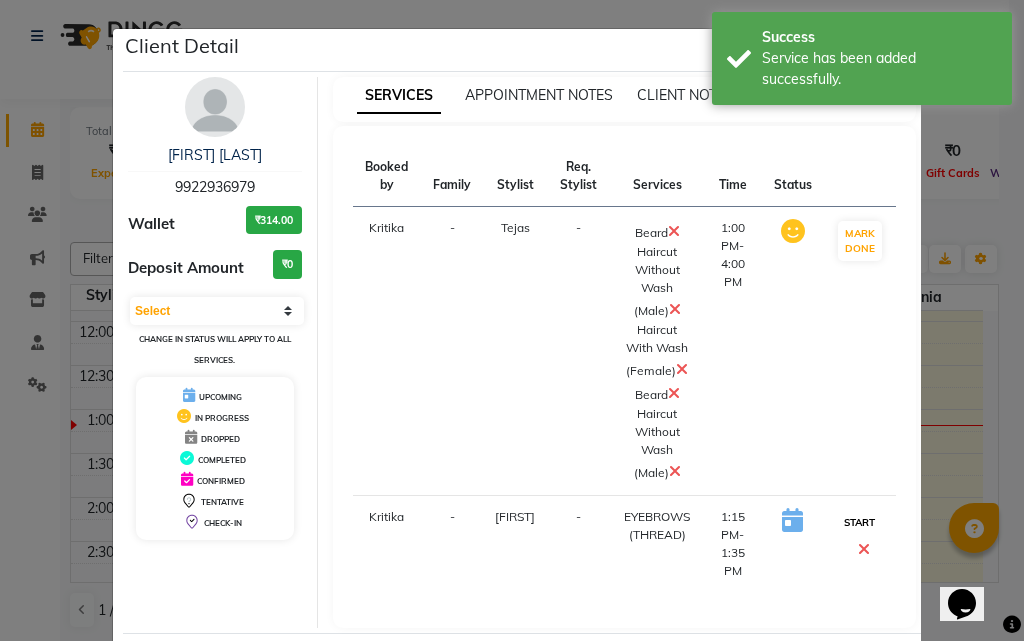 click on "START" at bounding box center [859, 522] 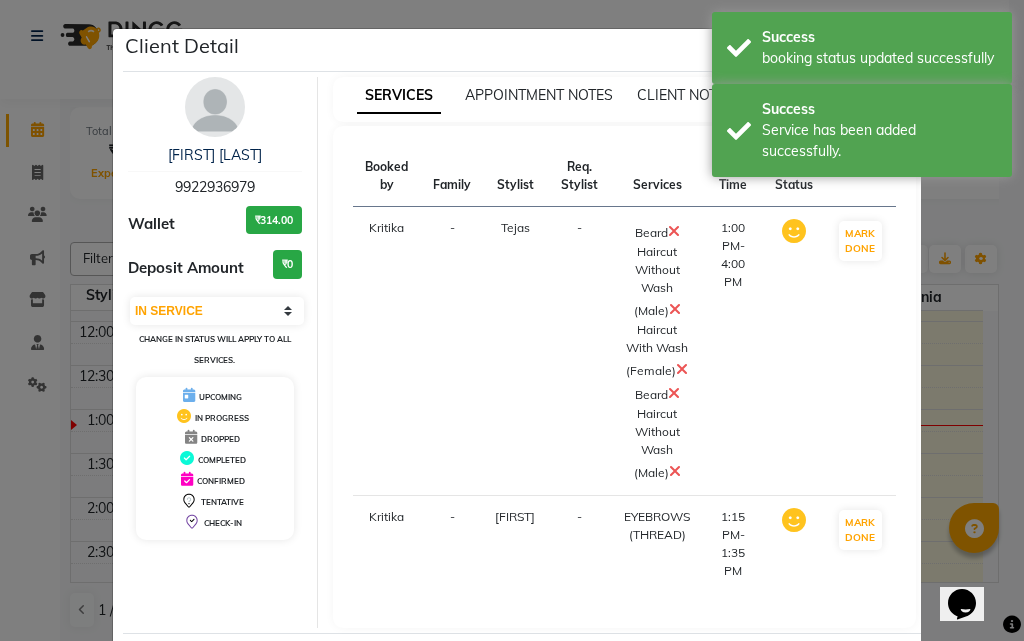 click on "Client Detail Pooja Sood 9922936979 Wallet ₹314.00 Deposit Amount ₹0 Select IN SERVICE CONFIRMED TENTATIVE CHECK IN MARK DONE DROPPED UPCOMING Change in status will apply to all services. UPCOMING IN PROGRESS DROPPED COMPLETED CONFIRMED TENTATIVE CHECK-IN SERVICES APPOINTMENT NOTES CLIENT NOTES CONSUMPTION Booked by Family Stylist Req. Stylist Services Time Status Kritika - Tejas - Beard Haircut Without Wash (Male) Haircut With Wash (Female) Beard Haircut Without Wash (Male) 1:00 PM-4:00 PM MARK DONE Mark Done And Checkout" 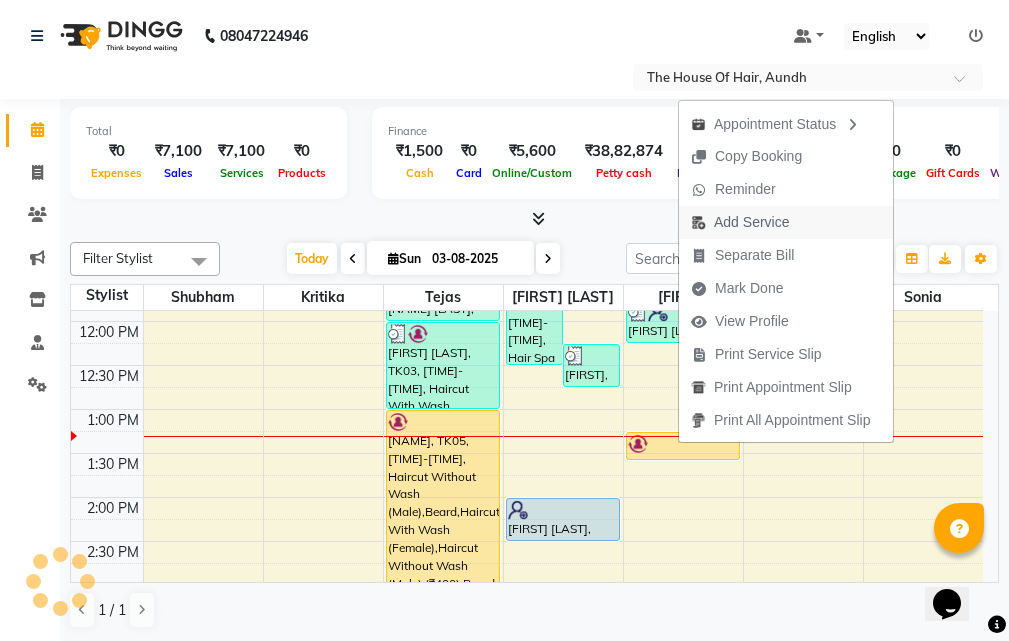 click on "Add Service" at bounding box center (751, 222) 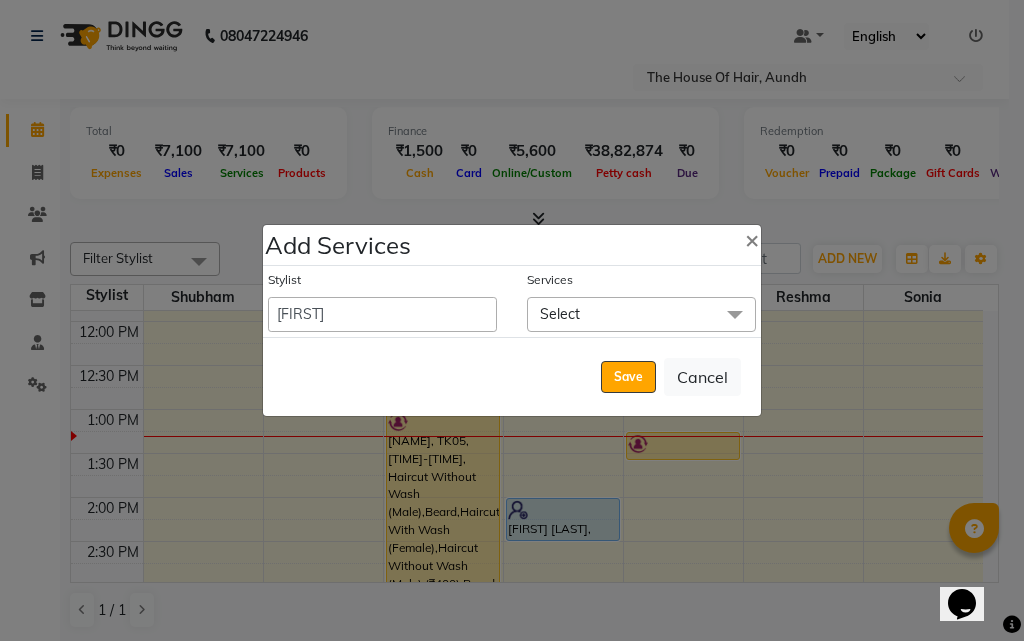 click on "Select" 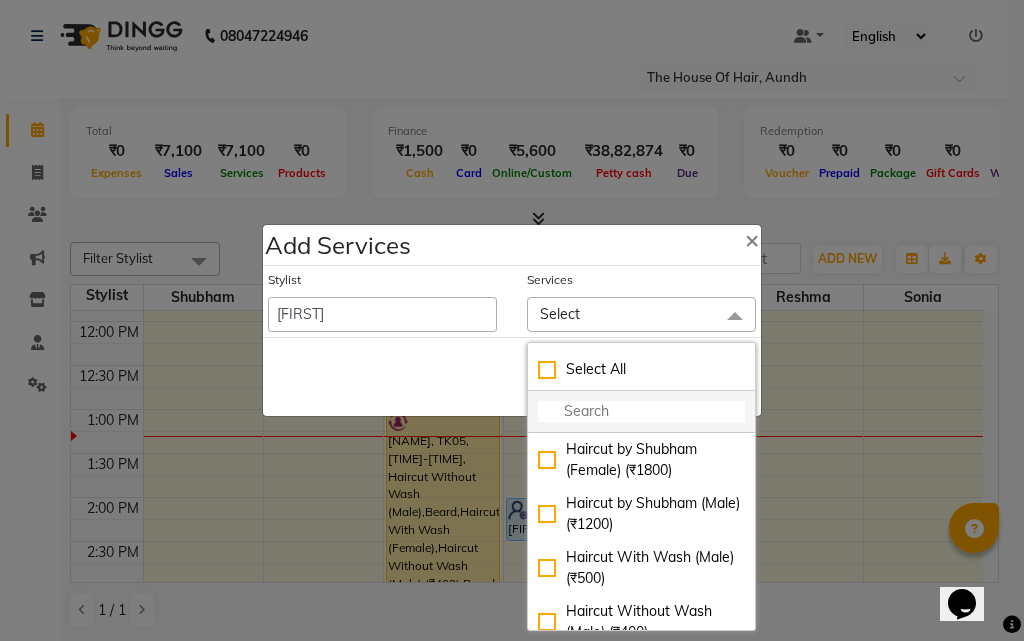 click 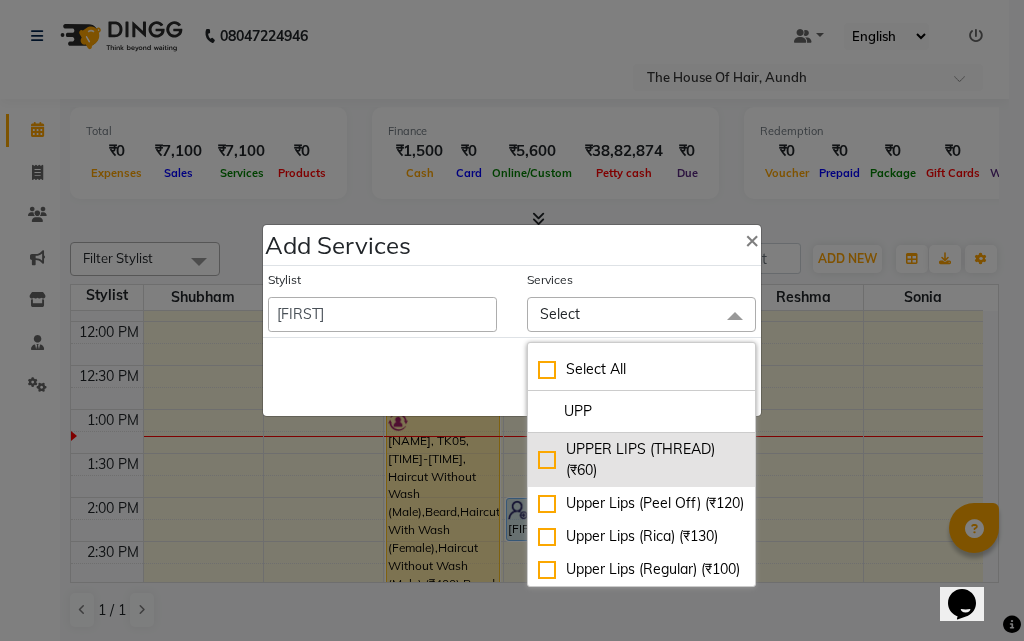 click on "UPPER LIPS (THREAD) (₹60)" 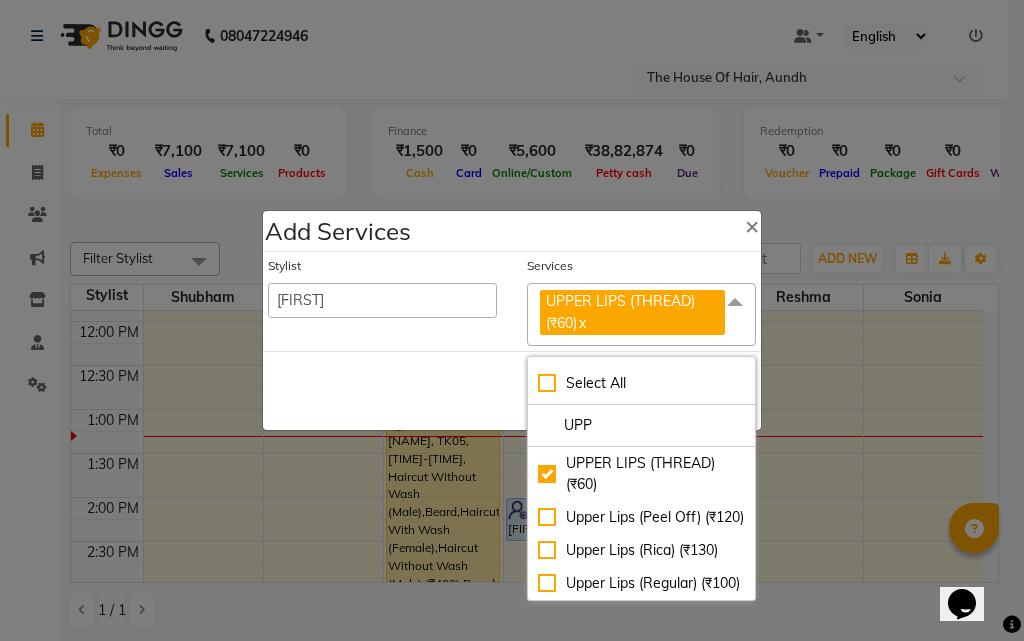 click on "Save   Cancel" 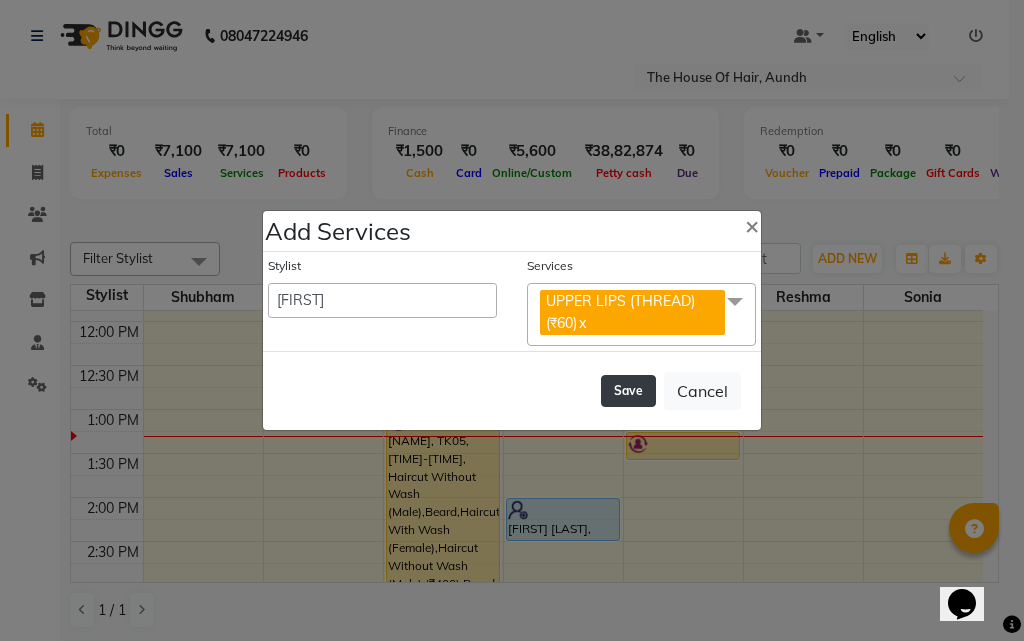 click on "Save" 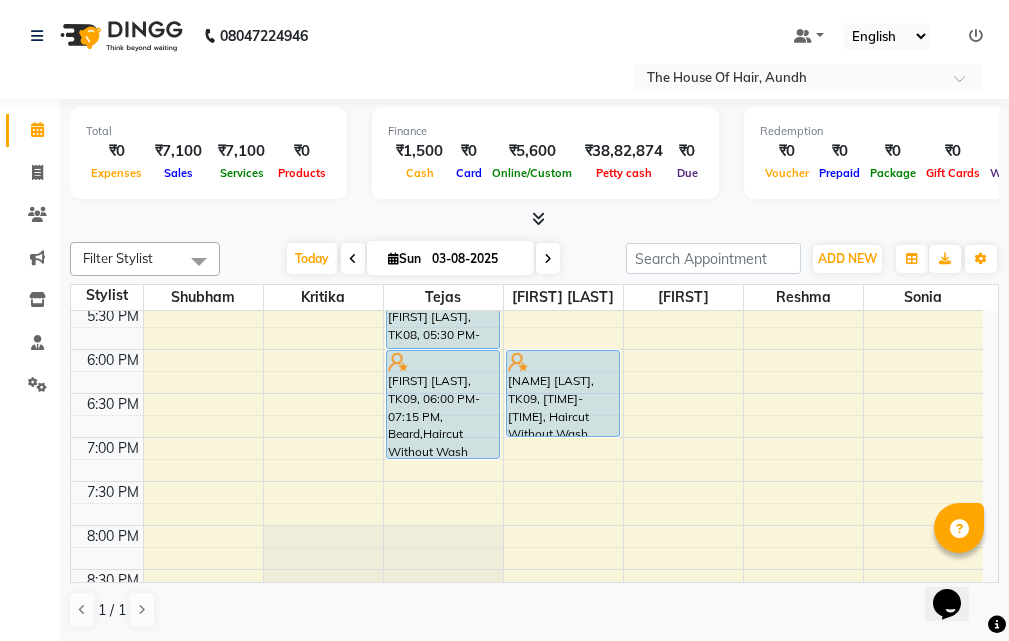 scroll, scrollTop: 941, scrollLeft: 0, axis: vertical 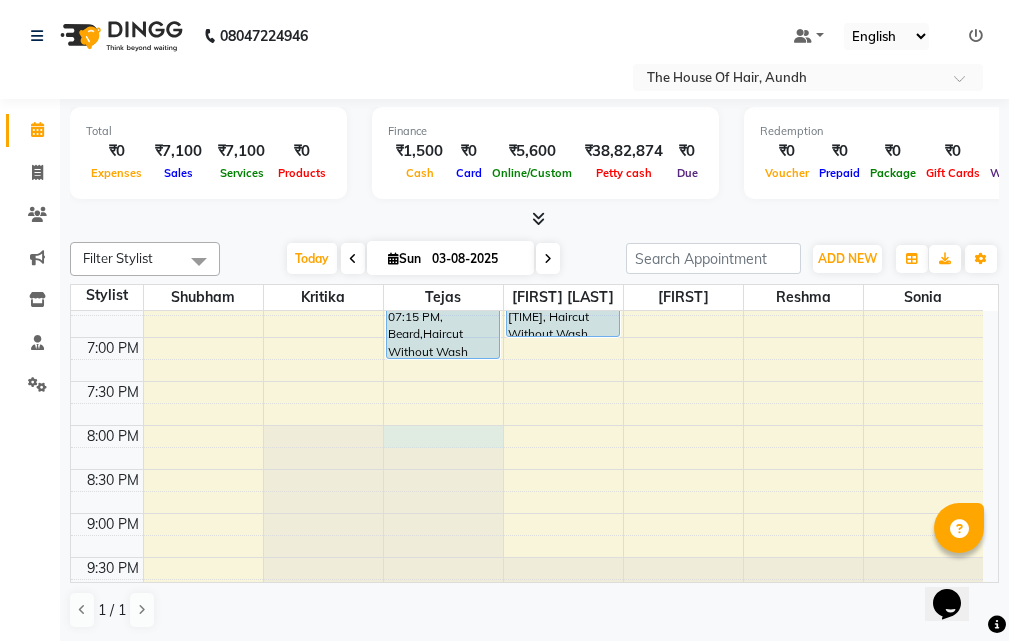 click at bounding box center (443, -630) 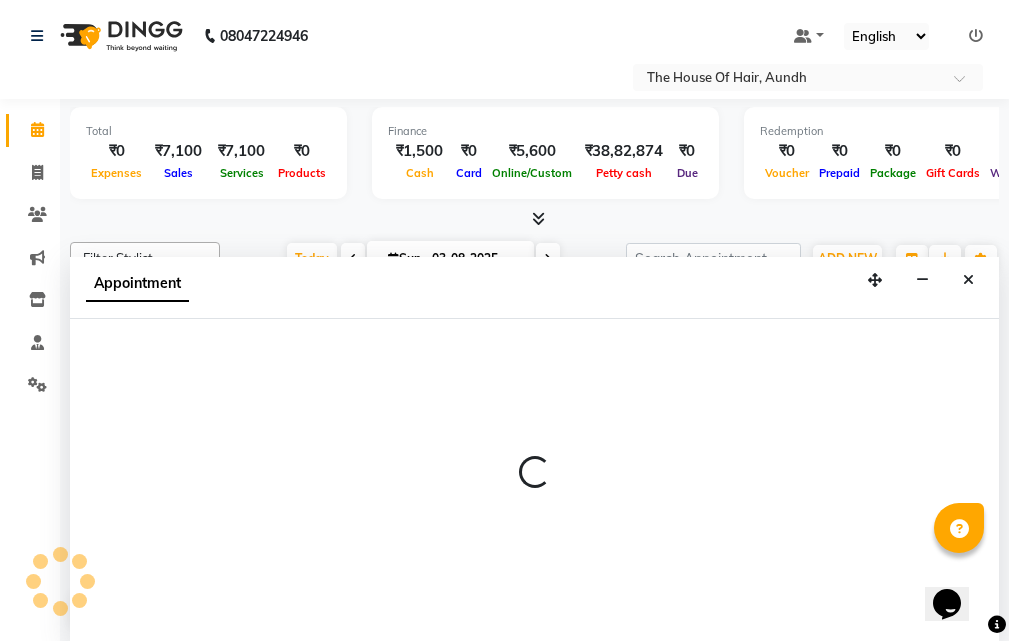 scroll, scrollTop: 1, scrollLeft: 0, axis: vertical 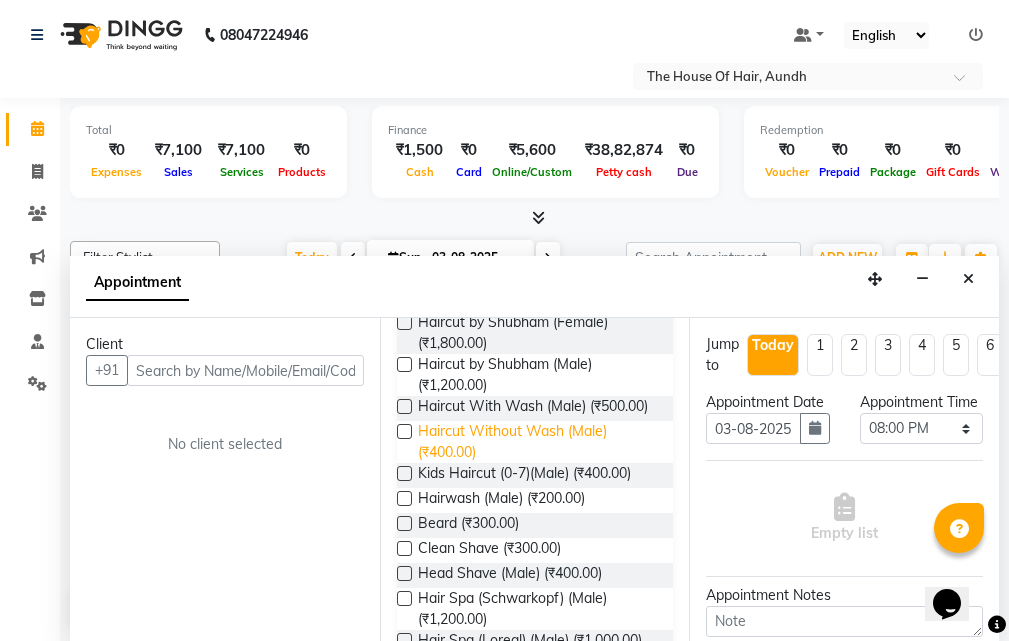click on "Haircut Without Wash (Male) (₹400.00)" at bounding box center [538, 442] 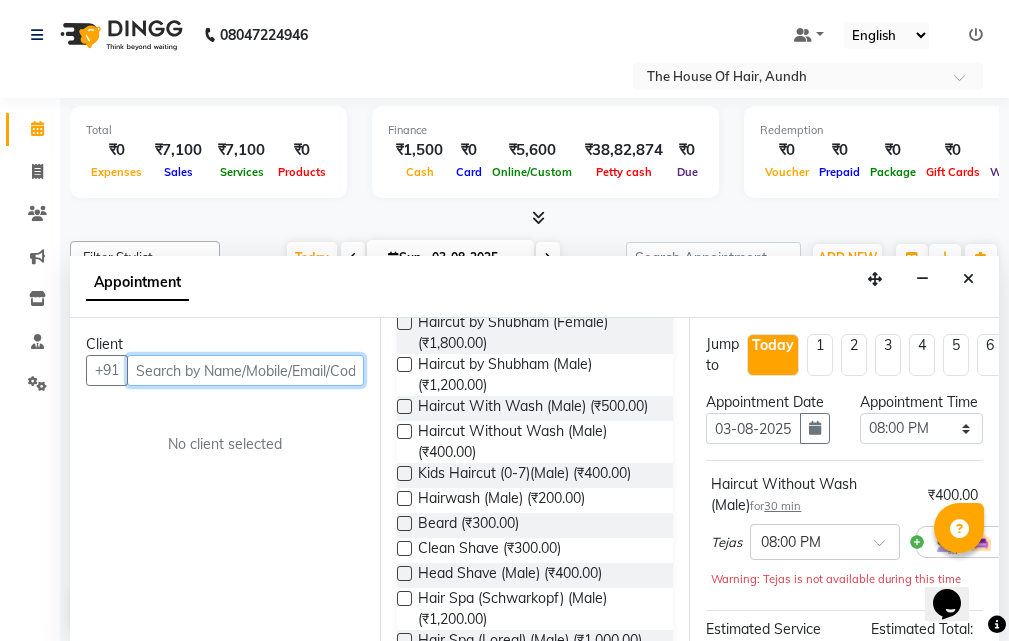 click at bounding box center (245, 370) 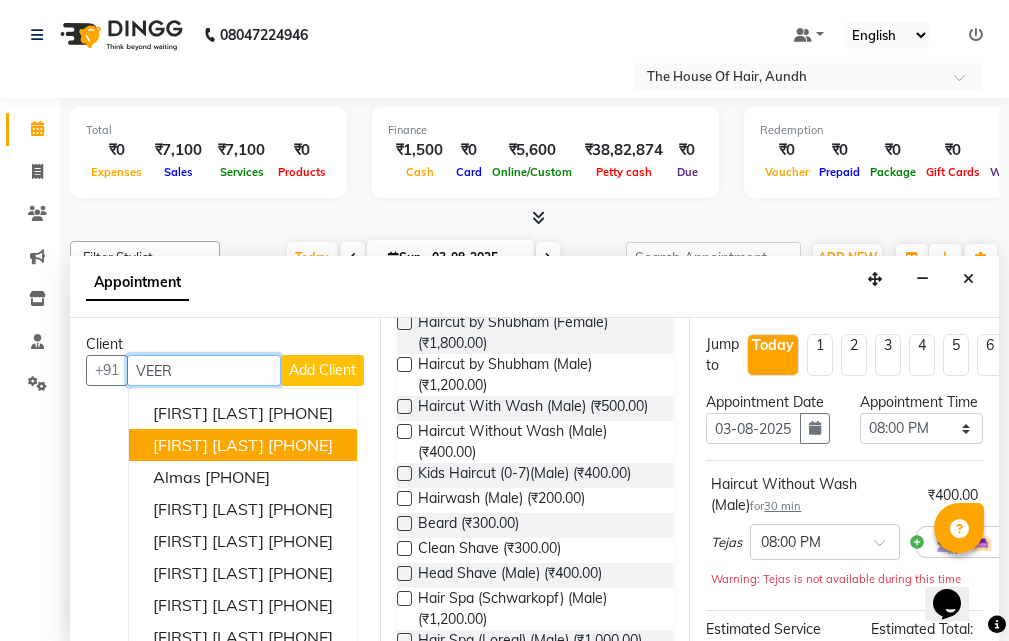 click on "[PHONE]" at bounding box center [300, 445] 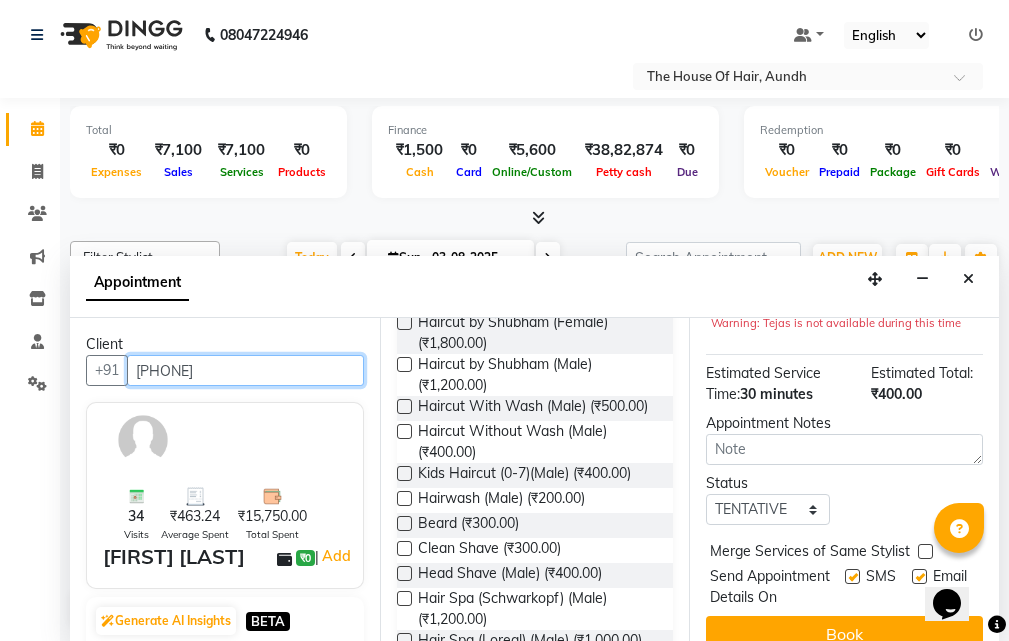 scroll, scrollTop: 300, scrollLeft: 0, axis: vertical 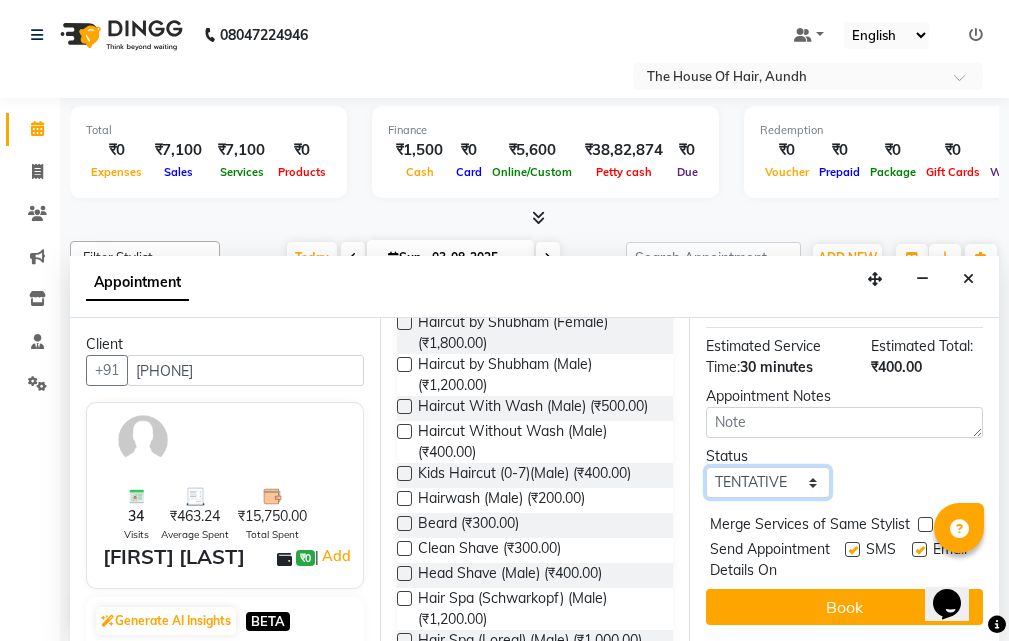 click on "Select TENTATIVE CONFIRM CHECK-IN UPCOMING" at bounding box center (767, 482) 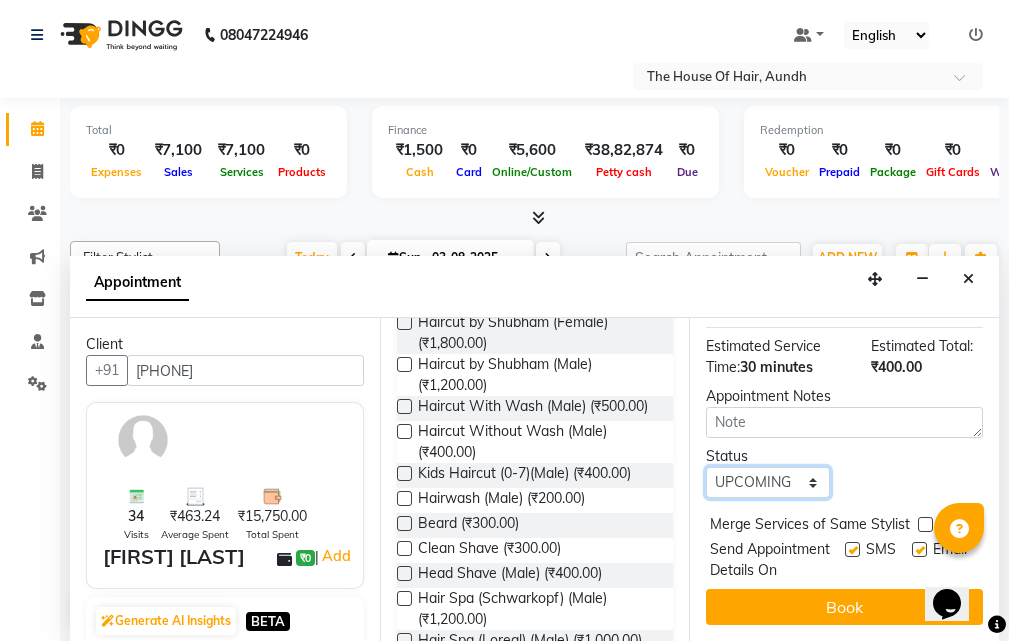 click on "Select TENTATIVE CONFIRM CHECK-IN UPCOMING" at bounding box center (767, 482) 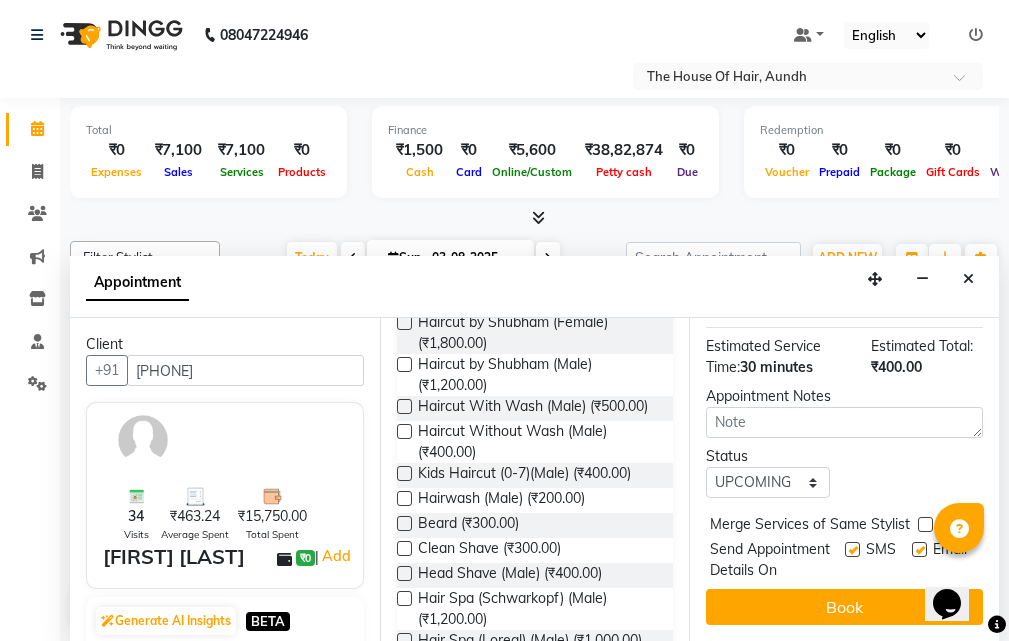 click at bounding box center [925, 524] 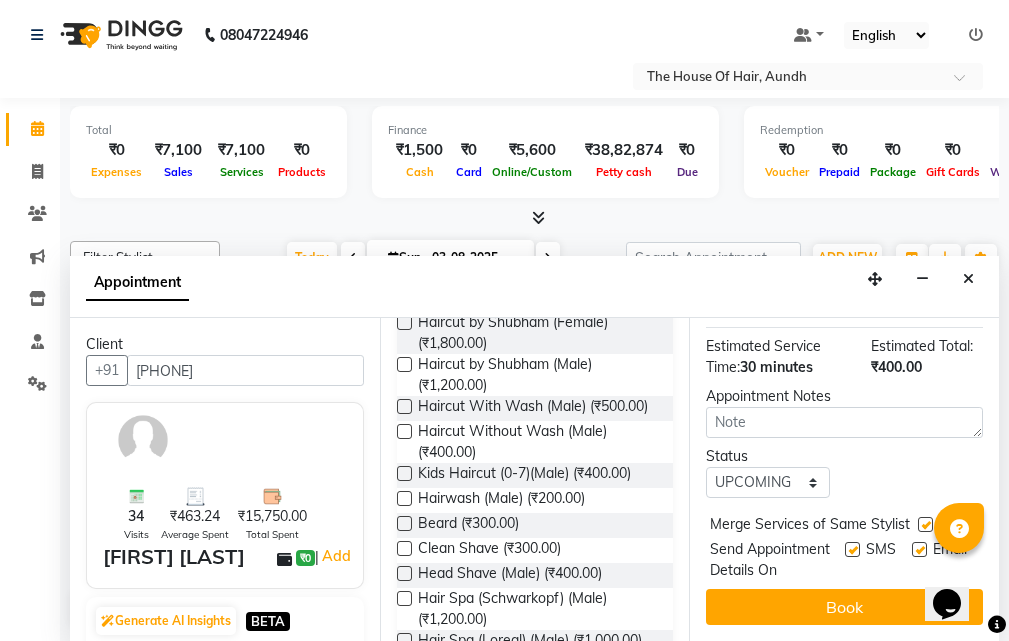 scroll, scrollTop: 340, scrollLeft: 0, axis: vertical 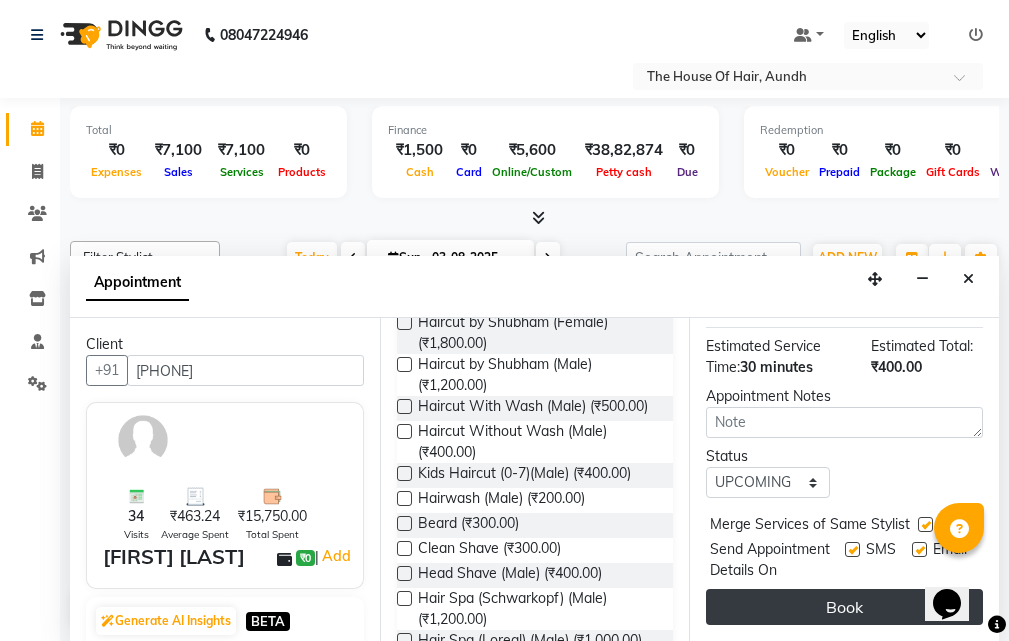 click on "Book" at bounding box center (844, 607) 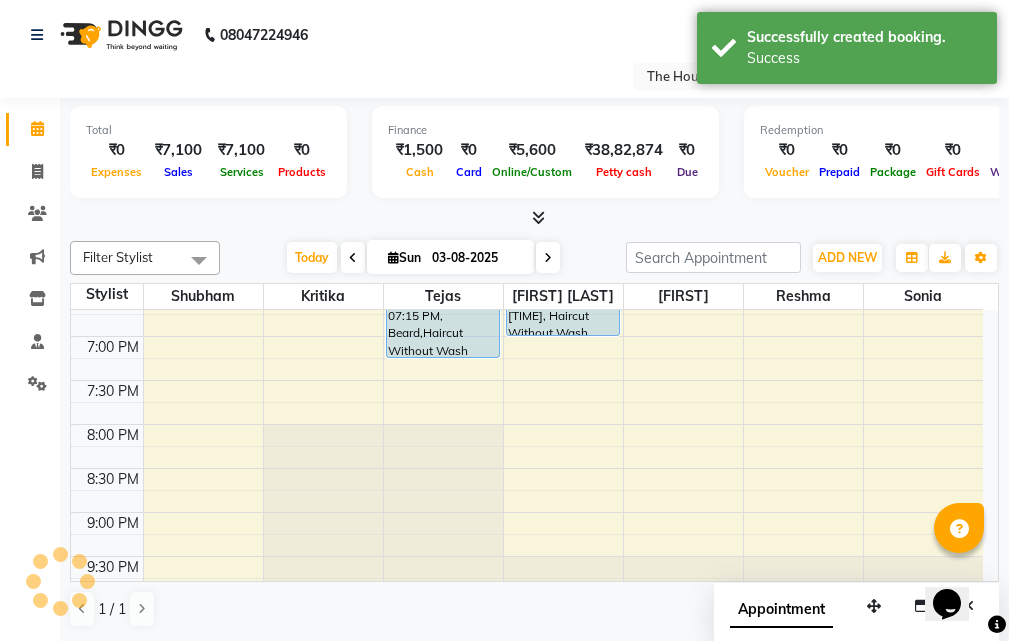 scroll, scrollTop: 0, scrollLeft: 0, axis: both 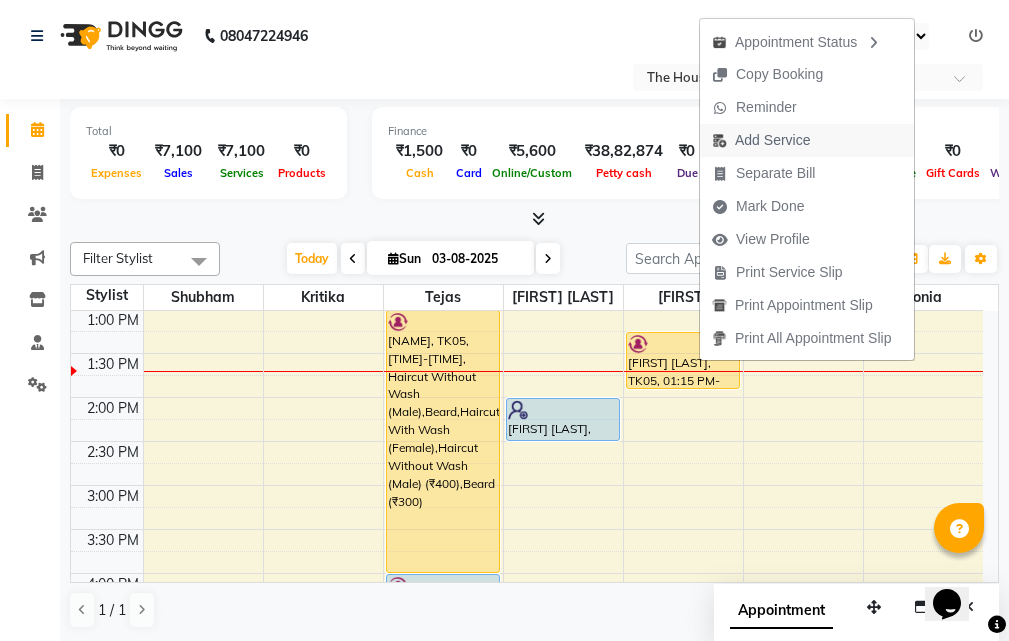 click on "Add Service" at bounding box center [772, 140] 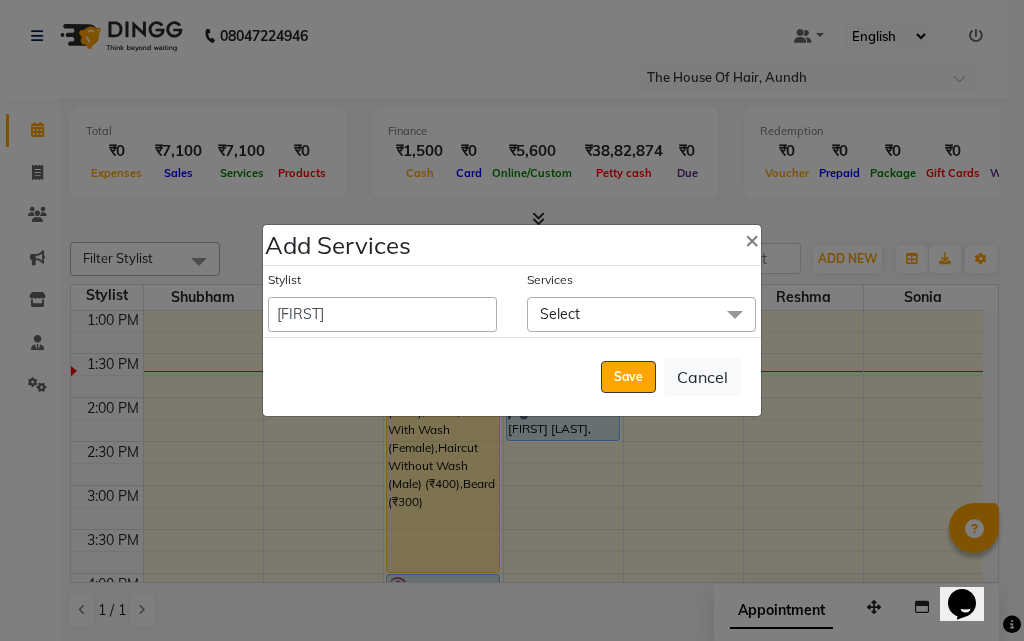 click on "Select" 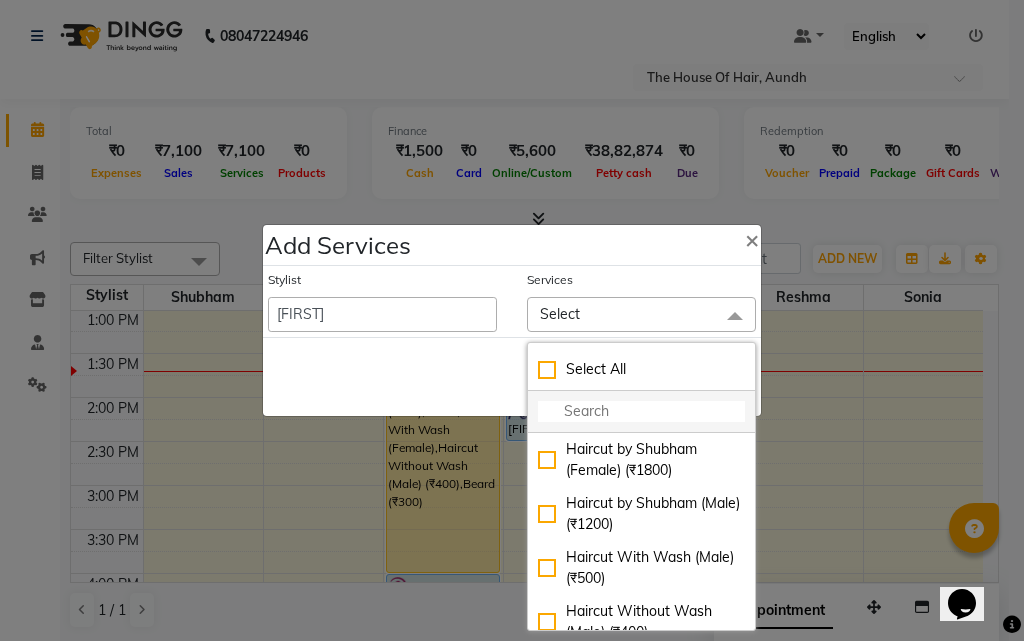 click 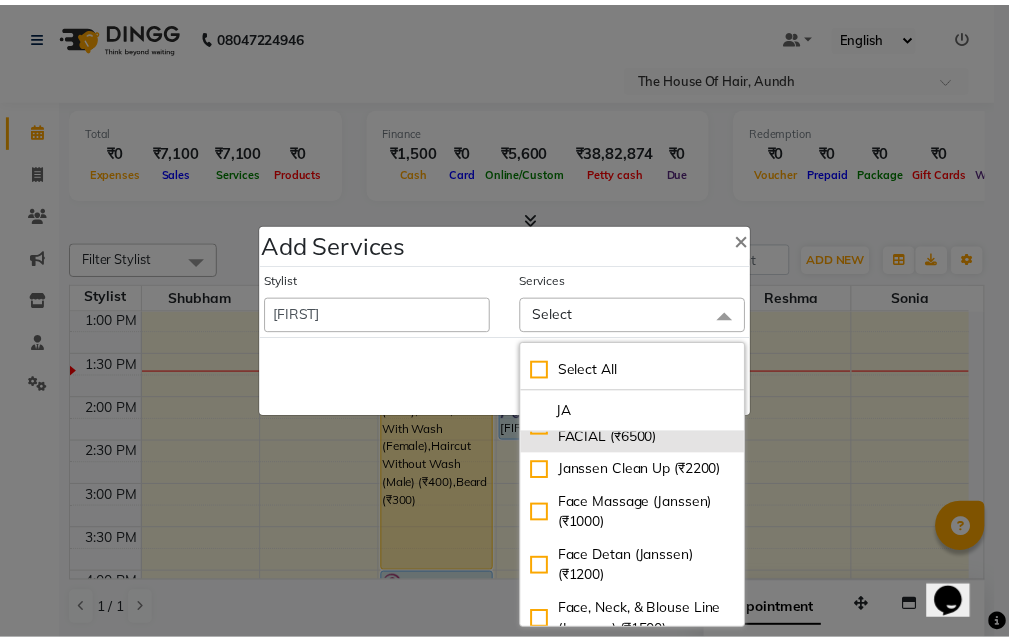 scroll, scrollTop: 100, scrollLeft: 0, axis: vertical 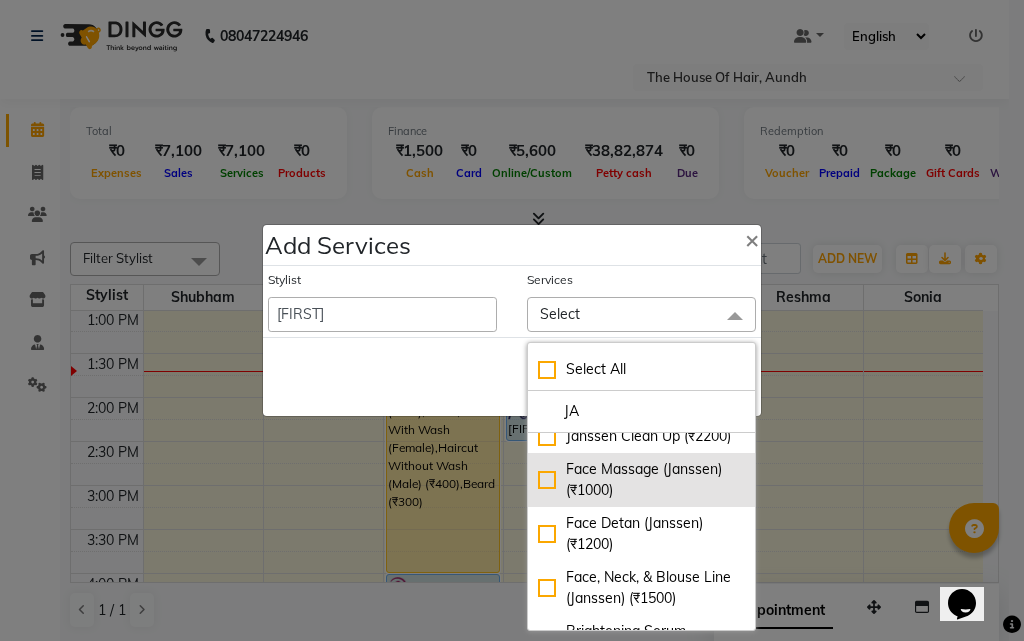 click on "Face Massage (Janssen) (₹1000)" 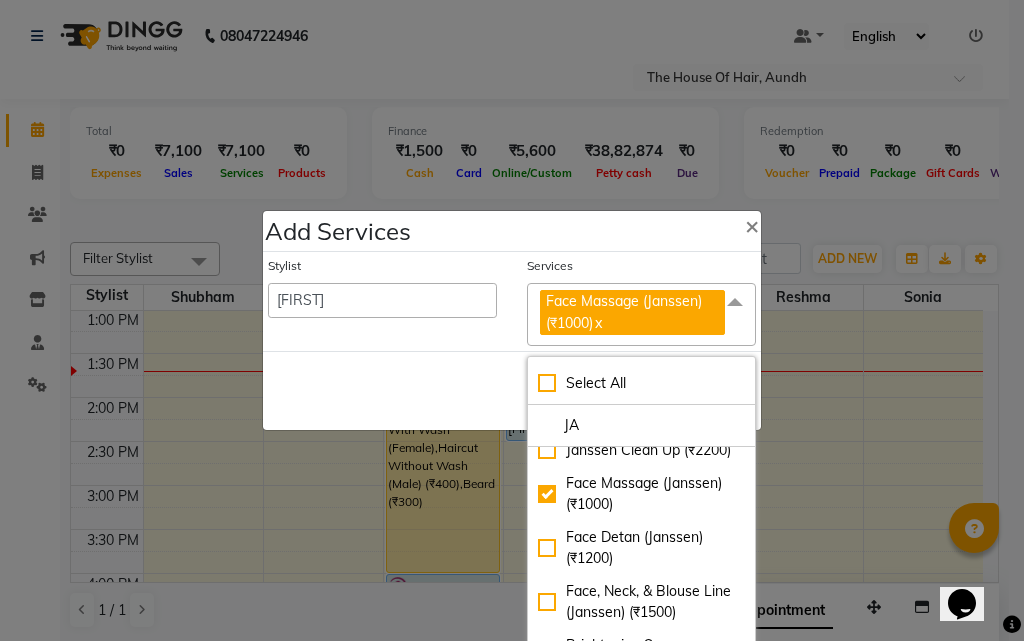 click on "Save   Cancel" 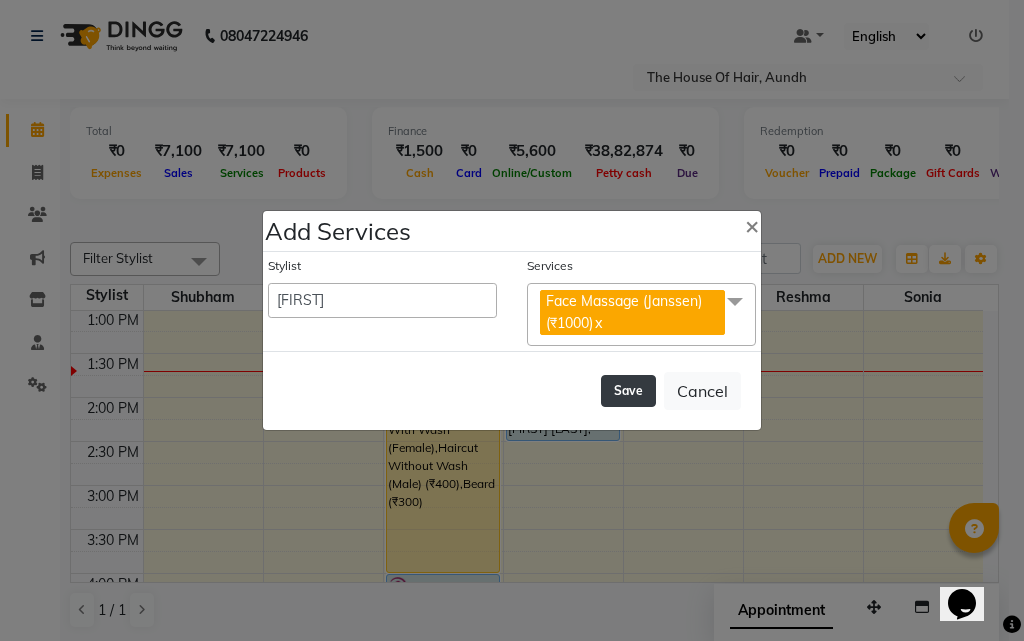 click on "Save" 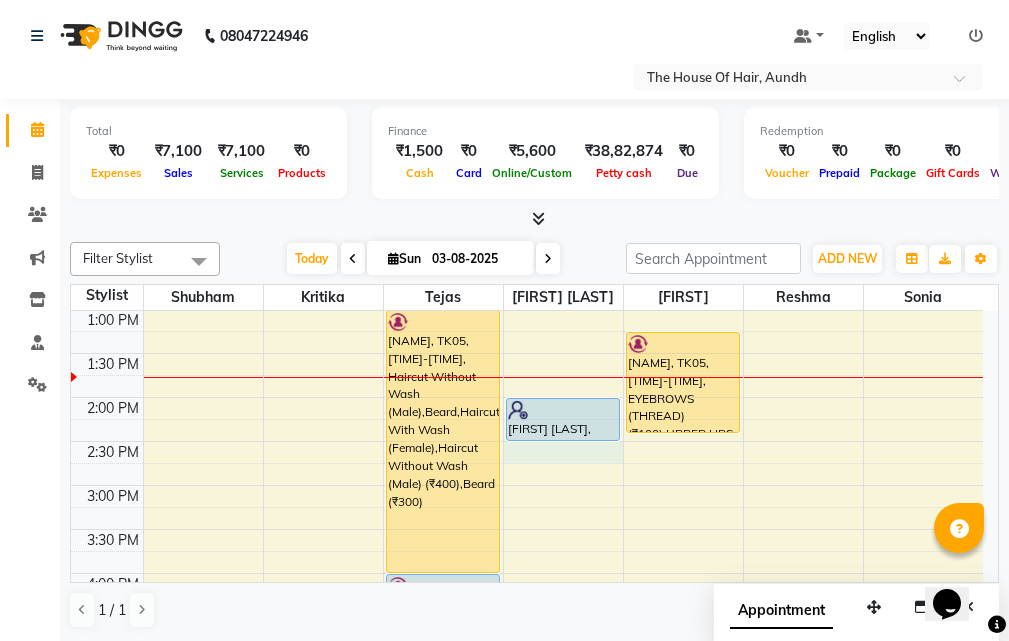 click on "[TIME] [TIME] [TIME] [TIME] [TIME] [TIME] [TIME] [TIME] [TIME] [TIME] [TIME] [TIME] [TIME] [TIME] [TIME] [TIME] [TIME] [TIME] [TIME] [TIME] [TIME] [TIME] [TIME] [TIME] [TIME] [TIME] [TIME] [TIME] [FIRST], TK02, [TIME]-[TIME], Clean Shave ,Ammonia Free Global Color (Male) [FIRST] [LAST], TK04, [TIME]-[TIME], Haircut Without Wash (Male),Beard [FIRST] [LAST], TK11, [TIME]-[TIME], Beard [FIRST] [LAST], TK03, [TIME]-[TIME], Haircut With Wash (Male),Beard [FIRST] [LAST], TK05, [TIME]-[TIME], Haircut Without Wash (Male),Beard,Haircut With Wash (Female),Haircut Without Wash (Male) (₹400),Beard (₹300) [FIRST] [LAST], TK06, [TIME]-[TIME], Haircut Without Wash (Male),Beard [FIRST] [LAST], TK08, [TIME]-[TIME], Haircut With Wash (Male) [FIRST] [LAST], TK09, [TIME]-[TIME], Beard,Haircut Without Wash (Male),Ammonia Free Global Color (Male) [FIRST] [LAST], TK13, [TIME]-[TIME], Haircut Without Wash (Male)" at bounding box center [527, 485] 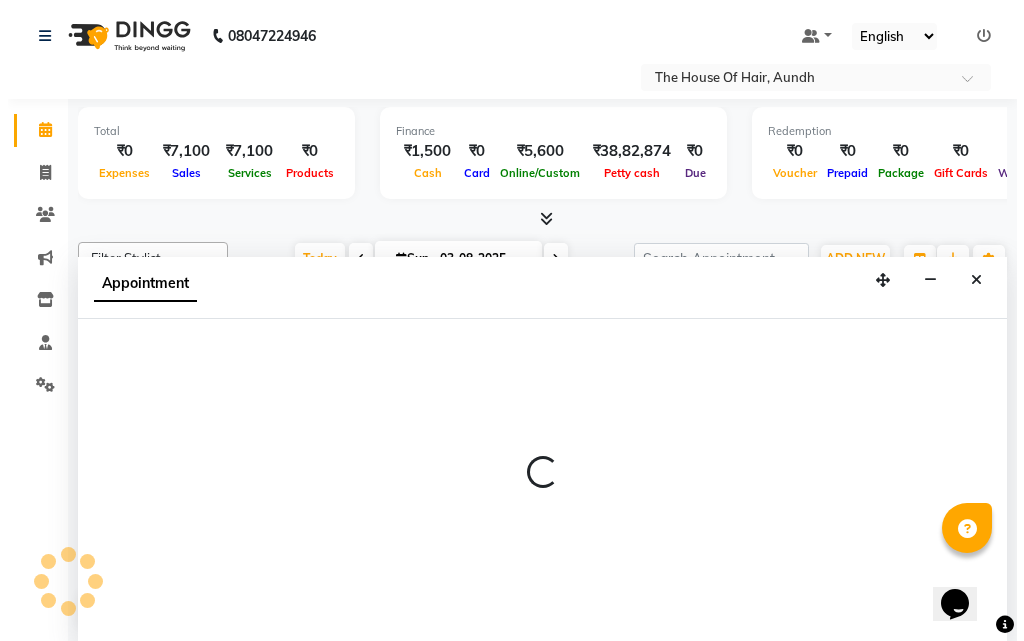 scroll, scrollTop: 1, scrollLeft: 0, axis: vertical 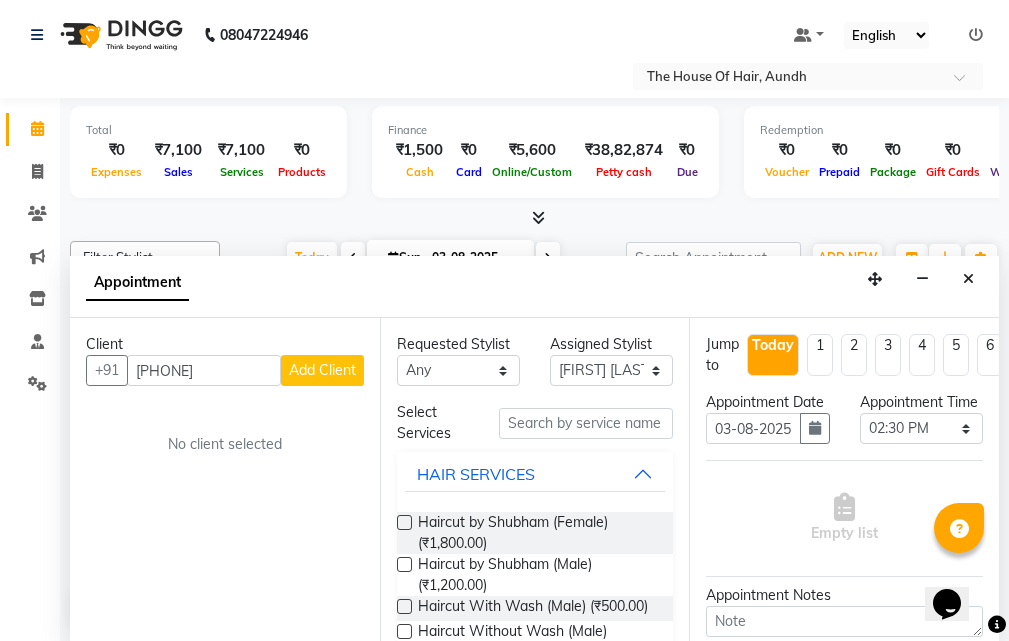click on "Add Client" at bounding box center (322, 370) 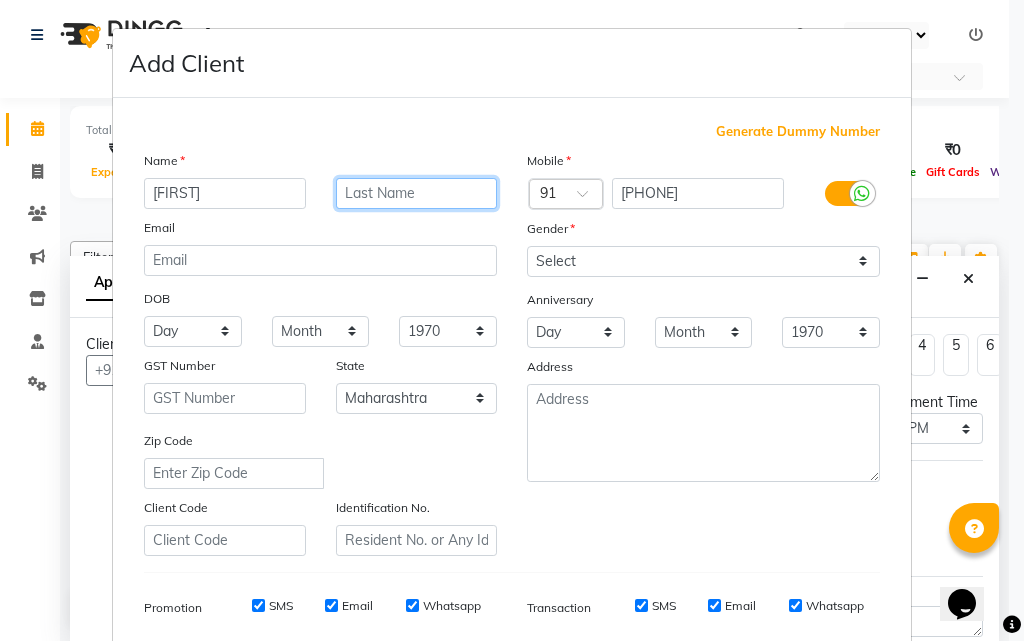 click at bounding box center [417, 193] 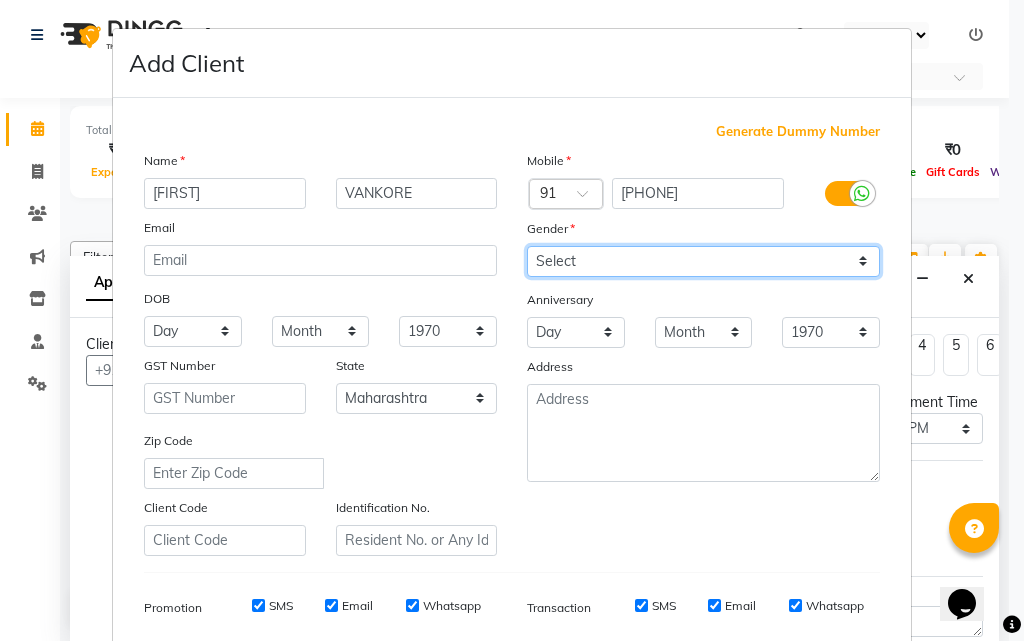 click on "Select Male Female Other Prefer Not To Say" at bounding box center [703, 261] 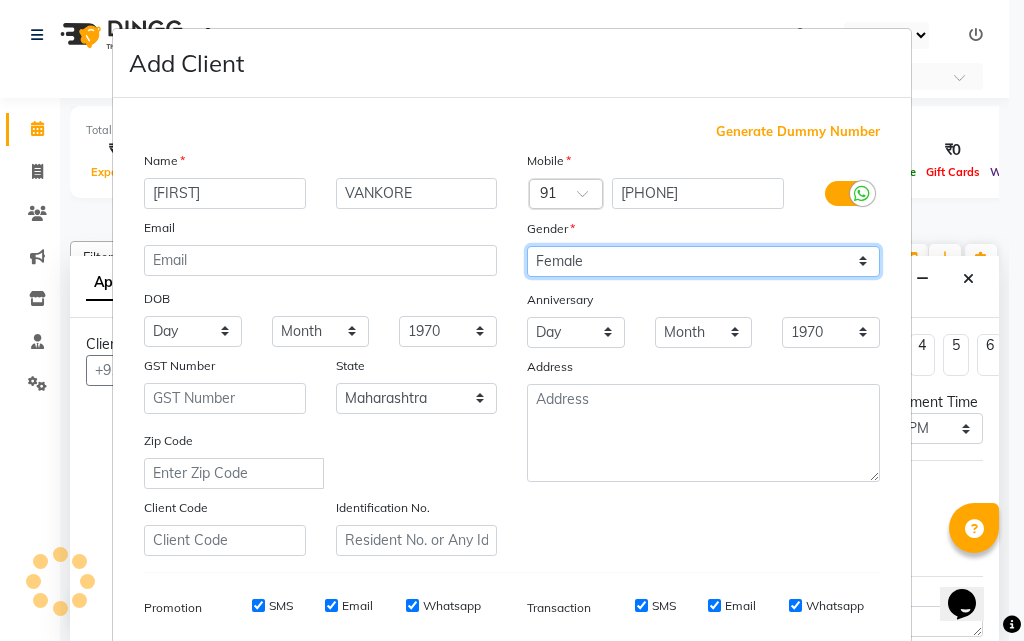 click on "Select Male Female Other Prefer Not To Say" at bounding box center [703, 261] 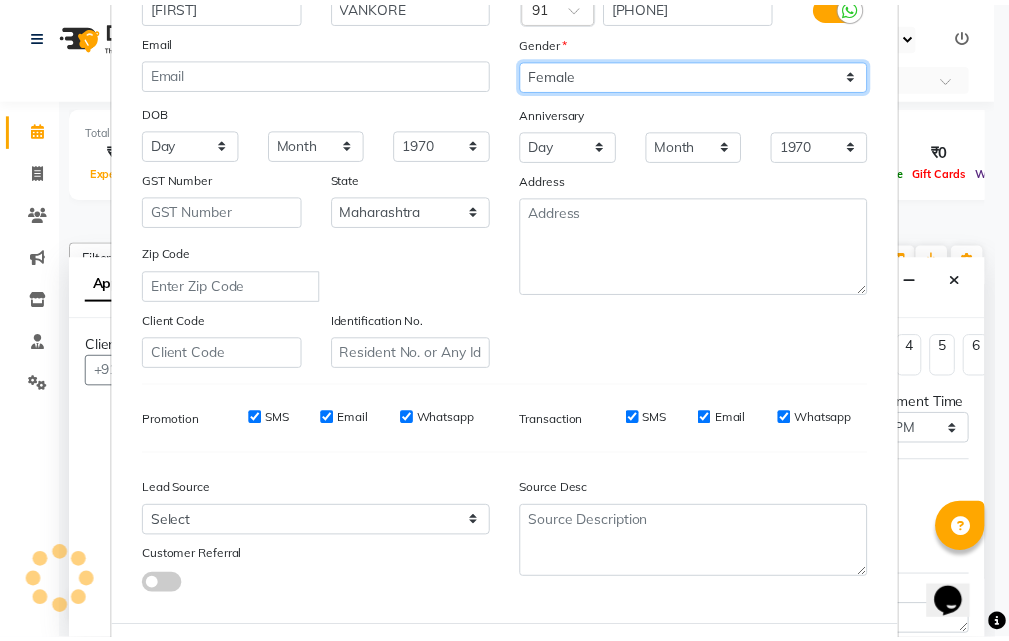 scroll, scrollTop: 282, scrollLeft: 0, axis: vertical 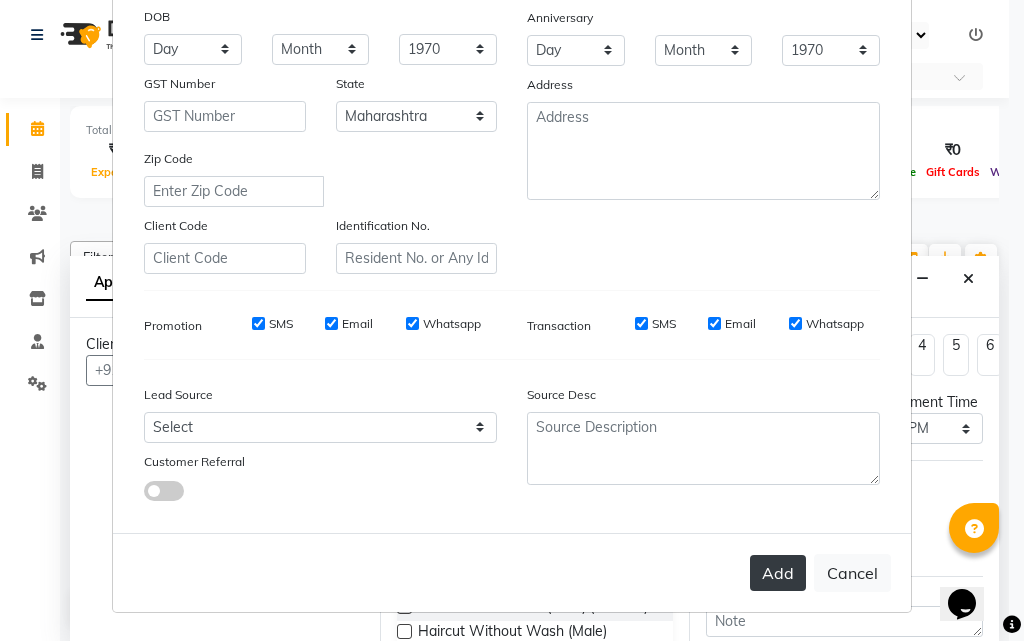 click on "Add" at bounding box center (778, 573) 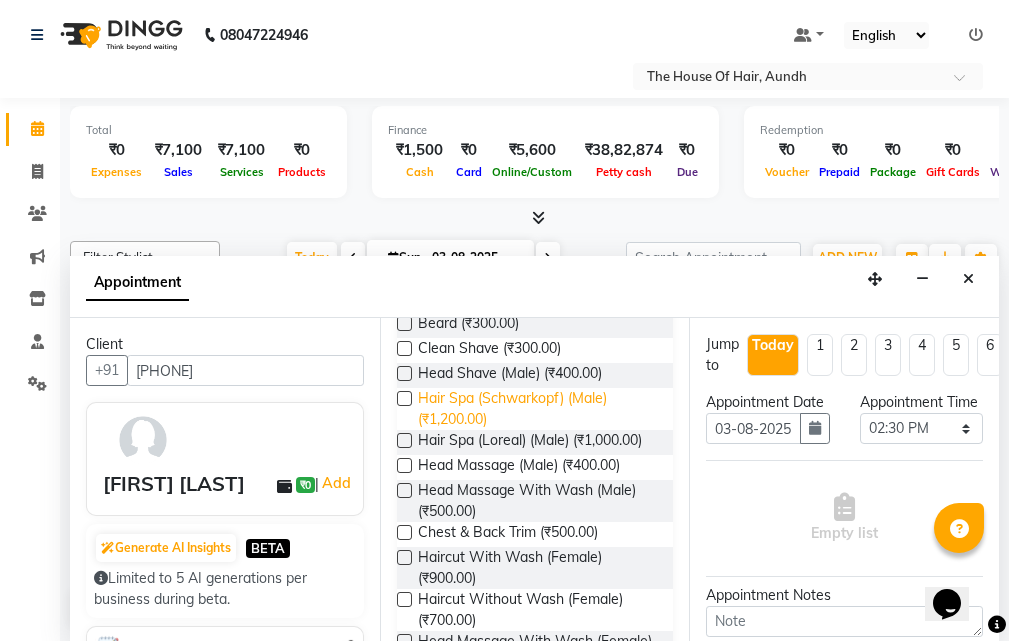 scroll, scrollTop: 500, scrollLeft: 0, axis: vertical 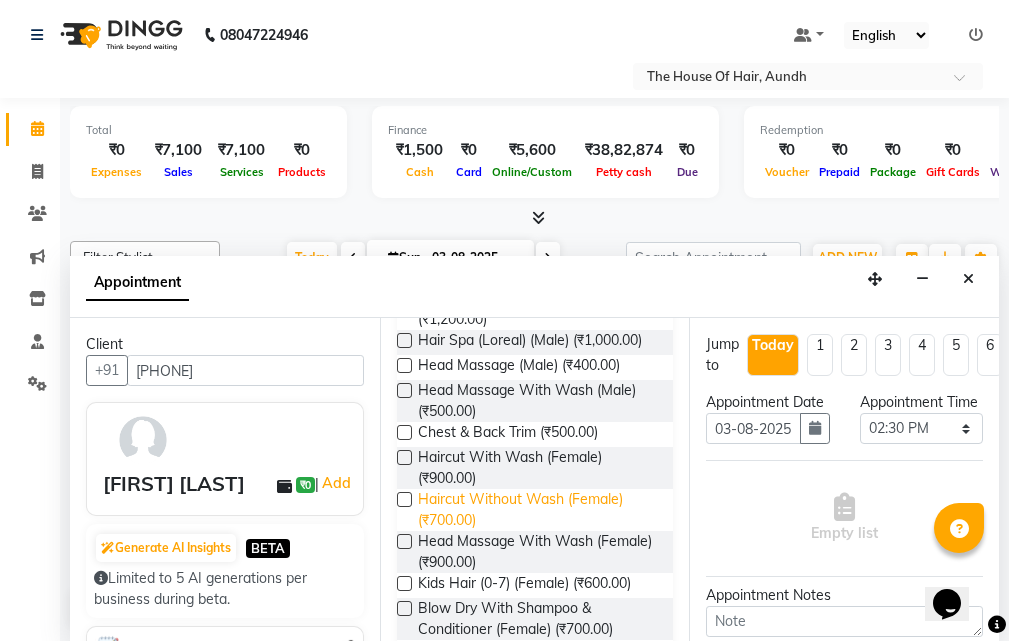 click on "Haircut Without Wash (Female) (₹700.00)" at bounding box center (538, 510) 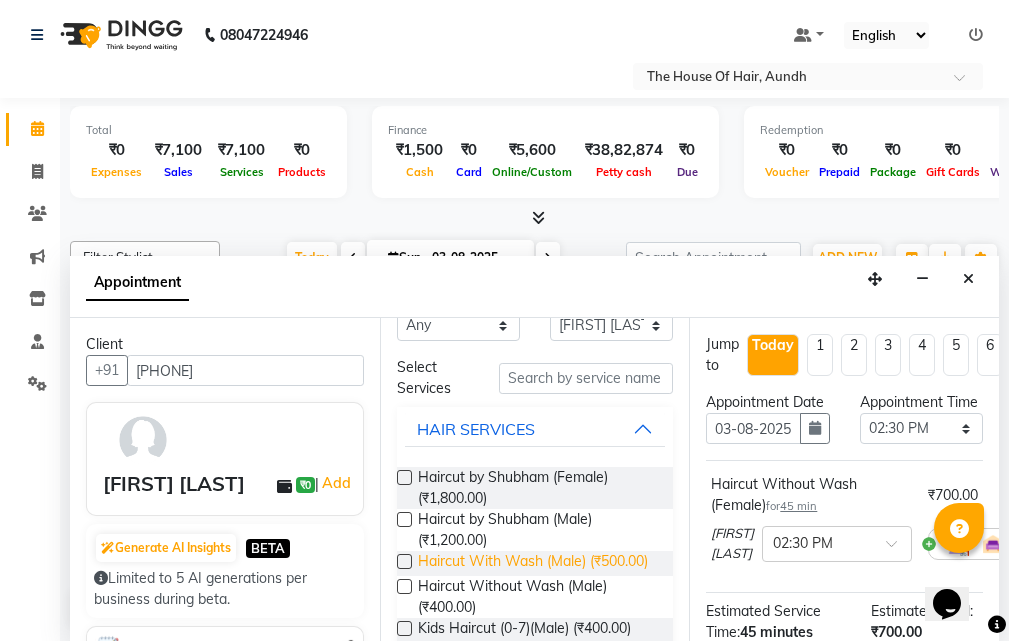 scroll, scrollTop: 0, scrollLeft: 0, axis: both 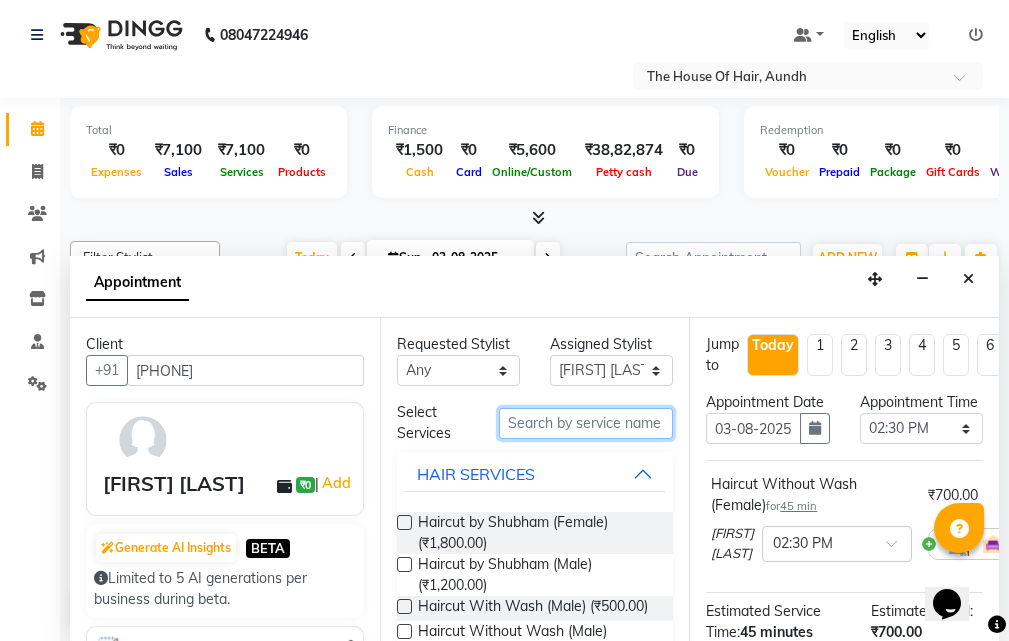 click at bounding box center [586, 423] 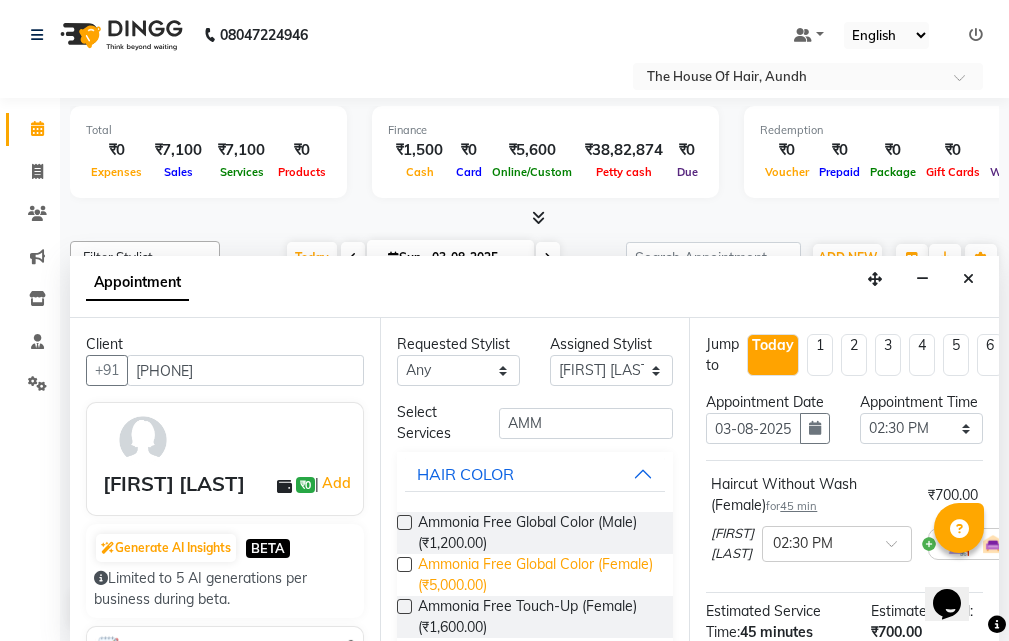 click on "Ammonia Free Global Color (Female) (₹5,000.00)" at bounding box center (538, 575) 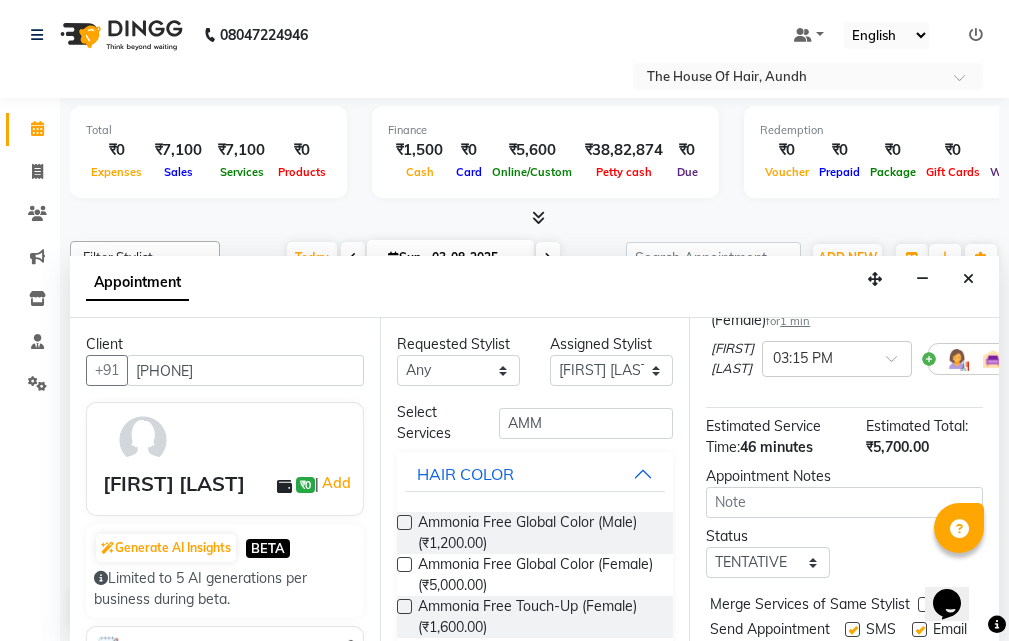 scroll, scrollTop: 400, scrollLeft: 0, axis: vertical 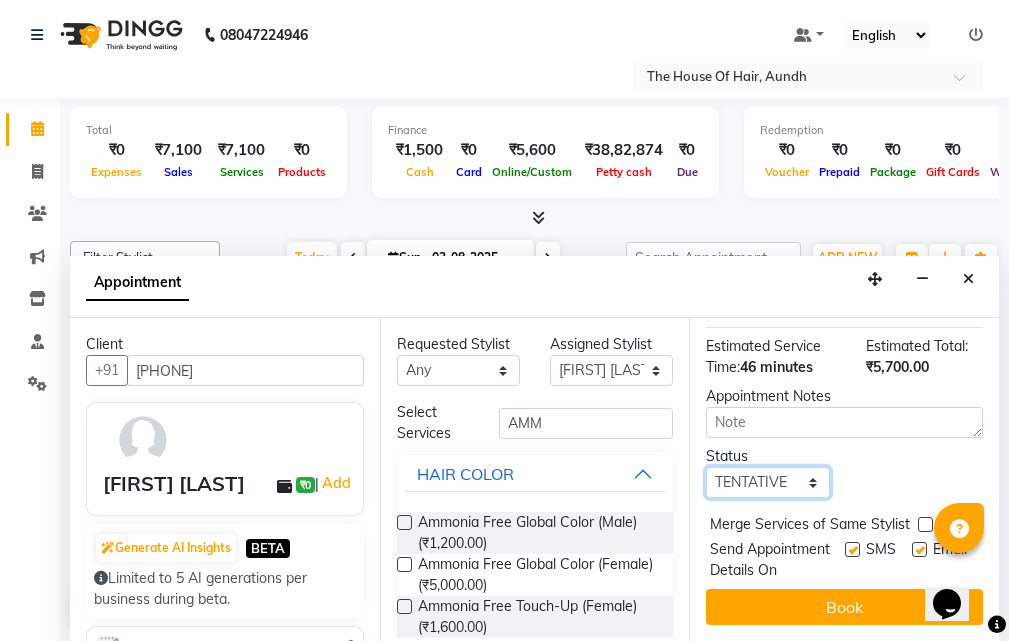 click on "Select TENTATIVE CONFIRM CHECK-IN UPCOMING" at bounding box center (767, 482) 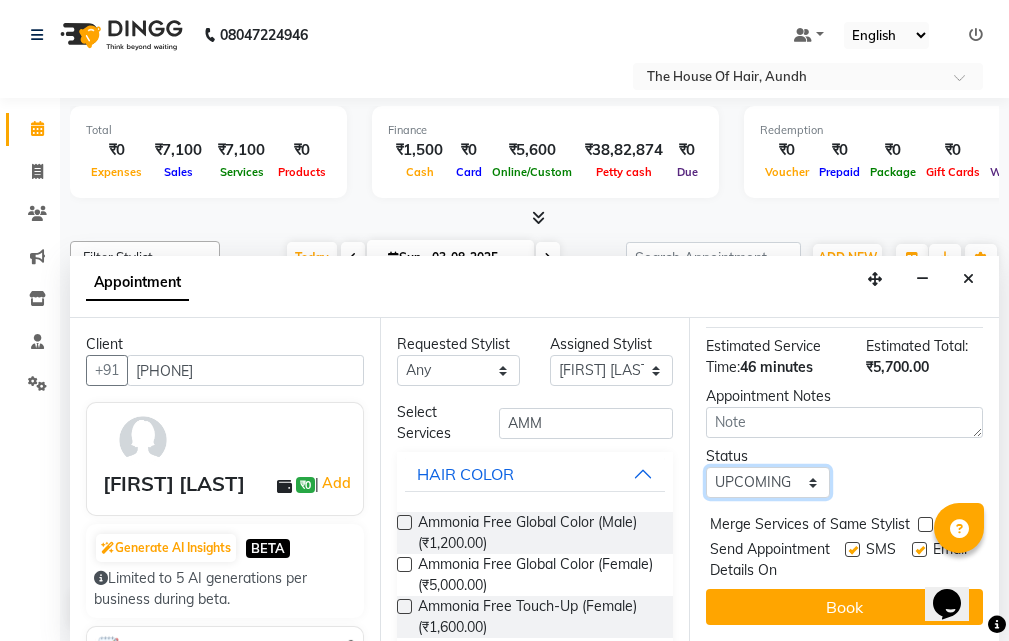 click on "Select TENTATIVE CONFIRM CHECK-IN UPCOMING" at bounding box center [767, 482] 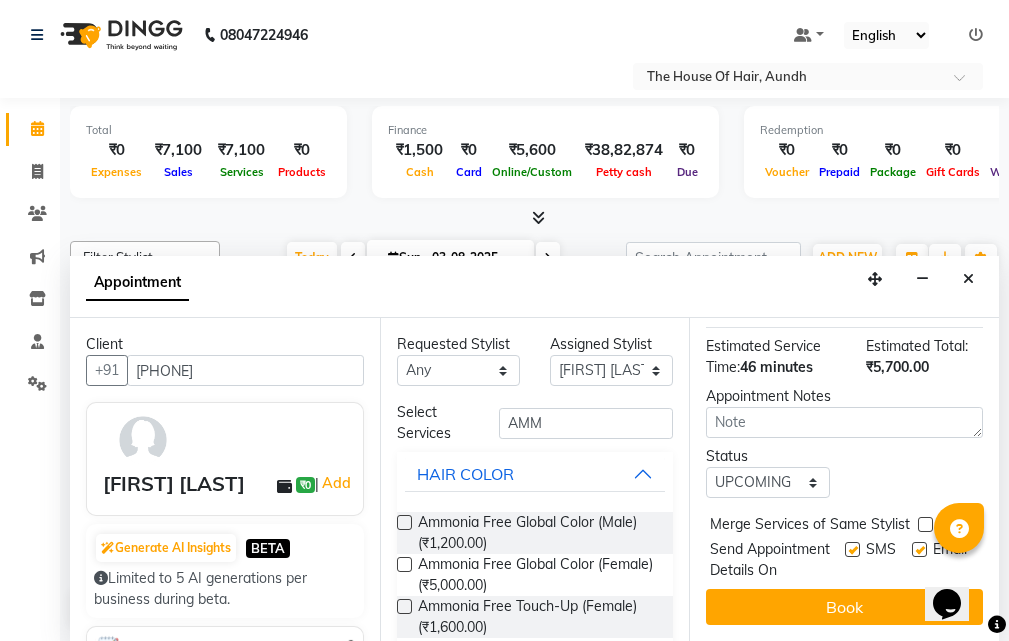click at bounding box center (925, 524) 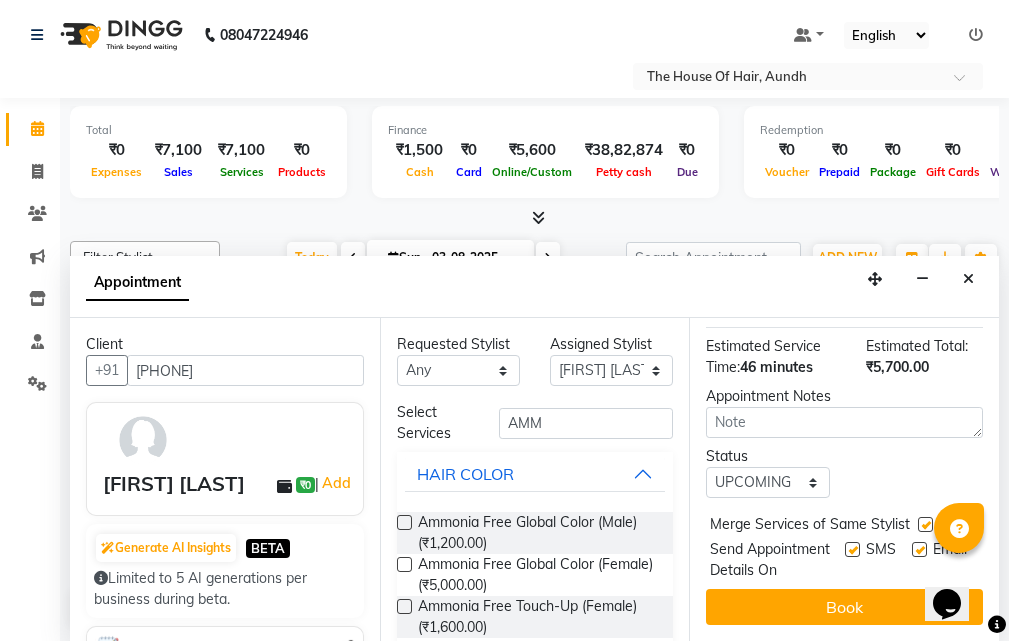 scroll, scrollTop: 437, scrollLeft: 0, axis: vertical 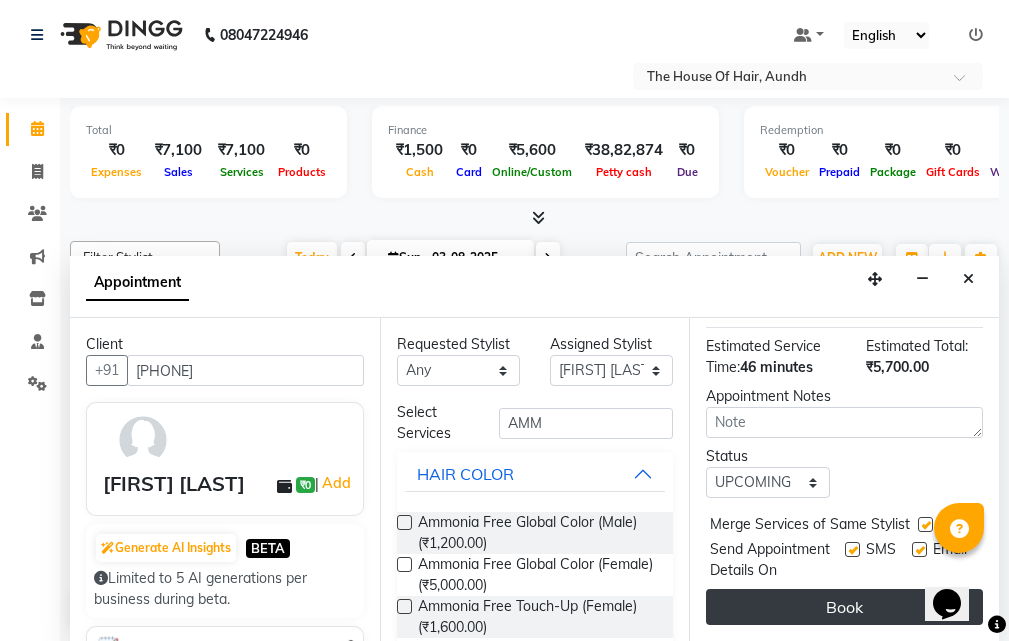 click on "Book" at bounding box center [844, 607] 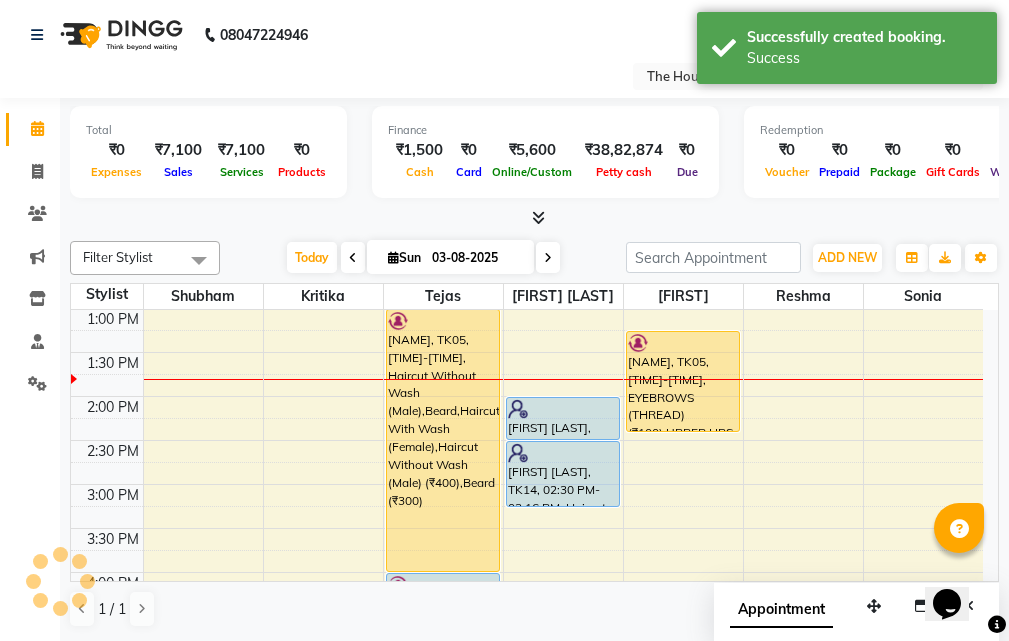 scroll, scrollTop: 0, scrollLeft: 0, axis: both 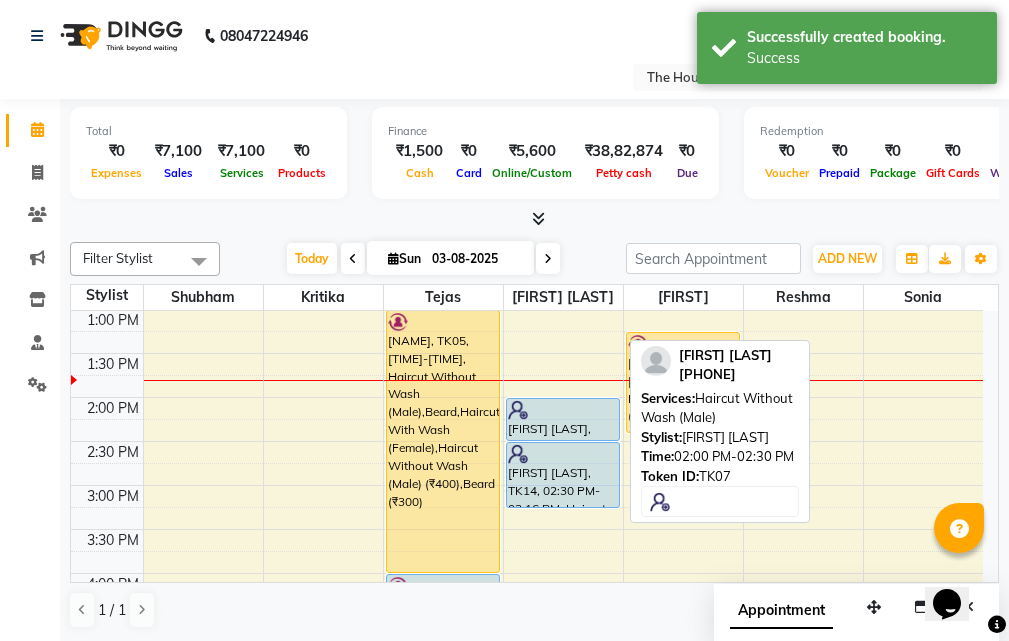 click at bounding box center [563, 410] 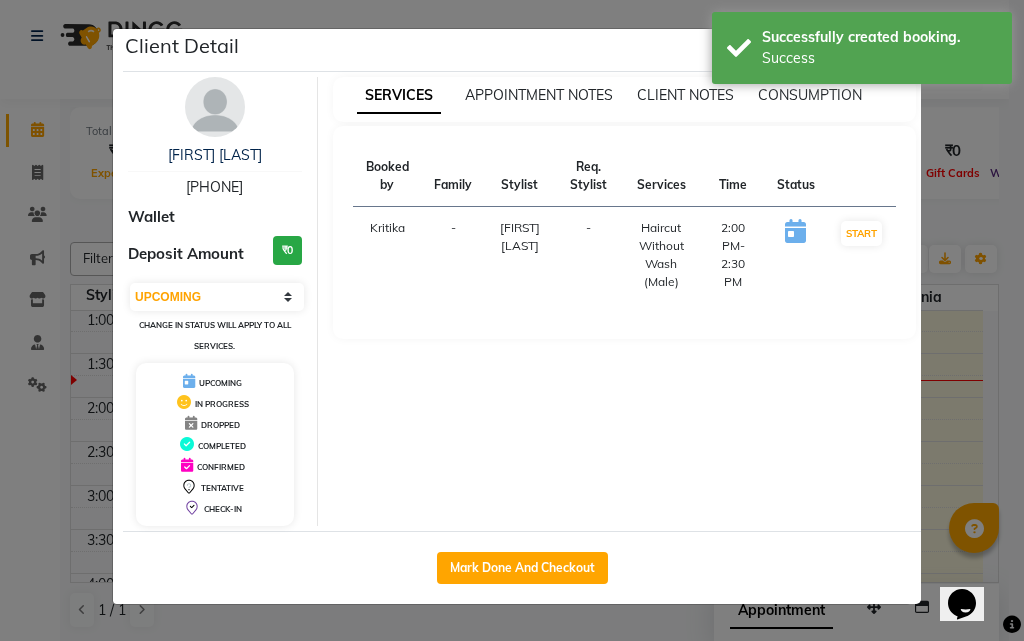 click on "SERVICES APPOINTMENT NOTES CLIENT NOTES CONSUMPTION Booked by Family Stylist Req. Stylist Services Time Status  Kritika   - [FIRST] [LAST] -  Haircut Without Wash (Male)   2:00 PM-2:30 PM   START" at bounding box center [625, 301] 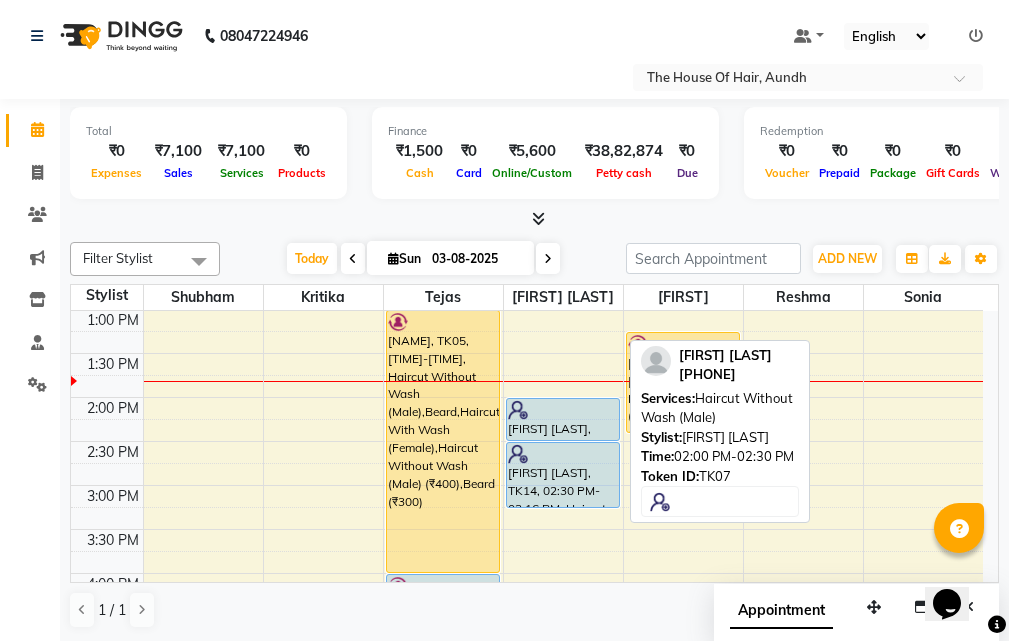 click at bounding box center (563, 410) 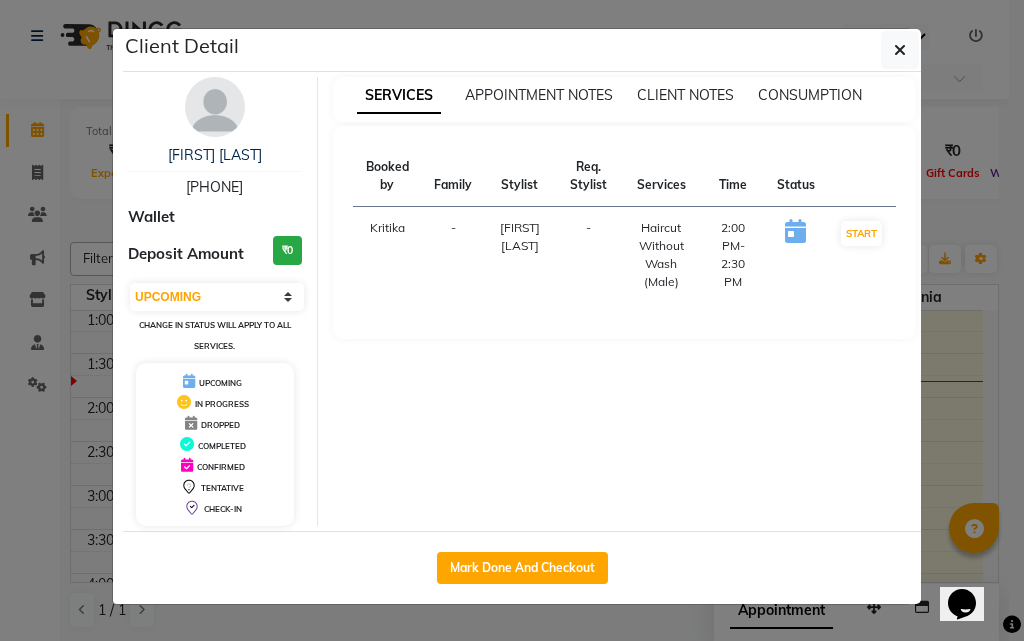 click on "Client Detail  [FIRST] [LAST]   [PHONE] Wallet Deposit Amount  ₹0  Select IN SERVICE CONFIRMED TENTATIVE CHECK IN MARK DONE DROPPED UPCOMING Change in status will apply to all services. UPCOMING IN PROGRESS DROPPED COMPLETED CONFIRMED TENTATIVE CHECK-IN SERVICES APPOINTMENT NOTES CLIENT NOTES CONSUMPTION Booked by Family Stylist Req. Stylist Services Time Status  Kritika   - [FIRST] [LAST] -  Haircut Without Wash (Male)   2:00 PM-2:30 PM   START   Mark Done And Checkout" 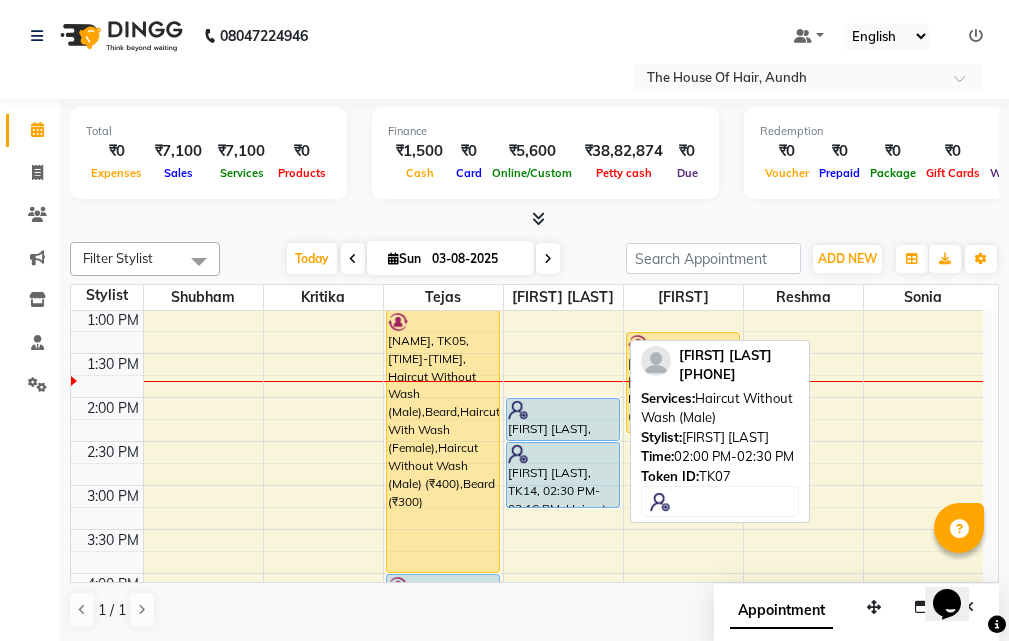click at bounding box center (563, 410) 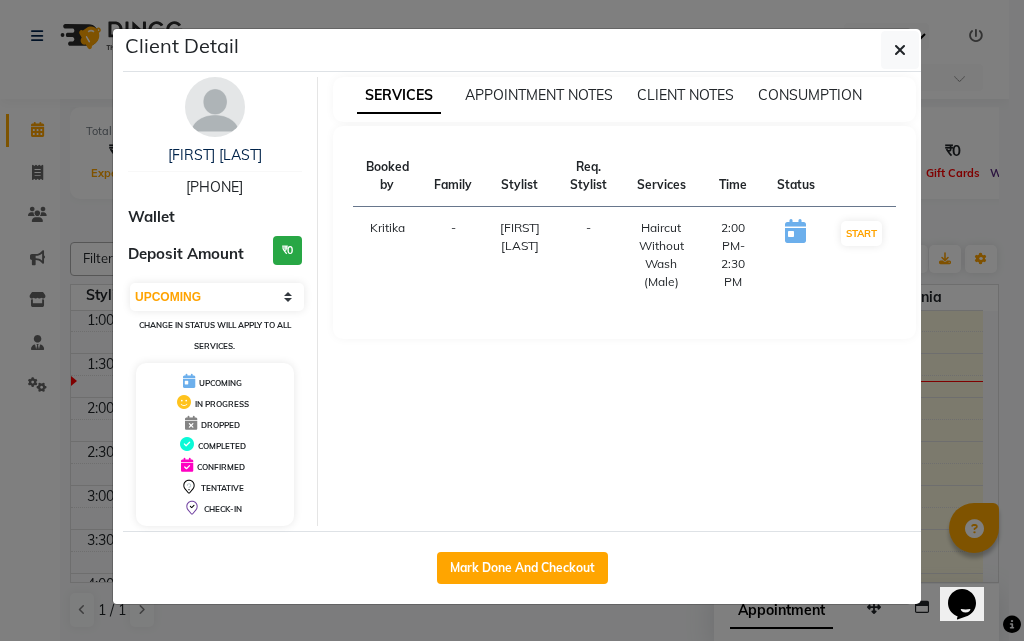 click on "SERVICES APPOINTMENT NOTES CLIENT NOTES CONSUMPTION Booked by Family Stylist Req. Stylist Services Time Status  Kritika   - [FIRST] [LAST] -  Haircut Without Wash (Male)   2:00 PM-2:30 PM   START" at bounding box center [625, 301] 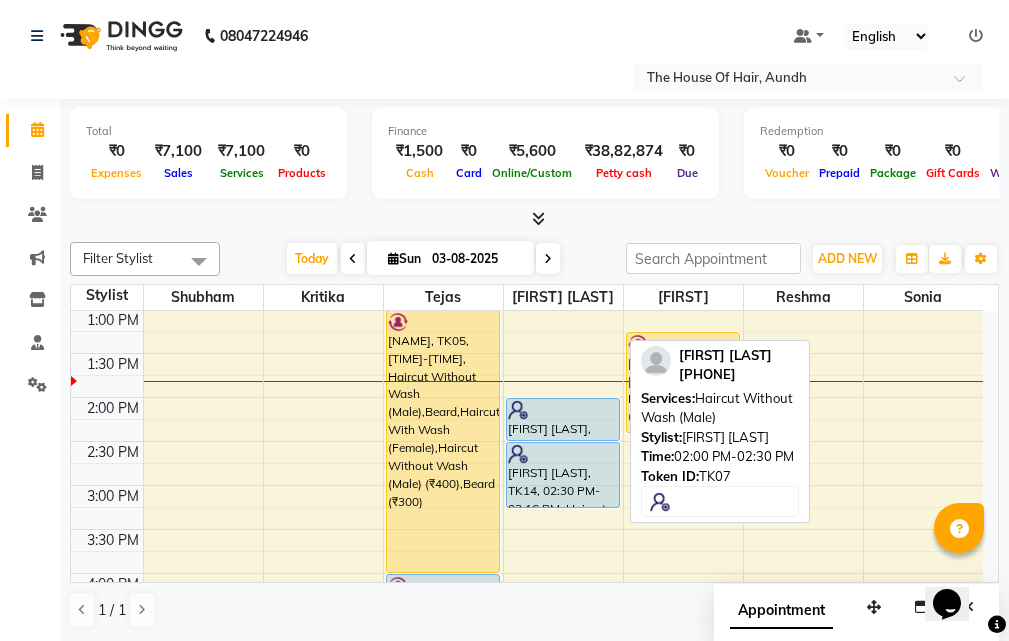 click on "[FIRST] [LAST], TK07, 02:00 PM-02:30 PM, Haircut Without Wash (Male)" at bounding box center (563, 419) 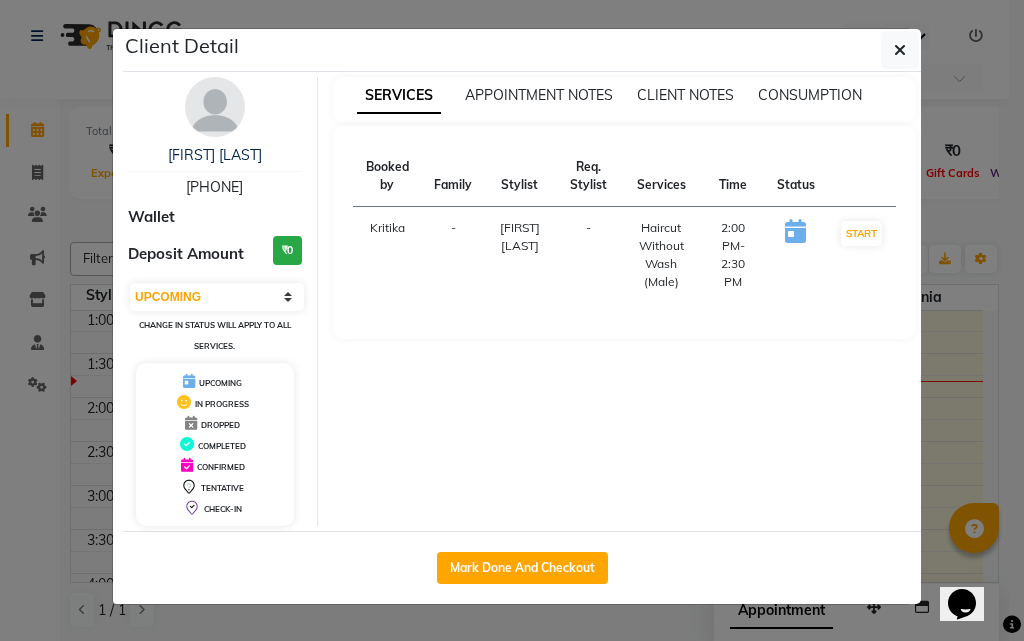click on "SERVICES APPOINTMENT NOTES CLIENT NOTES CONSUMPTION Booked by Family Stylist Req. Stylist Services Time Status  Kritika   - [FIRST] [LAST] -  Haircut Without Wash (Male)   2:00 PM-2:30 PM   START" at bounding box center (625, 301) 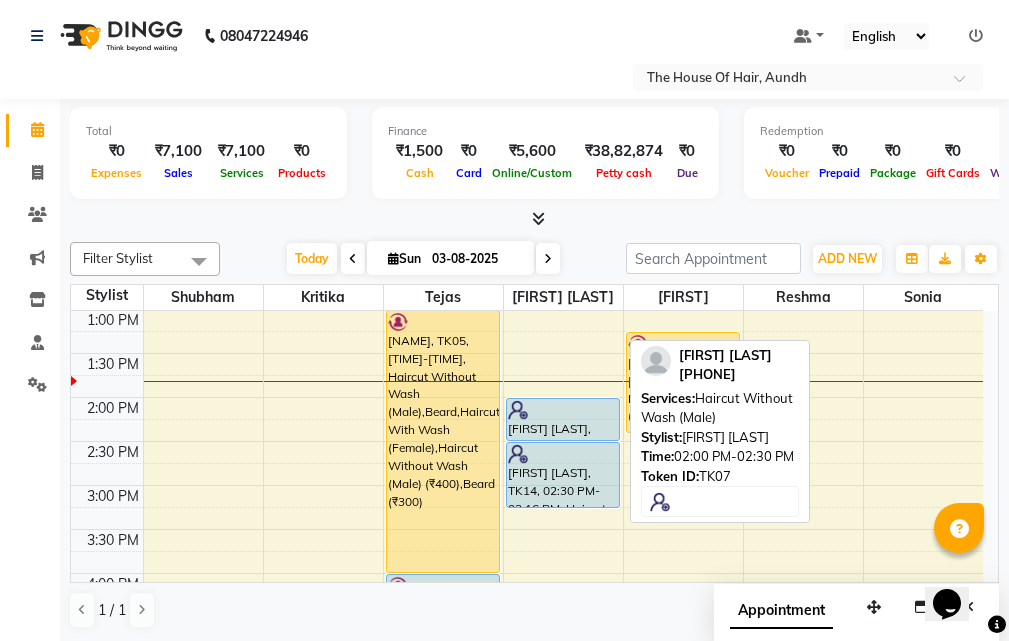 click at bounding box center [563, 410] 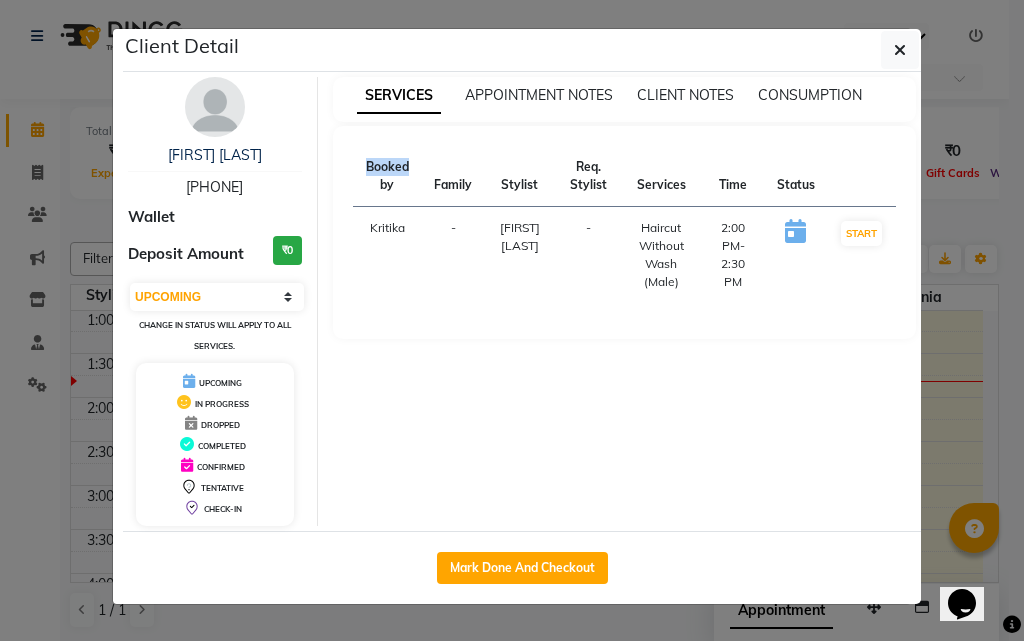 click on "SERVICES APPOINTMENT NOTES CLIENT NOTES CONSUMPTION Booked by Family Stylist Req. Stylist Services Time Status  Kritika   - [FIRST] [LAST] -  Haircut Without Wash (Male)   2:00 PM-2:30 PM   START" at bounding box center [625, 301] 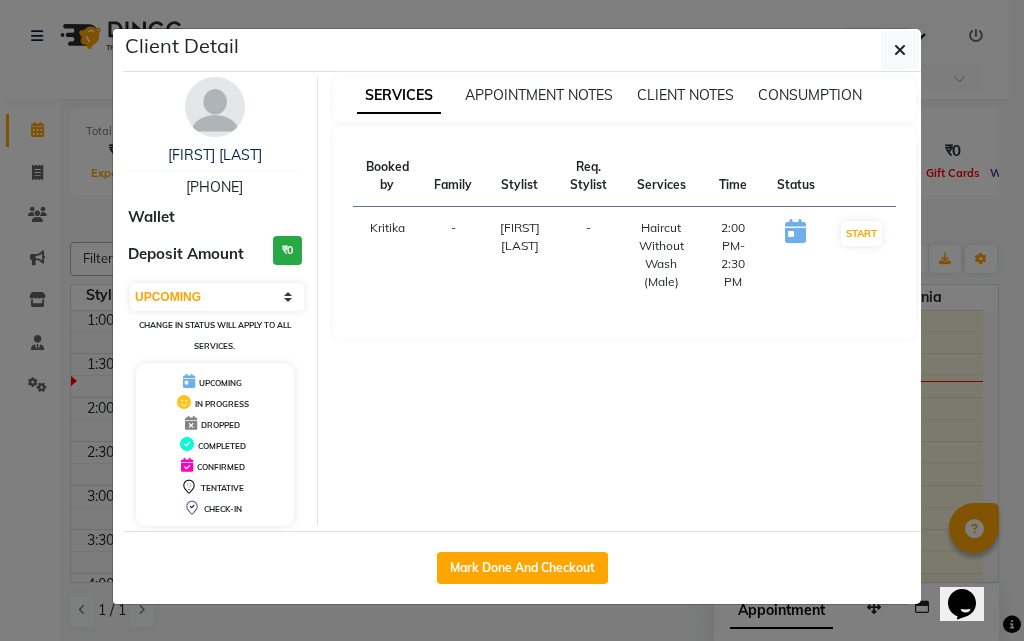 drag, startPoint x: 954, startPoint y: 441, endPoint x: 922, endPoint y: 448, distance: 32.75668 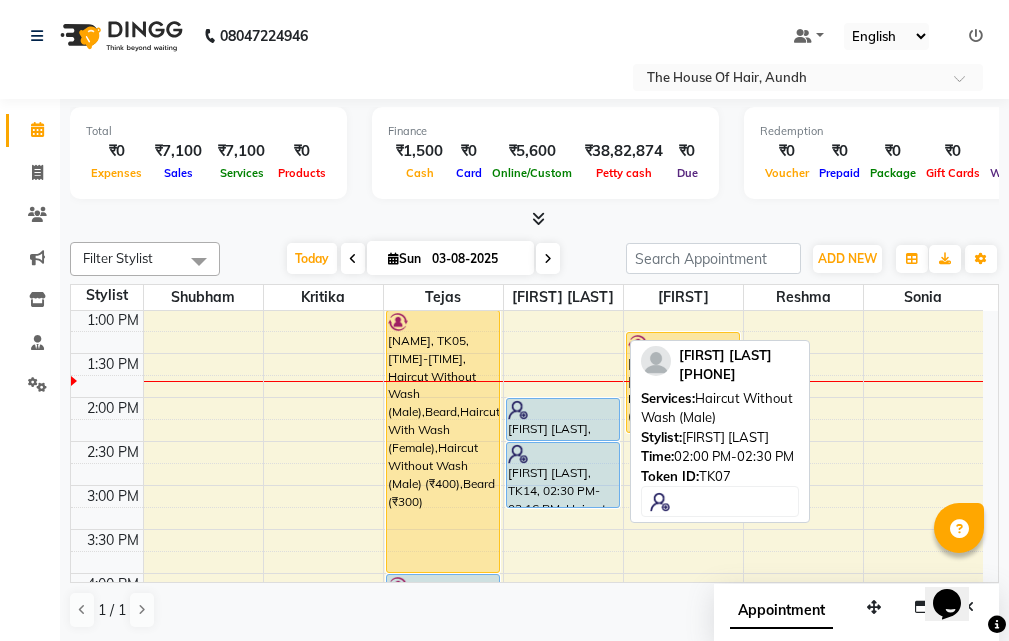 click on "[FIRST] [LAST], TK01, [TIME]-[TIME], Hair Spa (Schwarkopf) (Male),Haircut With Wash (Male) (₹500) [FIRST], TK12, [TIME]-[TIME], Haircut Without Wash (Male) [FIRST] [LAST], TK10, [TIME]-[TIME], Haircut Without Wash (Male),Beard [FIRST] [LAST], TK07, [TIME]-[TIME], Haircut Without Wash (Male) [FIRST] [LAST], TK14, [TIME]-[TIME], Haircut Without Wash (Female),Ammonia Free Global Color (Female) [FIRST] [LAST], TK09, [TIME]-[TIME], Haircut Without Wash (Male) (₹400),Beard (₹300)" at bounding box center (563, 485) 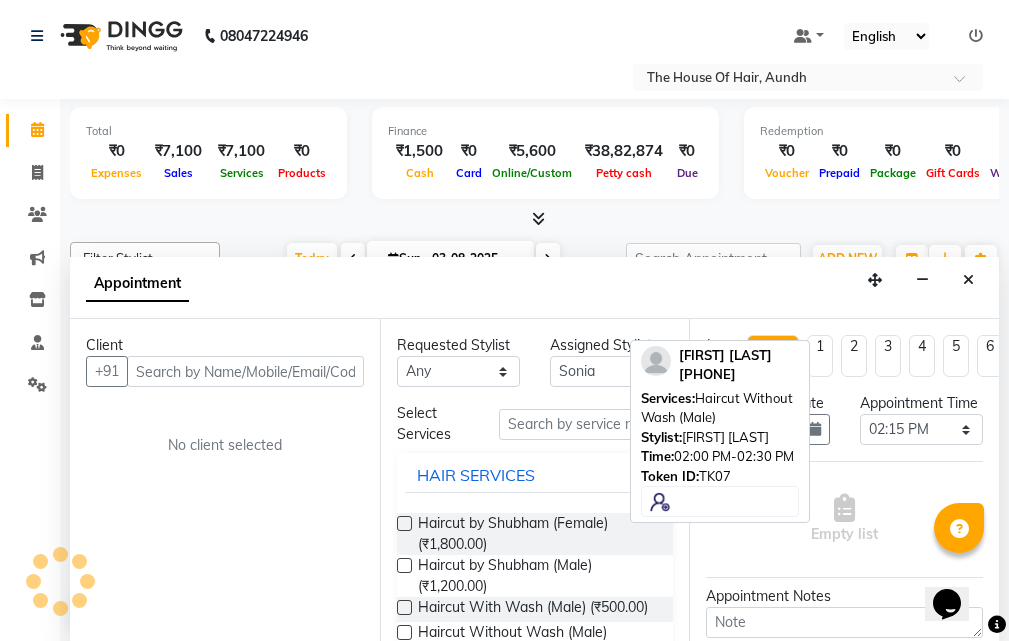 scroll, scrollTop: 1, scrollLeft: 0, axis: vertical 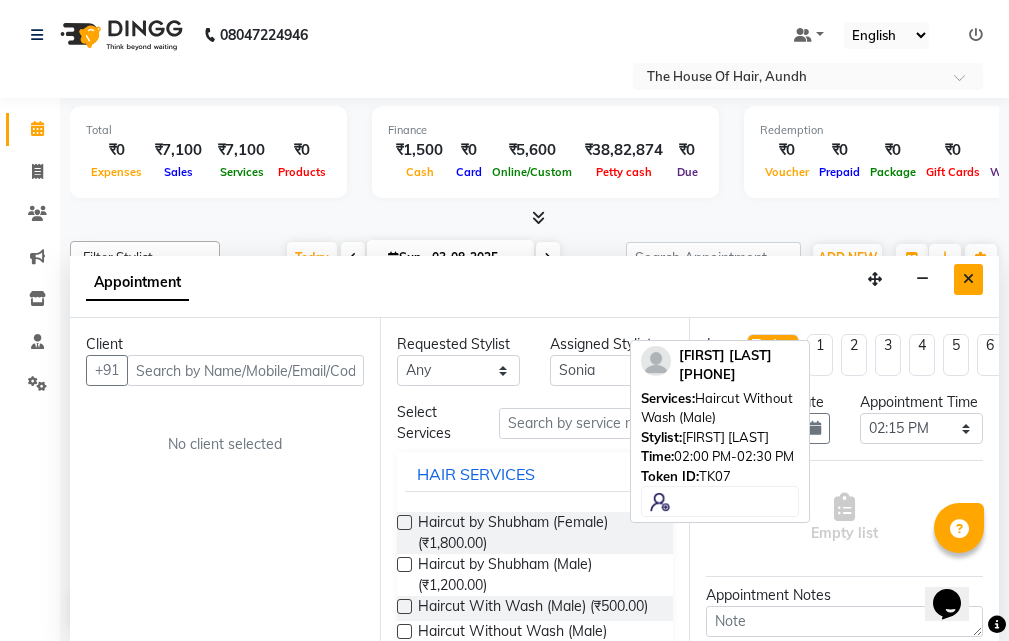 drag, startPoint x: 965, startPoint y: 288, endPoint x: 953, endPoint y: 291, distance: 12.369317 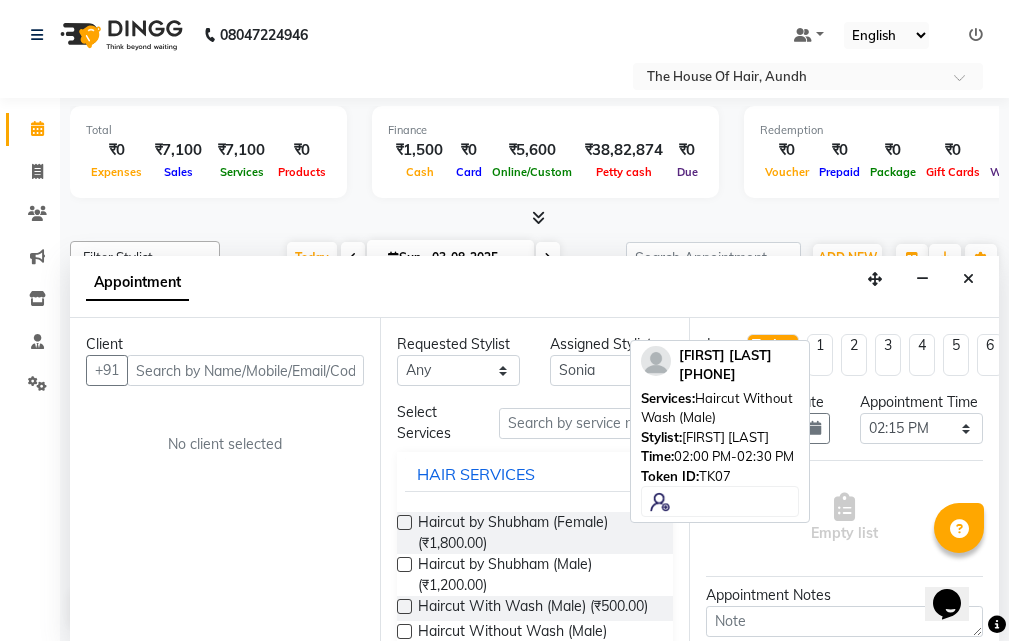 click at bounding box center (968, 279) 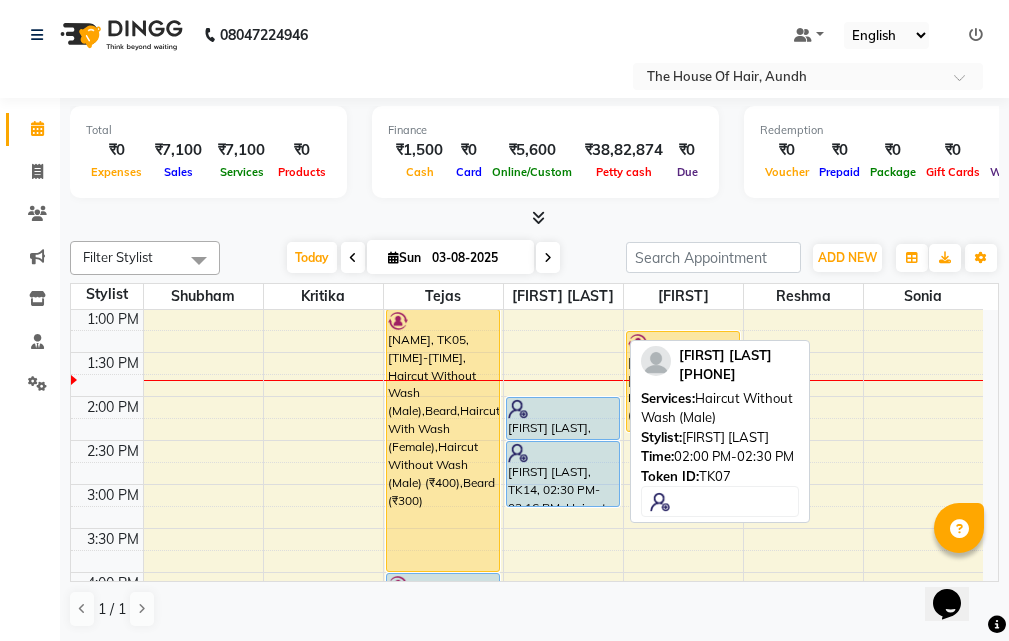 click on "[FIRST] [LAST], TK01, [TIME]-[TIME], Hair Spa (Schwarkopf) (Male),Haircut With Wash (Male) (₹500) [FIRST], TK12, [TIME]-[TIME], Haircut Without Wash (Male) [FIRST] [LAST], TK10, [TIME]-[TIME], Haircut Without Wash (Male),Beard [FIRST] [LAST], TK07, [TIME]-[TIME], Haircut Without Wash (Male) [FIRST] [LAST], TK14, [TIME]-[TIME], Haircut Without Wash (Female),Ammonia Free Global Color (Female) [FIRST] [LAST], TK09, [TIME]-[TIME], Haircut Without Wash (Male) (₹400),Beard (₹300)" at bounding box center [563, 484] 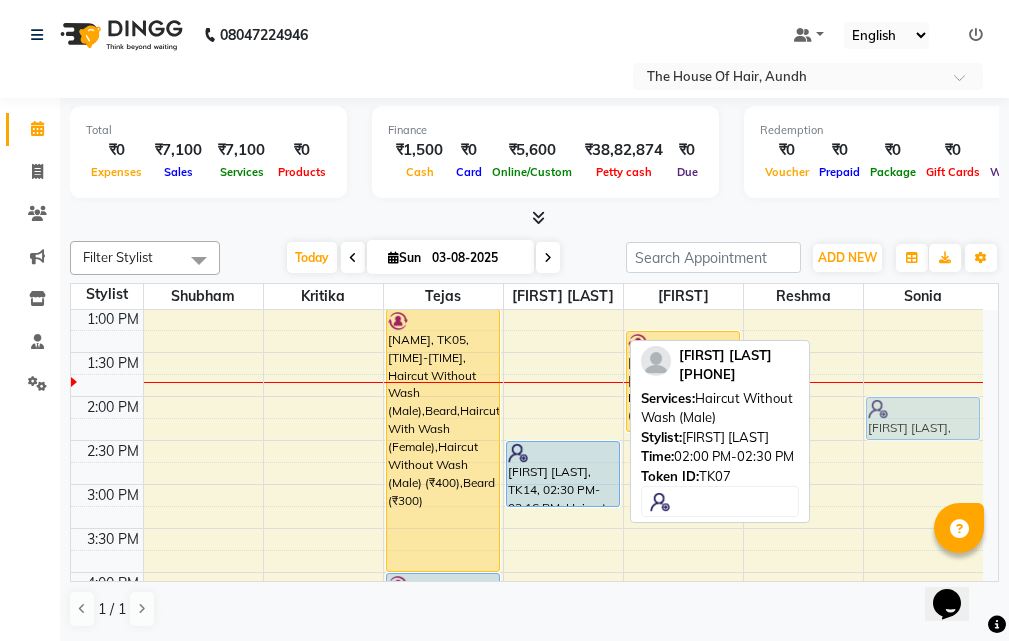 drag, startPoint x: 557, startPoint y: 424, endPoint x: 861, endPoint y: 432, distance: 304.10526 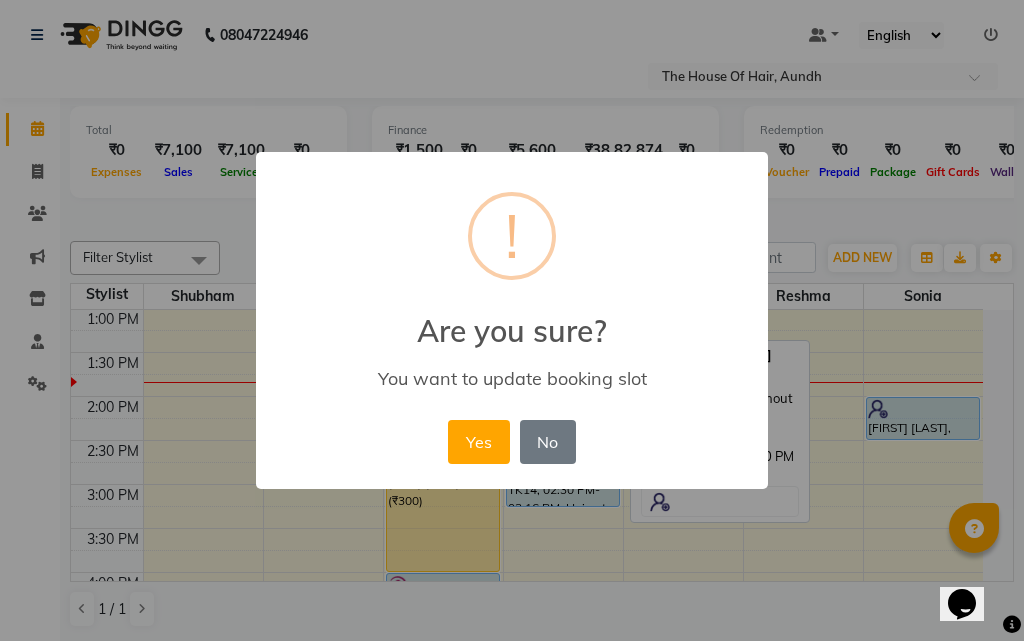 click on "Yes" at bounding box center (478, 442) 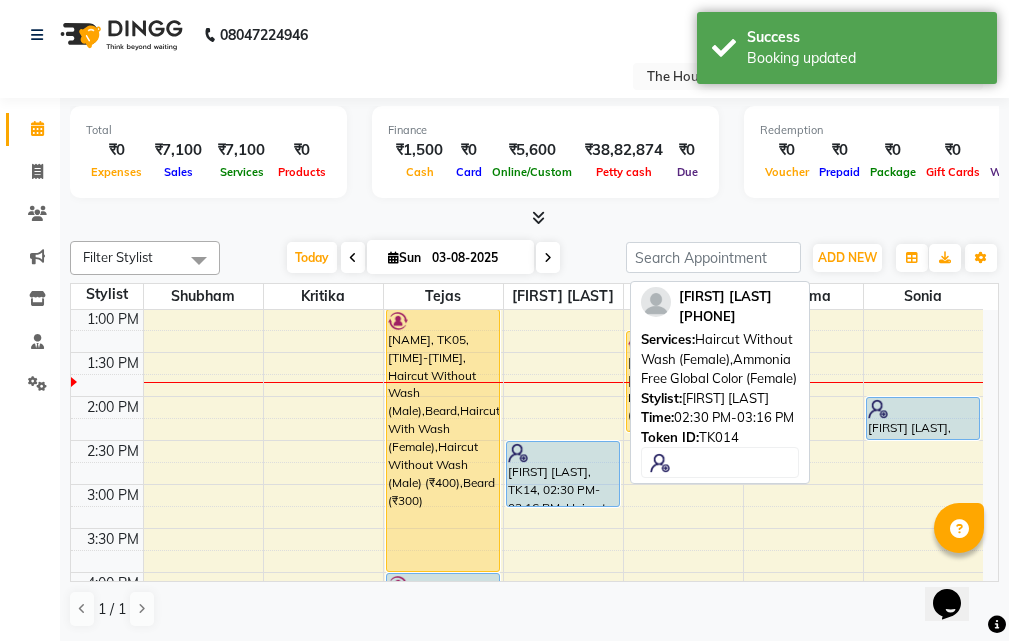 click at bounding box center (563, 453) 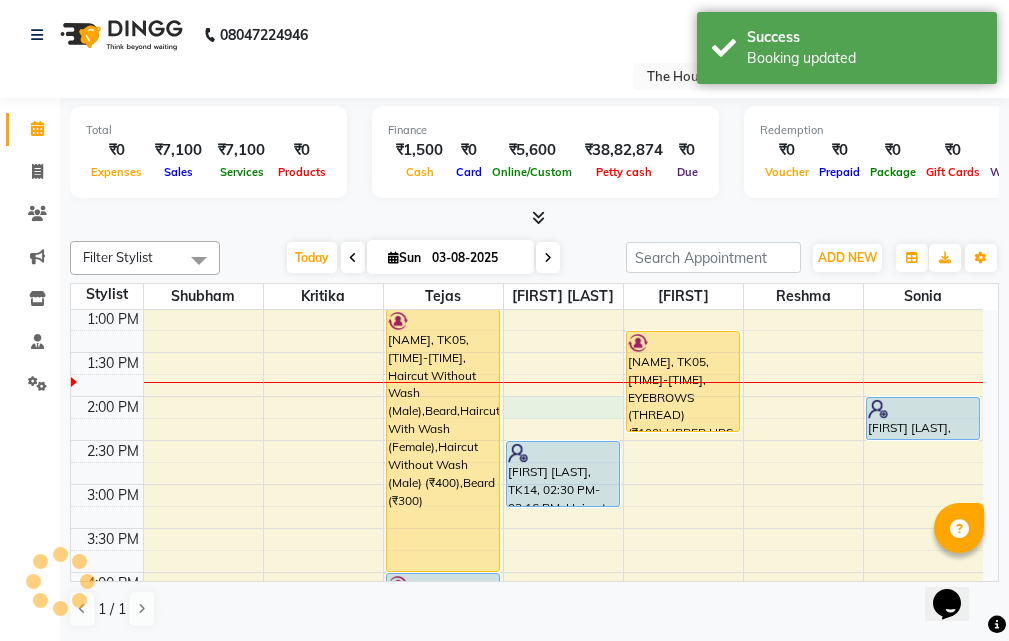 click on "[TIME] [TIME] [TIME] [TIME] [TIME] [TIME] [TIME] [TIME] [TIME] [TIME] [TIME] [TIME] [TIME] [TIME] [TIME] [TIME] [TIME] [TIME] [TIME] [TIME] [TIME] [TIME] [TIME] [TIME] [TIME] [TIME] [TIME] [TIME] [FIRST], TK02, [TIME]-[TIME], Clean Shave ,Ammonia Free Global Color (Male) [FIRST] [LAST], TK04, [TIME]-[TIME], Haircut Without Wash (Male),Beard [FIRST] [LAST], TK11, [TIME]-[TIME], Beard [FIRST] [LAST], TK03, [TIME]-[TIME], Haircut With Wash (Male),Beard [FIRST] [LAST], TK05, [TIME]-[TIME], Haircut Without Wash (Male),Beard,Haircut With Wash (Female),Haircut Without Wash (Male) (₹400),Beard (₹300) [FIRST] [LAST], TK06, [TIME]-[TIME], Haircut Without Wash (Male),Beard [FIRST] [LAST], TK08, [TIME]-[TIME], Haircut With Wash (Male) [FIRST] [LAST], TK09, [TIME]-[TIME], Beard,Haircut Without Wash (Male),Ammonia Free Global Color (Male) [FIRST] [LAST], TK13, [TIME]-[TIME], Haircut Without Wash (Male)" at bounding box center [527, 484] 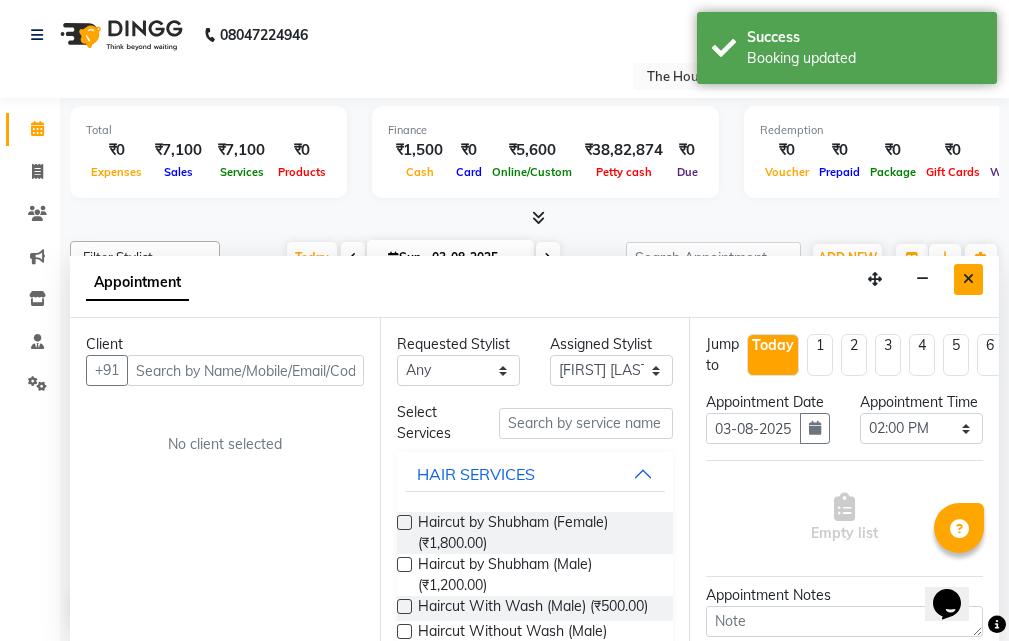 click at bounding box center (968, 279) 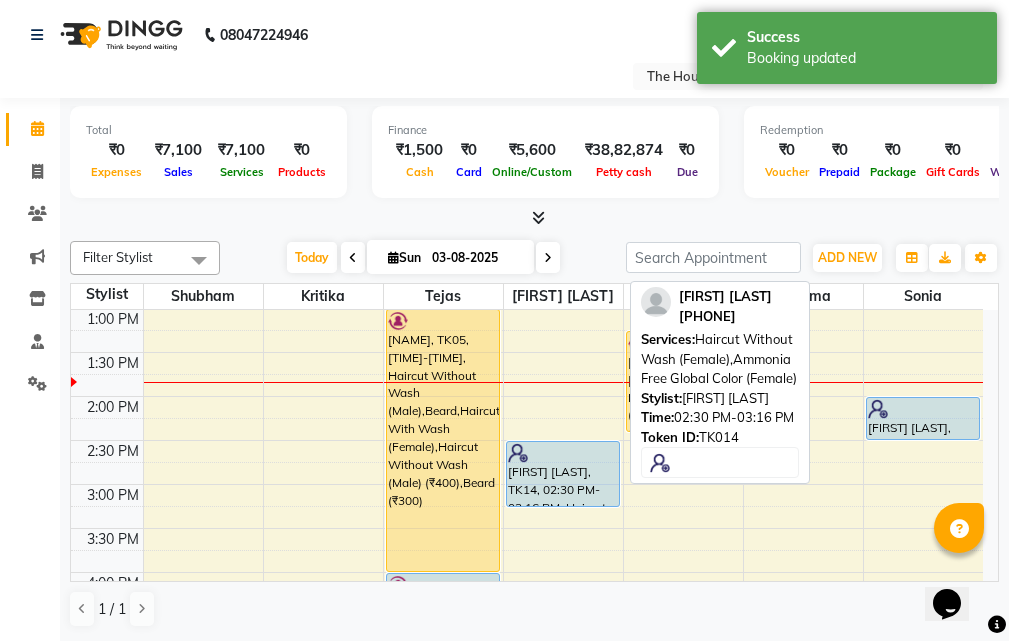 click on "[FIRST] [LAST], TK14, 02:30 PM-03:16 PM, Haircut Without Wash (Female),Ammonia Free Global Color (Female)" at bounding box center (563, 474) 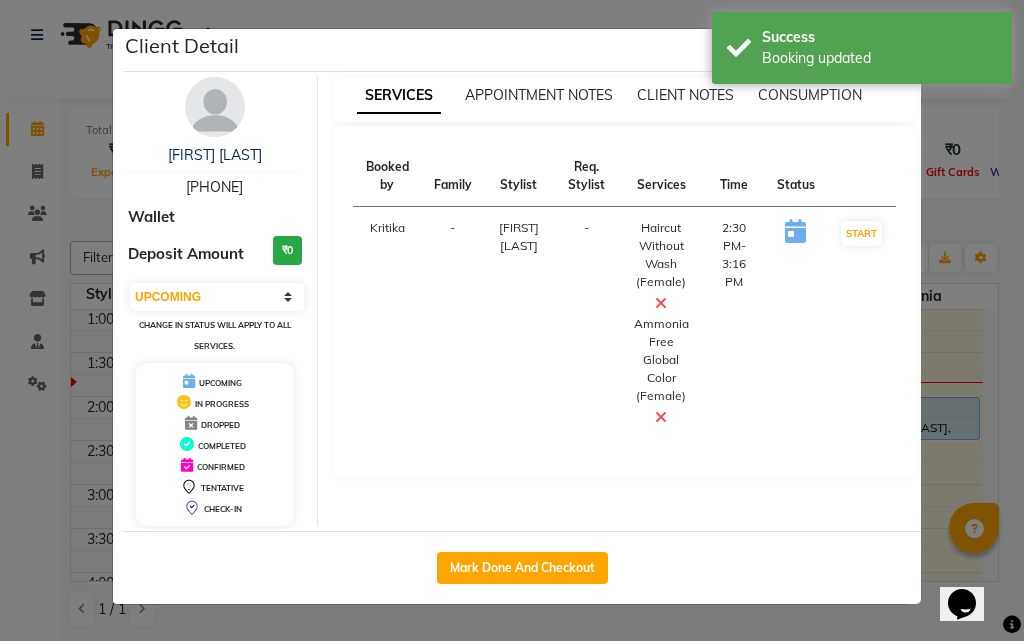 click on "[FIRST] [LAST]" at bounding box center (519, 324) 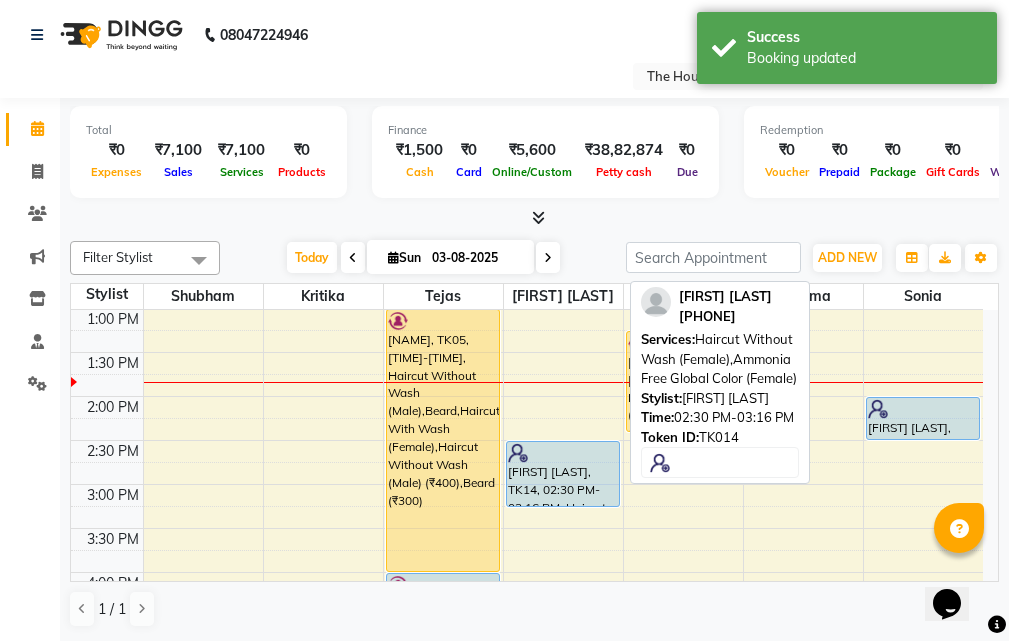 click at bounding box center [563, 453] 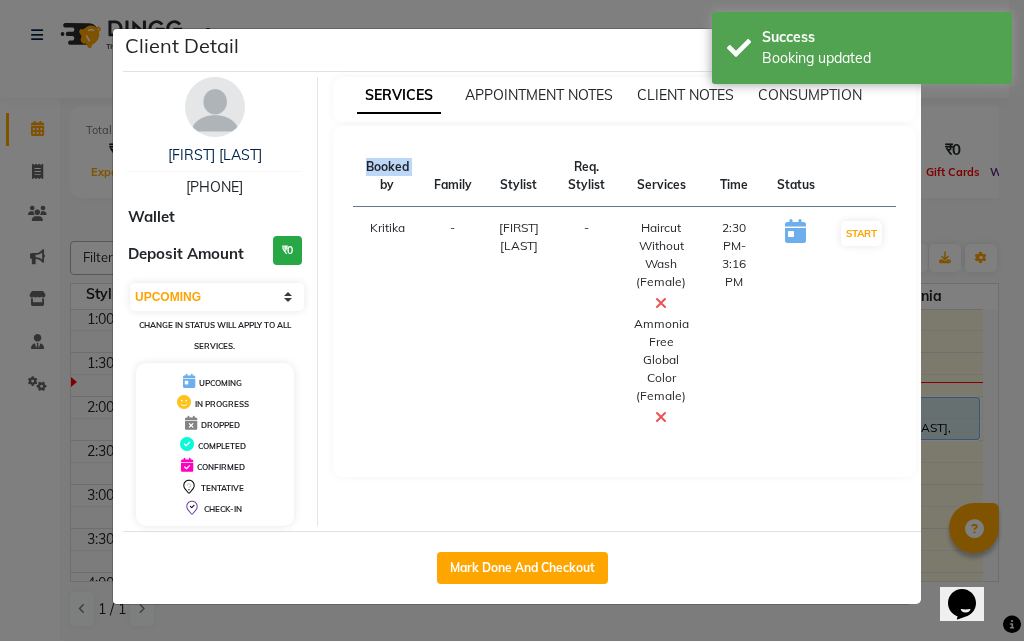 click on "SERVICES APPOINTMENT NOTES CLIENT NOTES CONSUMPTION Booked by Family Stylist Req. Stylist Services Time Status  Kritika   - Rushikesh Raut -  Haircut Without Wash (Female)   Ammonia Free Global Color (Female)   2:30 PM-3:16 PM   START" at bounding box center [625, 301] 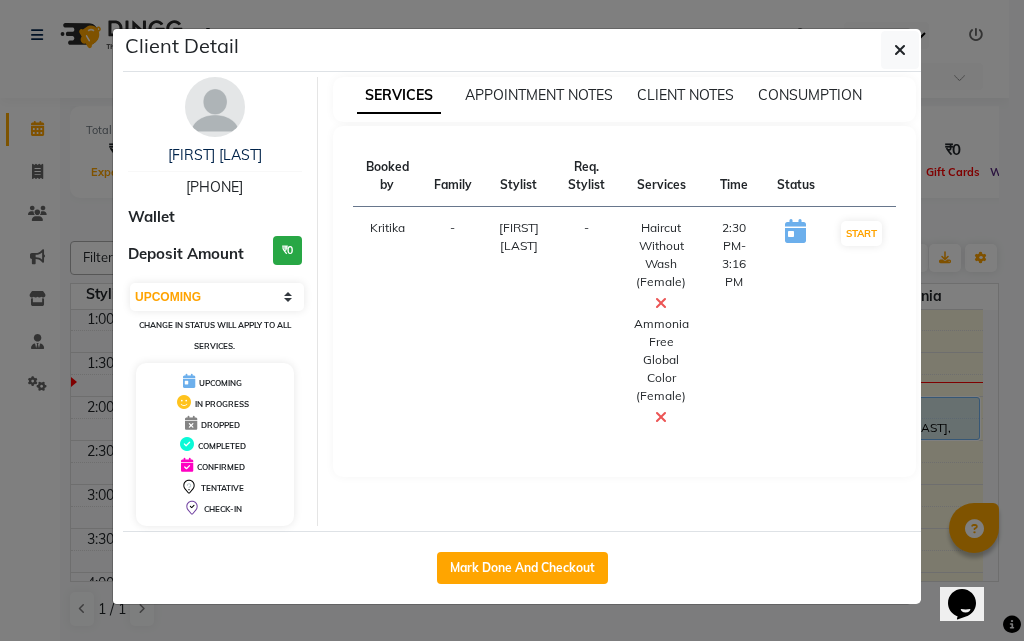 click on "Client Detail  [NAME]   [PHONE] Wallet Deposit Amount  ₹0  Select IN SERVICE CONFIRMED TENTATIVE CHECK IN MARK DONE DROPPED UPCOMING Change in status will apply to all services. UPCOMING IN PROGRESS DROPPED COMPLETED CONFIRMED TENTATIVE CHECK-IN SERVICES APPOINTMENT NOTES CLIENT NOTES CONSUMPTION Booked by Family Stylist Req. Stylist Services Time Status  Kritika   - [NAME] -  Haircut Without Wash (Female)   Ammonia Free Global Color (Female)   [TIME]-[TIME]   START   Mark Done And Checkout" 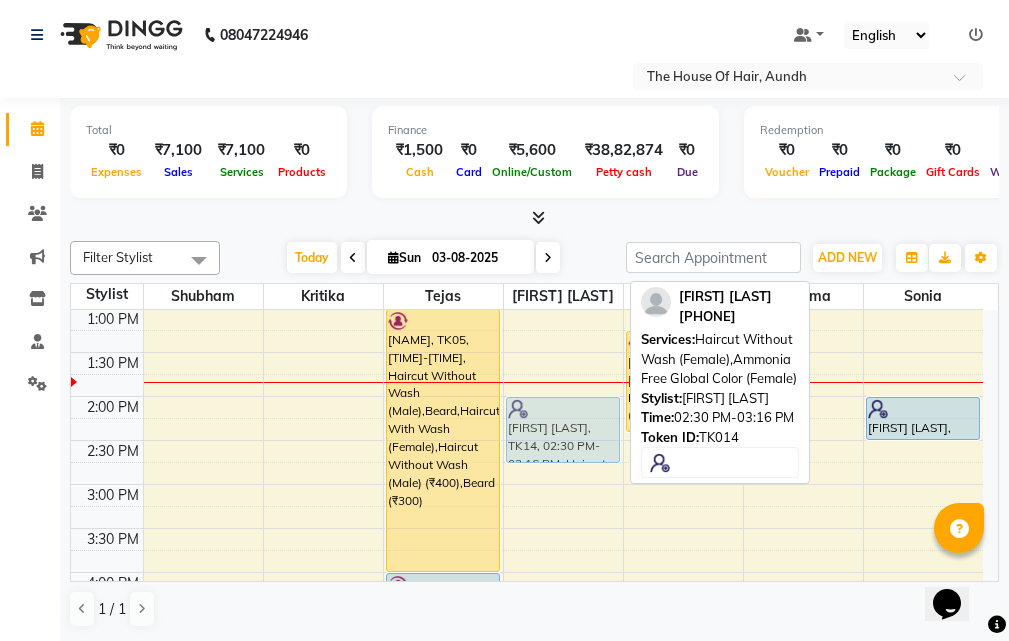drag, startPoint x: 601, startPoint y: 470, endPoint x: 598, endPoint y: 414, distance: 56.0803 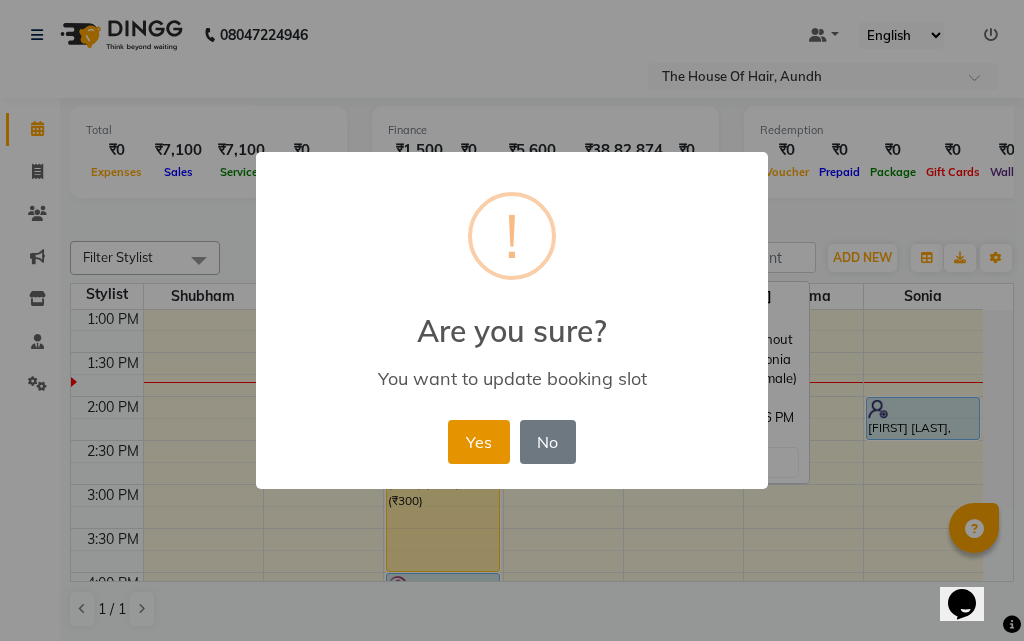 click on "Yes" at bounding box center [478, 442] 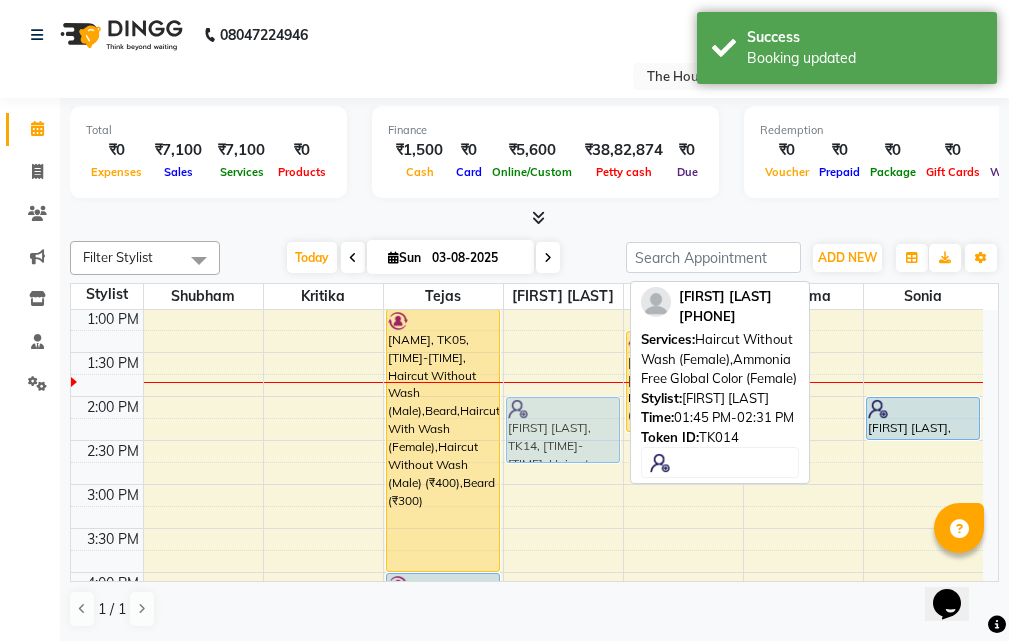 drag, startPoint x: 559, startPoint y: 404, endPoint x: 554, endPoint y: 420, distance: 16.763054 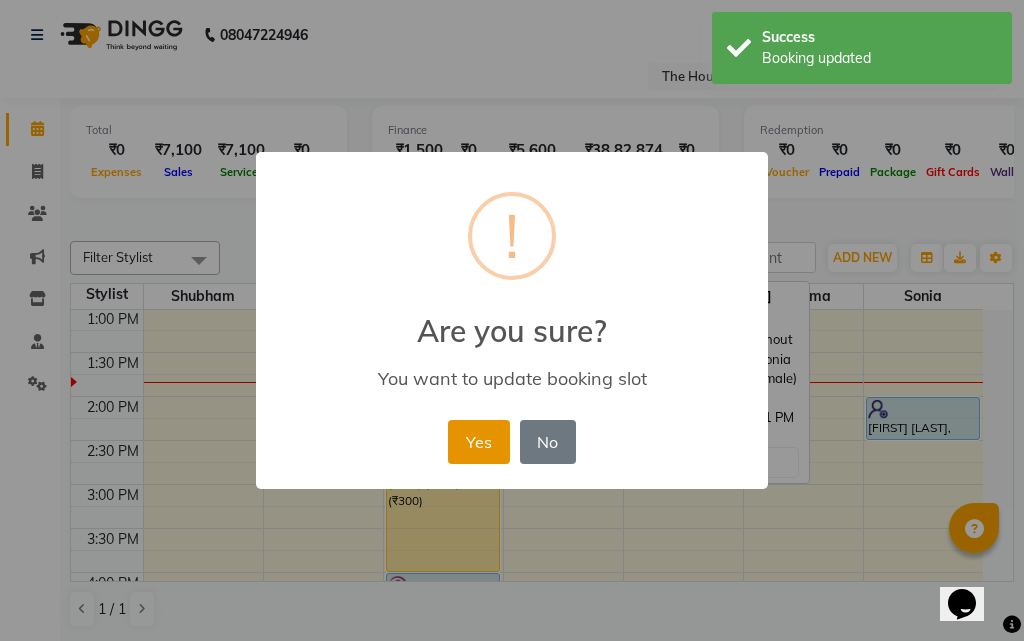 click on "Yes" at bounding box center (478, 442) 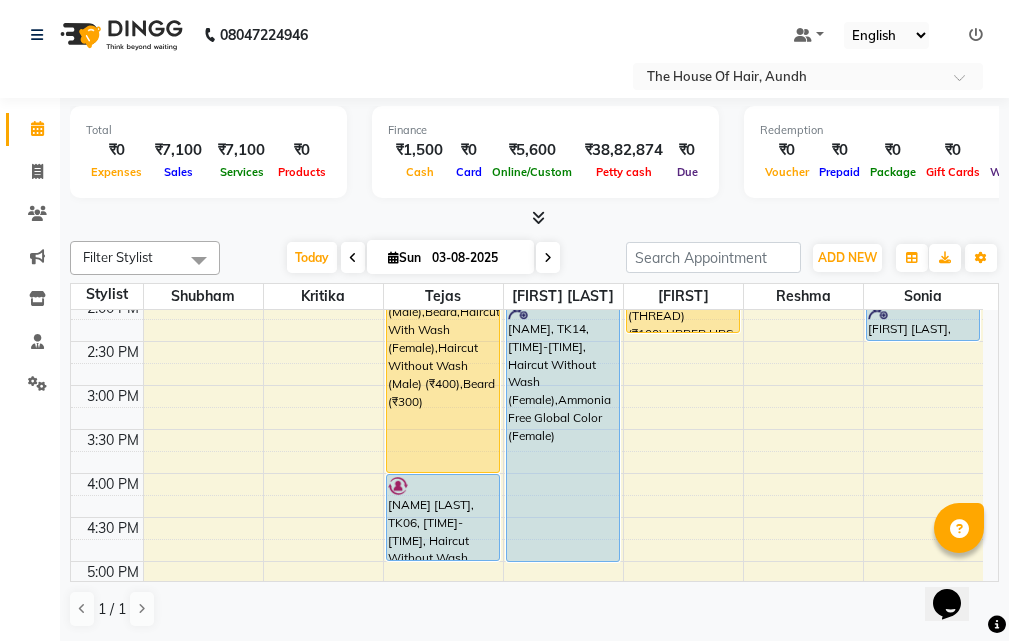 scroll, scrollTop: 542, scrollLeft: 0, axis: vertical 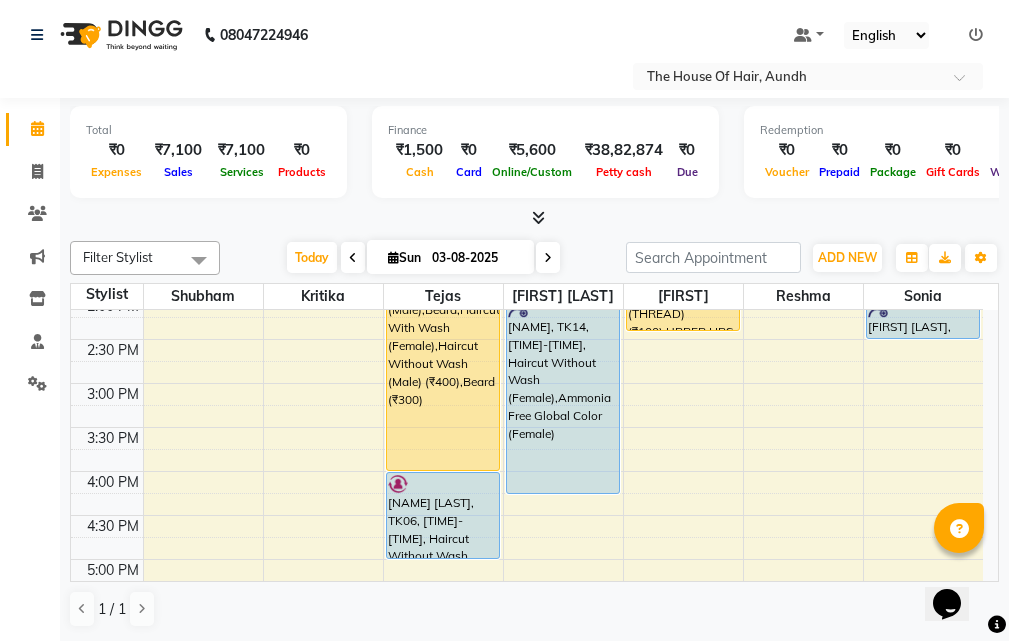 drag, startPoint x: 559, startPoint y: 461, endPoint x: 537, endPoint y: 490, distance: 36.40055 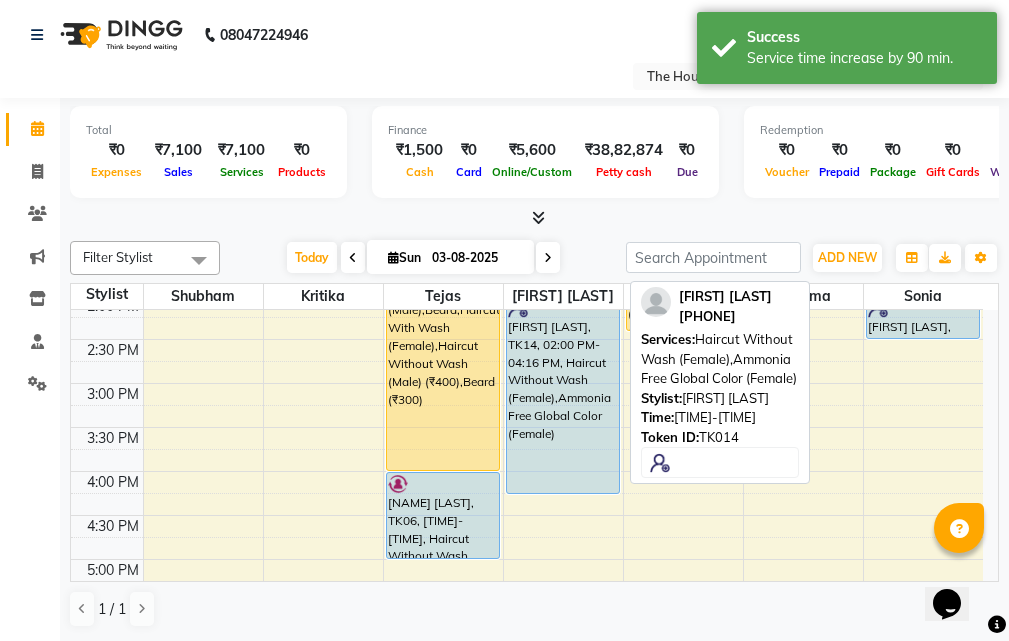 drag, startPoint x: 534, startPoint y: 489, endPoint x: 539, endPoint y: 468, distance: 21.587032 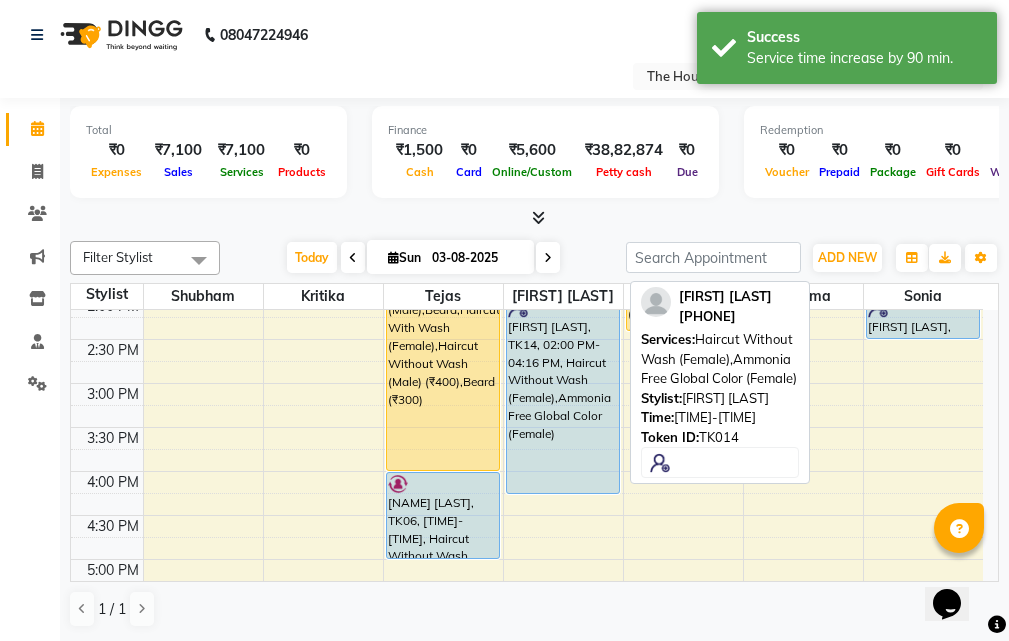 click on "[FIRST] [LAST], TK01, 11:15 AM-12:30 PM, Hair Spa (Schwarkopf) (Male),Haircut With Wash (Male) (₹500) milind, TK12, 12:15 PM-12:45 PM, Haircut Without Wash (Male) UTKARSH PATIL, TK10, 10:00 AM-11:00 AM, Haircut Without Wash (Male),Beard PRANALI VANKORE, TK14, 02:00 PM-04:16 PM, Haircut Without Wash (Female),Ammonia Free Global Color (Female) JAY NIKAM, TK09, 06:00 PM-07:00 PM, Haircut Without Wash (Male) (₹400),Beard (₹300) PRANALI VANKORE, TK14, 02:00 PM-04:16 PM, Haircut Without Wash (Female),Ammonia Free Global Color (Female)" at bounding box center [563, 383] 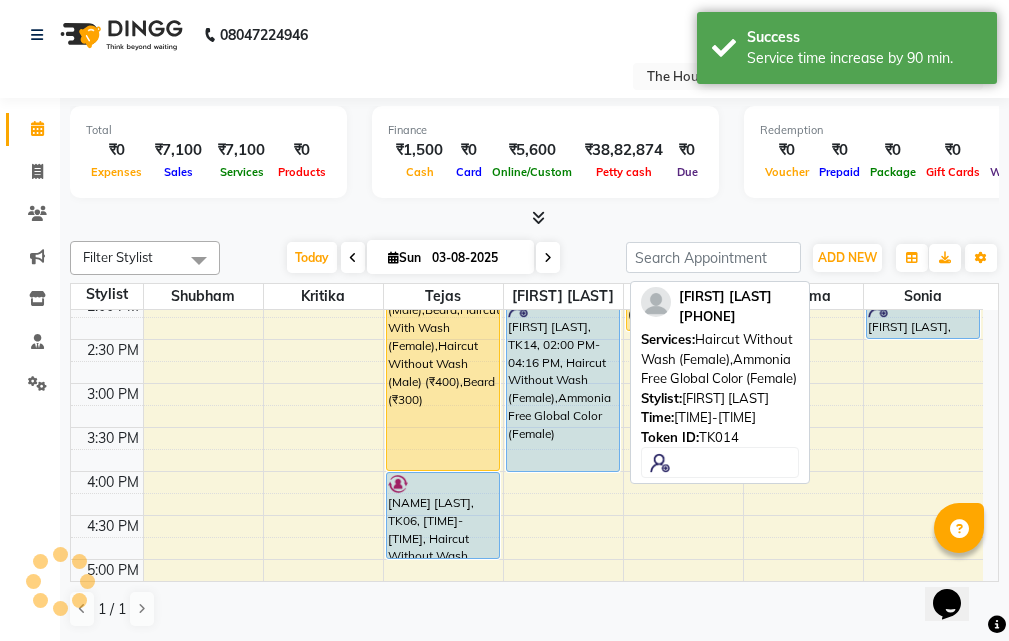 click at bounding box center [0, 0] 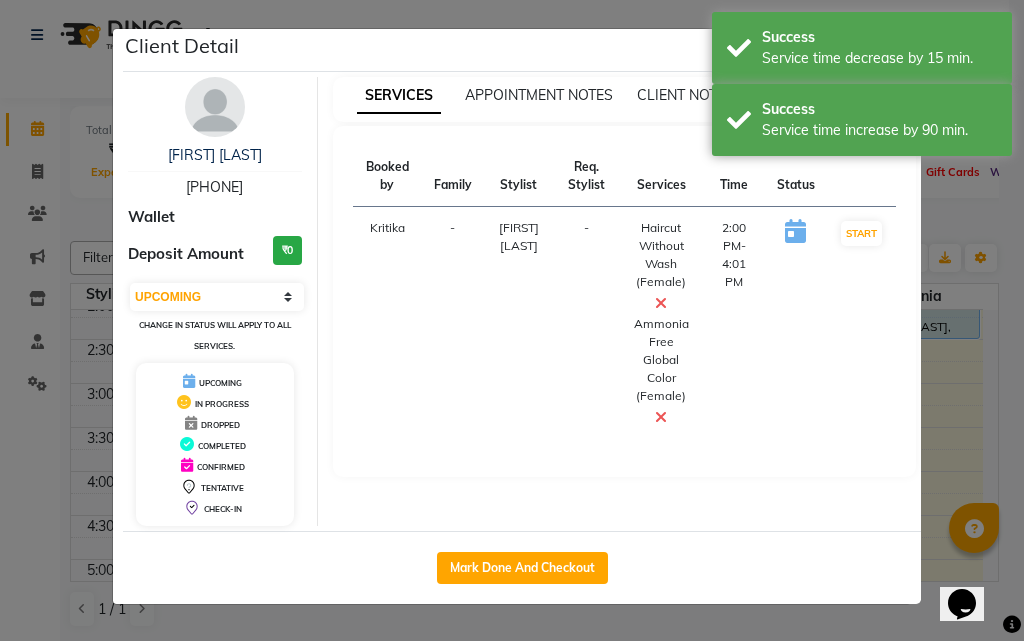click on "Client Detail  PRANALI VANKORE   7045377817 Wallet Deposit Amount  ₹0  Select IN SERVICE CONFIRMED TENTATIVE CHECK IN MARK DONE DROPPED UPCOMING Change in status will apply to all services. UPCOMING IN PROGRESS DROPPED COMPLETED CONFIRMED TENTATIVE CHECK-IN SERVICES APPOINTMENT NOTES CLIENT NOTES CONSUMPTION Booked by Family Stylist Req. Stylist Services Time Status  Kritika   - Rushikesh Raut -  Haircut Without Wash (Female)   Ammonia Free Global Color (Female)   2:00 PM-4:01 PM   START   Mark Done And Checkout" 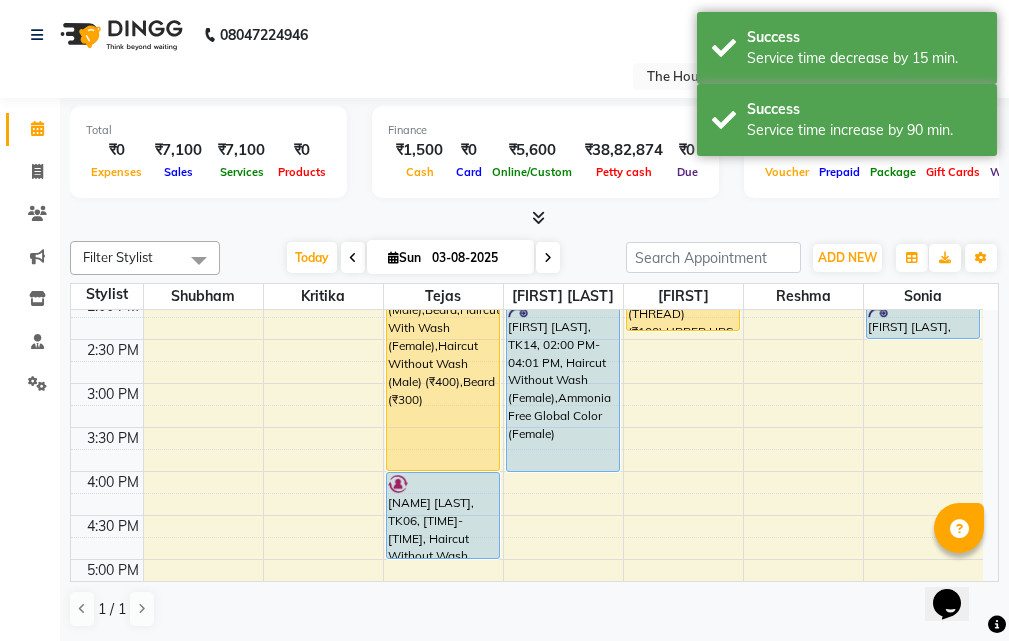 scroll, scrollTop: 442, scrollLeft: 0, axis: vertical 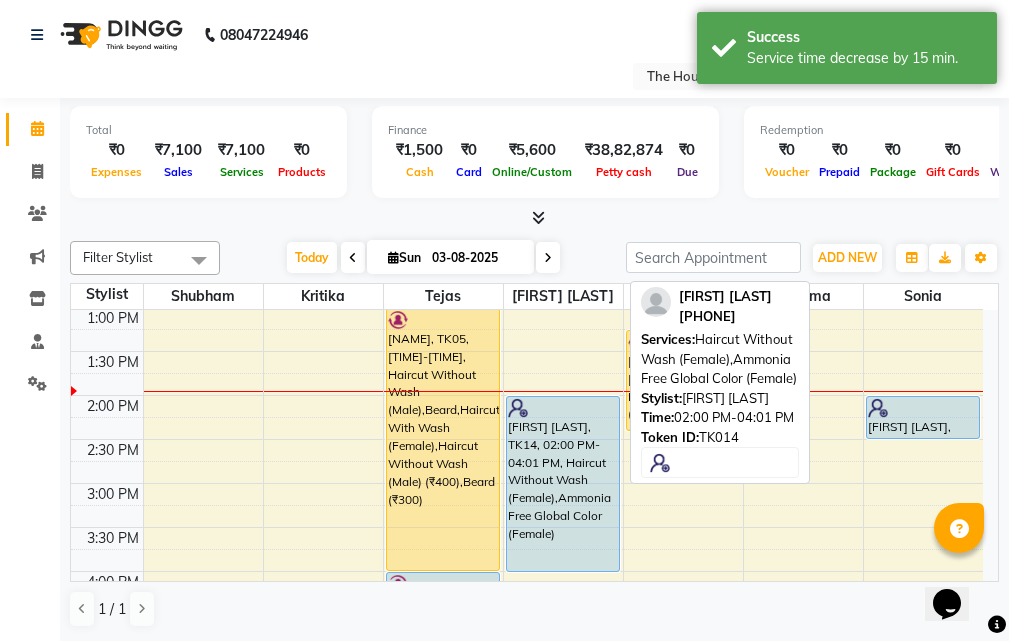 click on "[FIRST] [LAST], TK14, 02:00 PM-04:01 PM, Haircut Without Wash (Female),Ammonia Free Global Color (Female)" at bounding box center [563, 484] 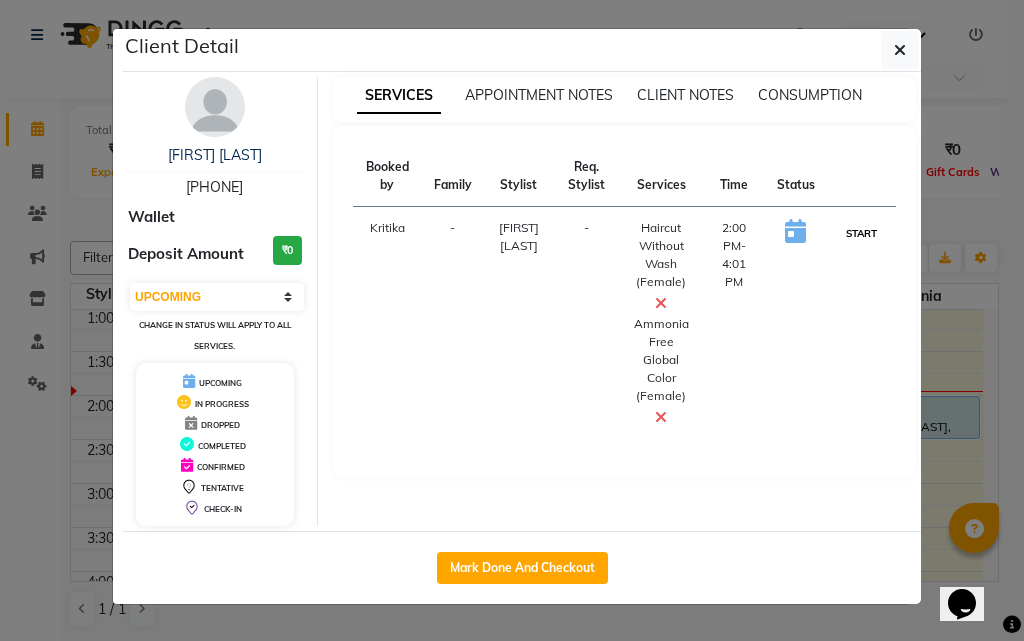 click on "START" at bounding box center [861, 233] 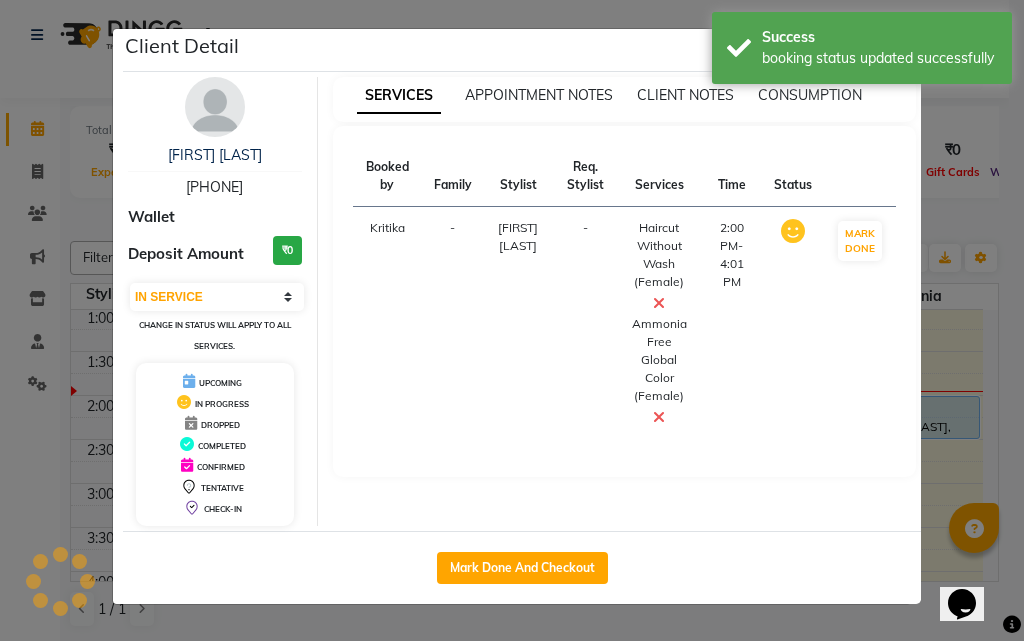 click on "Client Detail [FIRST] [LAST] [PHONE] Wallet Deposit Amount ₹0 Select IN SERVICE CONFIRMED TENTATIVE CHECK IN MARK DONE DROPPED UPCOMING Change in status will apply to all services. UPCOMING IN PROGRESS DROPPED COMPLETED CONFIRMED TENTATIVE CHECK-IN SERVICES APPOINTMENT NOTES CLIENT NOTES CONSUMPTION Booked by Family Stylist Req. Stylist Services Time Status Kritika - Rushikesh Raut - Haircut Without Wash (Female) Ammonia Free Global Color (Female) [TIME]-[TIME] MARK DONE Mark Done And Checkout" 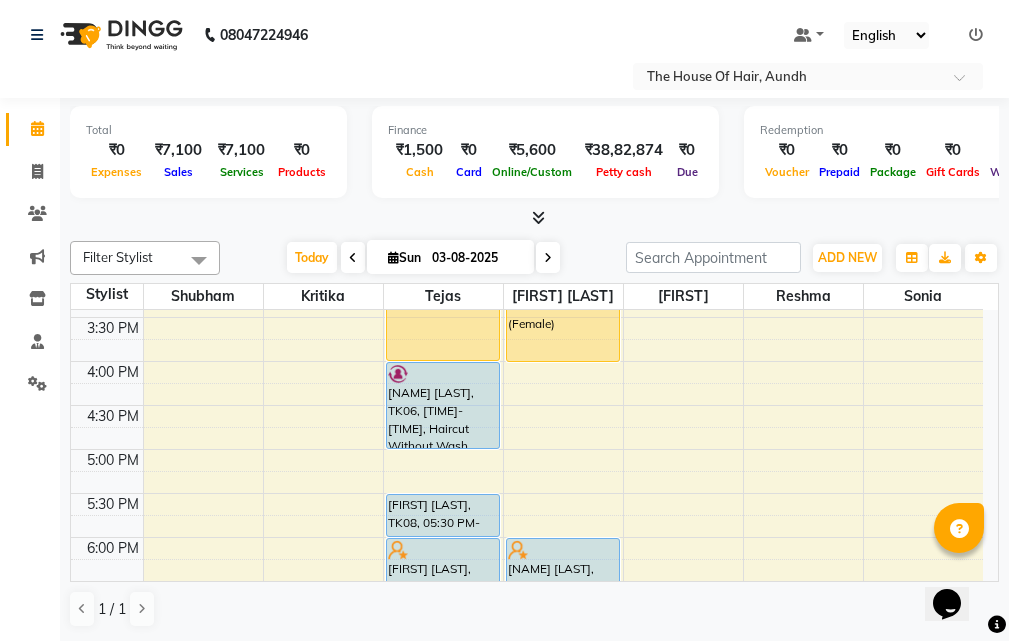 scroll, scrollTop: 642, scrollLeft: 0, axis: vertical 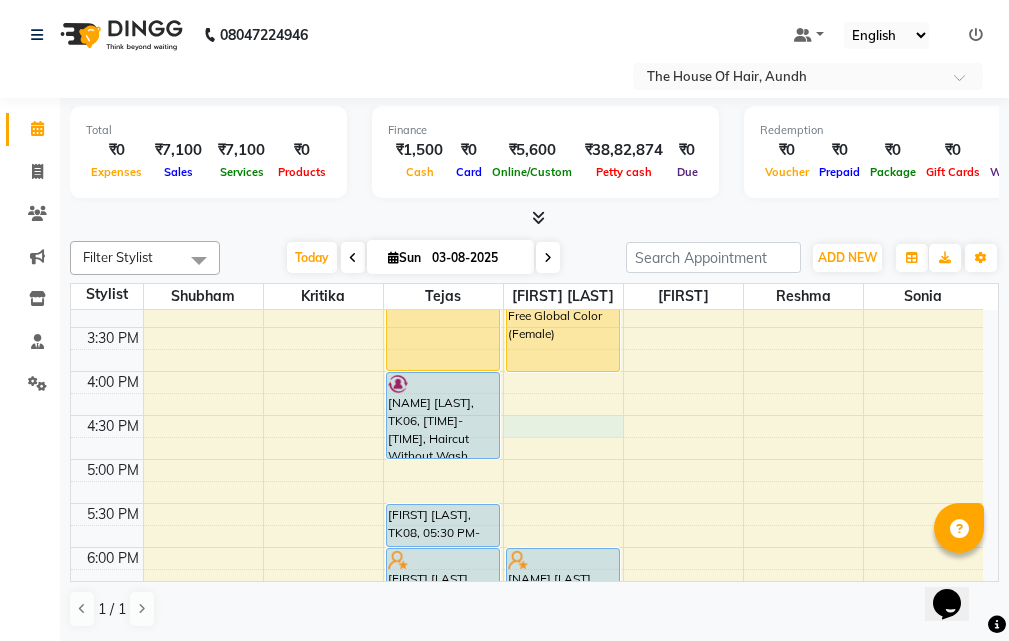 click on "[TIME] [TIME] [TIME] [TIME] [TIME] [TIME] [TIME] [TIME] [TIME] [TIME] [TIME] [TIME] [TIME] [TIME] [TIME] [TIME] [TIME] [TIME] [TIME] [TIME] [TIME] [TIME] [TIME] [TIME] [TIME] [TIME] [TIME] [TIME] [FIRST], TK02, [TIME]-[TIME], Clean Shave ,Ammonia Free Global Color (Male) [FIRST] [LAST], TK04, [TIME]-[TIME], Haircut Without Wash (Male),Beard [FIRST] [LAST], TK11, [TIME]-[TIME], Beard [FIRST] [LAST], TK03, [TIME]-[TIME], Haircut With Wash (Male),Beard [FIRST] [LAST], TK05, [TIME]-[TIME], Haircut Without Wash (Male),Beard,Haircut With Wash (Female),Haircut Without Wash (Male) (₹400),Beard (₹300) [FIRST] [LAST], TK06, [TIME]-[TIME], Haircut Without Wash (Male),Beard [FIRST] [LAST], TK08, [TIME]-[TIME], Haircut With Wash (Male) [FIRST] [LAST], TK09, [TIME]-[TIME], Beard,Haircut Without Wash (Male),Ammonia Free Global Color (Male) [FIRST] [LAST], TK13, [TIME]-[TIME], Haircut Without Wash (Male)" at bounding box center (527, 283) 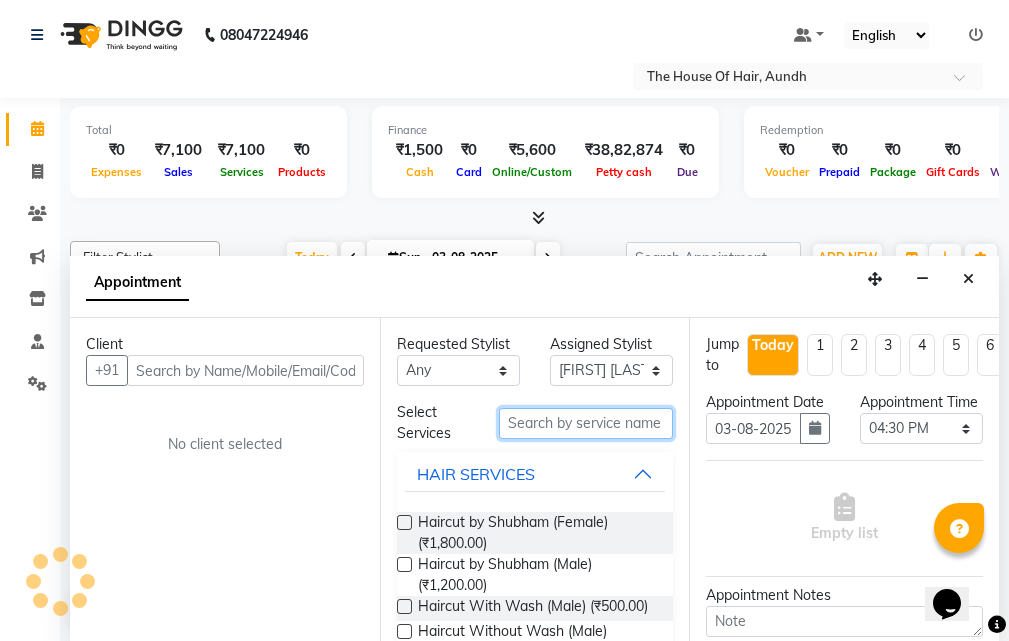 click at bounding box center [586, 423] 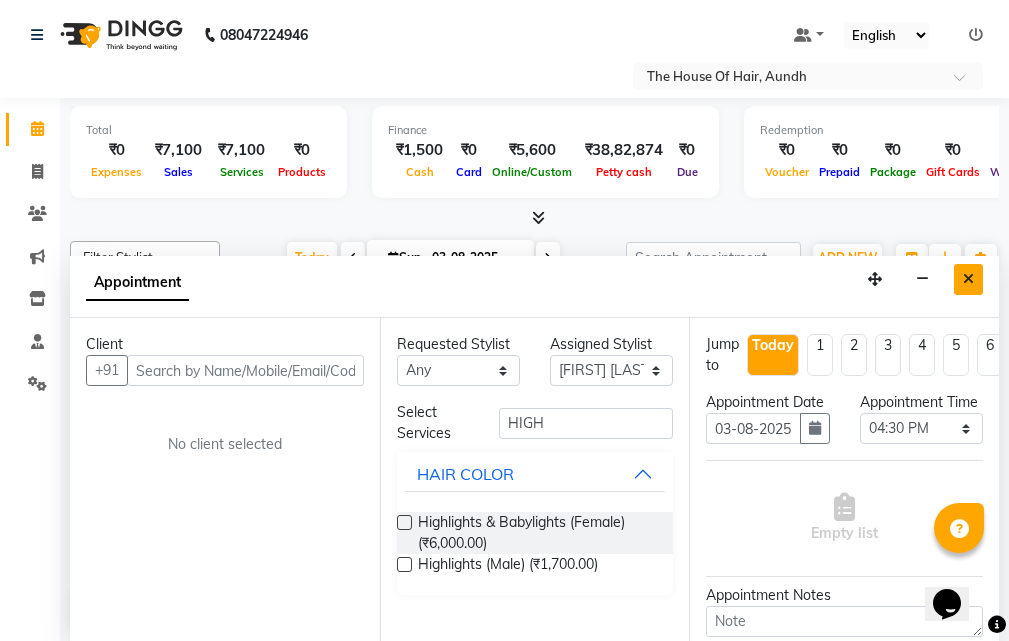 click at bounding box center (968, 279) 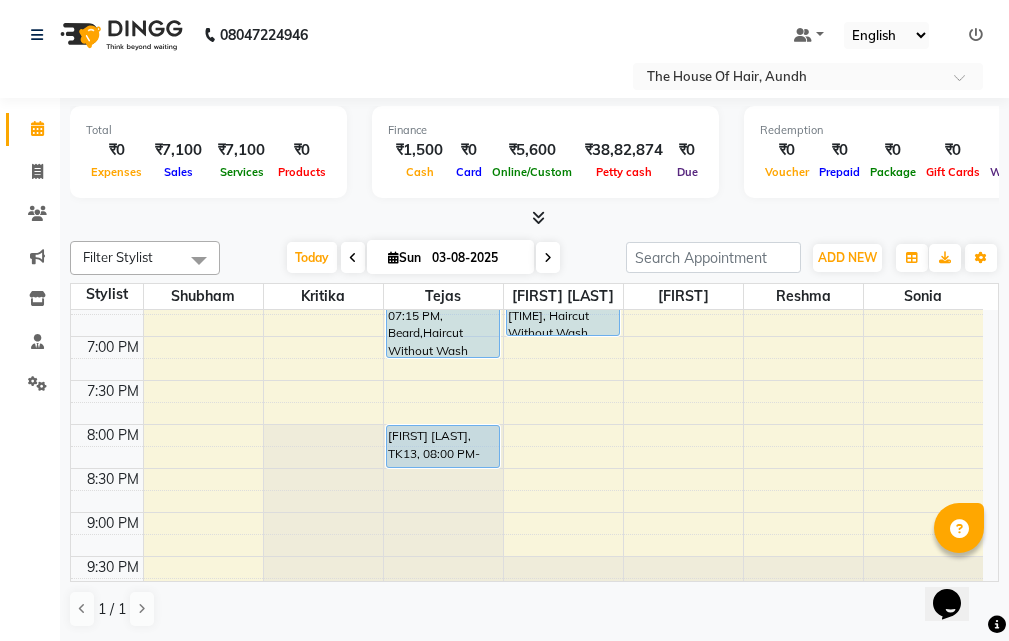 scroll, scrollTop: 942, scrollLeft: 0, axis: vertical 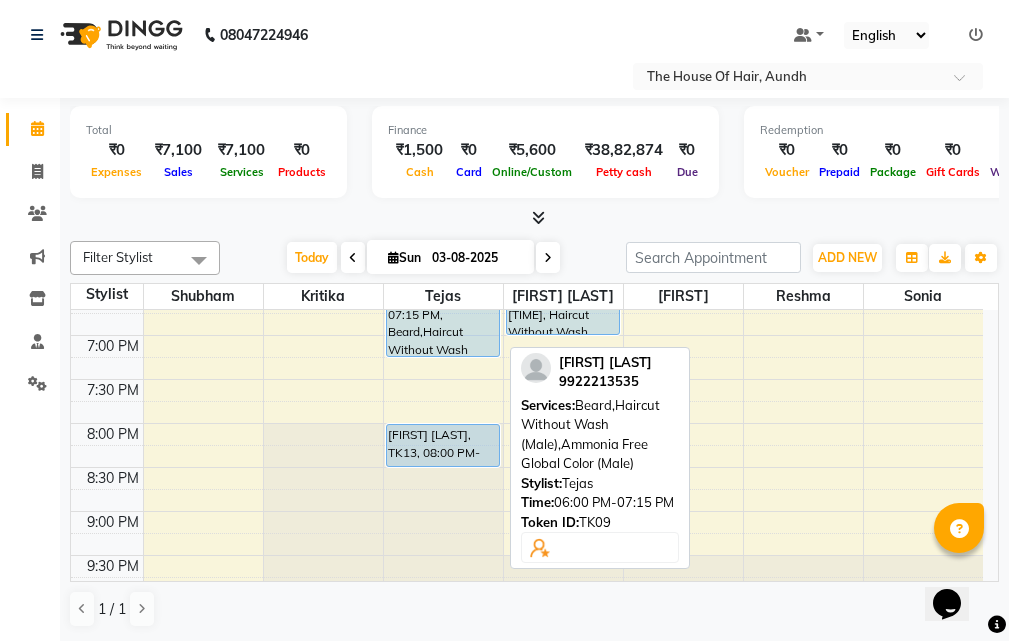 click on "[TIME] [TIME] [TIME] [TIME] [TIME] [TIME] [TIME] [TIME] [TIME] [TIME] [TIME] [TIME] [TIME] [TIME] [TIME] [TIME] [TIME] [TIME] [TIME] [TIME] [TIME] [TIME] [TIME] [TIME] [TIME] [TIME] [TIME] [TIME] [FIRST], TK02, [TIME]-[TIME], Clean Shave ,Ammonia Free Global Color (Male) [FIRST] [LAST], TK04, [TIME]-[TIME], Haircut Without Wash (Male),Beard [FIRST] [LAST], TK11, [TIME]-[TIME], Beard [FIRST] [LAST], TK03, [TIME]-[TIME], Haircut With Wash (Male),Beard [FIRST] [LAST], TK05, [TIME]-[TIME], Haircut Without Wash (Male),Beard,Haircut With Wash (Female),Haircut Without Wash (Male) (₹400),Beard (₹300) [FIRST] [LAST], TK06, [TIME]-[TIME], Haircut Without Wash (Male),Beard [FIRST] [LAST], TK08, [TIME]-[TIME], Haircut With Wash (Male) [FIRST] [LAST], TK09, [TIME]-[TIME], Beard,Haircut Without Wash (Male),Ammonia Free Global Color (Male) [FIRST] [LAST], TK13, [TIME]-[TIME], Haircut Without Wash (Male)" at bounding box center (527, -17) 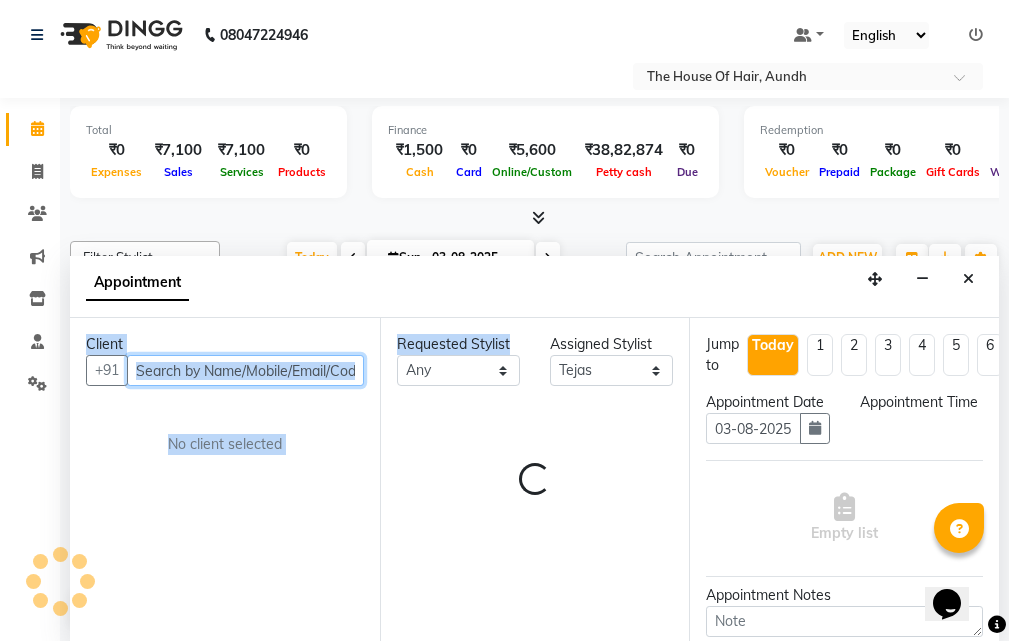 click on "Client +91  No client selected  Requested Stylist Any [FIRST] [LAST] Kritika  Reshma [FIRST] [LAST] Shubham Sonia [FIRST] [LAST] Assigned Stylist Select [FIRST] [LAST] Kritika  Reshma [FIRST] [LAST] Shubham Sonia [FIRST] [LAST] Loading... Jump to Today 1 2 3 4 5 6 7 8 Weeks Appointment Date 03-08-2025 Appointment Time  Empty list  Appointment Notes Status Select TENTATIVE CONFIRM CHECK-IN UPCOMING Merge Services of Same Stylist  Book" at bounding box center [534, 479] 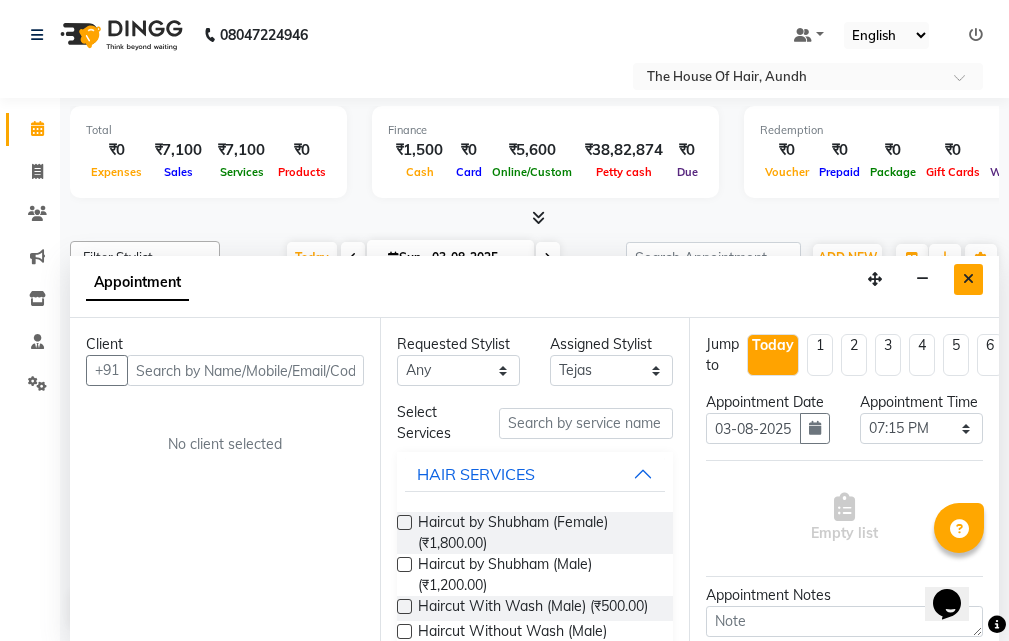 click at bounding box center (968, 279) 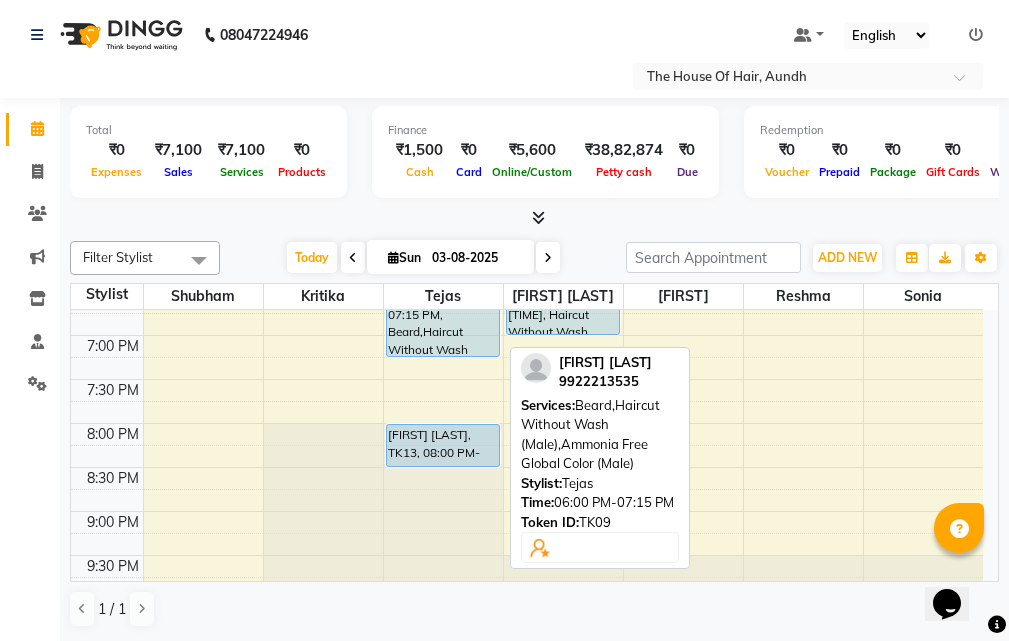 click on "[TIME] [TIME] [TIME] [TIME] [TIME] [TIME] [TIME] [TIME] [TIME] [TIME] [TIME] [TIME] [TIME] [TIME] [TIME] [TIME] [TIME] [TIME] [TIME] [TIME] [TIME] [TIME] [TIME] [TIME] [TIME] [TIME] [TIME] [TIME] [FIRST], TK02, [TIME]-[TIME], Clean Shave ,Ammonia Free Global Color (Male) [FIRST] [LAST], TK04, [TIME]-[TIME], Haircut Without Wash (Male),Beard [FIRST] [LAST], TK11, [TIME]-[TIME], Beard [FIRST] [LAST], TK03, [TIME]-[TIME], Haircut With Wash (Male),Beard [FIRST] [LAST], TK05, [TIME]-[TIME], Haircut Without Wash (Male),Beard,Haircut With Wash (Female),Haircut Without Wash (Male) (₹400),Beard (₹300) [FIRST] [LAST], TK06, [TIME]-[TIME], Haircut Without Wash (Male),Beard [FIRST] [LAST], TK08, [TIME]-[TIME], Haircut With Wash (Male) [FIRST] [LAST], TK09, [TIME]-[TIME], Beard,Haircut Without Wash (Male),Ammonia Free Global Color (Male) [FIRST] [LAST], TK13, [TIME]-[TIME], Haircut Without Wash (Male)" at bounding box center (527, -17) 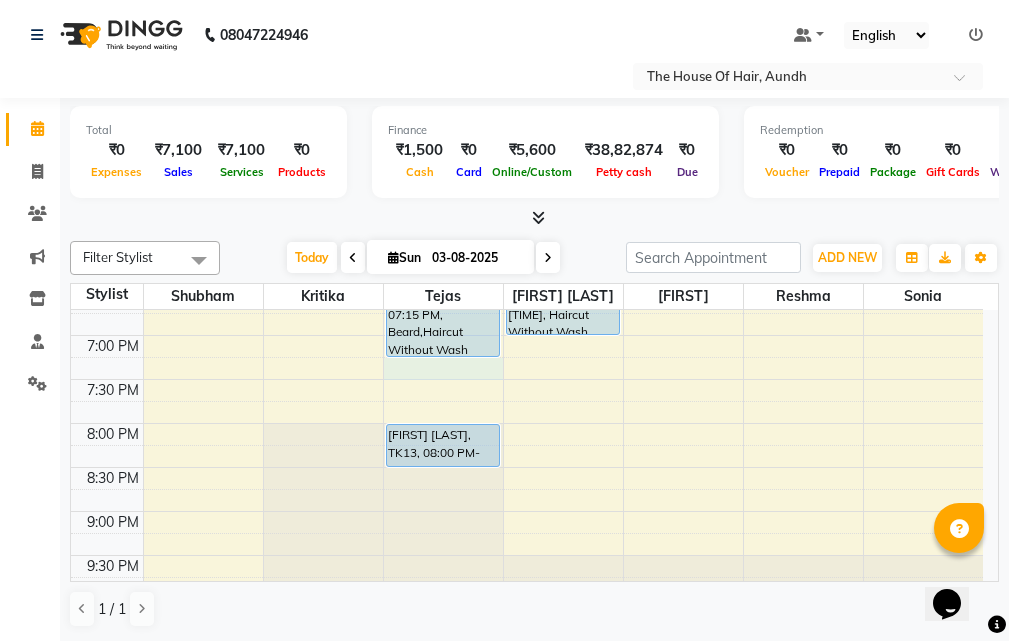 click on "[TIME] [TIME] [TIME] [TIME] [TIME] [TIME] [TIME] [TIME] [TIME] [TIME] [TIME] [TIME] [TIME] [TIME] [TIME] [TIME] [TIME] [TIME] [TIME] [TIME] [TIME] [TIME] [TIME] [TIME] [TIME] [TIME] [TIME] [TIME] [FIRST], TK02, [TIME]-[TIME], Clean Shave ,Ammonia Free Global Color (Male) [FIRST] [LAST], TK04, [TIME]-[TIME], Haircut Without Wash (Male),Beard [FIRST] [LAST], TK11, [TIME]-[TIME], Beard [FIRST] [LAST], TK03, [TIME]-[TIME], Haircut With Wash (Male),Beard [FIRST] [LAST], TK05, [TIME]-[TIME], Haircut Without Wash (Male),Beard,Haircut With Wash (Female),Haircut Without Wash (Male) (₹400),Beard (₹300) [FIRST] [LAST], TK06, [TIME]-[TIME], Haircut Without Wash (Male),Beard [FIRST] [LAST], TK08, [TIME]-[TIME], Haircut With Wash (Male) [FIRST] [LAST], TK09, [TIME]-[TIME], Beard,Haircut Without Wash (Male),Ammonia Free Global Color (Male) [FIRST] [LAST], TK13, [TIME]-[TIME], Haircut Without Wash (Male)" at bounding box center [527, -17] 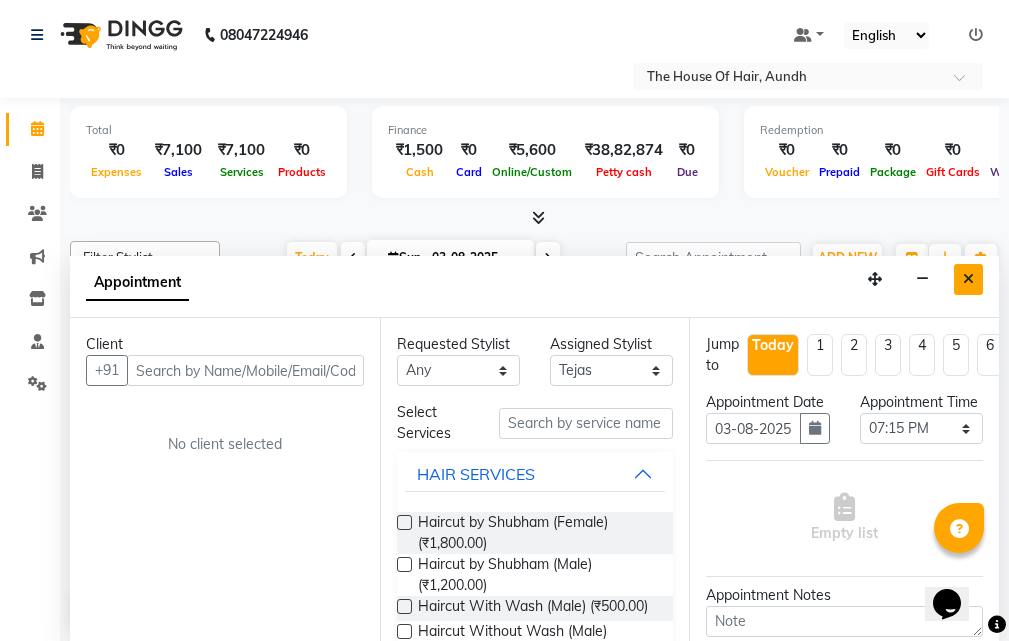 click at bounding box center (968, 279) 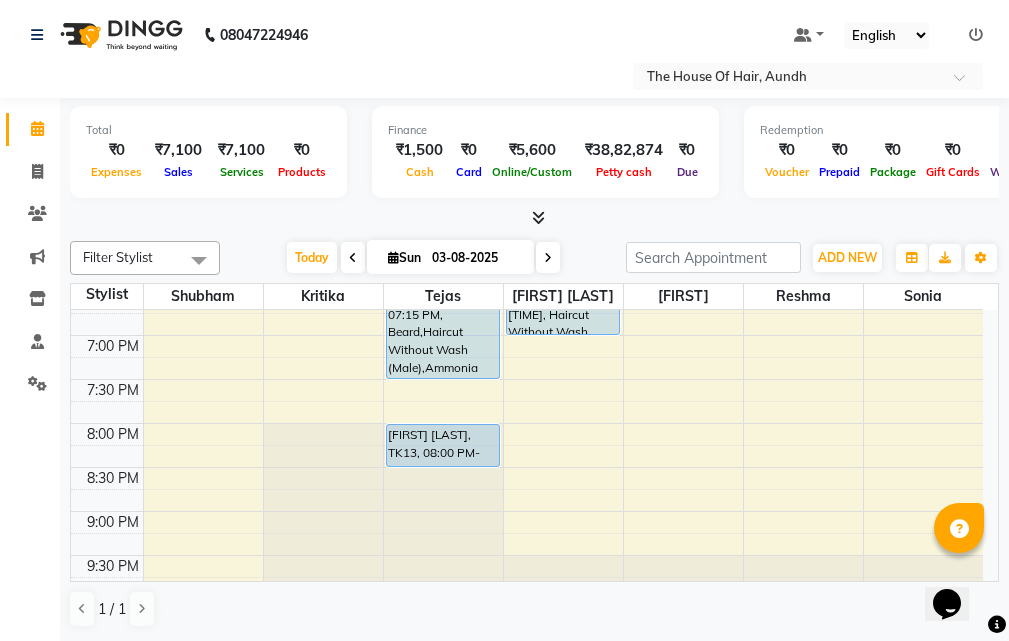 drag, startPoint x: 442, startPoint y: 356, endPoint x: 439, endPoint y: 366, distance: 10.440307 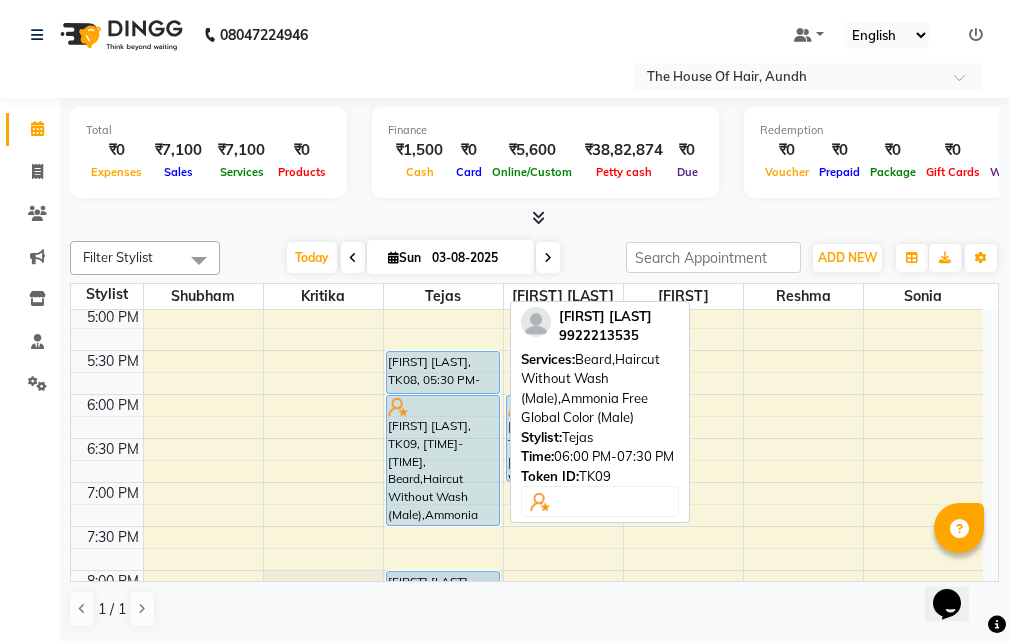 scroll, scrollTop: 842, scrollLeft: 0, axis: vertical 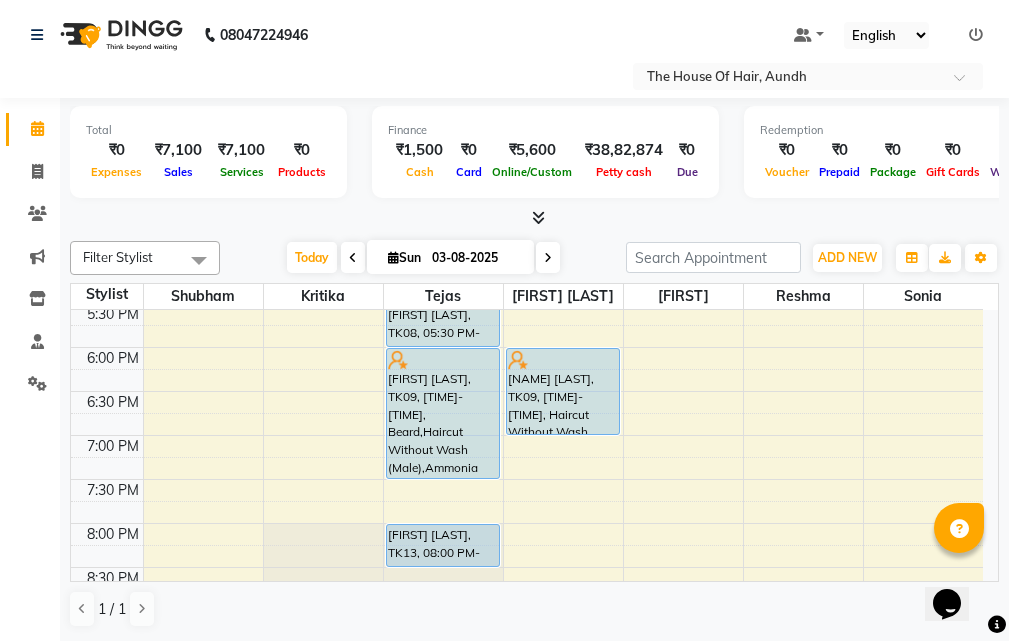 click at bounding box center [548, 258] 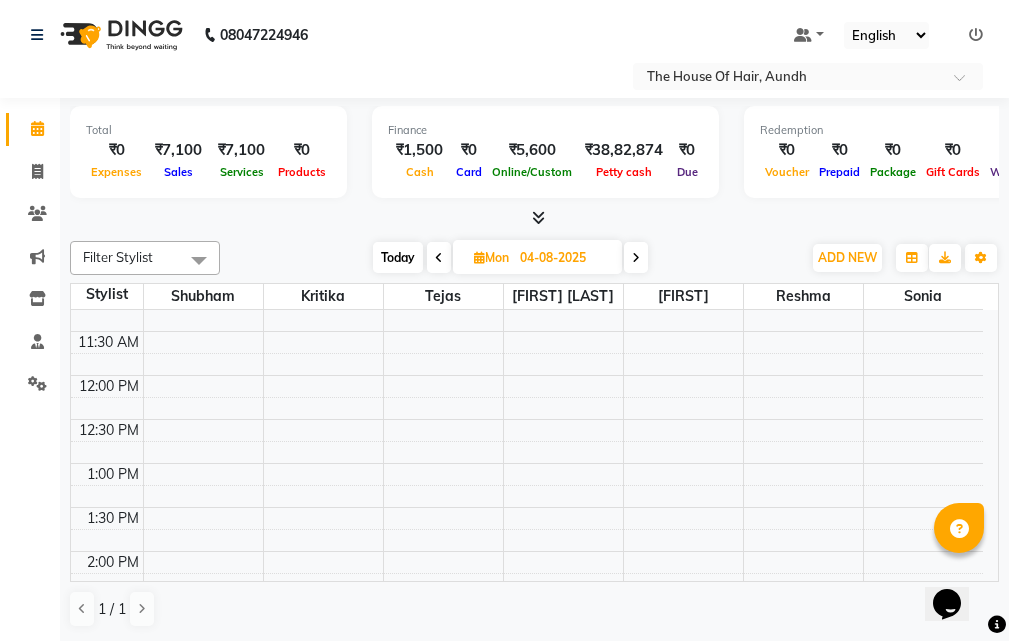 scroll, scrollTop: 229, scrollLeft: 0, axis: vertical 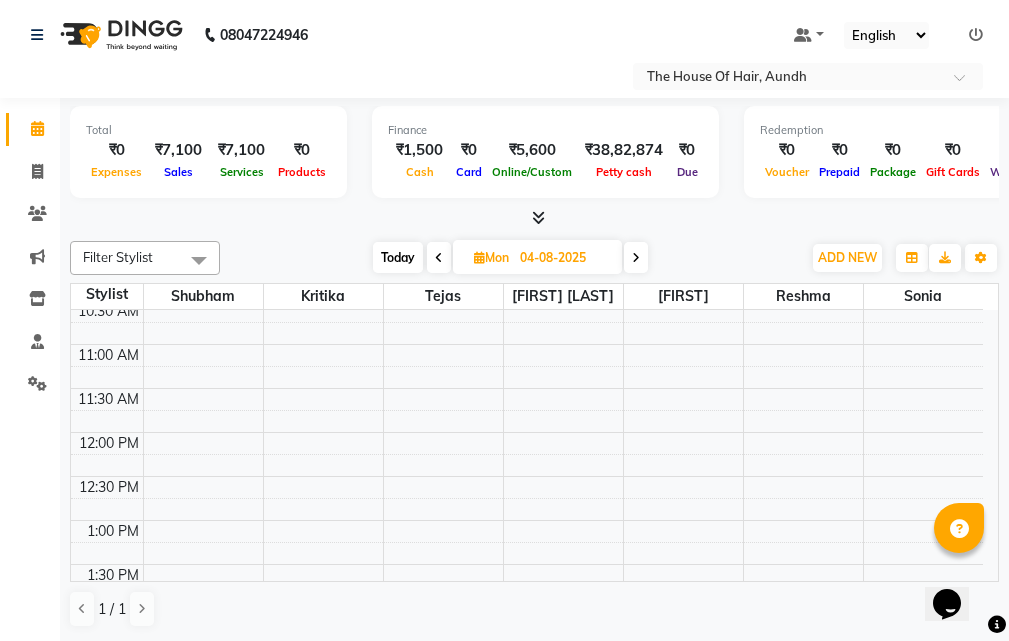 click at bounding box center [636, 258] 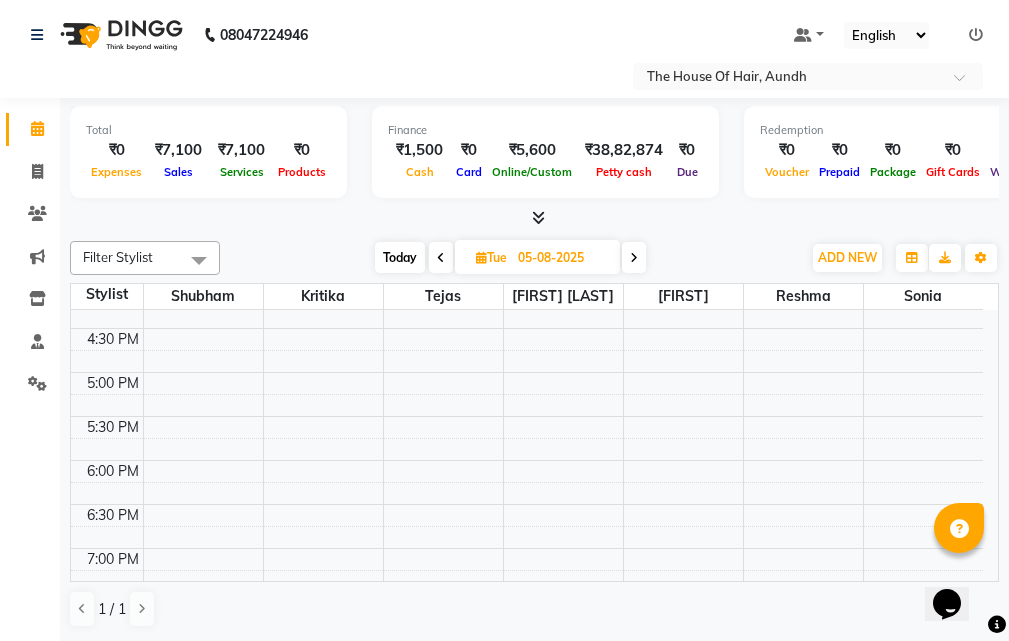 scroll, scrollTop: 829, scrollLeft: 0, axis: vertical 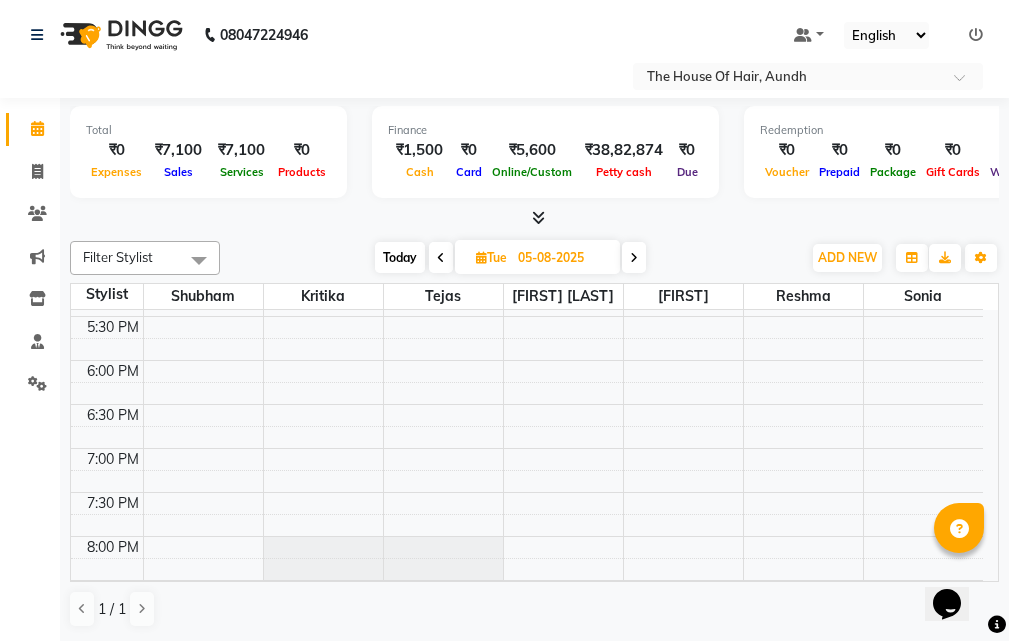 click on "8:00 AM 8:30 AM 9:00 AM 9:30 AM 10:00 AM 10:30 AM 11:00 AM 11:30 AM 12:00 PM 12:30 PM 1:00 PM 1:30 PM 2:00 PM 2:30 PM 3:00 PM 3:30 PM 4:00 PM 4:30 PM 5:00 PM 5:30 PM 6:00 PM 6:30 PM 7:00 PM 7:30 PM 8:00 PM 8:30 PM 9:00 PM 9:30 PM" at bounding box center [527, 96] 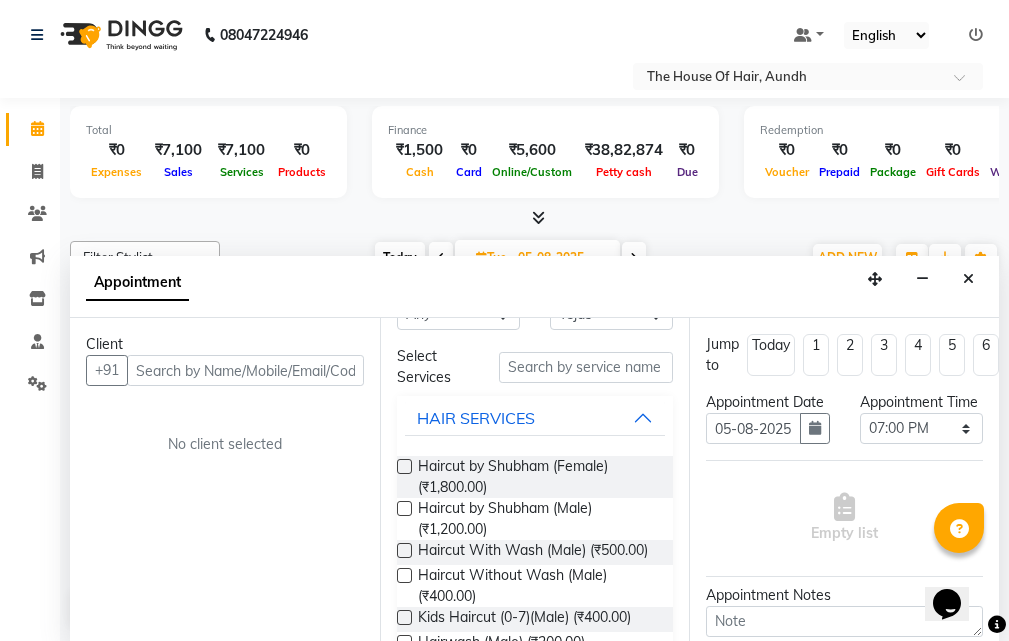 scroll, scrollTop: 200, scrollLeft: 0, axis: vertical 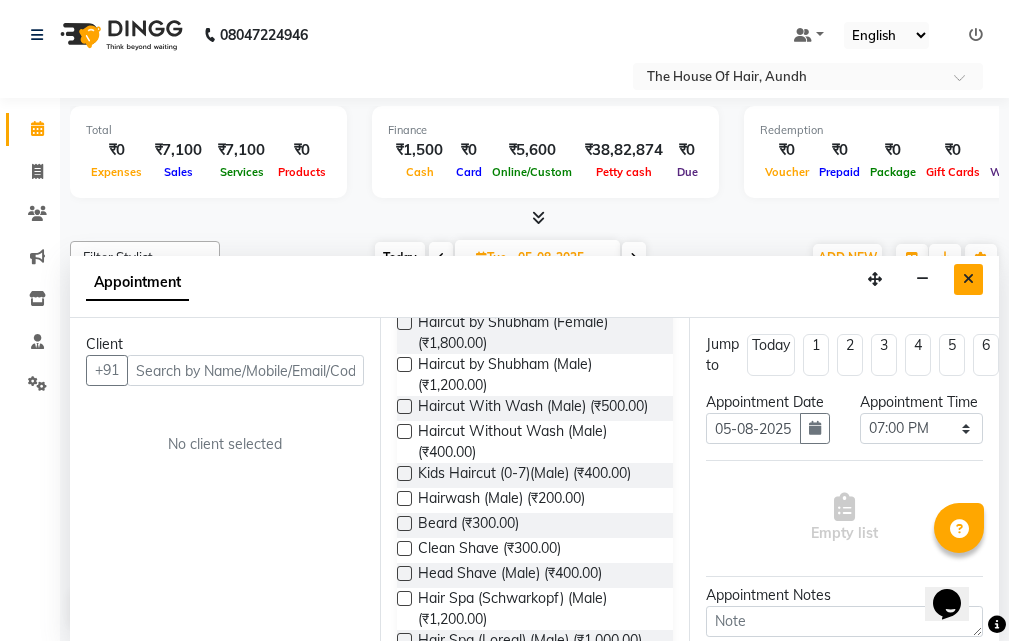 click at bounding box center (968, 279) 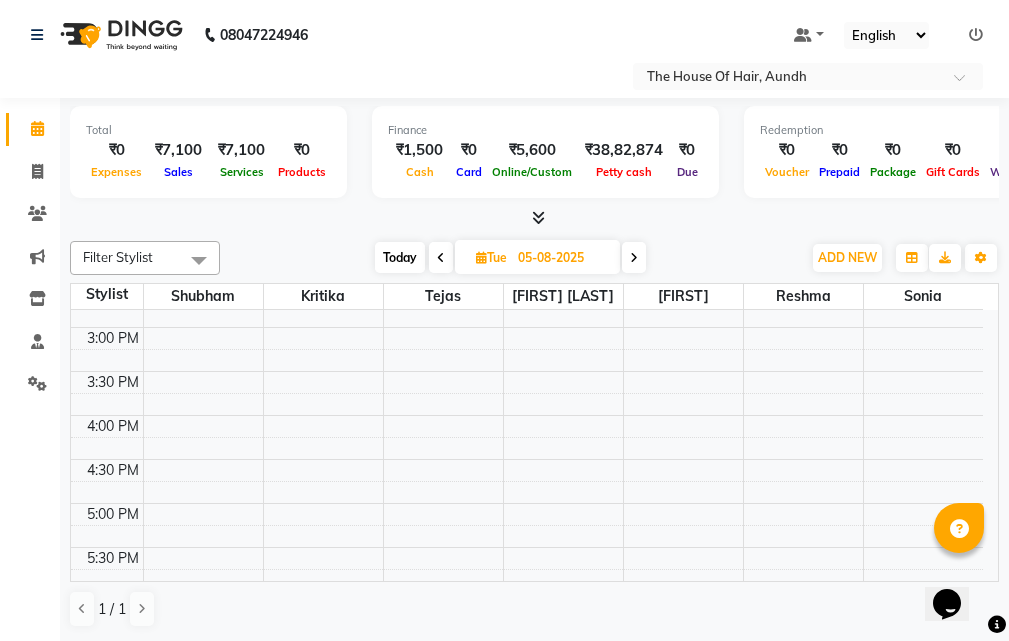 scroll, scrollTop: 529, scrollLeft: 0, axis: vertical 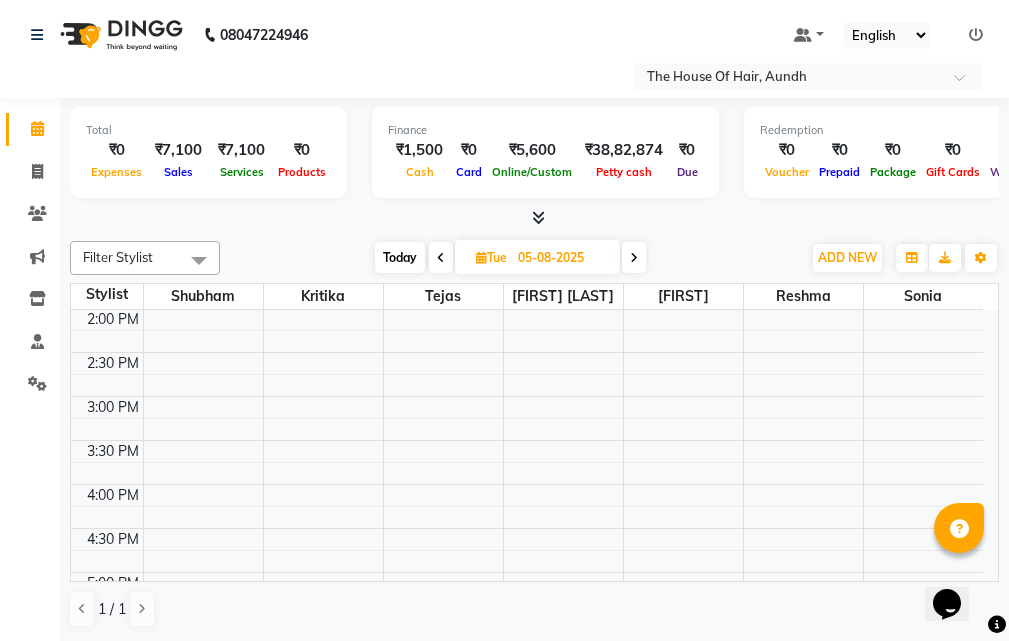 click on "Today" at bounding box center (400, 257) 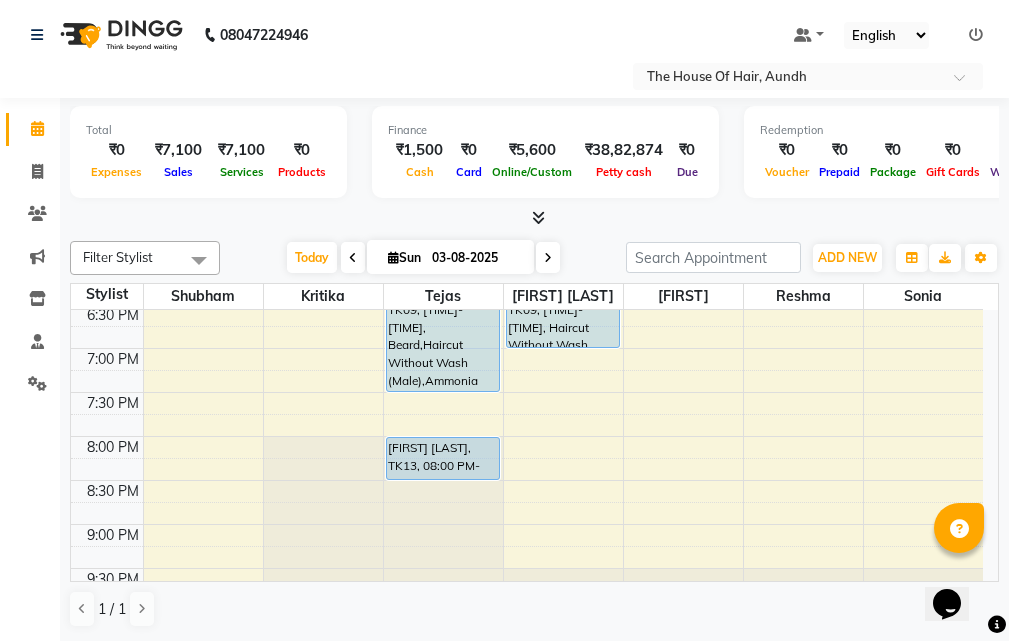 scroll, scrollTop: 829, scrollLeft: 0, axis: vertical 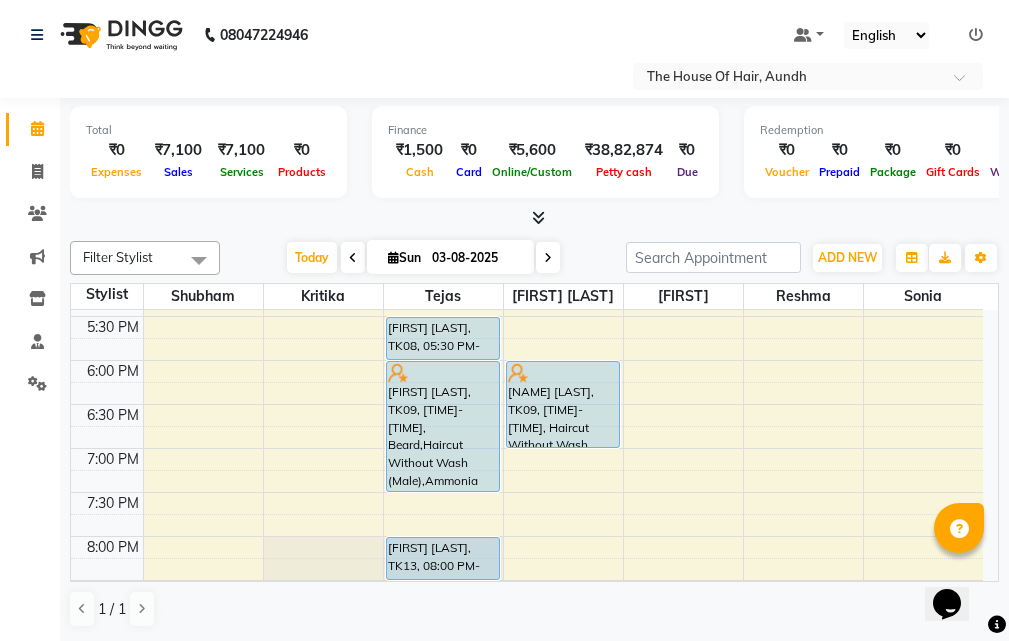 click at bounding box center (548, 257) 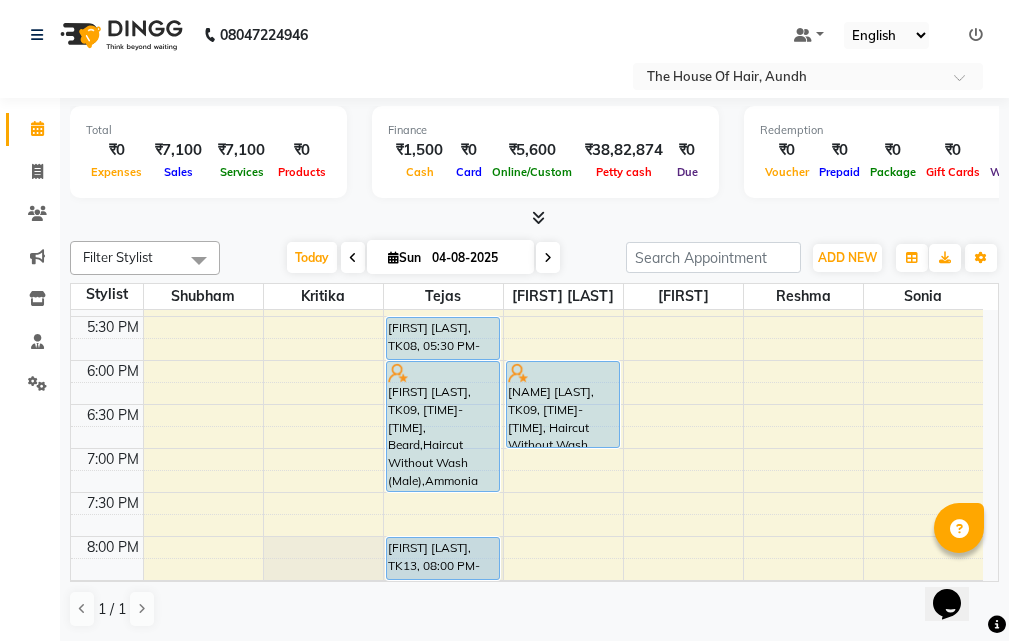 scroll, scrollTop: 529, scrollLeft: 0, axis: vertical 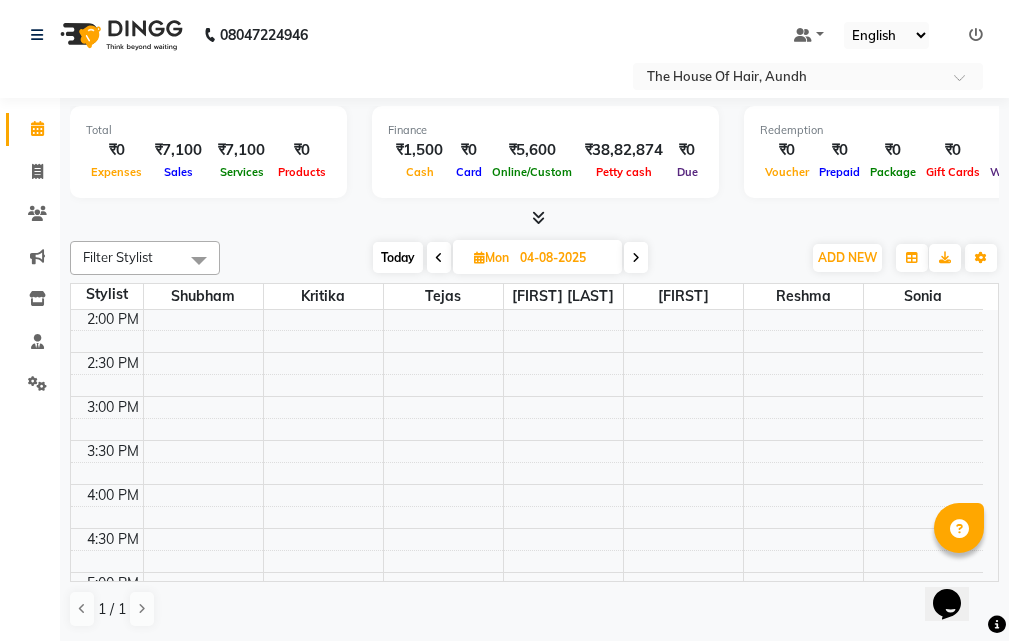 click at bounding box center [636, 258] 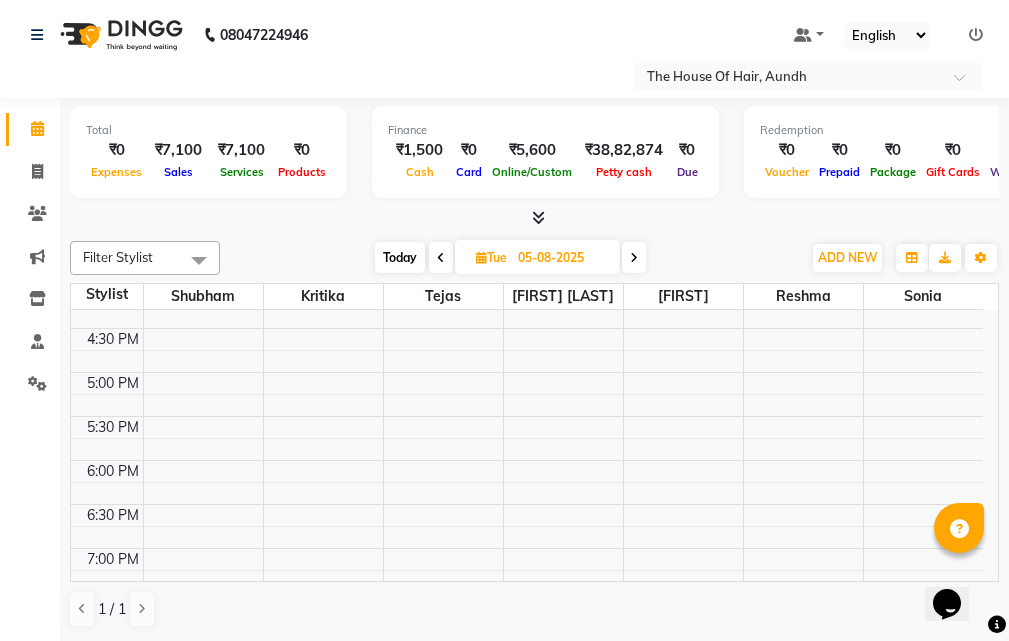 scroll, scrollTop: 829, scrollLeft: 0, axis: vertical 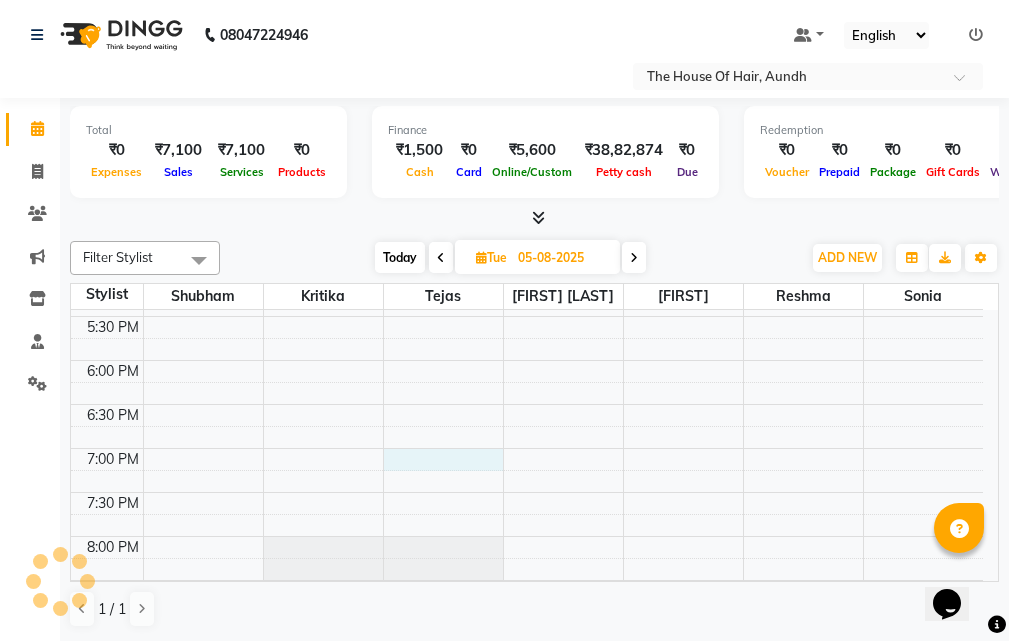 click on "8:00 AM 8:30 AM 9:00 AM 9:30 AM 10:00 AM 10:30 AM 11:00 AM 11:30 AM 12:00 PM 12:30 PM 1:00 PM 1:30 PM 2:00 PM 2:30 PM 3:00 PM 3:30 PM 4:00 PM 4:30 PM 5:00 PM 5:30 PM 6:00 PM 6:30 PM 7:00 PM 7:30 PM 8:00 PM 8:30 PM 9:00 PM 9:30 PM" at bounding box center (527, 96) 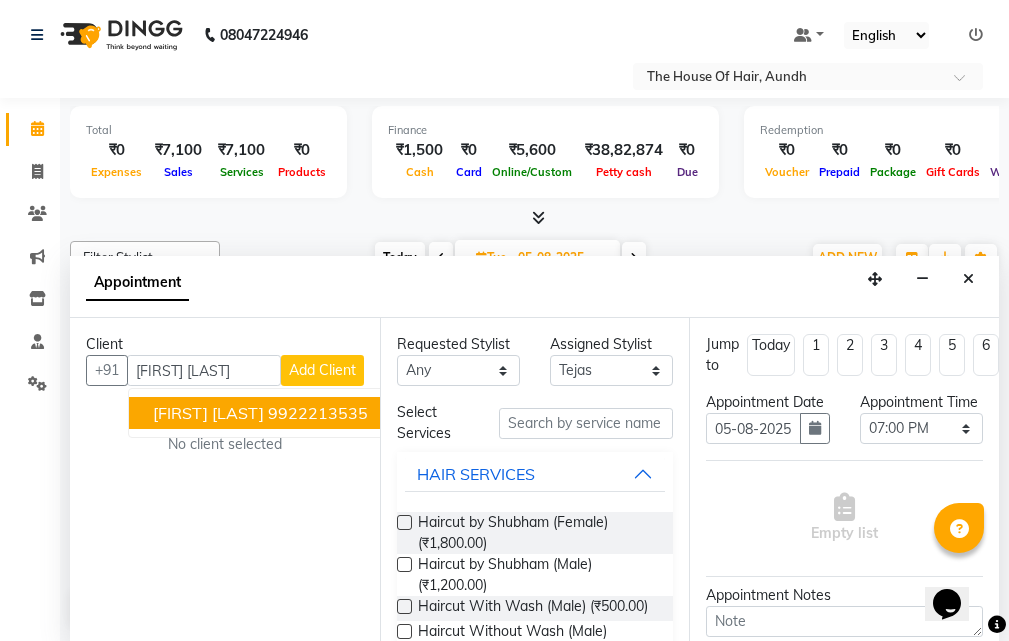 click on "[FIRST] [LAST]" at bounding box center (208, 413) 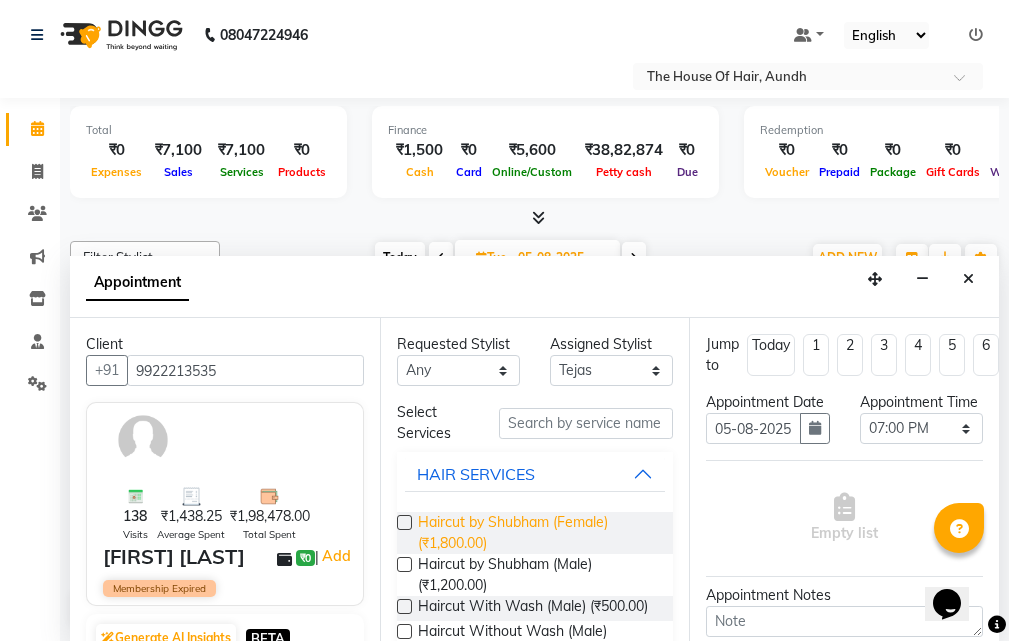 scroll, scrollTop: 100, scrollLeft: 0, axis: vertical 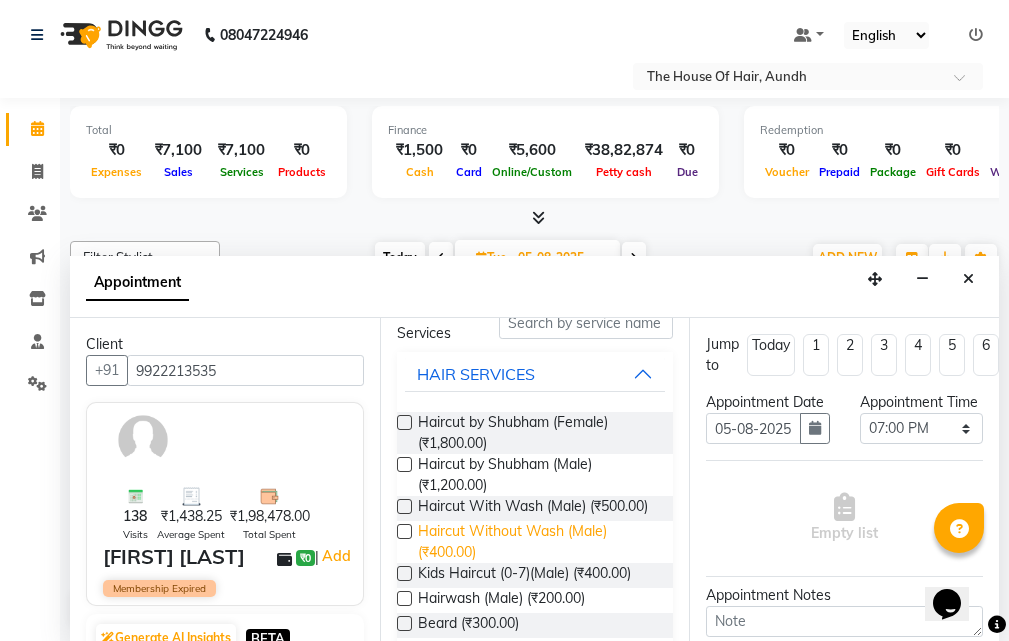 click on "Haircut Without Wash (Male) (₹400.00)" at bounding box center [538, 542] 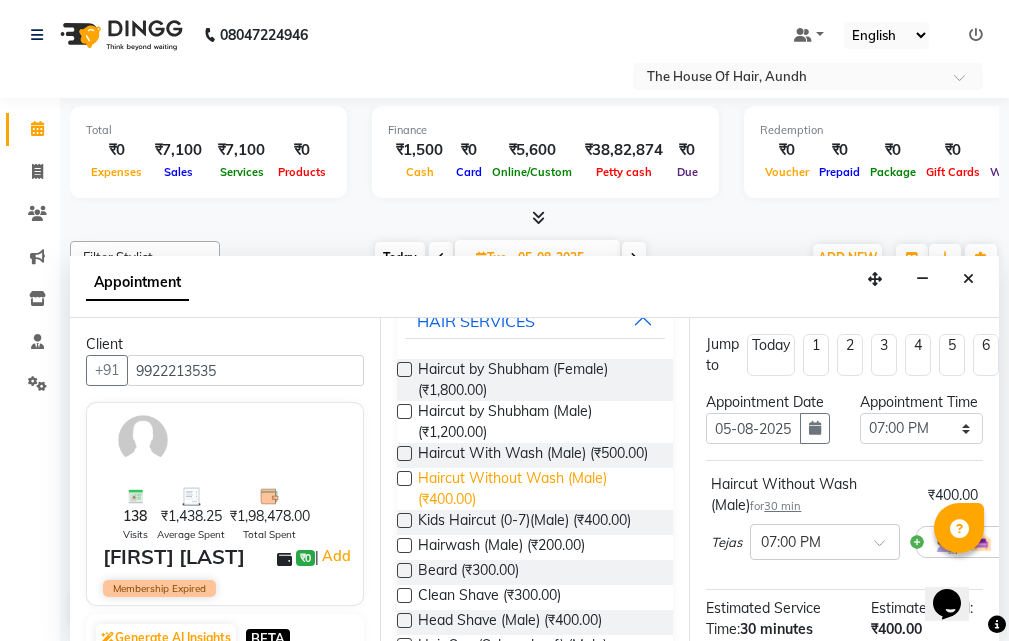 scroll, scrollTop: 200, scrollLeft: 0, axis: vertical 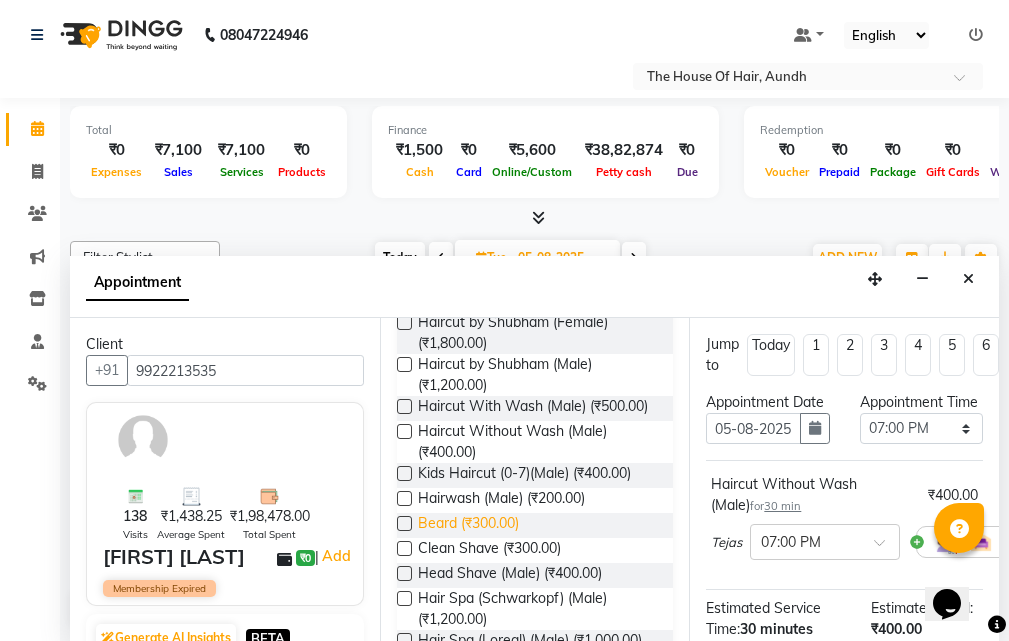 click on "Beard (₹300.00)" at bounding box center [468, 525] 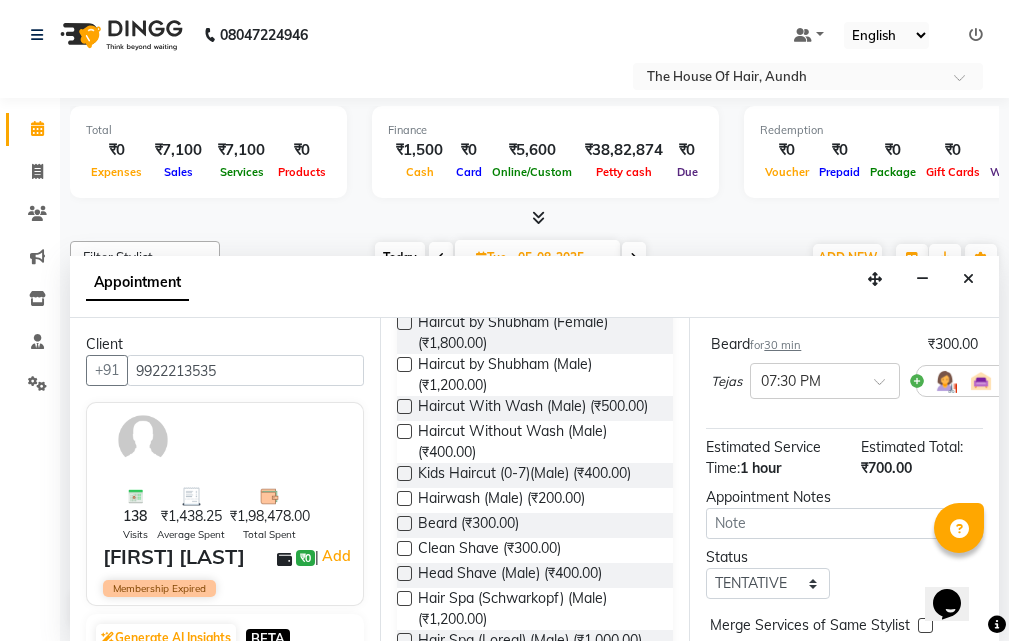scroll, scrollTop: 300, scrollLeft: 0, axis: vertical 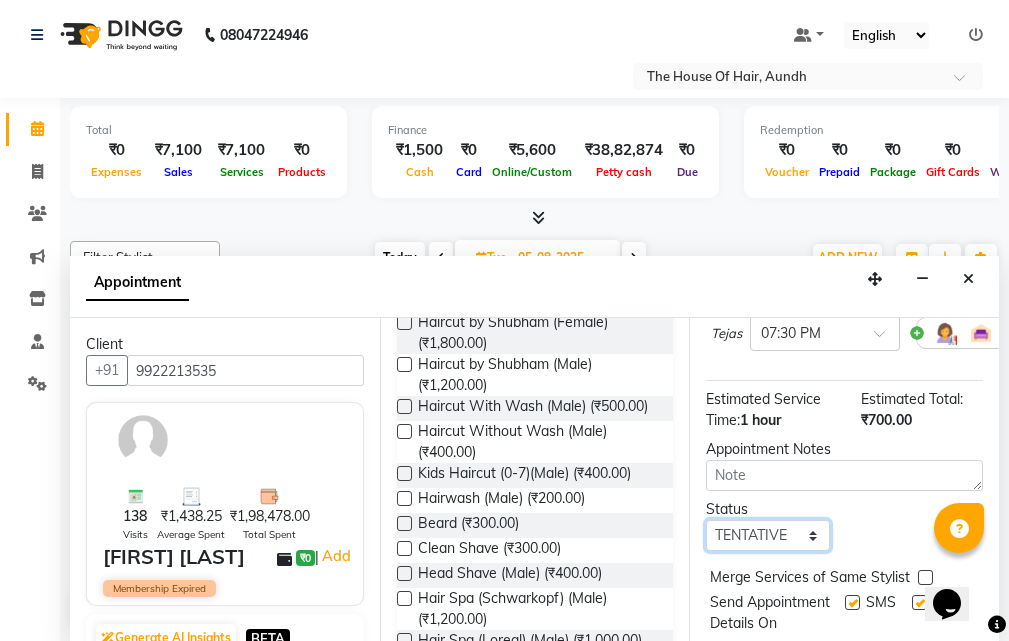 click on "Select TENTATIVE CONFIRM UPCOMING" at bounding box center [767, 535] 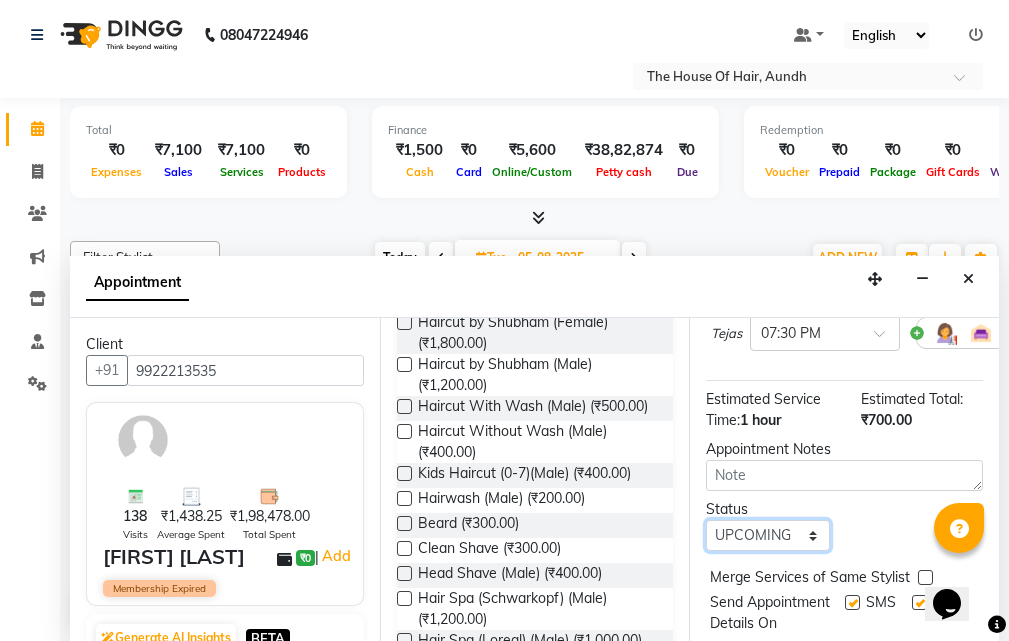 click on "Select TENTATIVE CONFIRM UPCOMING" at bounding box center (767, 535) 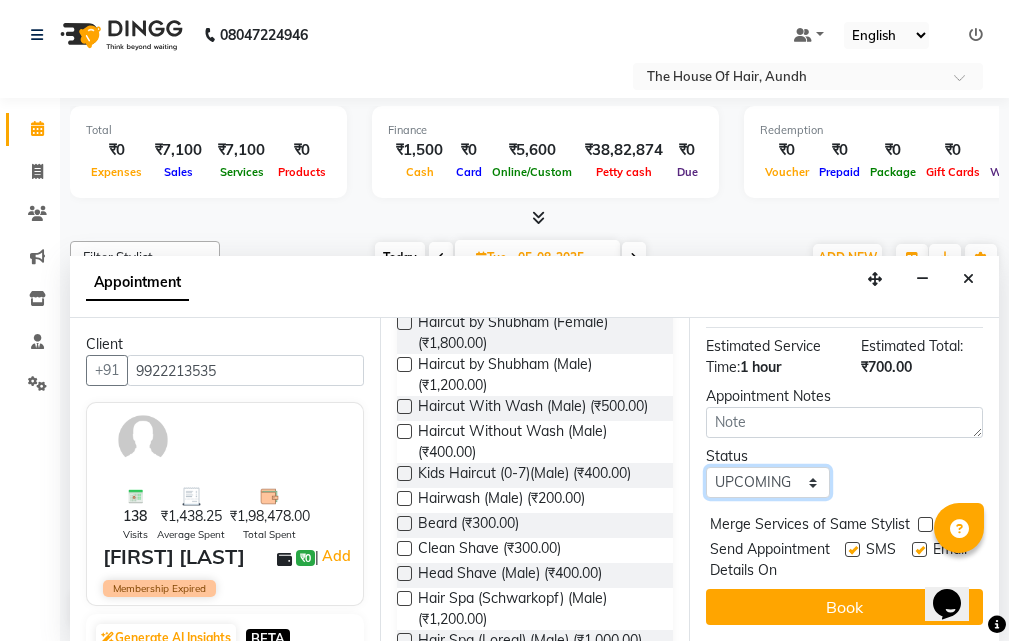 scroll, scrollTop: 410, scrollLeft: 0, axis: vertical 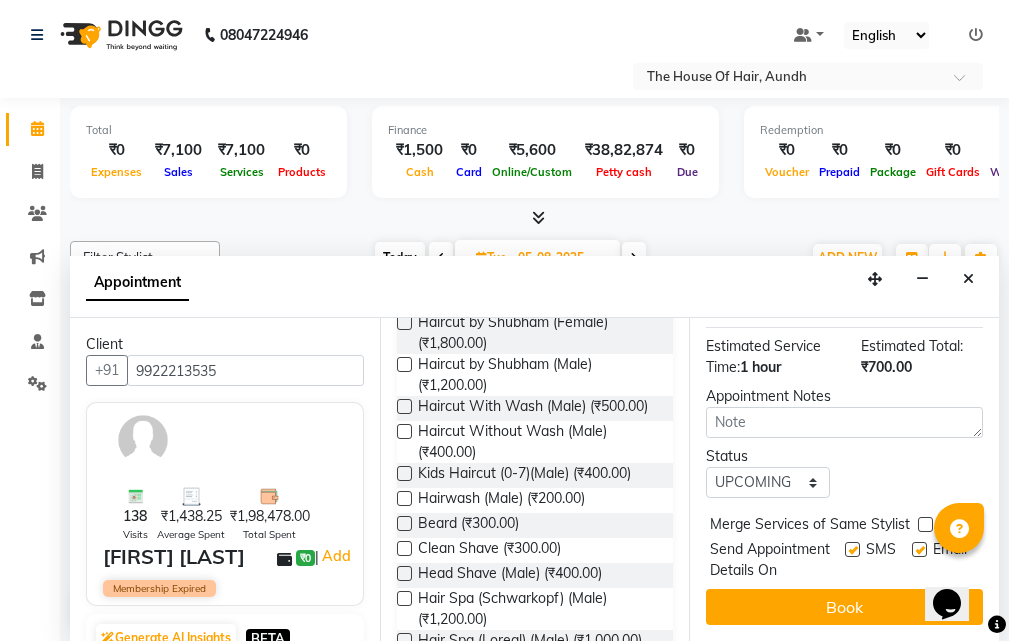 click at bounding box center [925, 524] 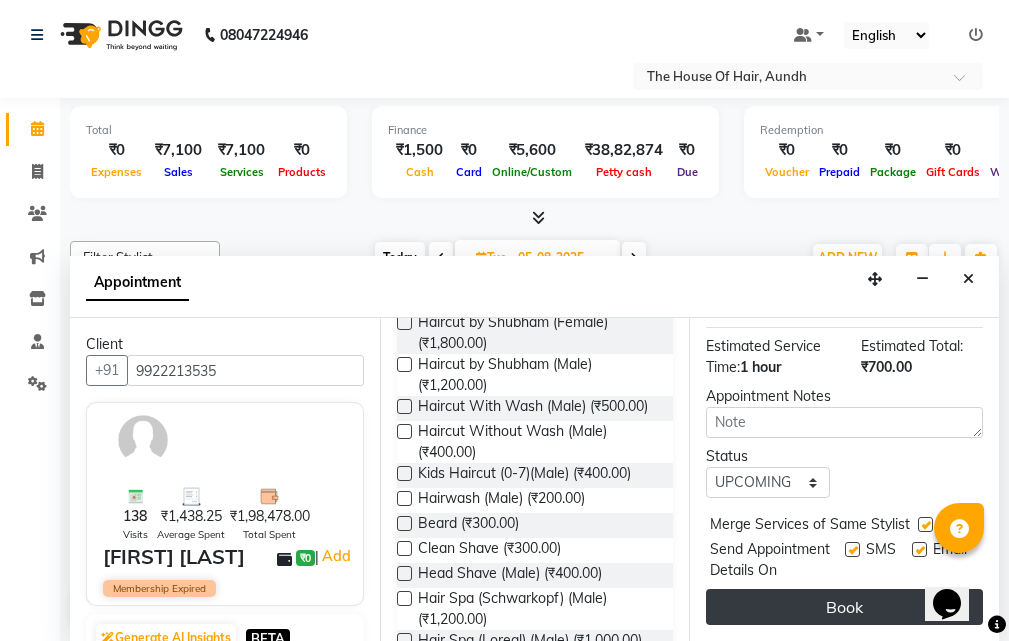 click on "Book" at bounding box center (844, 607) 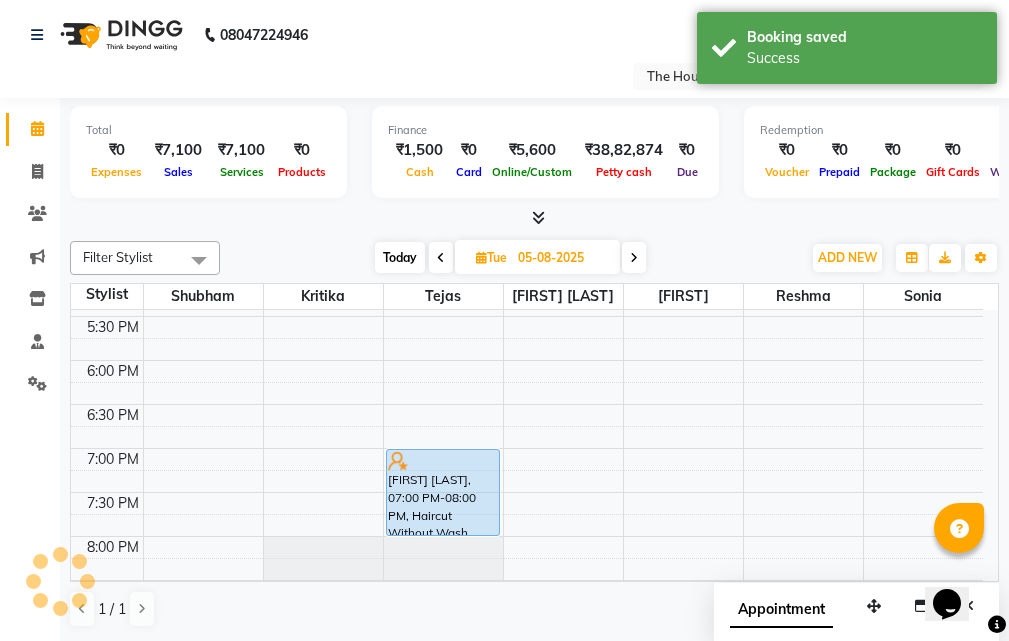 scroll, scrollTop: 0, scrollLeft: 0, axis: both 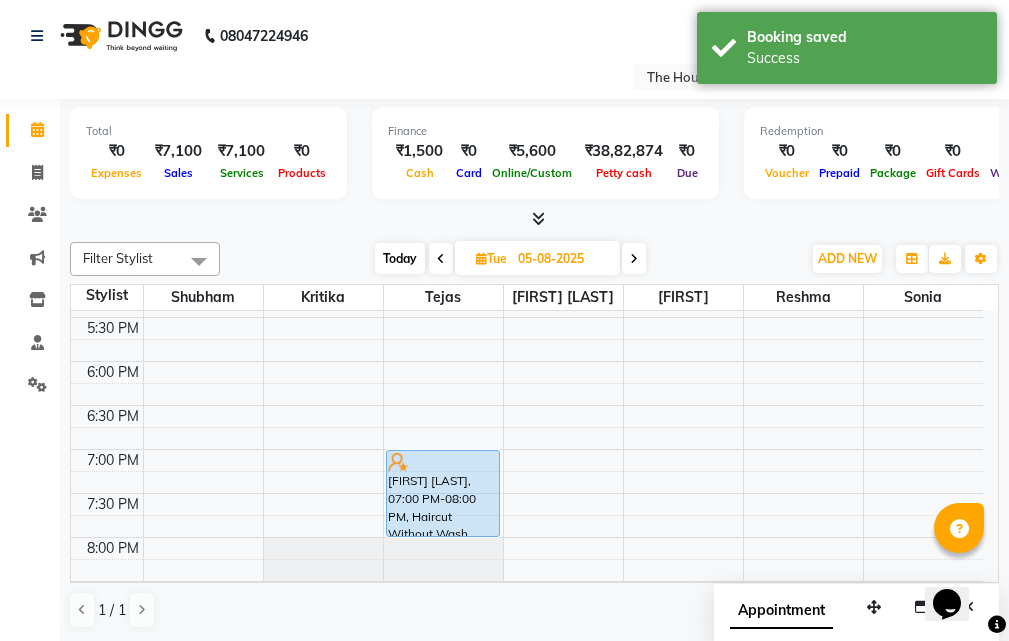 click on "Today" at bounding box center [400, 258] 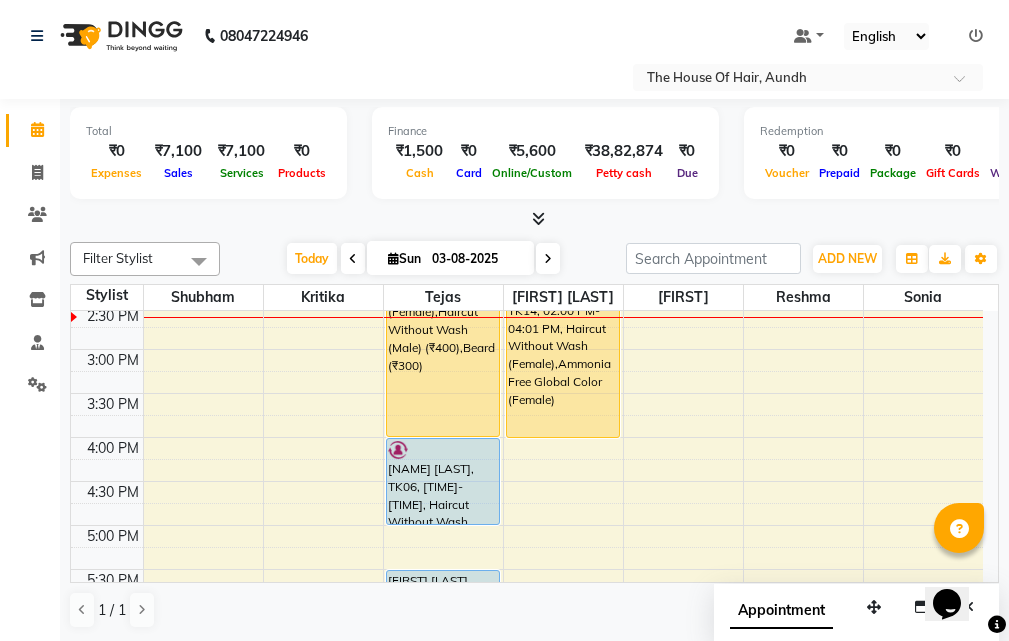scroll, scrollTop: 529, scrollLeft: 0, axis: vertical 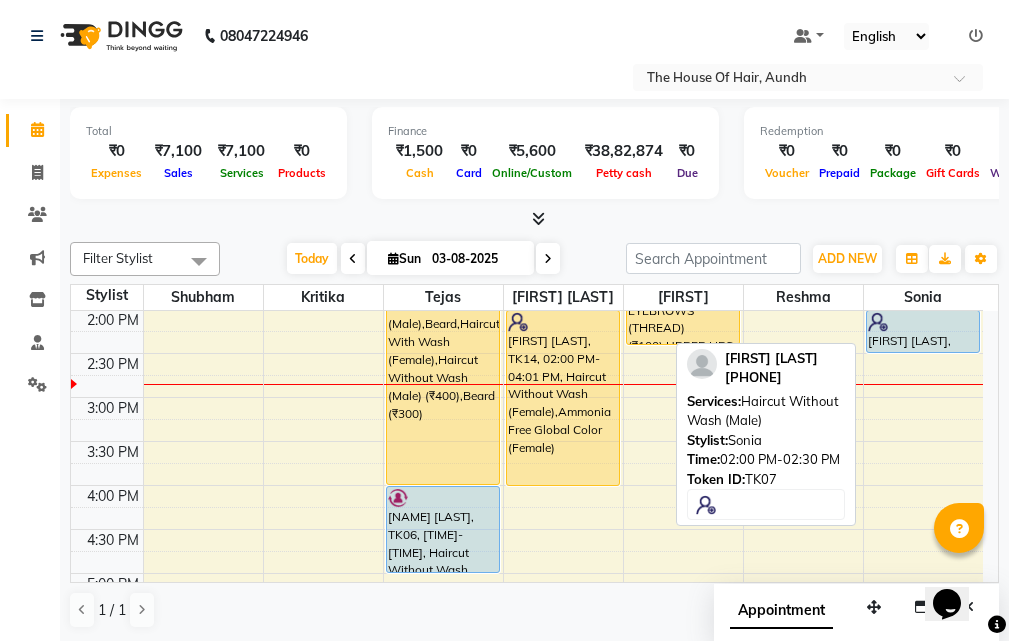 click on "[FIRST] [LAST], TK07, 02:00 PM-02:30 PM, Haircut Without Wash (Male)" at bounding box center [924, 397] 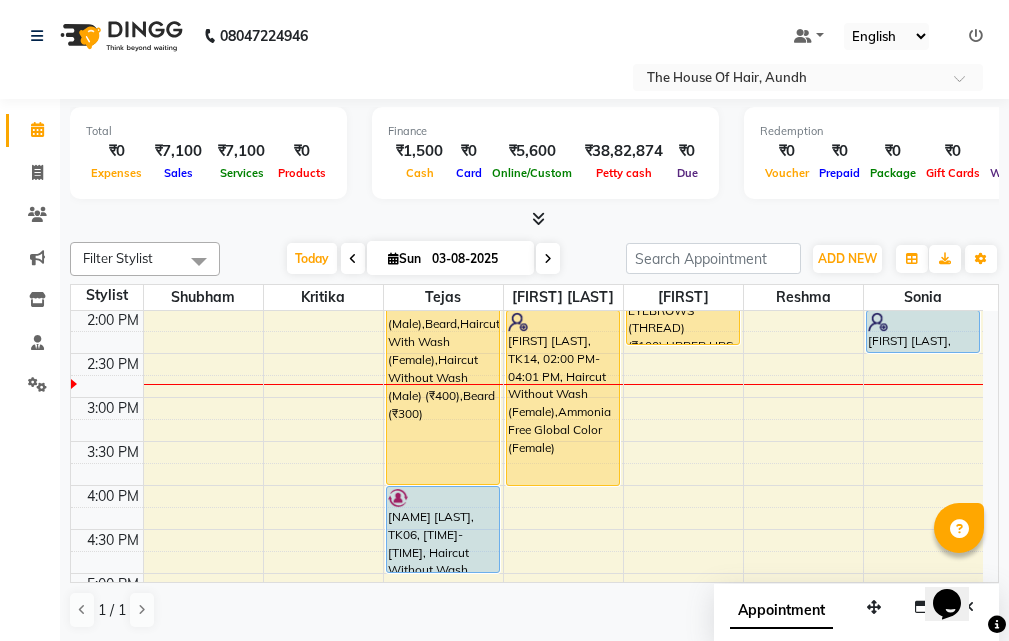 click on "8:00 AM 8:30 AM 9:00 AM 9:30 AM 10:00 AM 10:30 AM 11:00 AM 11:30 AM 12:00 PM 12:30 PM 1:00 PM 1:30 PM 2:00 PM 2:30 PM 3:00 PM 3:30 PM 4:00 PM 4:30 PM 5:00 PM 5:30 PM 6:00 PM 6:30 PM 7:00 PM 7:30 PM 8:00 PM 8:30 PM 9:00 PM 9:30 PM     [FIRST], TK02, 09:15 AM-09:20 AM, Clean Shave ,Ammonia Free Global Color (Male)     [FIRST] [LAST], TK04, 10:30 AM-11:30 AM, Haircut Without Wash (Male),Beard     [FIRST] [LAST], TK11, 11:30 AM-12:00 PM, Beard     [FIRST] [LAST], TK03, 12:00 PM-01:00 PM, Haircut With Wash (Male),Beard     [FIRST] [LAST], TK05, 01:00 PM-04:00 PM, Haircut Without Wash (Male),Beard,Haircut With Wash (Female),Haircut Without Wash (Male) (₹400),Beard (₹300)     [FIRST] [LAST], TK06, 04:00 PM-05:00 PM, Haircut Without Wash (Male),Beard    [FIRST] [LAST], TK08, 05:30 PM-06:00 PM, Haircut With Wash (Male)     [FIRST] [LAST], TK09, 06:00 PM-07:30 PM, Beard,Haircut Without Wash (Male),Ammonia Free Global Color (Male)    [FIRST] [LAST], TK13, 08:00 PM-08:30 PM, Haircut Without Wash (Male)" at bounding box center [527, 397] 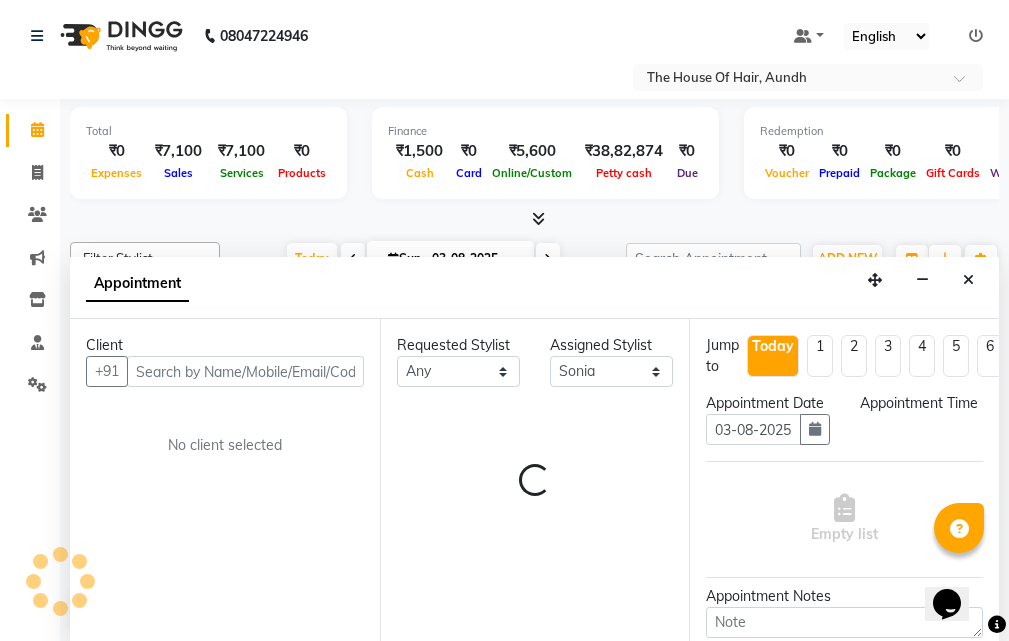 scroll, scrollTop: 1, scrollLeft: 0, axis: vertical 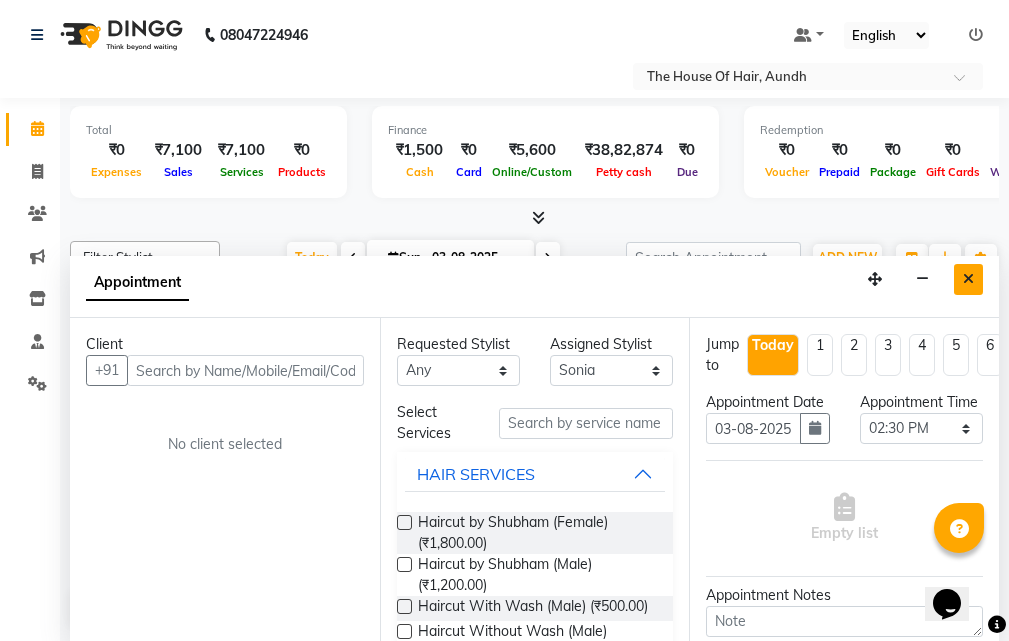 click at bounding box center [968, 279] 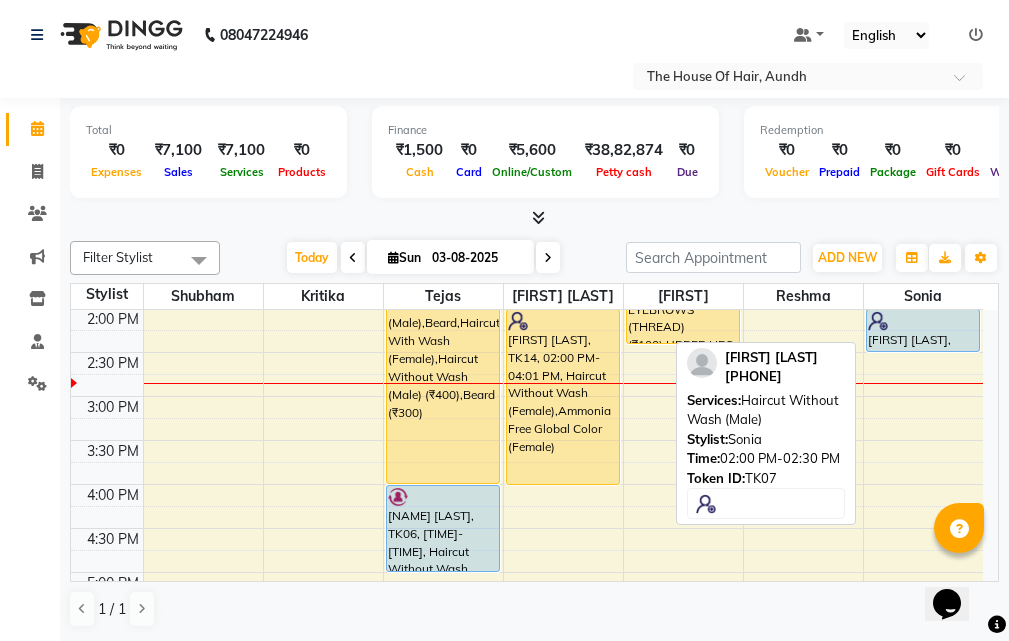 click at bounding box center [878, 321] 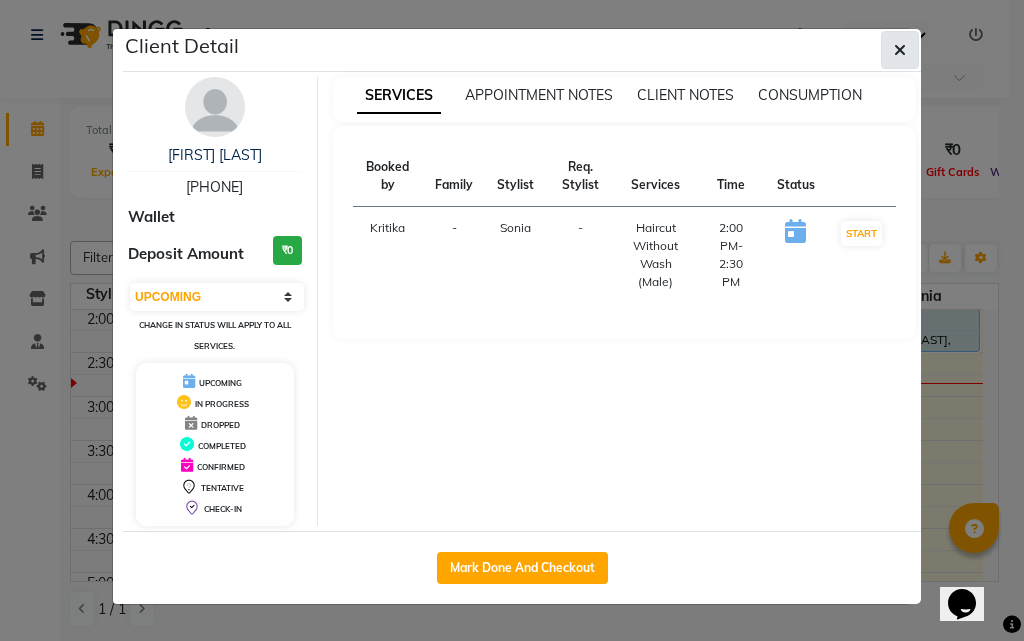 click 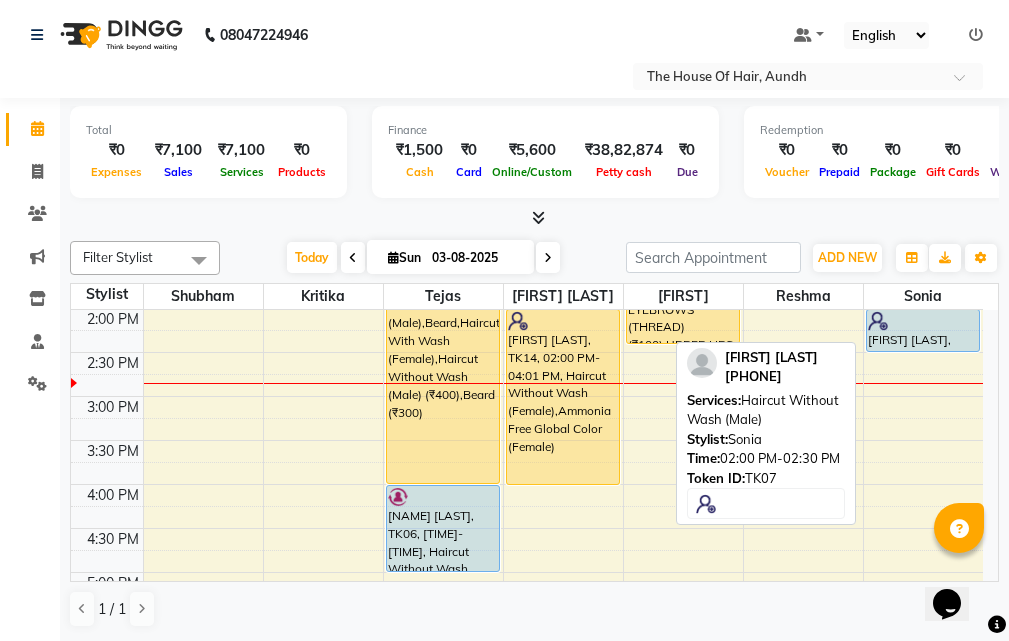 click at bounding box center (923, 321) 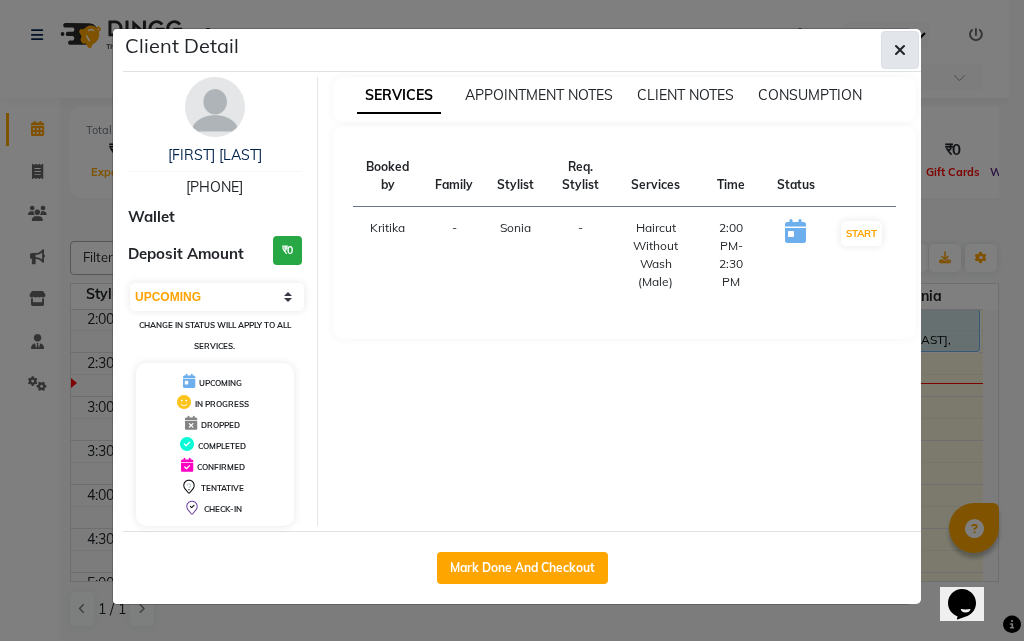 click 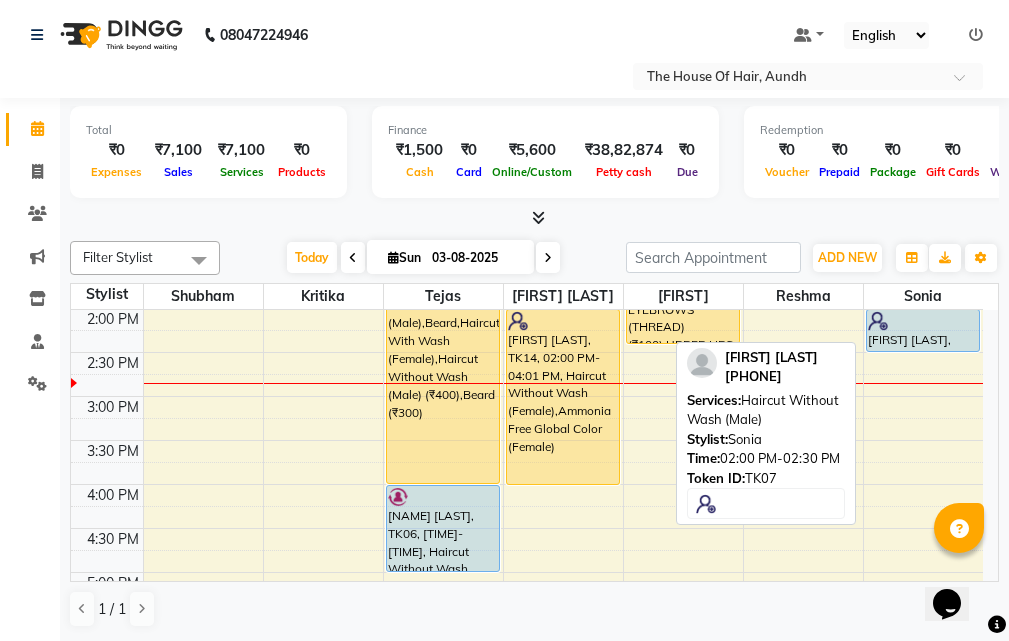 click at bounding box center [923, 321] 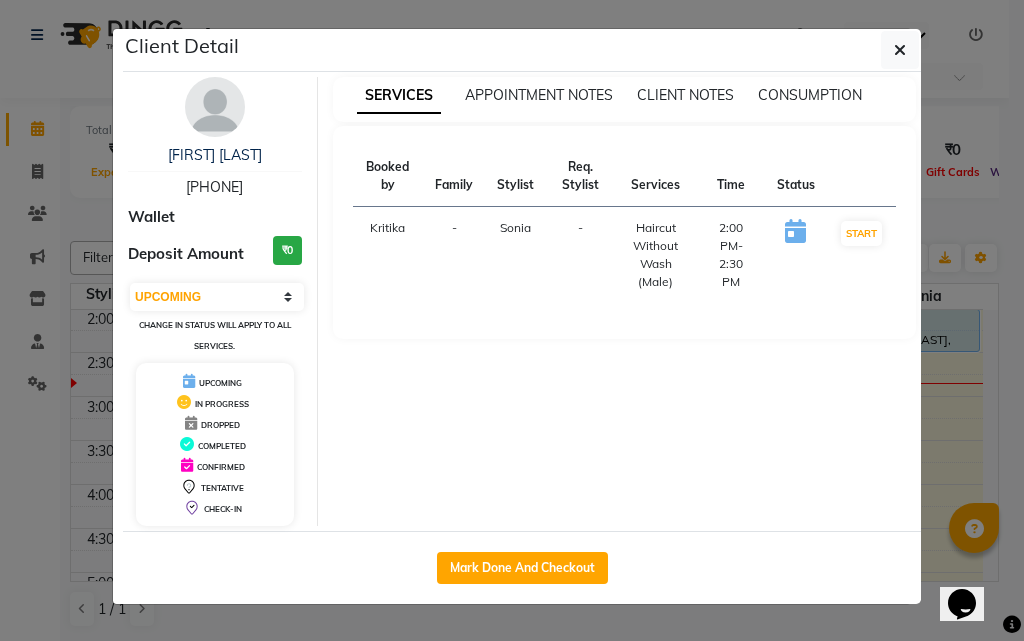 drag, startPoint x: 853, startPoint y: 332, endPoint x: 847, endPoint y: 303, distance: 29.614185 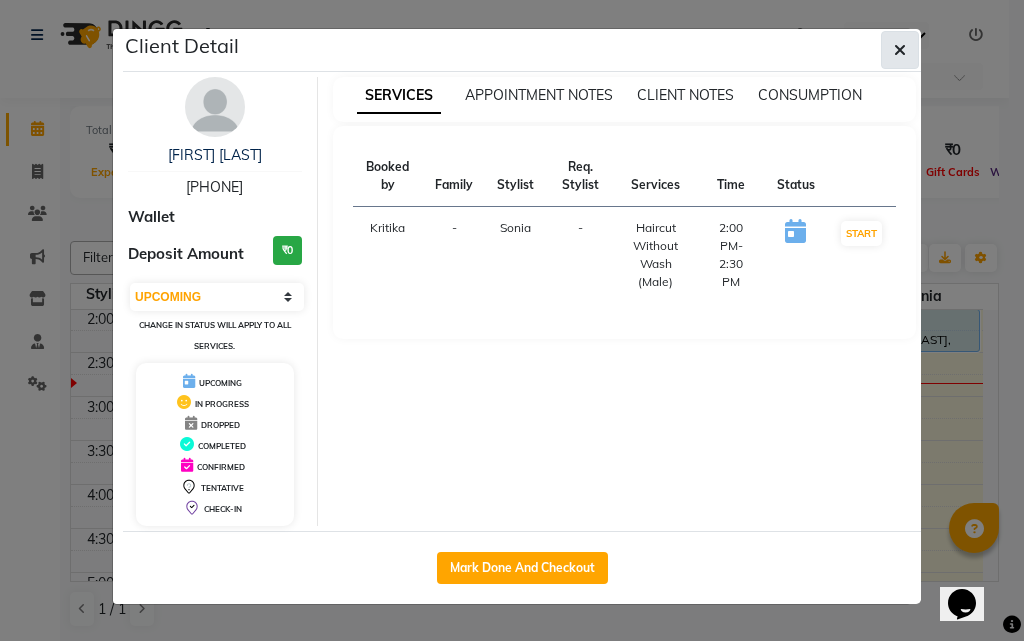 click 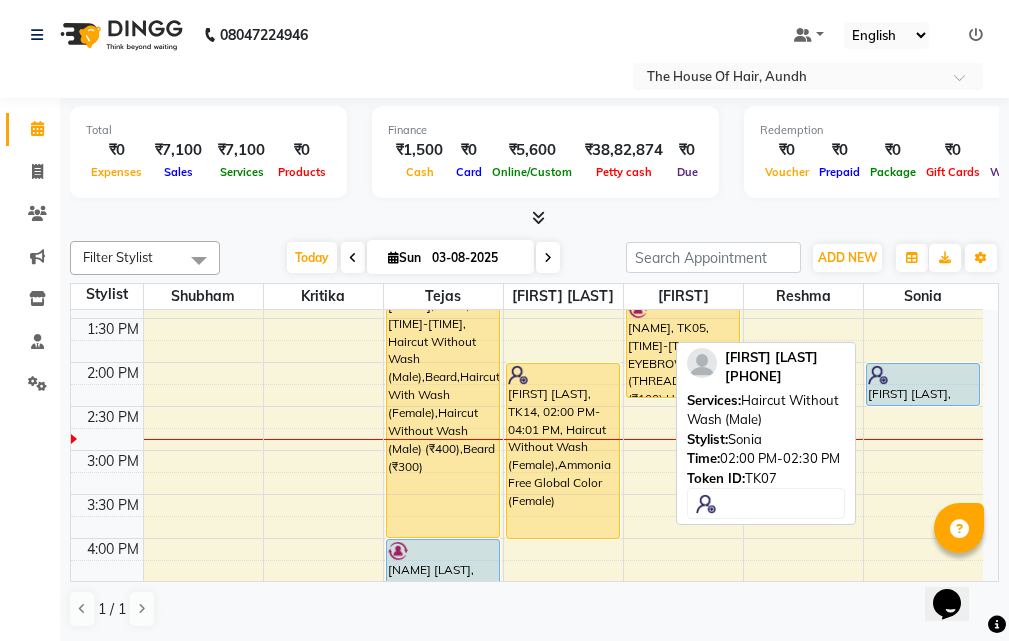 scroll, scrollTop: 429, scrollLeft: 0, axis: vertical 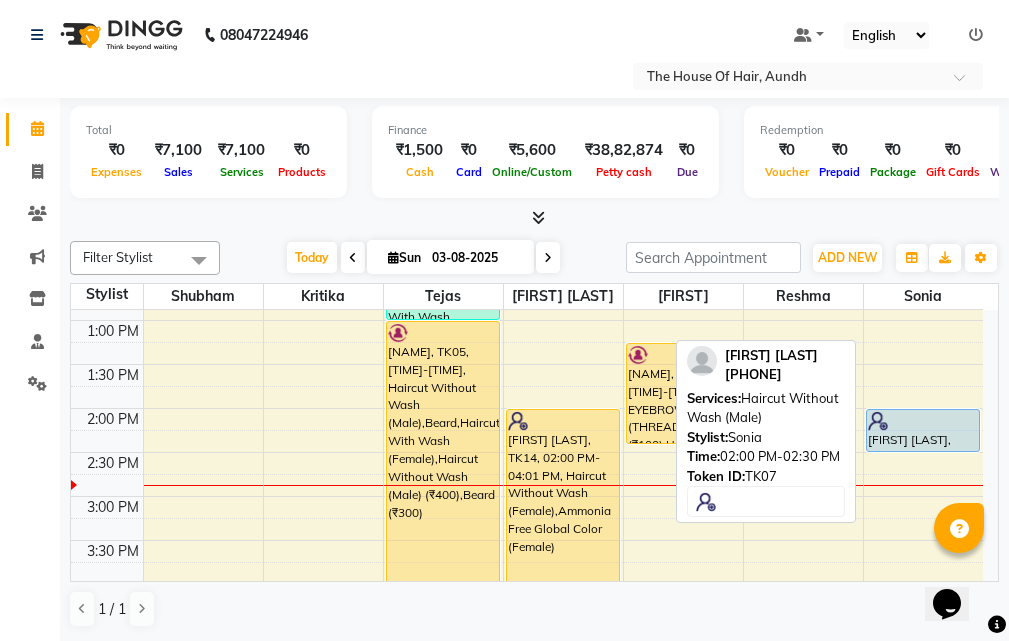 click on "[FIRST] [LAST], TK07, 02:00 PM-02:30 PM, Haircut Without Wash (Male)" at bounding box center (923, 430) 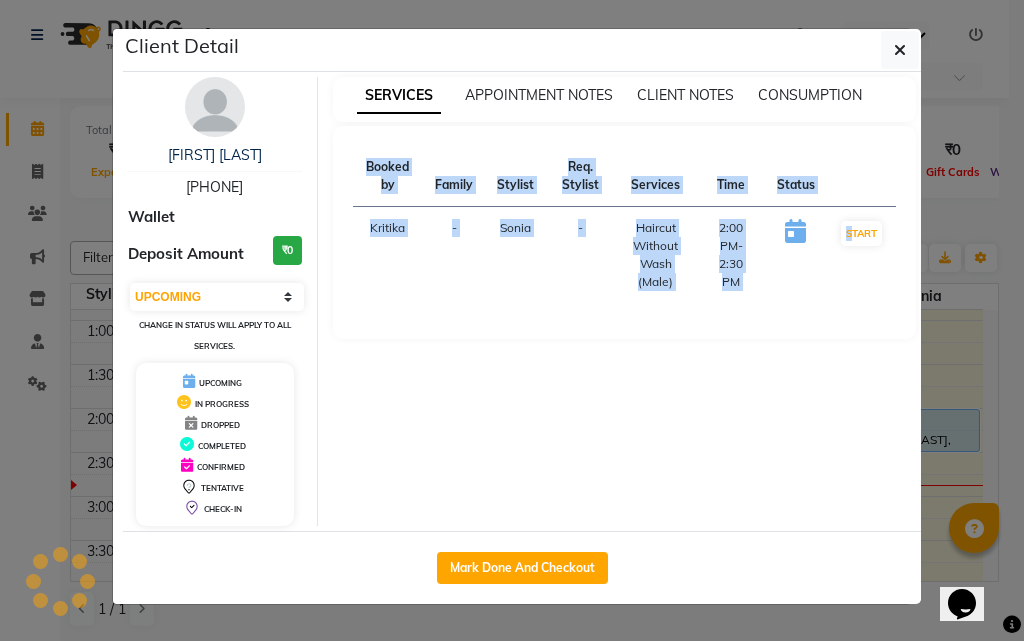 click on "SERVICES APPOINTMENT NOTES CLIENT NOTES CONSUMPTION Booked by Family Stylist Req. Stylist Services Time Status  Kritika   - [NAME] -  Haircut Without Wash (Male)   [TIME]-[TIME]   START" at bounding box center (625, 301) 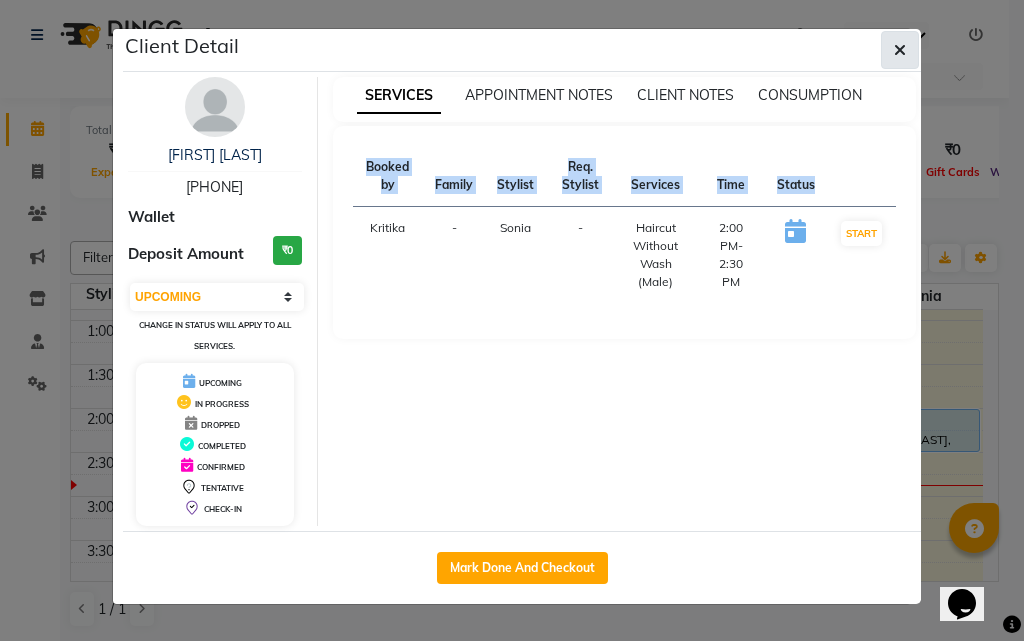 click 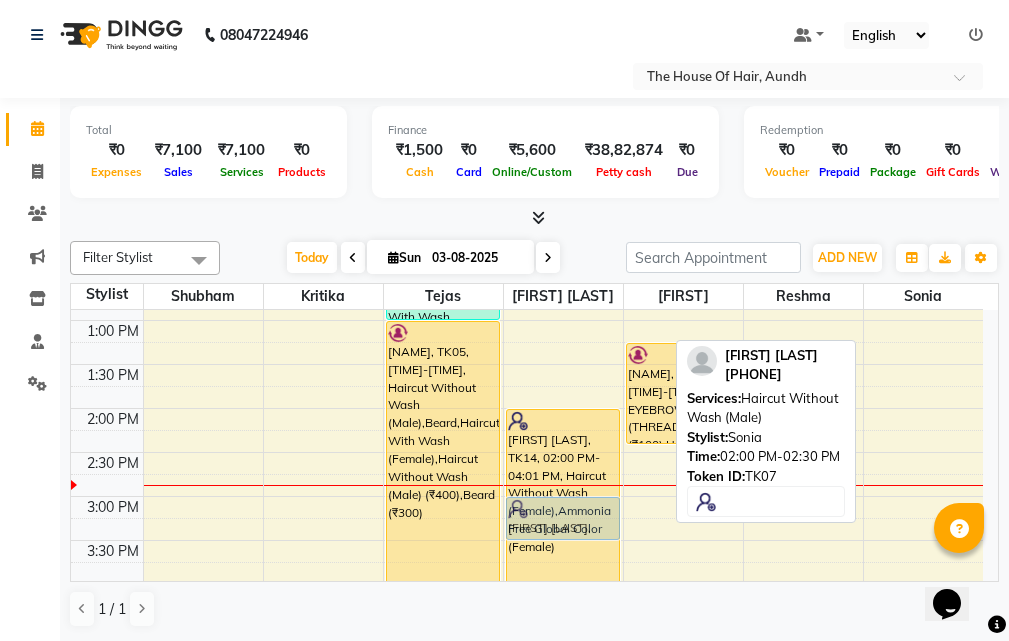 drag, startPoint x: 897, startPoint y: 427, endPoint x: 566, endPoint y: 513, distance: 341.98978 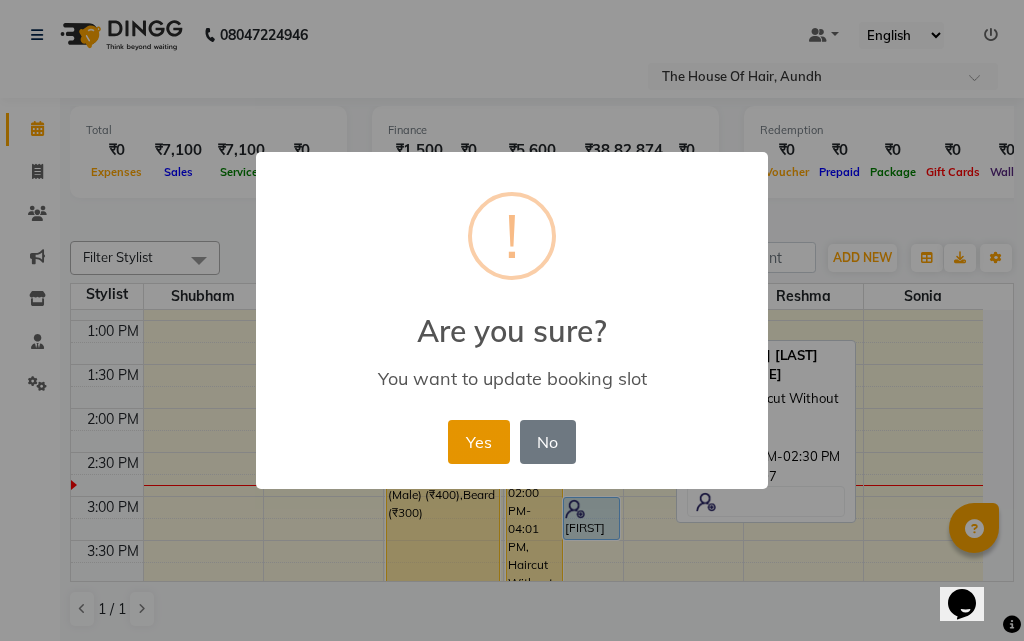 click on "Yes" at bounding box center [478, 442] 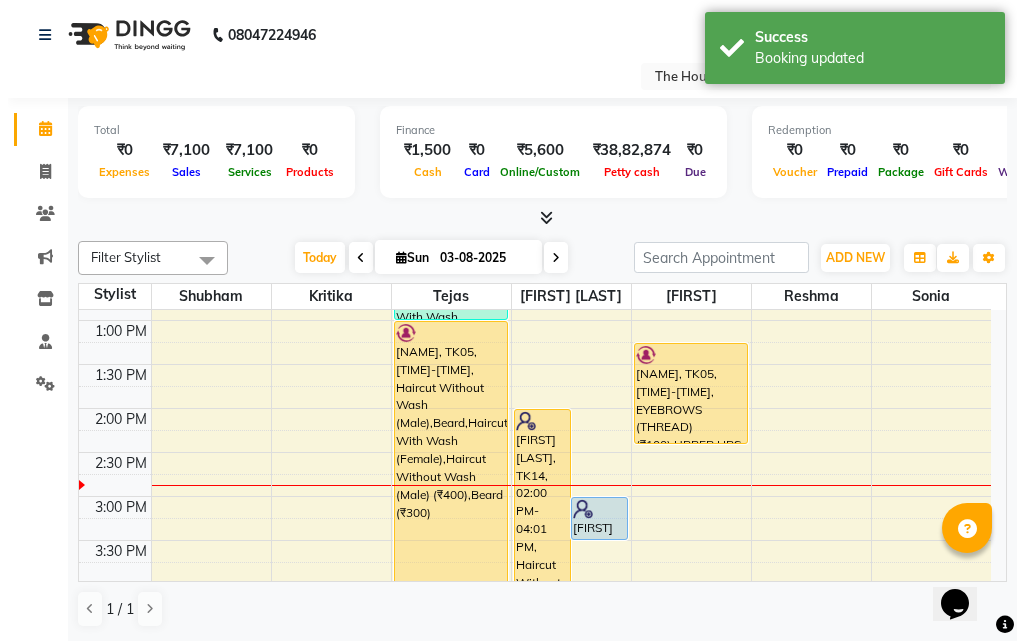 scroll, scrollTop: 529, scrollLeft: 0, axis: vertical 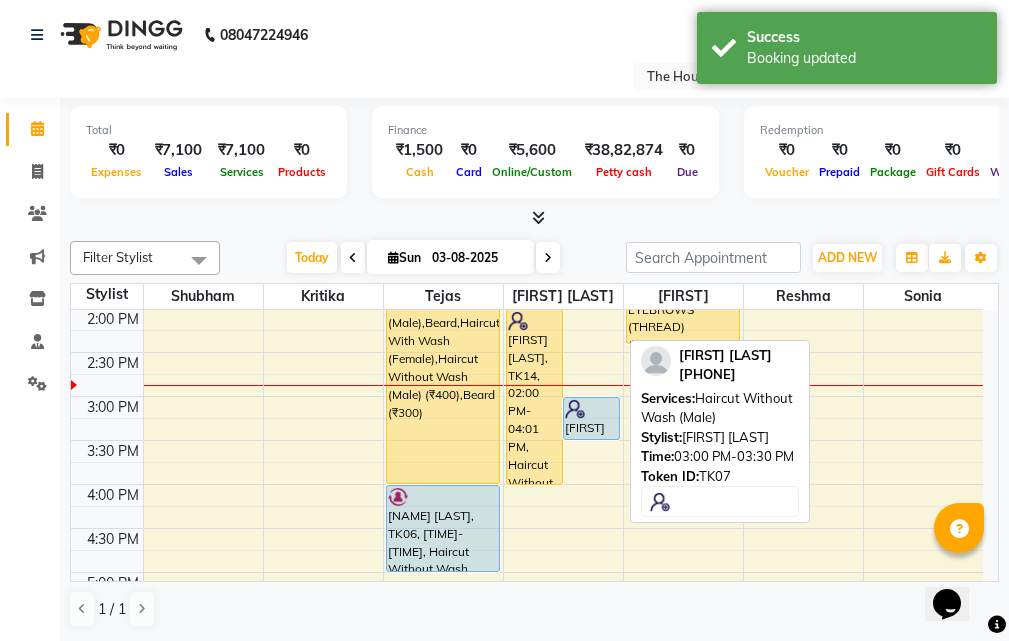 click at bounding box center (575, 409) 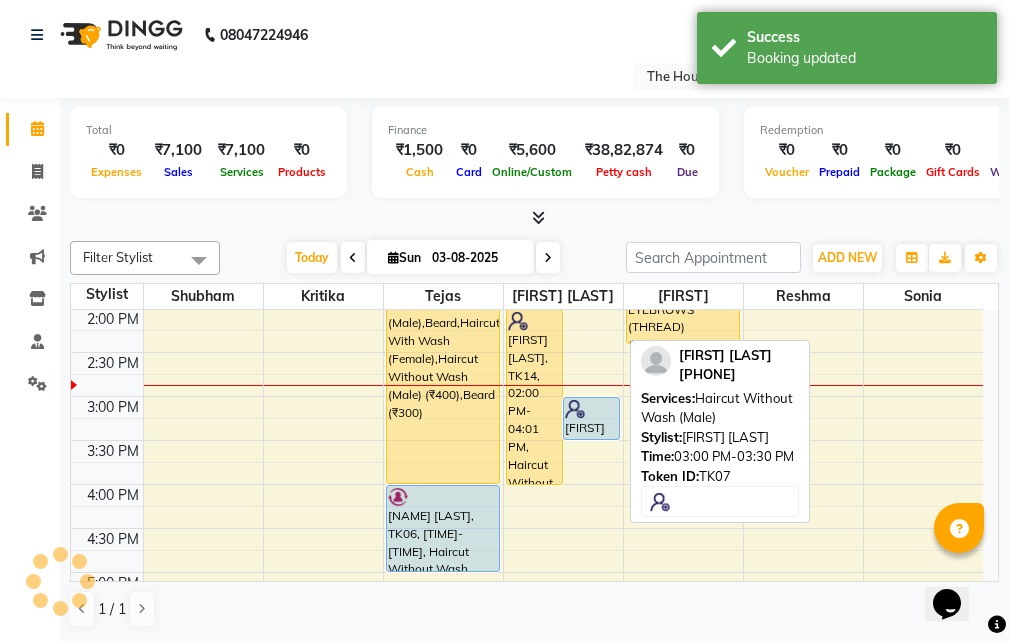 click at bounding box center (575, 409) 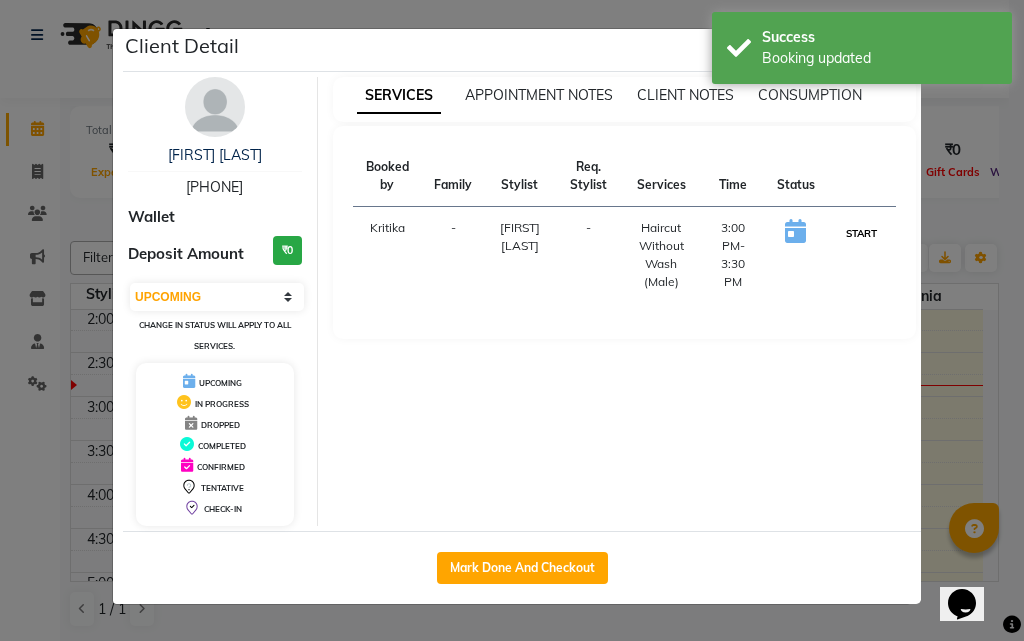 click on "START" at bounding box center [861, 233] 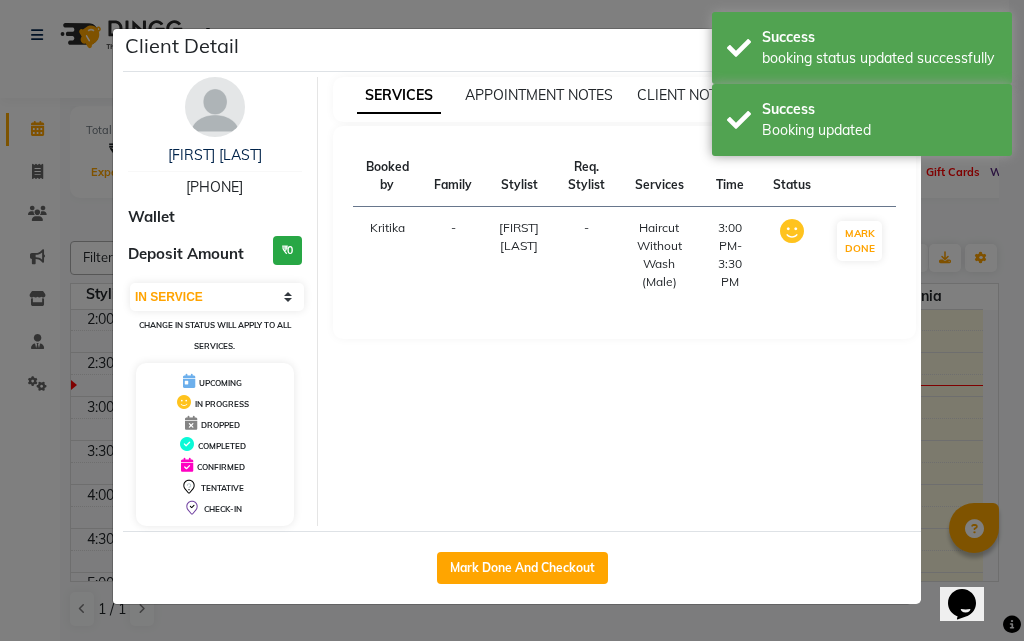 click on "Client Detail Saroj Kumar 7541869597 Wallet Deposit Amount ₹0 Select IN SERVICE CONFIRMED TENTATIVE CHECK IN MARK DONE DROPPED UPCOMING Change in status will apply to all services. UPCOMING IN PROGRESS DROPPED COMPLETED CONFIRMED TENTATIVE CHECK-IN SERVICES APPOINTMENT NOTES CLIENT NOTES CONSUMPTION Booked by Family Stylist Req. Stylist Services Time Status Kritika - Rushikesh Raut - Haircut Without Wash (Male) 3:00 PM-3:30 PM MARK DONE Mark Done And Checkout" 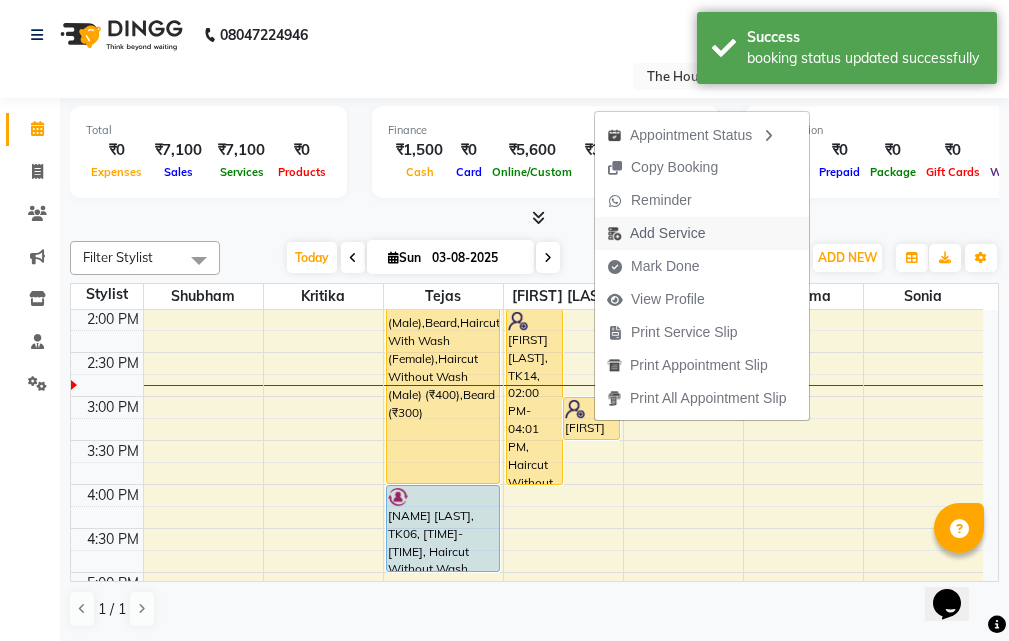 click on "Add Service" at bounding box center (667, 233) 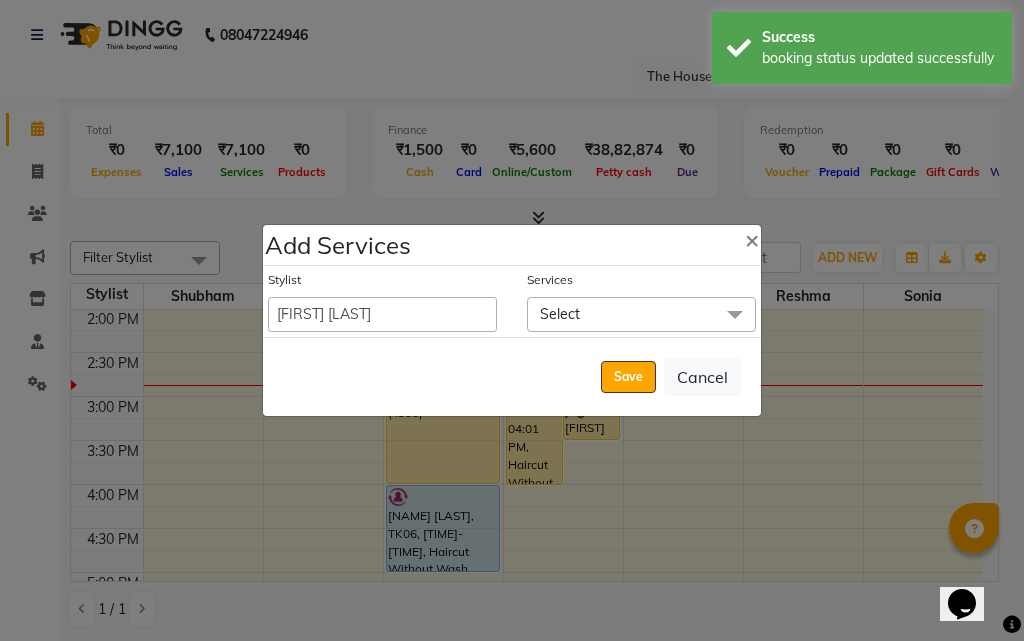 click on "Select" 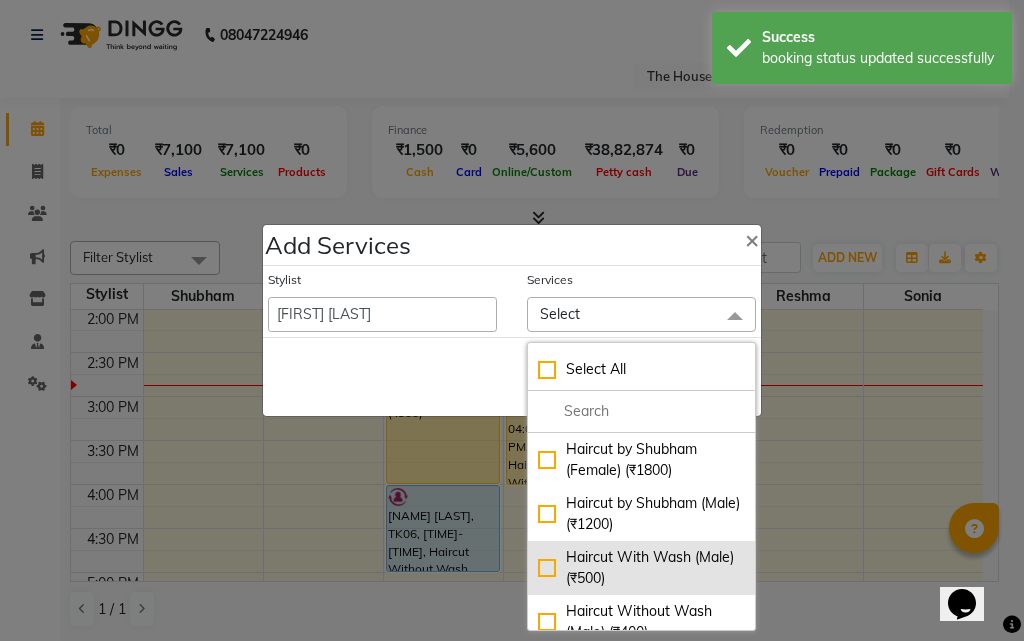 click on "Haircut With Wash (Male) (₹500)" 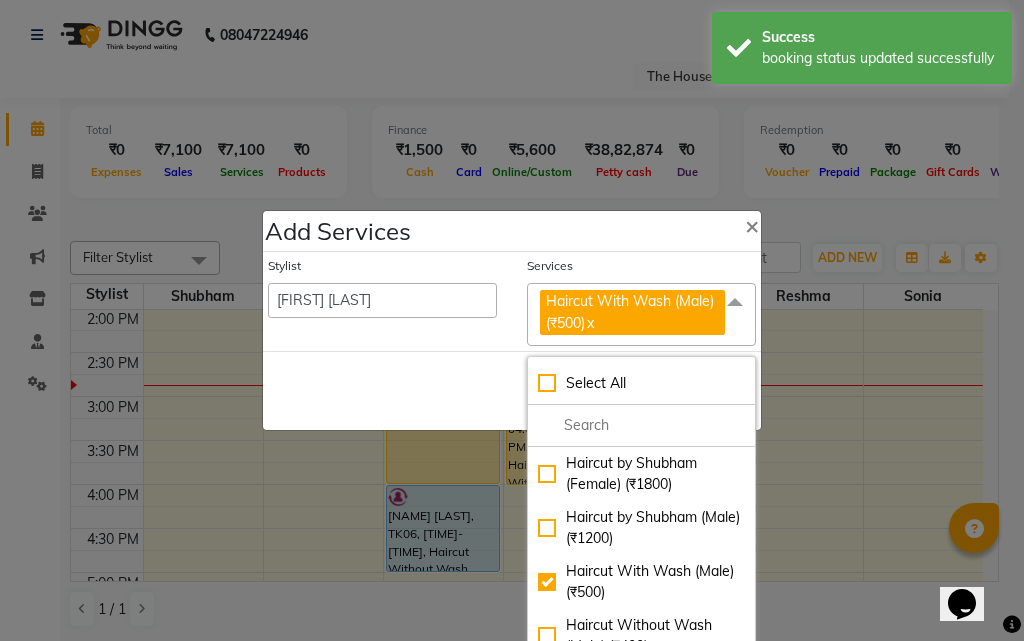 click on "Save   Cancel" 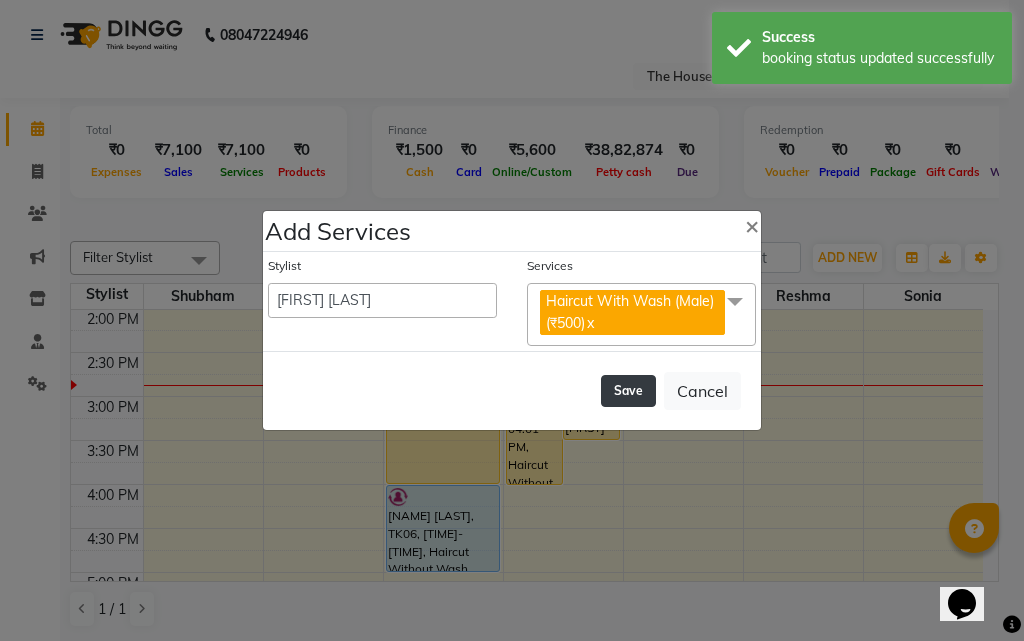 click on "Save" 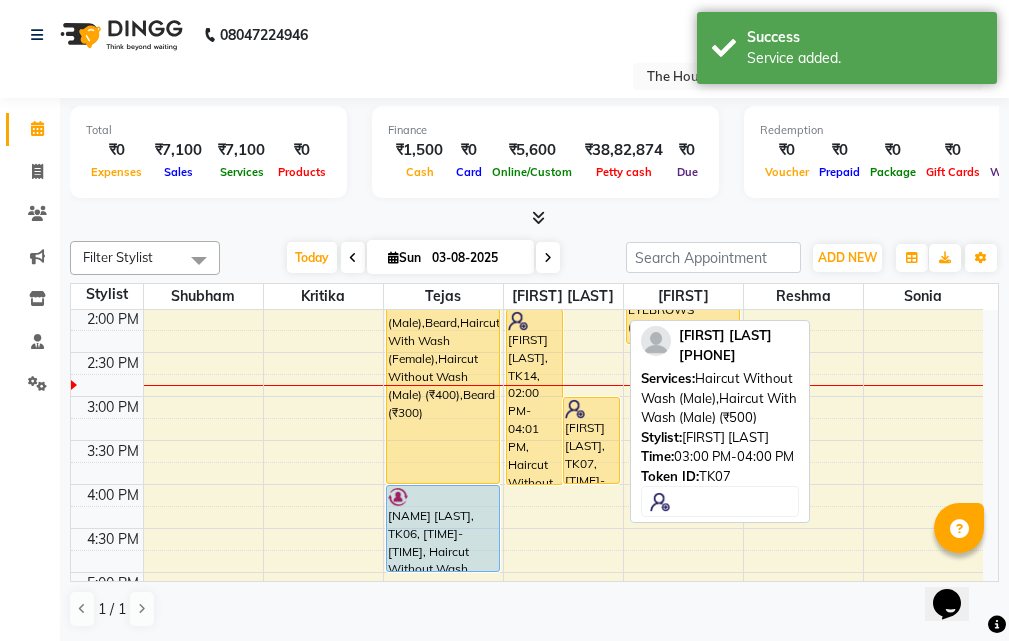 click on "[FIRST] [LAST], TK07, [TIME]-[TIME], Haircut Without Wash (Male),Haircut With Wash (Male) (₹500)" at bounding box center (591, 440) 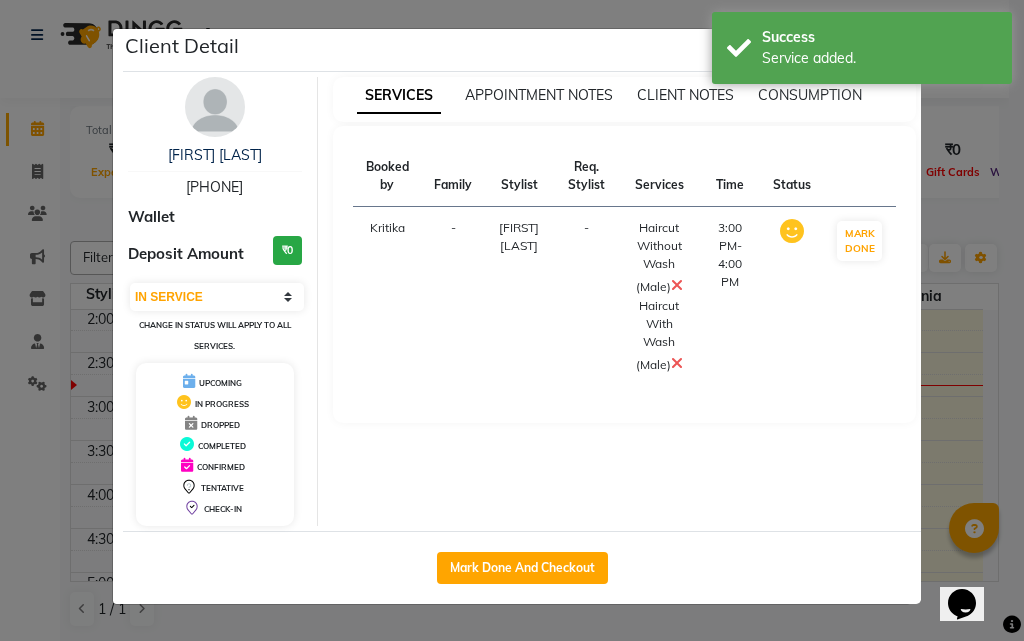 click at bounding box center [677, 285] 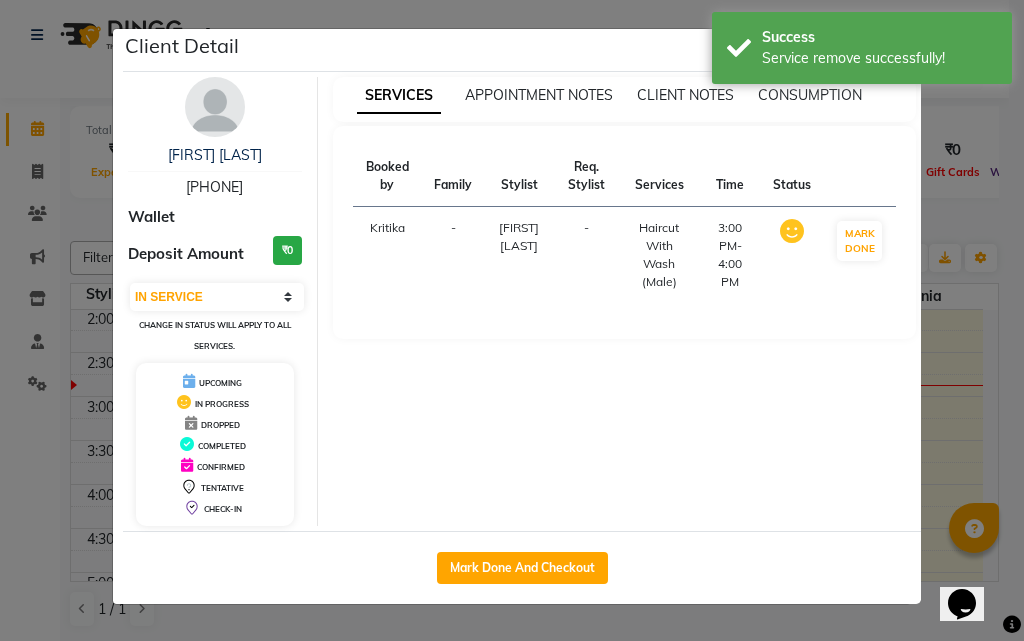 click on "Client Detail  [NAME]   [PHONE] Wallet Deposit Amount  ₹0  Select IN SERVICE CONFIRMED TENTATIVE CHECK IN MARK DONE DROPPED UPCOMING Change in status will apply to all services. UPCOMING IN PROGRESS DROPPED COMPLETED CONFIRMED TENTATIVE CHECK-IN SERVICES APPOINTMENT NOTES CLIENT NOTES CONSUMPTION Booked by Family Stylist Req. Stylist Services Time Status  Kritika   - [NAME] -  Haircut With Wash (Male)   [TIME]-[TIME]   MARK DONE   Mark Done And Checkout" 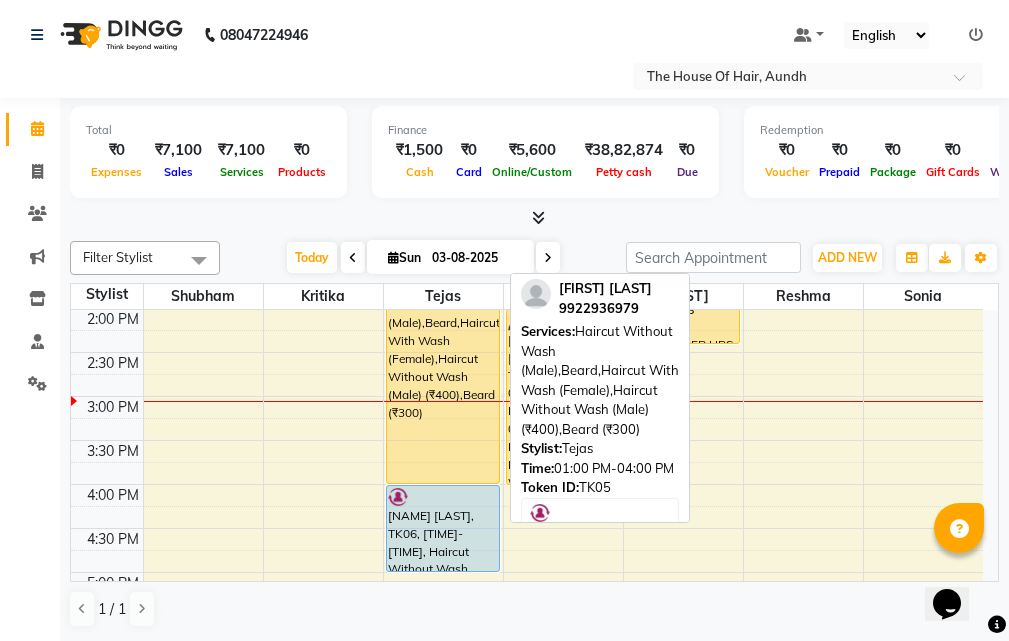 click on "[NAME], TK05, [TIME]-[TIME], Haircut Without Wash (Male),Beard,Haircut With Wash (Female),Haircut Without Wash (Male) (₹400),Beard (₹300)" at bounding box center (443, 352) 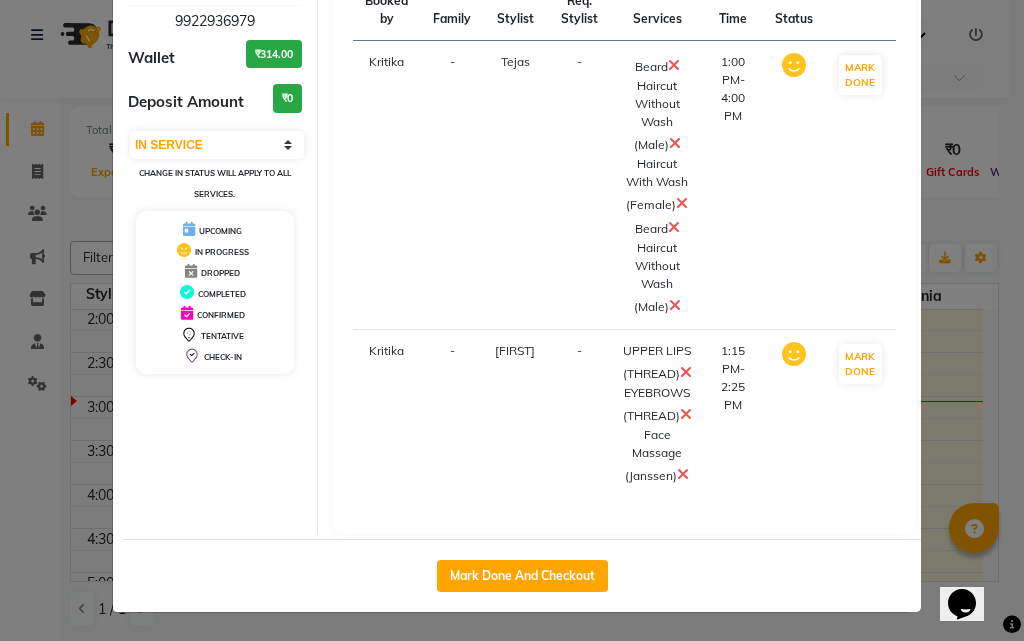 scroll, scrollTop: 220, scrollLeft: 0, axis: vertical 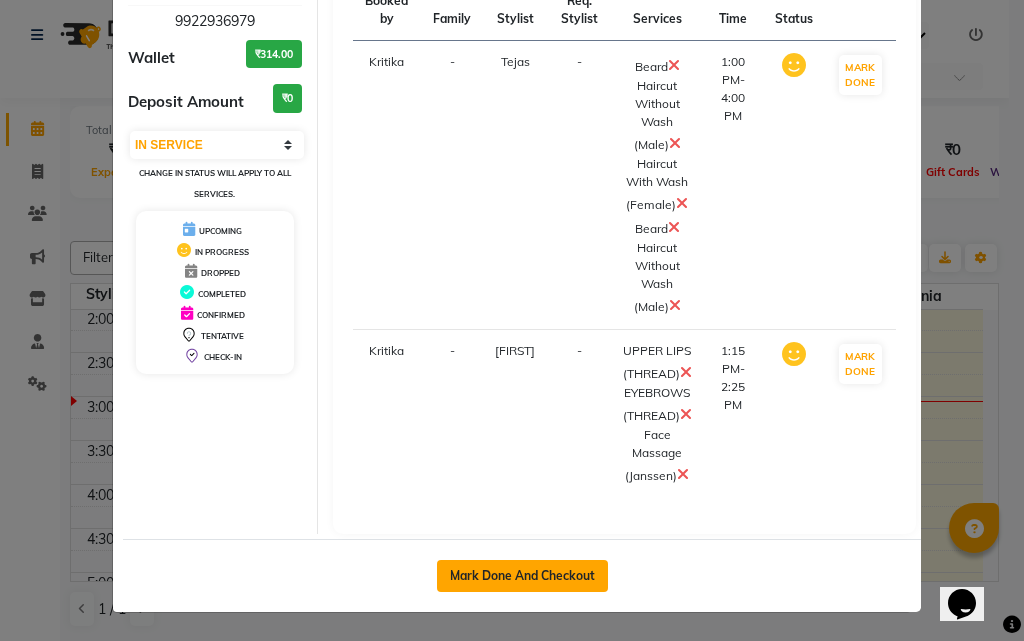 click on "Mark Done And Checkout" 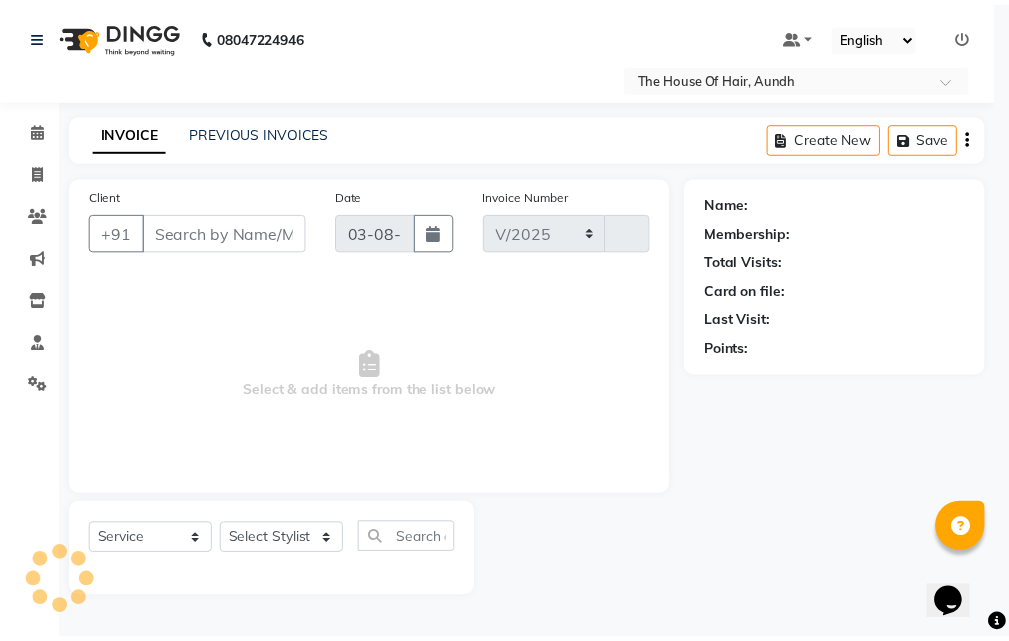 scroll, scrollTop: 0, scrollLeft: 0, axis: both 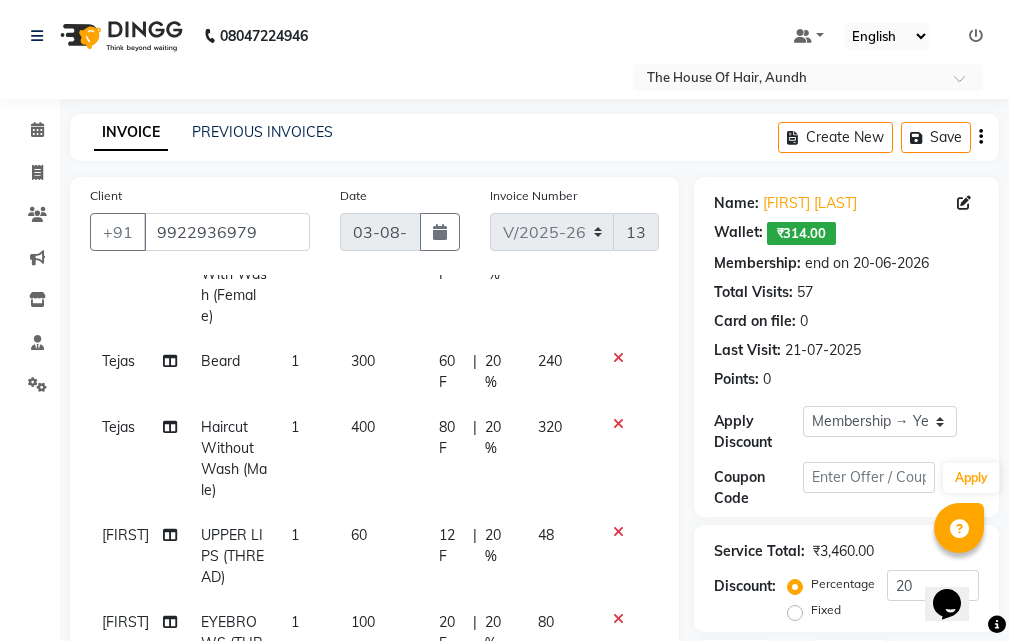 click 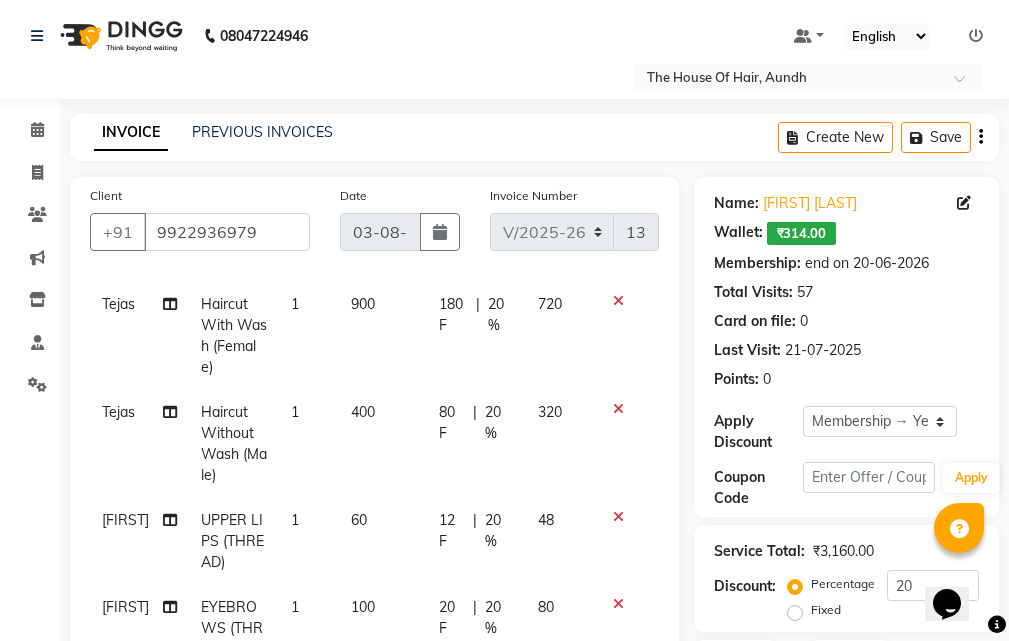 scroll, scrollTop: 200, scrollLeft: 0, axis: vertical 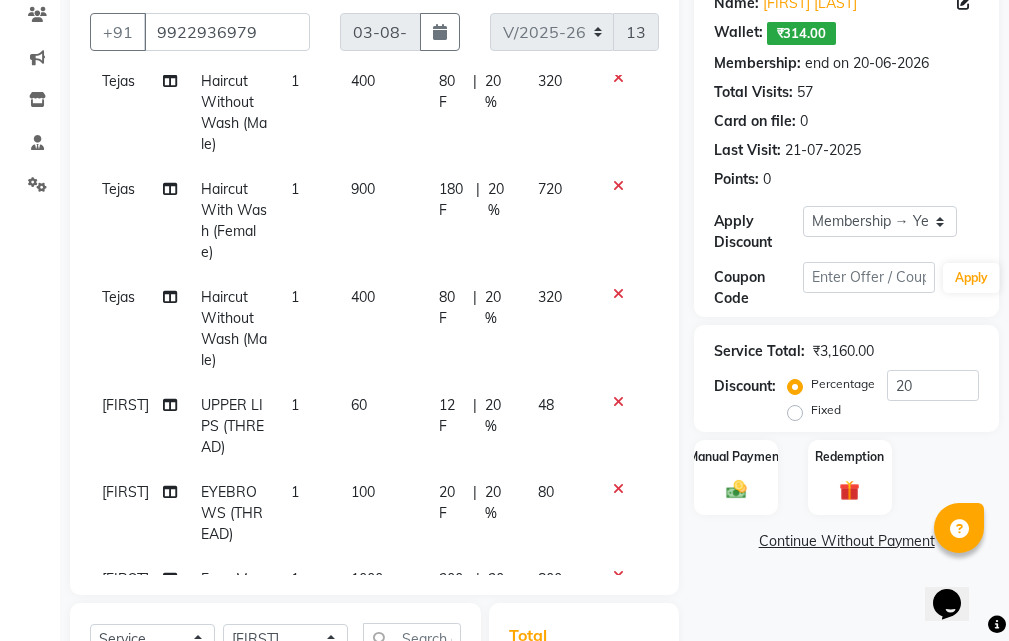 click 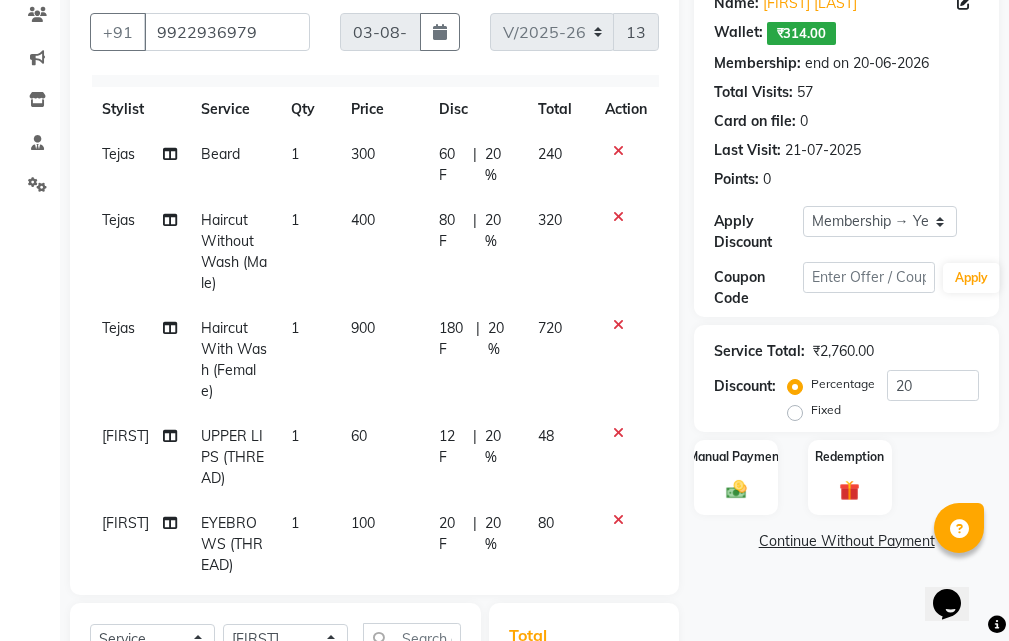 scroll, scrollTop: 0, scrollLeft: 0, axis: both 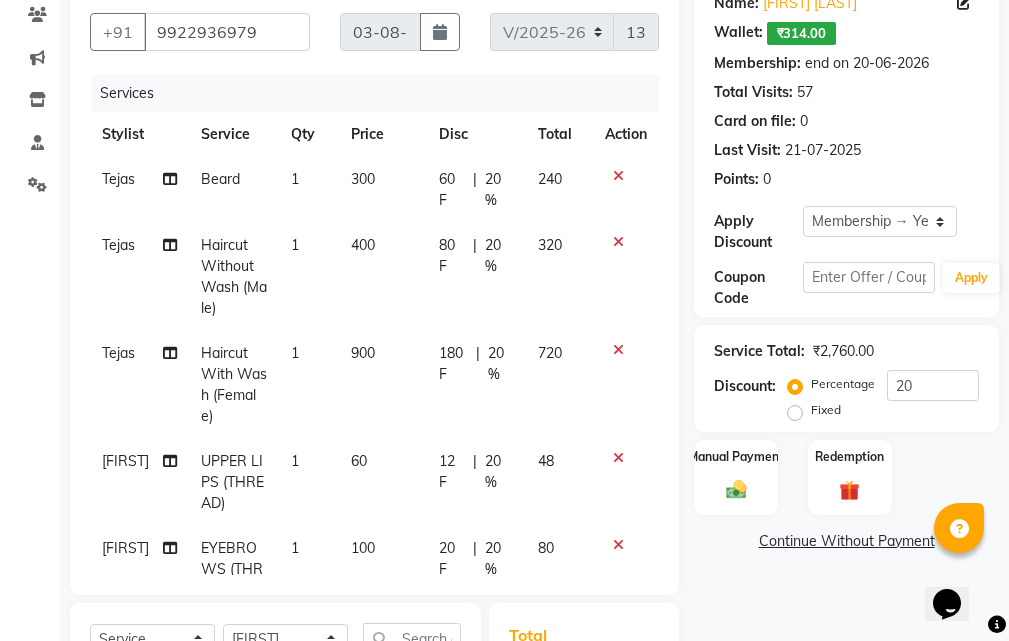 click on "1" 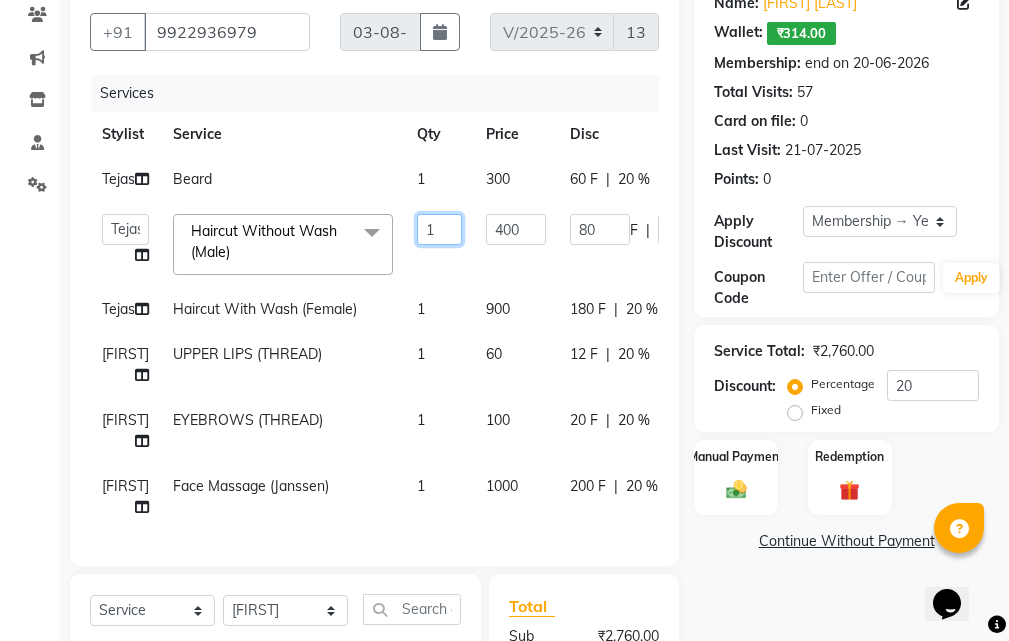 click on "1" 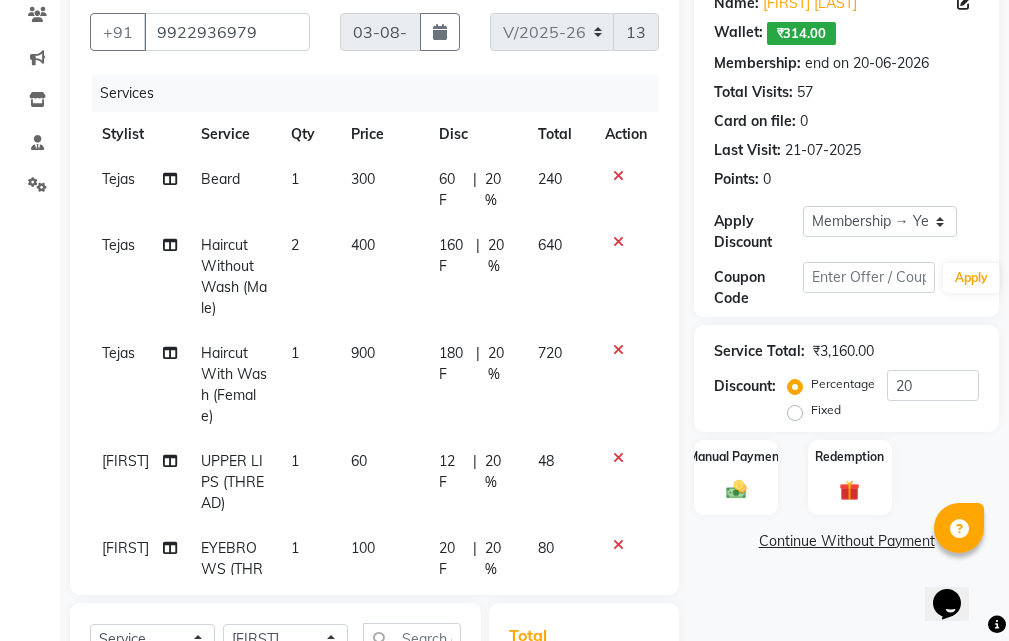 click on "Tejas Beard 1 300 60 F | 20 % 240" 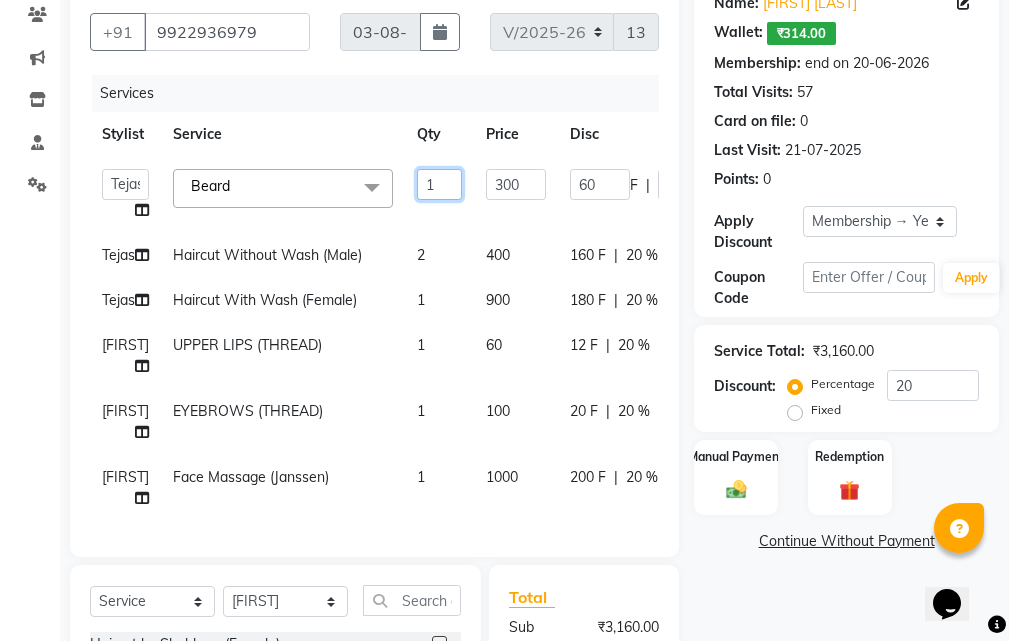 click on "1" 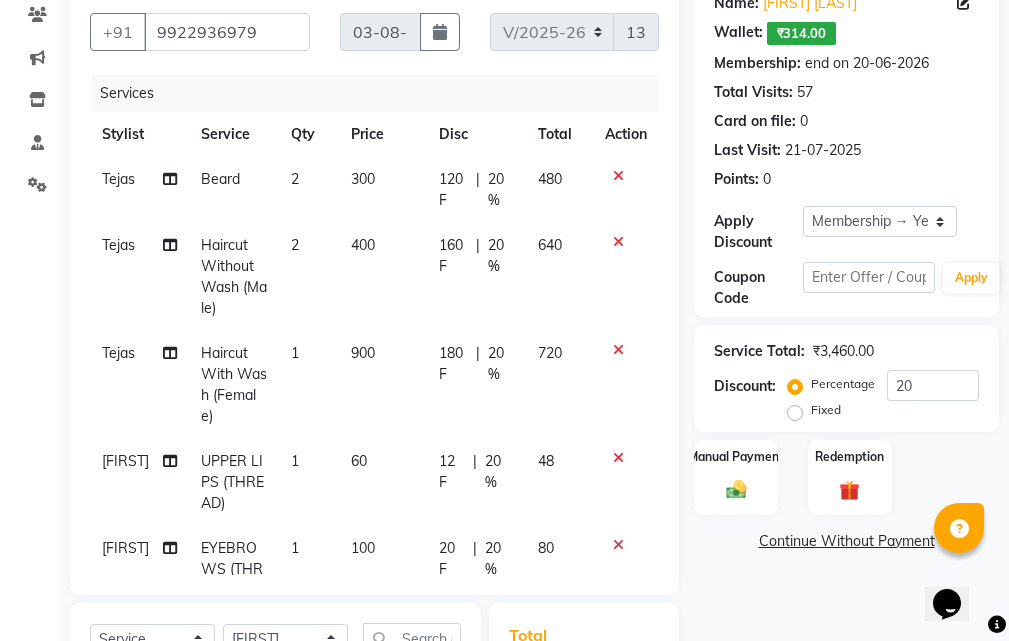 click on "Client +91 [PHONE] Date 03-08-2025 Invoice Number V/2025 V/2025-26 1397 Services Stylist Service Qty Price Disc Total Action [FIRST] Beard 2 300 120 F | 20 % 480 [FIRST] Haircut Without Wash (Male) 2 400 160 F | 20 % 640 [FIRST] Haircut With Wash (Female) 1 900 180 F | 20 % 720 [FIRST] [LAST] UPPER LIPS (THREAD) 1 60 12 F | 20 % 48 [FIRST] [LAST] EYEBROWS (THREAD) 1 100 20 F | 20 % 80 [FIRST] [LAST] Face Massage (Janssen) 1 1000 200 F | 20 % 800 Select  Service  Product  Membership  Package Voucher Prepaid Gift Card  Select Stylist [FIRST] [LAST] Kritika  Reshma [FIRST] [LAST] Shubham Sonia [FIRST] [LAST] Haircut by [FIRST] (Female)  Haircut by [FIRST] (Male)  Haircut With Wash (Male)  Haircut Without Wash (Male)  Kids Haircut (0-7)(Male)  Hairwash (Male)  Beard  Clean Shave   Head Shave (Male)  Hair Spa (Schwarkopf) (Male)  Hair Spa (Loreal) (Male)  Head Massage (Male)  Head Massage With Wash (Male)  Chest & Back Trim  Haircut With Wash (Female)  Haircut Without Wash (Female)  Head Massage With Wash (Female)  Total" 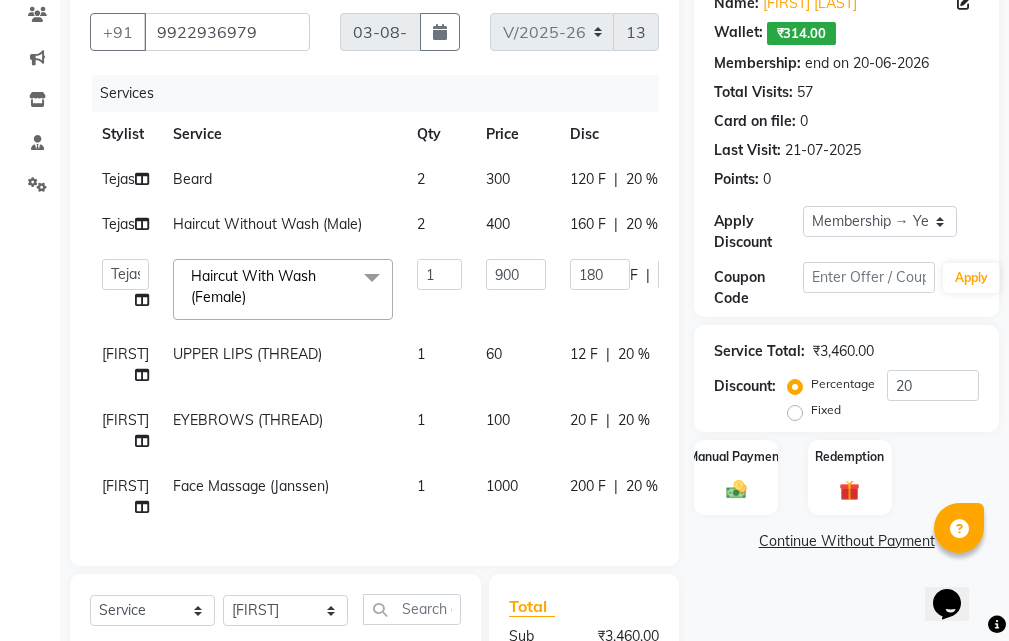 click on "Haircut With Wash (Female)  x" 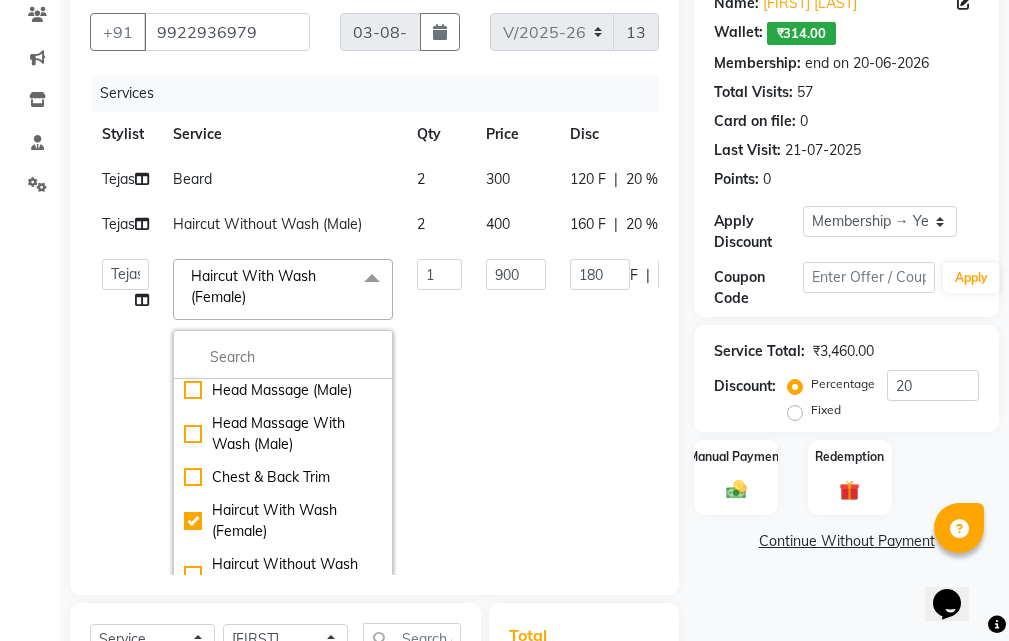scroll, scrollTop: 500, scrollLeft: 0, axis: vertical 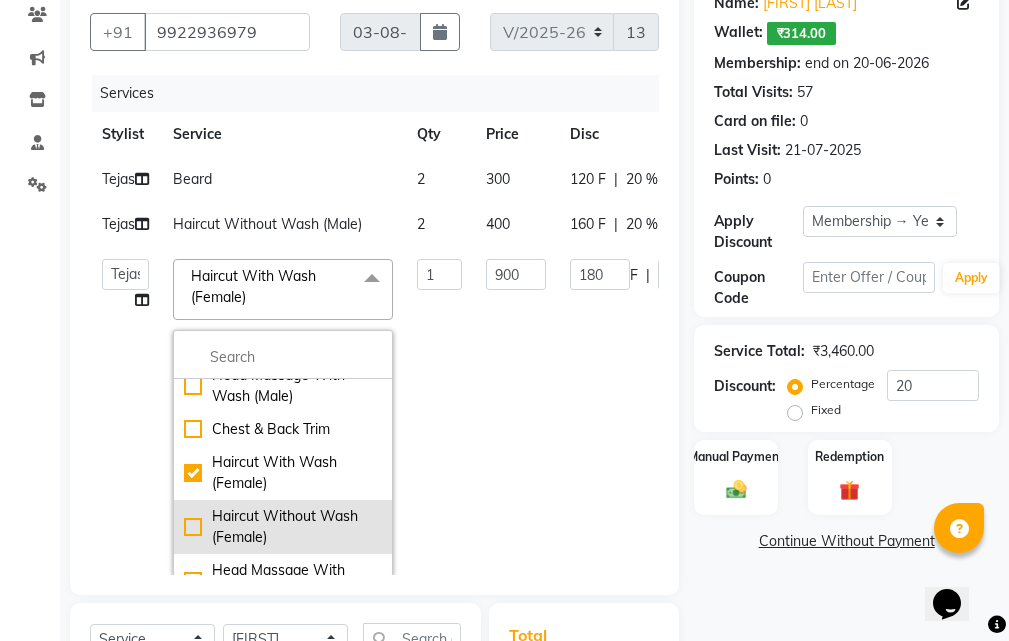 click on "Haircut Without Wash (Female)" 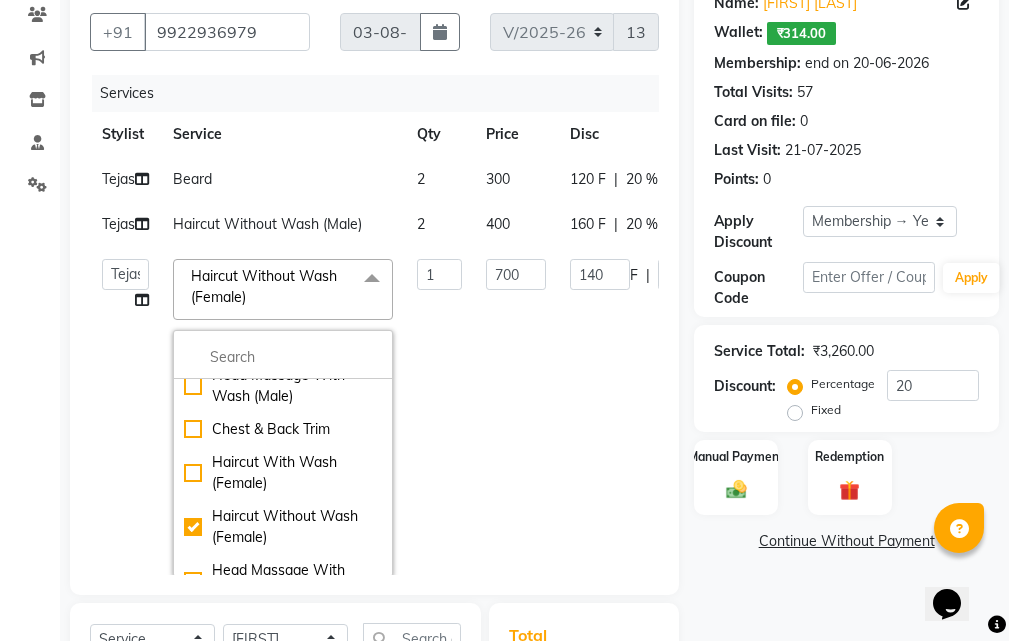 click on "Client +91 [PHONE] Date [DATE] Invoice Number V/2025 V/2025-26 1397 Services Stylist Service Qty Price Disc Total Action [NAME] Beard 2 300 120 F | 20 % 480 [NAME] Haircut Without Wash (Male) 2 400 160 F | 20 % 640  [NAME]   [NAME]    [NAME]   [NAME]   [NAME]   [NAME]  Haircut Without Wash (Female)  x Haircut by [NAME] (Female) Haircut by [NAME] (Male) Haircut With Wash (Male) Haircut Without Wash (Male) Kids Haircut (0-7)(Male) Hairwash (Male) Beard Clean Shave  Head Shave (Male) Hair Spa (Schwarkopf) (Male) Hair Spa (Loreal) (Male) Head Massage (Male) Head Massage With Wash (Male) Chest & Back Trim Haircut With Wash (Female) Haircut Without Wash (Female) Head Massage With Wash (Female) Kids Hair (0-7) (Female) Blow Dry With Shampoo & Conditioner (Female) Only Blowdry (Female) Head Massage (Female) Hair Wash & Paddle Dry (Female) Hair Spa (Loreal) (Female) Hair Spa (Schwarzkopf) (Female) Fringe (Female) Tong (Female) Iron Tong (Female) Ironing (Female) Crimping (Female) 1 F" 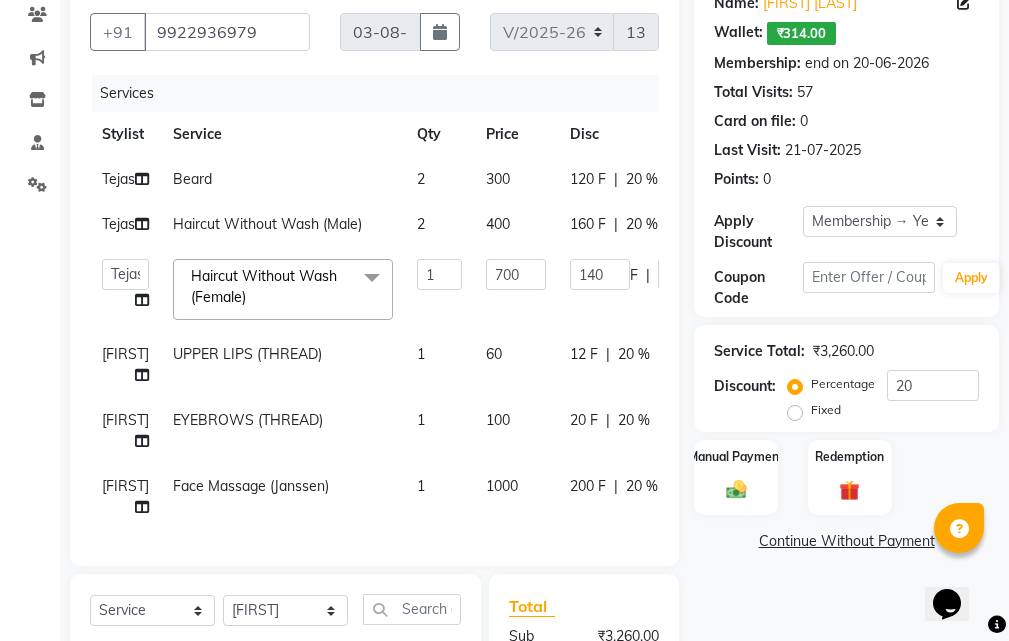 click on "Client +91 [PHONE] Date [DATE] Invoice Number V/2025 V/2025-26 1397 Services Stylist Service Qty Price Disc Total Action [NAME] Beard 2 300 120 F | 20 % 480 [NAME] Haircut Without Wash (Male) 2 400 160 F | 20 % 640  [NAME]   [NAME]    [NAME]   [NAME]   [NAME]   [NAME]  Haircut Without Wash (Female)  x Haircut by [NAME] (Female) Haircut by [NAME] (Male) Haircut With Wash (Male) Haircut Without Wash (Male) Kids Haircut (0-7)(Male) Hairwash (Male) Beard Clean Shave  Head Shave (Male) Hair Spa (Schwarkopf) (Male) Hair Spa (Loreal) (Male) Head Massage (Male) Head Massage With Wash (Male) Chest & Back Trim Haircut With Wash (Female) Haircut Without Wash (Female) Head Massage With Wash (Female) Kids Hair (0-7) (Female) Blow Dry With Shampoo & Conditioner (Female) Only Blowdry (Female) Head Massage (Female) Hair Wash & Paddle Dry (Female) Hair Spa (Loreal) (Female) Hair Spa (Schwarzkopf) (Female) Fringe (Female) Tong (Female) Iron Tong (Female) Ironing (Female) Crimping (Female) 1 F" 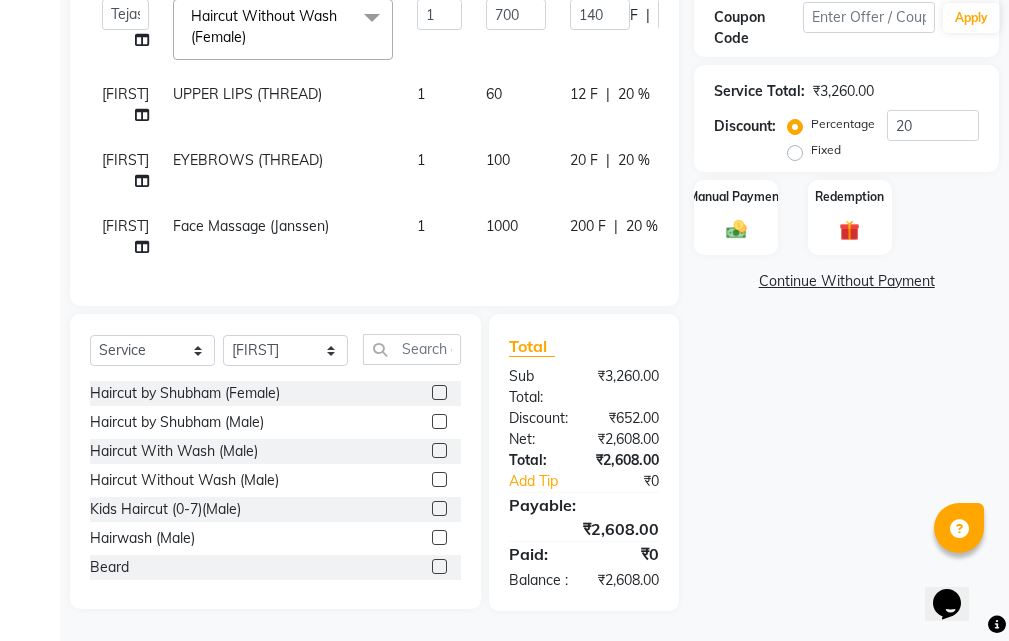 scroll, scrollTop: 100, scrollLeft: 0, axis: vertical 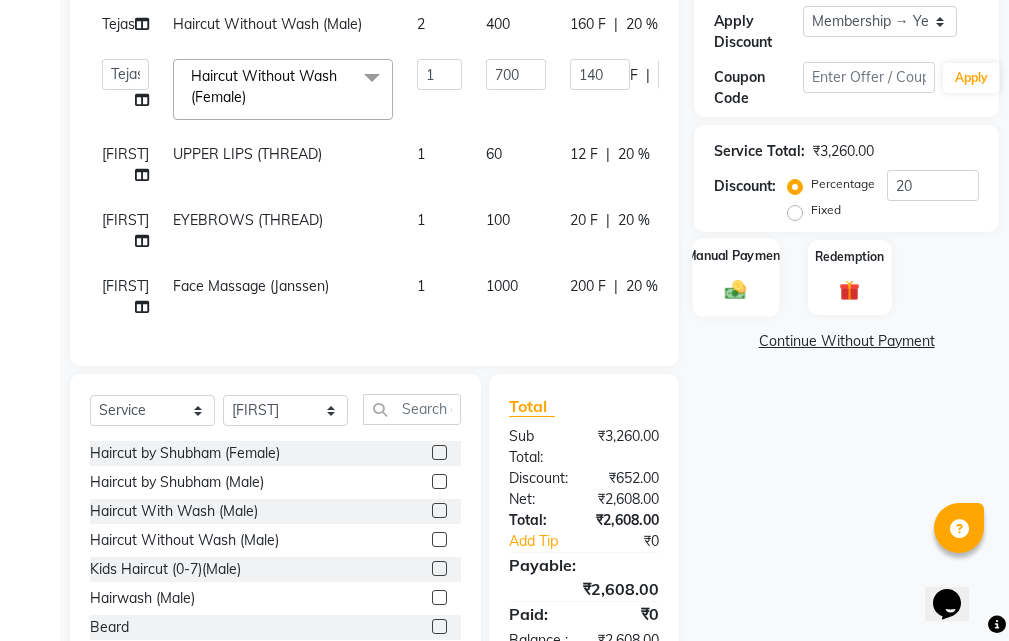 click 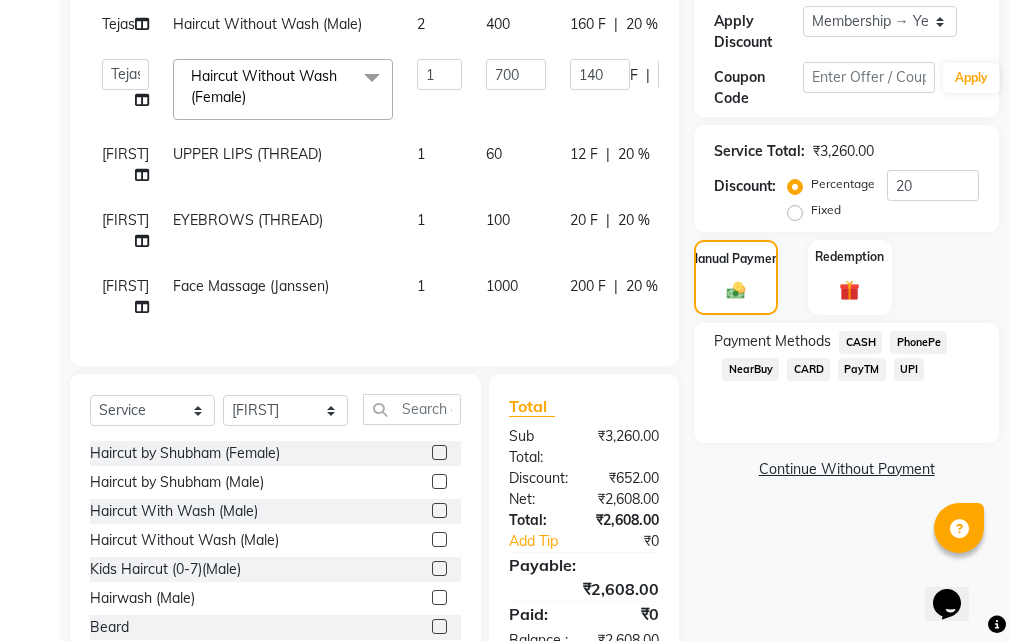 click on "UPI" 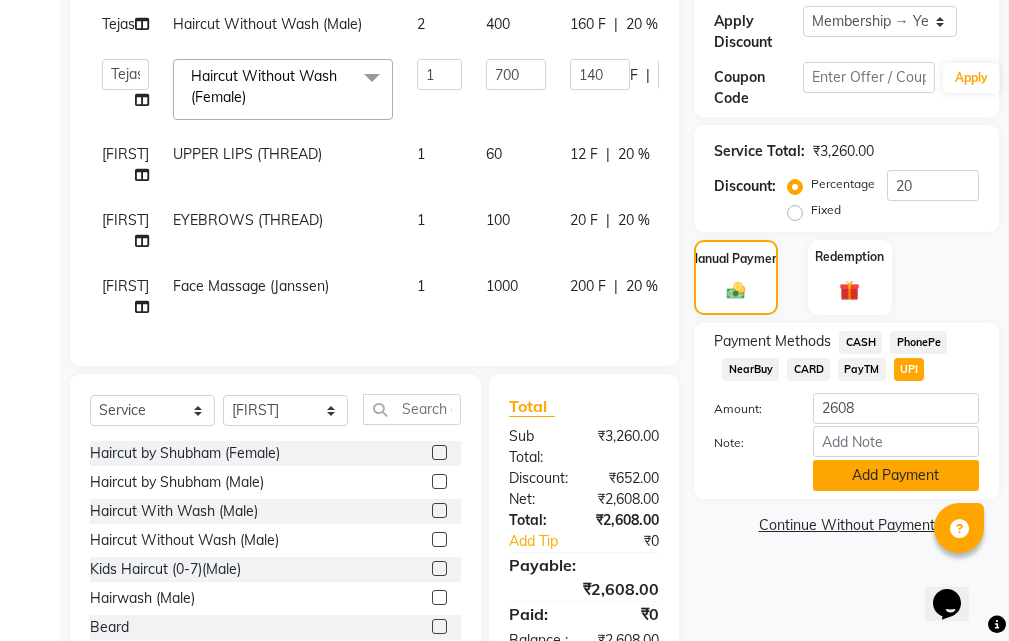 click on "Add Payment" 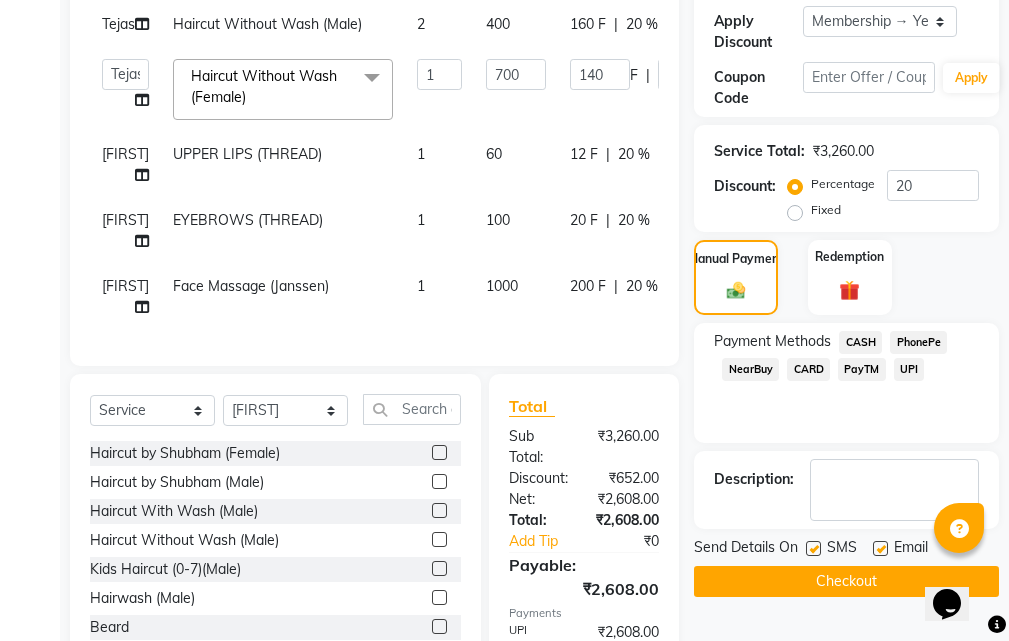 scroll, scrollTop: 573, scrollLeft: 0, axis: vertical 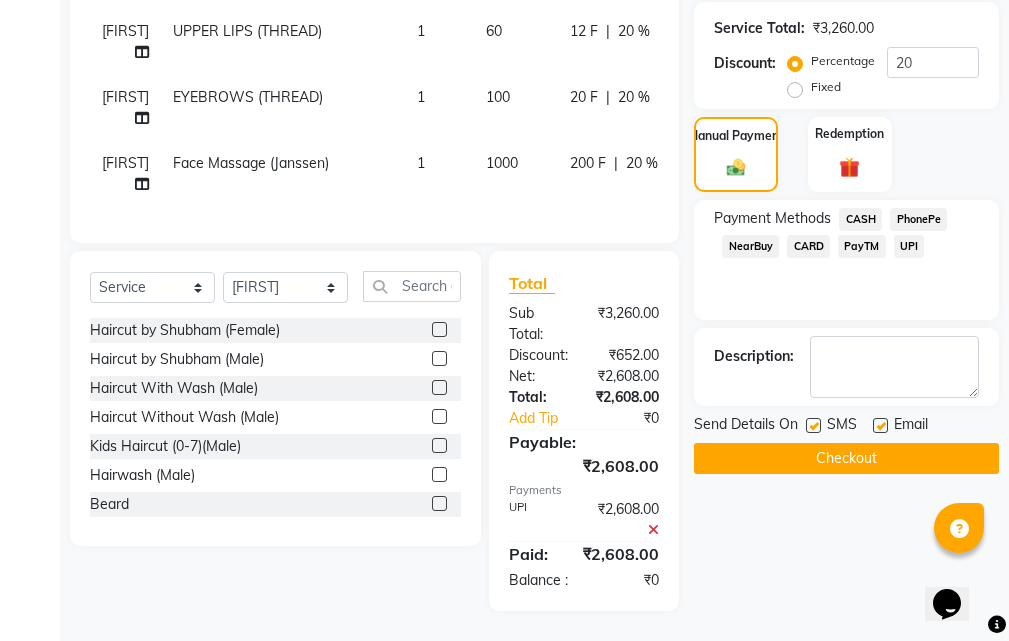 click on "Checkout" 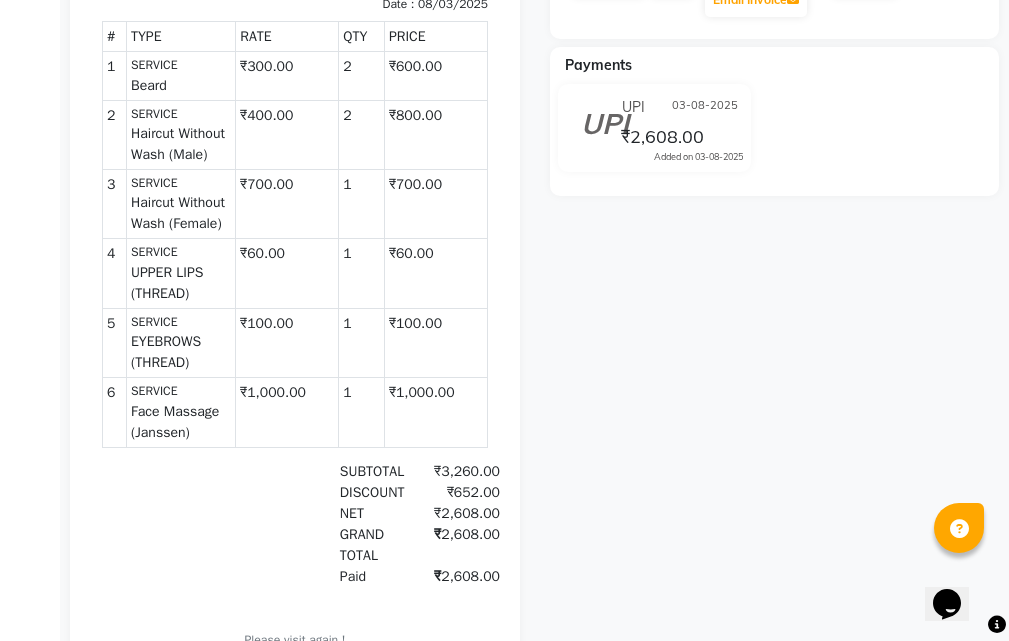 scroll, scrollTop: 0, scrollLeft: 0, axis: both 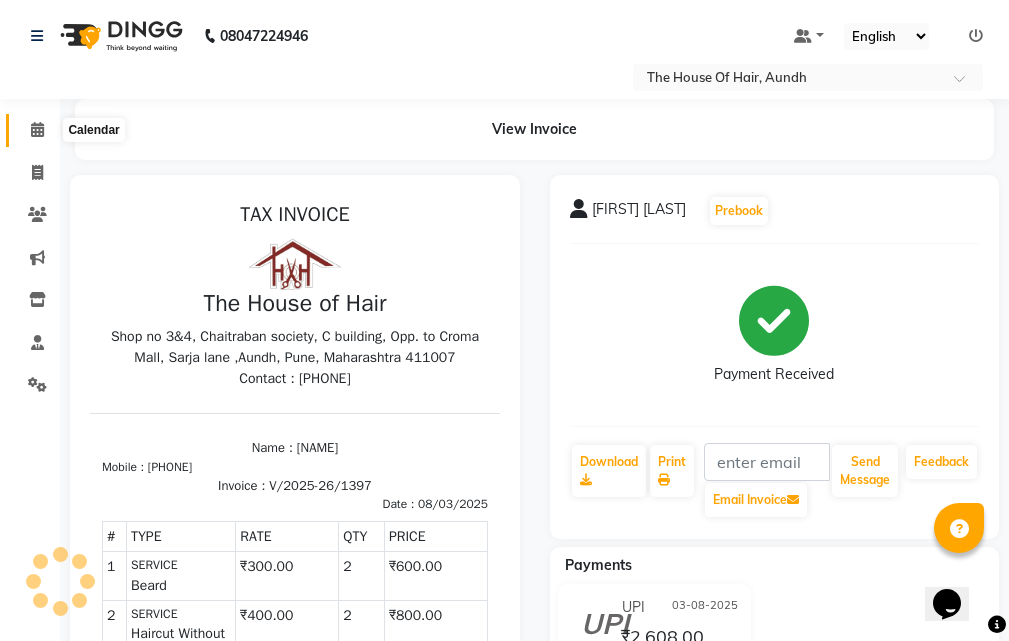 click 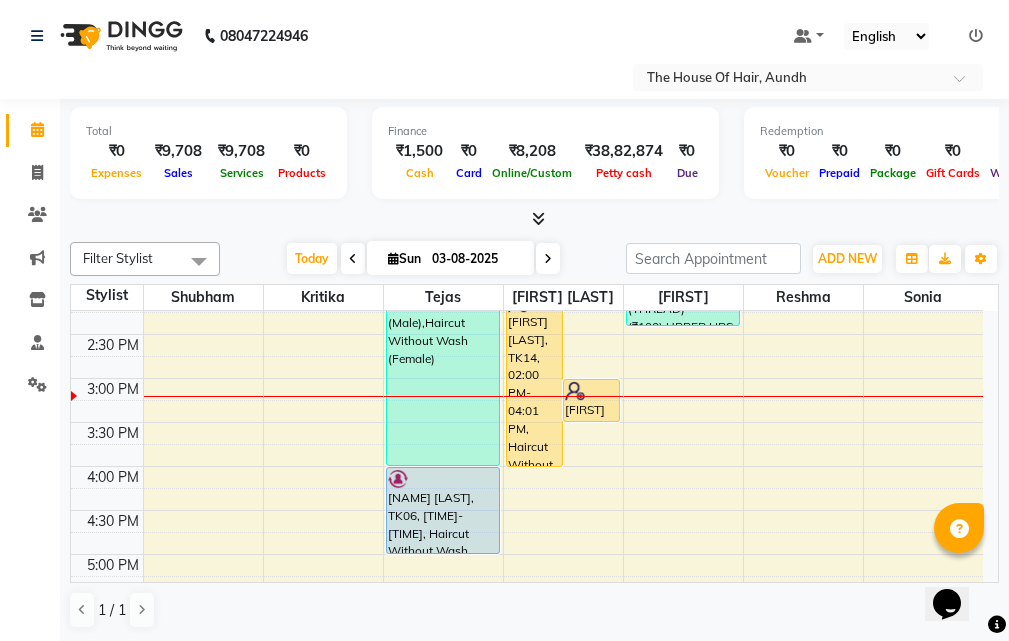 scroll, scrollTop: 600, scrollLeft: 0, axis: vertical 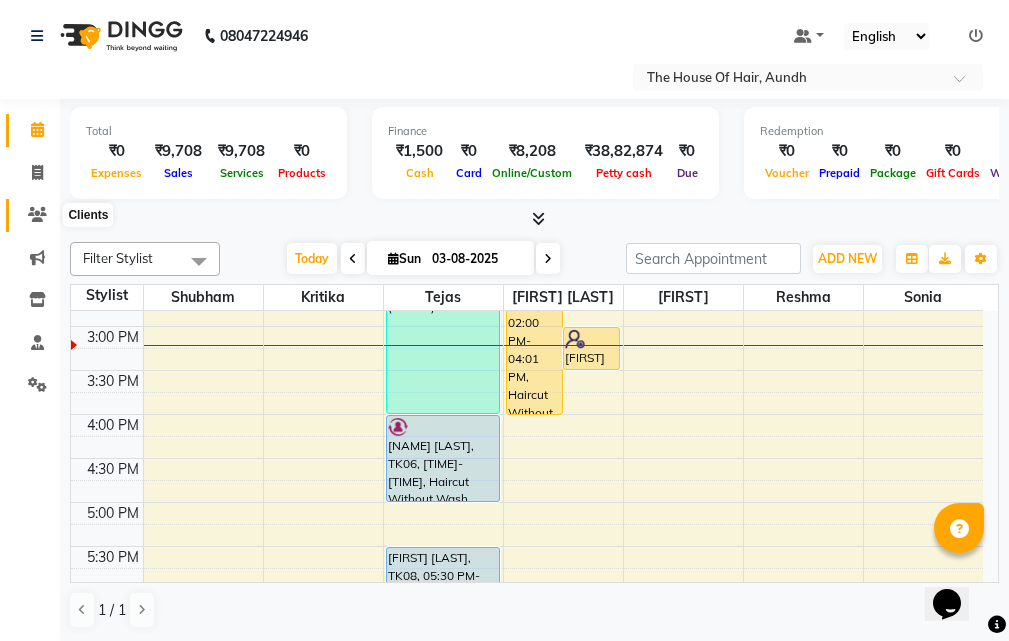 click 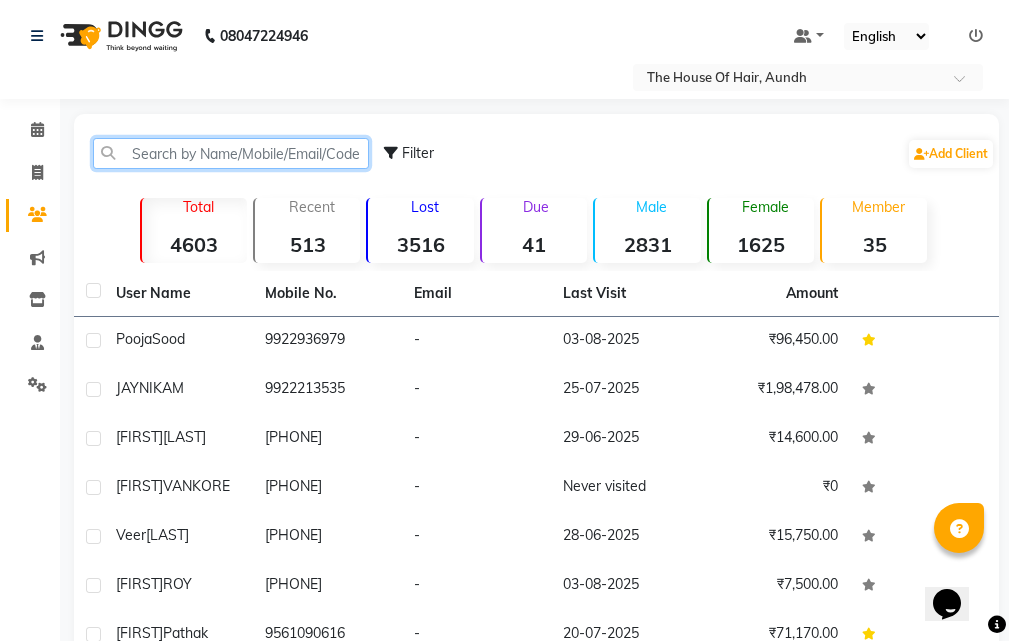 click 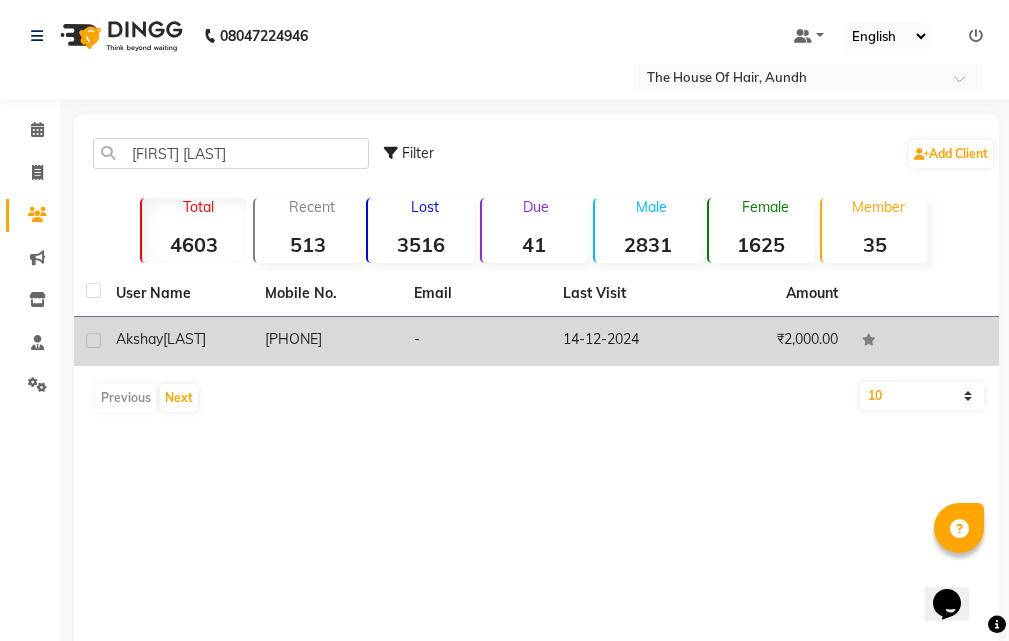 click on "[PHONE]" 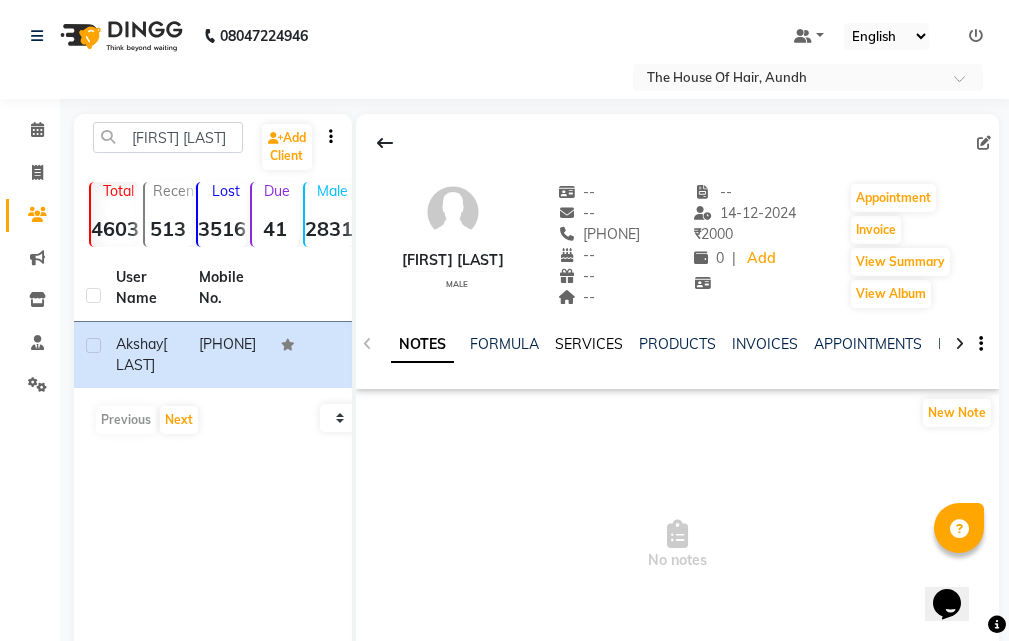 click on "SERVICES" 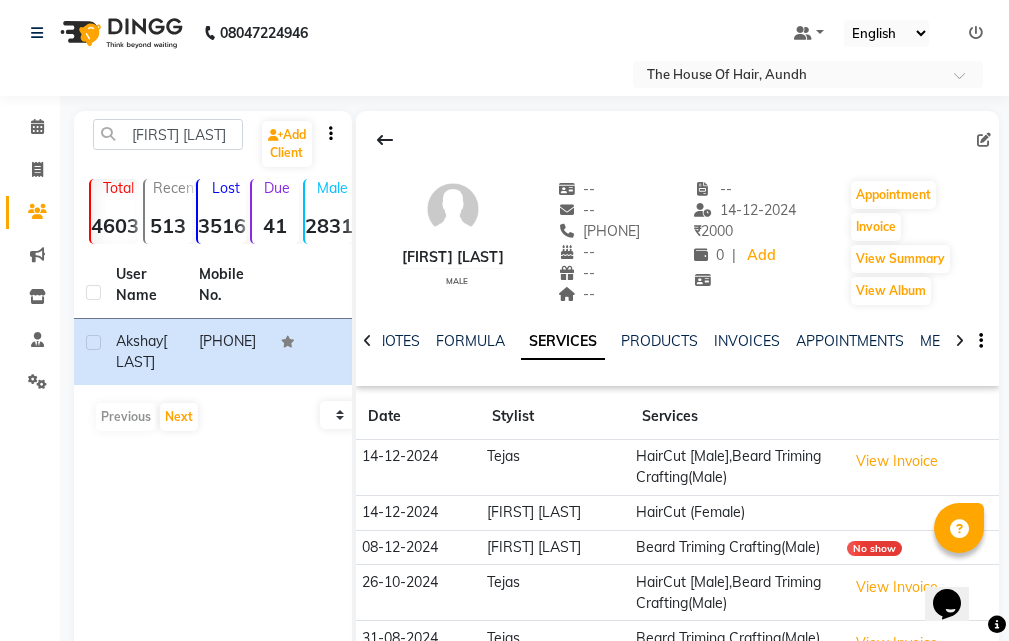scroll, scrollTop: 0, scrollLeft: 0, axis: both 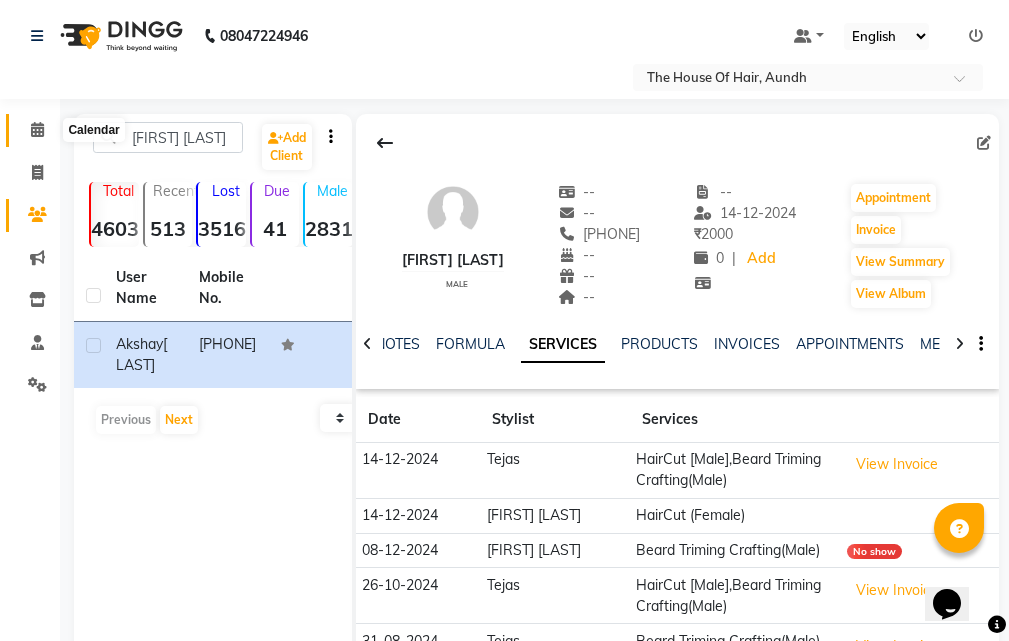 click 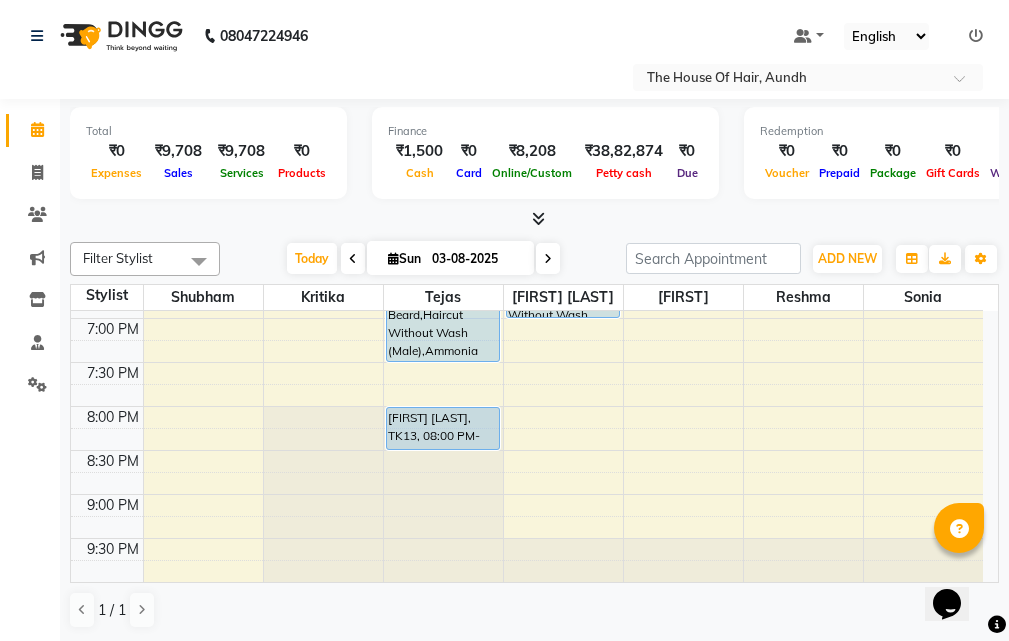 scroll, scrollTop: 860, scrollLeft: 0, axis: vertical 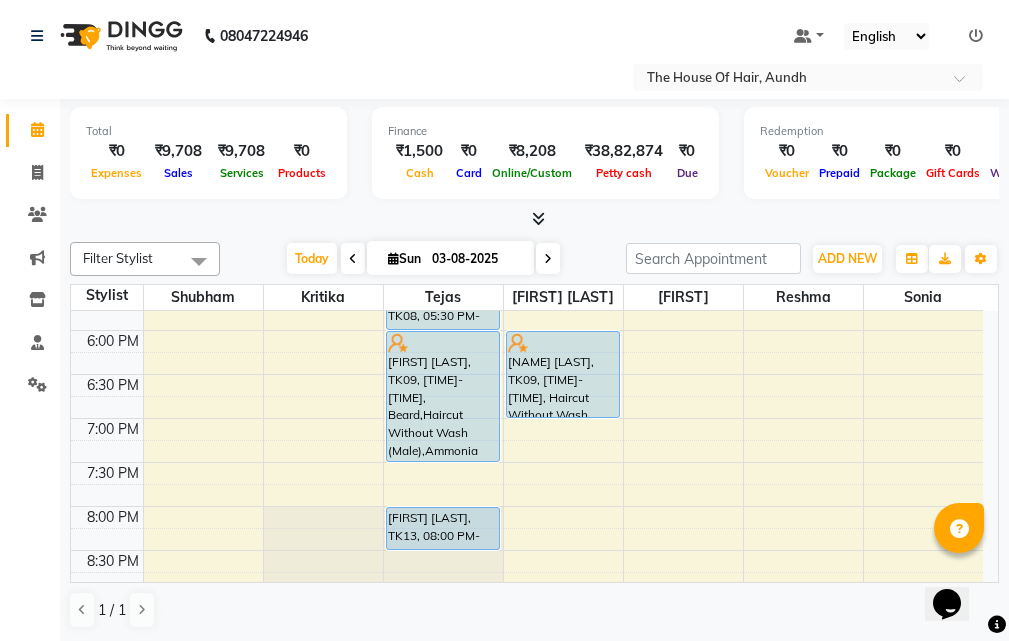 click on "[TIME] [TIME] [TIME] [TIME] [TIME] [TIME] [TIME] [TIME] [TIME] [TIME] [TIME] [TIME] [TIME] [TIME] [TIME] [TIME] [TIME] [TIME] [TIME] [TIME] [TIME] [TIME] [TIME] [TIME] [TIME] [TIME] [TIME] [TIME]     [NAME], TK02, [TIME]-[TIME], Clean Shave ,Ammonia Free Global Color (Male)     [NAME] [LAST], TK04, [TIME]-[TIME], Haircut Without Wash (Male),Beard     [NAME] [LAST], TK11, [TIME]-[TIME], Beard     [NAME] [LAST], TK03, [TIME]-[TIME], Haircut With Wash (Male),Beard     [NAME] [LAST], TK05, [TIME]-[TIME], Beard,Haircut Without Wash (Male),Haircut Without Wash (Female)     [NAME] [LAST], TK06, [TIME]-[TIME], Haircut Without Wash (Male),Beard    [NAME] [LAST], TK08, [TIME]-[TIME], Haircut With Wash (Male)     [NAME] [LAST], TK09, [TIME]-[TIME], Beard,Haircut Without Wash (Male),Ammonia Free Global Color (Male)    [NAME] [LAST], TK13, [TIME]-[TIME], Haircut Without Wash (Male)         [NAME], TK12, [TIME]-[TIME], Haircut Without Wash (Male)" at bounding box center (527, 66) 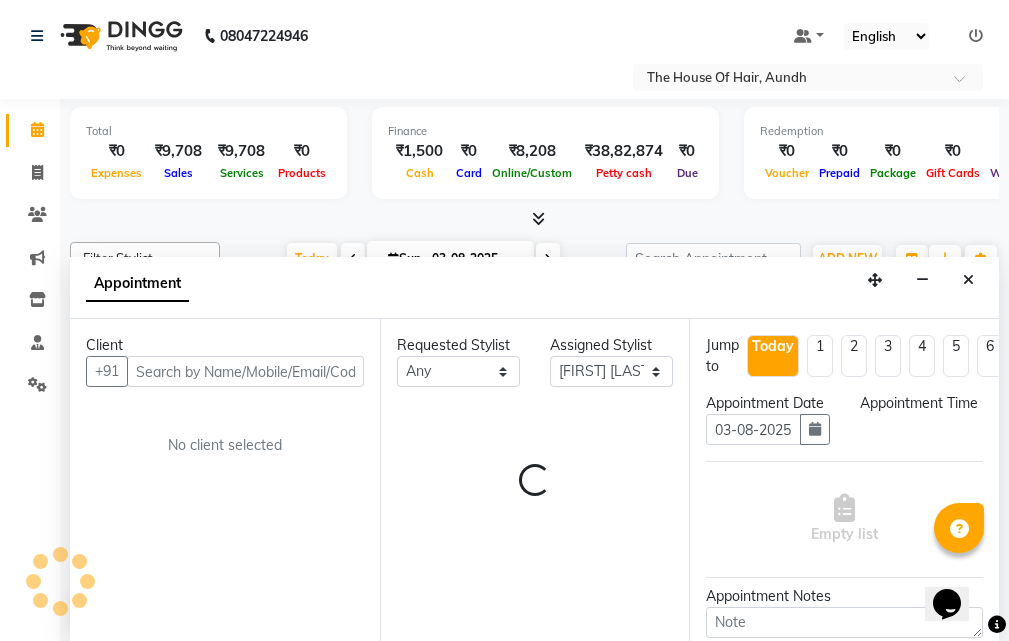 scroll, scrollTop: 1, scrollLeft: 0, axis: vertical 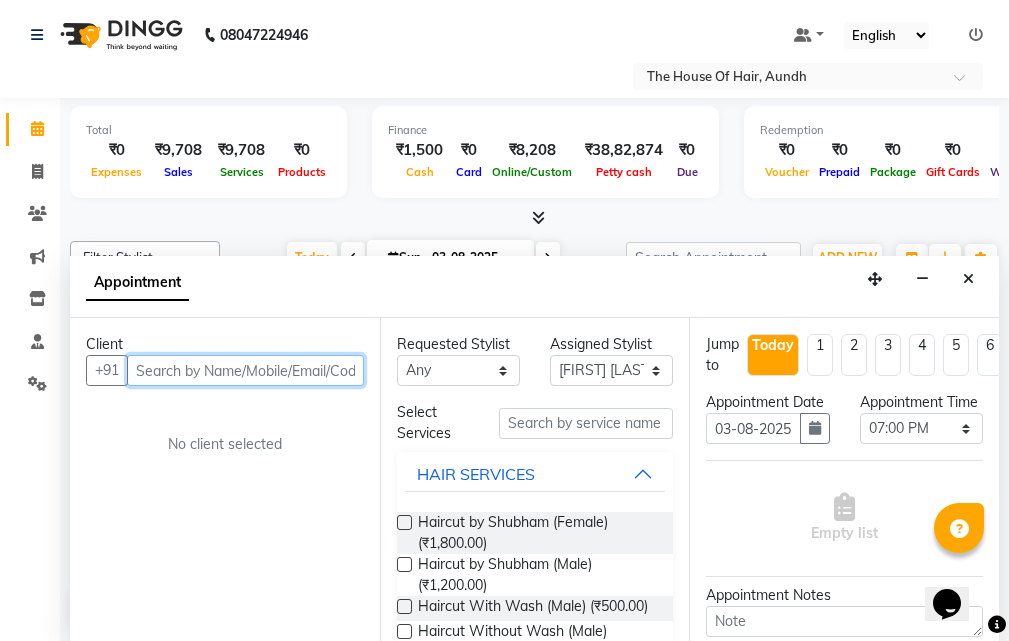 click at bounding box center (245, 370) 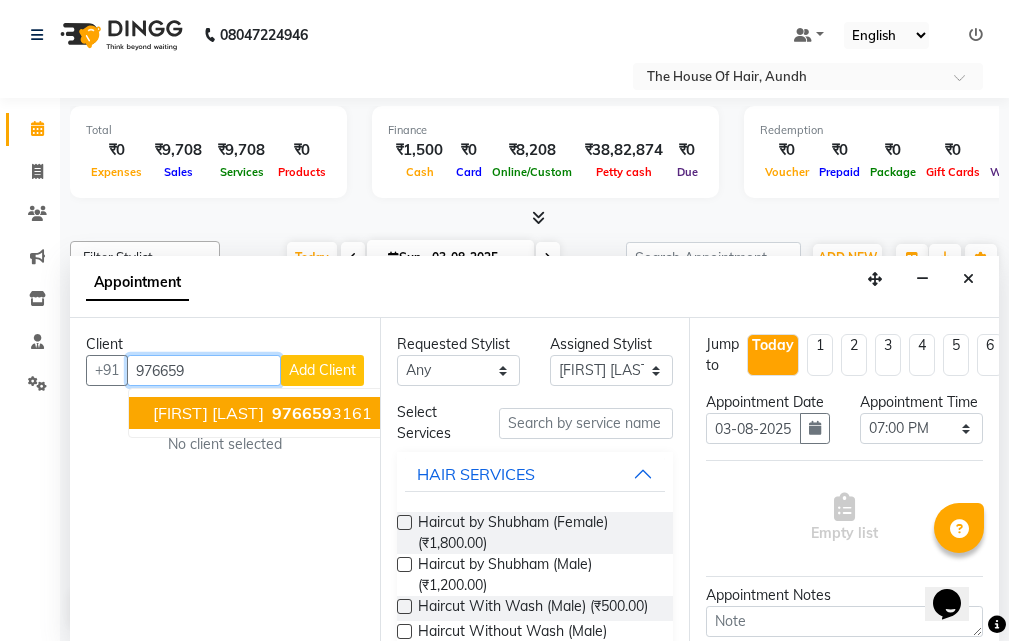 click on "976659" at bounding box center (302, 413) 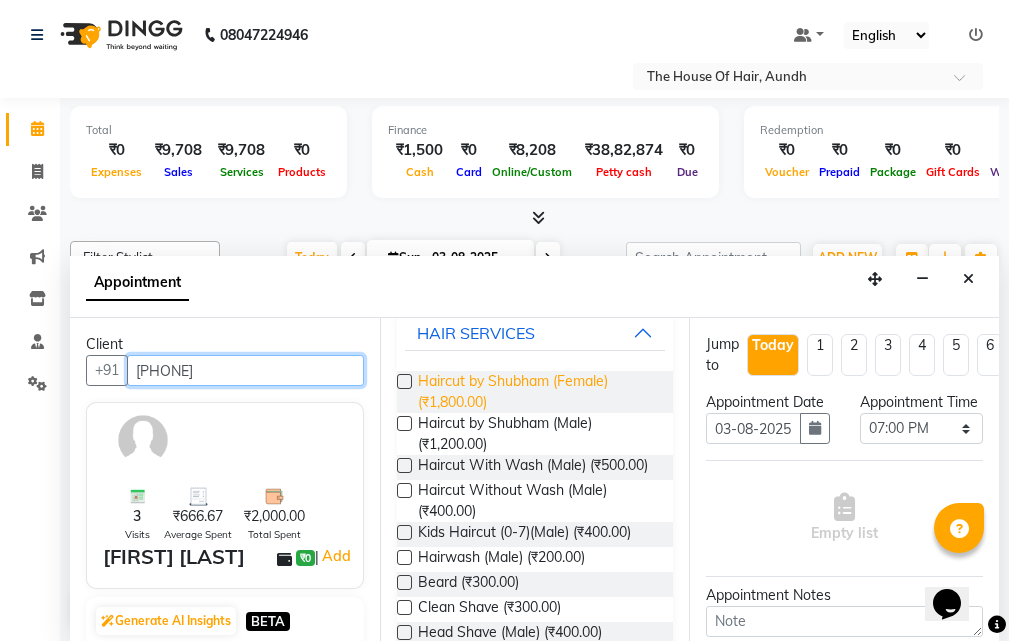 scroll, scrollTop: 200, scrollLeft: 0, axis: vertical 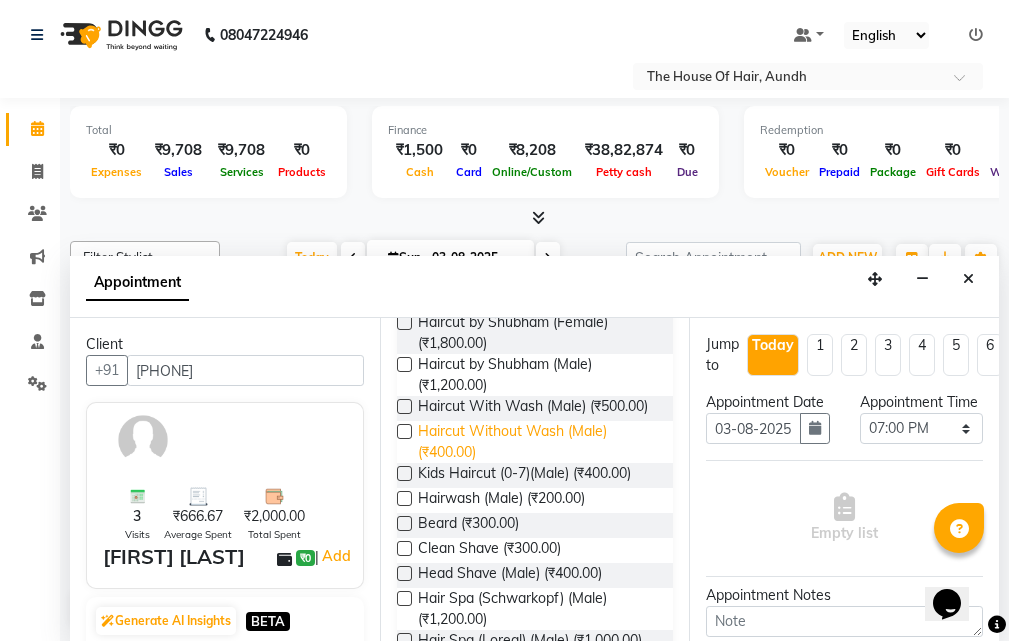 click on "Haircut Without Wash (Male) (₹400.00)" at bounding box center (538, 442) 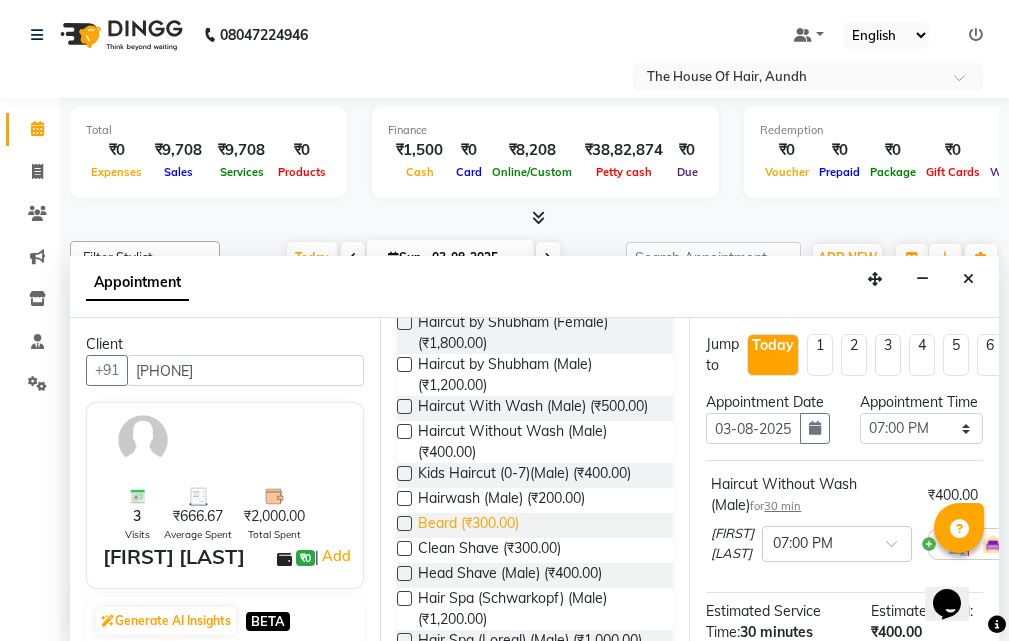 click on "Beard (₹300.00)" at bounding box center [468, 525] 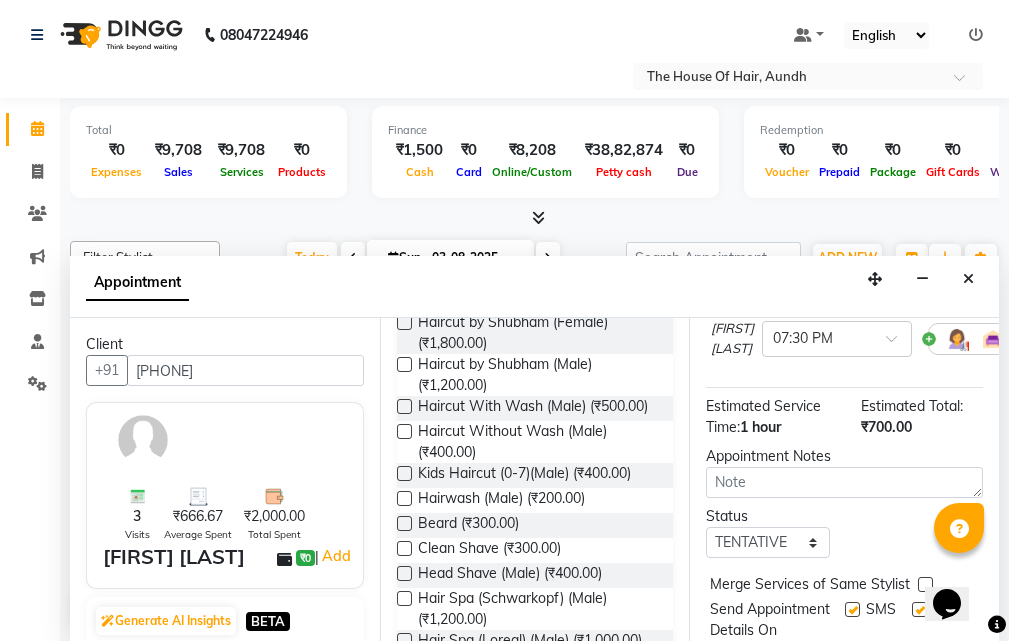 scroll, scrollTop: 300, scrollLeft: 0, axis: vertical 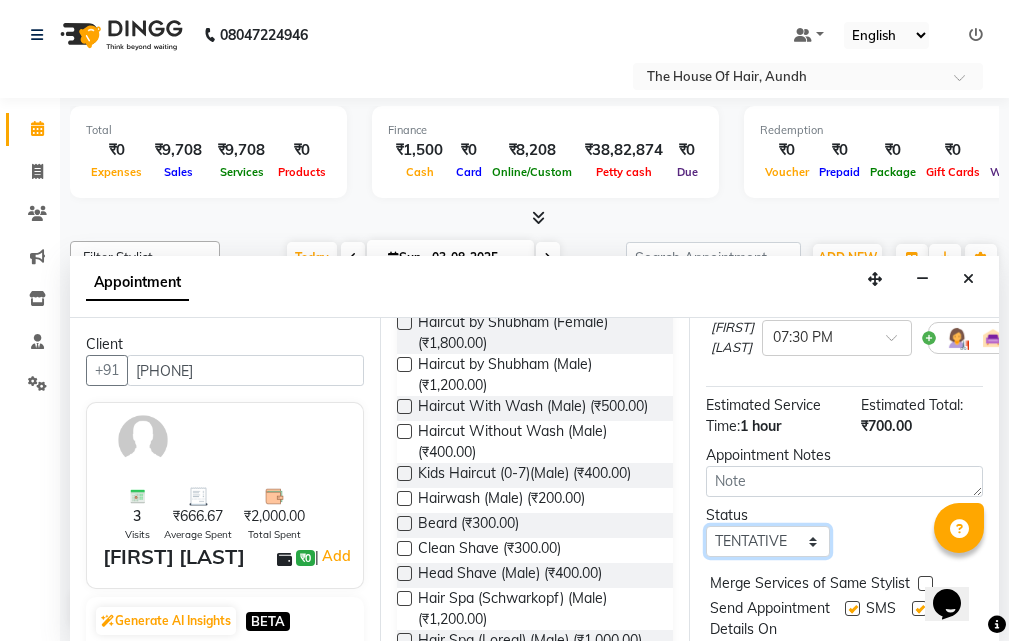 click on "Select TENTATIVE CONFIRM CHECK-IN UPCOMING" at bounding box center [767, 541] 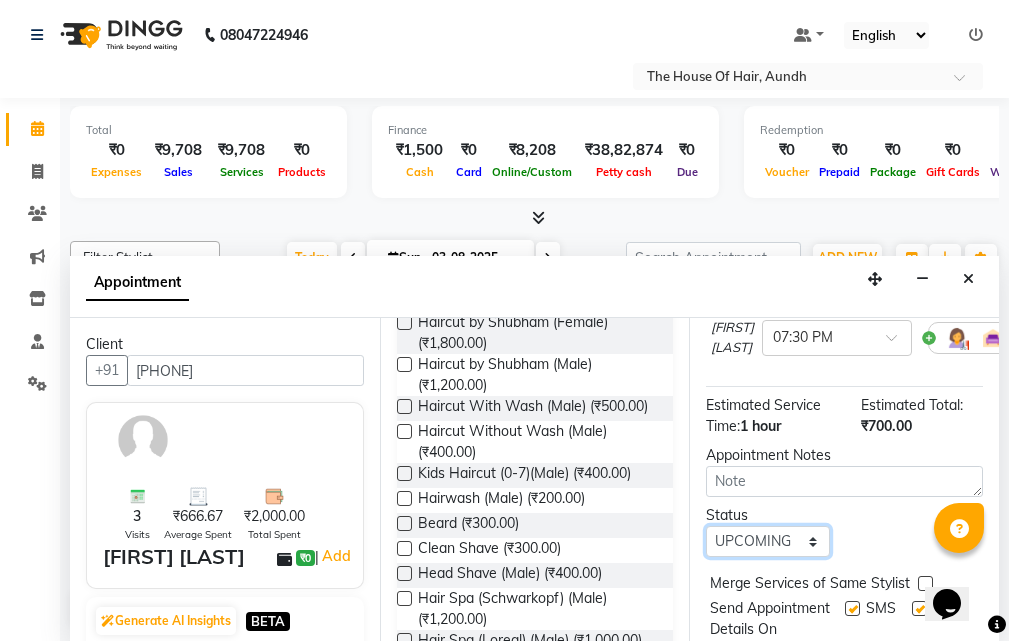 click on "Select TENTATIVE CONFIRM CHECK-IN UPCOMING" at bounding box center (767, 541) 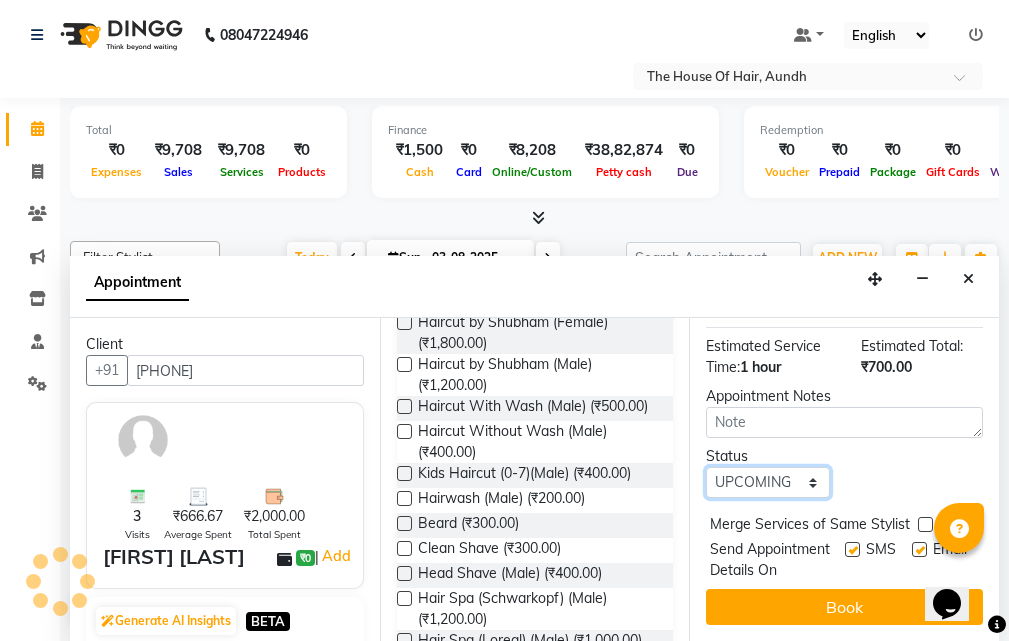 scroll, scrollTop: 416, scrollLeft: 0, axis: vertical 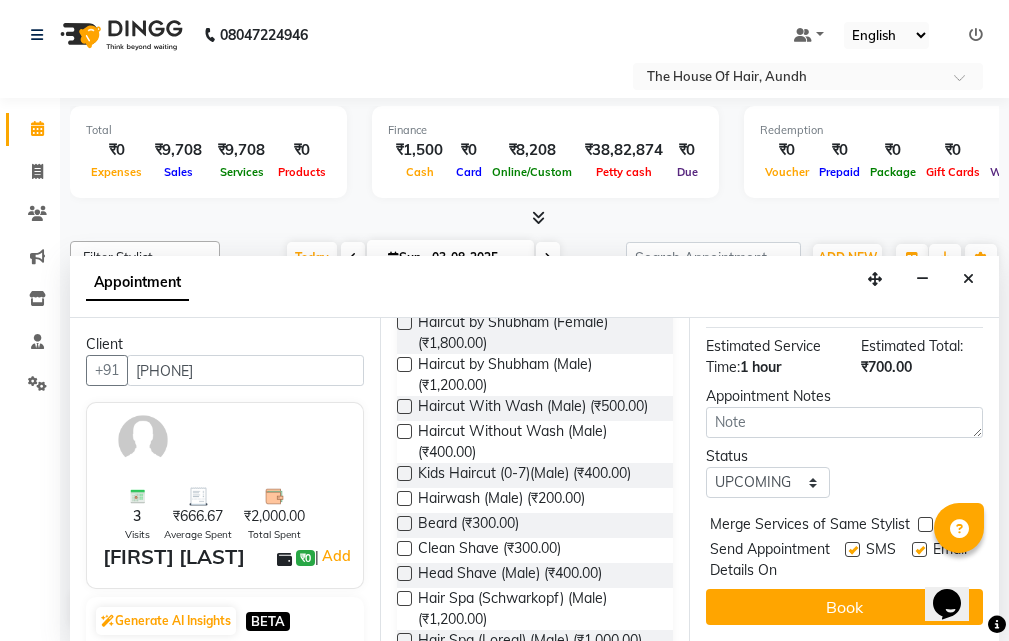 click at bounding box center (925, 524) 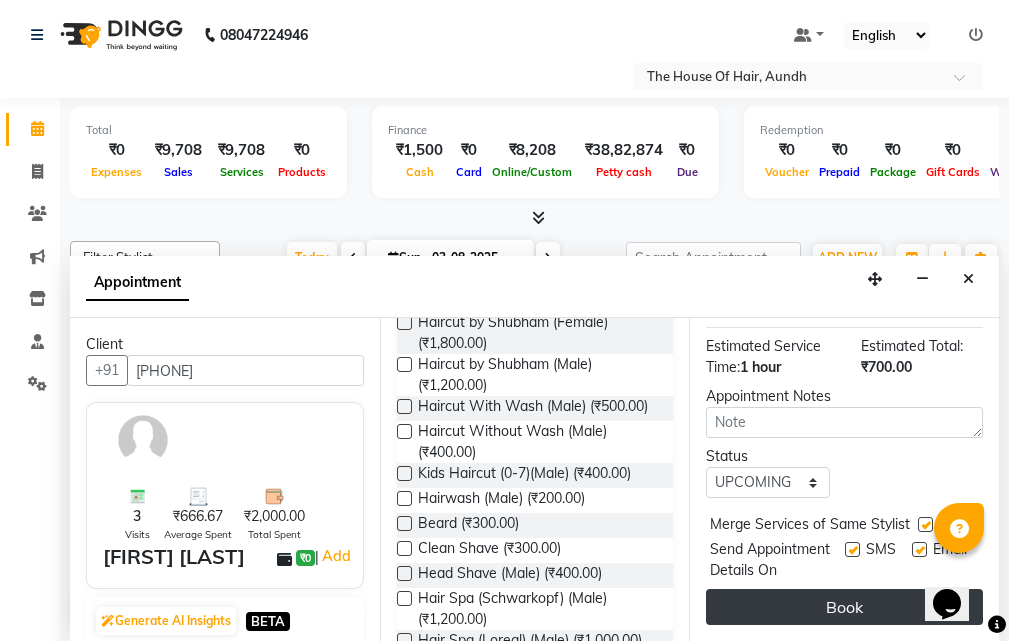 click on "Book" at bounding box center [844, 607] 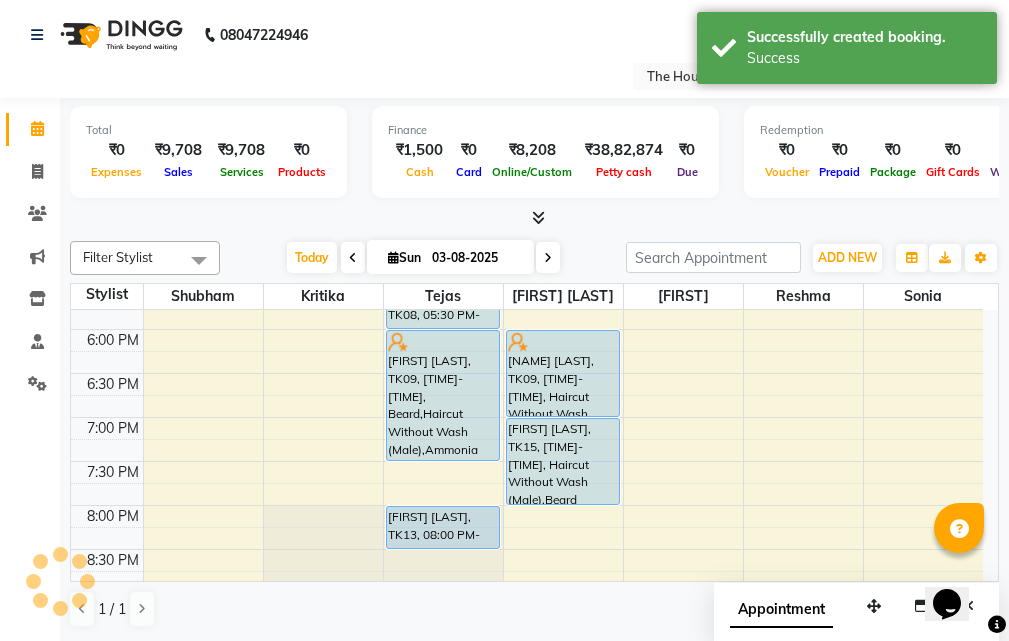 scroll, scrollTop: 0, scrollLeft: 0, axis: both 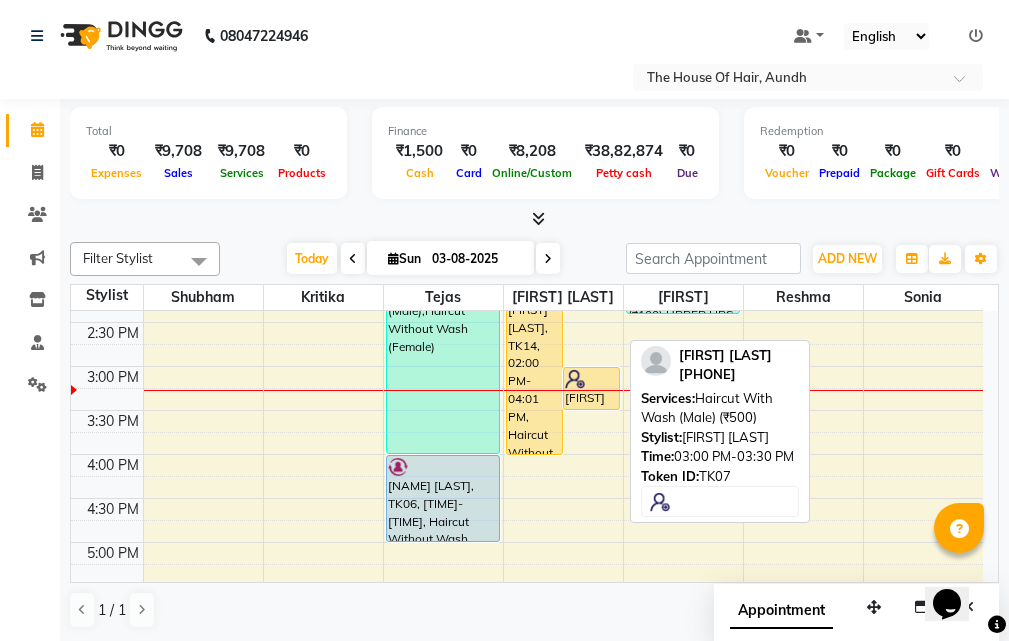 click at bounding box center (575, 379) 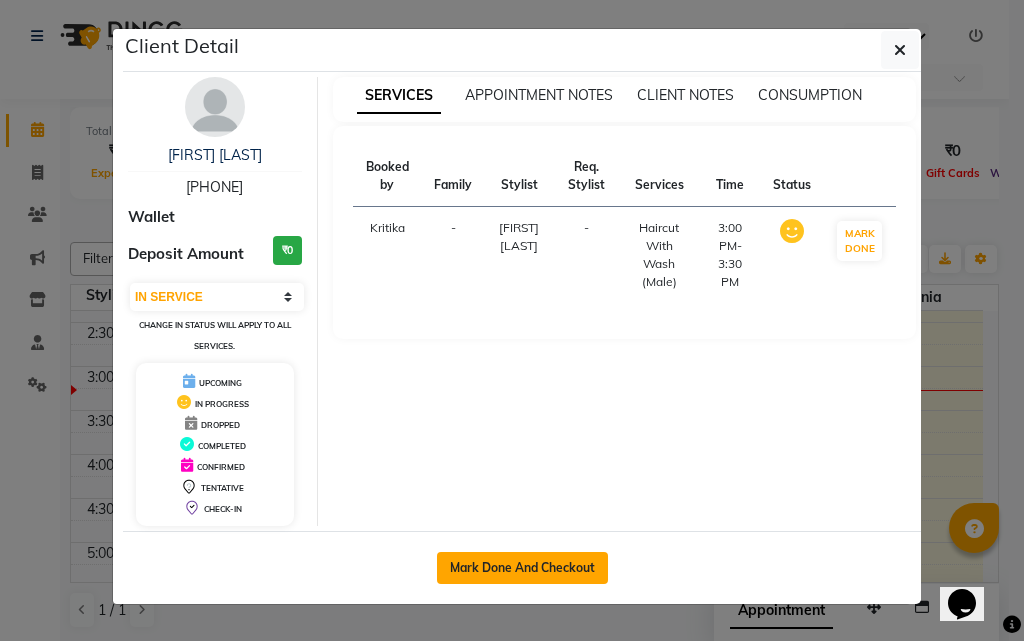 click on "Mark Done And Checkout" 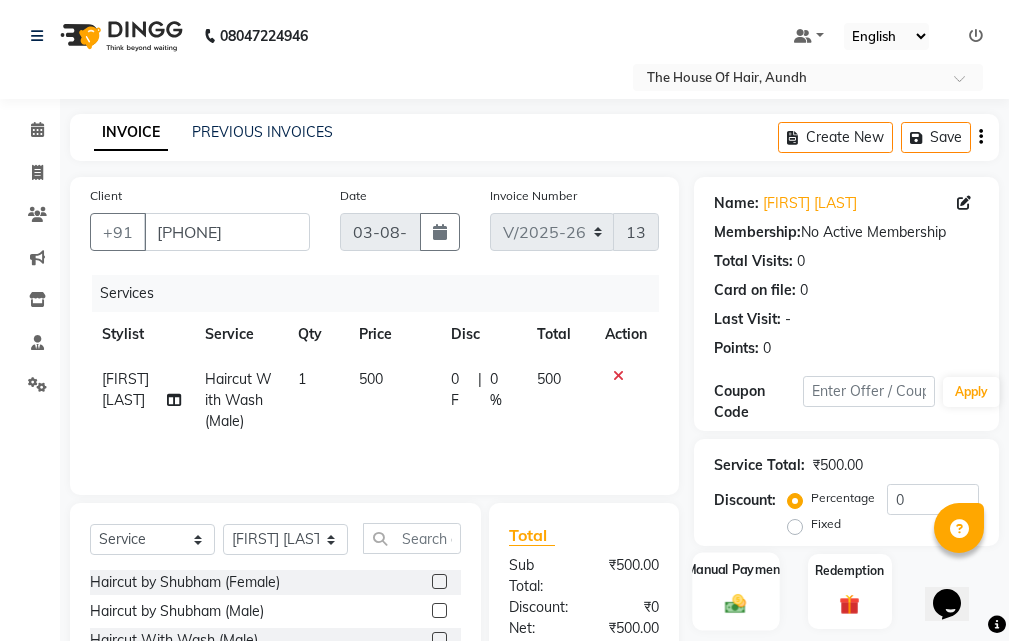 scroll, scrollTop: 200, scrollLeft: 0, axis: vertical 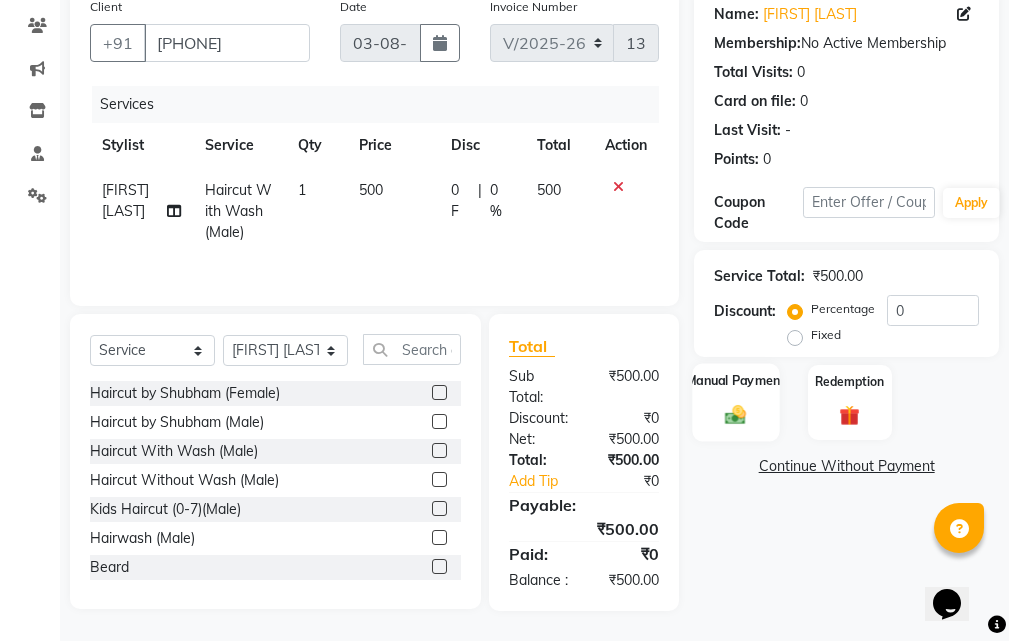 click 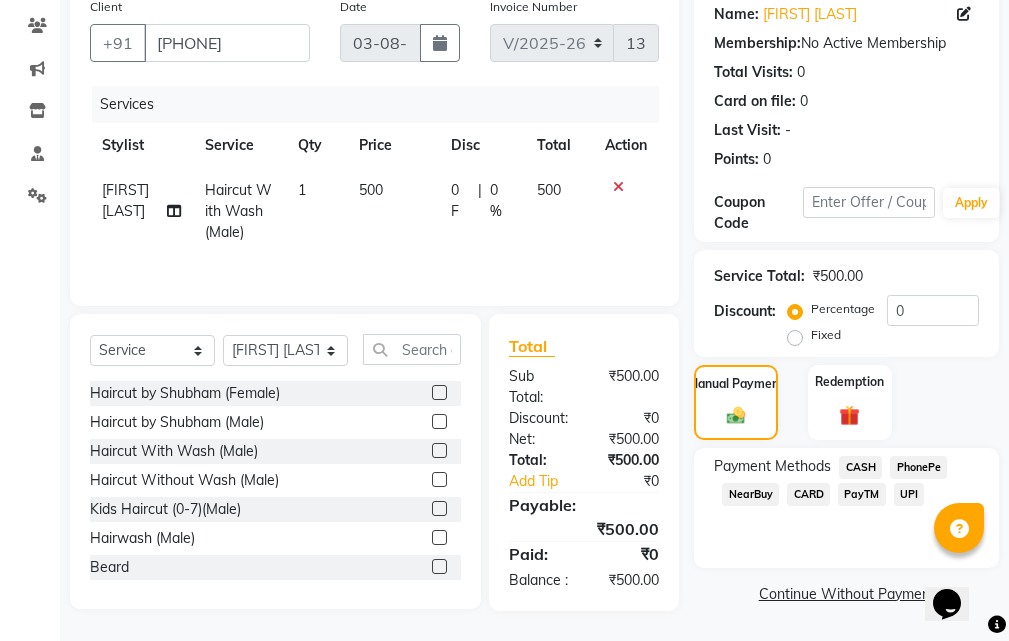 click on "UPI" 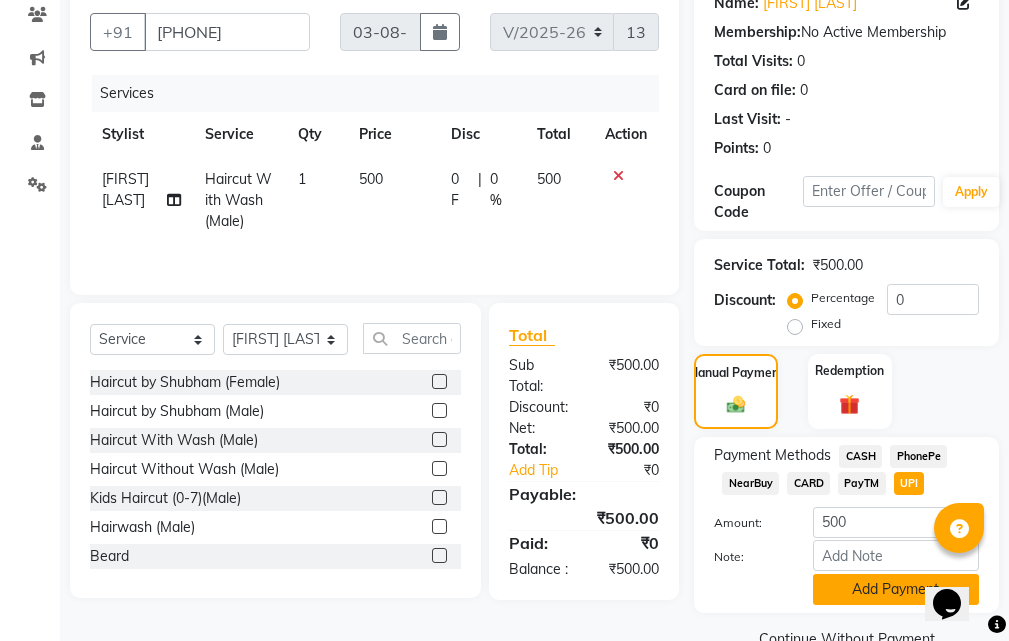 scroll, scrollTop: 243, scrollLeft: 0, axis: vertical 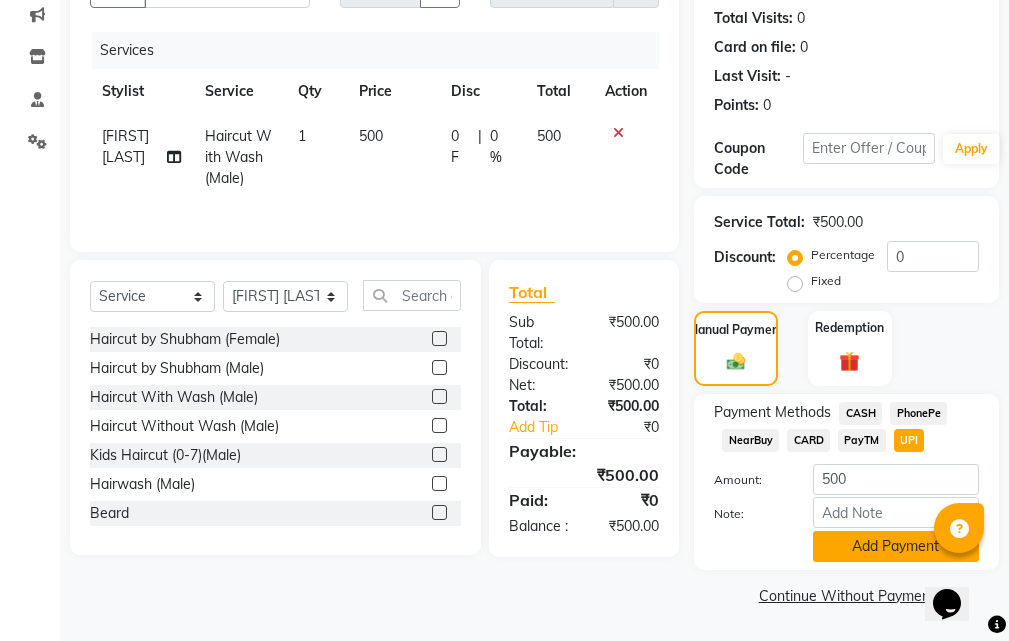 click on "Add Payment" 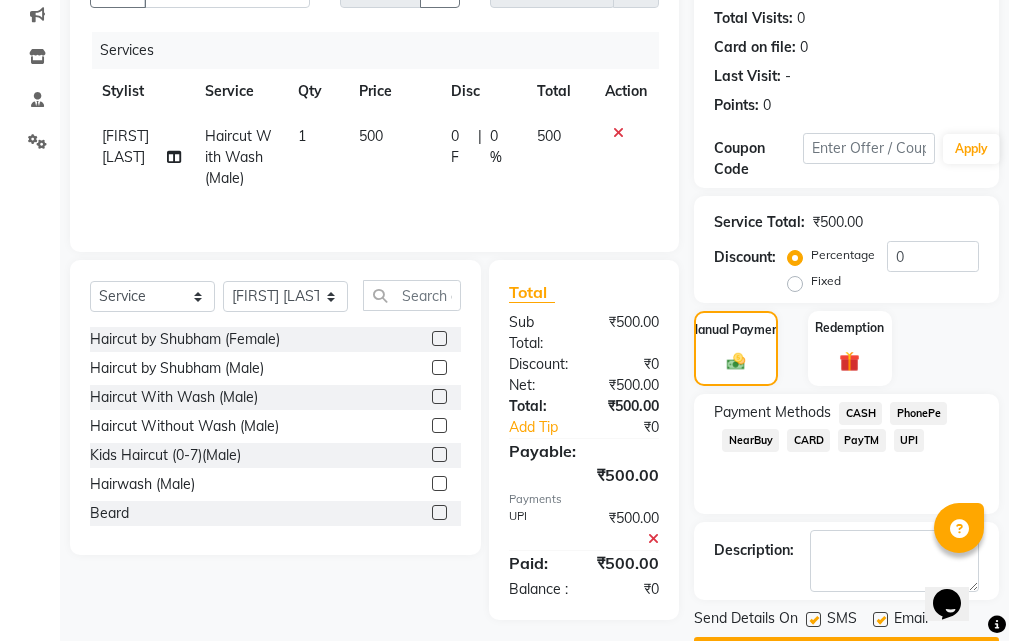 scroll, scrollTop: 300, scrollLeft: 0, axis: vertical 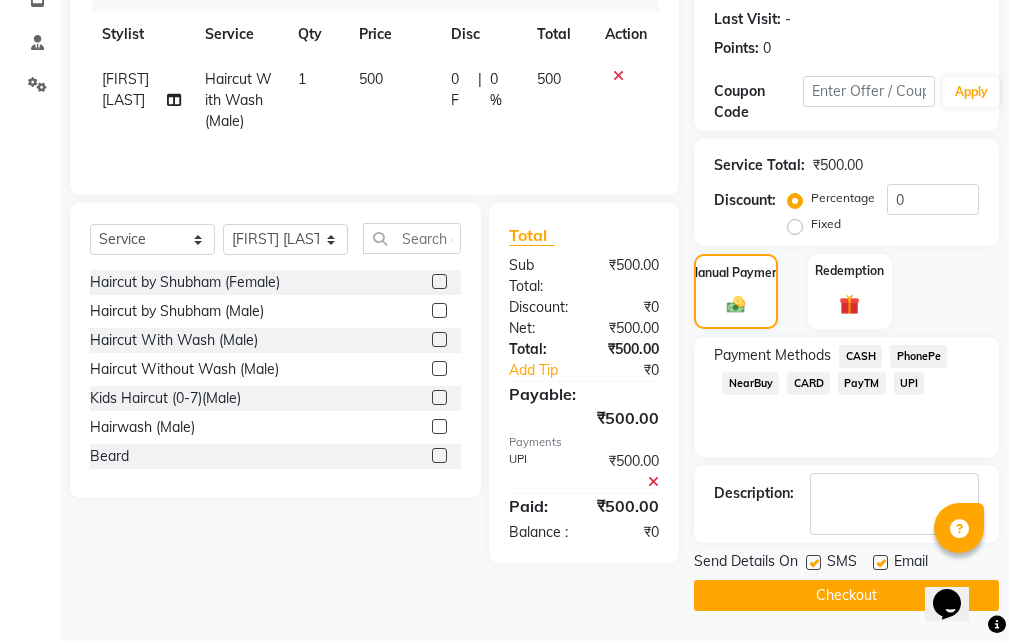 click on "Checkout" 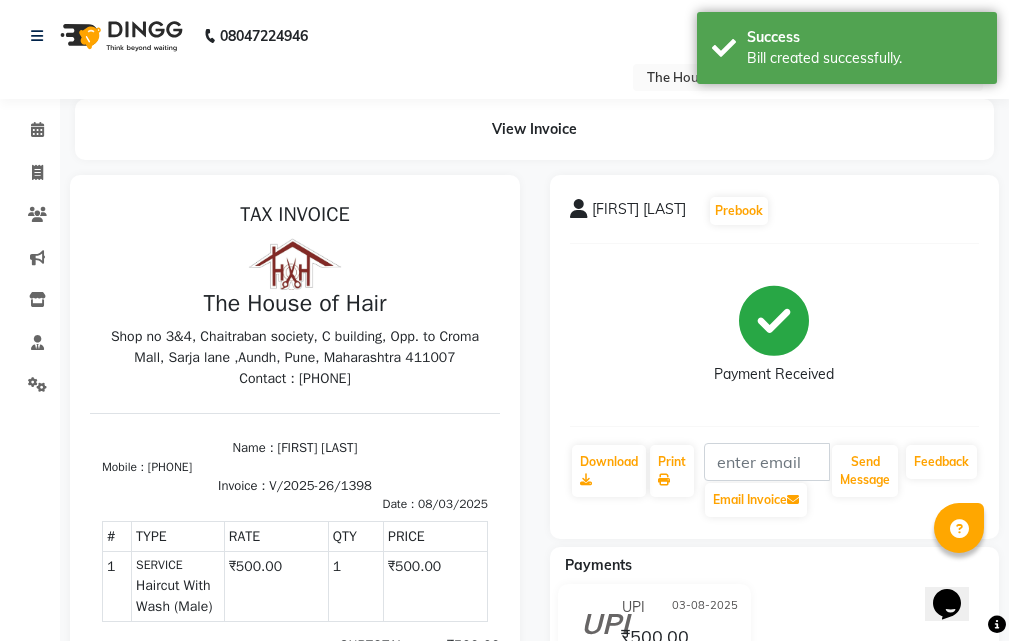 scroll, scrollTop: 0, scrollLeft: 0, axis: both 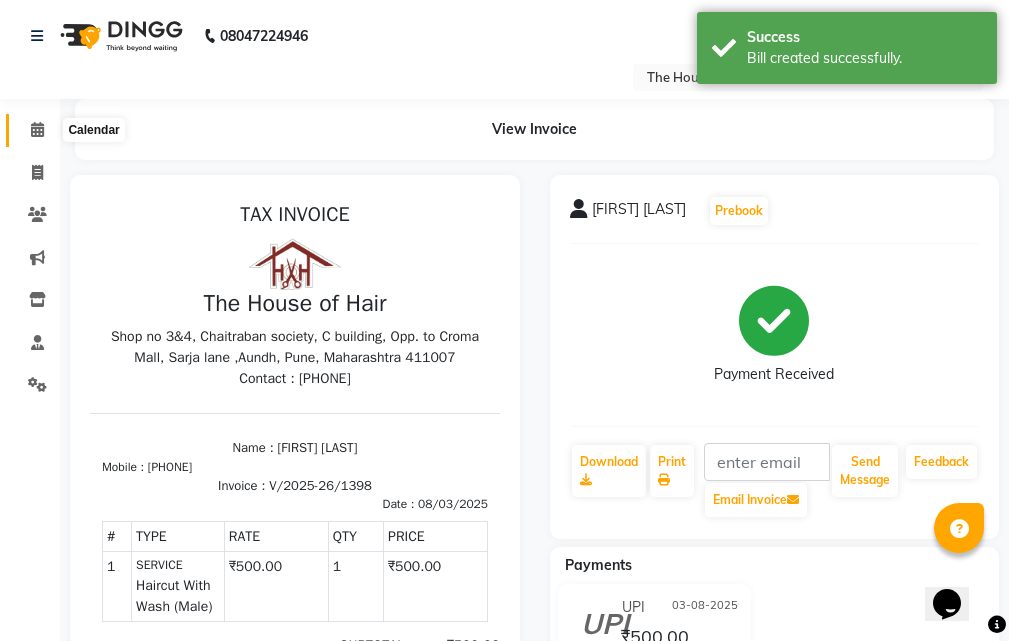 click 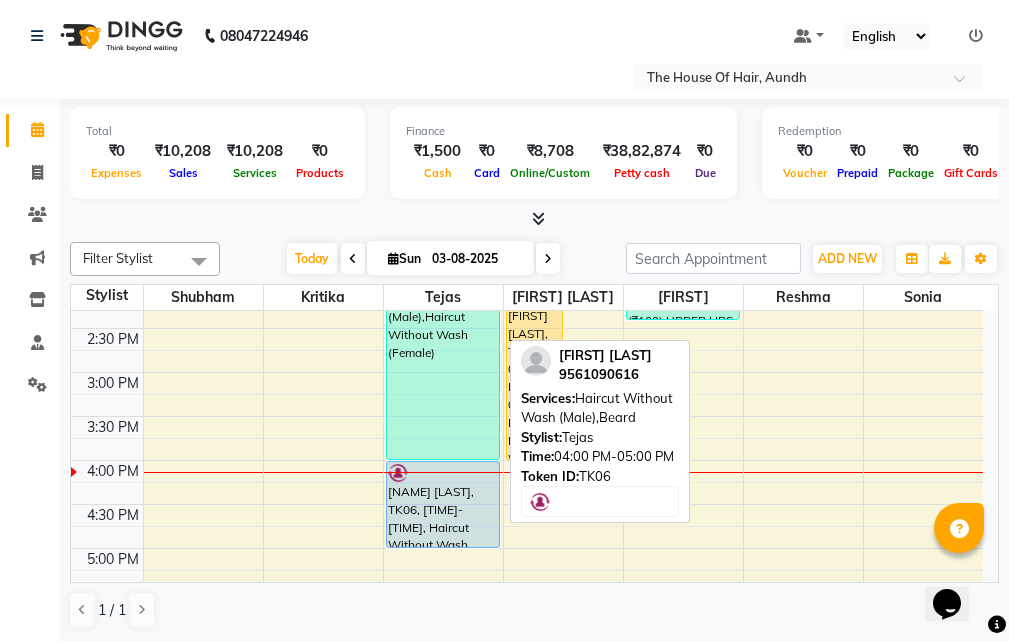 scroll, scrollTop: 600, scrollLeft: 0, axis: vertical 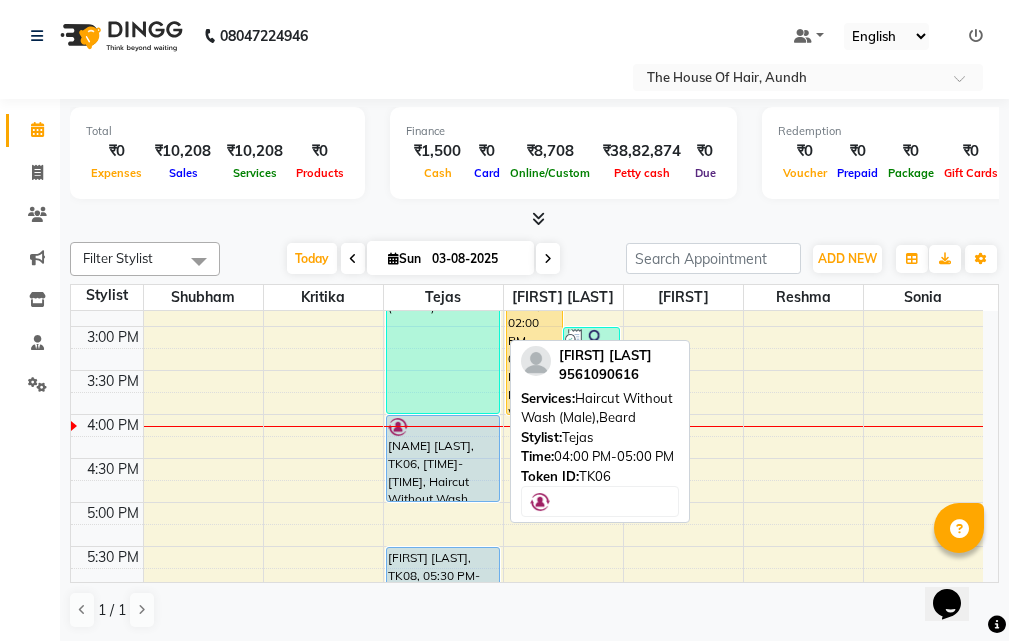 click on "[NAME] [LAST], TK06, [TIME]-[TIME], Haircut Without Wash (Male),Beard" at bounding box center [443, 458] 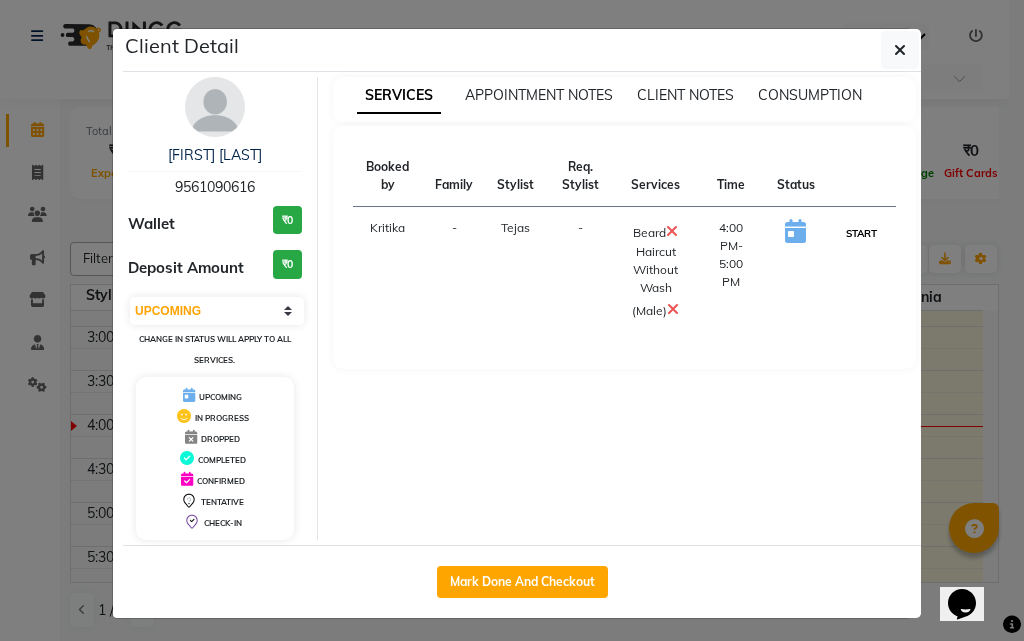 click on "START" at bounding box center (861, 233) 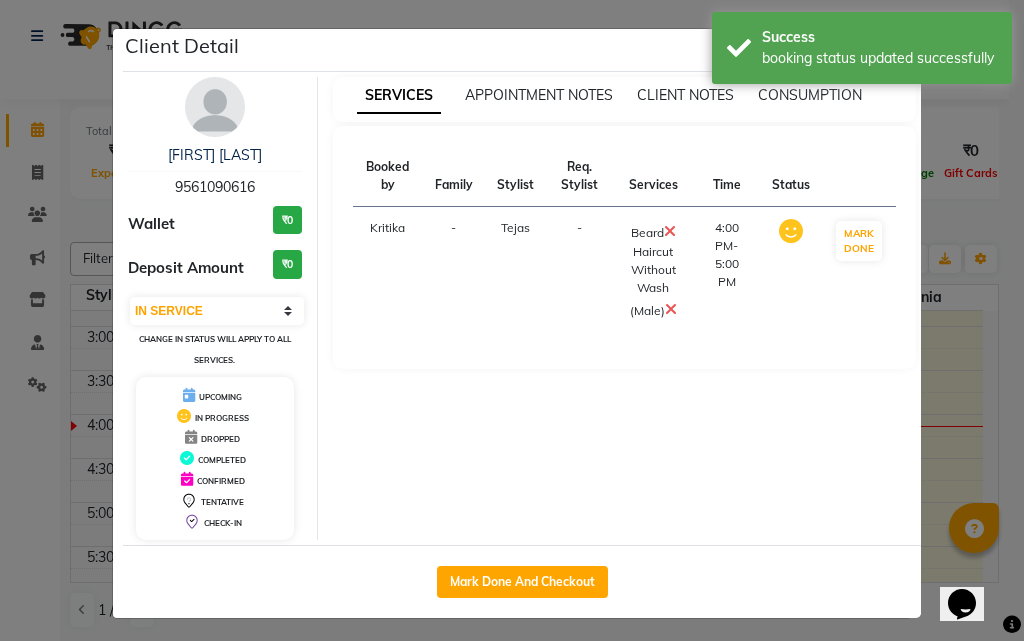 click on "Client Detail  [NAME]   [PHONE] Wallet ₹0 Deposit Amount  ₹0  Select IN SERVICE CONFIRMED TENTATIVE CHECK IN MARK DONE DROPPED UPCOMING Change in status will apply to all services. UPCOMING IN PROGRESS DROPPED COMPLETED CONFIRMED TENTATIVE CHECK-IN SERVICES APPOINTMENT NOTES CLIENT NOTES CONSUMPTION Booked by Family Stylist Req. Stylist Services Time Status  Kritika   - [NAME] -  Beard   Haircut Without Wash (Male)   [TIME]-[TIME]   MARK DONE   Mark Done And Checkout" 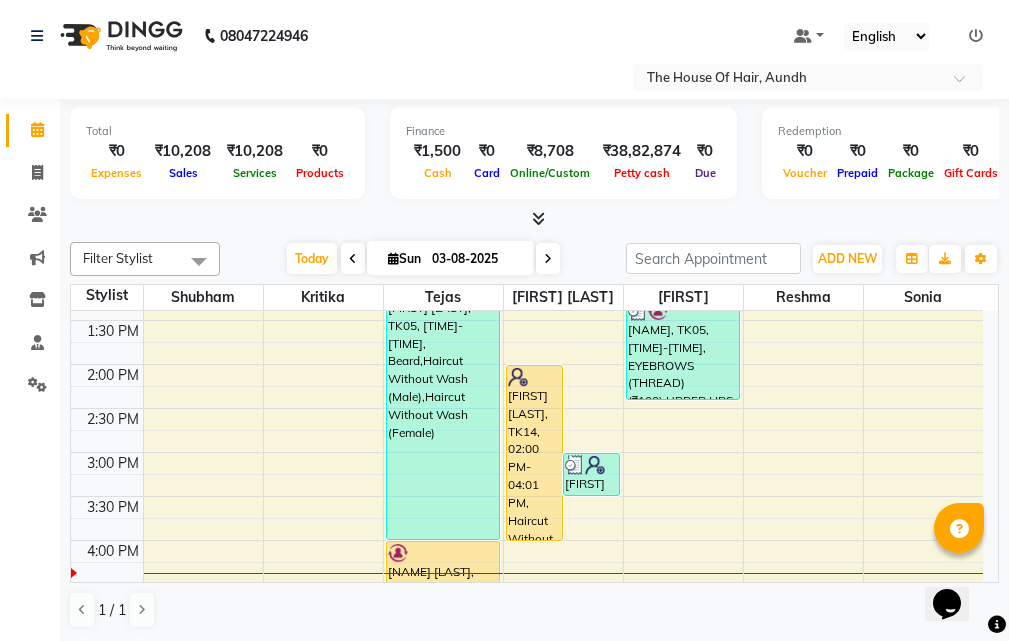 scroll, scrollTop: 460, scrollLeft: 0, axis: vertical 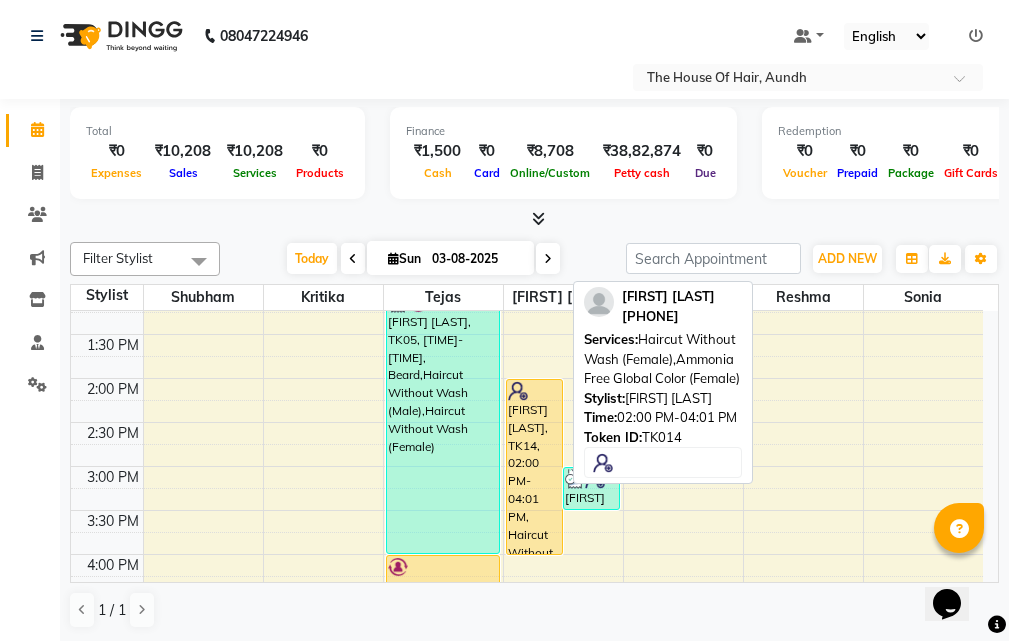 click on "[FIRST] [LAST], TK14, 02:00 PM-04:01 PM, Haircut Without Wash (Female),Ammonia Free Global Color (Female)" at bounding box center (534, 467) 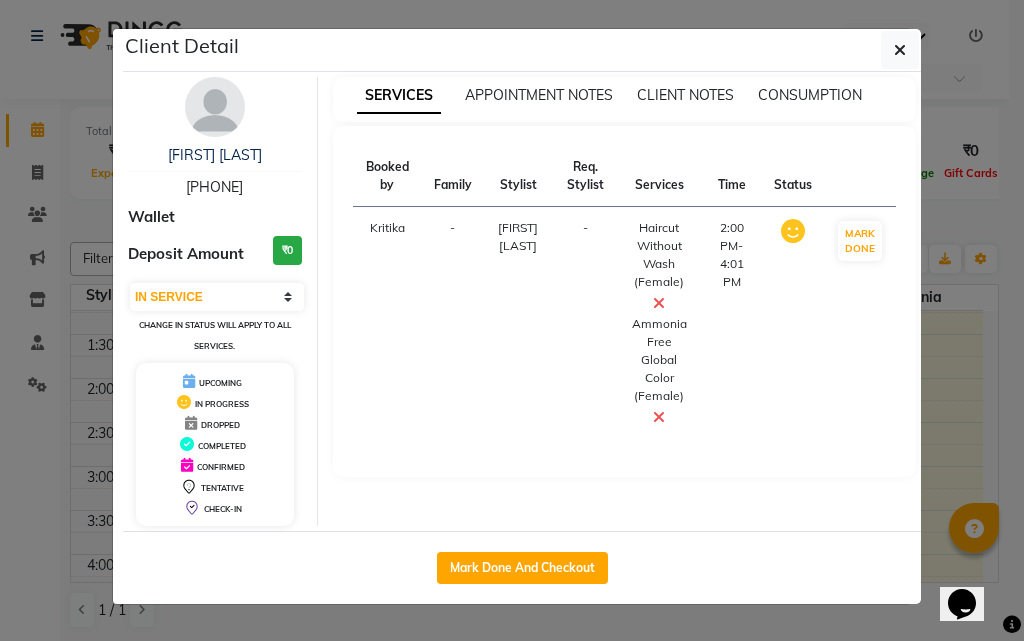 click at bounding box center [659, 303] 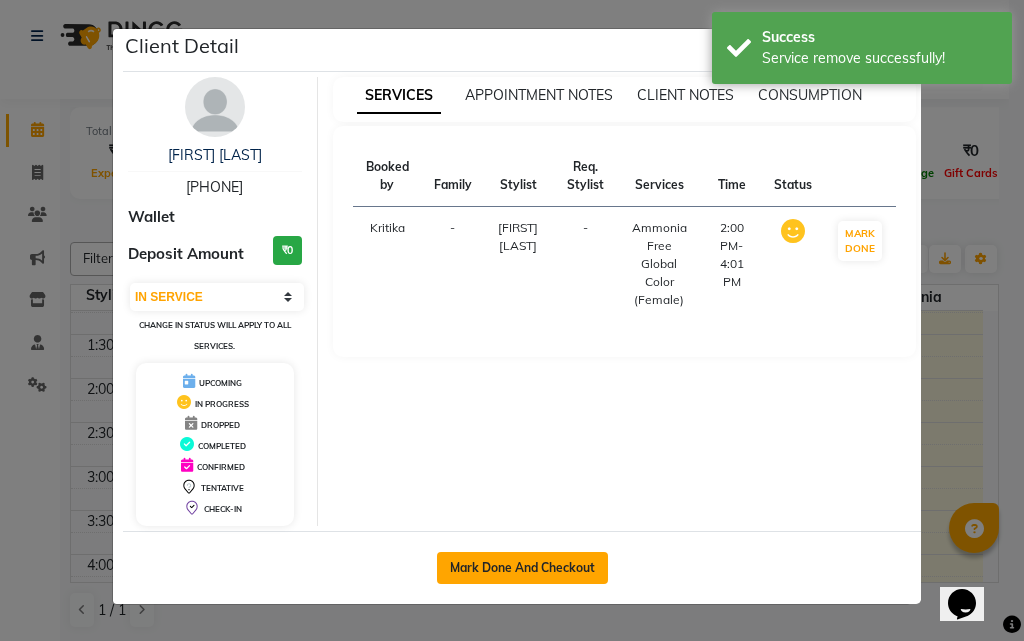 click on "Mark Done And Checkout" 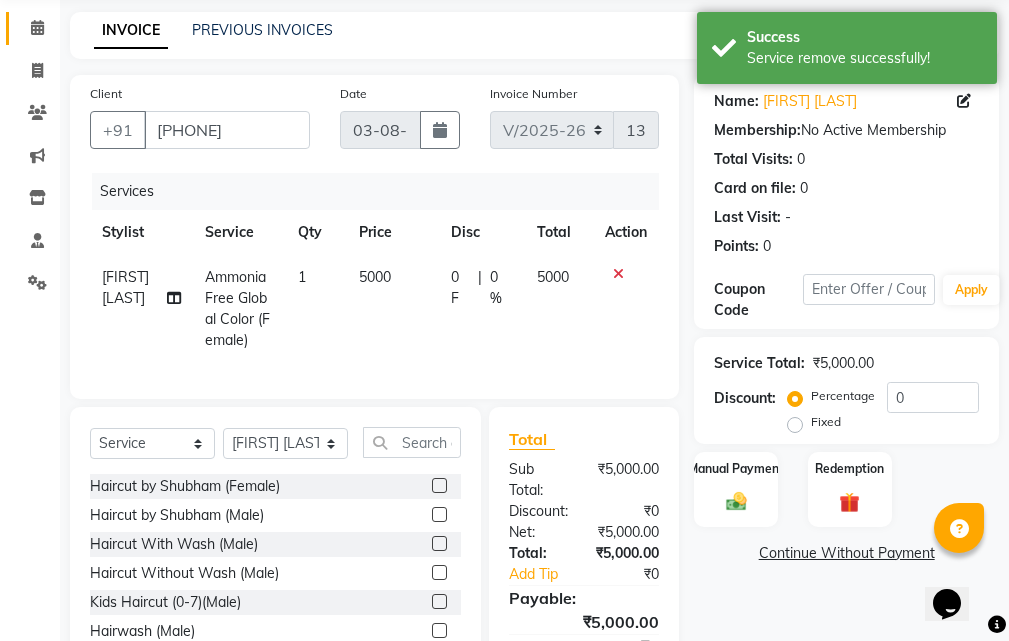 scroll, scrollTop: 200, scrollLeft: 0, axis: vertical 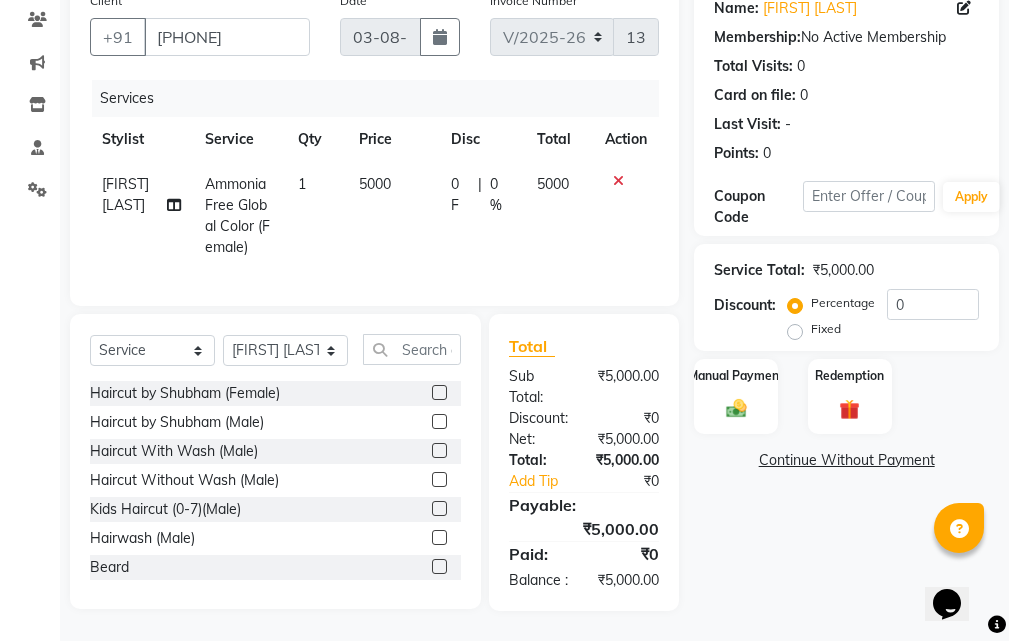click on "5000" 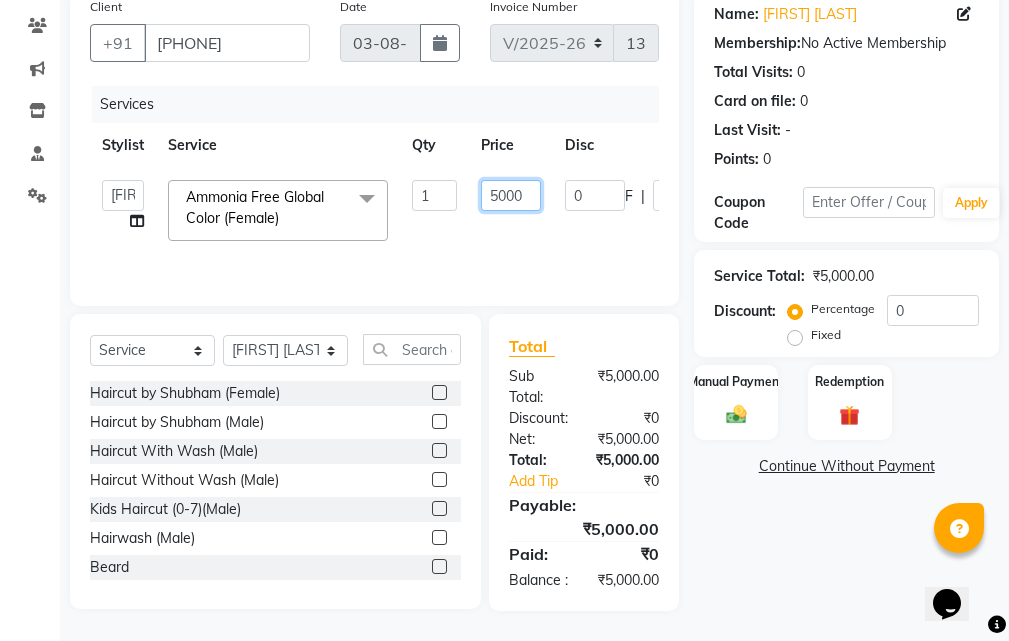 click on "5000" 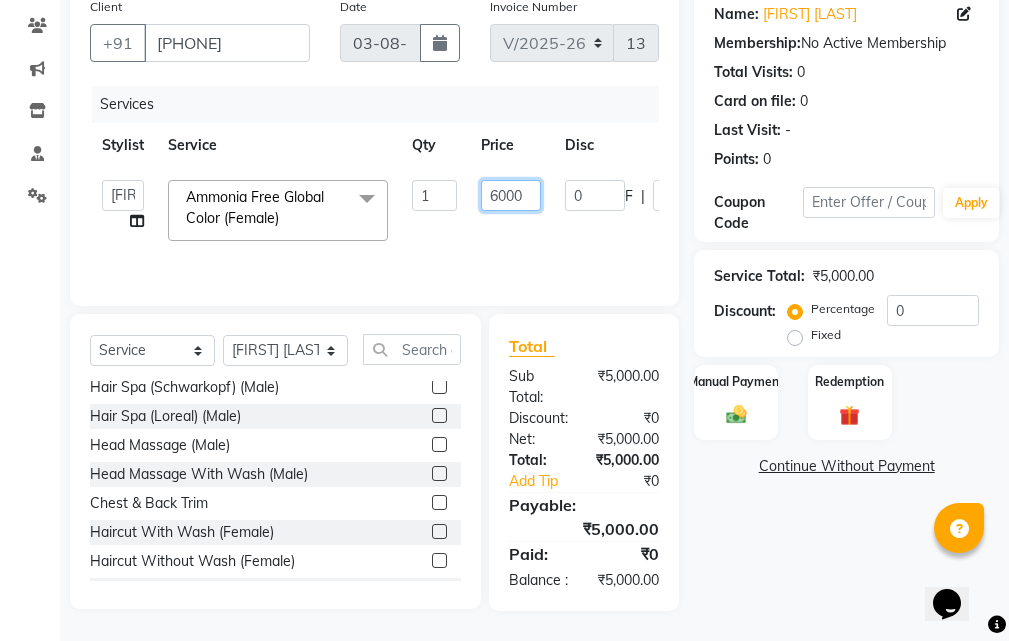 scroll, scrollTop: 300, scrollLeft: 0, axis: vertical 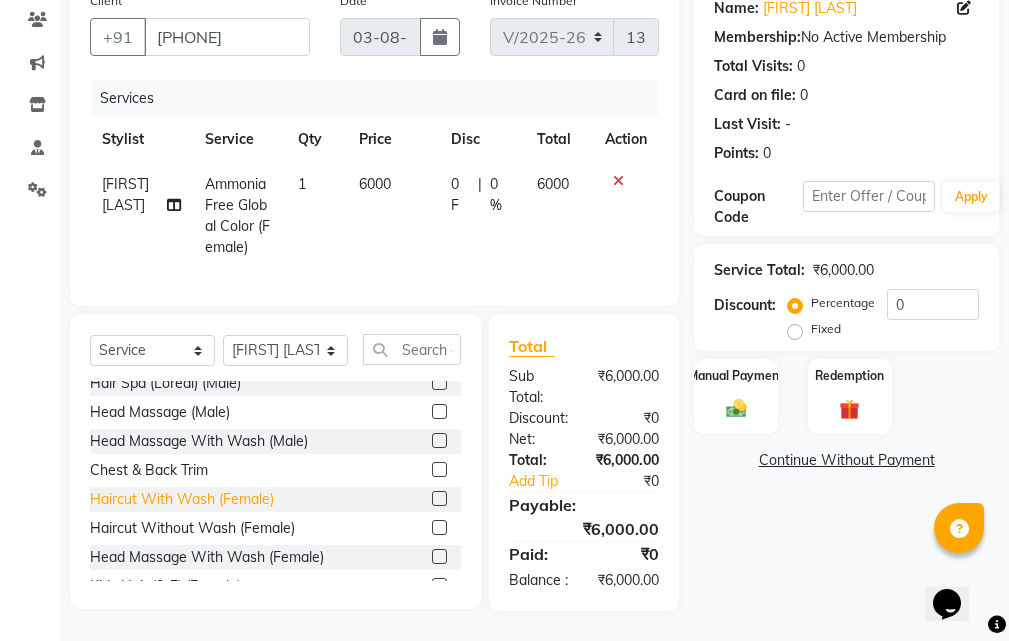 click on "Haircut by Shubham (Female)  Haircut by Shubham (Male)  Haircut With Wash (Male)  Haircut Without Wash (Male)  Kids Haircut (0-7)(Male)  Hairwash (Male)  Beard  Clean Shave   Head Shave (Male)  Hair Spa (Schwarkopf) (Male)  Hair Spa (Loreal) (Male)  Head Massage (Male)  Head Massage With Wash (Male)  Chest & Back Trim  Haircut With Wash (Female)  Haircut Without Wash (Female)  Head Massage With Wash (Female)  Kids Hair (0-7) (Female)  Blow Dry With Shampoo & Conditioner (Female)  Only Blowdry (Female)  Head Massage (Female)  Hair Wash & Paddle Dry (Female)  Hair Spa (Loreal) (Female)  Hair Spa (Schwarzkopf) (Female)  Fringe (Female)  Tong (Female)  Iron Tong (Female)  Ironing (Female)  Crimping (Female)  Styling (Male)  Clear Dose (Male)  Clear Dose (Female)  French Braids (Male)  Only Face Cleansing  Hands Trim  Hair Restoration Treatment(Female)  Hair Restoration Treatment(Male)  Global Color (Male)  Ammonia Free Global Color (Male)  Ammonia Free Global Color (Female)  Global Color (Female)  Beard Color" 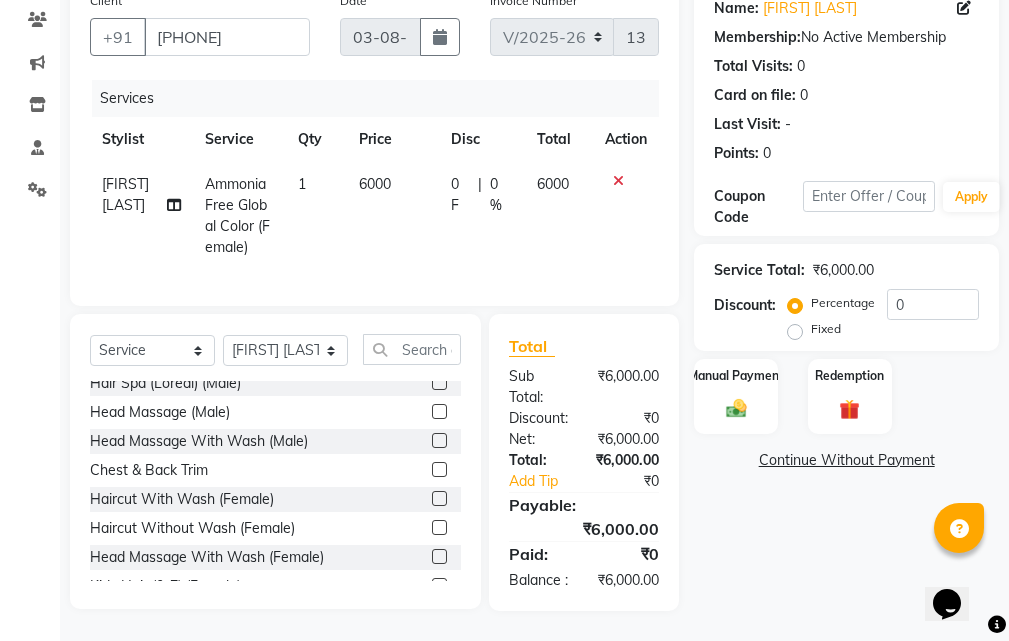 scroll, scrollTop: 231, scrollLeft: 0, axis: vertical 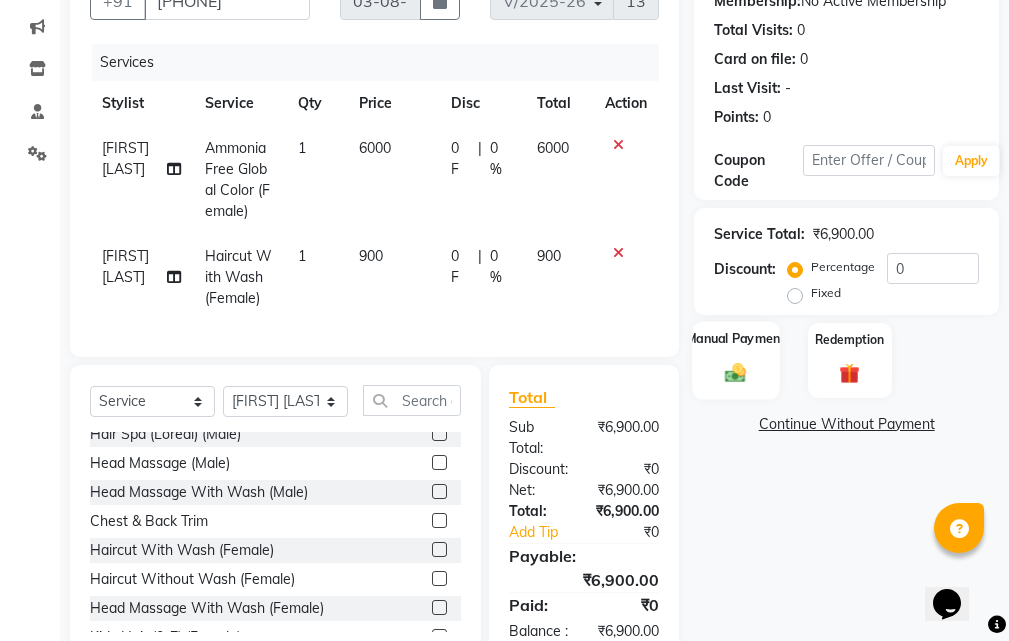 click on "Manual Payment" 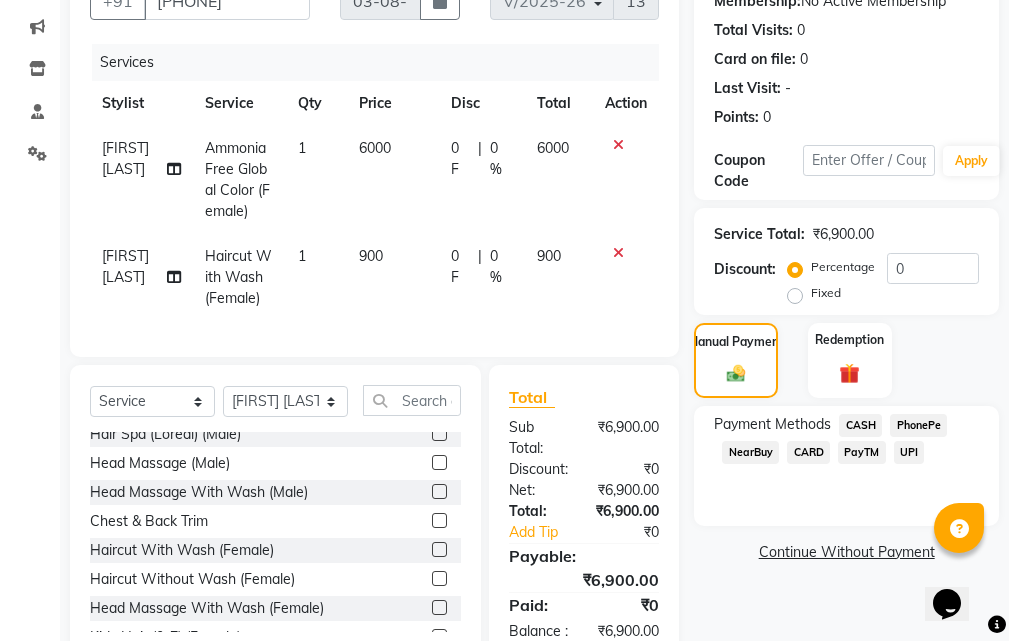 click on "UPI" 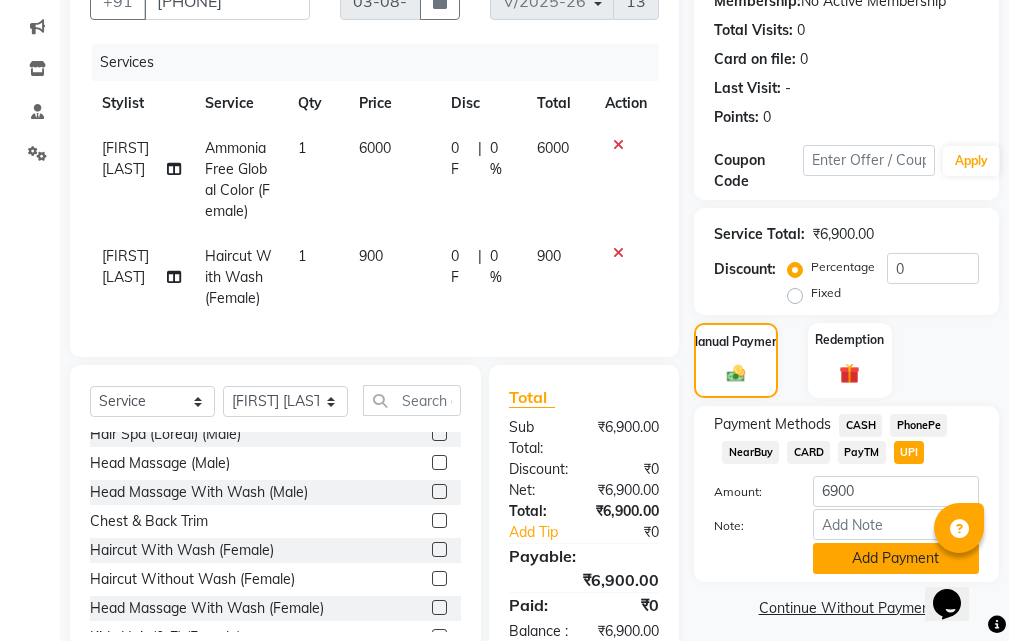 scroll, scrollTop: 339, scrollLeft: 0, axis: vertical 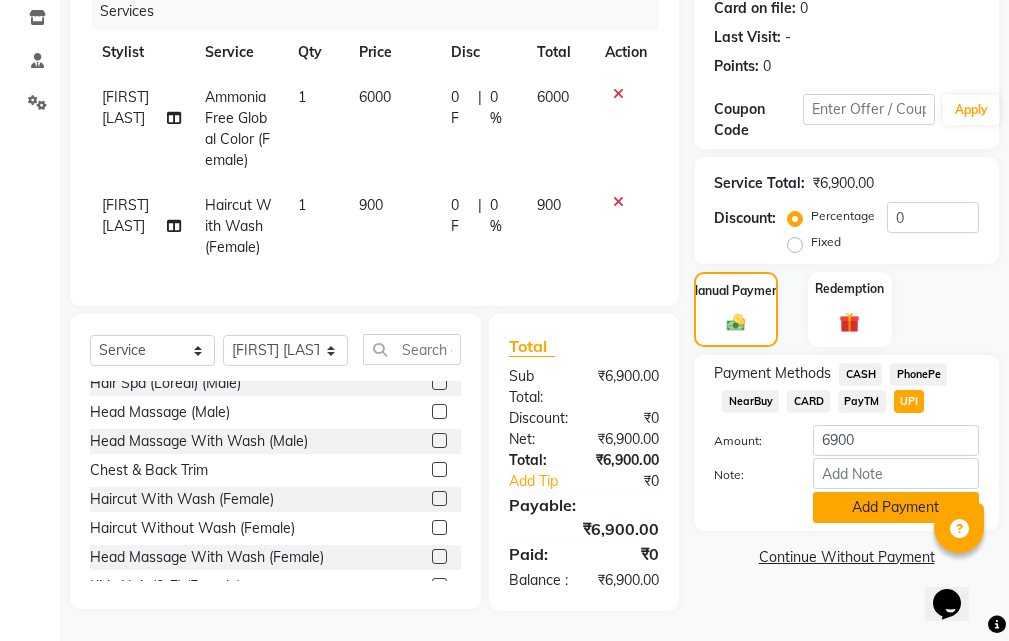 click on "Add Payment" 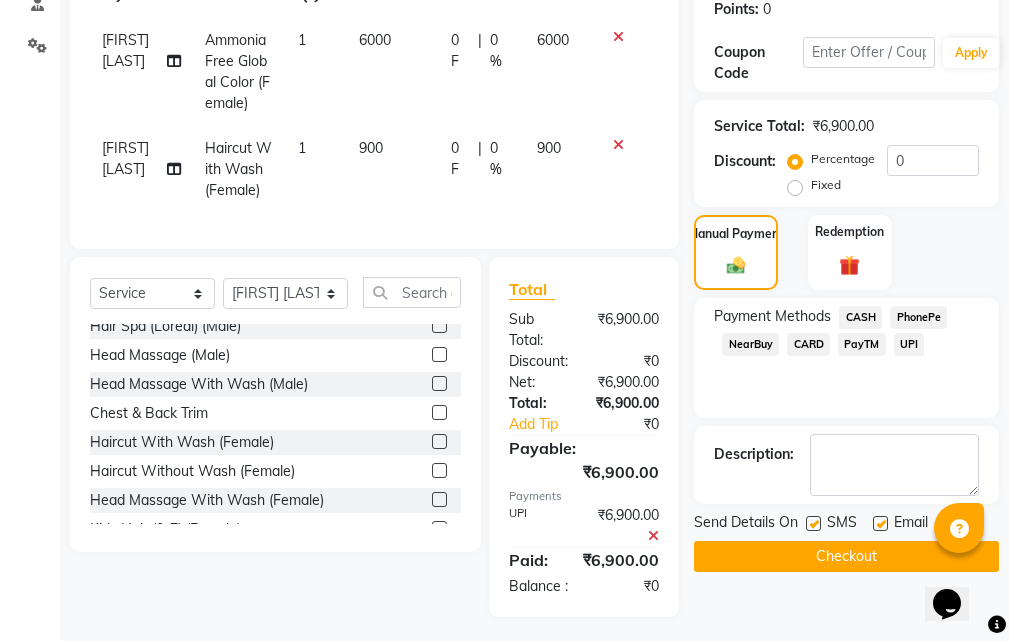 scroll, scrollTop: 402, scrollLeft: 0, axis: vertical 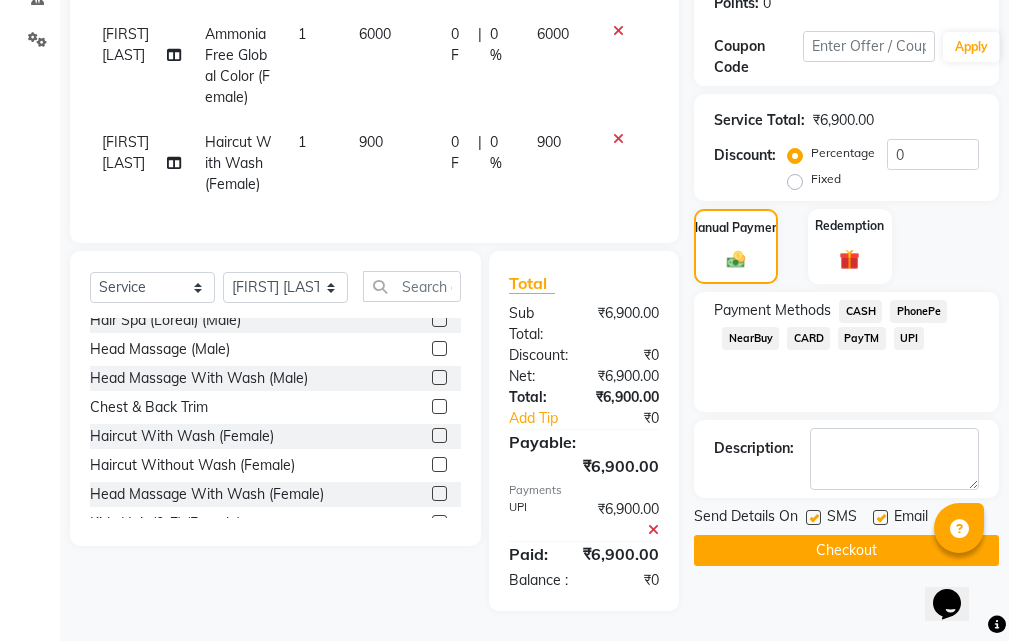 click on "Checkout" 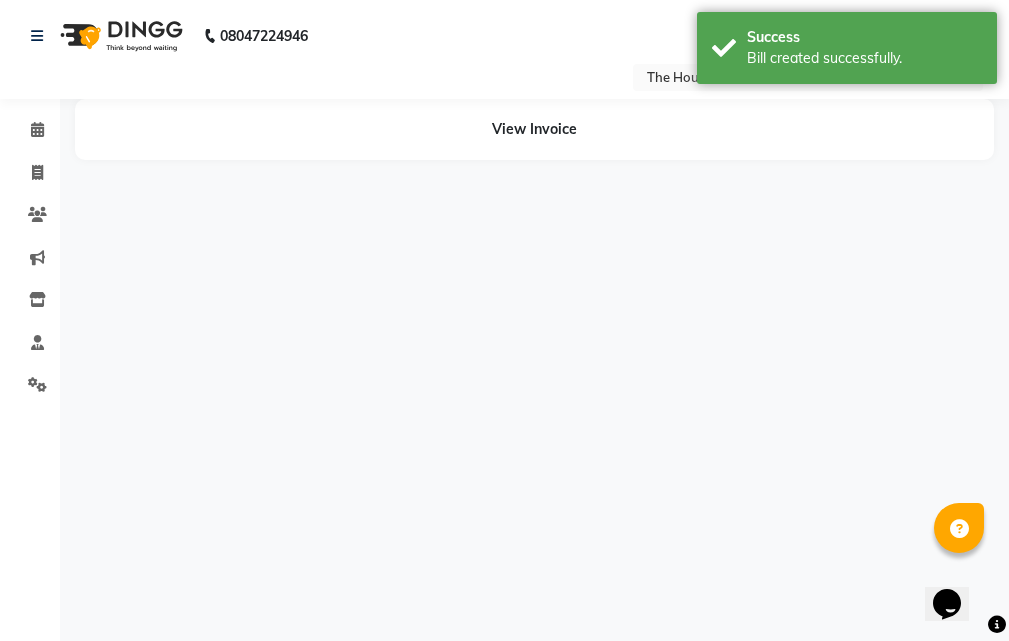 scroll, scrollTop: 0, scrollLeft: 0, axis: both 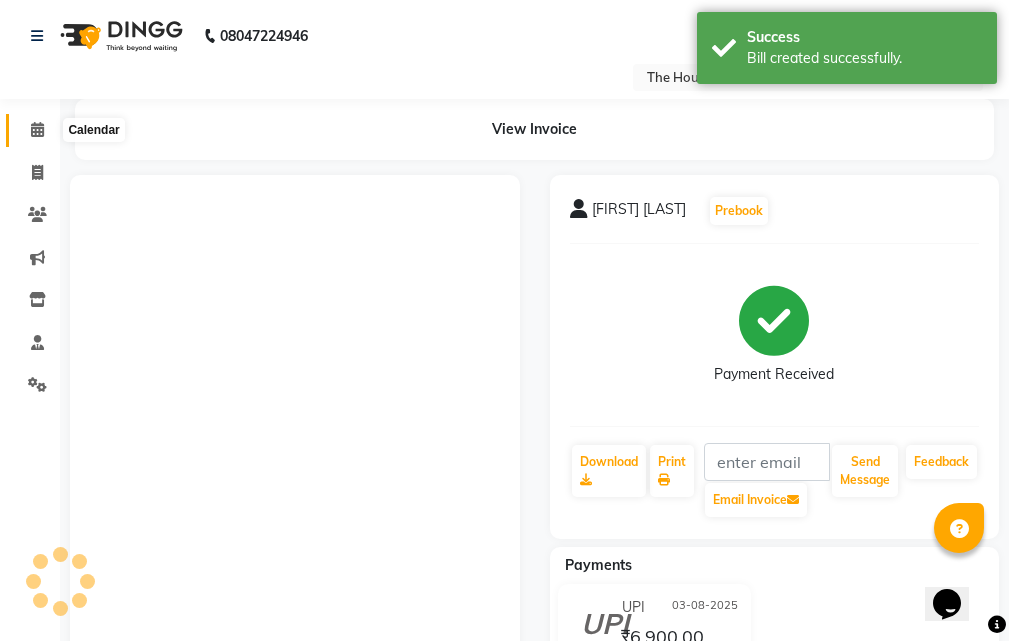 click 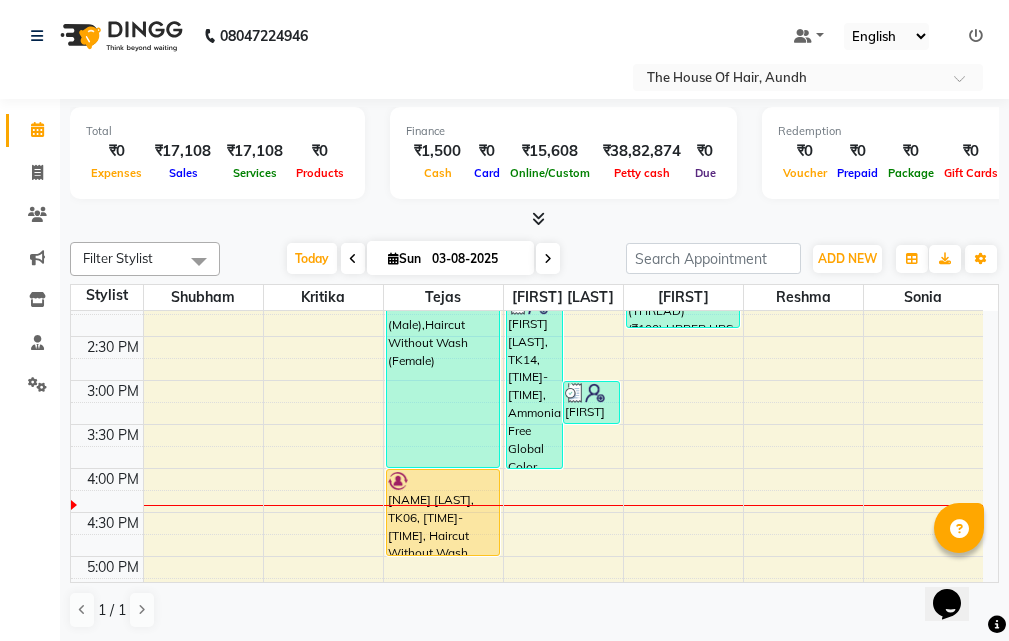 scroll, scrollTop: 500, scrollLeft: 0, axis: vertical 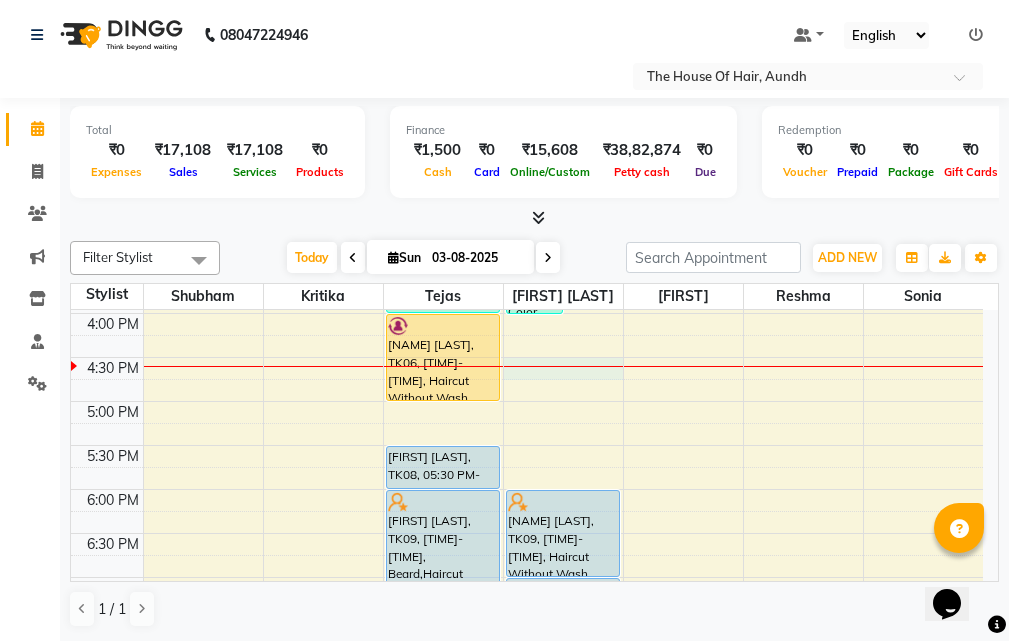 click on "[TIME] [TIME] [TIME] [TIME] [TIME] [TIME] [TIME] [TIME] [TIME] [TIME] [TIME] [TIME] [TIME] [TIME] [TIME] [TIME] [TIME] [TIME] [TIME] [TIME] [TIME] [TIME] [TIME] [TIME] [TIME] [TIME] [TIME] [TIME]     [NAME], TK02, [TIME]-[TIME], Clean Shave ,Ammonia Free Global Color (Male)     [NAME] [LAST], TK04, [TIME]-[TIME], Haircut Without Wash (Male),Beard     [NAME] [LAST], TK11, [TIME]-[TIME], Beard     [NAME] [LAST], TK03, [TIME]-[TIME], Haircut With Wash (Male),Beard     [NAME] [LAST], TK05, [TIME]-[TIME], Beard,Haircut Without Wash (Male),Haircut Without Wash (Female)     [NAME] [LAST], TK06, [TIME]-[TIME], Haircut Without Wash (Male),Beard    [NAME] [LAST], TK08, [TIME]-[TIME], Haircut With Wash (Male)     [NAME] [LAST], TK09, [TIME]-[TIME], Beard,Haircut Without Wash (Male),Ammonia Free Global Color (Male)    [NAME] [LAST], TK13, [TIME]-[TIME], Haircut Without Wash (Male)         [NAME], TK12, [TIME]-[TIME], Haircut Without Wash (Male)" at bounding box center [527, 225] 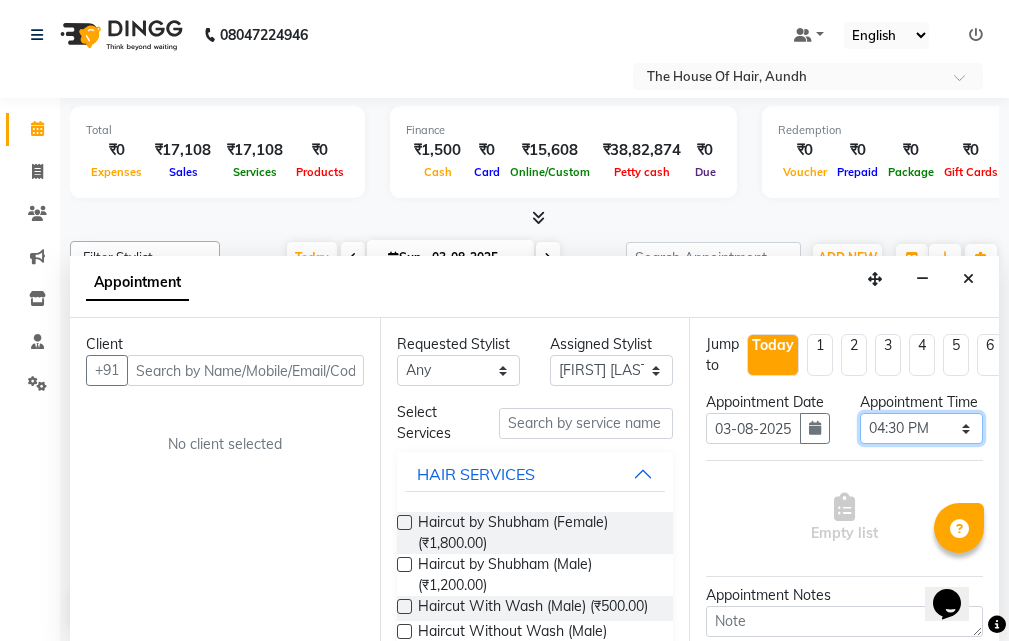 click on "Select 09:00 AM 09:15 AM 09:30 AM 09:45 AM 10:00 AM 10:15 AM 10:30 AM 10:45 AM 11:00 AM 11:15 AM 11:30 AM 11:45 AM 12:00 PM 12:15 PM 12:30 PM 12:45 PM 01:00 PM 01:15 PM 01:30 PM 01:45 PM 02:00 PM 02:15 PM 02:30 PM 02:45 PM 03:00 PM 03:15 PM 03:30 PM 03:45 PM 04:00 PM 04:15 PM 04:30 PM 04:45 PM 05:00 PM 05:15 PM 05:30 PM 05:45 PM 06:00 PM 06:15 PM 06:30 PM 06:45 PM 07:00 PM 07:15 PM 07:30 PM 07:45 PM 08:00 PM 08:15 PM 08:30 PM 08:45 PM 09:00 PM 09:15 PM 09:30 PM" at bounding box center (921, 428) 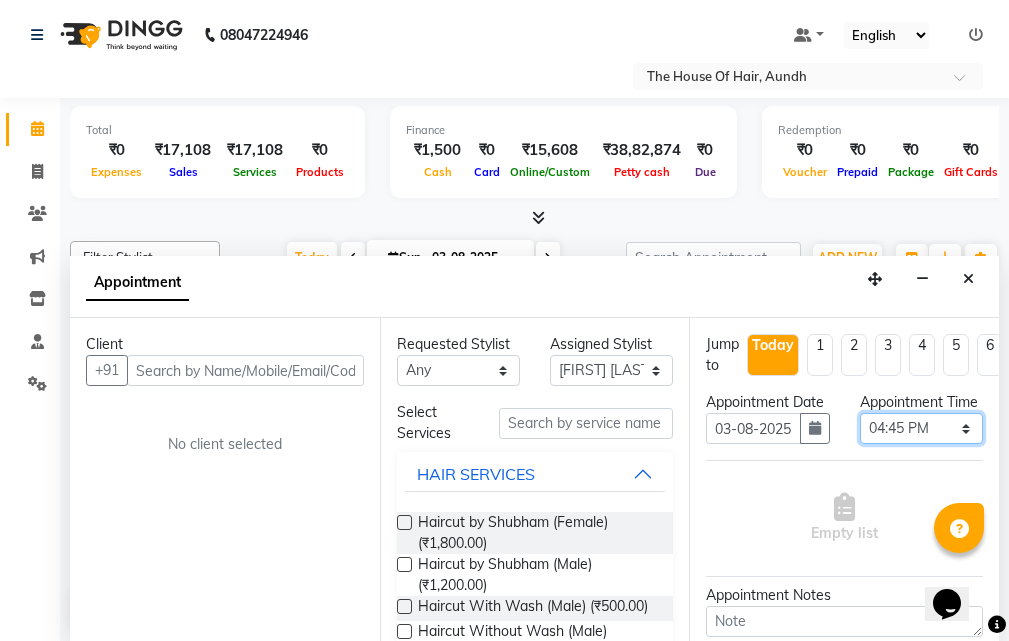click on "Select 09:00 AM 09:15 AM 09:30 AM 09:45 AM 10:00 AM 10:15 AM 10:30 AM 10:45 AM 11:00 AM 11:15 AM 11:30 AM 11:45 AM 12:00 PM 12:15 PM 12:30 PM 12:45 PM 01:00 PM 01:15 PM 01:30 PM 01:45 PM 02:00 PM 02:15 PM 02:30 PM 02:45 PM 03:00 PM 03:15 PM 03:30 PM 03:45 PM 04:00 PM 04:15 PM 04:30 PM 04:45 PM 05:00 PM 05:15 PM 05:30 PM 05:45 PM 06:00 PM 06:15 PM 06:30 PM 06:45 PM 07:00 PM 07:15 PM 07:30 PM 07:45 PM 08:00 PM 08:15 PM 08:30 PM 08:45 PM 09:00 PM 09:15 PM 09:30 PM" at bounding box center (921, 428) 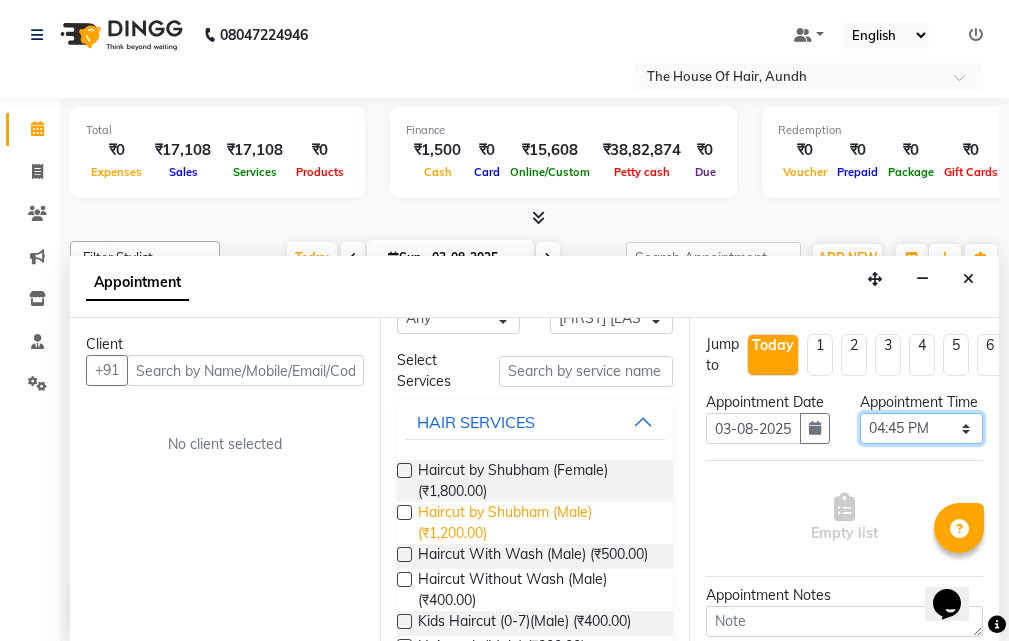 scroll, scrollTop: 100, scrollLeft: 0, axis: vertical 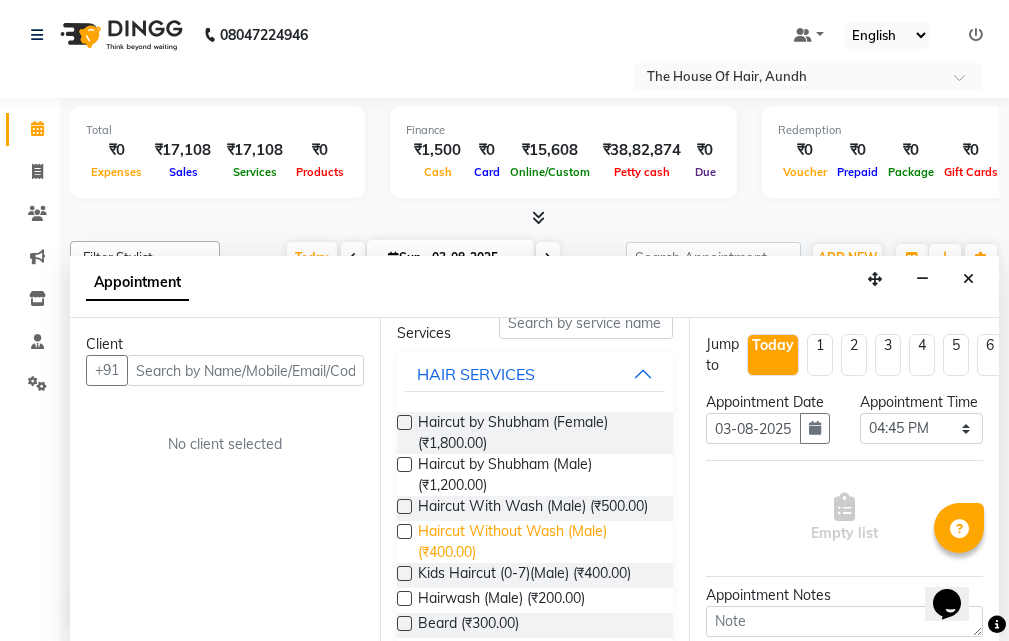 click on "Haircut Without Wash (Male) (₹400.00)" at bounding box center (538, 542) 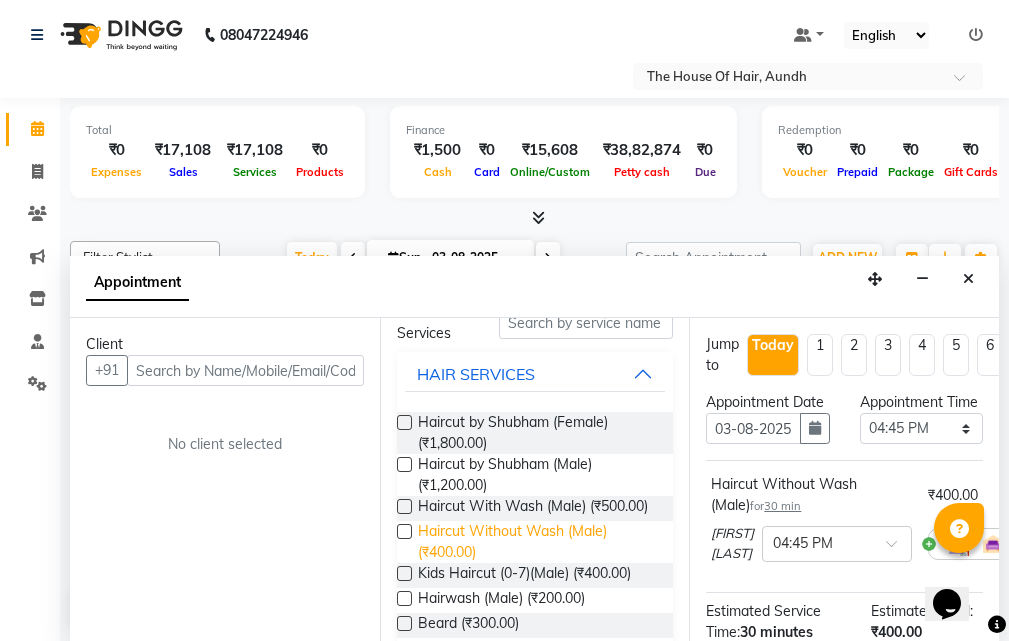 scroll, scrollTop: 200, scrollLeft: 0, axis: vertical 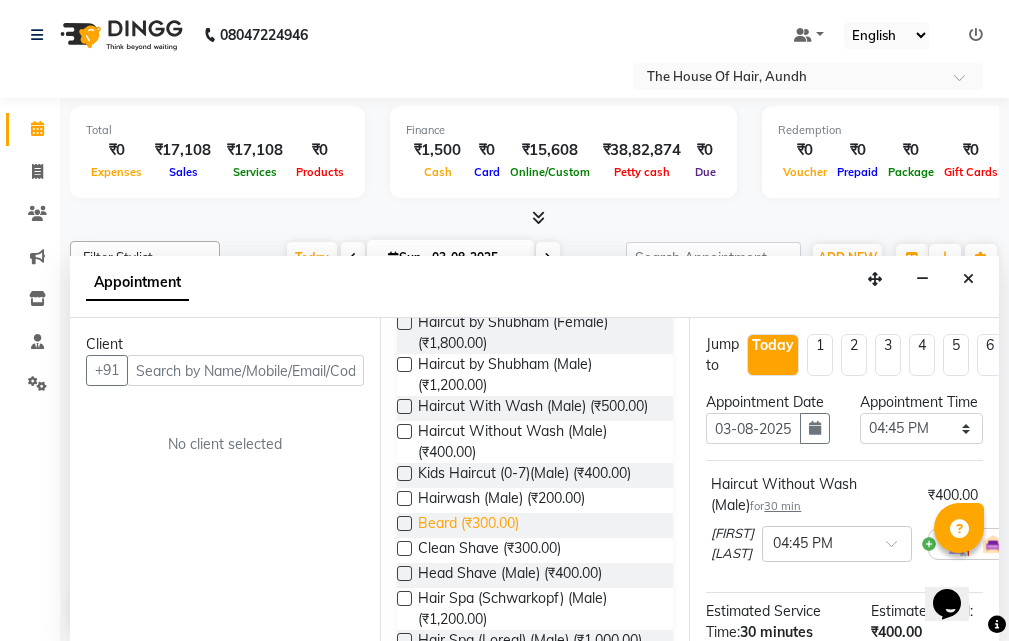 click on "Beard (₹300.00)" at bounding box center (468, 525) 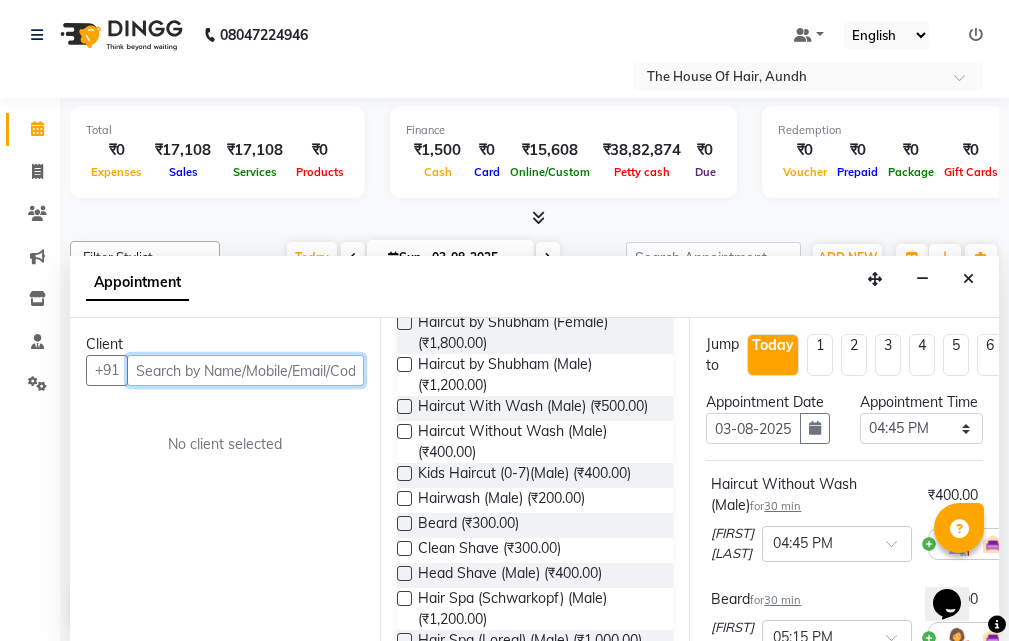 click at bounding box center [245, 370] 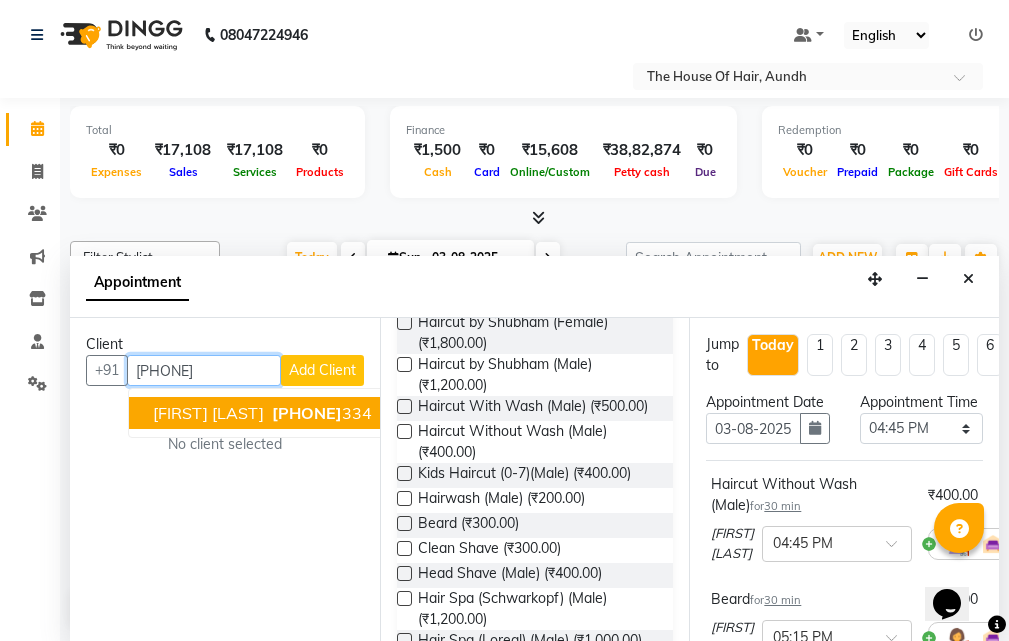 click on "[FIRST] [LAST]" at bounding box center (208, 413) 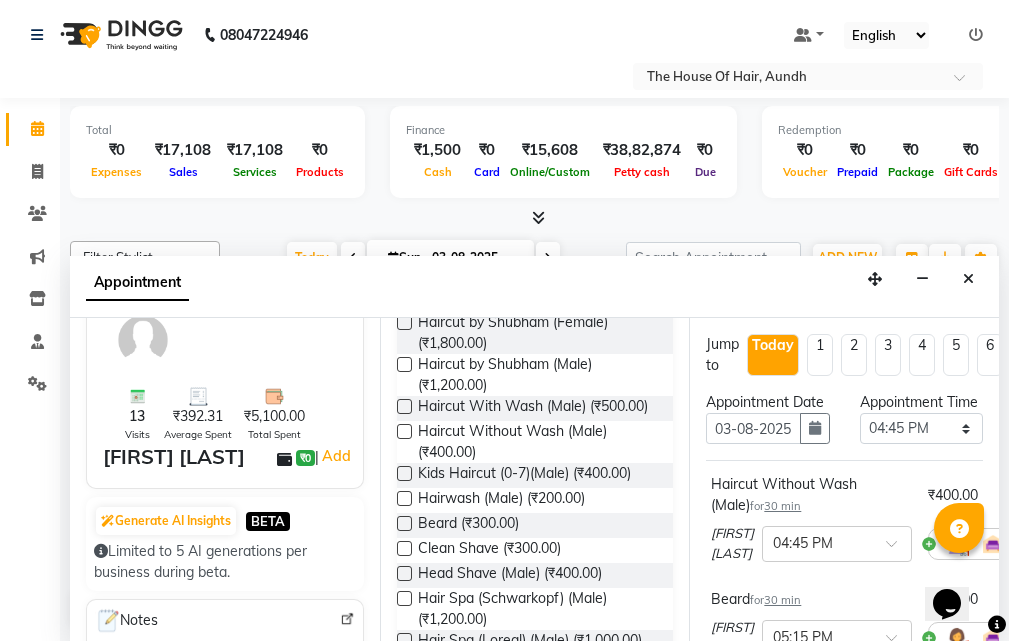 scroll, scrollTop: 0, scrollLeft: 0, axis: both 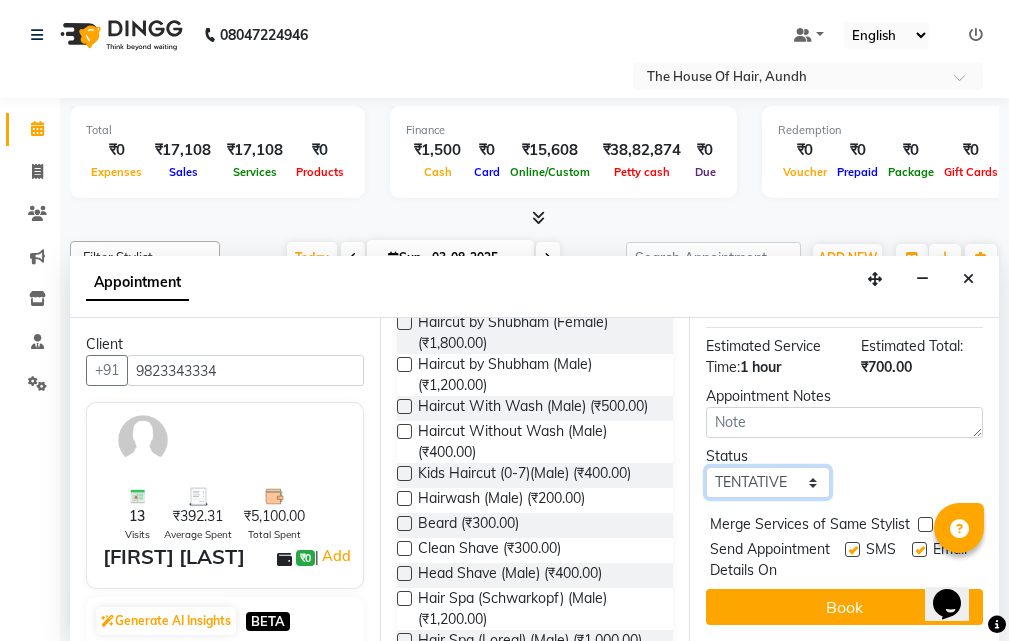 click on "Select TENTATIVE CONFIRM CHECK-IN UPCOMING" at bounding box center [767, 482] 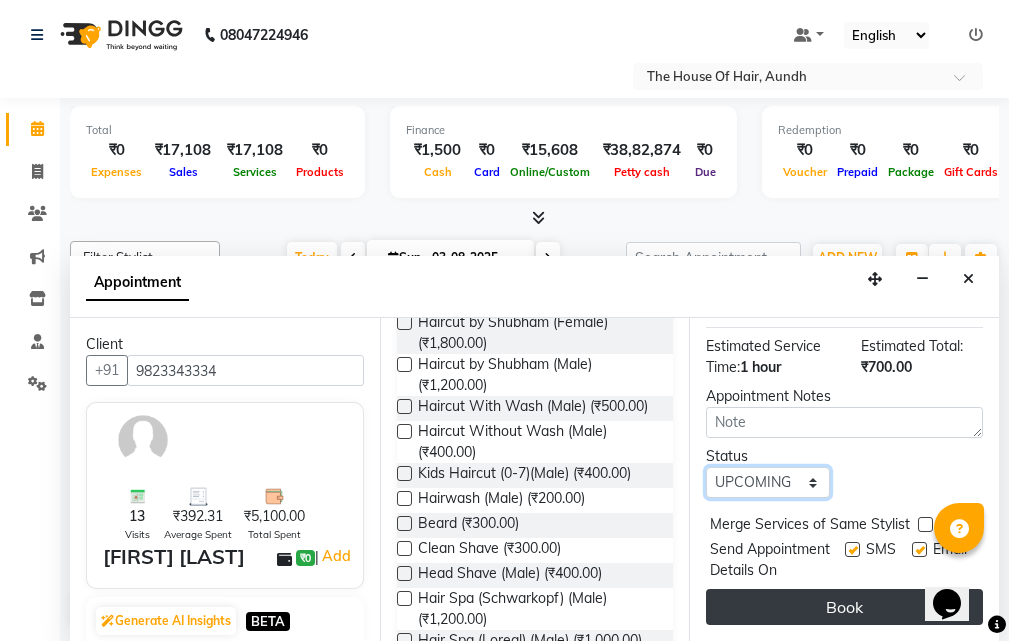 click on "Select TENTATIVE CONFIRM CHECK-IN UPCOMING" at bounding box center (767, 482) 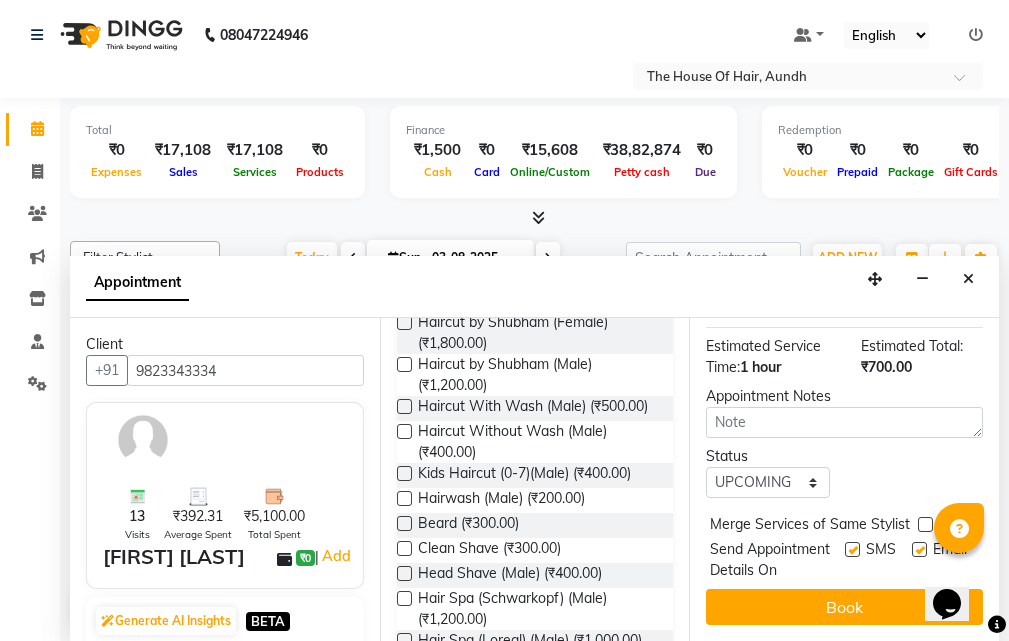 click at bounding box center (925, 524) 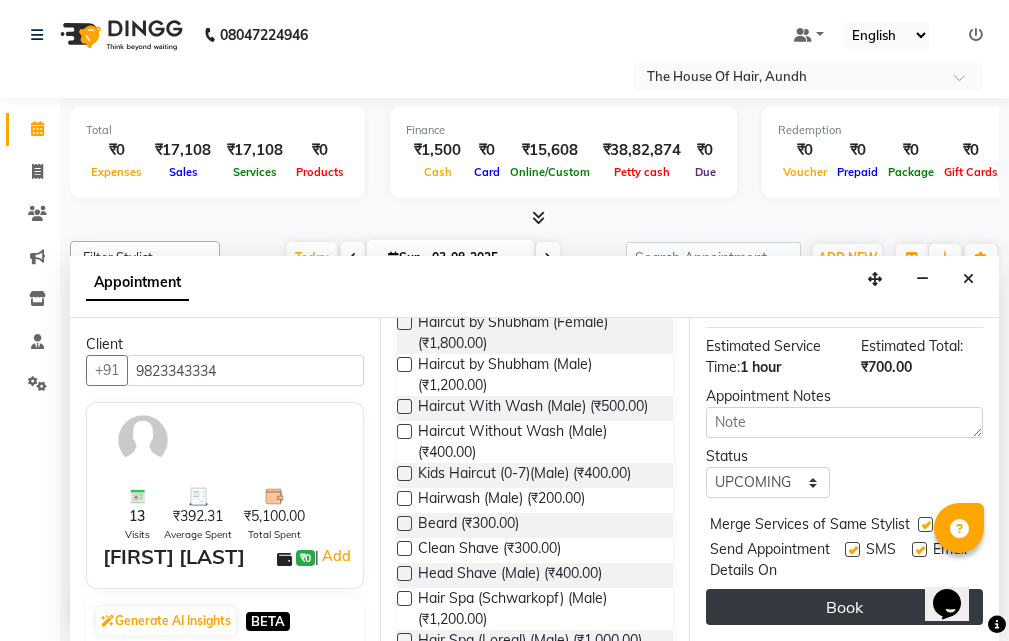 click on "Book" at bounding box center [844, 607] 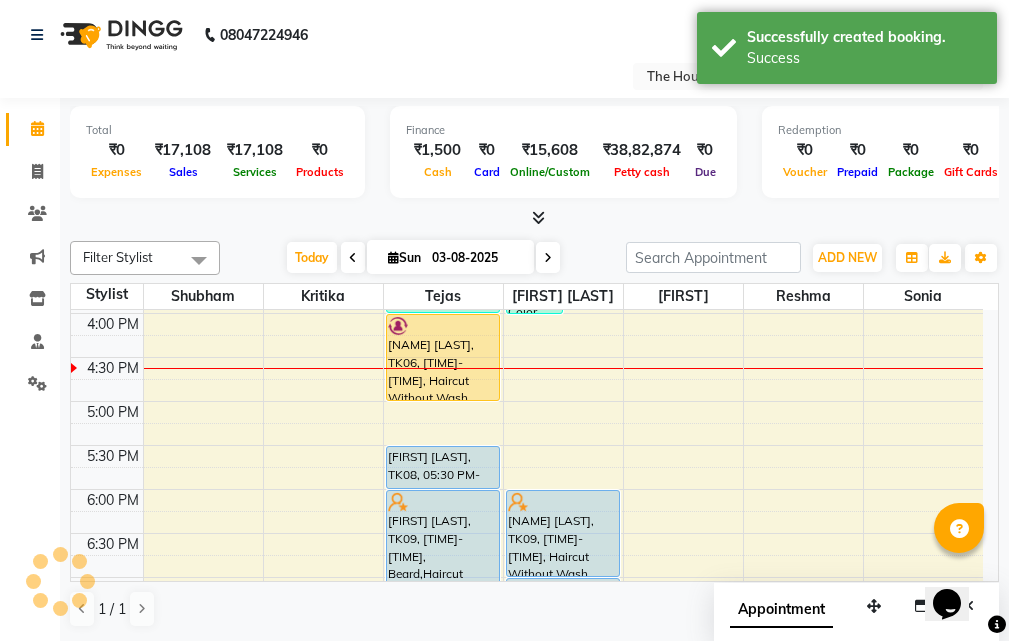 scroll, scrollTop: 0, scrollLeft: 0, axis: both 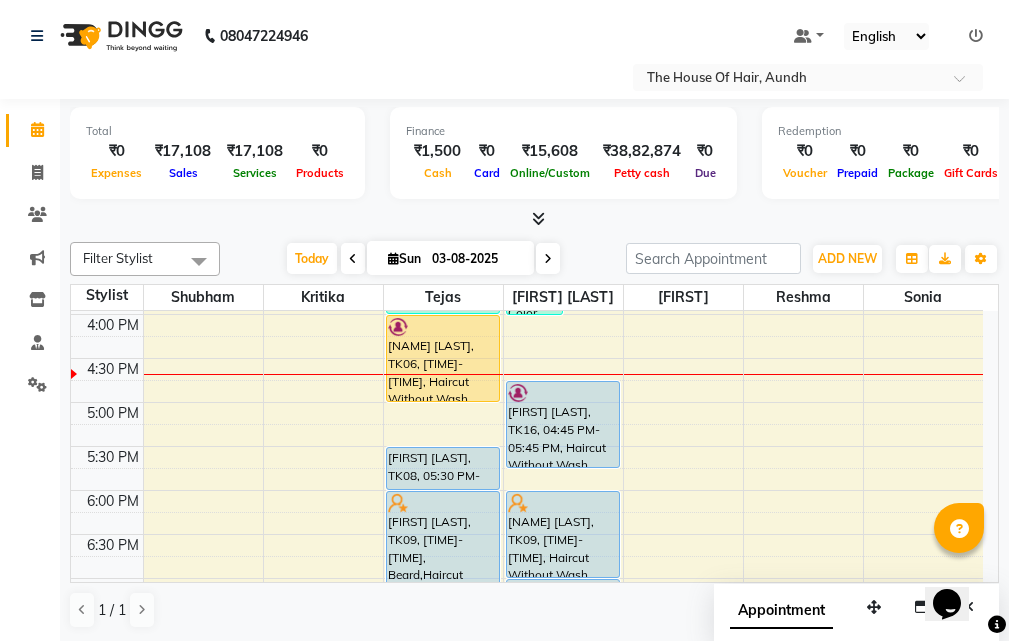 click on "[TIME] [TIME] [TIME] [TIME] [TIME] [TIME] [TIME] [TIME] [TIME] [TIME] [TIME] [TIME] [TIME] [TIME] [TIME] [TIME] [TIME] [TIME] [TIME] [TIME] [TIME] [TIME] [TIME] [TIME] [TIME] [TIME] [TIME] [TIME]     [NAME], TK02, [TIME]-[TIME], Clean Shave ,Ammonia Free Global Color (Male)     [NAME] [LAST], TK04, [TIME]-[TIME], Haircut Without Wash (Male),Beard     [NAME] [LAST], TK11, [TIME]-[TIME], Beard     [NAME] [LAST], TK03, [TIME]-[TIME], Haircut With Wash (Male),Beard     [NAME] [LAST], TK05, [TIME]-[TIME], Beard,Haircut Without Wash (Male),Haircut Without Wash (Female)     [NAME] [LAST], TK06, [TIME]-[TIME], Haircut Without Wash (Male),Beard    [NAME] [LAST], TK08, [TIME]-[TIME], Haircut With Wash (Male)     [NAME] [LAST], TK09, [TIME]-[TIME], Beard,Haircut Without Wash (Male),Ammonia Free Global Color (Male)    [NAME] [LAST], TK13, [TIME]-[TIME], Haircut Without Wash (Male)         [NAME], TK12, [TIME]-[TIME], Haircut Without Wash (Male)" at bounding box center (527, 226) 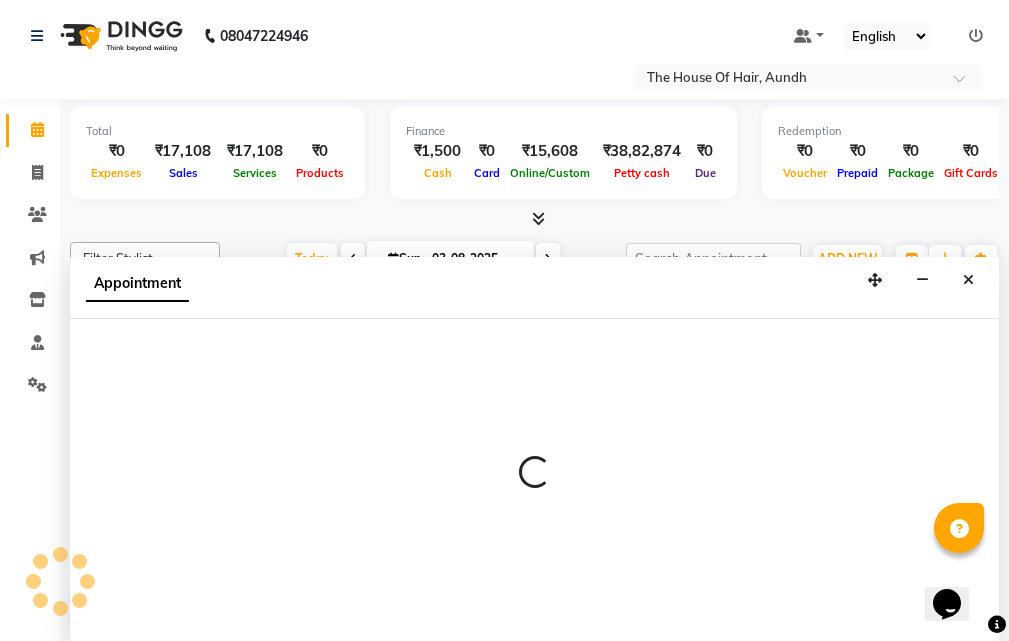 scroll, scrollTop: 1, scrollLeft: 0, axis: vertical 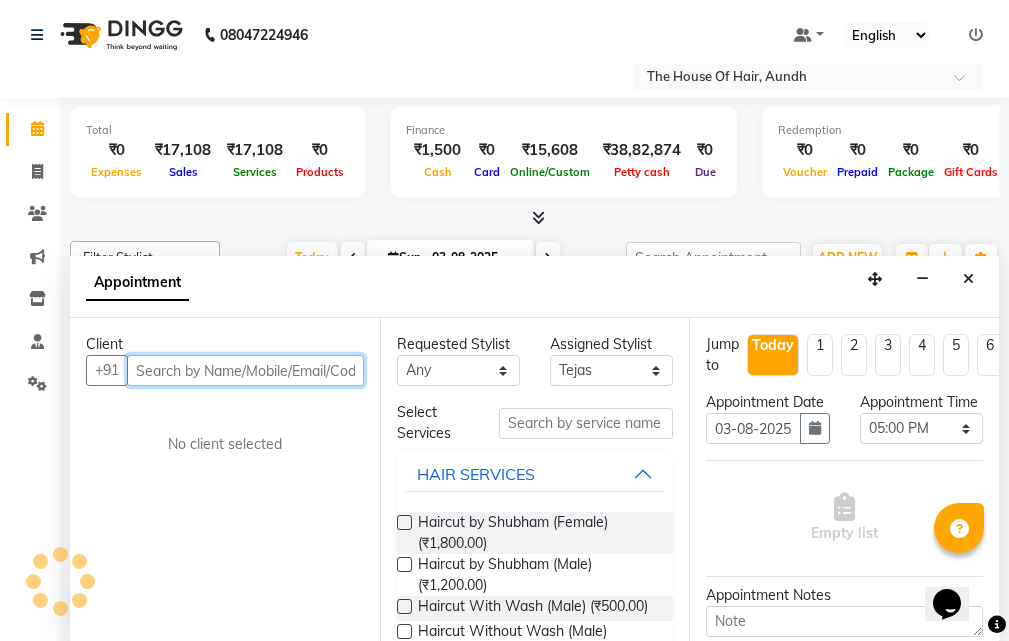 click at bounding box center [245, 370] 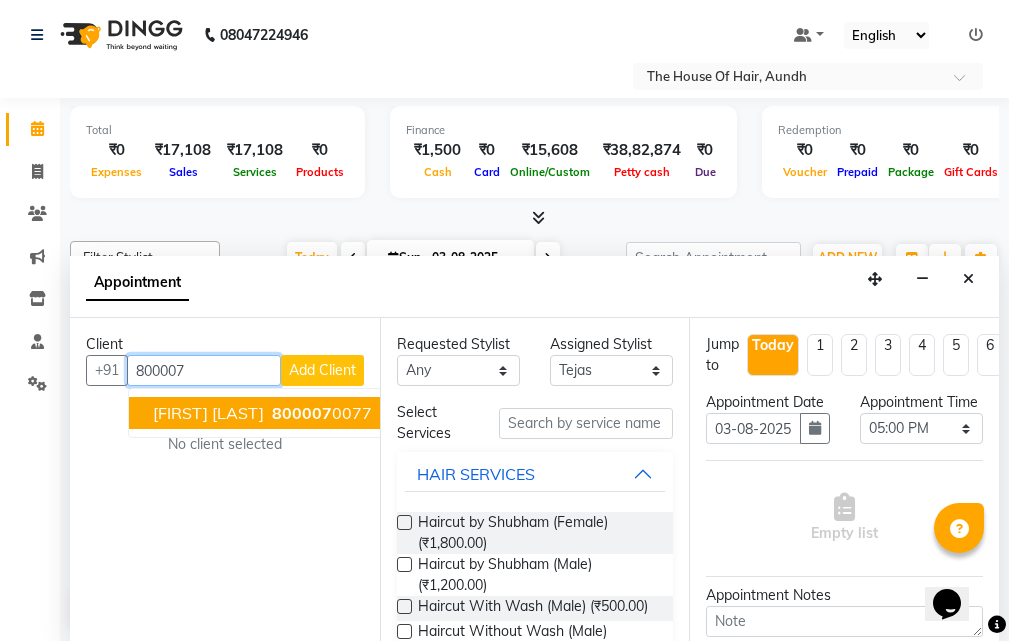 click on "[FIRST] [LAST]" at bounding box center (208, 413) 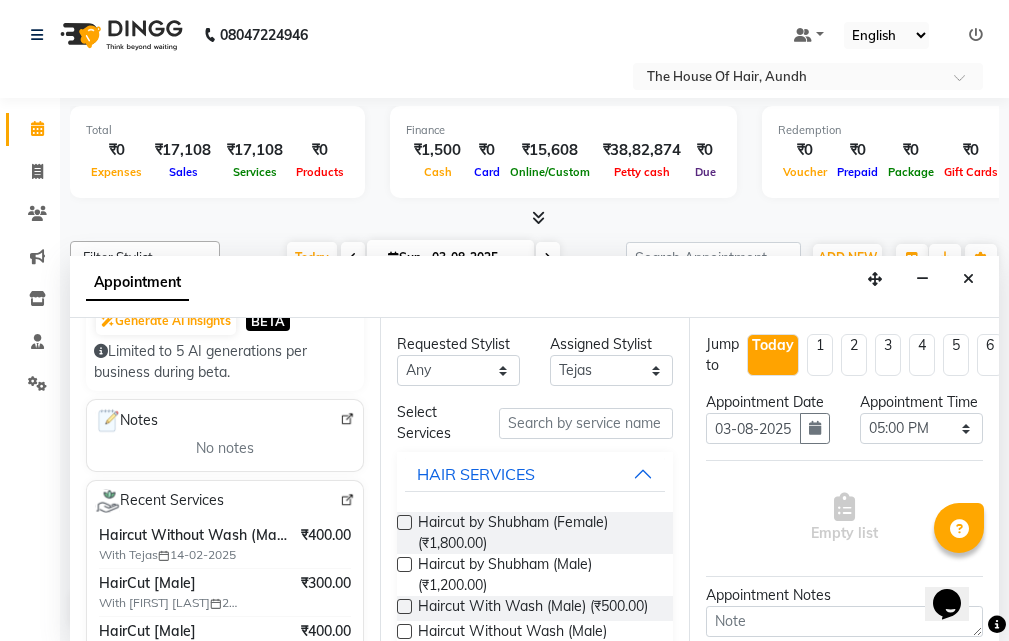 scroll, scrollTop: 400, scrollLeft: 0, axis: vertical 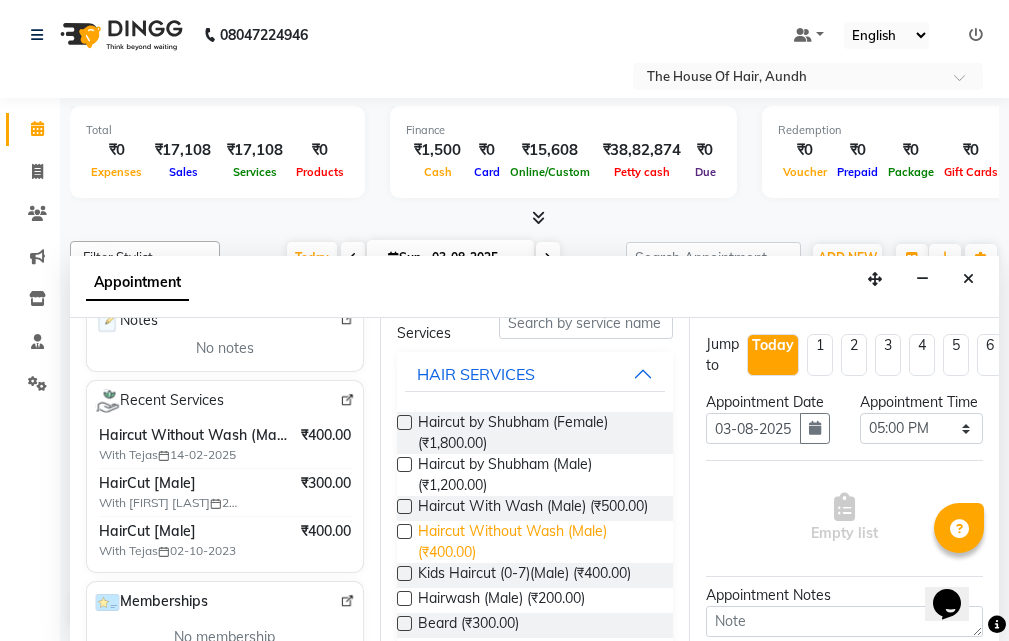 click on "Haircut Without Wash (Male) (₹400.00)" at bounding box center [538, 542] 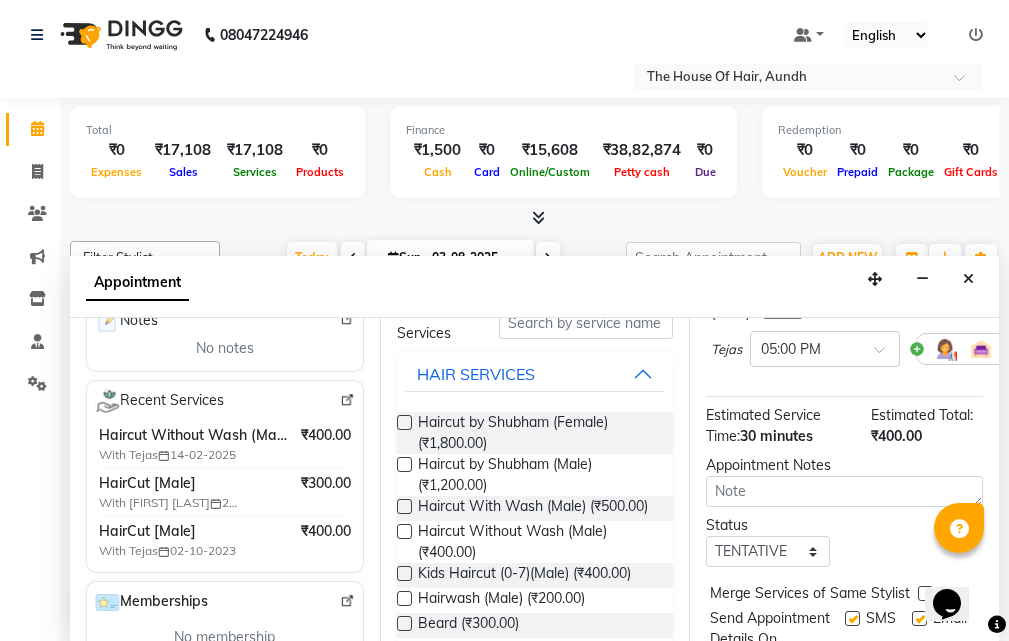 scroll, scrollTop: 200, scrollLeft: 0, axis: vertical 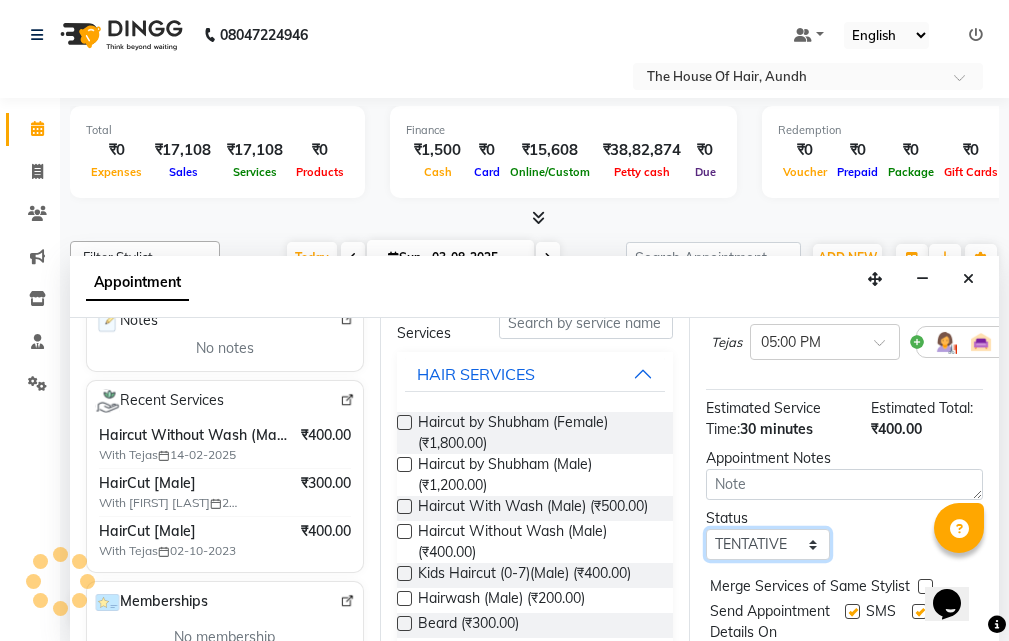 click on "Select TENTATIVE CONFIRM CHECK-IN UPCOMING" at bounding box center [767, 544] 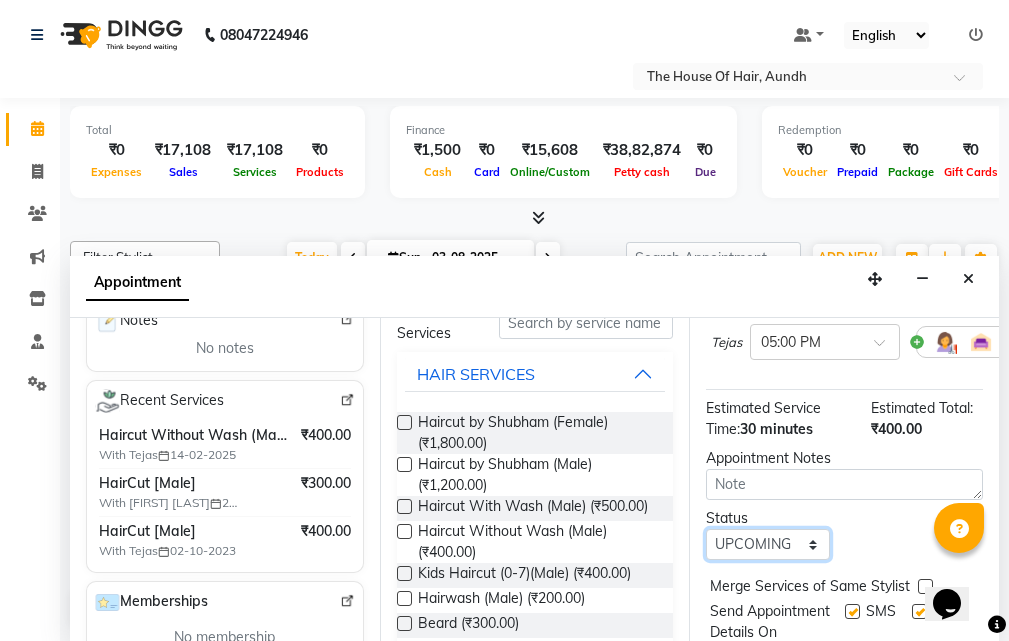 click on "Select TENTATIVE CONFIRM CHECK-IN UPCOMING" at bounding box center (767, 544) 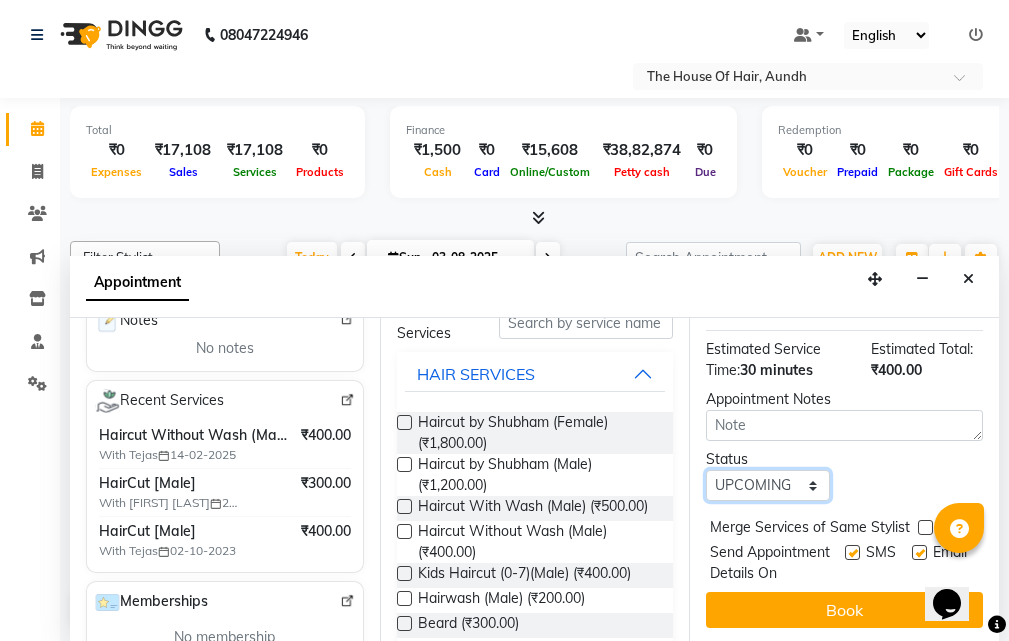 scroll, scrollTop: 319, scrollLeft: 0, axis: vertical 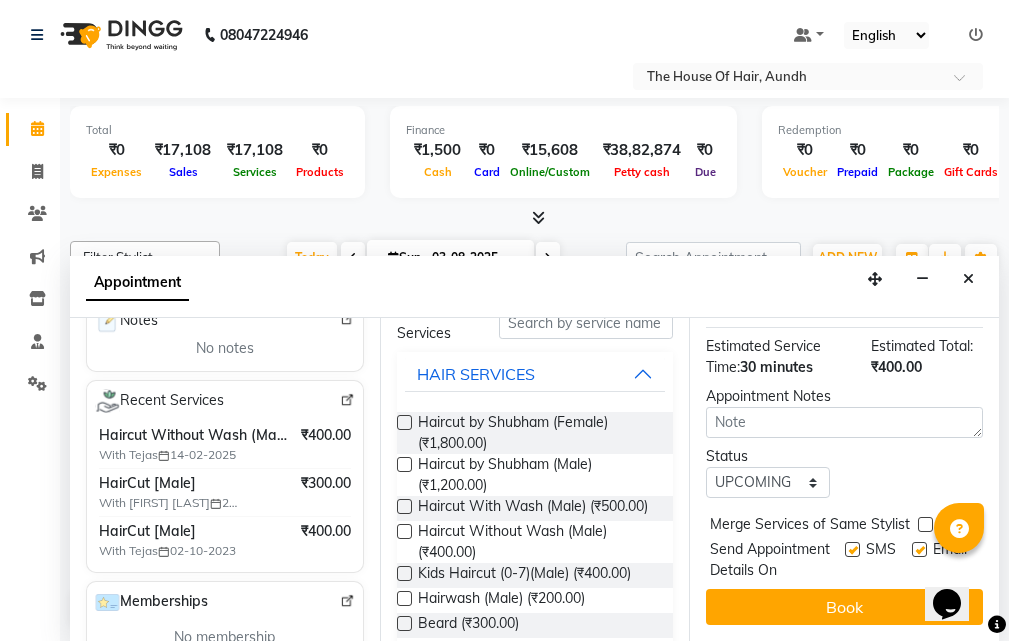 click at bounding box center [925, 524] 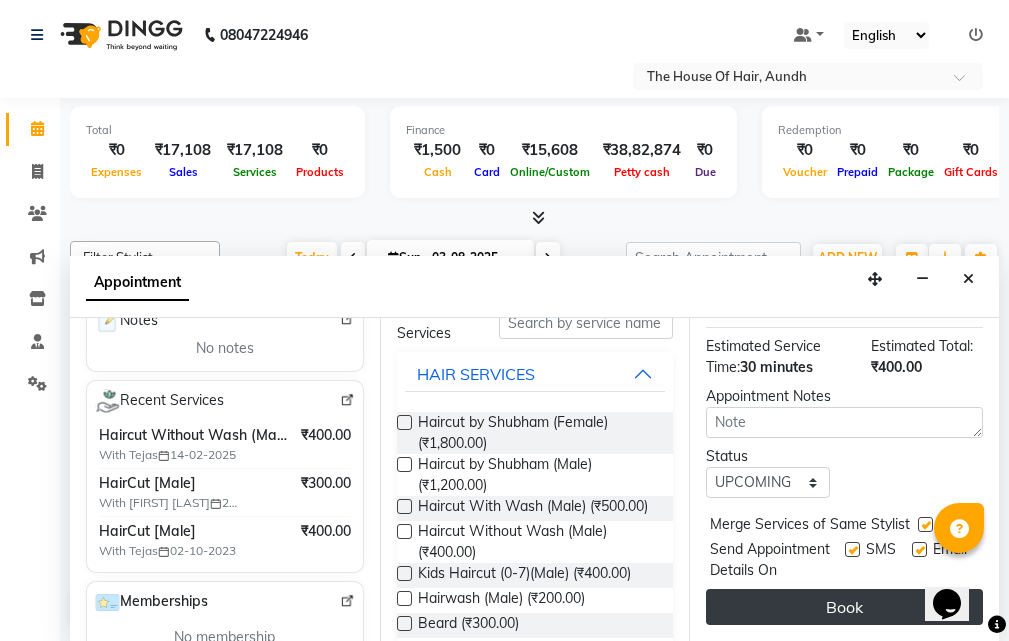 click on "Book" at bounding box center [844, 607] 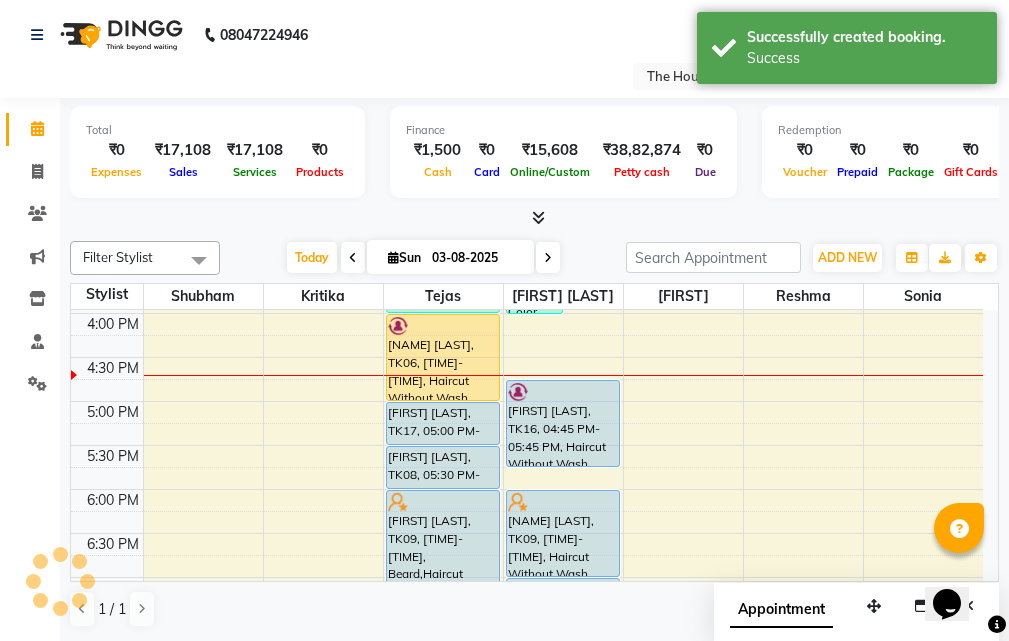scroll, scrollTop: 0, scrollLeft: 0, axis: both 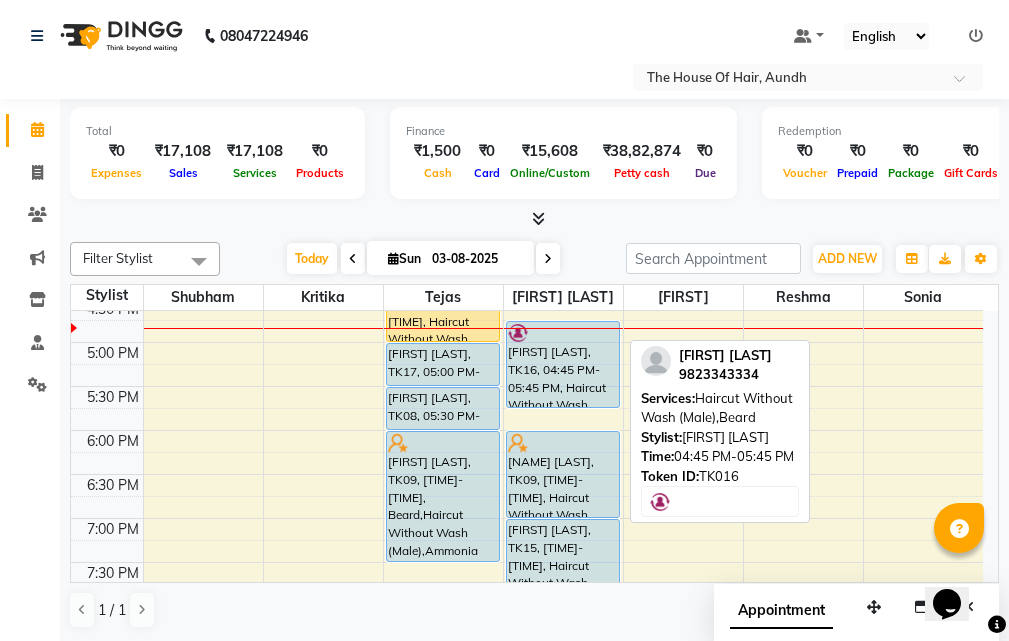 click on "[FIRST] [LAST], TK16, 04:45 PM-05:45 PM, Haircut Without Wash (Male),Beard" at bounding box center [563, 364] 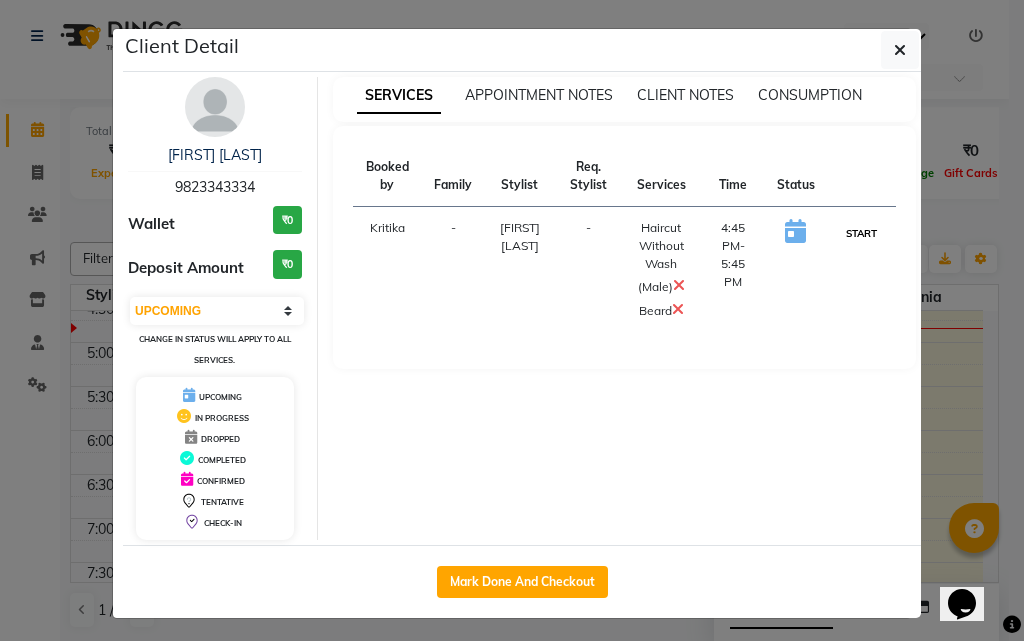 click on "START" at bounding box center (861, 233) 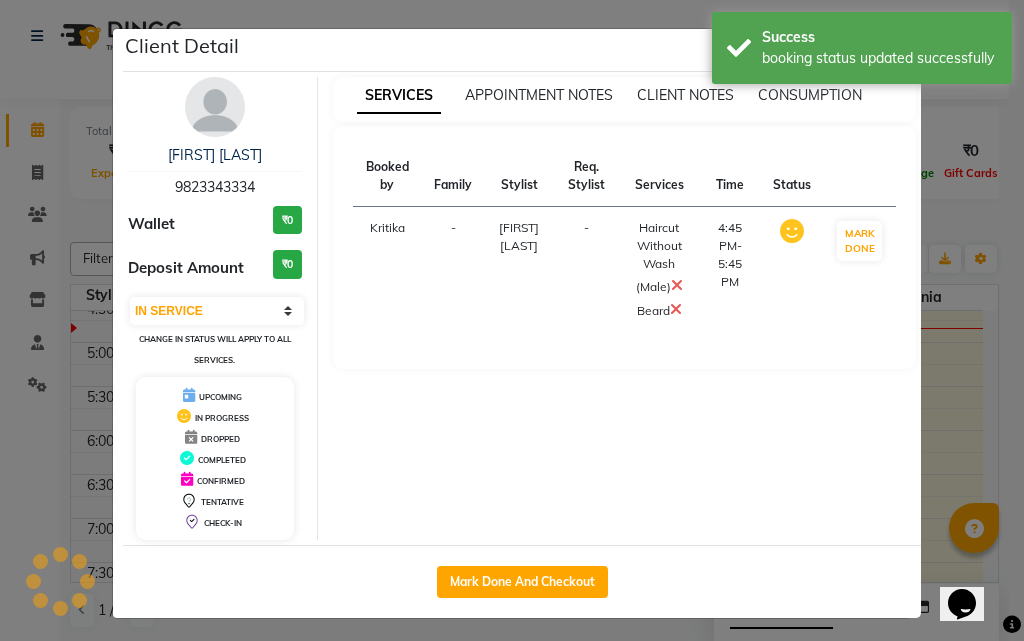 click on "Client Detail  Rohan deshmukh   9823343334 Wallet ₹0 Deposit Amount  ₹0  Select IN SERVICE CONFIRMED TENTATIVE CHECK IN MARK DONE DROPPED UPCOMING Change in status will apply to all services. UPCOMING IN PROGRESS DROPPED COMPLETED CONFIRMED TENTATIVE CHECK-IN SERVICES APPOINTMENT NOTES CLIENT NOTES CONSUMPTION Booked by Family Stylist Req. Stylist Services Time Status  Kritika   - Rushikesh Raut -  Haircut Without Wash (Male)   Beard   4:45 PM-5:45 PM   MARK DONE   Mark Done And Checkout" 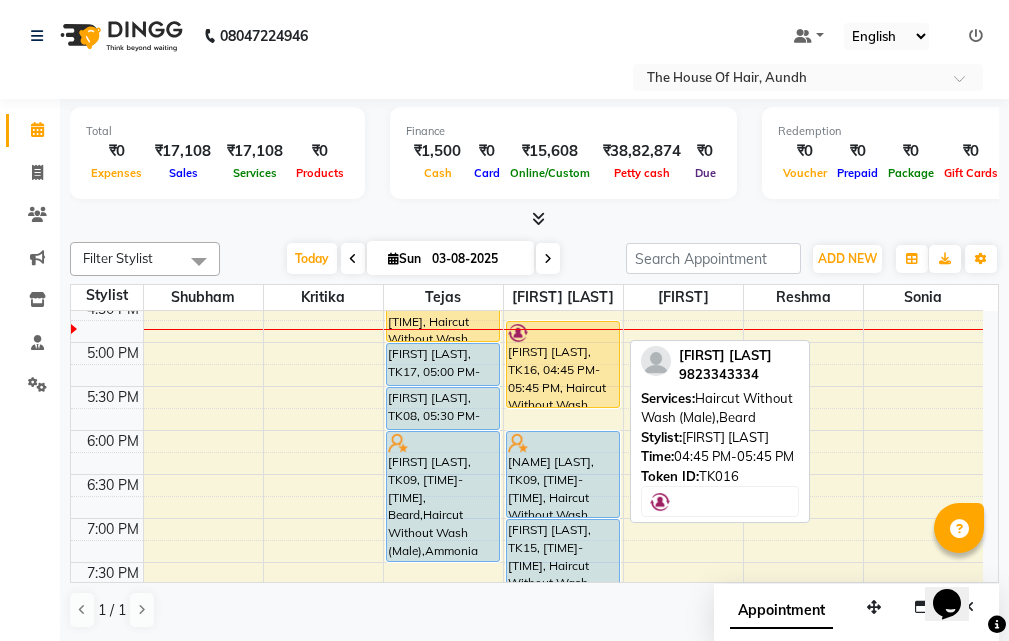 click on "[FIRST] [LAST], TK16, 04:45 PM-05:45 PM, Haircut Without Wash (Male),Beard" at bounding box center [563, 364] 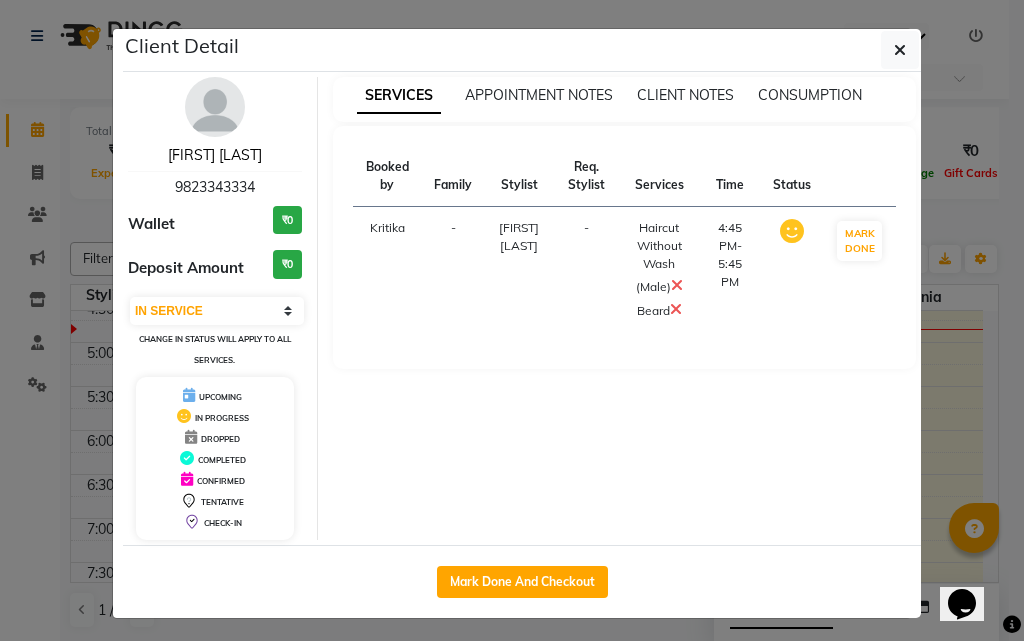 click on "[FIRST] [LAST]" at bounding box center [215, 155] 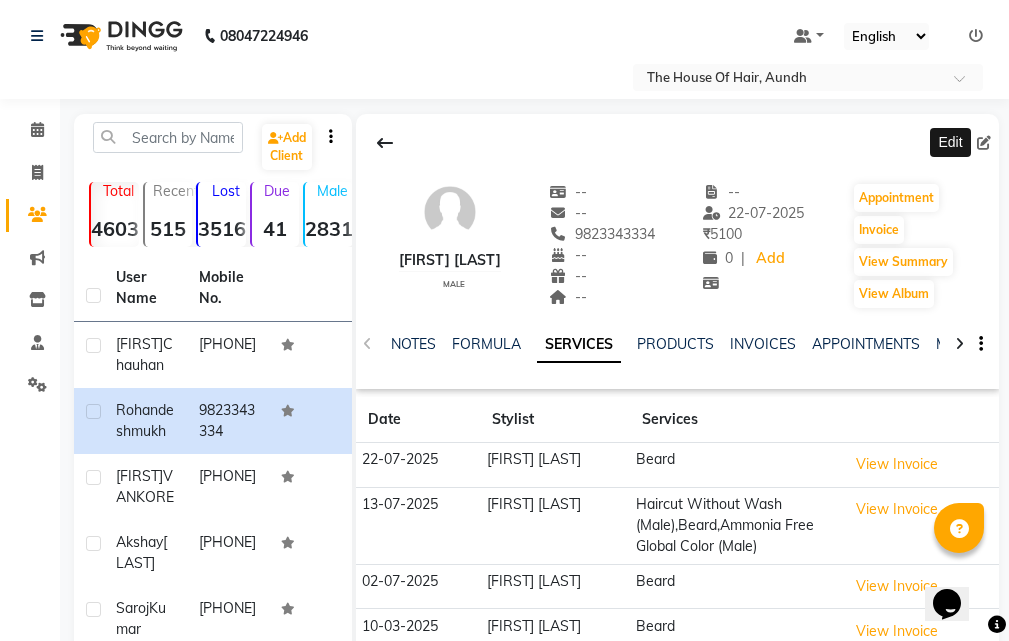 click 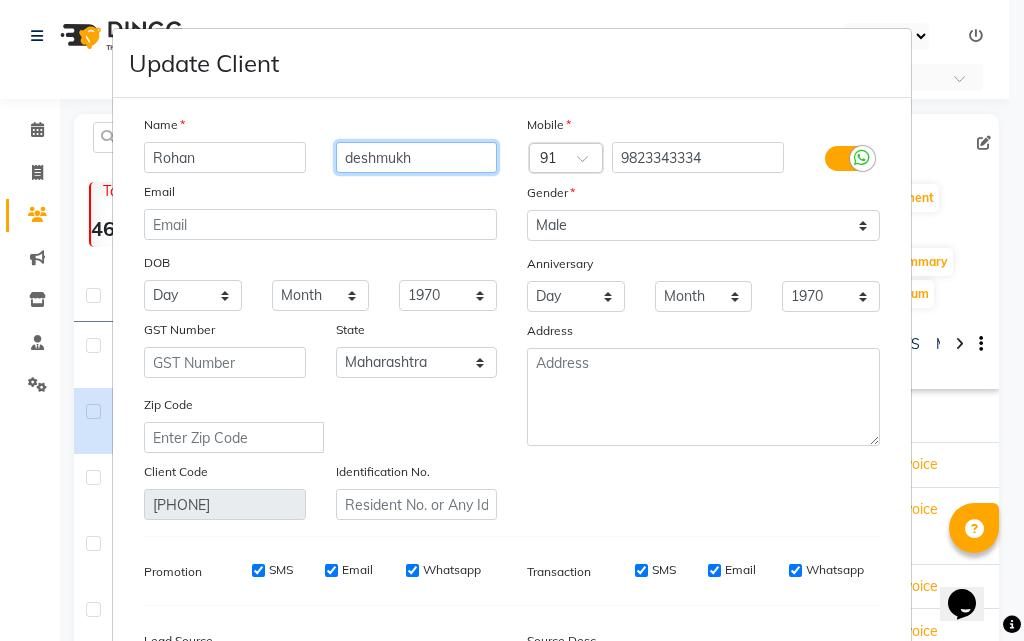 click on "deshmukh" at bounding box center [417, 157] 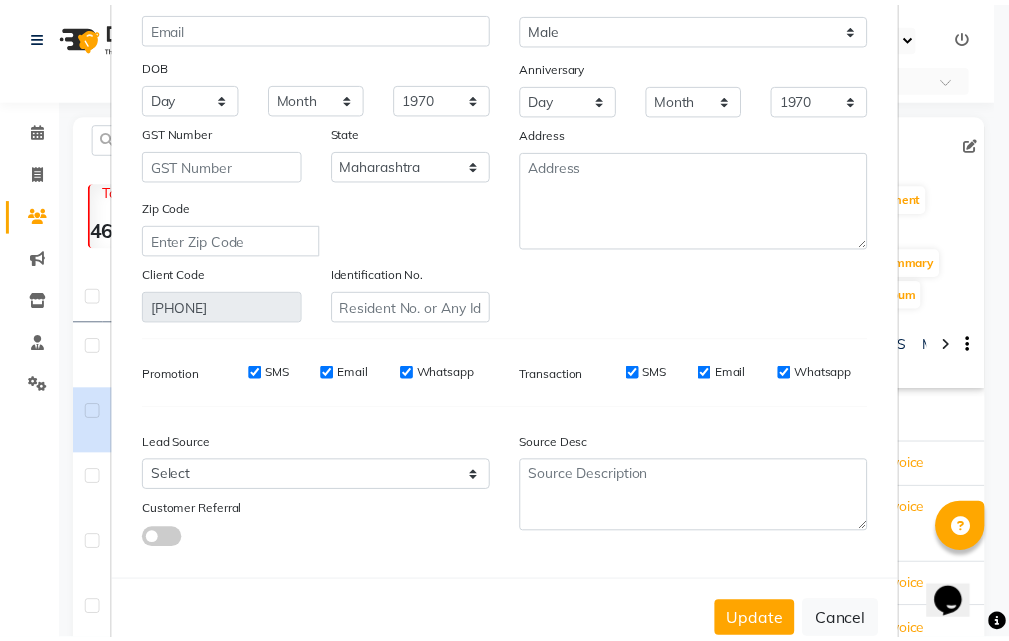 scroll, scrollTop: 246, scrollLeft: 0, axis: vertical 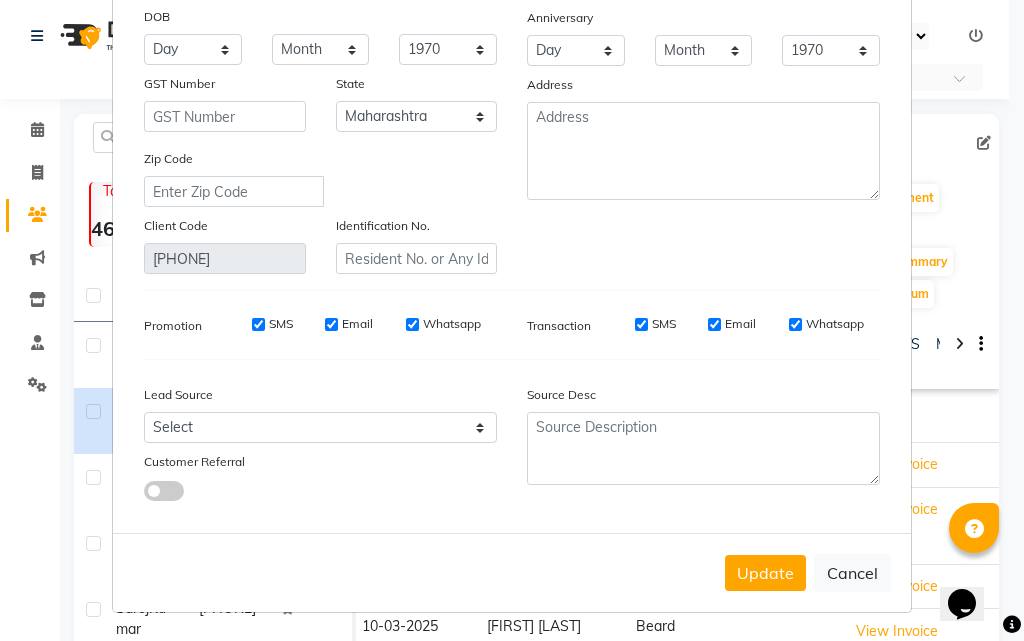 click on "Update" at bounding box center (765, 573) 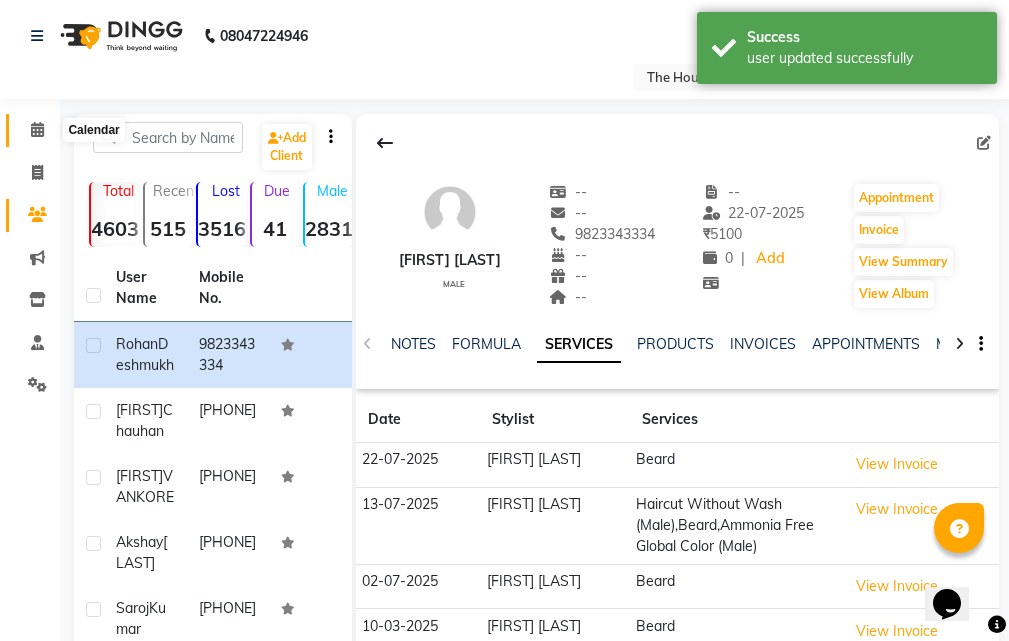 click 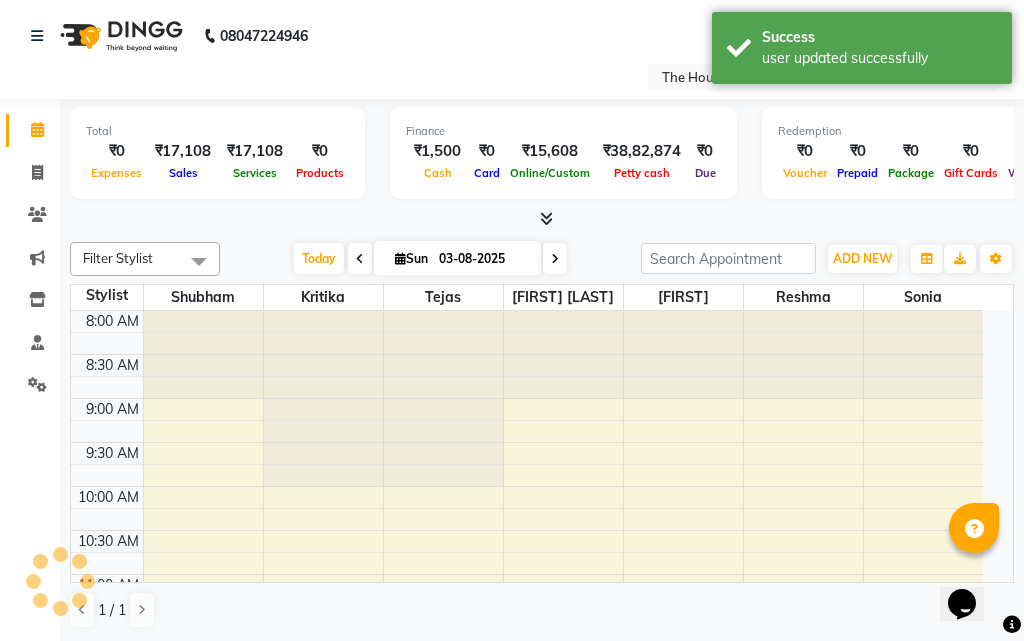 scroll, scrollTop: 705, scrollLeft: 0, axis: vertical 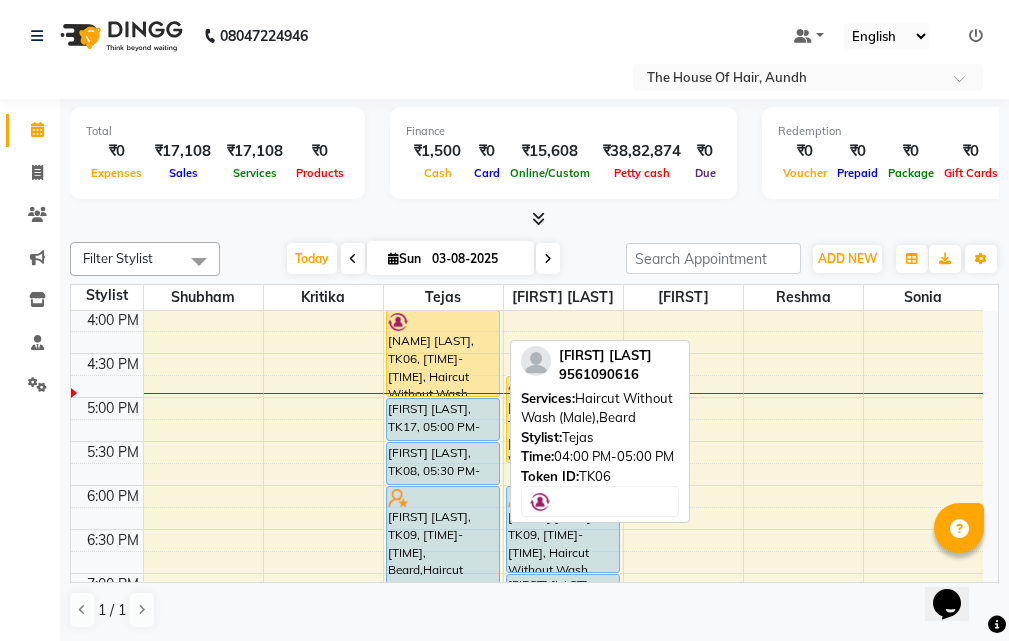 click on "[NAME] [LAST], TK06, [TIME]-[TIME], Haircut Without Wash (Male),Beard" at bounding box center (443, 353) 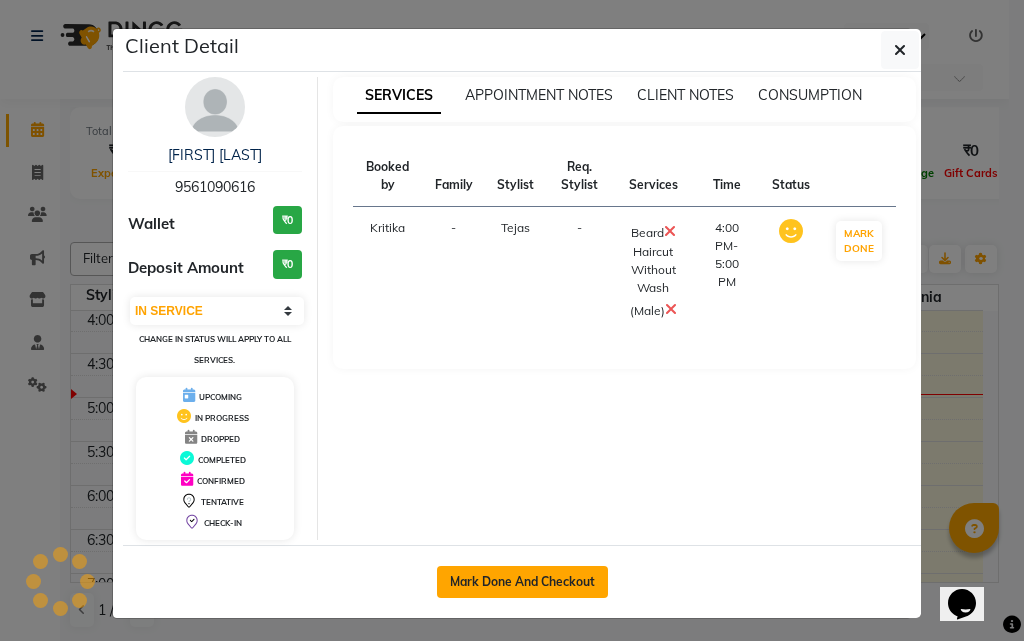 click on "Mark Done And Checkout" 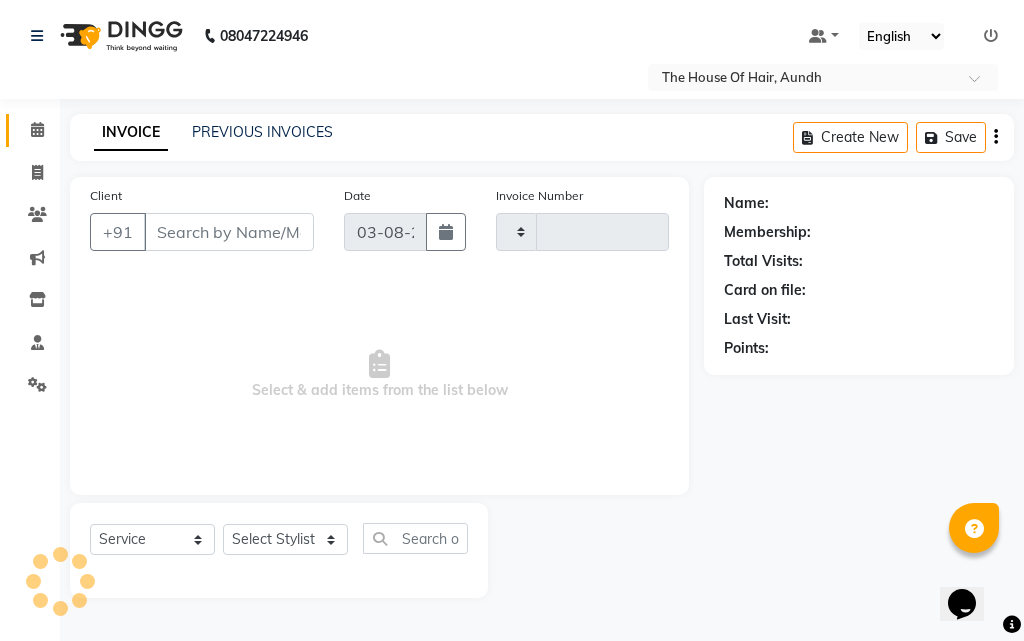 click on "Calendar" 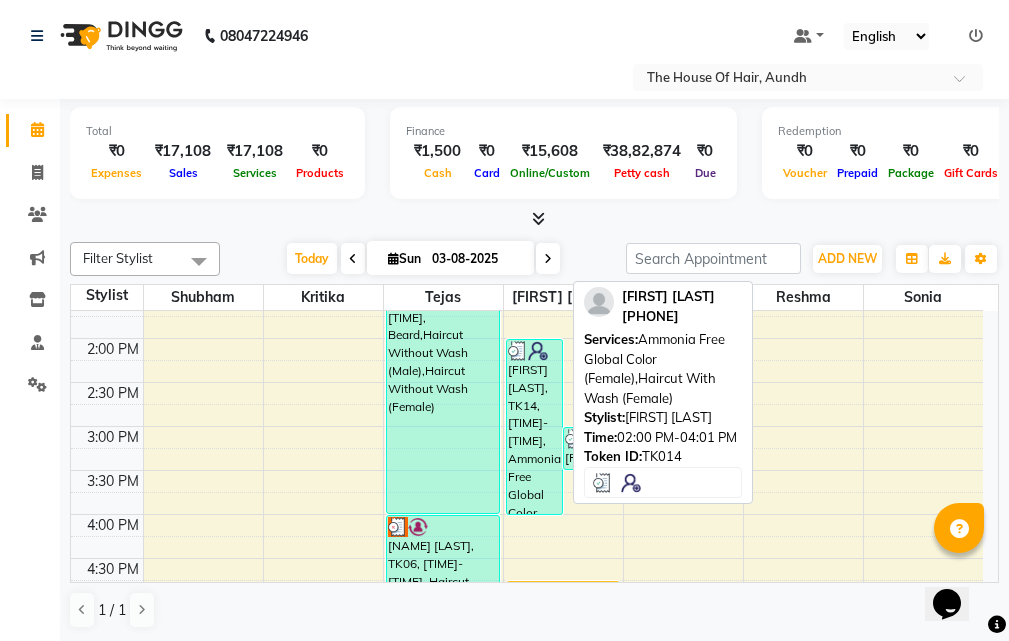 scroll, scrollTop: 600, scrollLeft: 0, axis: vertical 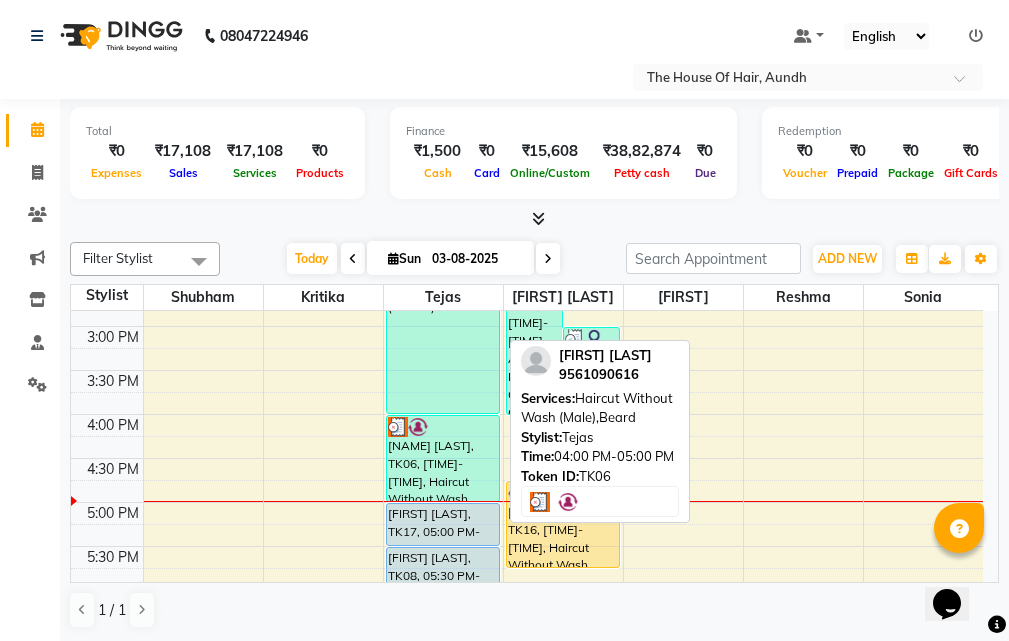 click on "[NAME] [LAST], TK06, [TIME]-[TIME], Haircut Without Wash (Male),Beard" at bounding box center [443, 458] 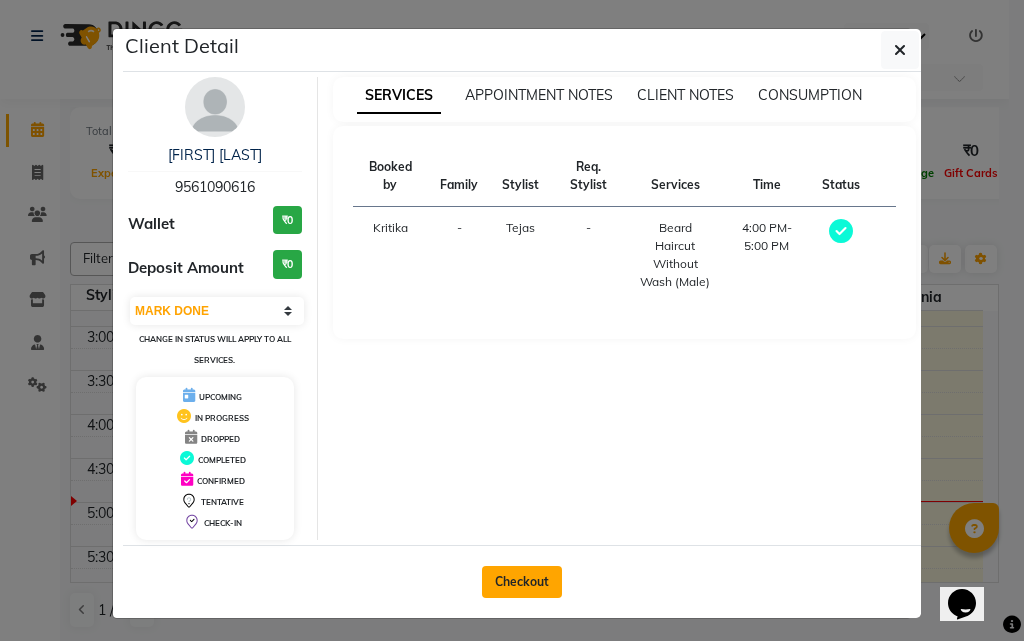 click on "Checkout" 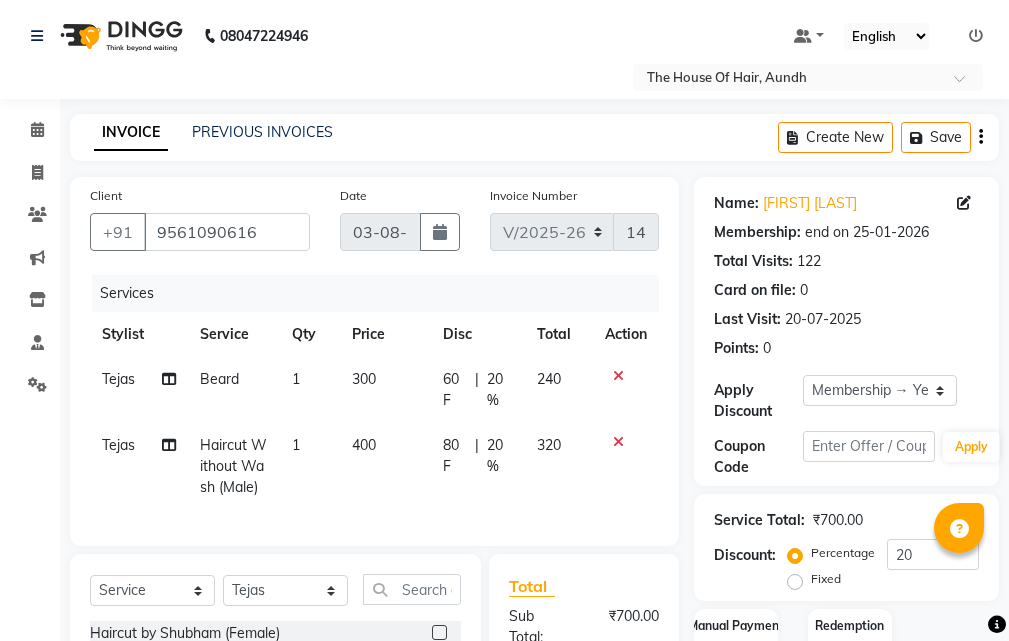 select on "26" 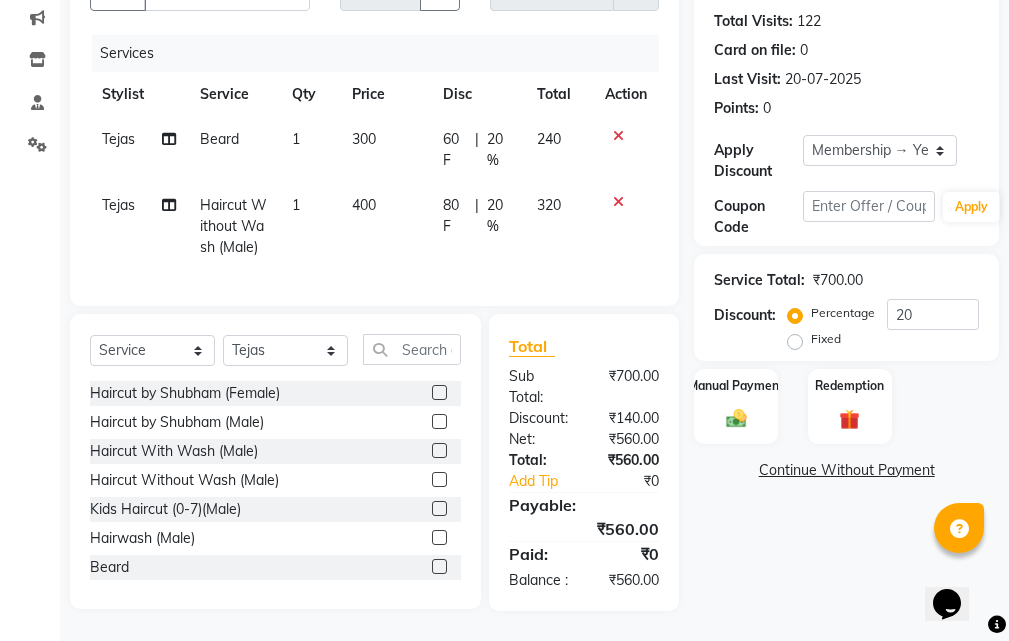scroll, scrollTop: 0, scrollLeft: 0, axis: both 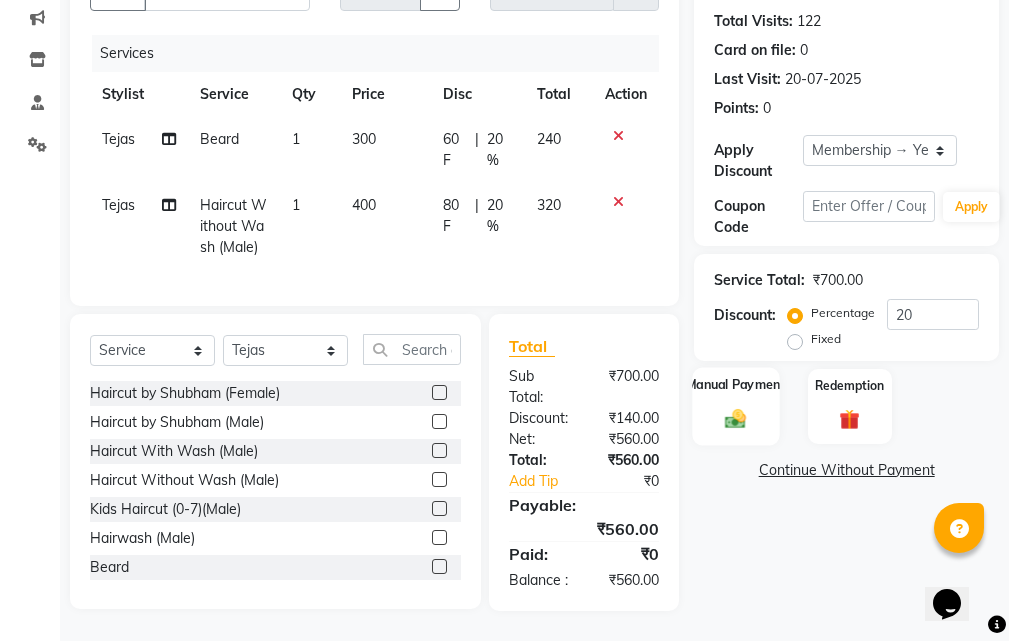 click on "Manual Payment" 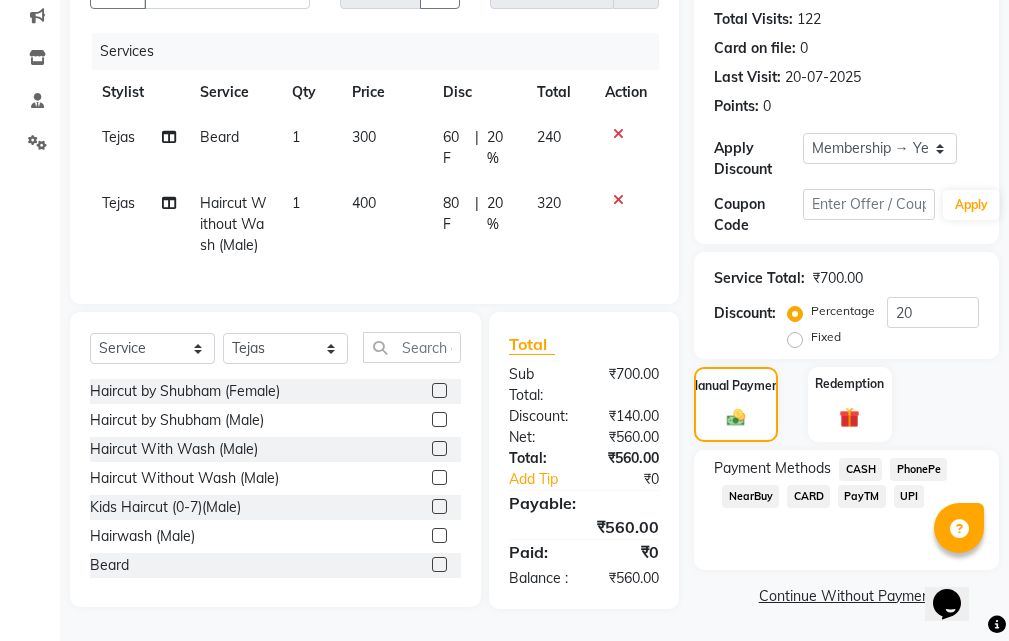 click on "UPI" 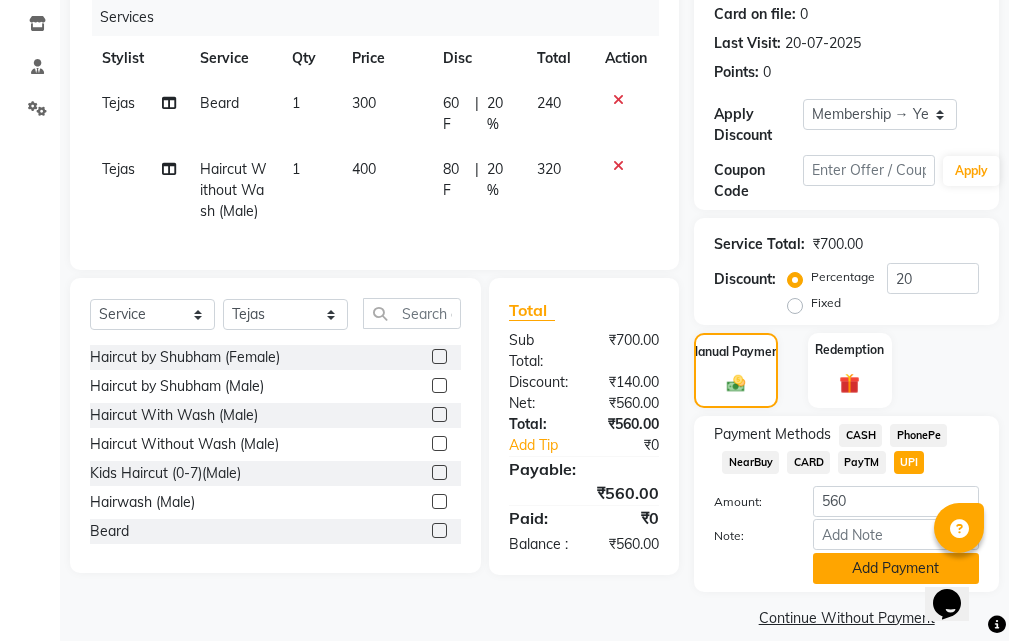 click on "Add Payment" 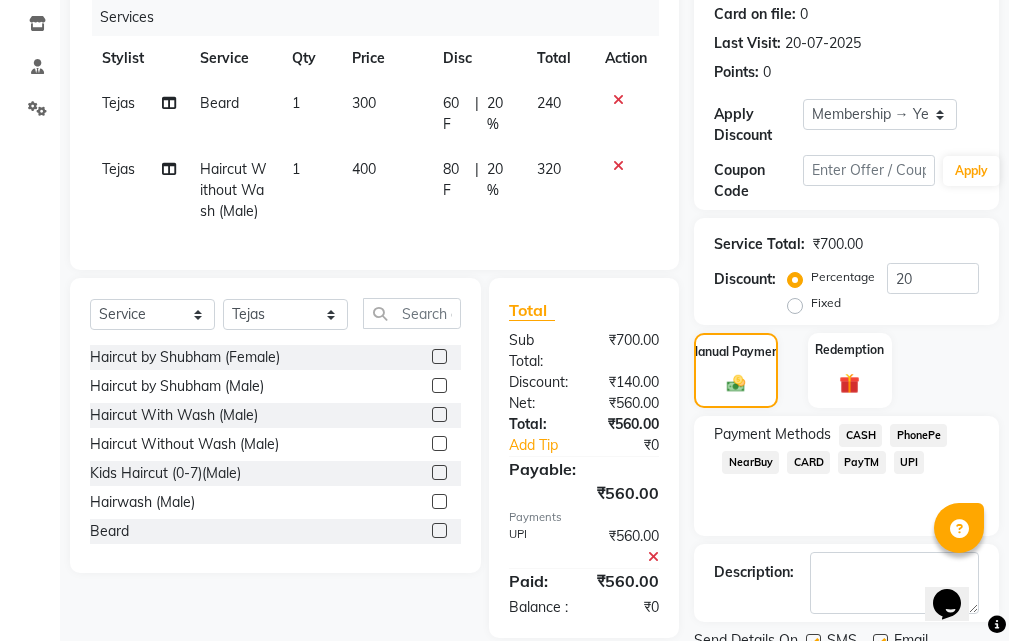 scroll, scrollTop: 355, scrollLeft: 0, axis: vertical 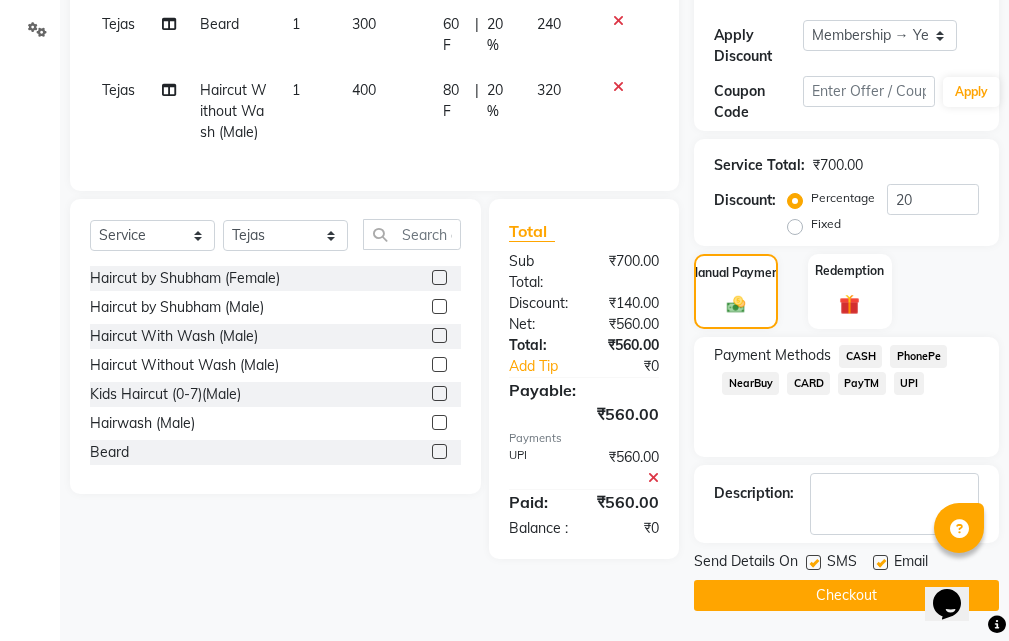 click on "Checkout" 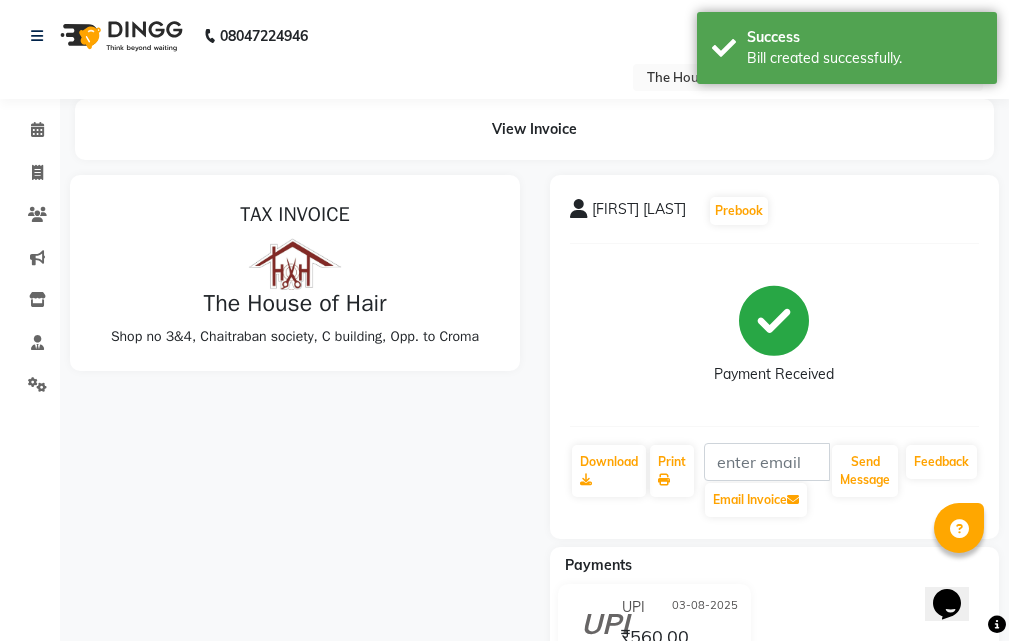 scroll, scrollTop: 0, scrollLeft: 0, axis: both 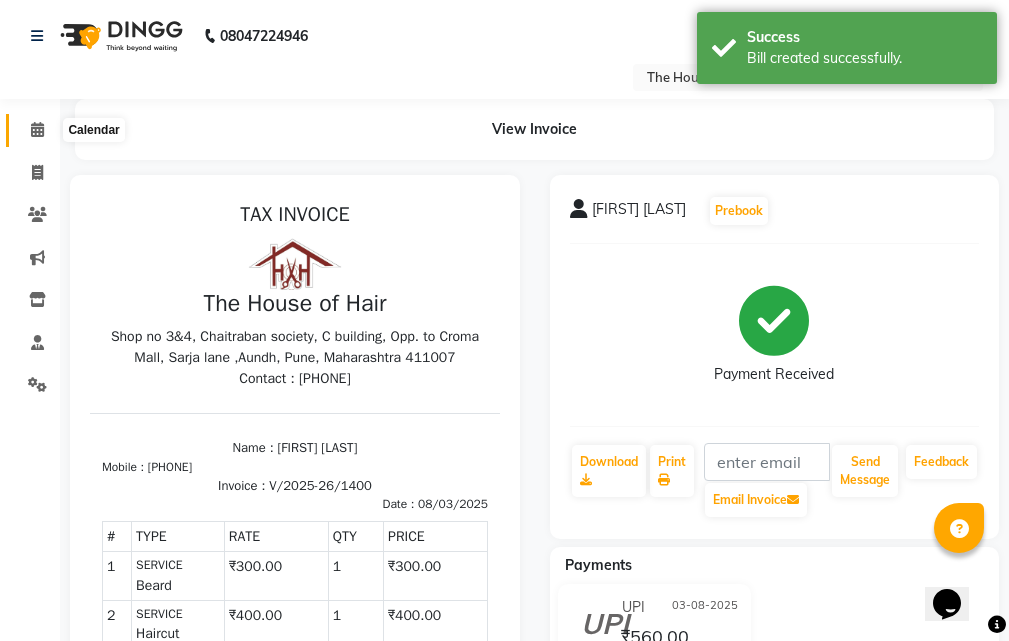 click 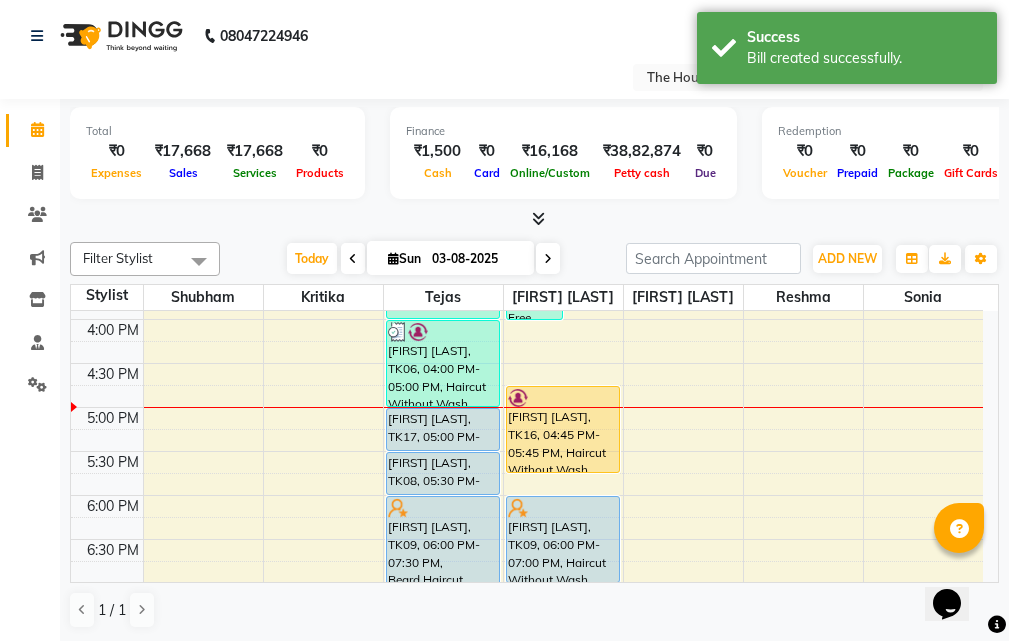 scroll, scrollTop: 660, scrollLeft: 0, axis: vertical 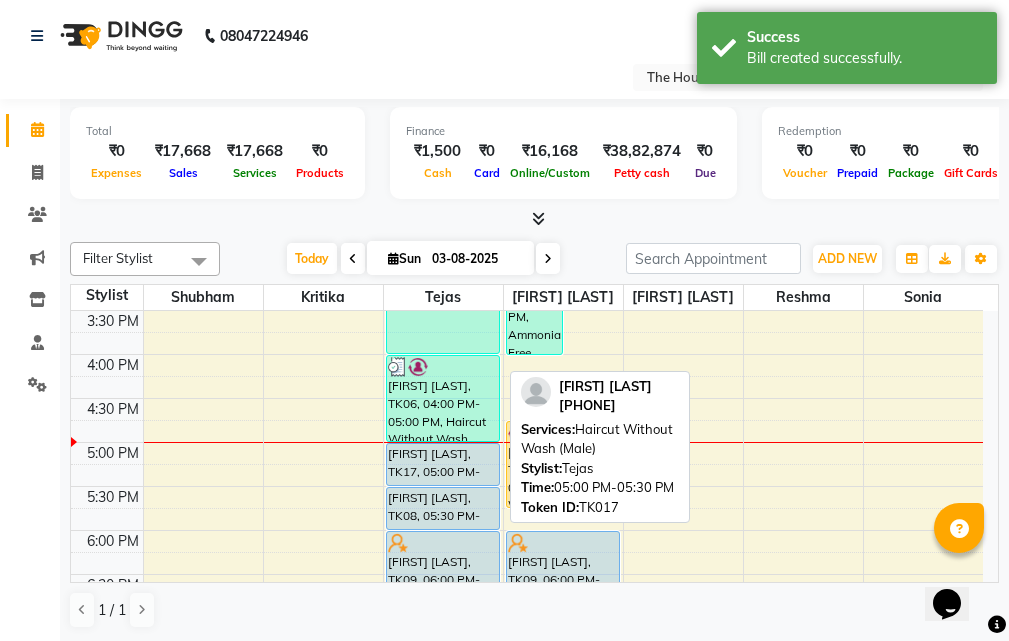 click on "[FIRST] [LAST], TK17, 05:00 PM-05:30 PM, Haircut Without Wash (Male)" at bounding box center (443, 464) 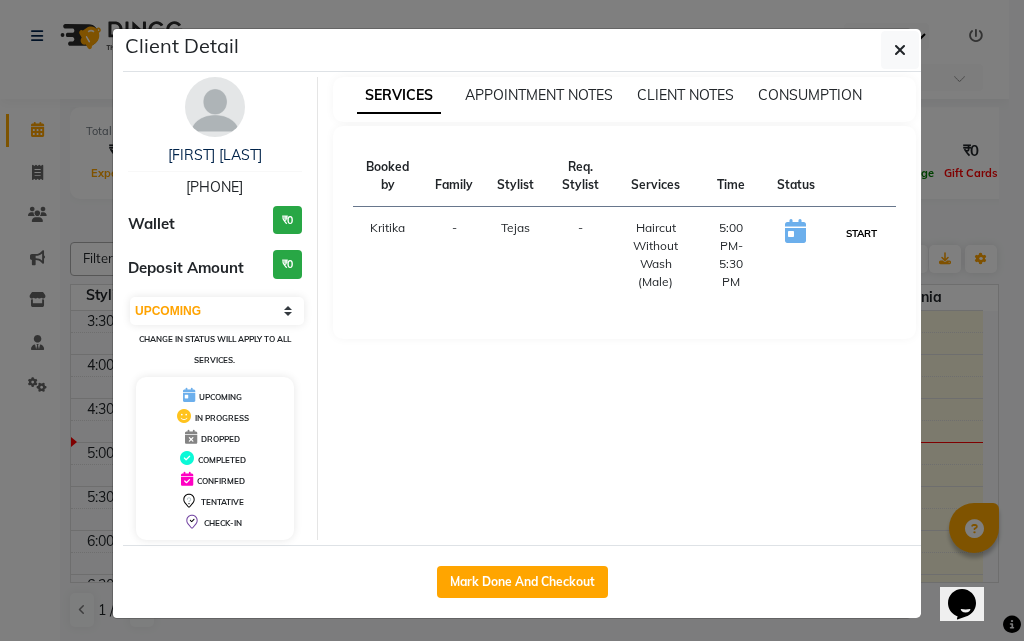 drag, startPoint x: 859, startPoint y: 226, endPoint x: 886, endPoint y: 239, distance: 29.966648 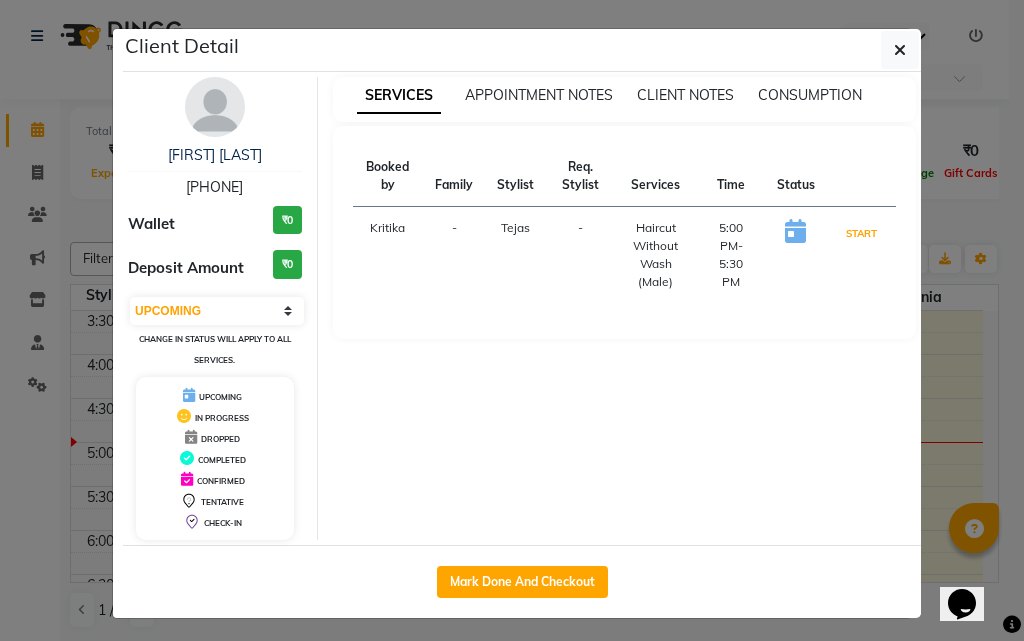 click on "START" at bounding box center (861, 233) 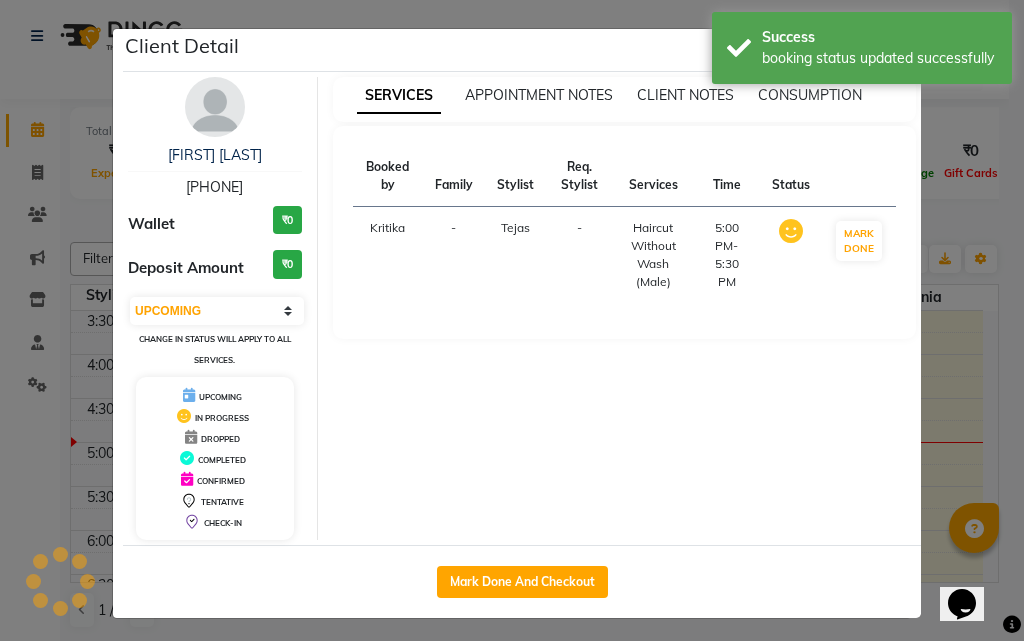 select on "1" 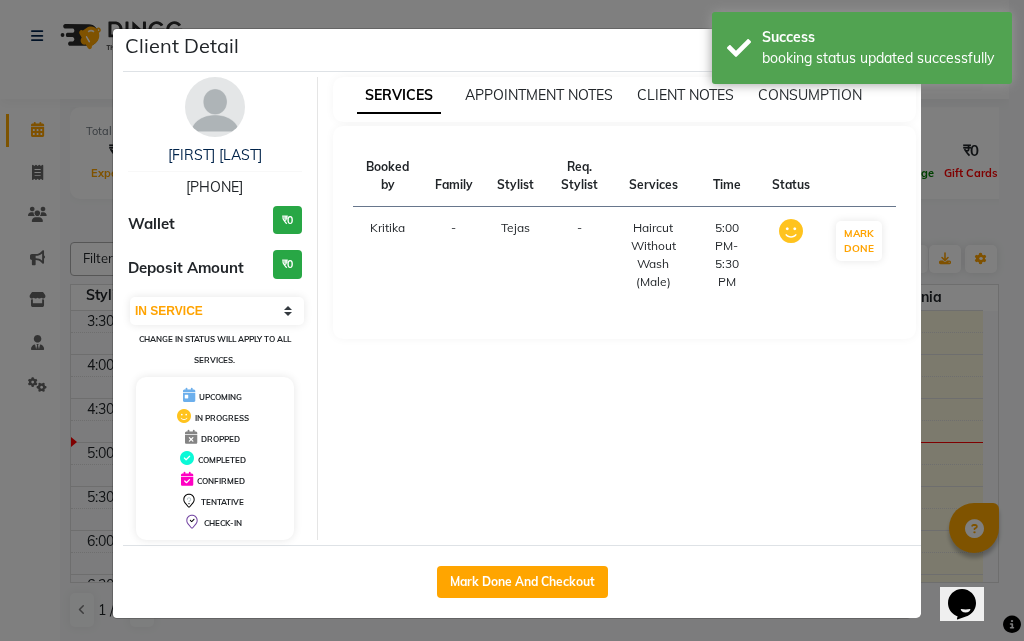 click on "Client Detail  [FIRST] [LAST]   [PHONE] Wallet ₹0 Deposit Amount  ₹0  Select IN SERVICE CONFIRMED TENTATIVE CHECK IN MARK DONE DROPPED UPCOMING Change in status will apply to all services. UPCOMING IN PROGRESS DROPPED COMPLETED CONFIRMED TENTATIVE CHECK-IN SERVICES APPOINTMENT NOTES CLIENT NOTES CONSUMPTION Booked by Family Stylist Req. Stylist Services Time Status  Kritika   - Tejas -  Haircut Without Wash (Male)   5:00 PM-5:30 PM   MARK DONE   Mark Done And Checkout" 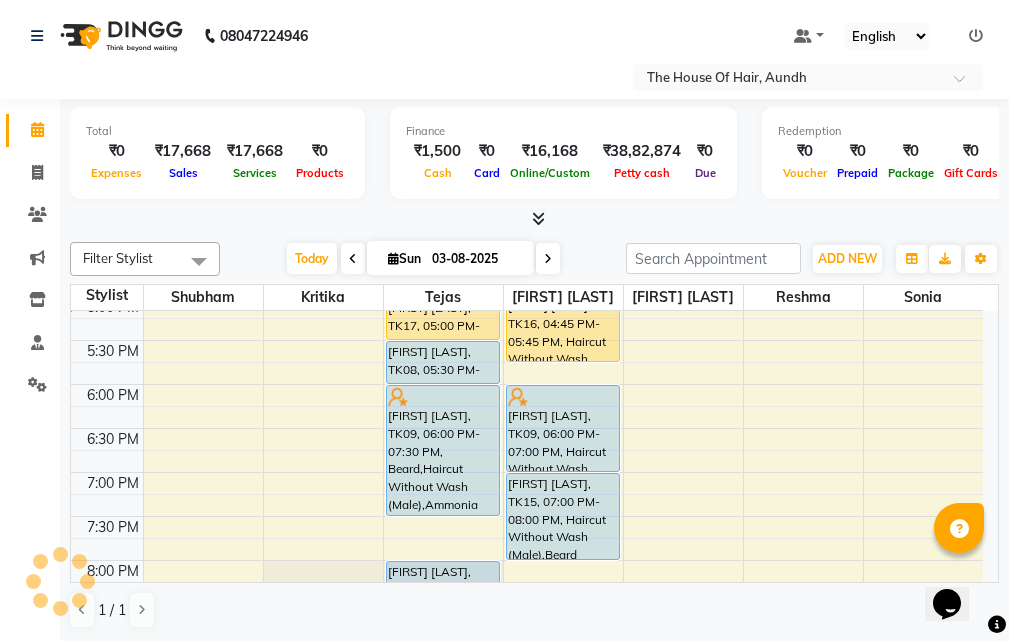 scroll, scrollTop: 760, scrollLeft: 0, axis: vertical 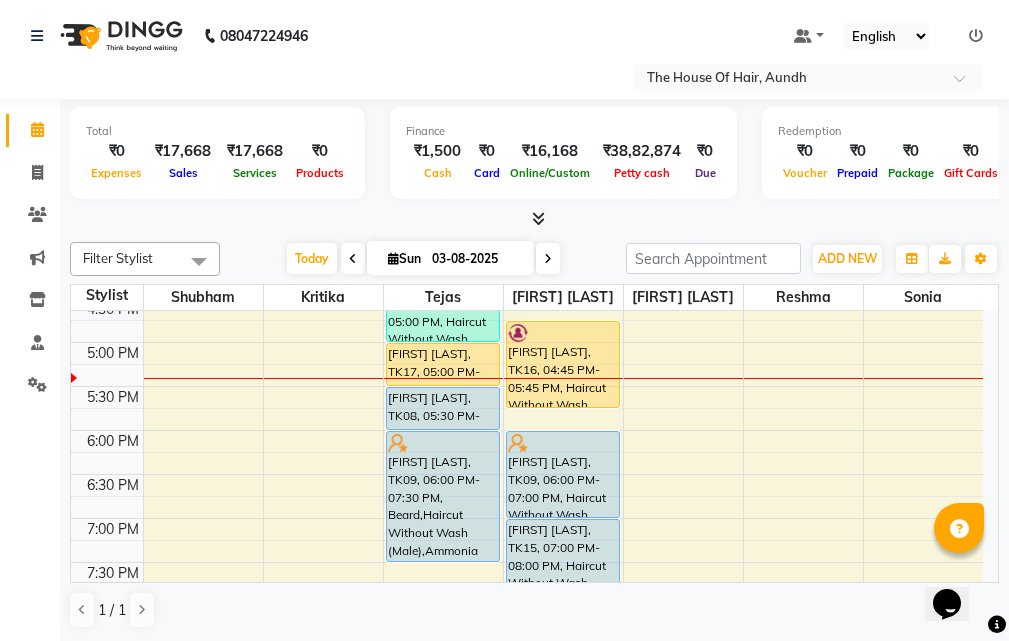 click at bounding box center [803, 378] 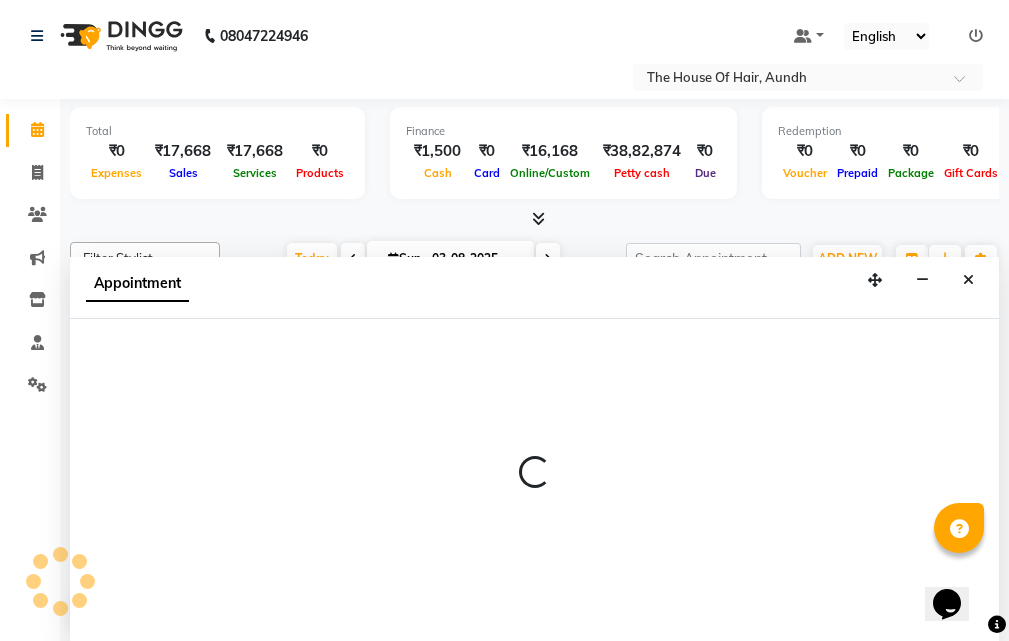 select on "26196" 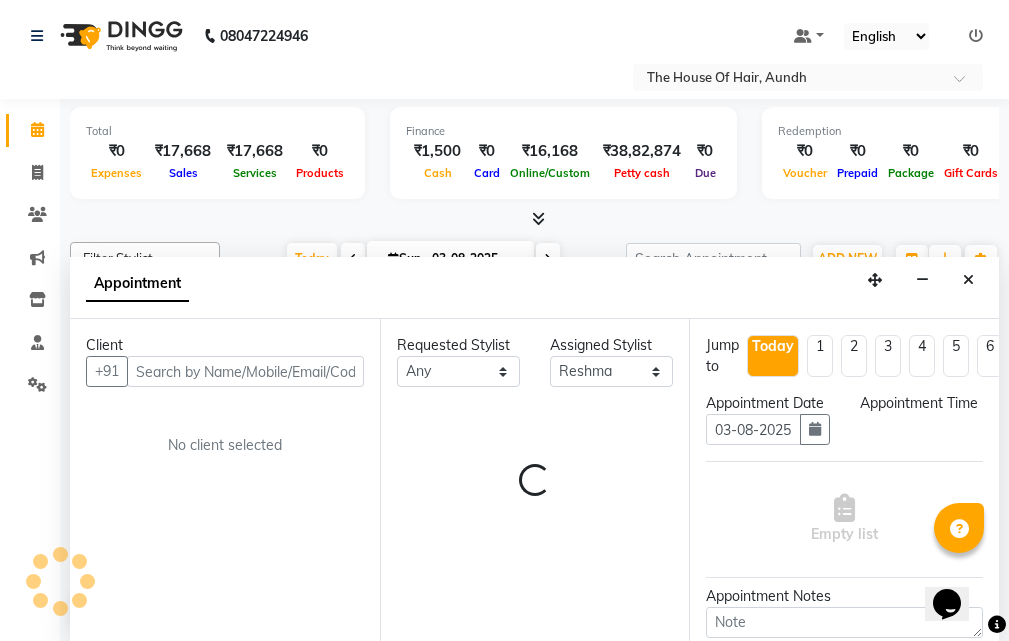 scroll, scrollTop: 1, scrollLeft: 0, axis: vertical 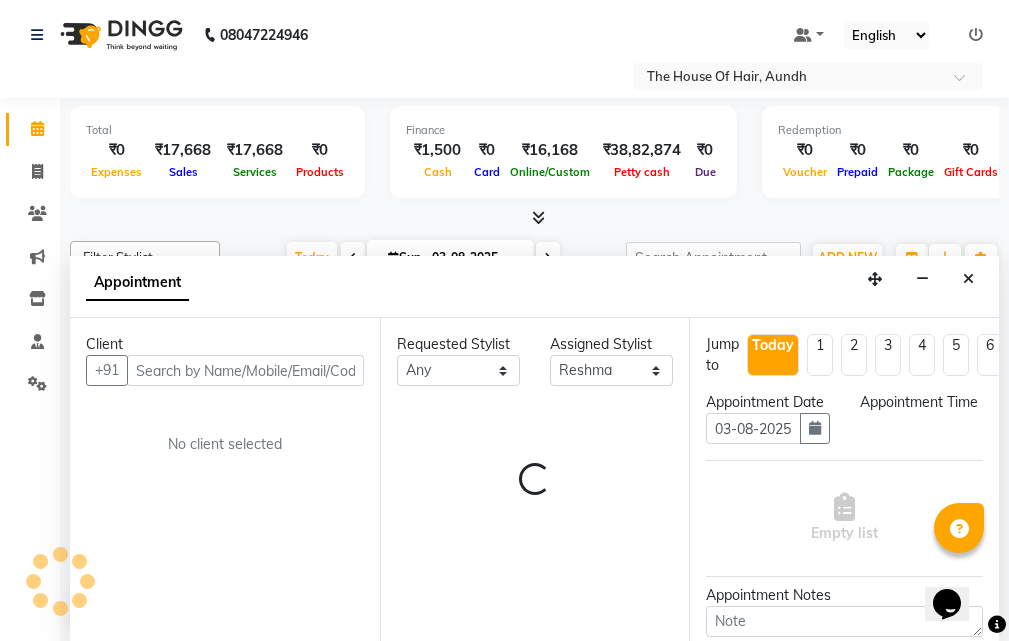 select on "1035" 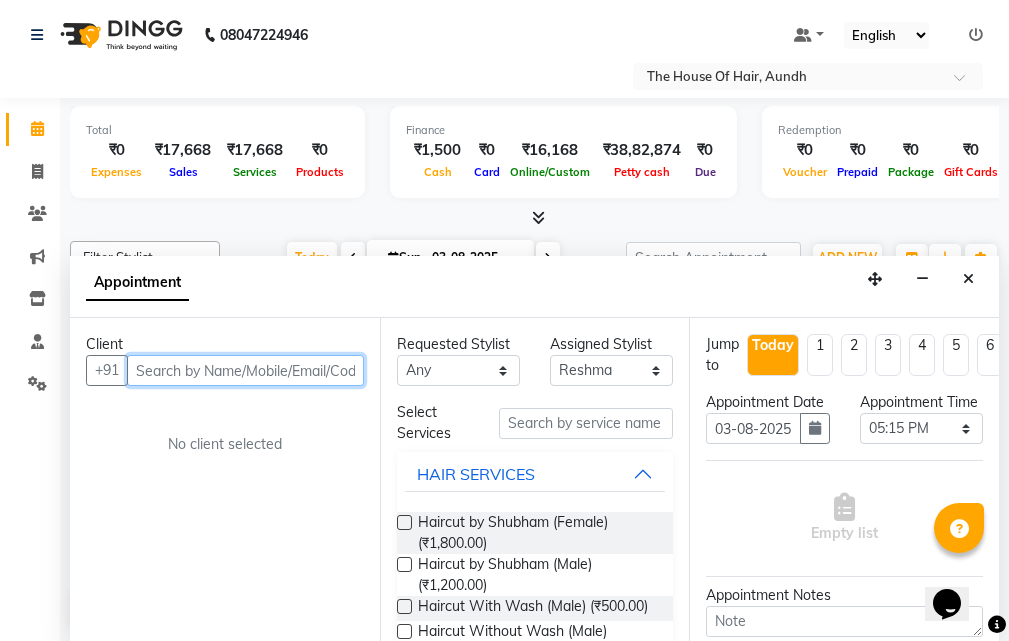 click at bounding box center [245, 370] 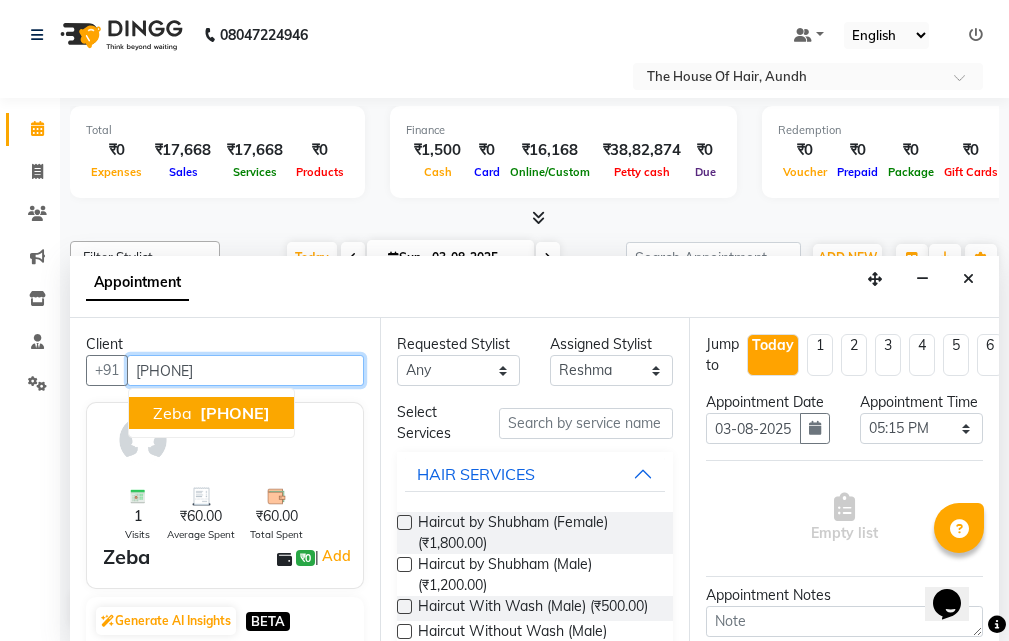 click on "9139230228" at bounding box center [235, 413] 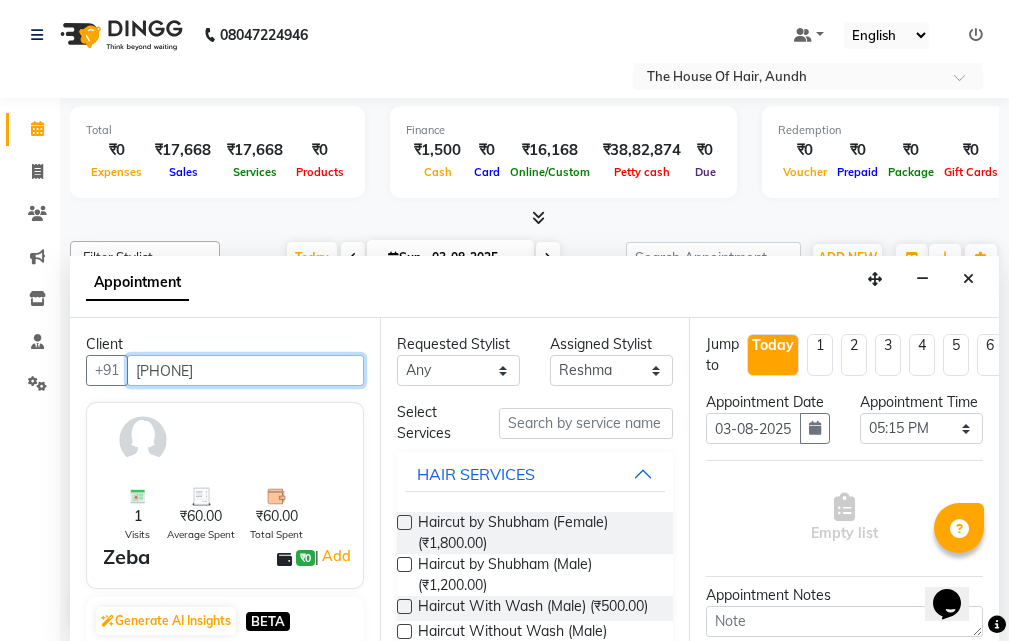 type on "9139230228" 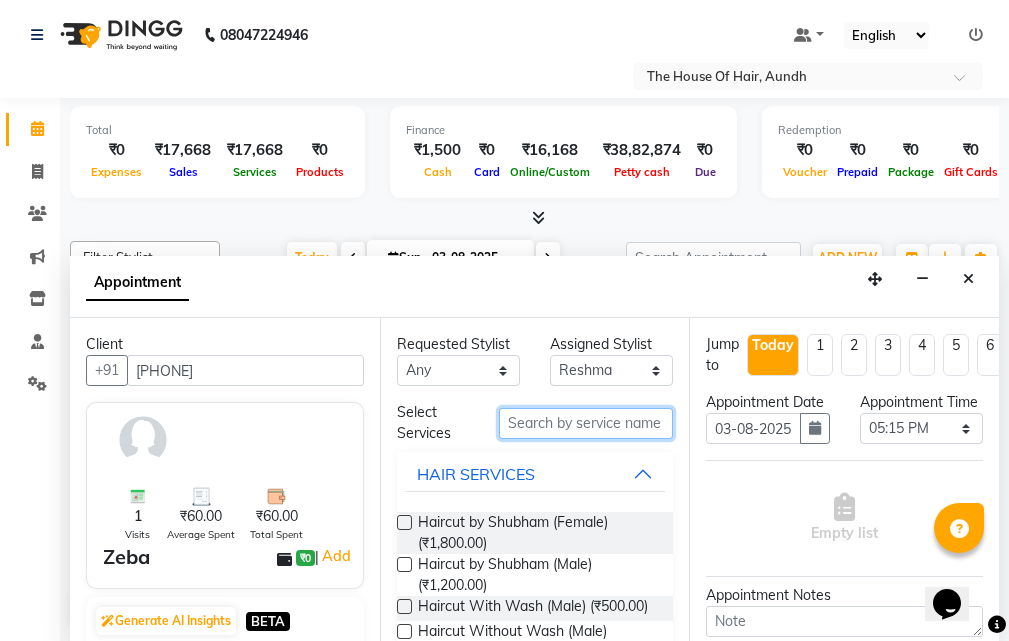 click at bounding box center [586, 423] 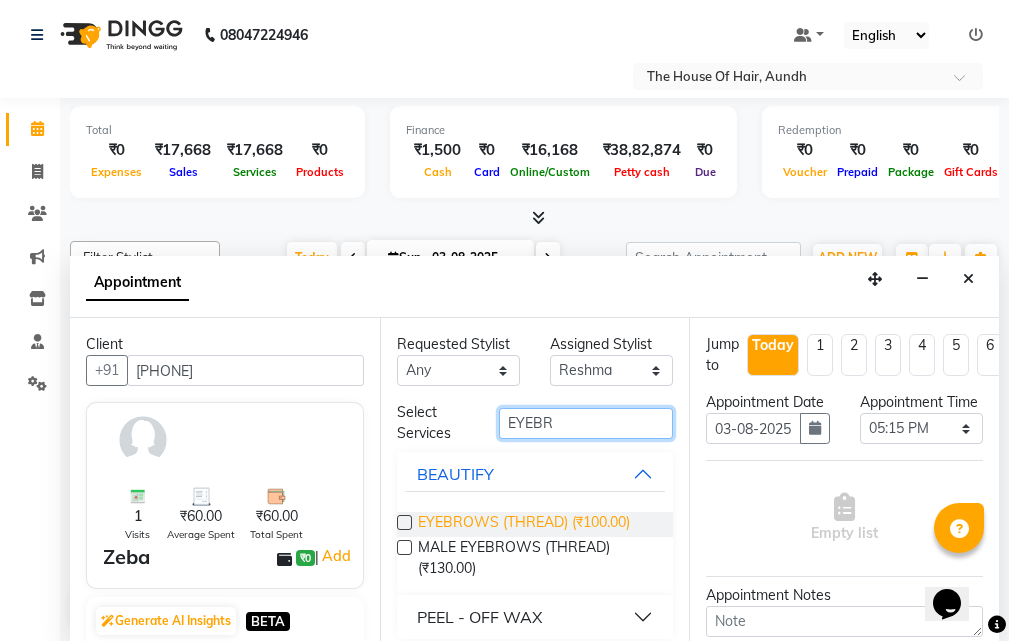 type on "EYEBR" 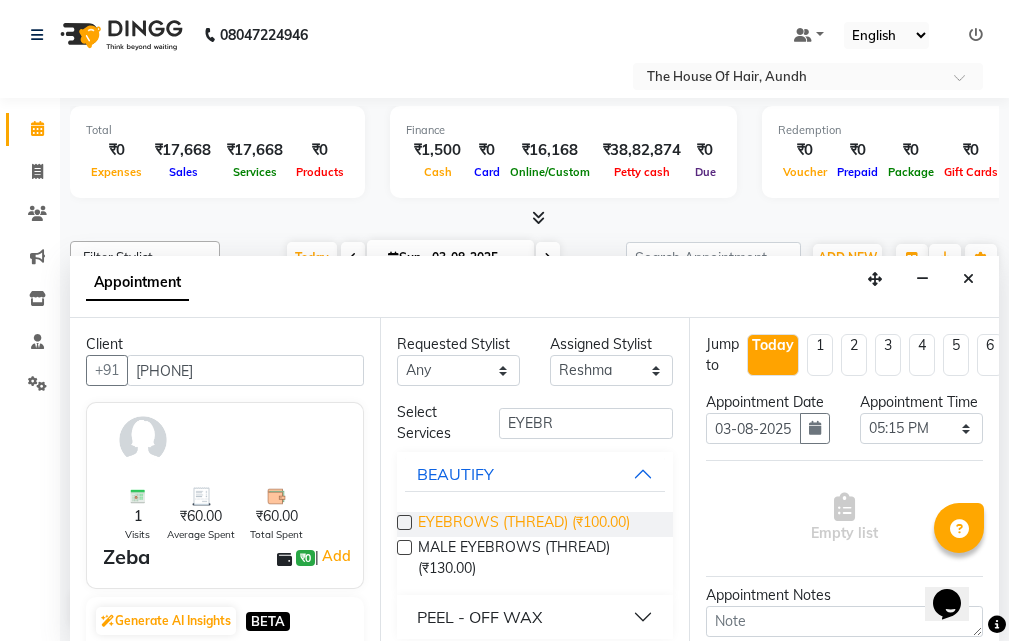 click on "EYEBROWS (THREAD) (₹100.00)" at bounding box center (524, 524) 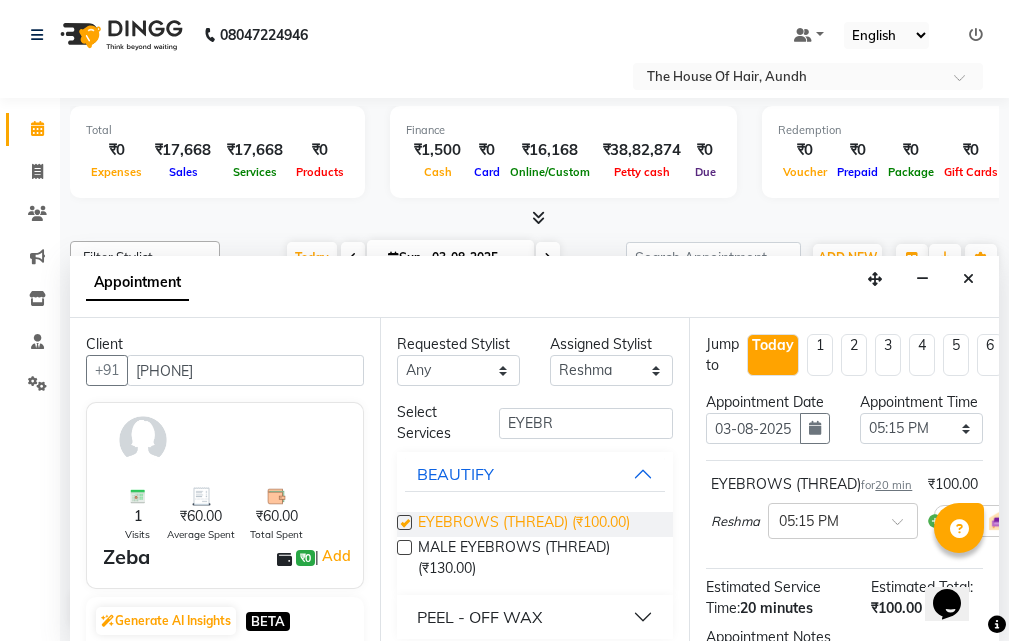 checkbox on "false" 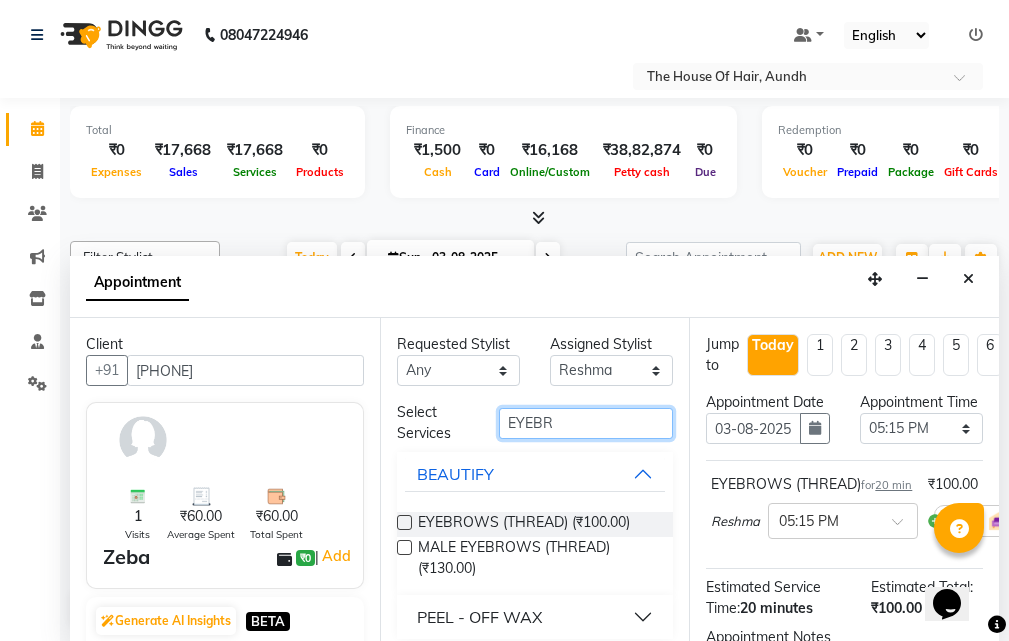 click on "EYEBR" at bounding box center [586, 423] 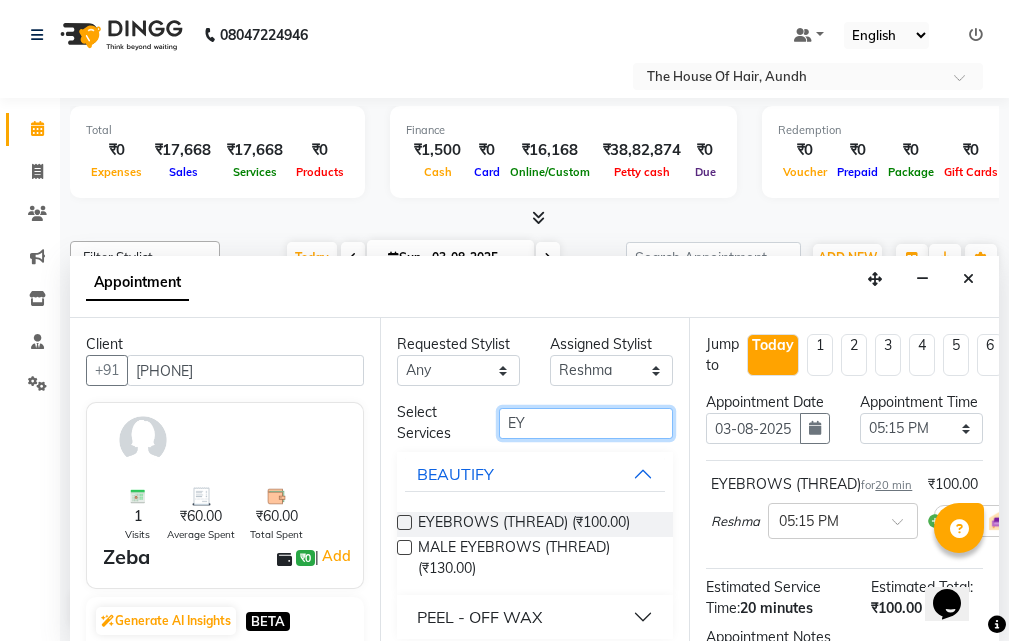 type on "E" 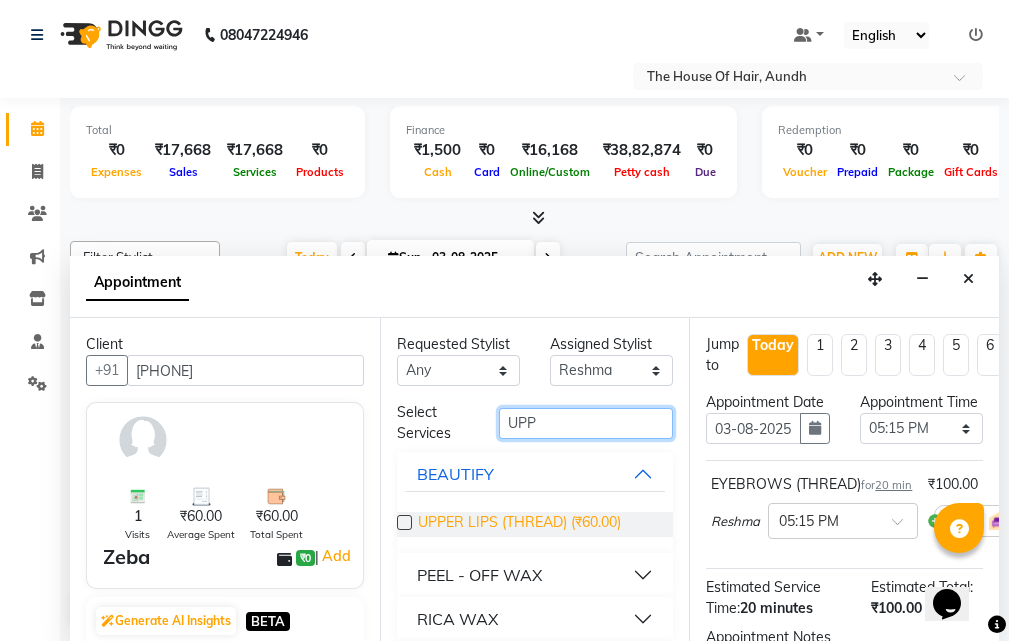 type on "UPP" 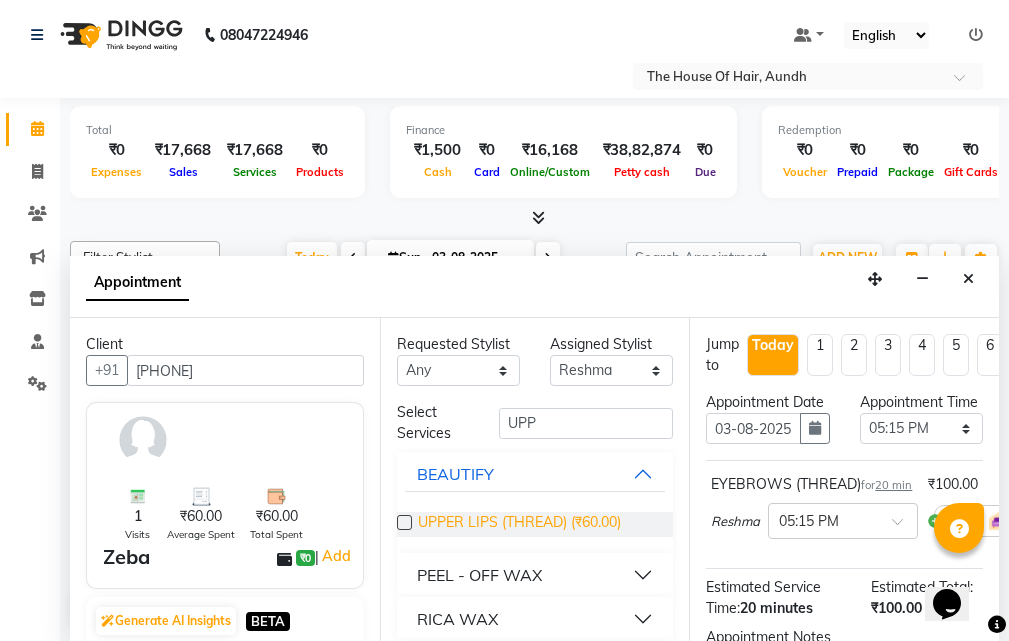 click on "UPPER LIPS (THREAD) (₹60.00)" at bounding box center (519, 524) 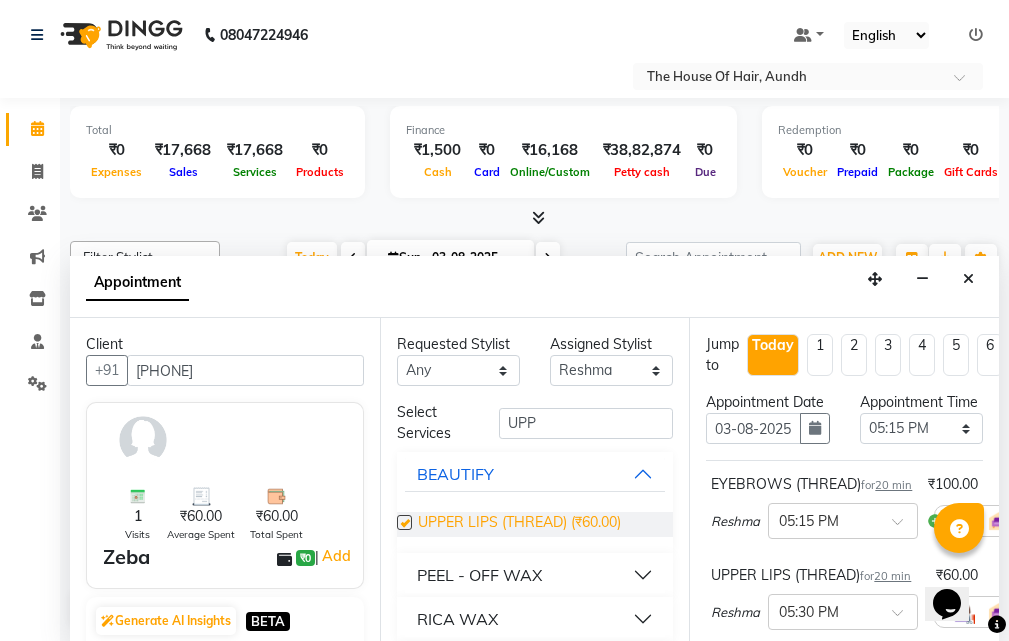 checkbox on "false" 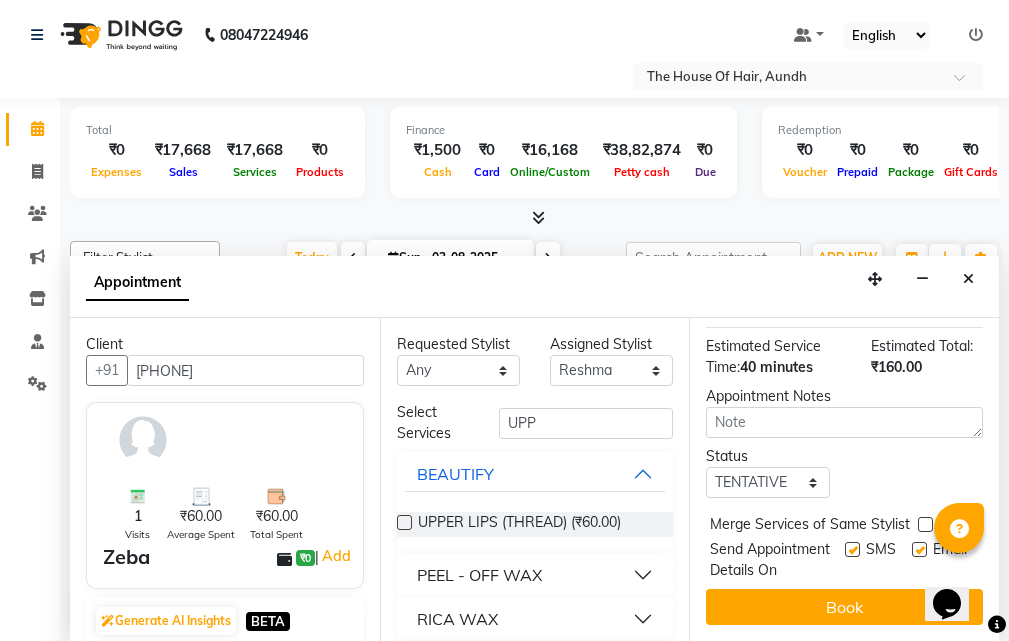 scroll, scrollTop: 400, scrollLeft: 0, axis: vertical 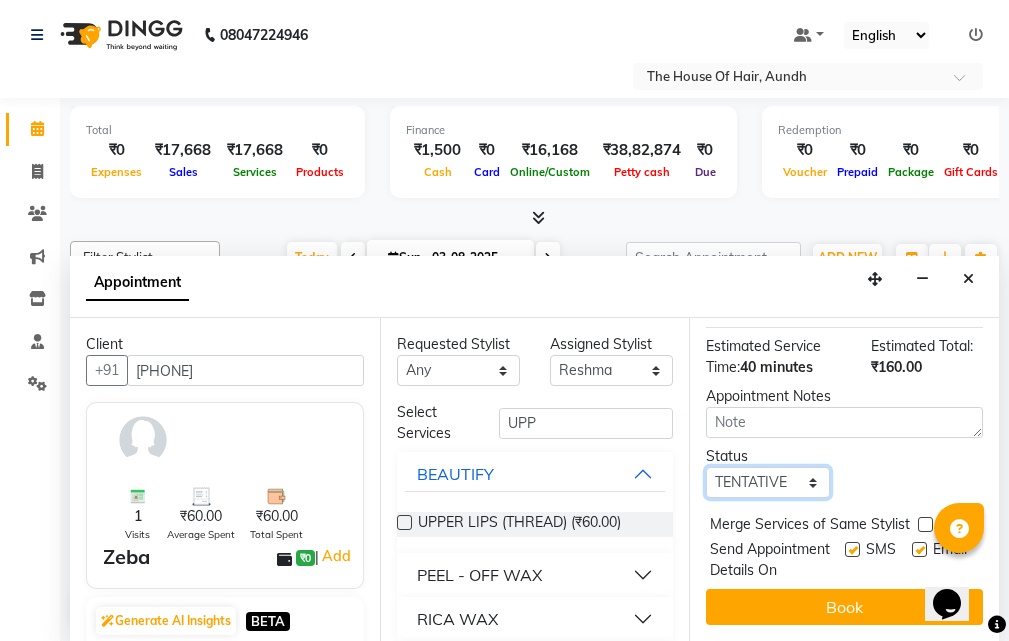 click on "Select TENTATIVE CONFIRM CHECK-IN UPCOMING" at bounding box center [767, 482] 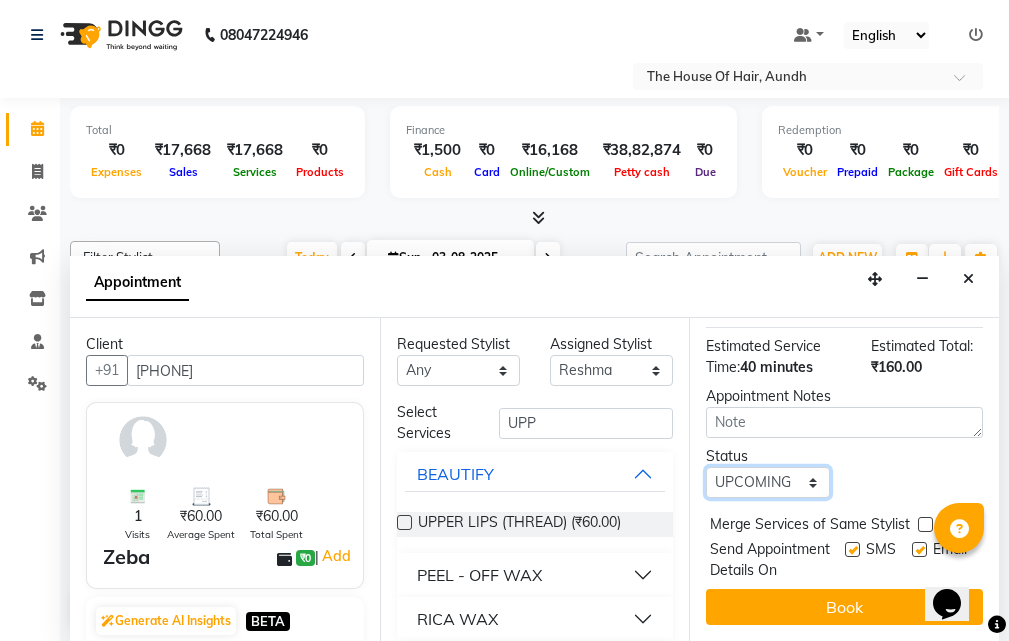 click on "Select TENTATIVE CONFIRM CHECK-IN UPCOMING" at bounding box center (767, 482) 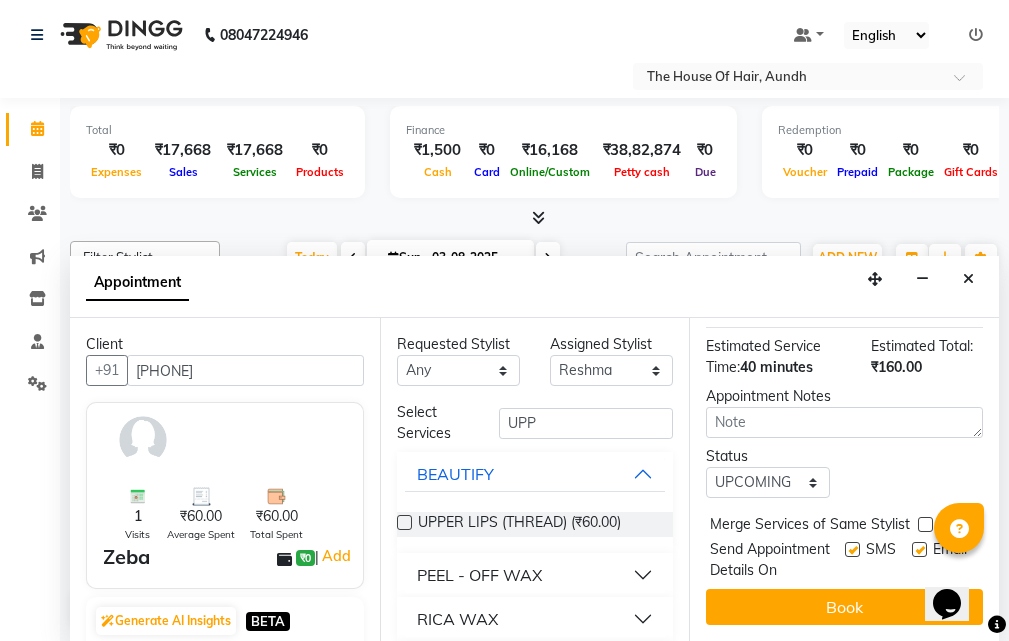click at bounding box center [925, 524] 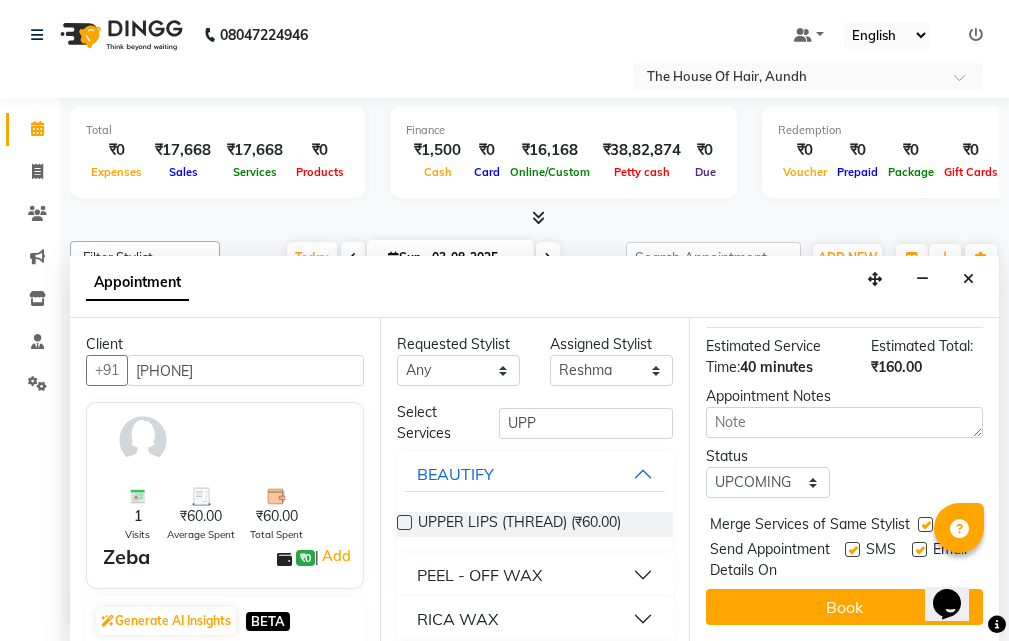 scroll, scrollTop: 431, scrollLeft: 0, axis: vertical 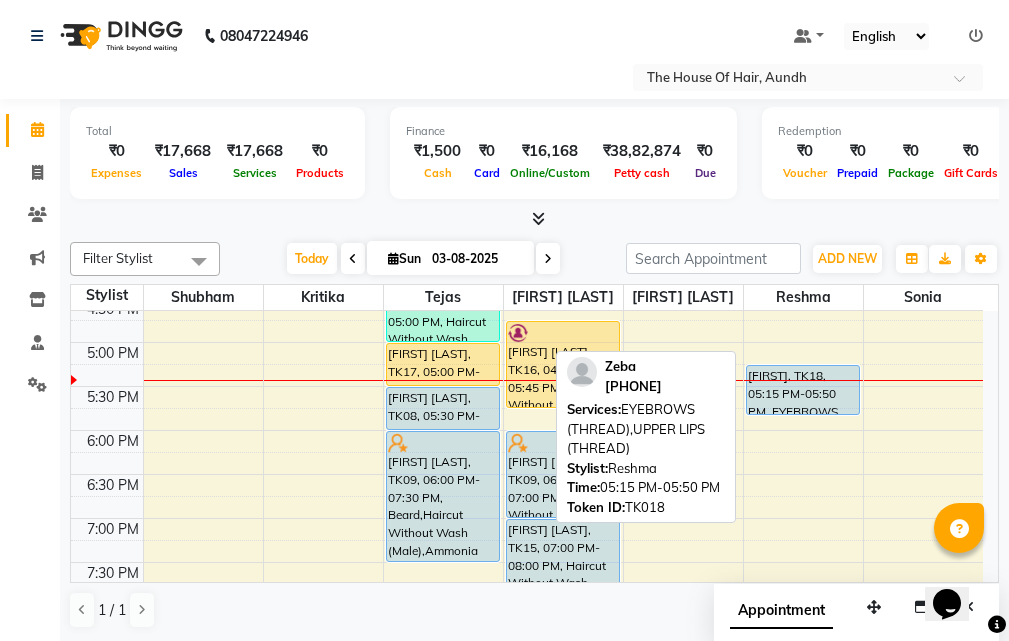 click on "Zeba, TK18, 05:15 PM-05:50 PM, EYEBROWS (THREAD),UPPER LIPS (THREAD)" at bounding box center [803, 390] 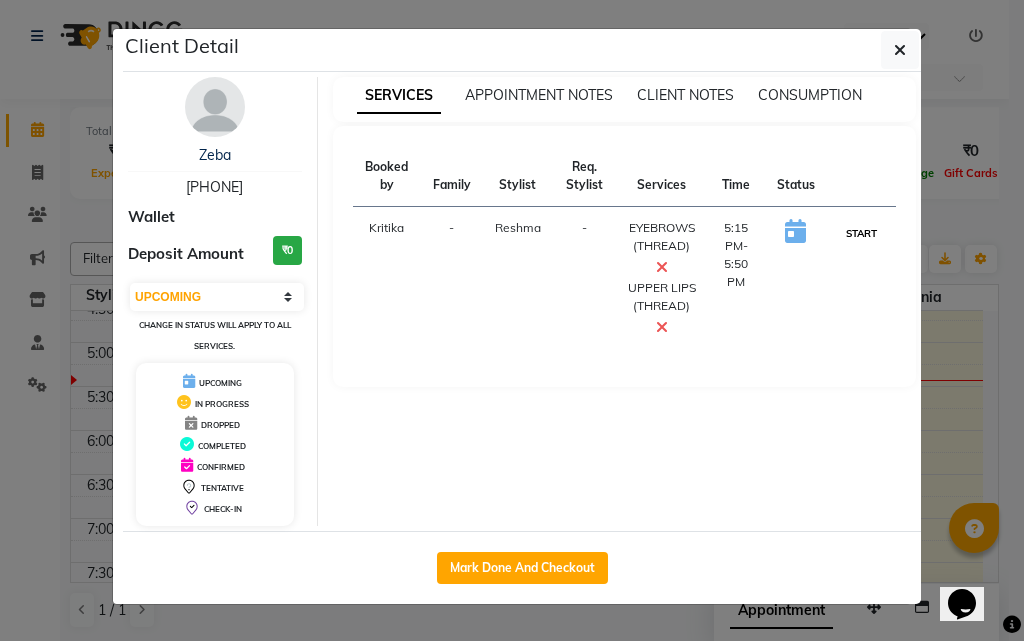 click on "START" at bounding box center [861, 233] 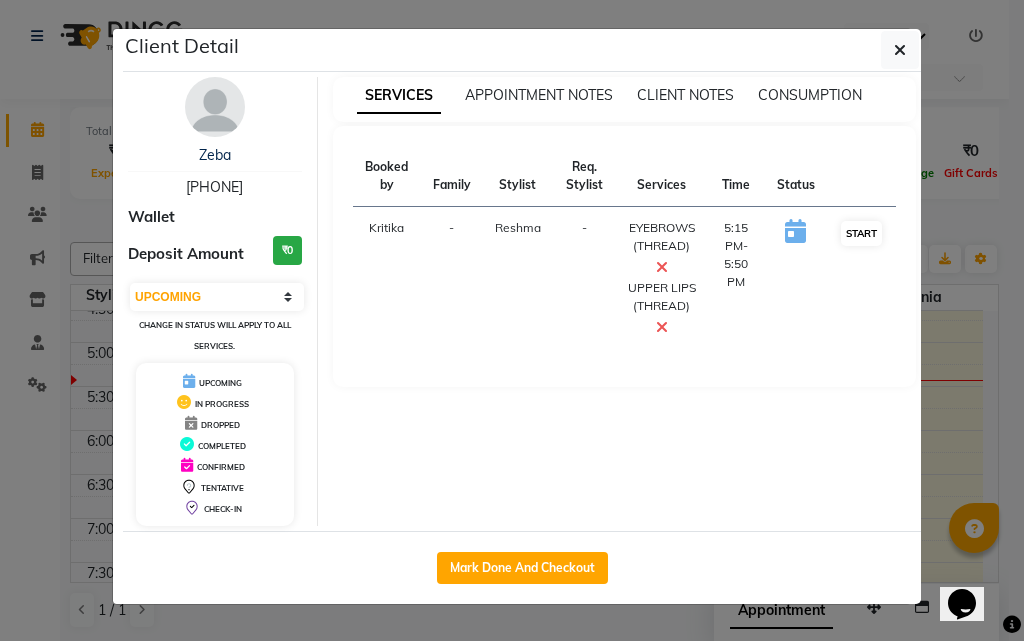 select on "1" 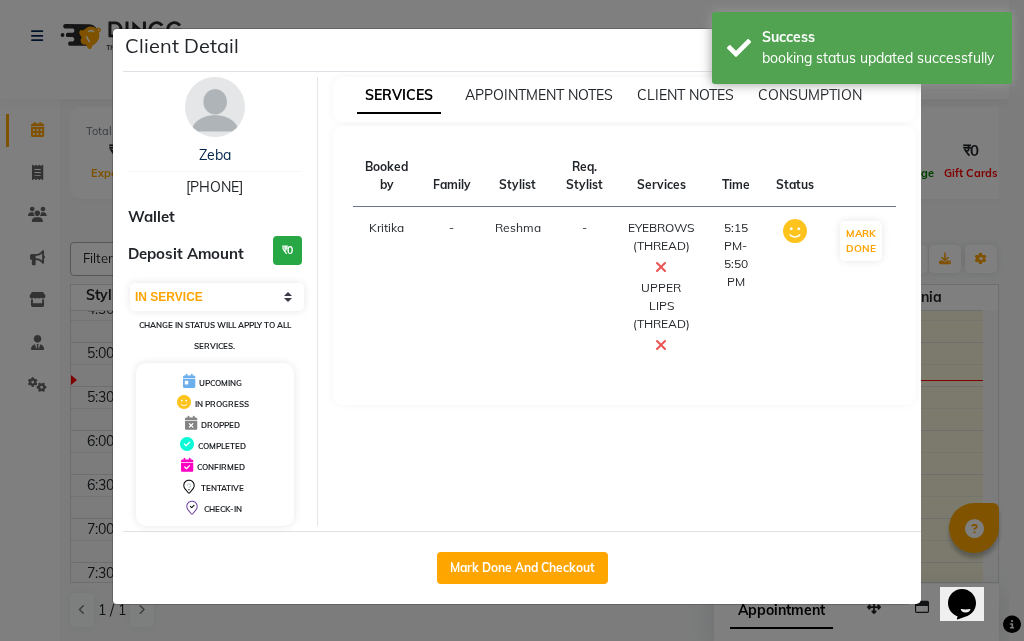 click on "Client Detail  Zeba    9139230228 Wallet Deposit Amount  ₹0  Select IN SERVICE CONFIRMED TENTATIVE CHECK IN MARK DONE DROPPED UPCOMING Change in status will apply to all services. UPCOMING IN PROGRESS DROPPED COMPLETED CONFIRMED TENTATIVE CHECK-IN SERVICES APPOINTMENT NOTES CLIENT NOTES CONSUMPTION Booked by Family Stylist Req. Stylist Services Time Status  Kritika   - Reshma -  EYEBROWS (THREAD)   UPPER LIPS (THREAD)   5:15 PM-5:50 PM   MARK DONE   Mark Done And Checkout" 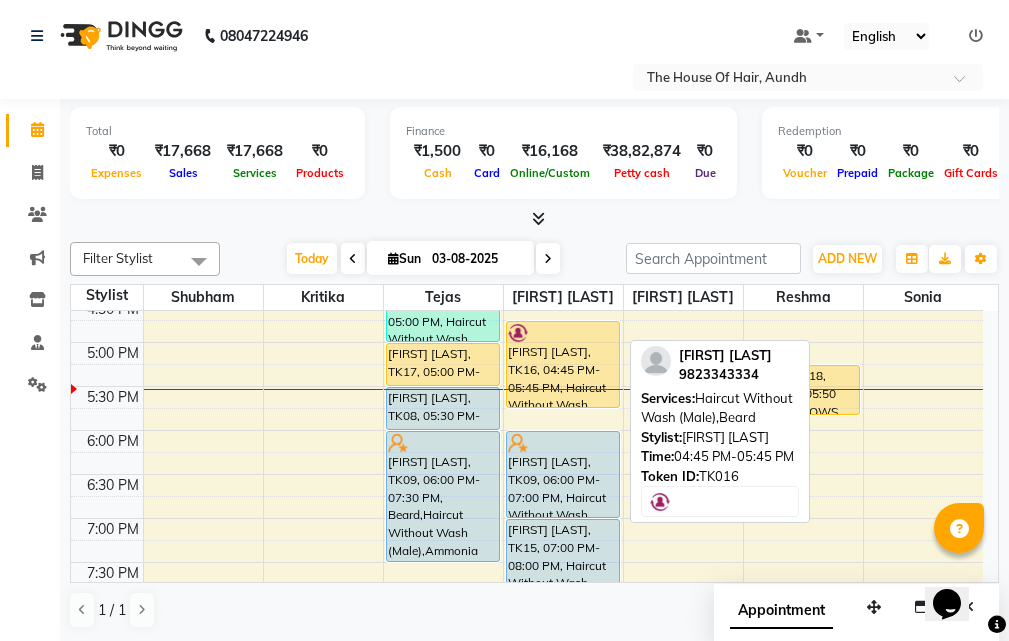 click on "[FIRST] [LAST], TK16, [TIME]-[TIME], Haircut Without Wash (Male),Beard" at bounding box center (563, 364) 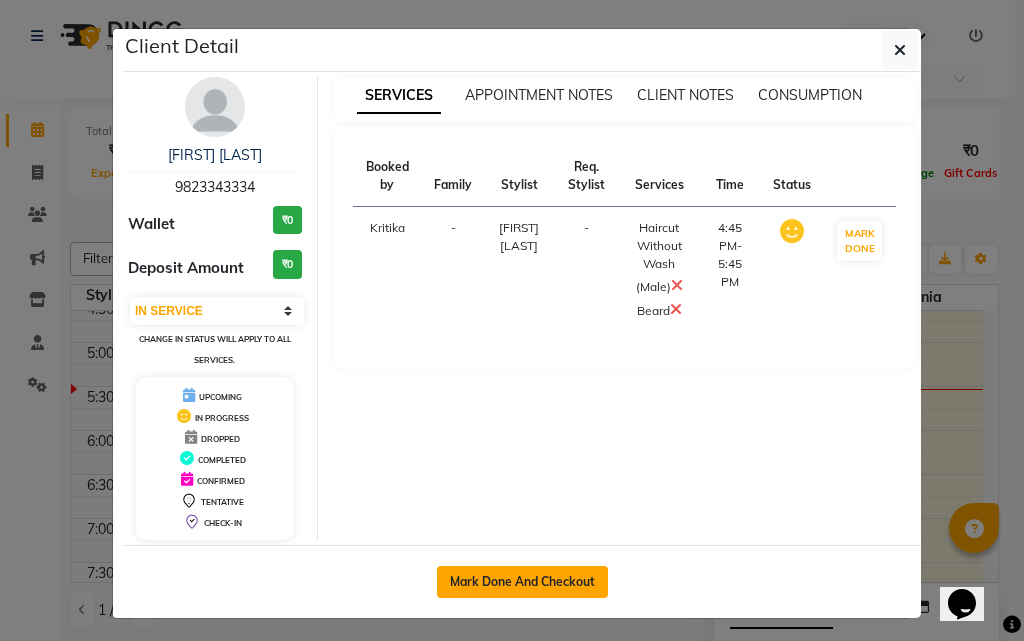 click on "Mark Done And Checkout" 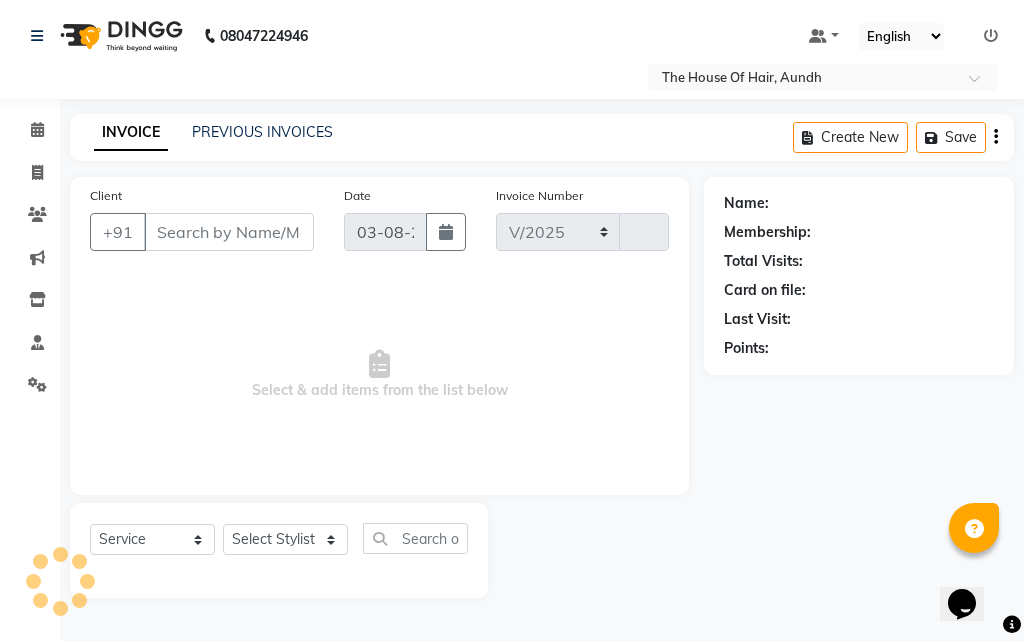 select on "26" 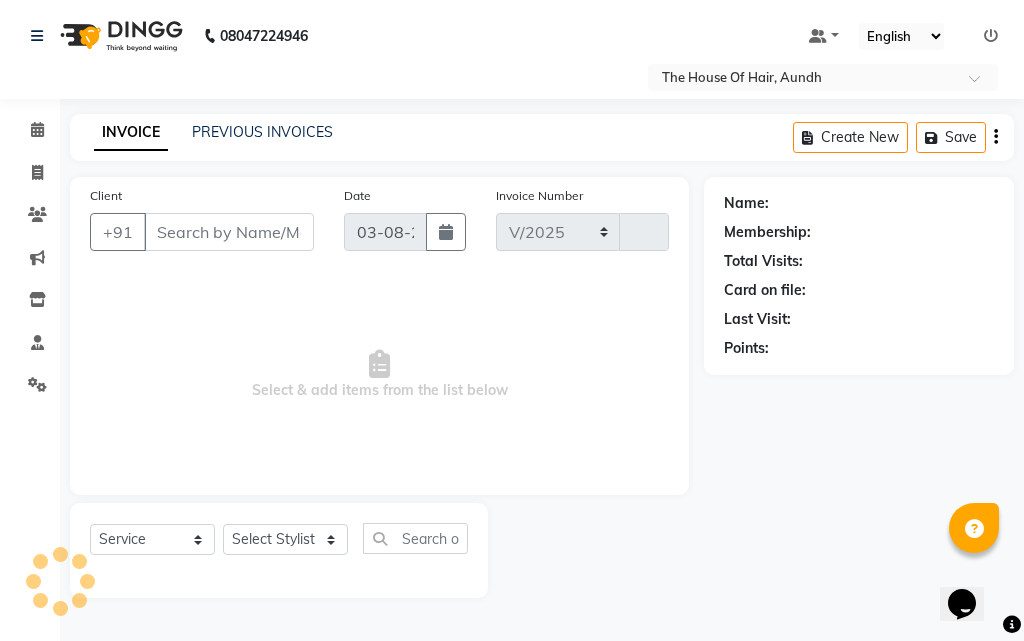type on "1401" 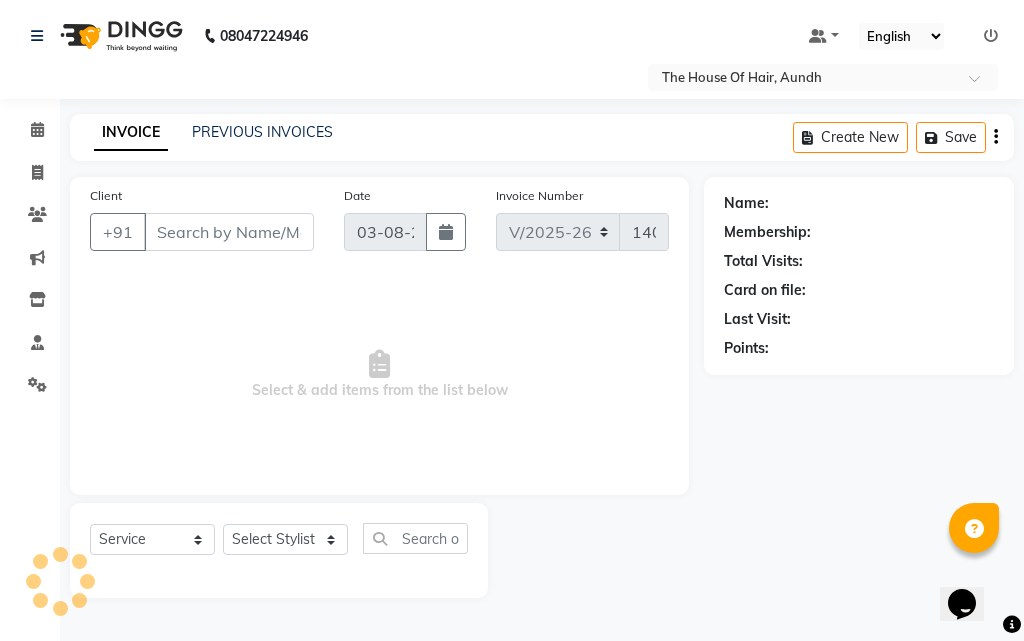type on "9823343334" 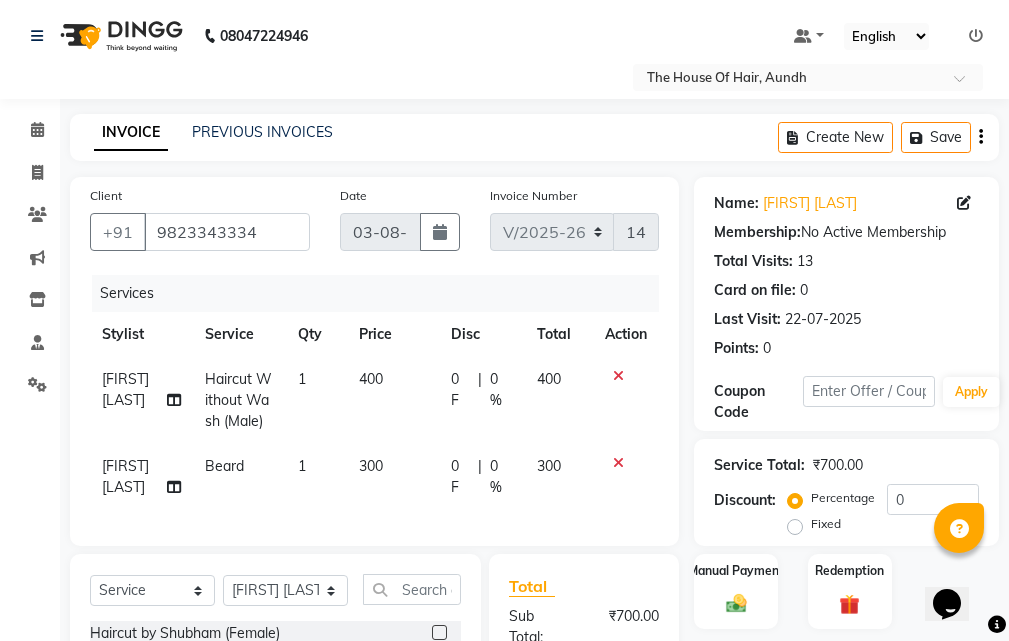 scroll, scrollTop: 297, scrollLeft: 0, axis: vertical 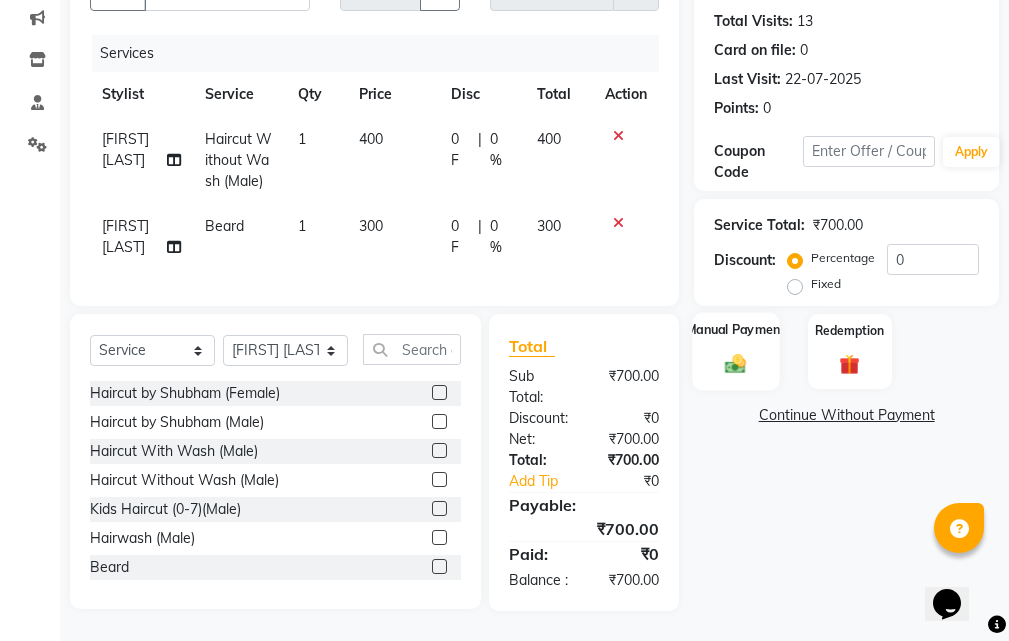 click 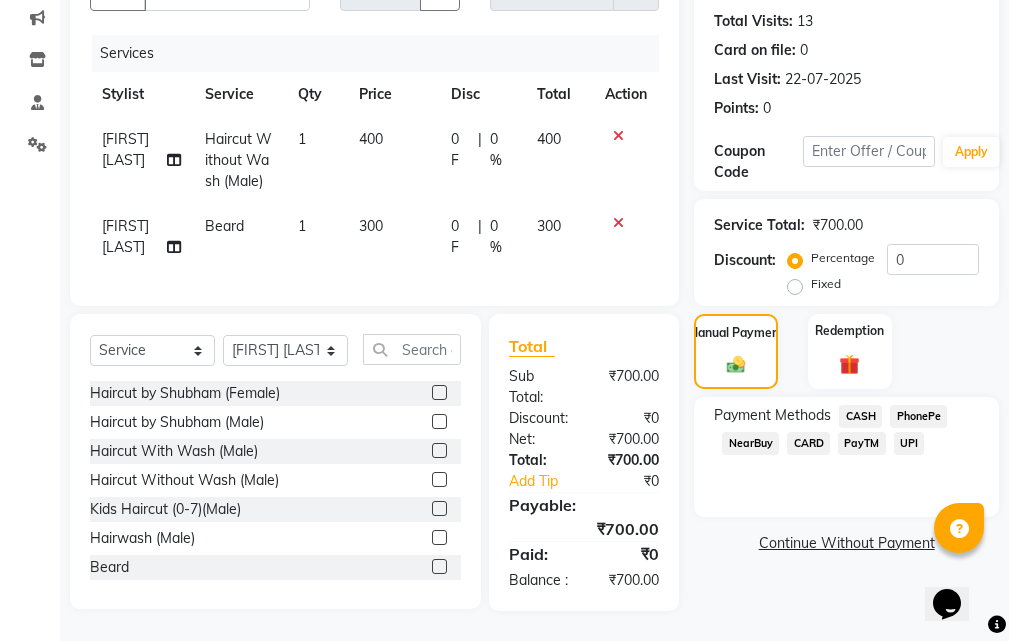 click on "UPI" 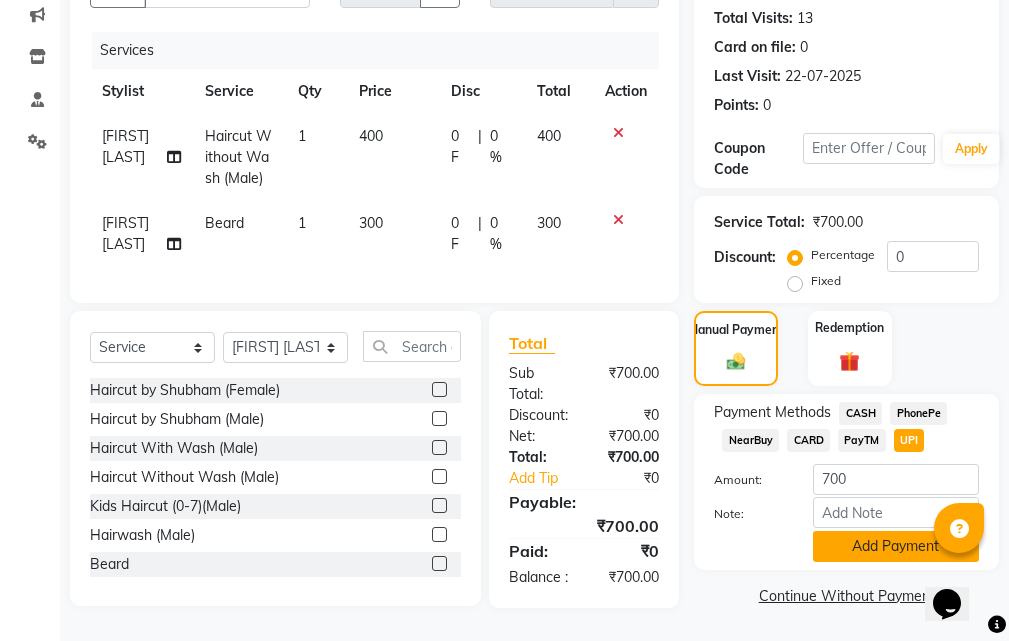 click on "Add Payment" 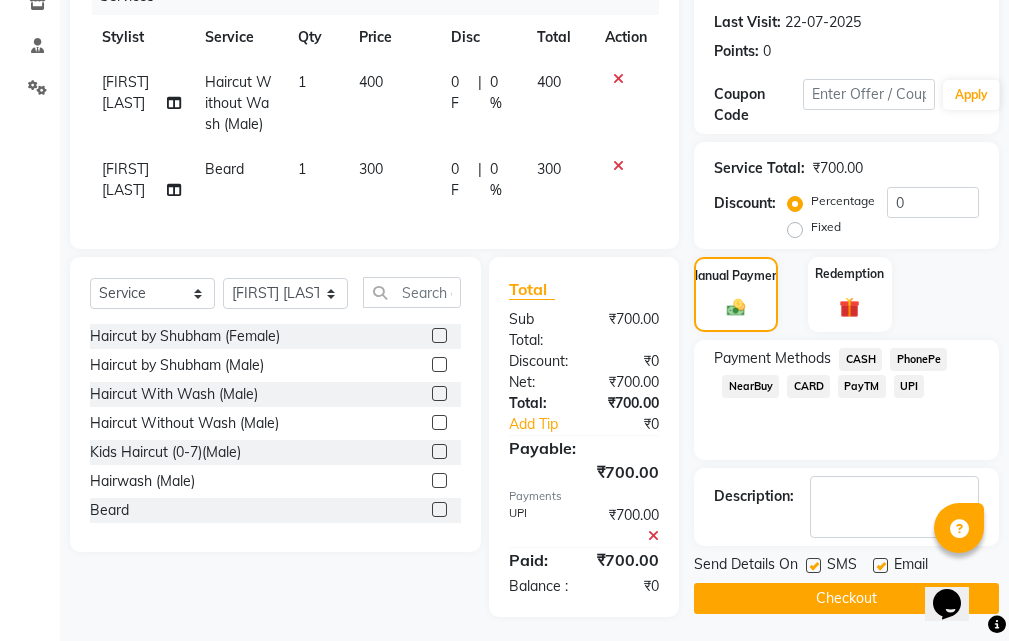 scroll, scrollTop: 360, scrollLeft: 0, axis: vertical 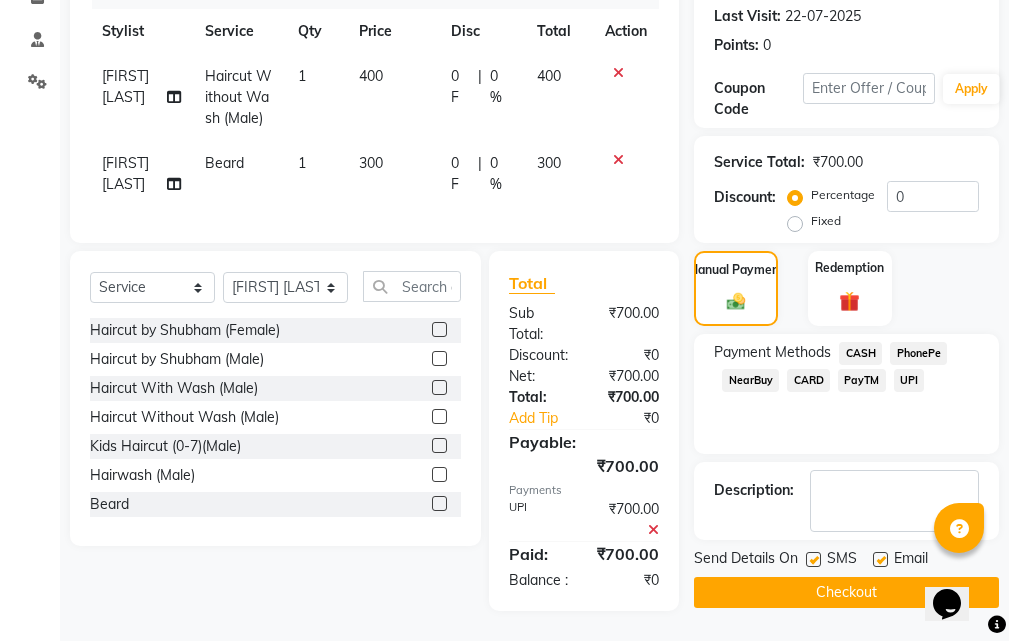 click on "Checkout" 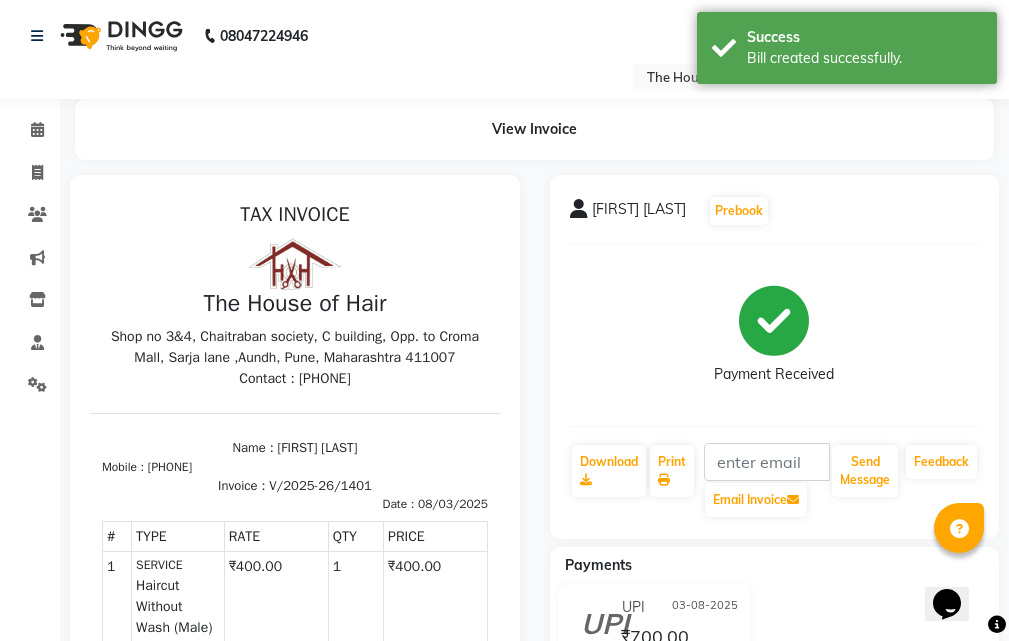 scroll, scrollTop: 0, scrollLeft: 0, axis: both 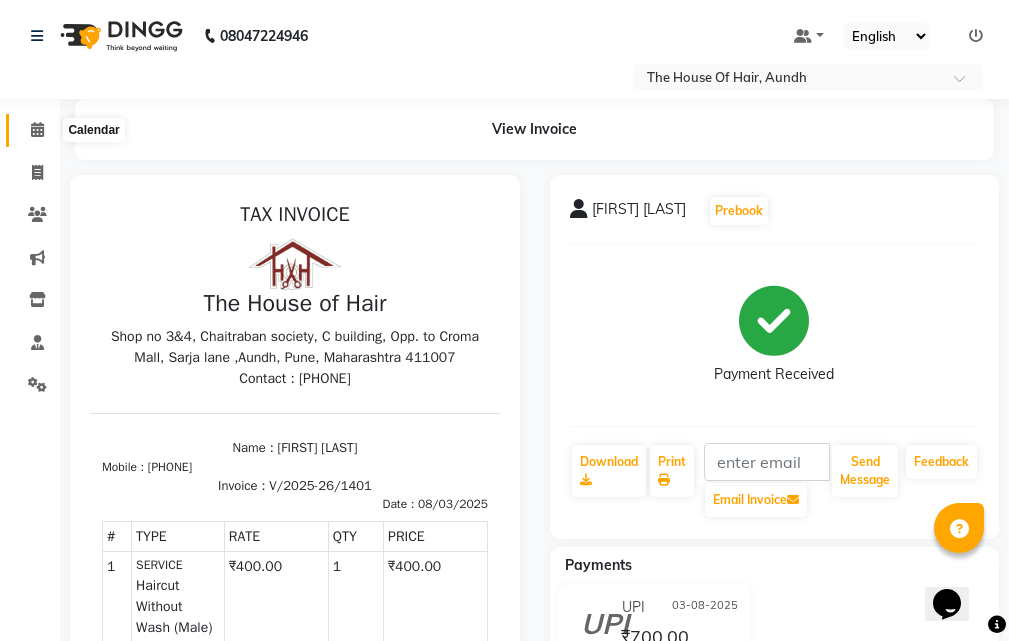 click 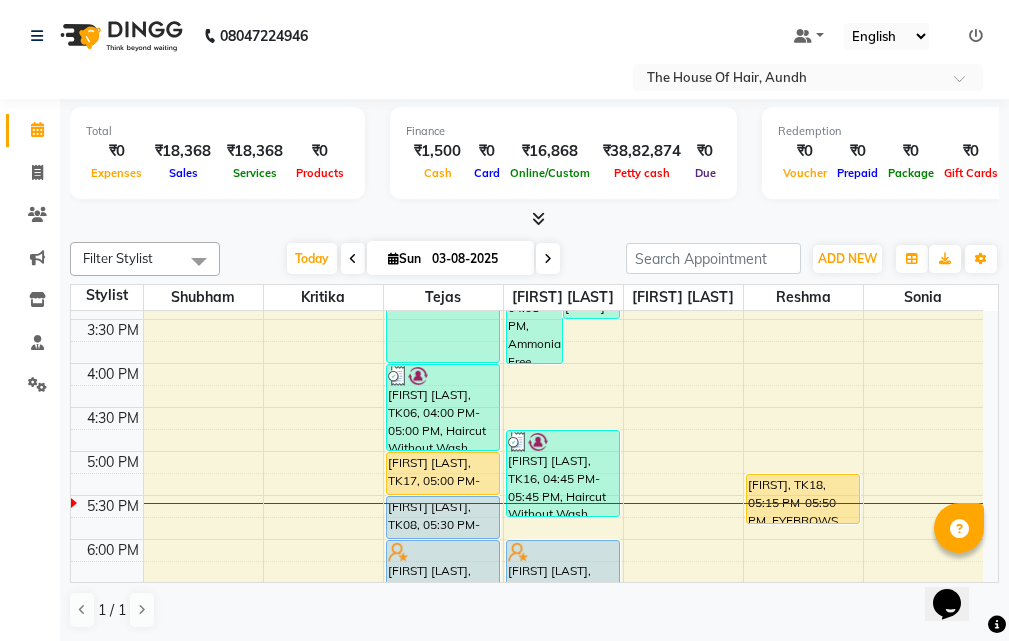 scroll, scrollTop: 700, scrollLeft: 0, axis: vertical 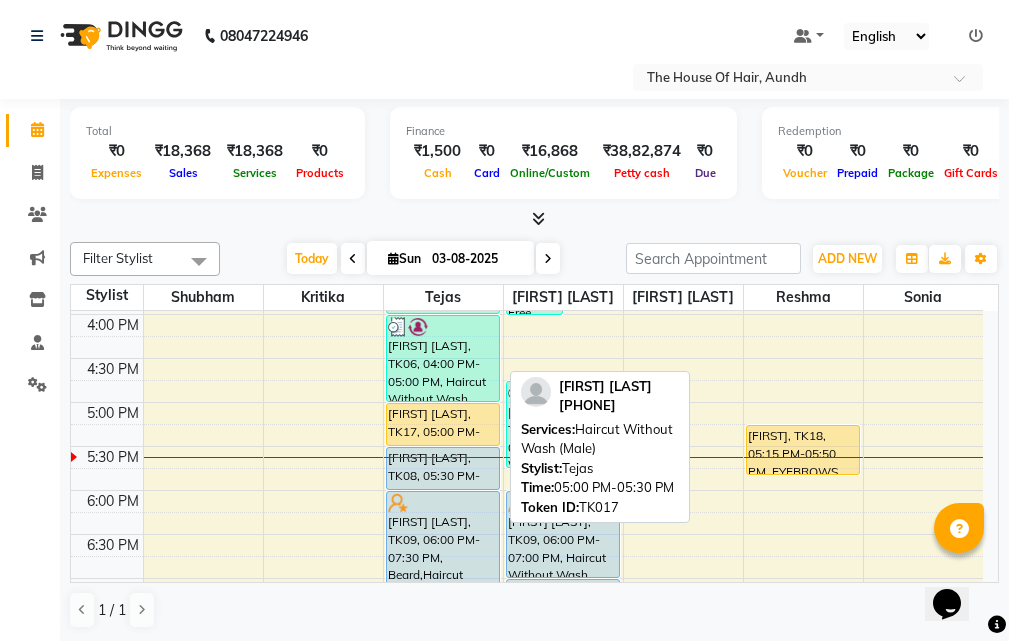 click on "[FIRST] [LAST], TK17, 05:00 PM-05:30 PM, Haircut Without Wash (Male)" at bounding box center (443, 424) 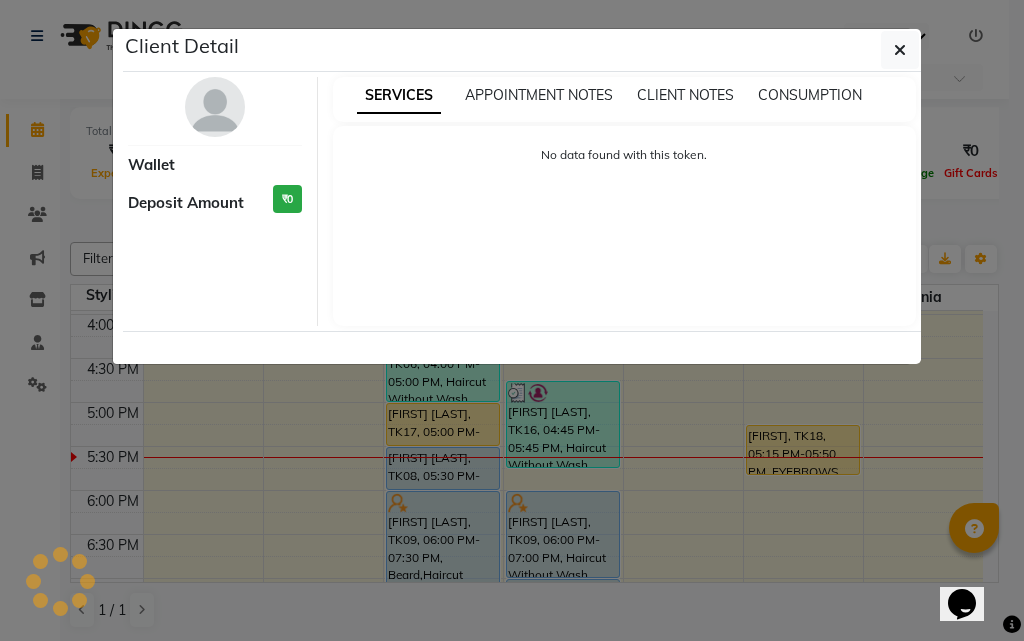 select on "1" 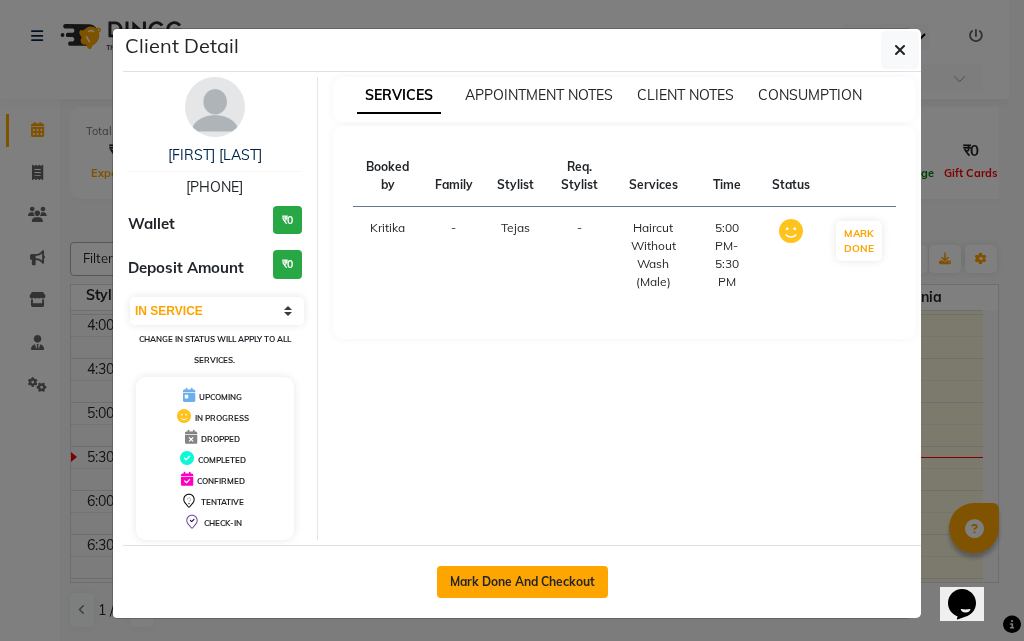 click on "Mark Done And Checkout" 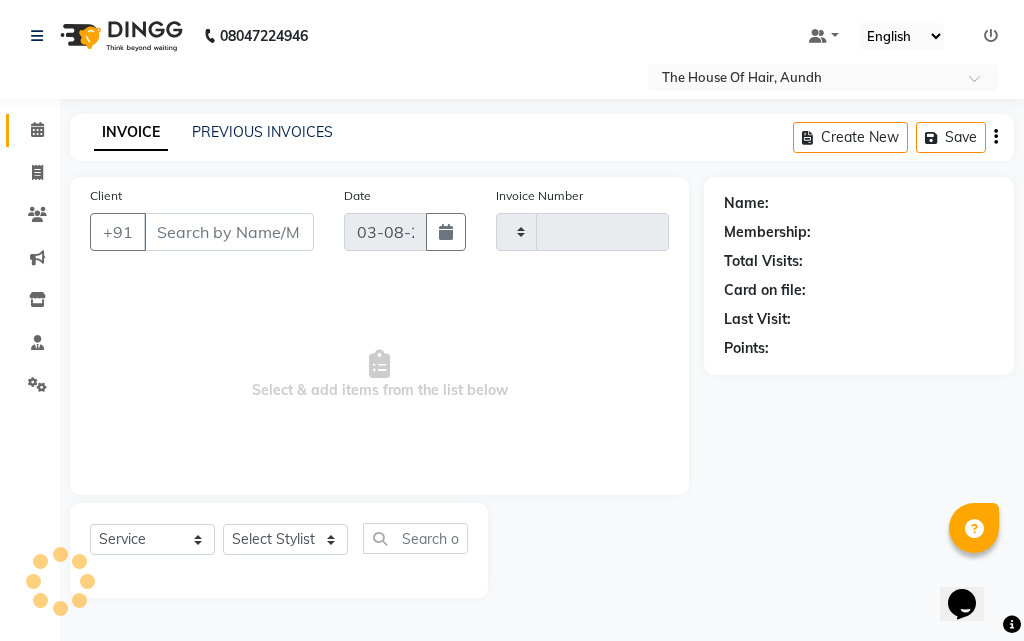 type on "1402" 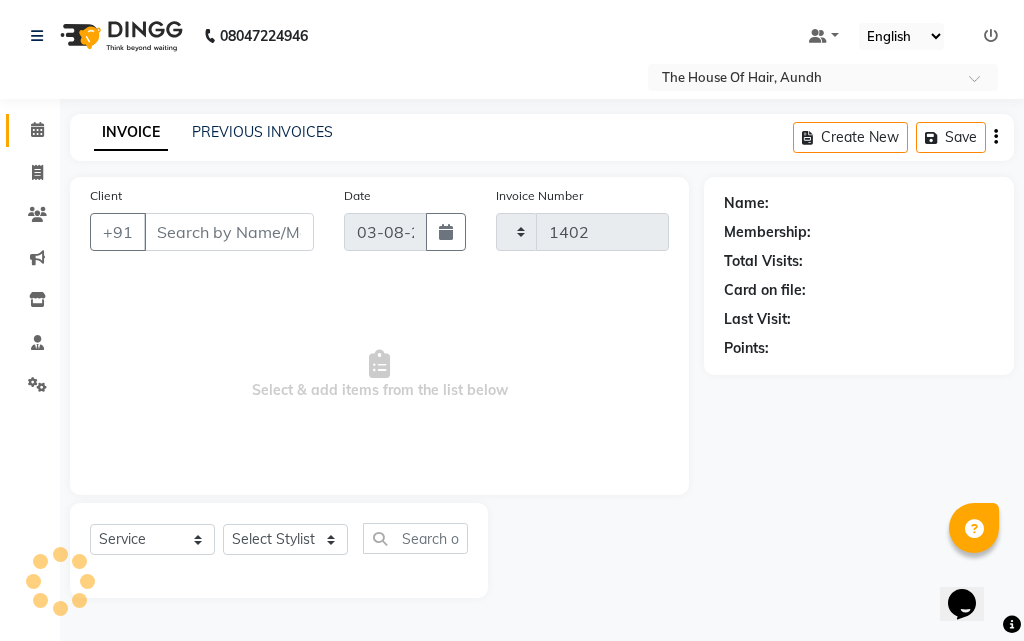 select on "26" 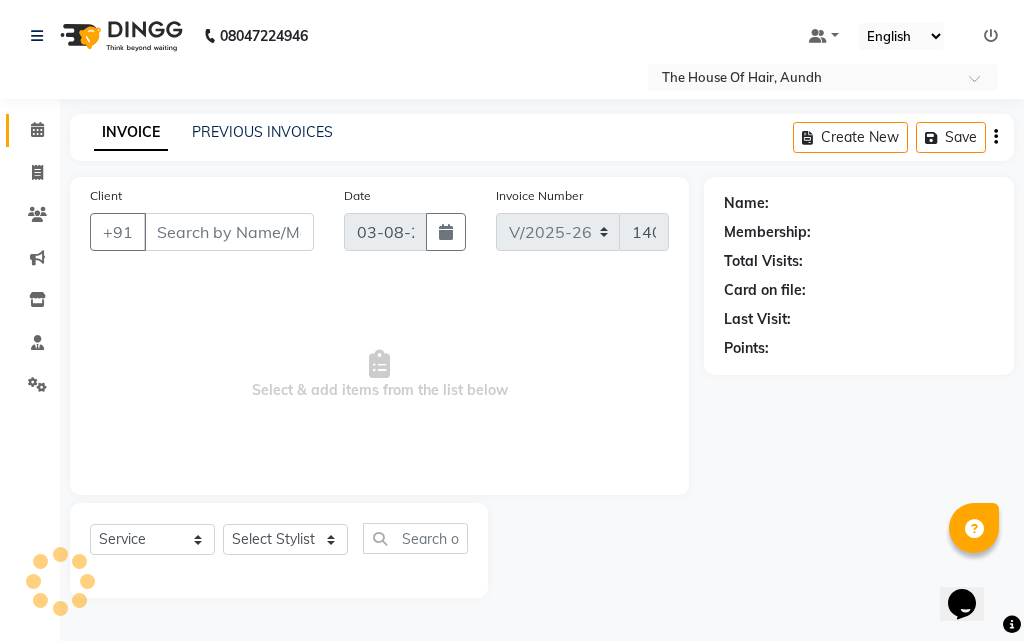 type on "[PHONE]" 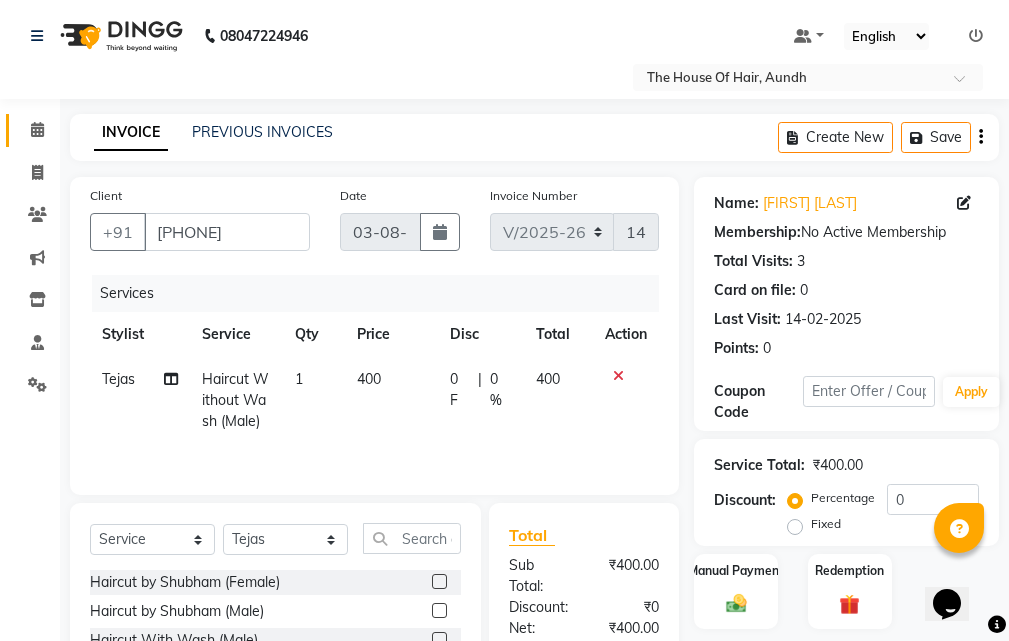 scroll, scrollTop: 200, scrollLeft: 0, axis: vertical 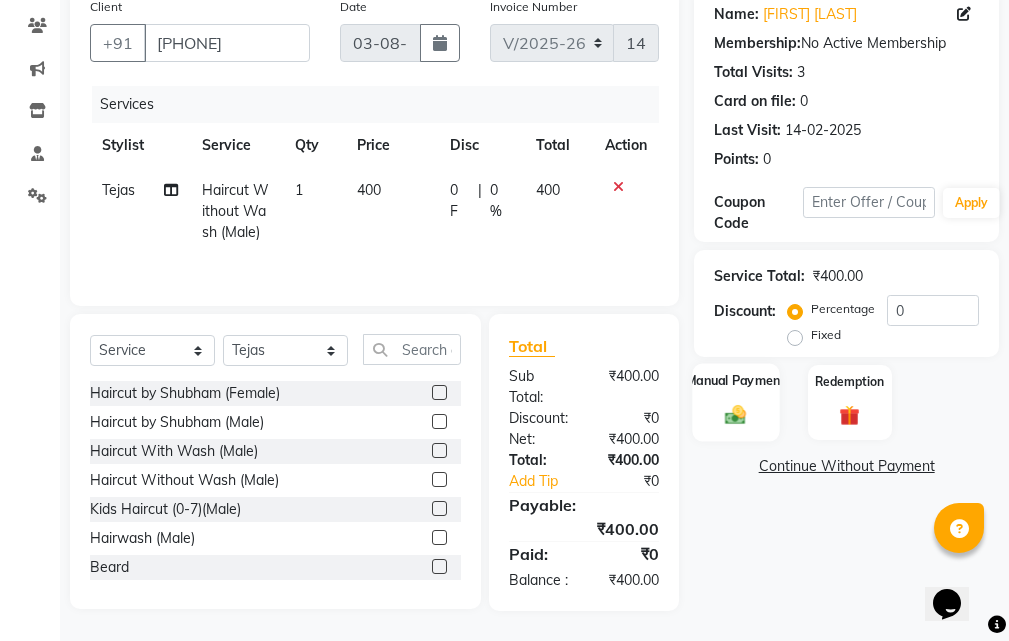 click on "Manual Payment" 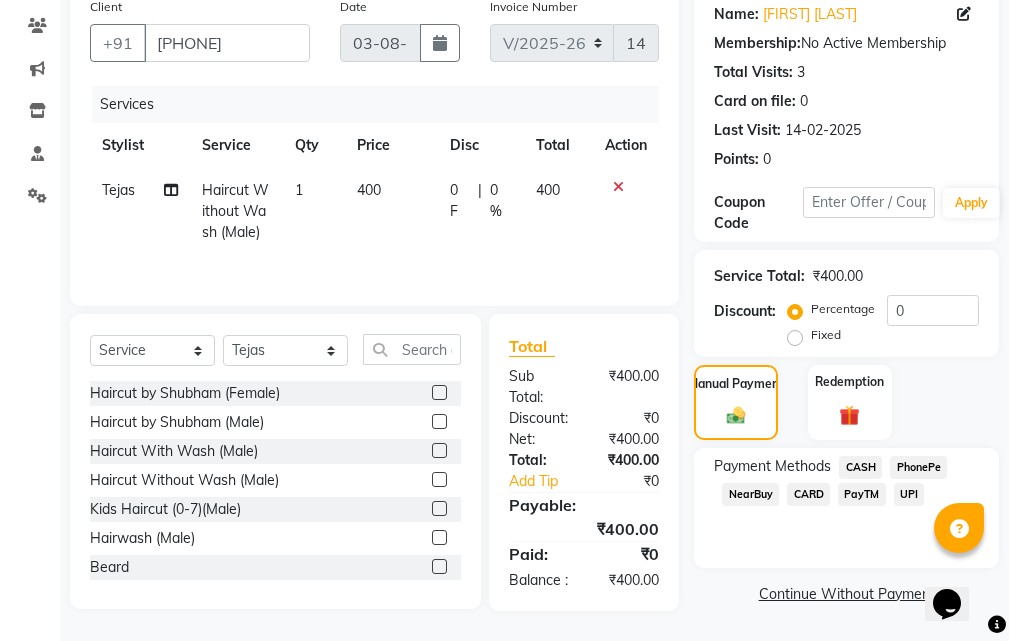 click on "CASH" 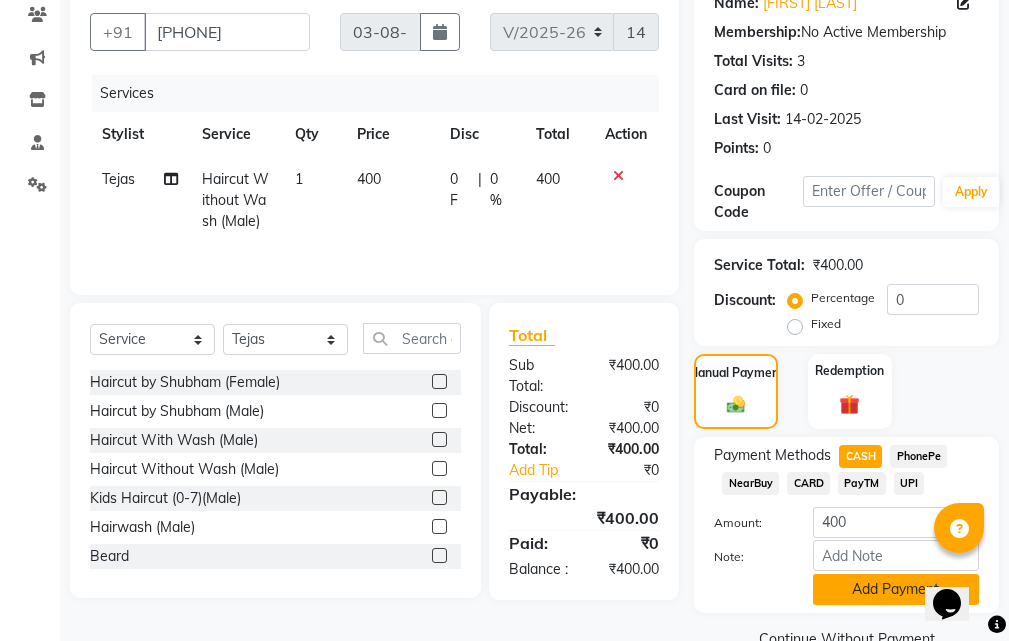 click on "Add Payment" 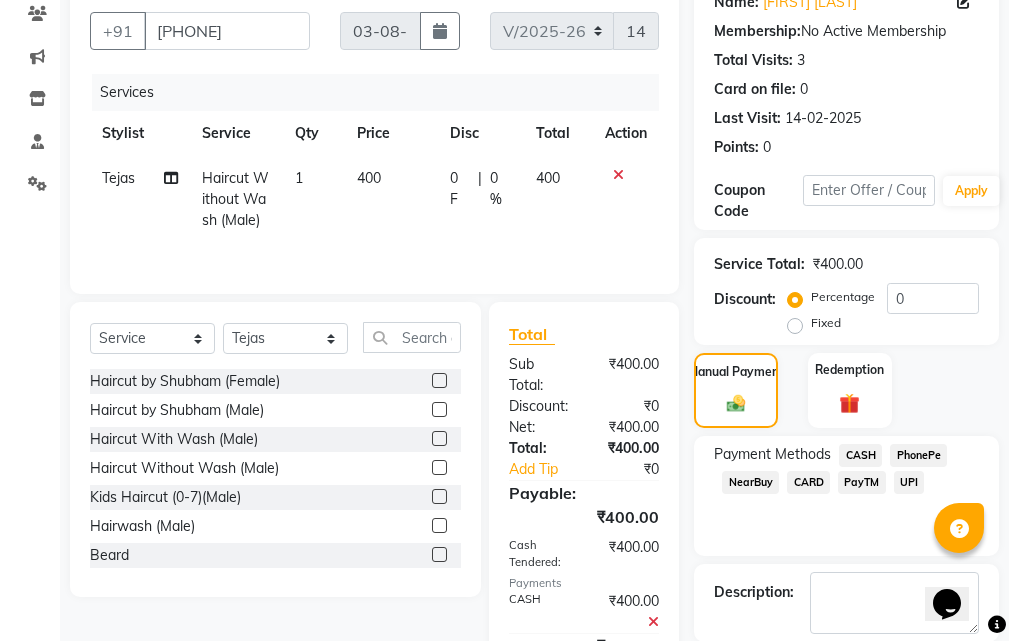 scroll, scrollTop: 314, scrollLeft: 0, axis: vertical 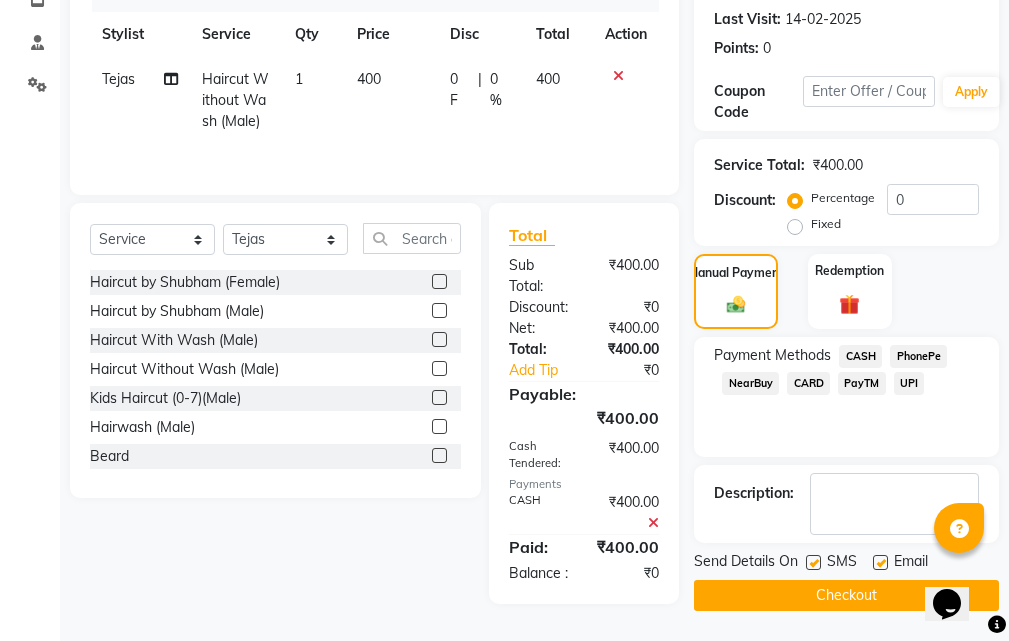 click on "Checkout" 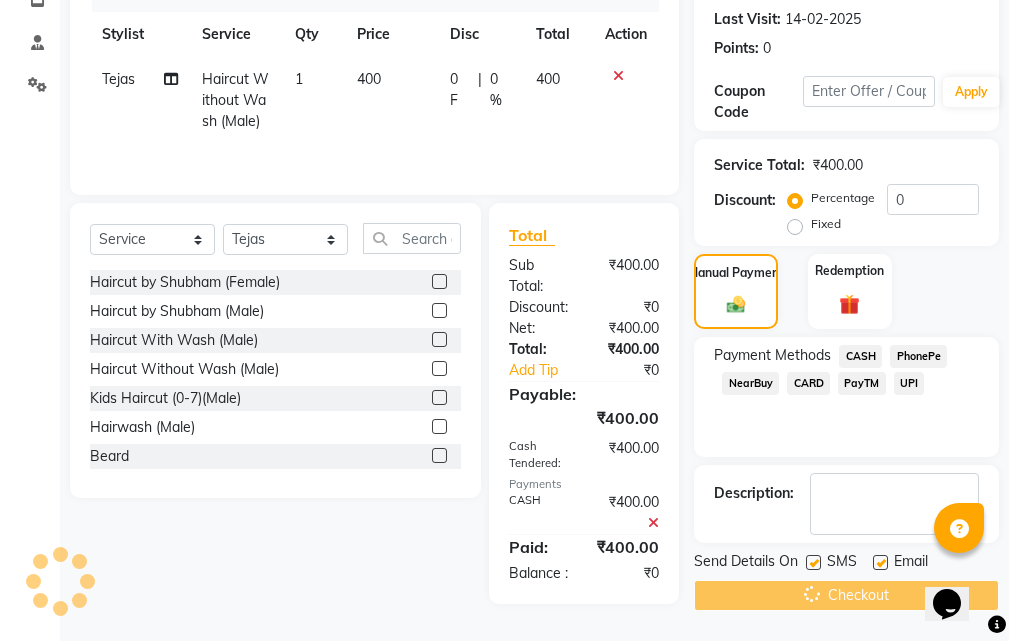 scroll, scrollTop: 0, scrollLeft: 0, axis: both 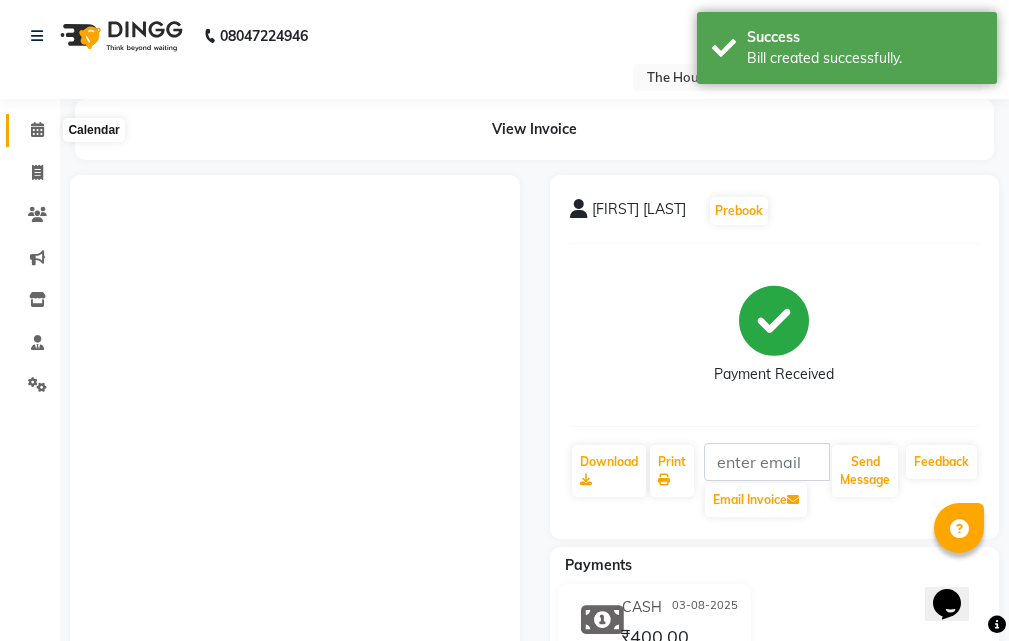 click 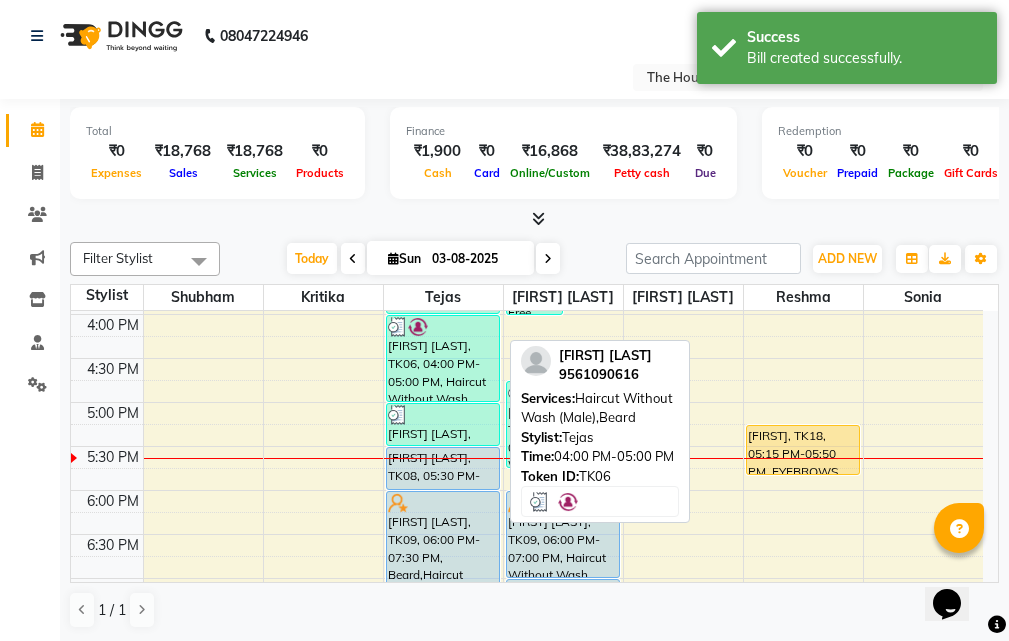 scroll, scrollTop: 800, scrollLeft: 0, axis: vertical 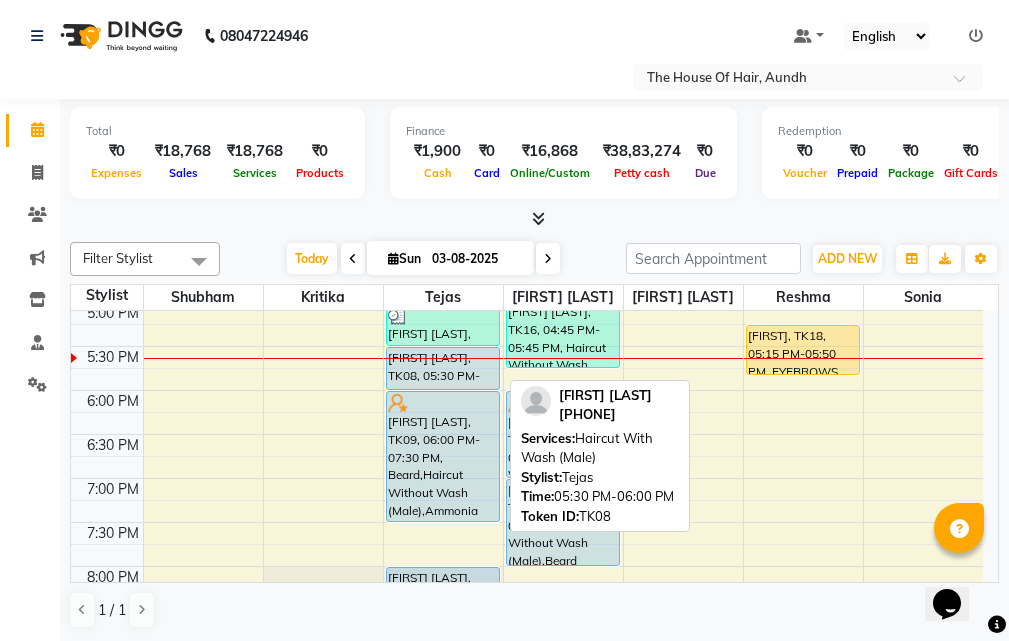 click on "[FIRST] [LAST], TK08, 05:30 PM-06:00 PM, Haircut With Wash (Male)" at bounding box center [443, 368] 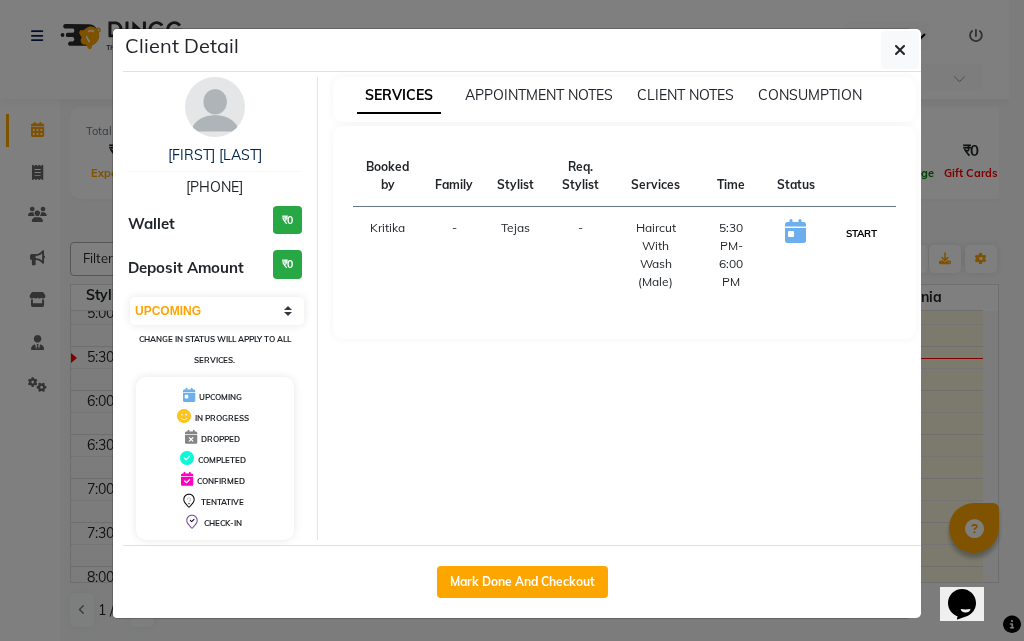 click on "START" at bounding box center [861, 233] 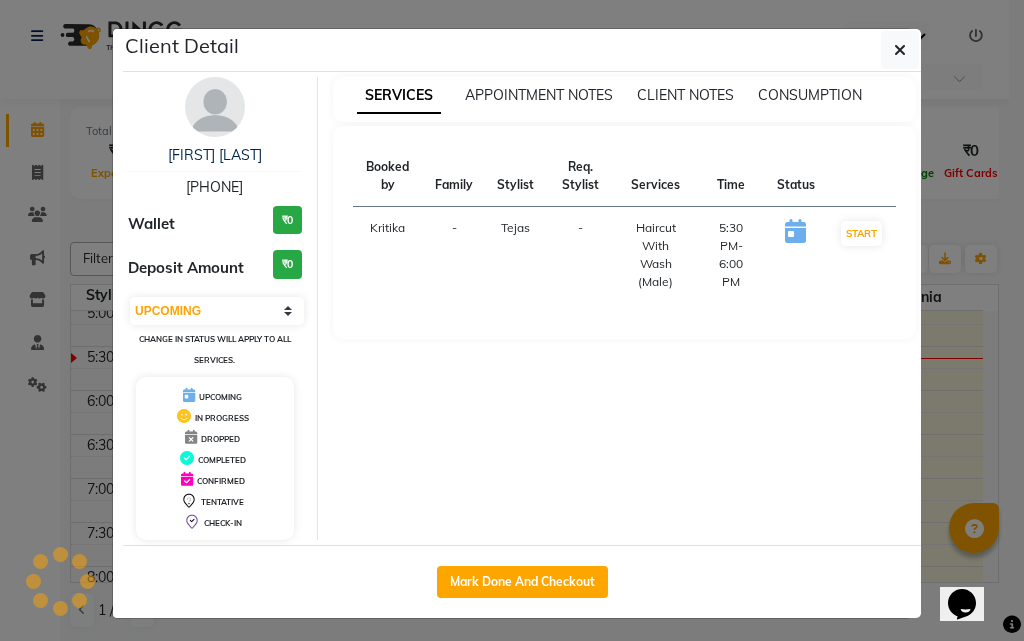 select on "1" 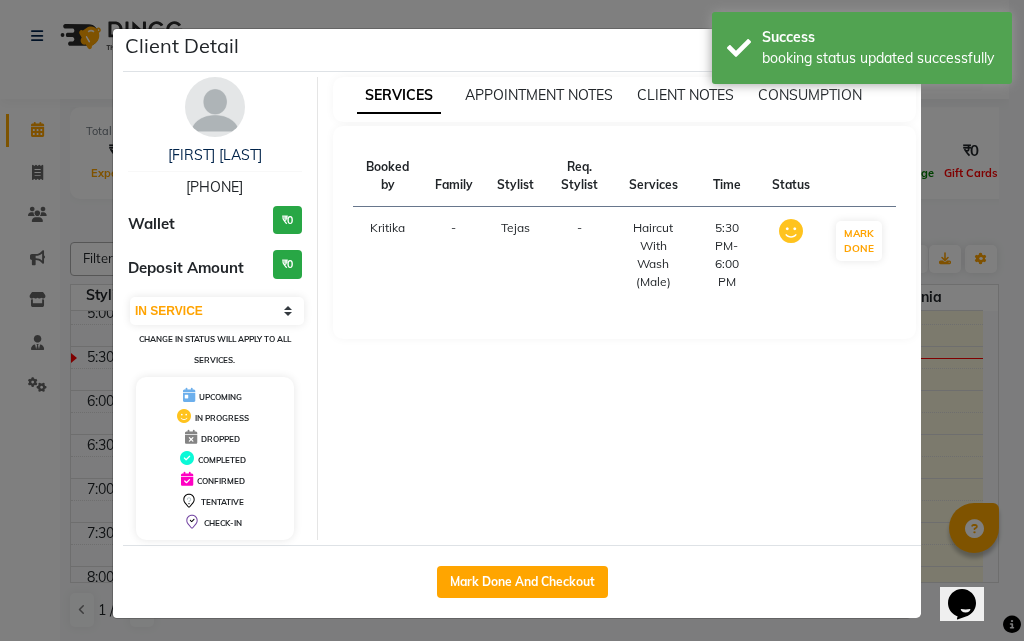 click on "Client Detail  Jameil Kolliyl   8511547573 Wallet ₹0 Deposit Amount  ₹0  Select IN SERVICE CONFIRMED TENTATIVE CHECK IN MARK DONE DROPPED UPCOMING Change in status will apply to all services. UPCOMING IN PROGRESS DROPPED COMPLETED CONFIRMED TENTATIVE CHECK-IN SERVICES APPOINTMENT NOTES CLIENT NOTES CONSUMPTION Booked by Family Stylist Req. Stylist Services Time Status  Kritika   - Tejas -  Haircut With Wash (Male)   5:30 PM-6:00 PM   MARK DONE   Mark Done And Checkout" 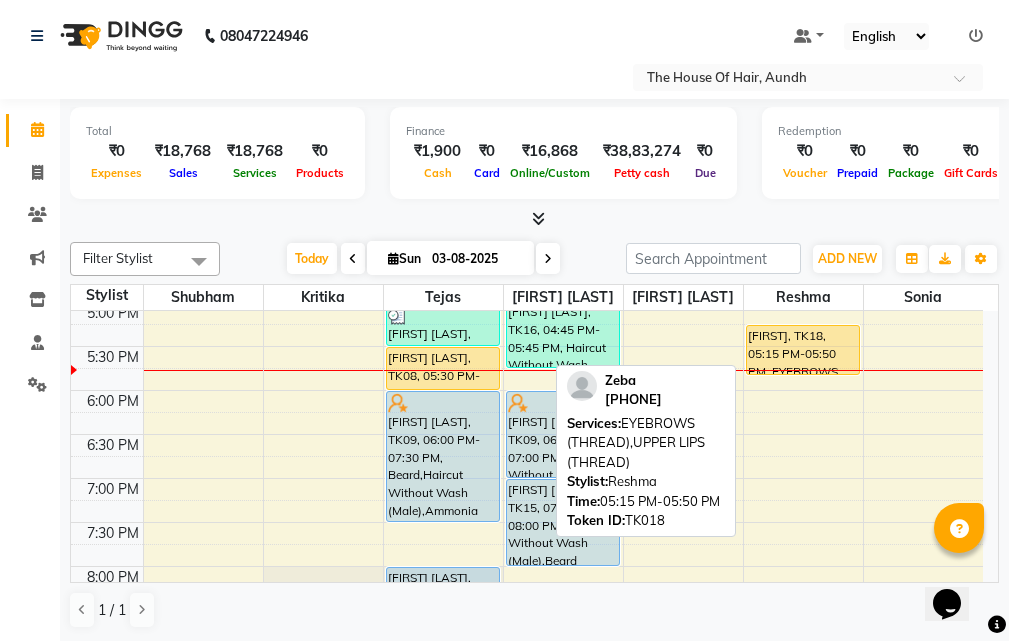 click on "Zeba, TK18, 05:15 PM-05:50 PM, EYEBROWS (THREAD),UPPER LIPS (THREAD)" at bounding box center (803, 350) 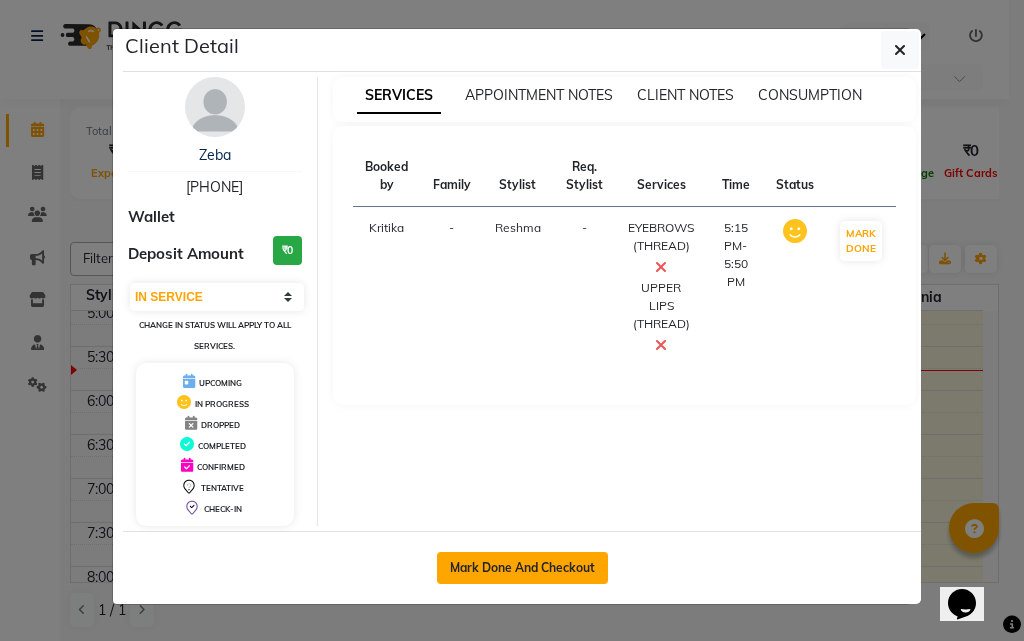 click on "Mark Done And Checkout" 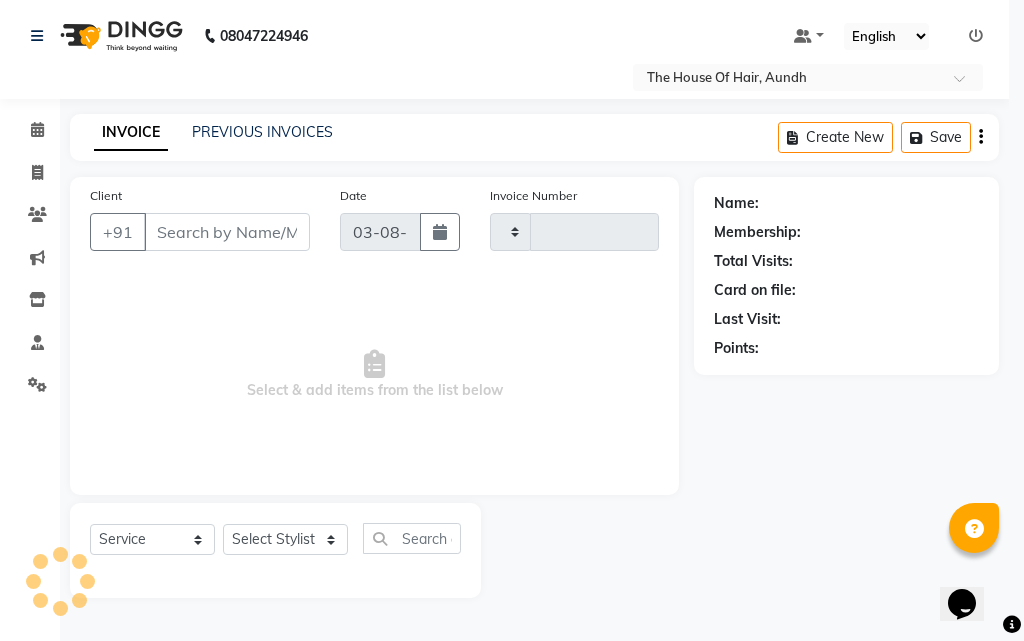 type on "1403" 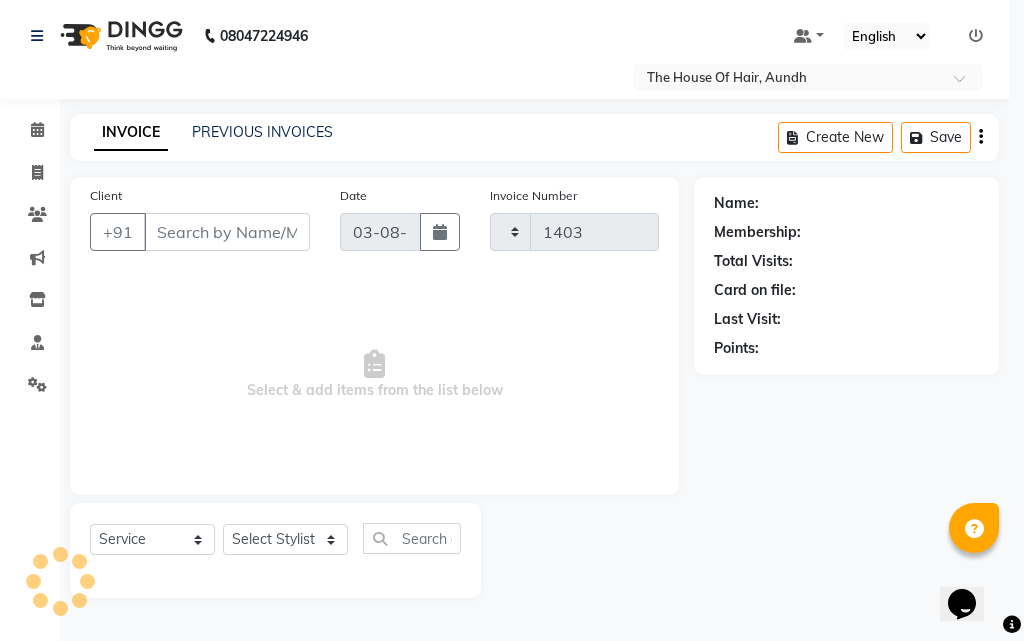 select on "26" 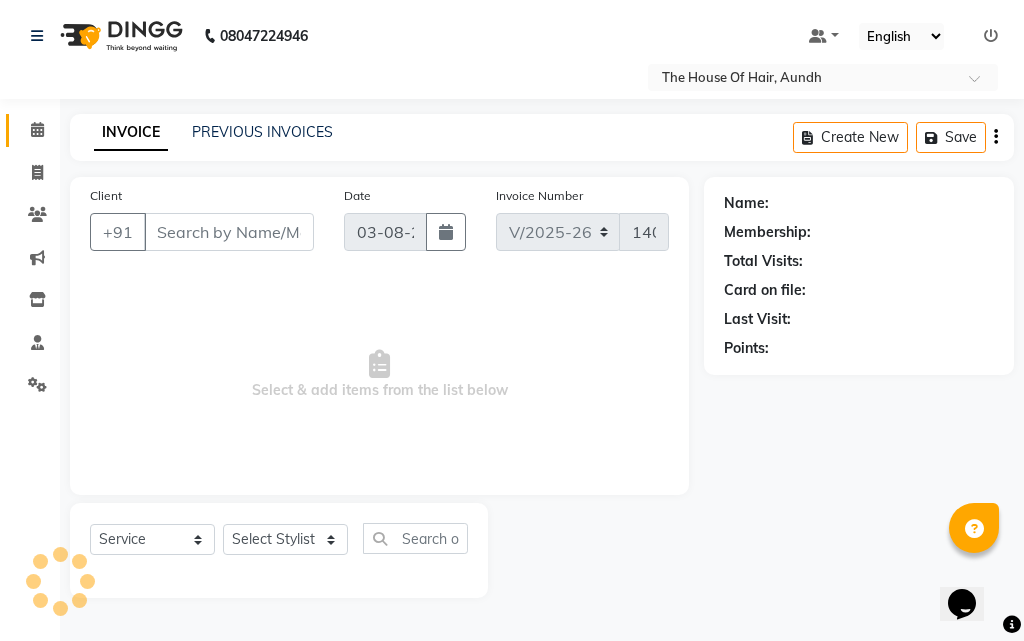 type on "9139230228" 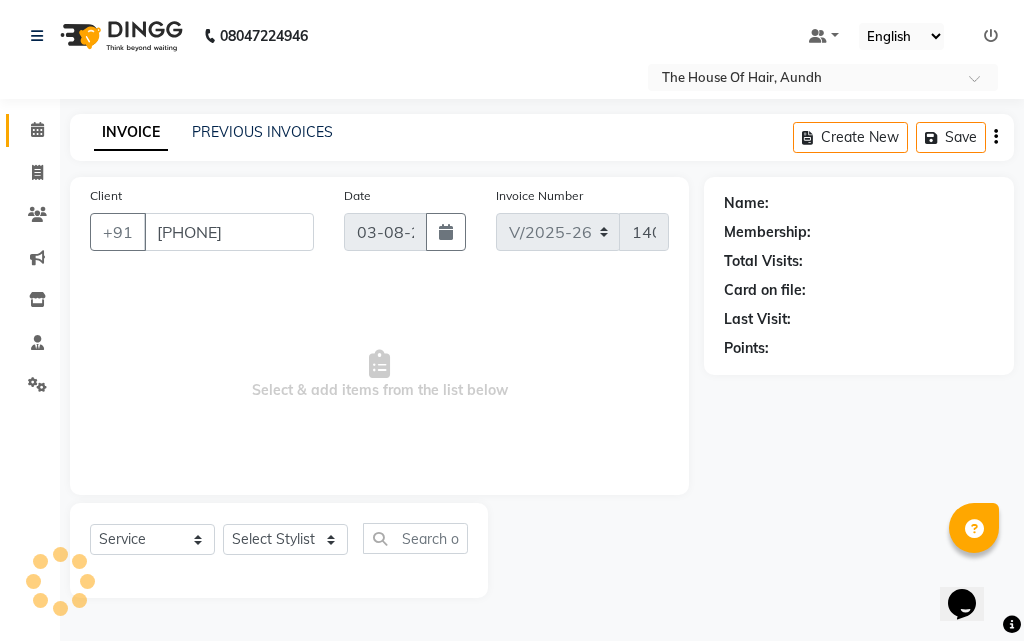 select on "26196" 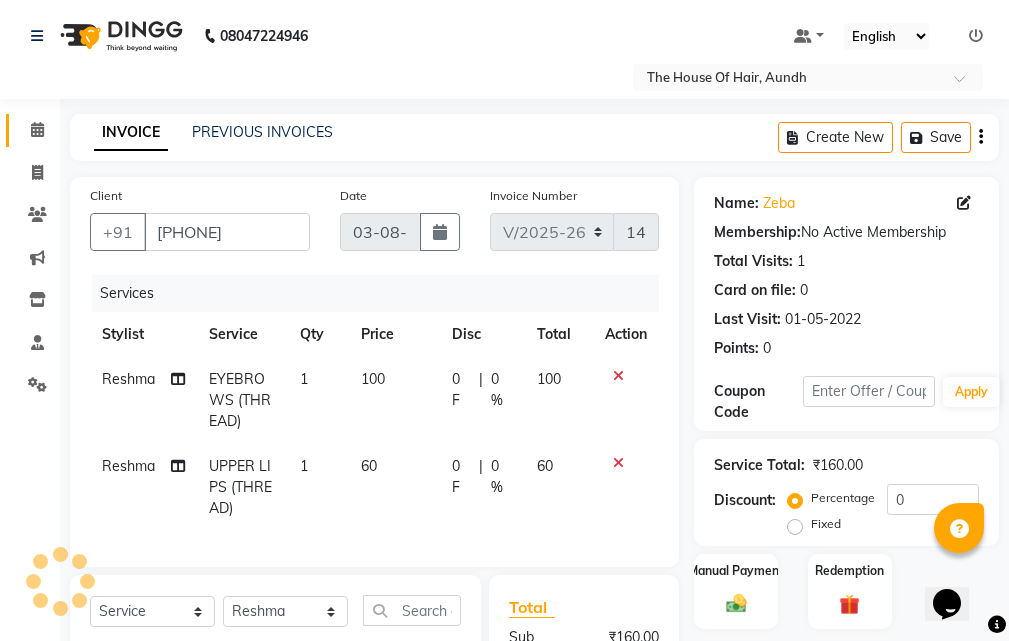 scroll, scrollTop: 200, scrollLeft: 0, axis: vertical 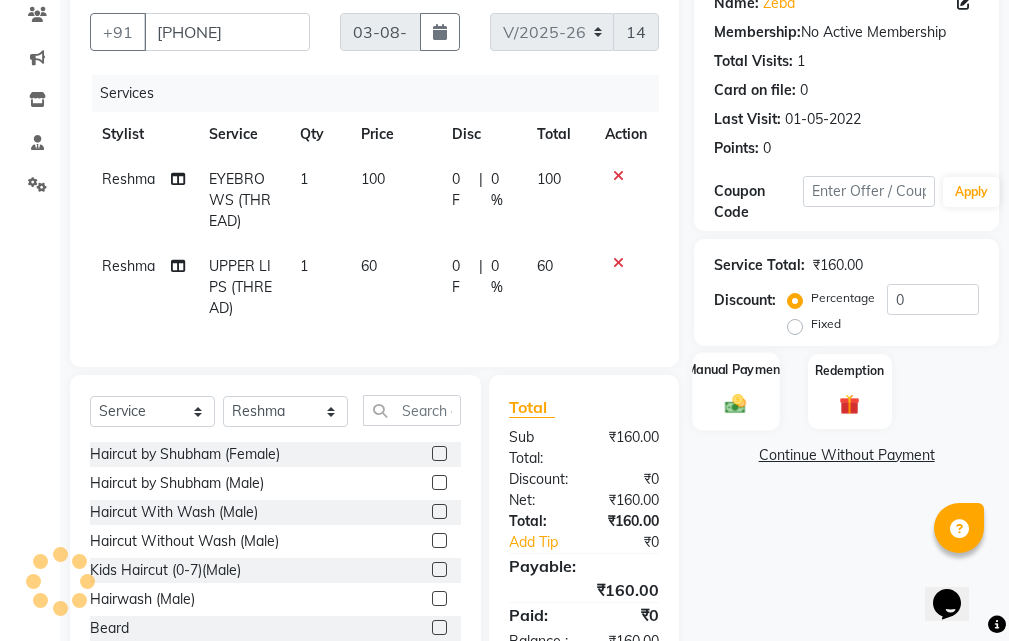 click 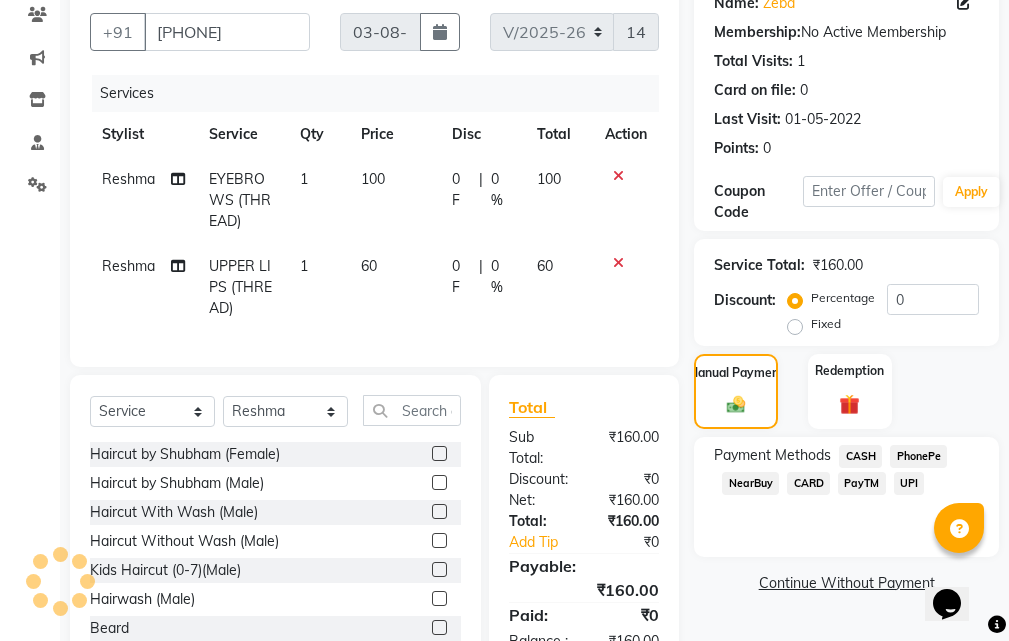 scroll, scrollTop: 297, scrollLeft: 0, axis: vertical 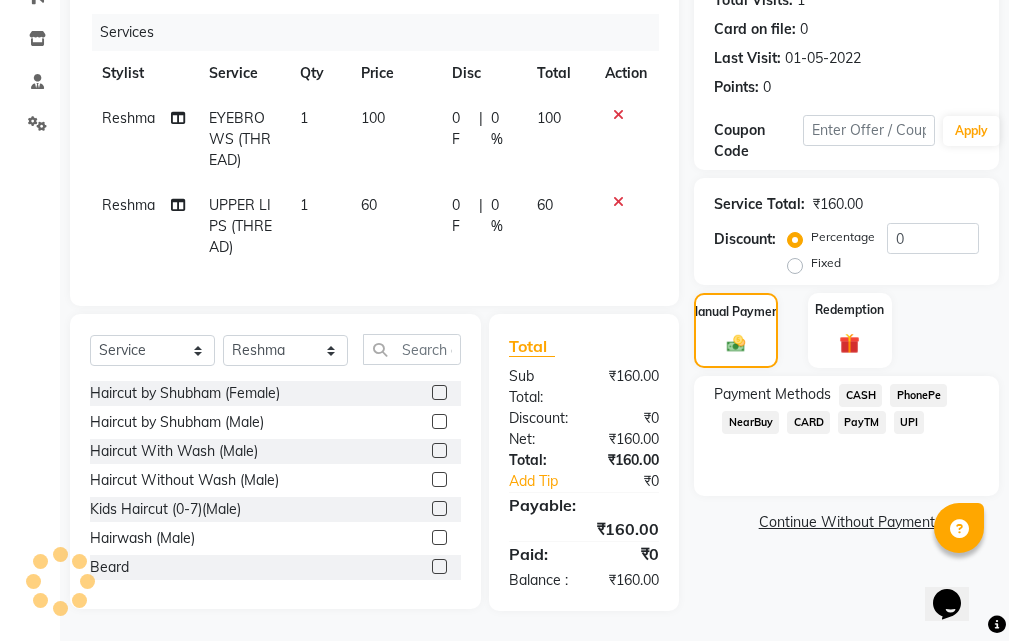 click on "UPI" 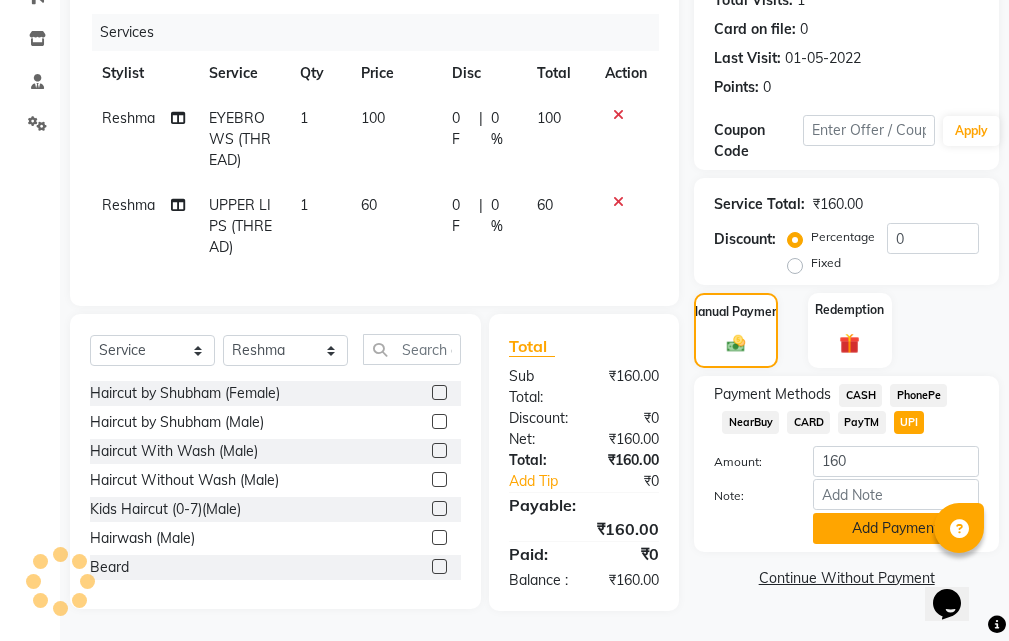 click on "Add Payment" 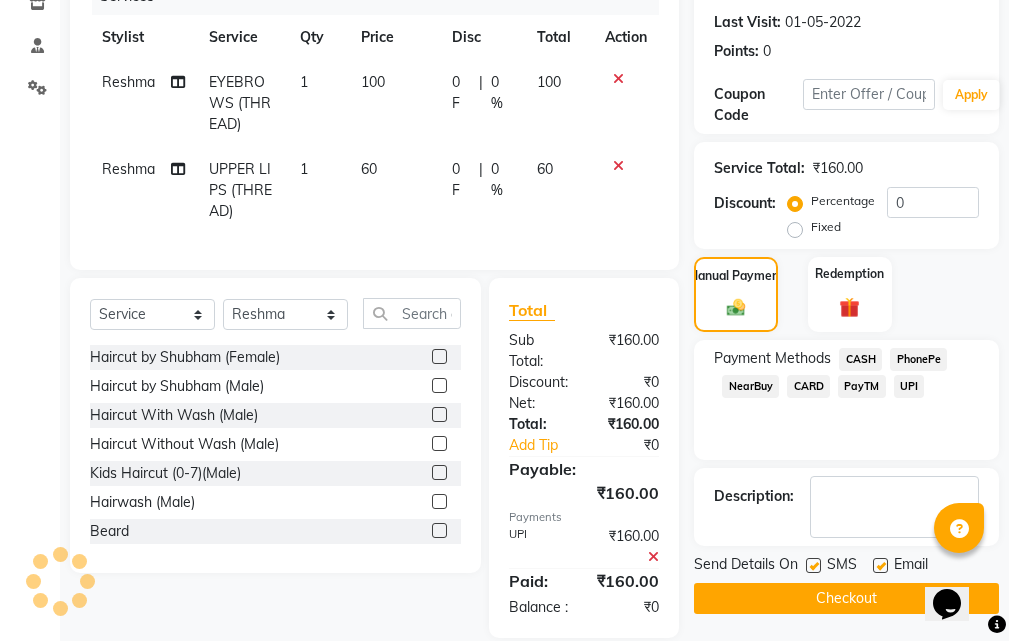 scroll, scrollTop: 360, scrollLeft: 0, axis: vertical 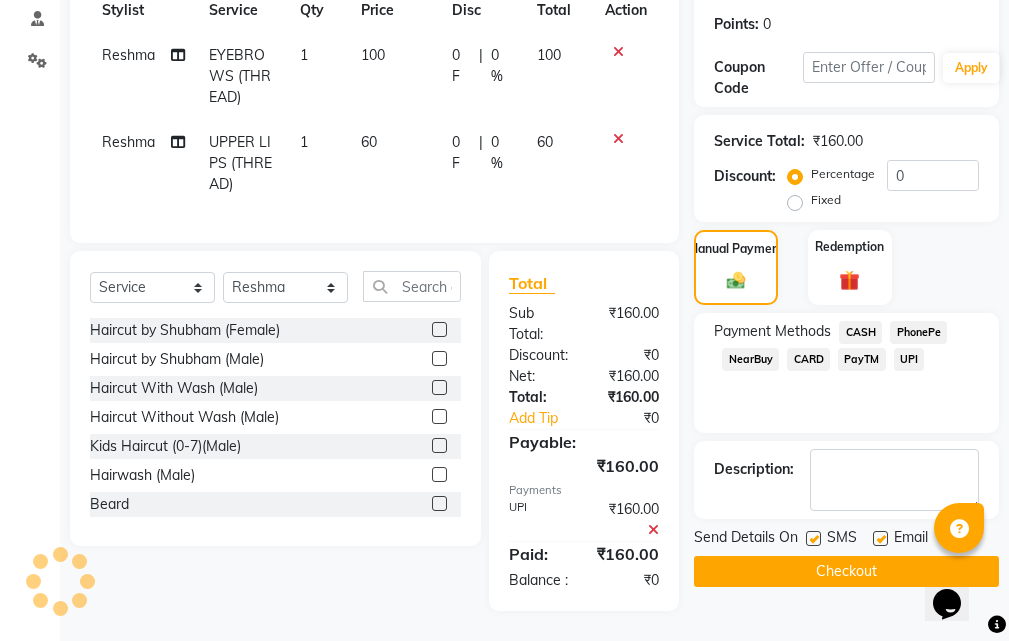click on "Checkout" 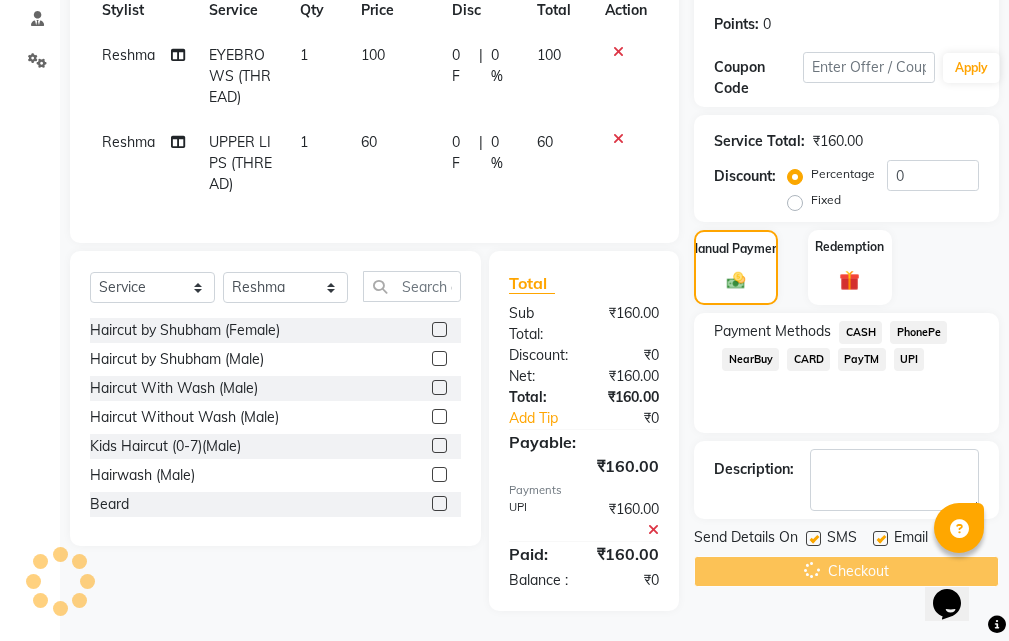 scroll, scrollTop: 0, scrollLeft: 0, axis: both 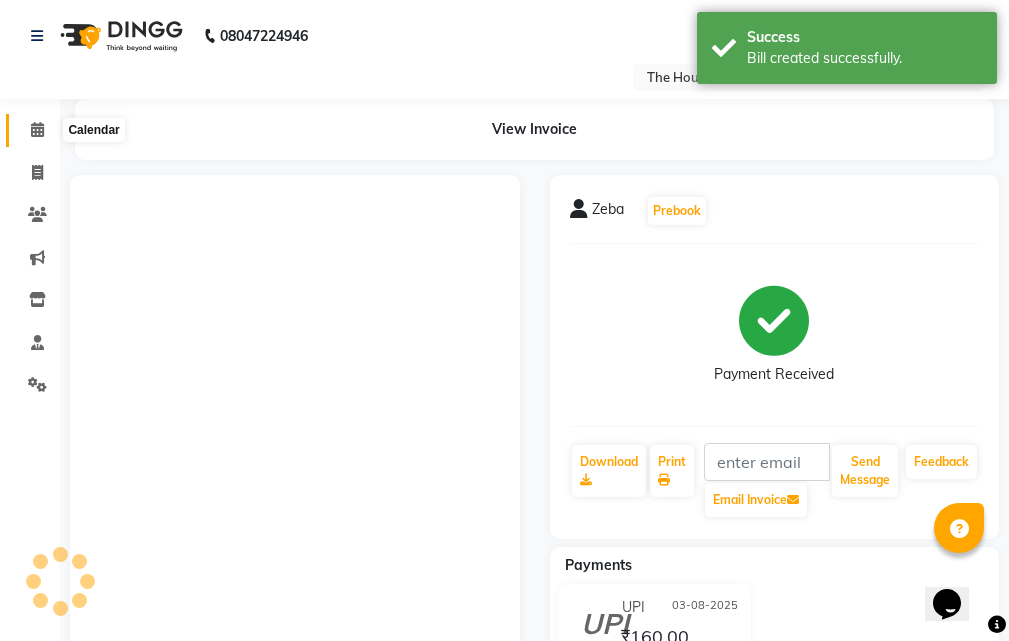 click 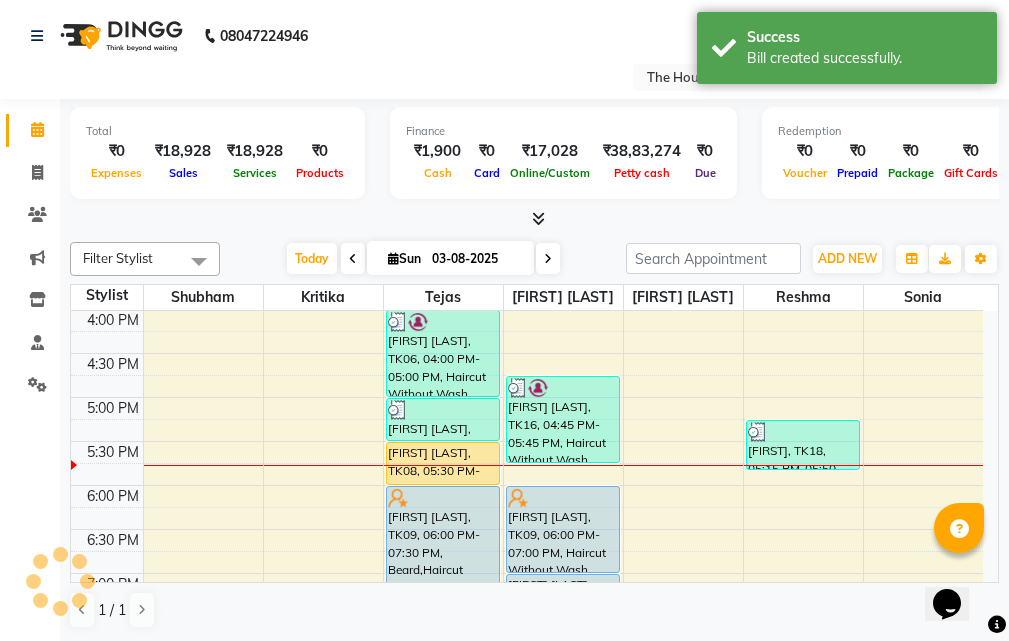 scroll, scrollTop: 700, scrollLeft: 0, axis: vertical 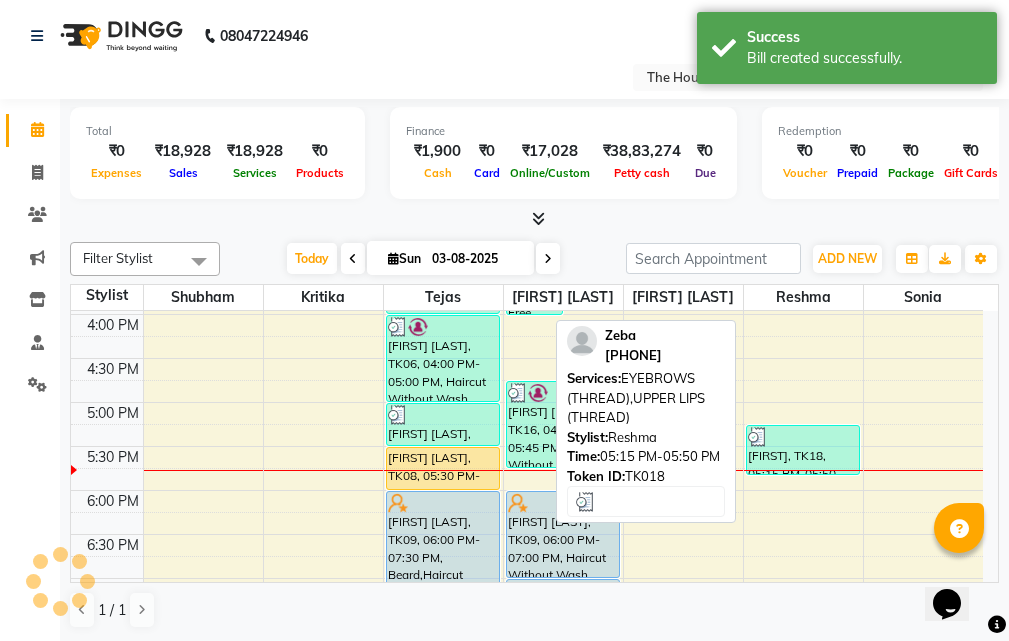 click at bounding box center [803, 437] 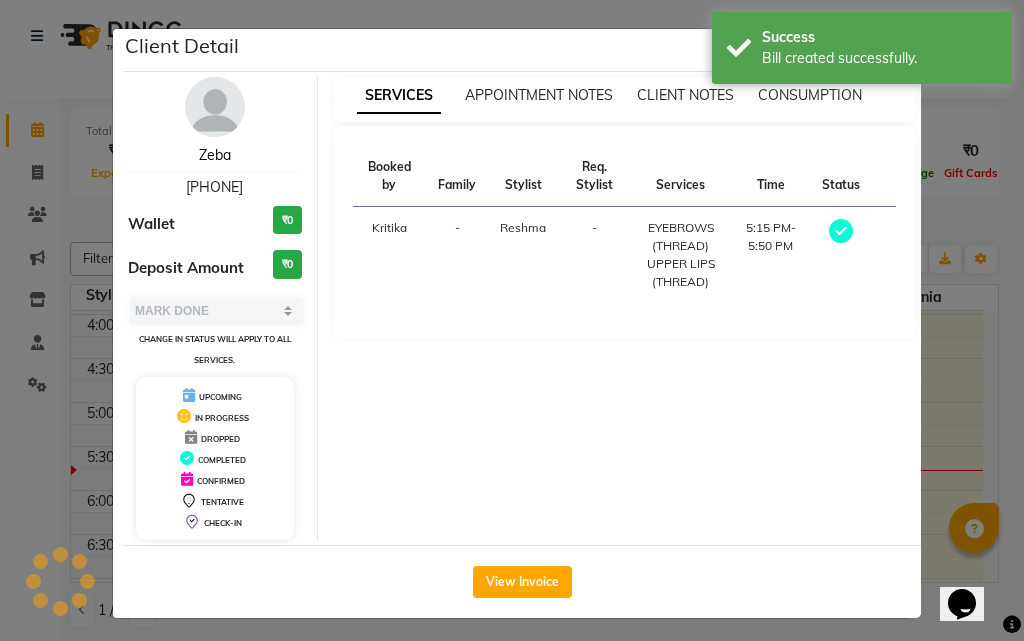 click on "Zeba" at bounding box center [215, 155] 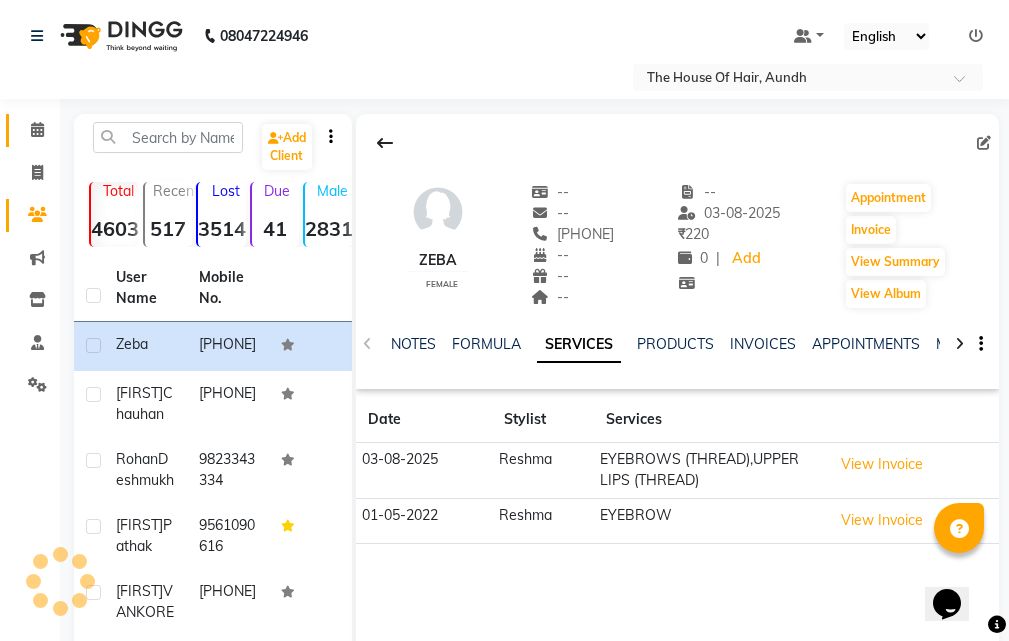 scroll, scrollTop: 100, scrollLeft: 0, axis: vertical 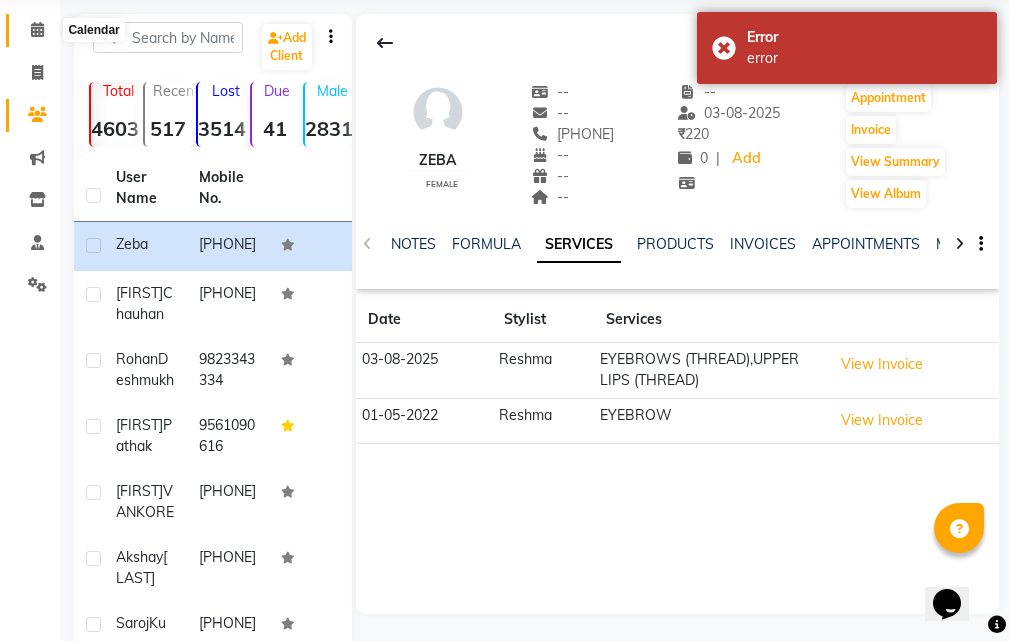 click 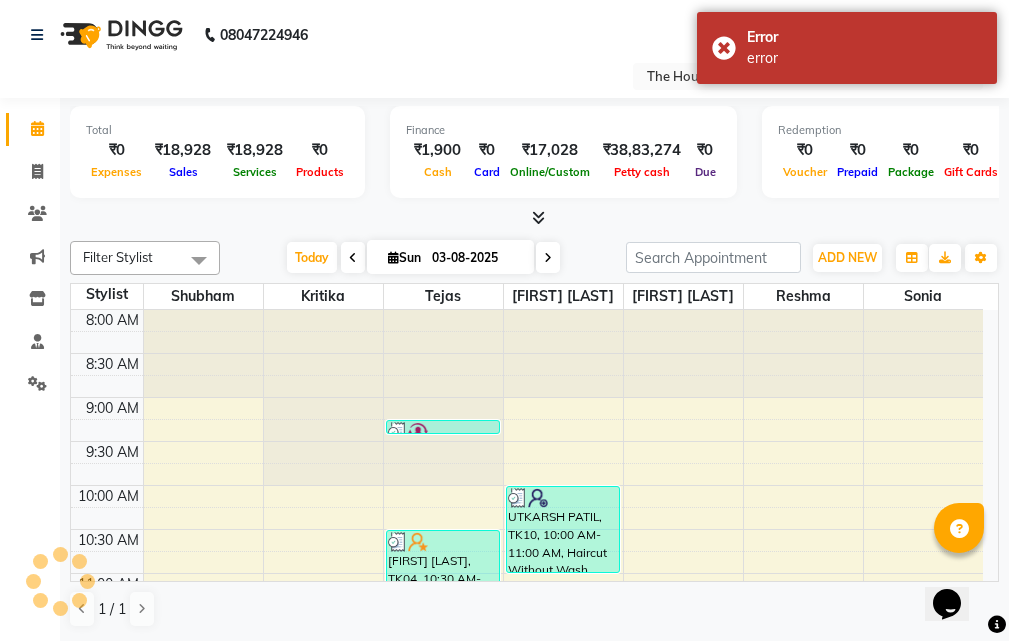 scroll, scrollTop: 0, scrollLeft: 0, axis: both 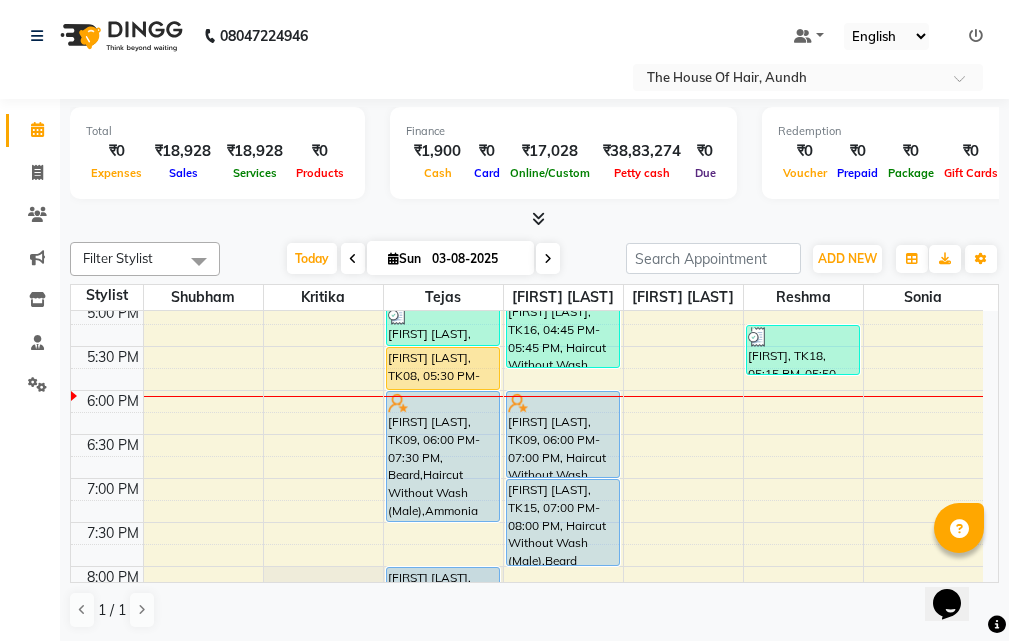 click at bounding box center [548, 259] 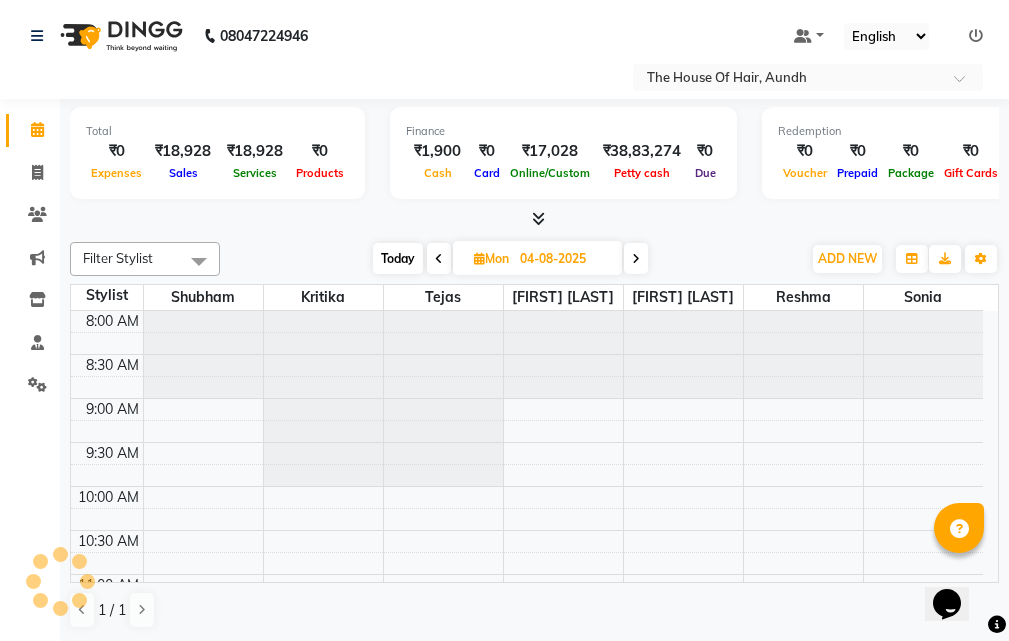 scroll, scrollTop: 881, scrollLeft: 0, axis: vertical 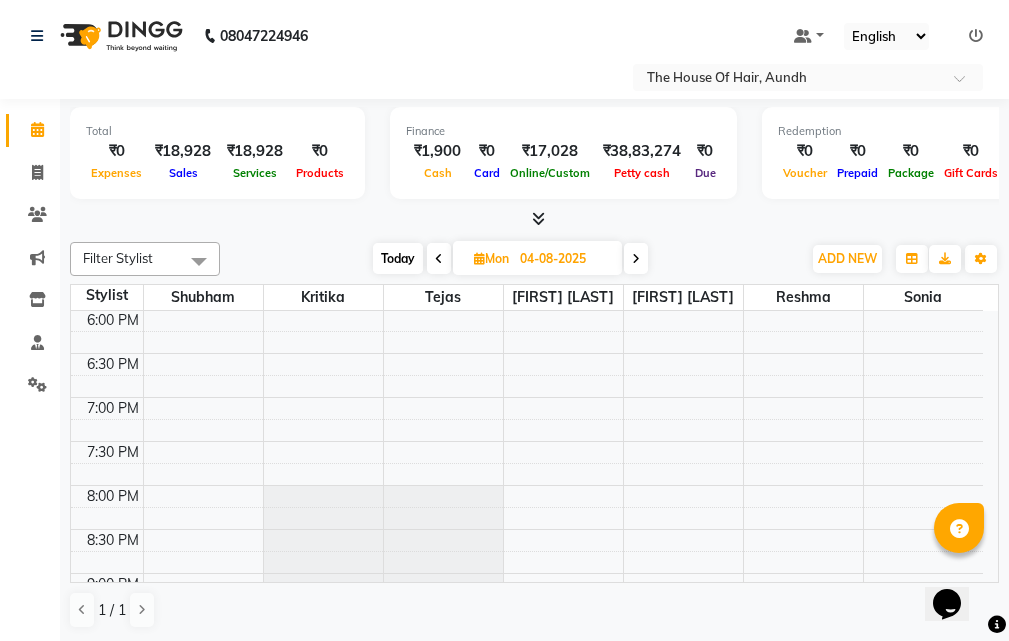 click at bounding box center [636, 259] 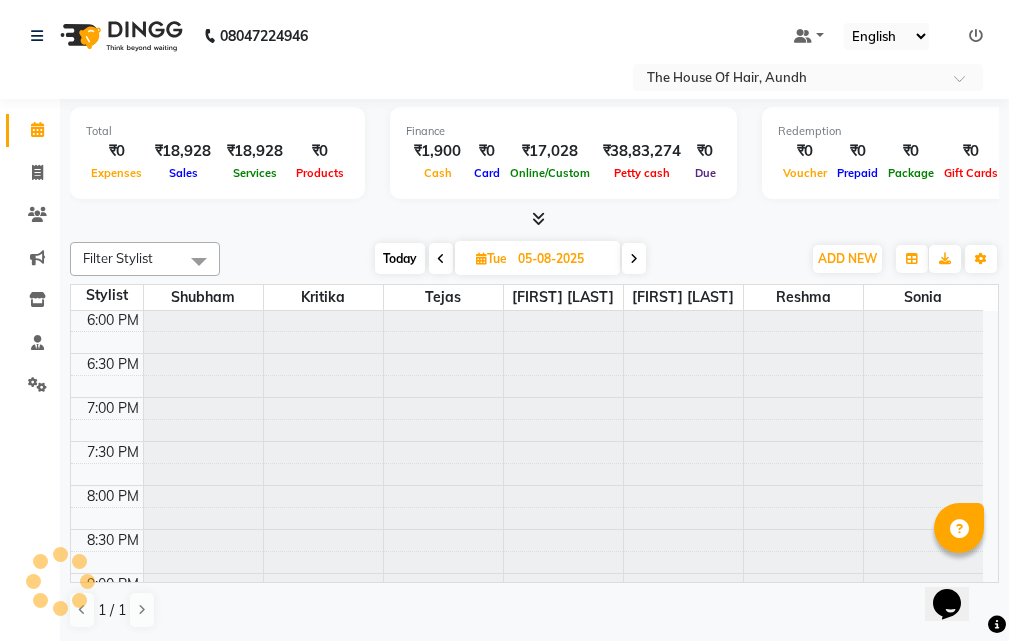 scroll, scrollTop: 881, scrollLeft: 0, axis: vertical 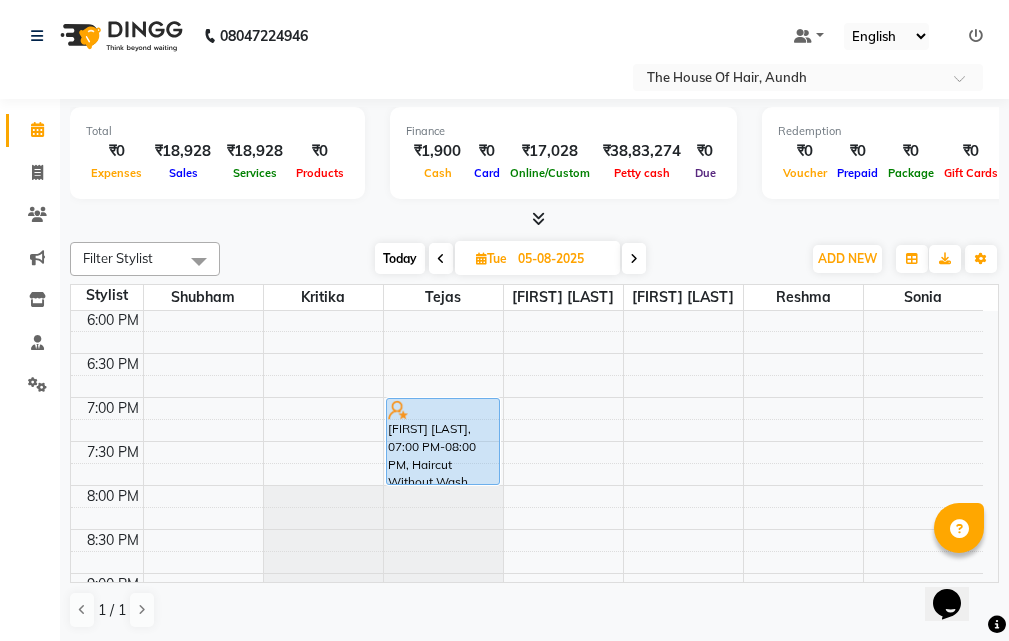 click on "Today" at bounding box center (400, 258) 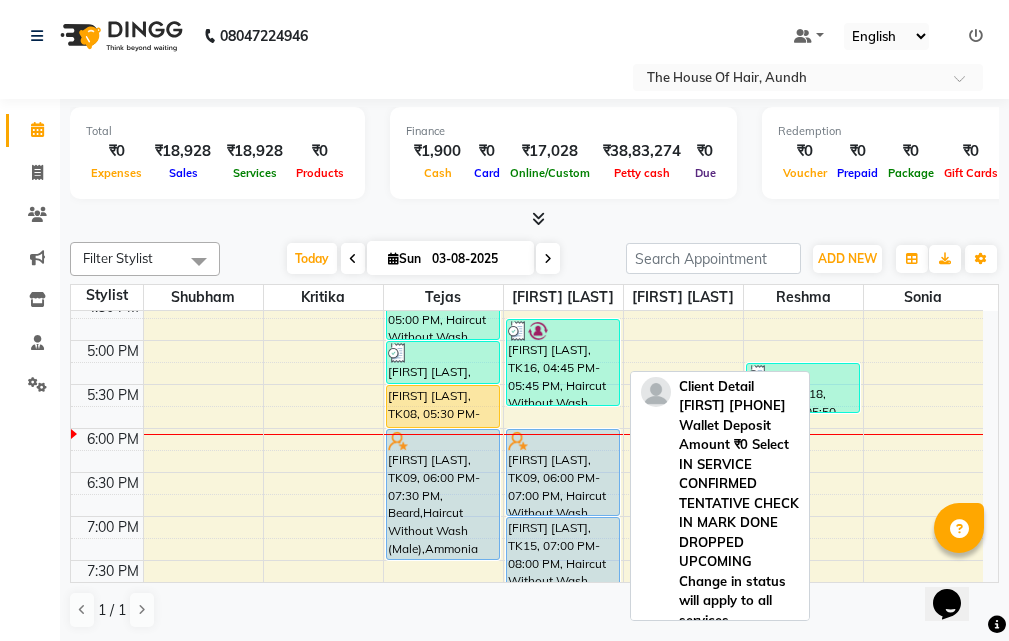 scroll, scrollTop: 681, scrollLeft: 0, axis: vertical 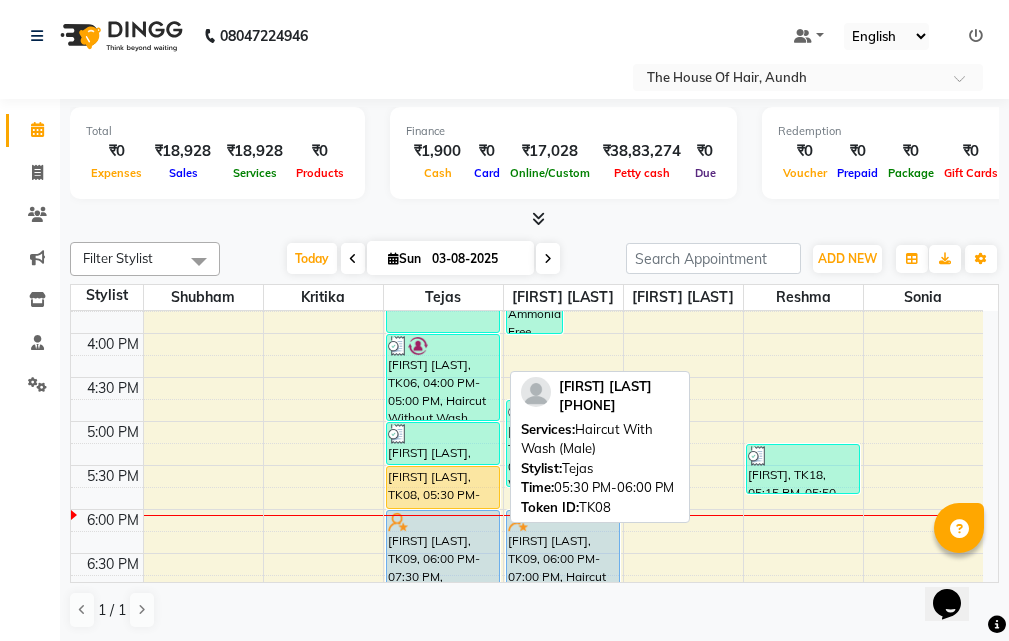 click on "[FIRST] [LAST], TK08, 05:30 PM-06:00 PM, Haircut With Wash (Male)" at bounding box center [443, 487] 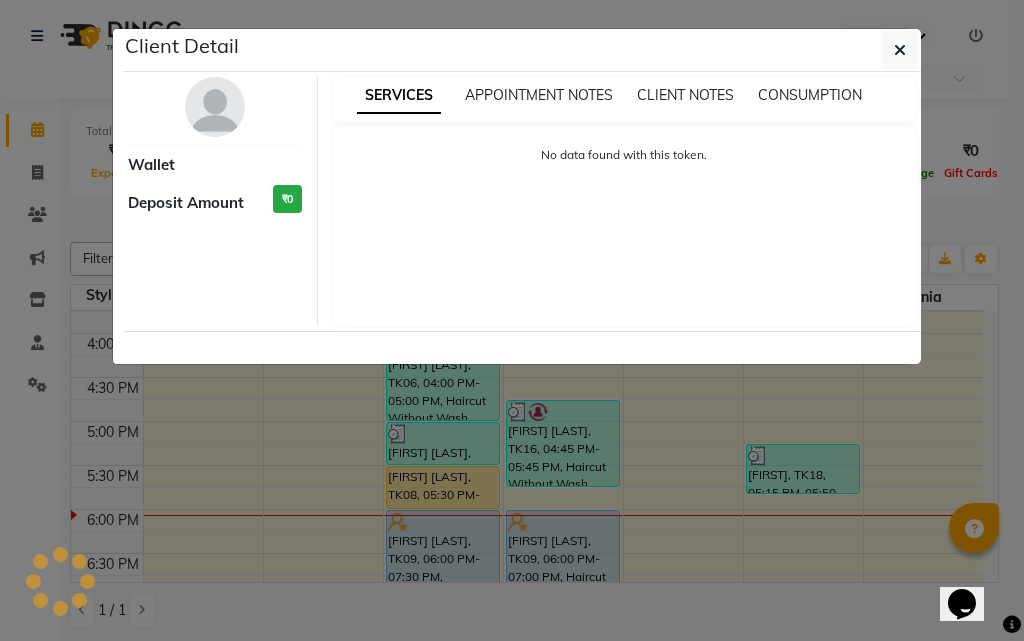 select on "1" 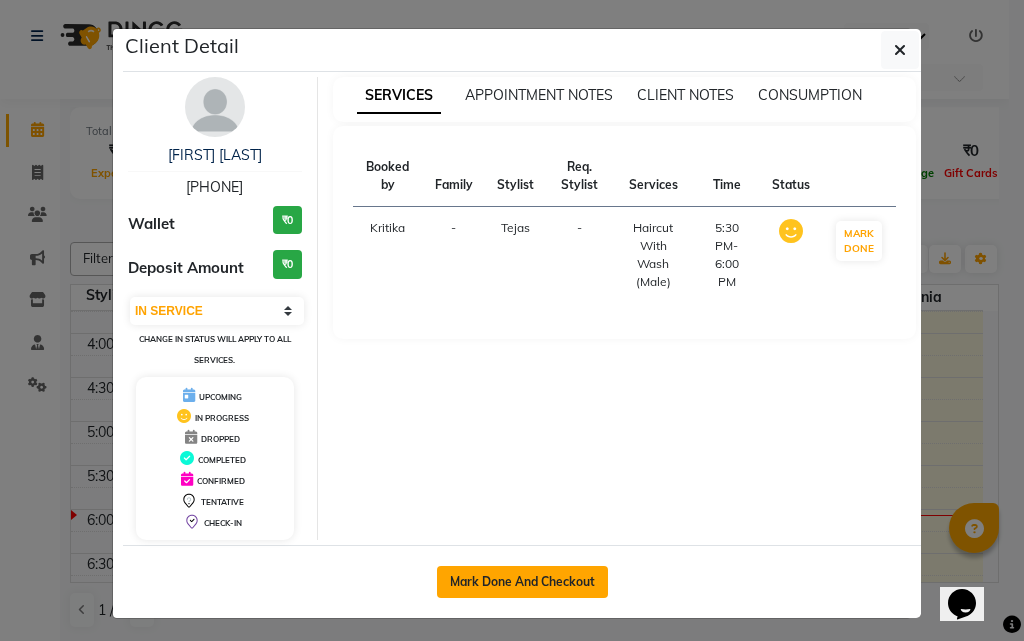 click on "Mark Done And Checkout" 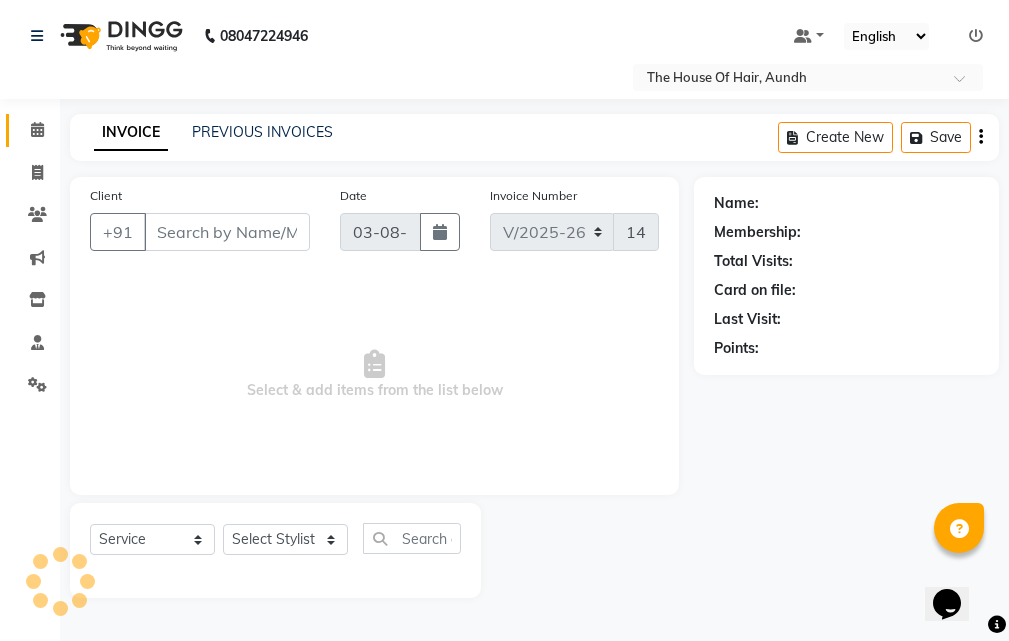 type on "[PHONE]" 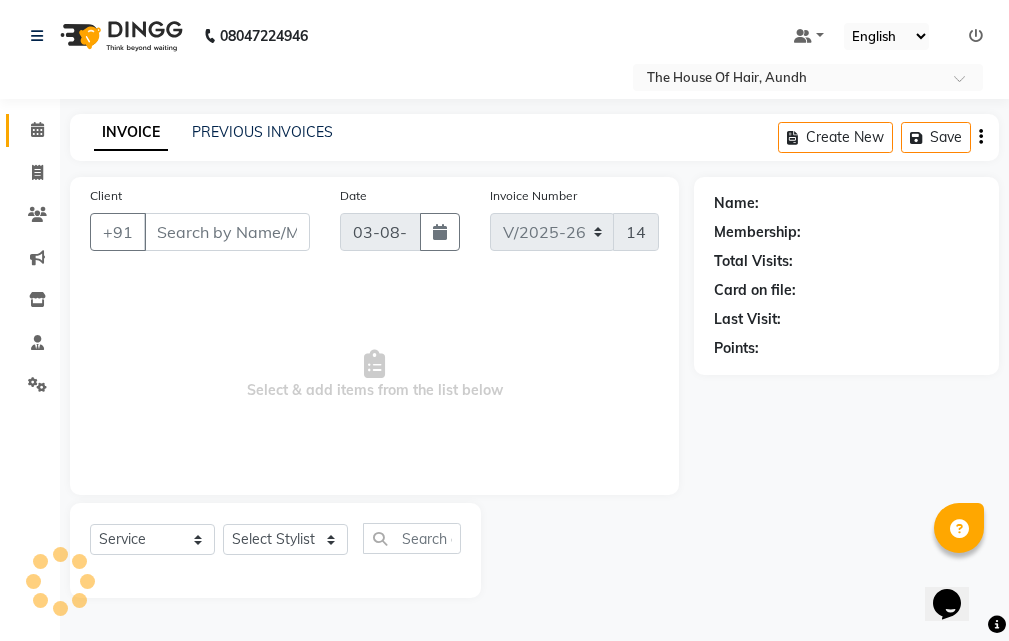select on "6864" 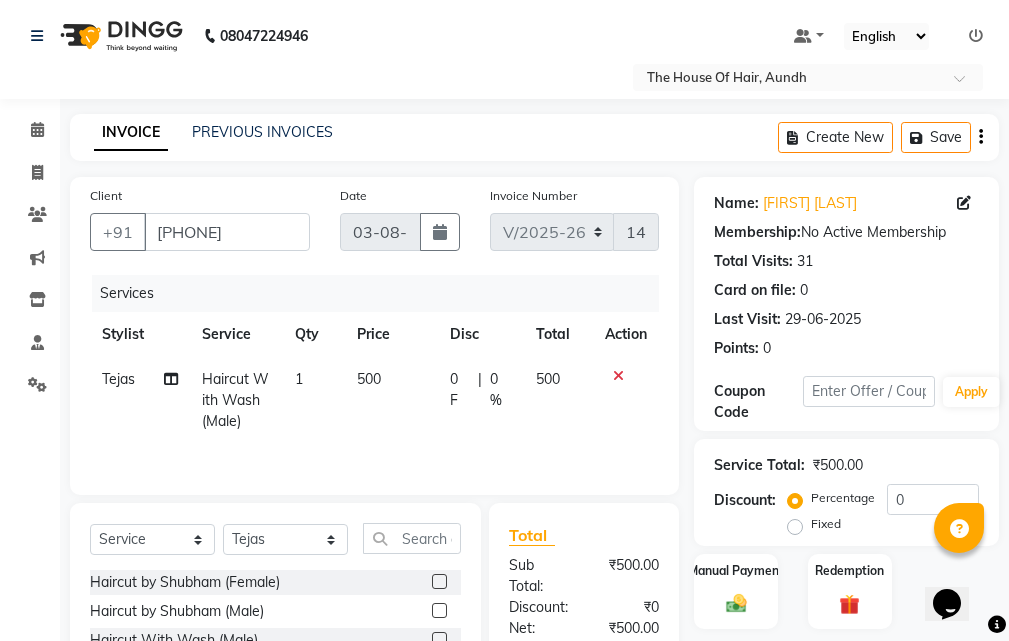 click on "Haircut With Wash (Male)" 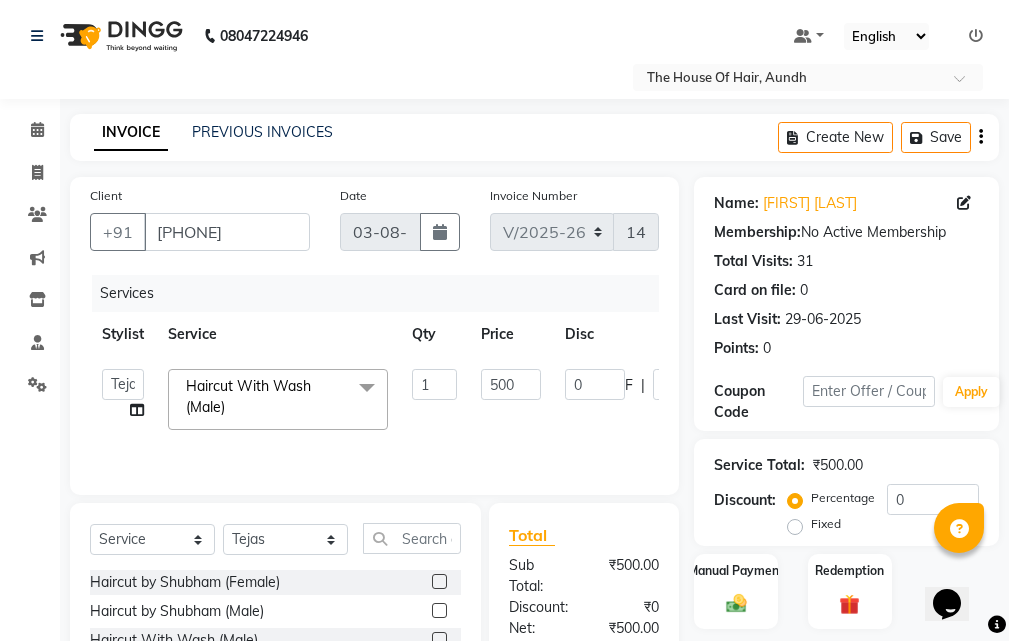 click on "Haircut With Wash (Male)  x" 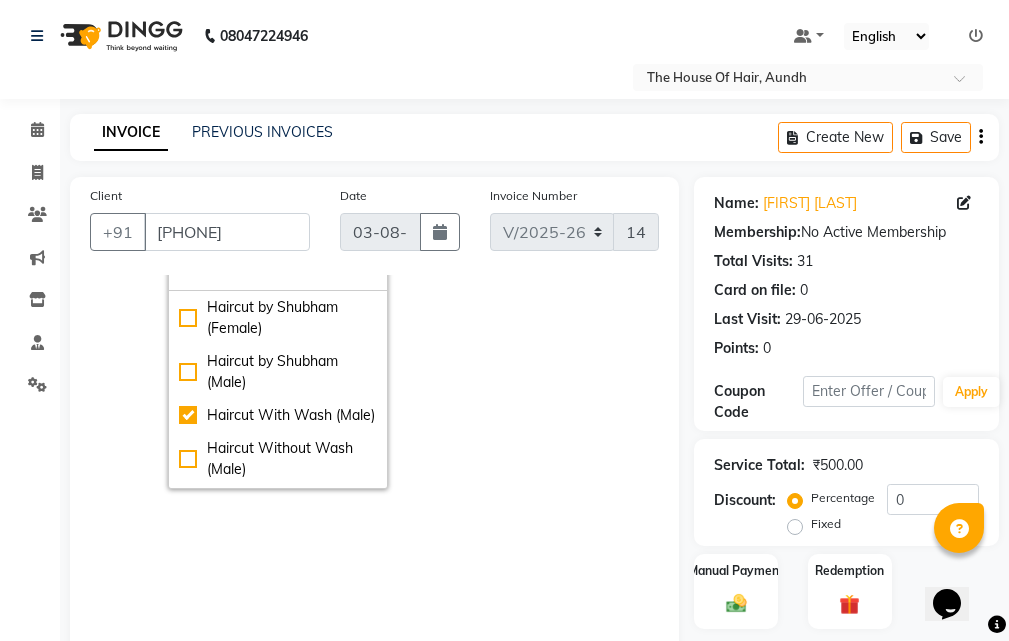 scroll, scrollTop: 200, scrollLeft: 0, axis: vertical 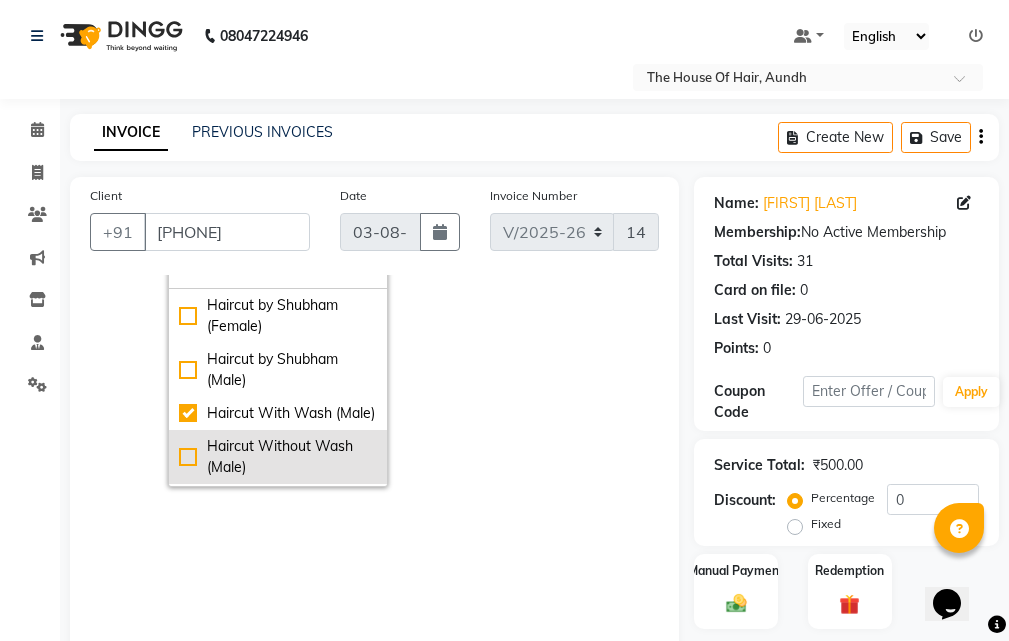 click on "Haircut Without Wash (Male)" 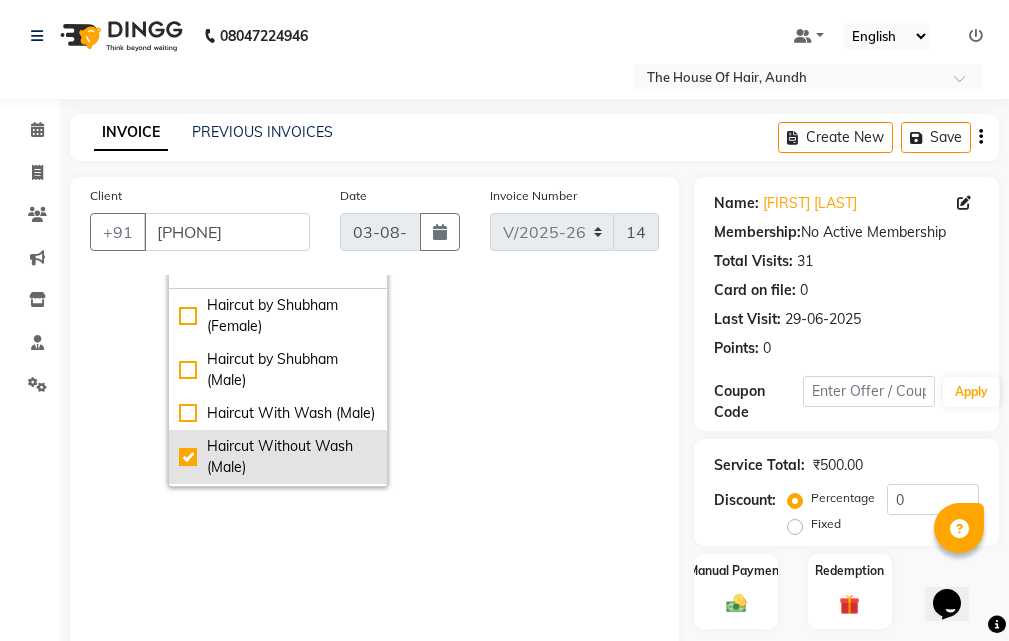checkbox on "false" 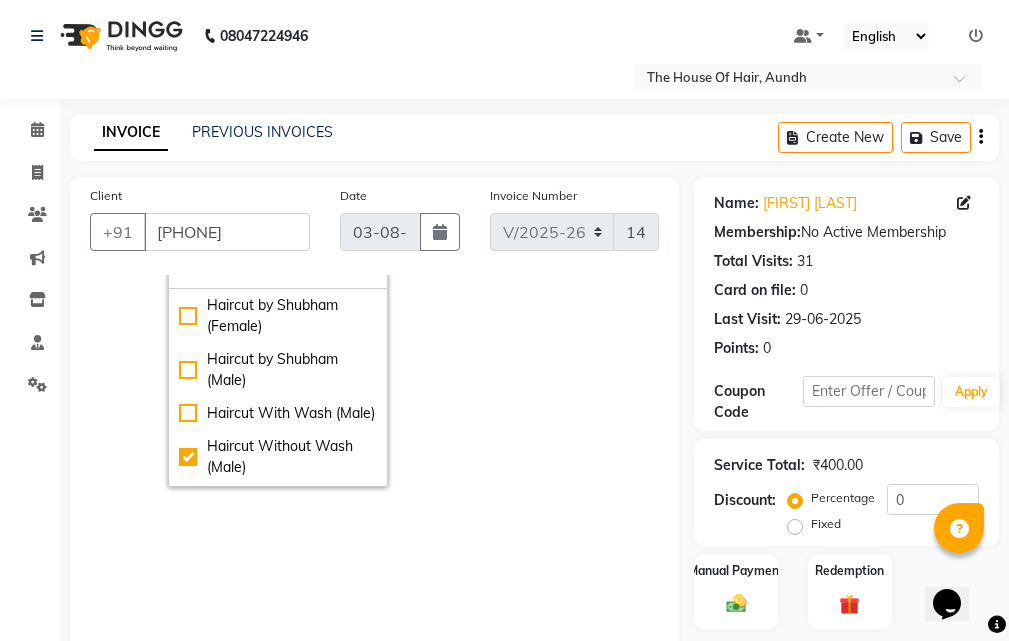 click on "Client +91 8511547573 Date 03-08-2025 Invoice Number V/2025 V/2025-26 1404 Services Stylist Service Qty Price Disc Total Action  Aarti Chaudhari   Kritika    Reshma   Rushikesh Raut   Shubham   Sonia   Tejas  Haircut Without Wash (Male)  x Haircut by Shubham (Female) Haircut by Shubham (Male) Haircut With Wash (Male) Haircut Without Wash (Male) Kids Haircut (0-7)(Male) Hairwash (Male) Beard Clean Shave  Head Shave (Male) Hair Spa (Schwarkopf) (Male) Hair Spa (Loreal) (Male) Head Massage (Male) Head Massage With Wash (Male) Chest & Back Trim Haircut With Wash (Female) Haircut Without Wash (Female) Head Massage With Wash (Female) Kids Hair (0-7) (Female) Blow Dry With Shampoo & Conditioner (Female) Only Blowdry (Female) Head Massage (Female) Hair Wash & Paddle Dry (Female) Hair Spa (Loreal) (Female) Hair Spa (Schwarzkopf) (Female) Fringe (Female) Tong (Female) Iron Tong (Female) Ironing (Female) Crimping (Female) Styling (Male) Clear Dose (Male) Clear Dose (Female) French Braids (Male) Only Face Cleansing 1 0" 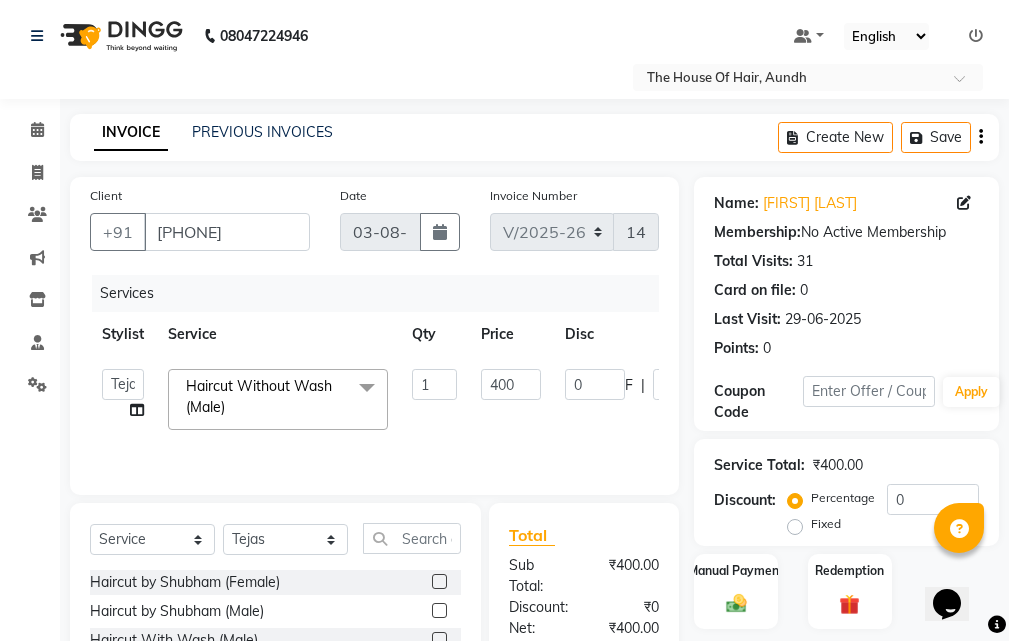 scroll, scrollTop: 0, scrollLeft: 0, axis: both 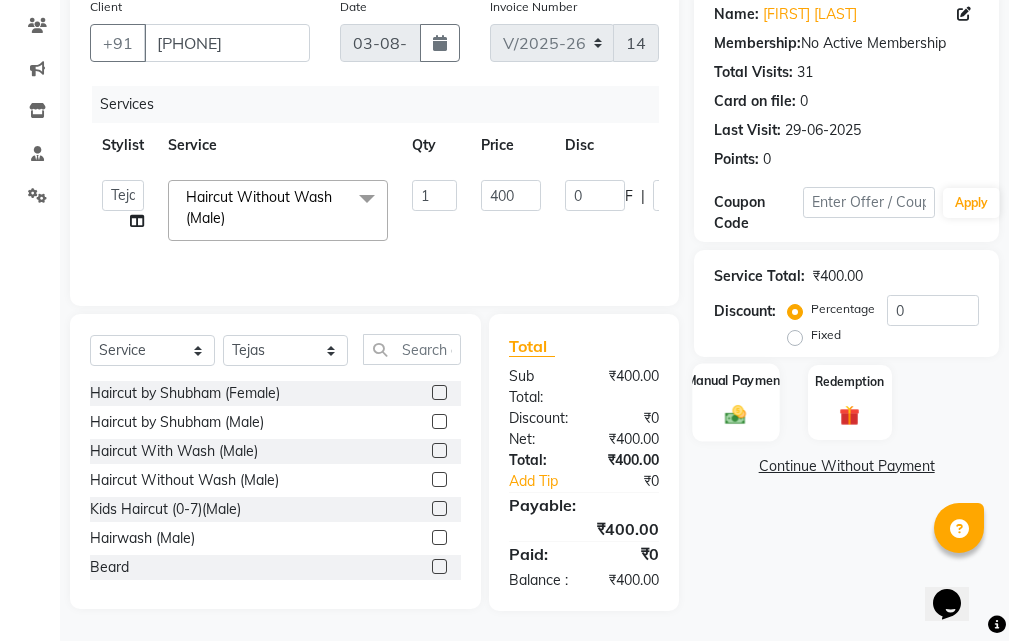click 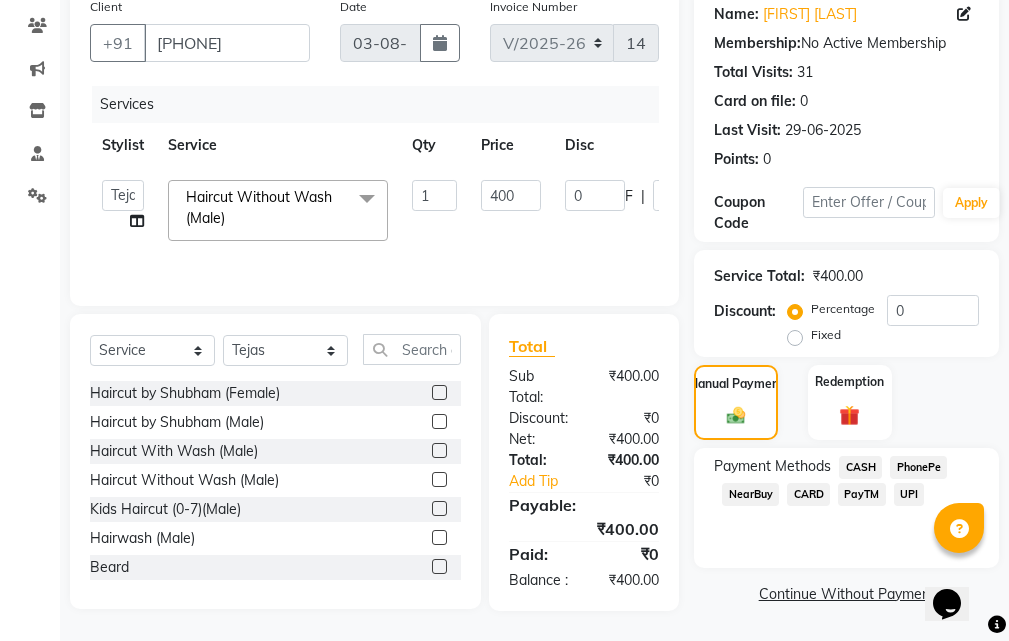 click on "UPI" 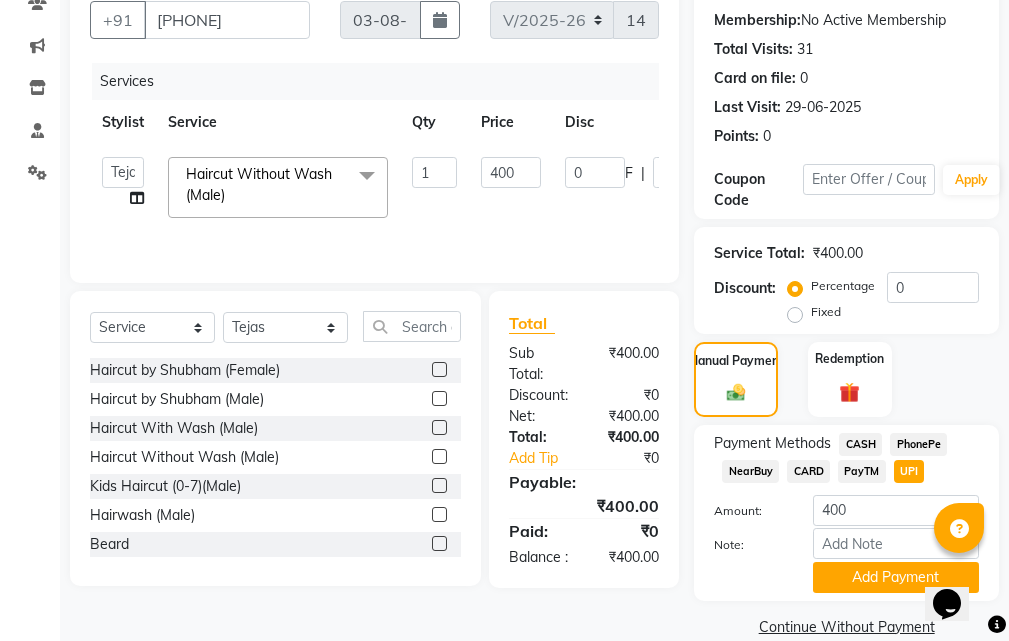 scroll, scrollTop: 243, scrollLeft: 0, axis: vertical 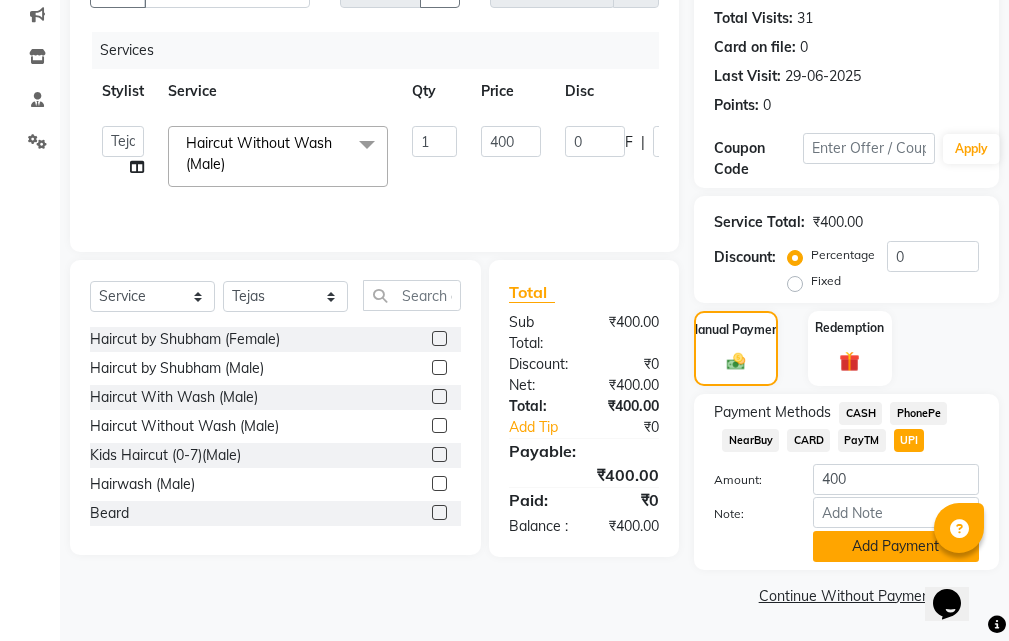 click on "Add Payment" 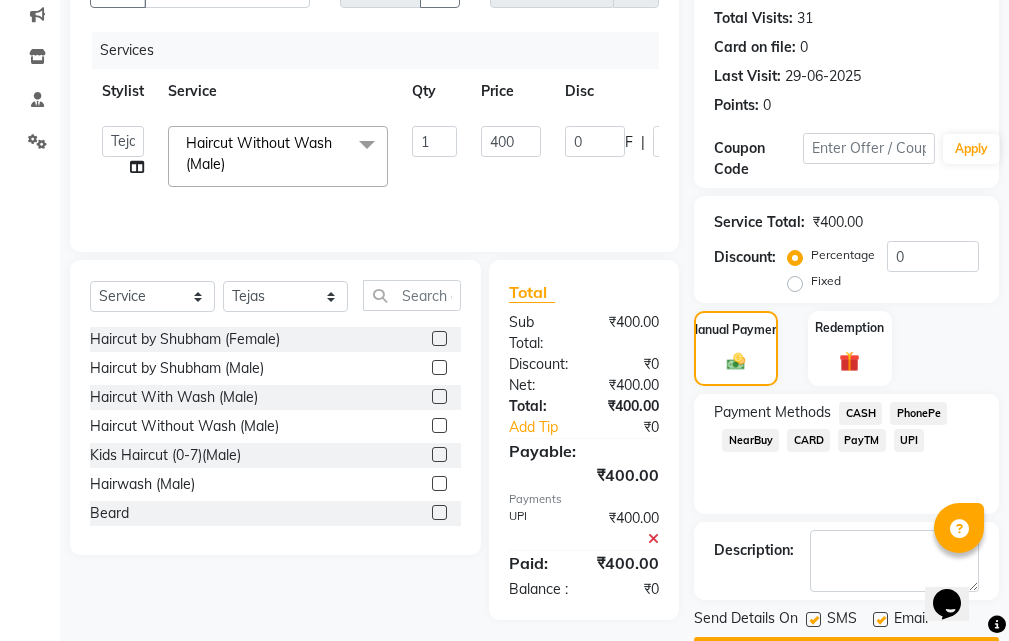 scroll, scrollTop: 300, scrollLeft: 0, axis: vertical 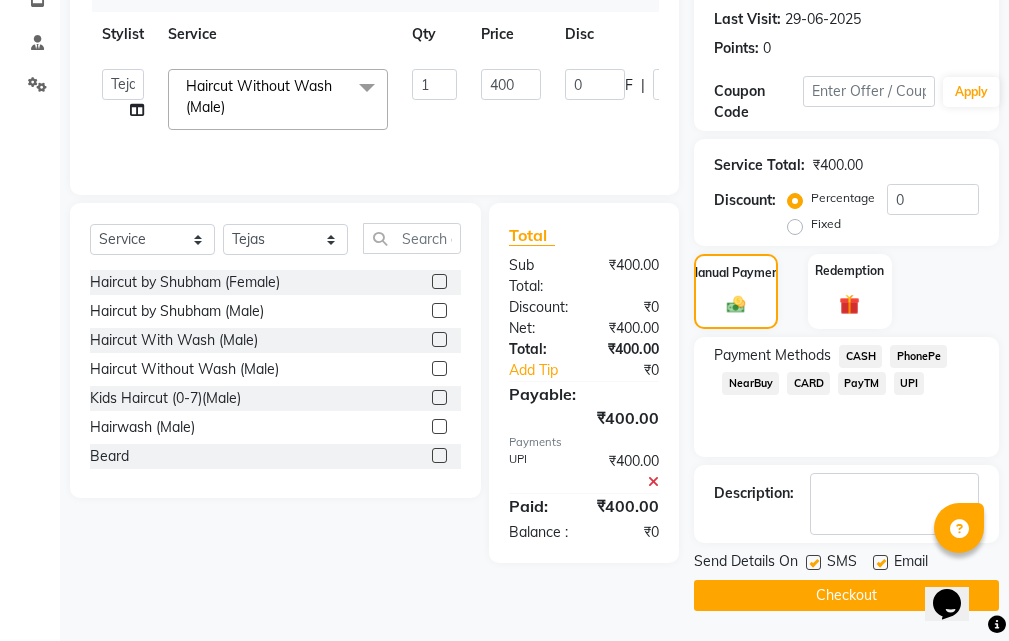 click on "Checkout" 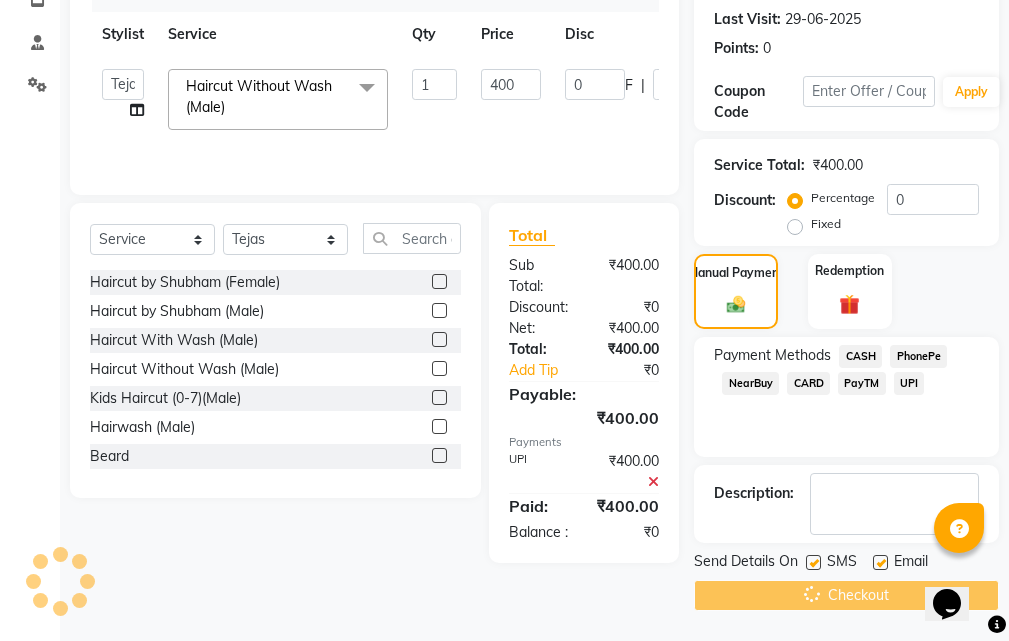 scroll, scrollTop: 0, scrollLeft: 0, axis: both 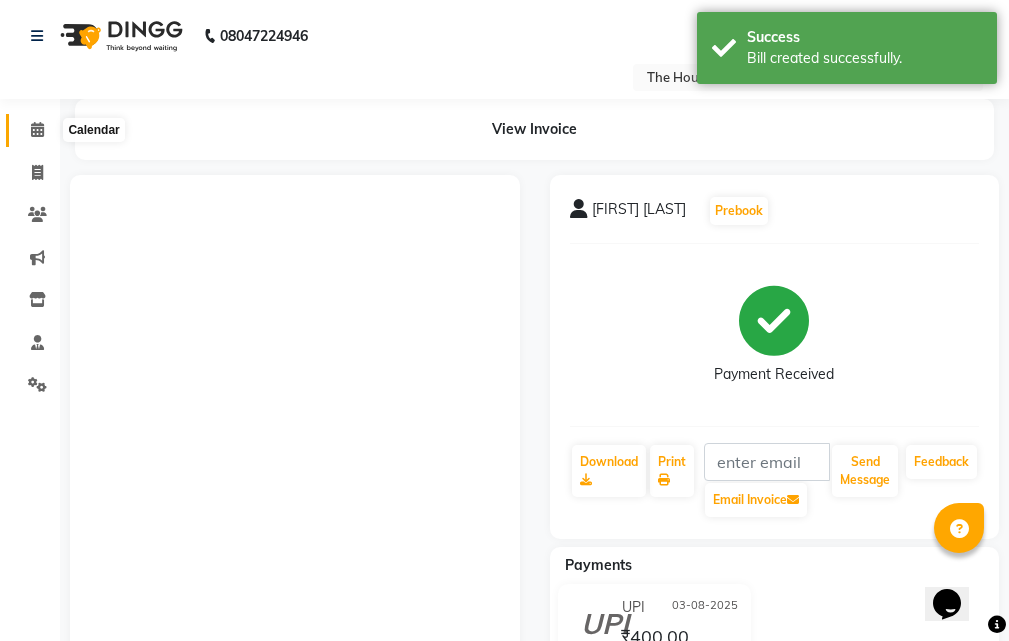 click 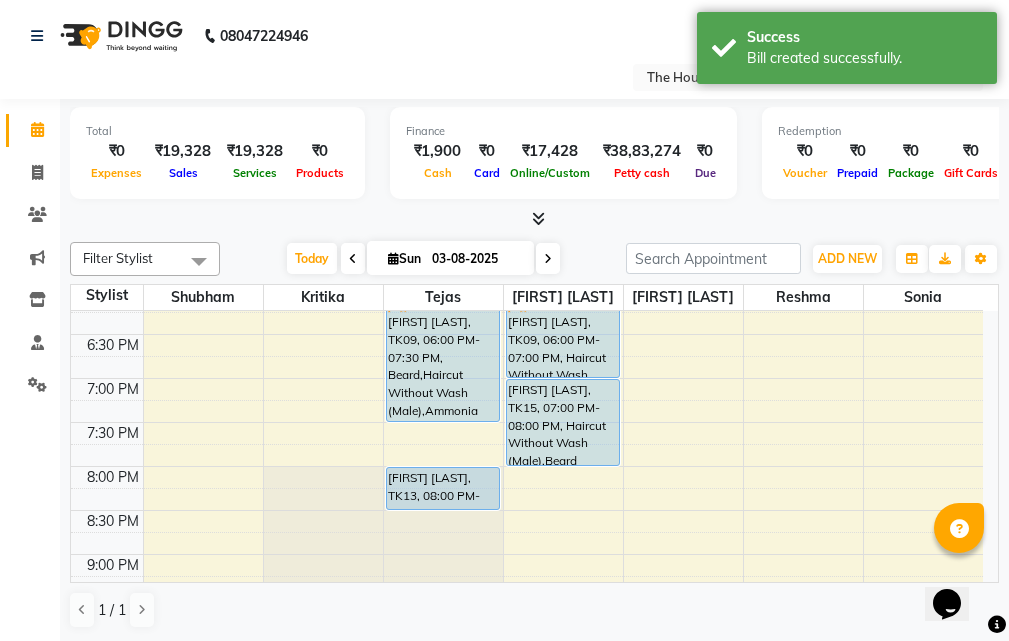scroll, scrollTop: 800, scrollLeft: 0, axis: vertical 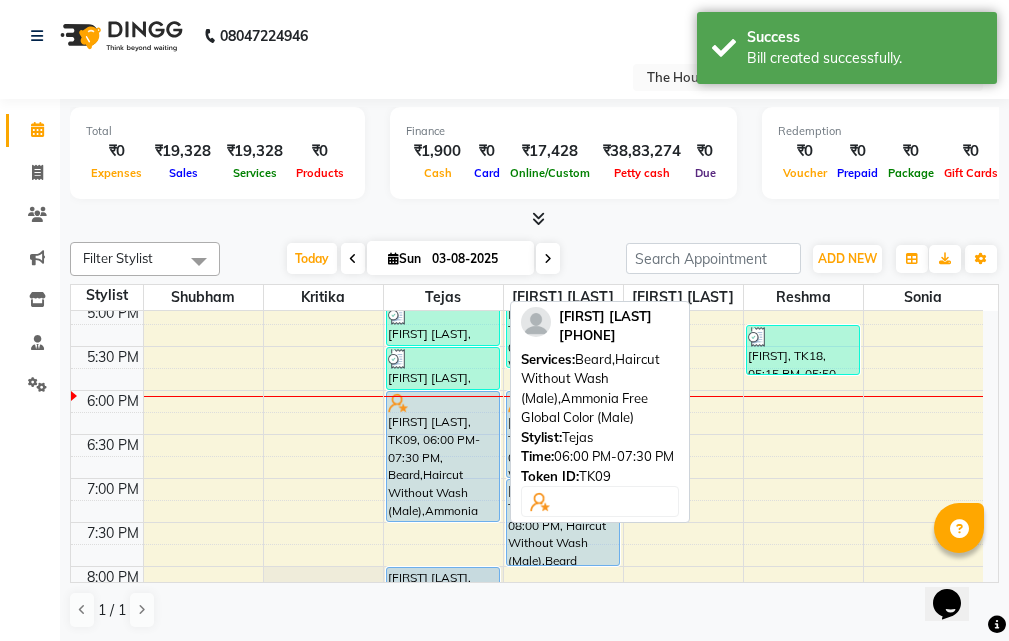 click on "[FIRST] [LAST], TK09, [TIME]-[TIME], Beard,Haircut Without Wash (Male),Ammonia Free Global Color (Male)" at bounding box center [443, 456] 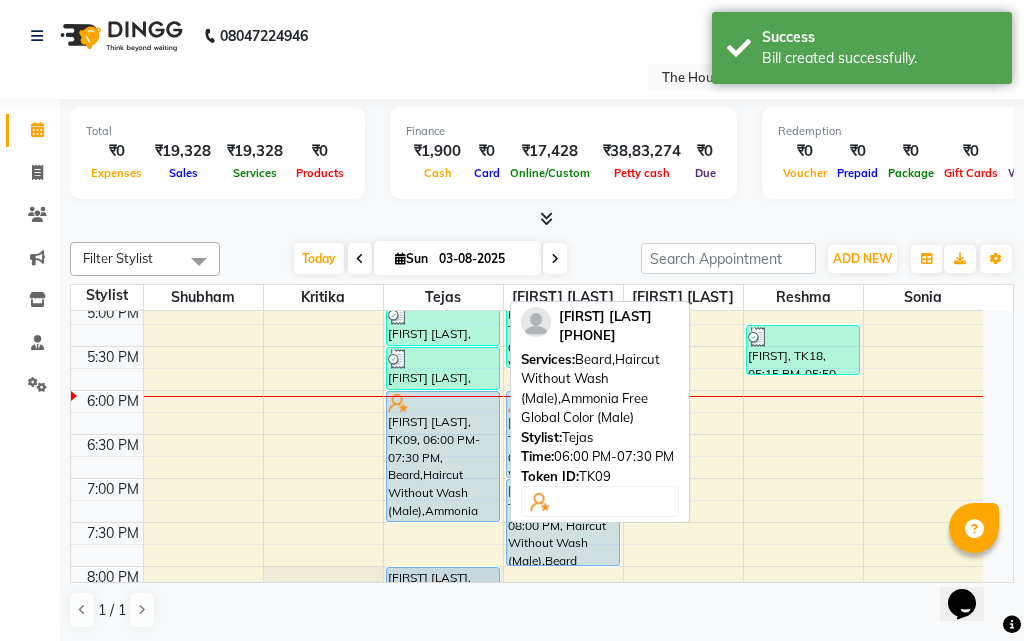 select on "5" 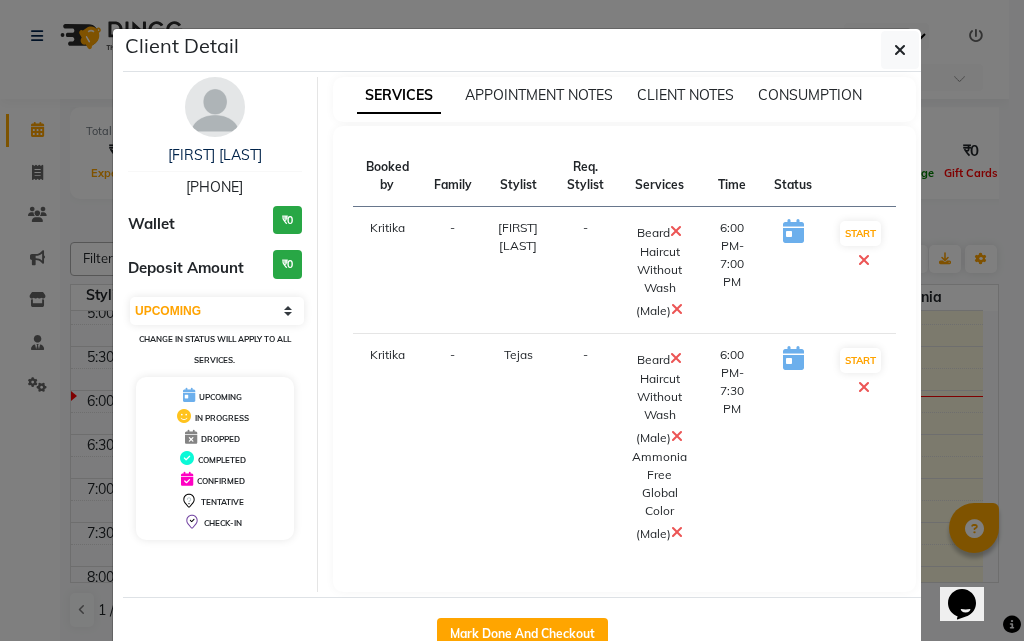 click at bounding box center [676, 231] 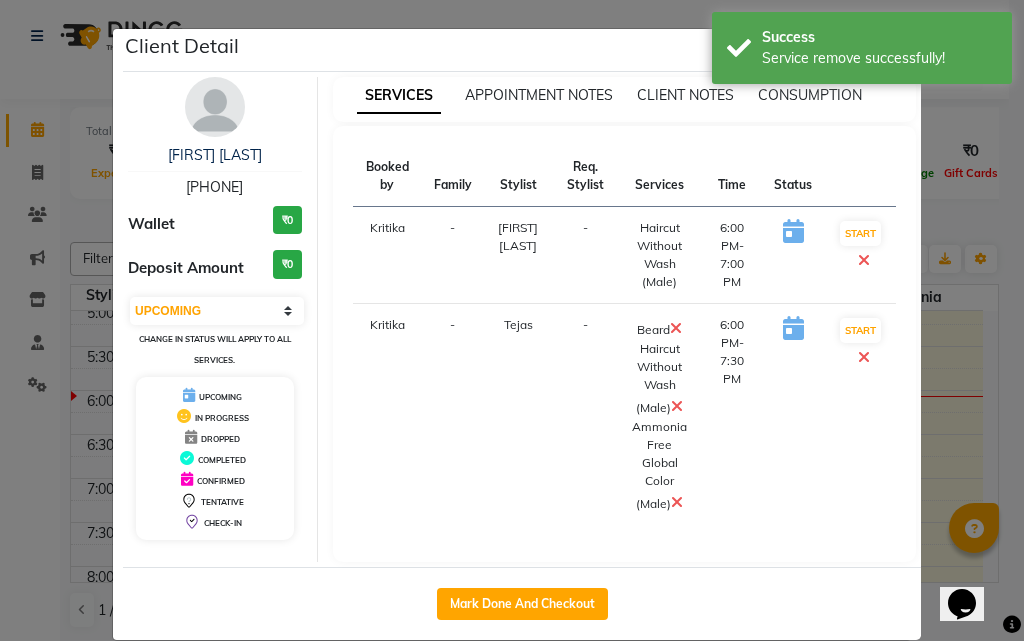 click at bounding box center [864, 260] 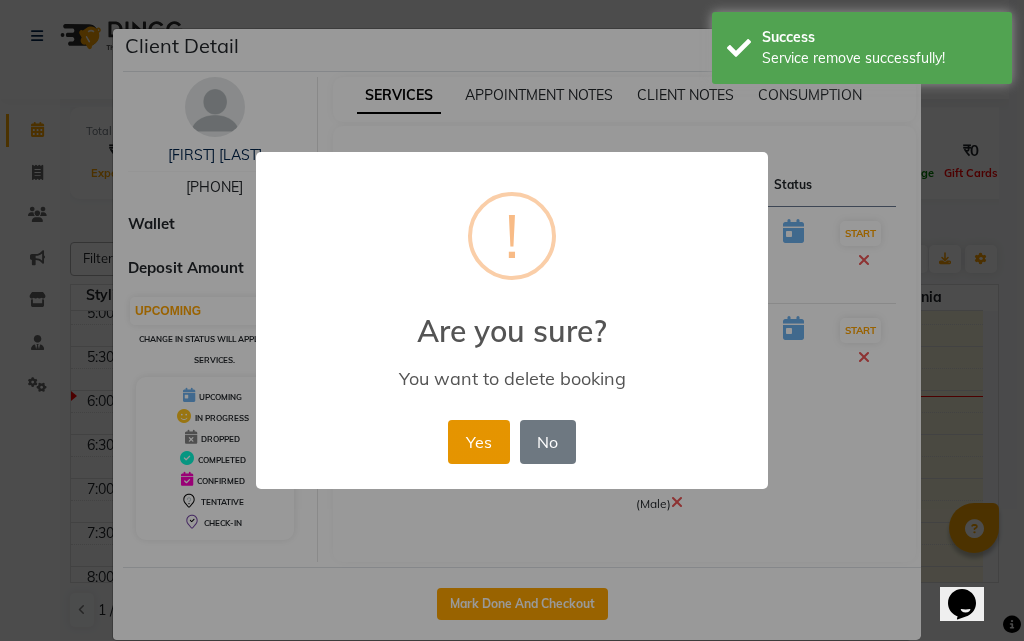 click on "Yes" at bounding box center [478, 442] 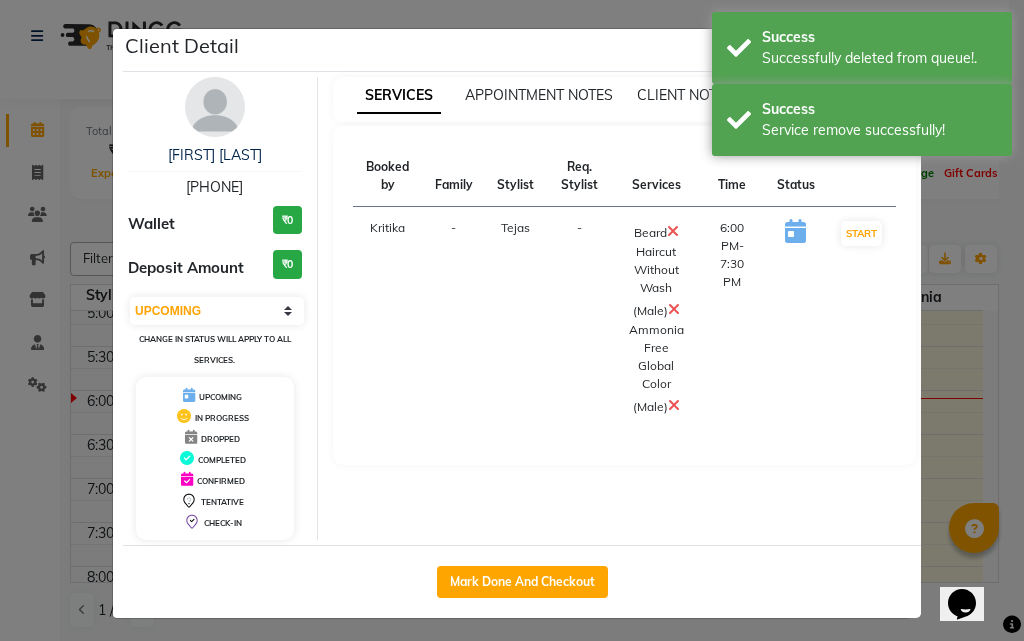 click on "Client Detail  JAY NIKAM   9922213535 Wallet ₹0 Deposit Amount  ₹0  Select IN SERVICE CONFIRMED TENTATIVE CHECK IN MARK DONE DROPPED UPCOMING Change in status will apply to all services. UPCOMING IN PROGRESS DROPPED COMPLETED CONFIRMED TENTATIVE CHECK-IN SERVICES APPOINTMENT NOTES CLIENT NOTES CONSUMPTION Booked by Family Stylist Req. Stylist Services Time Status  Kritika   - Tejas -  Beard   Haircut Without Wash (Male)   Ammonia Free Global Color (Male)   6:00 PM-7:30 PM   START   Mark Done And Checkout" 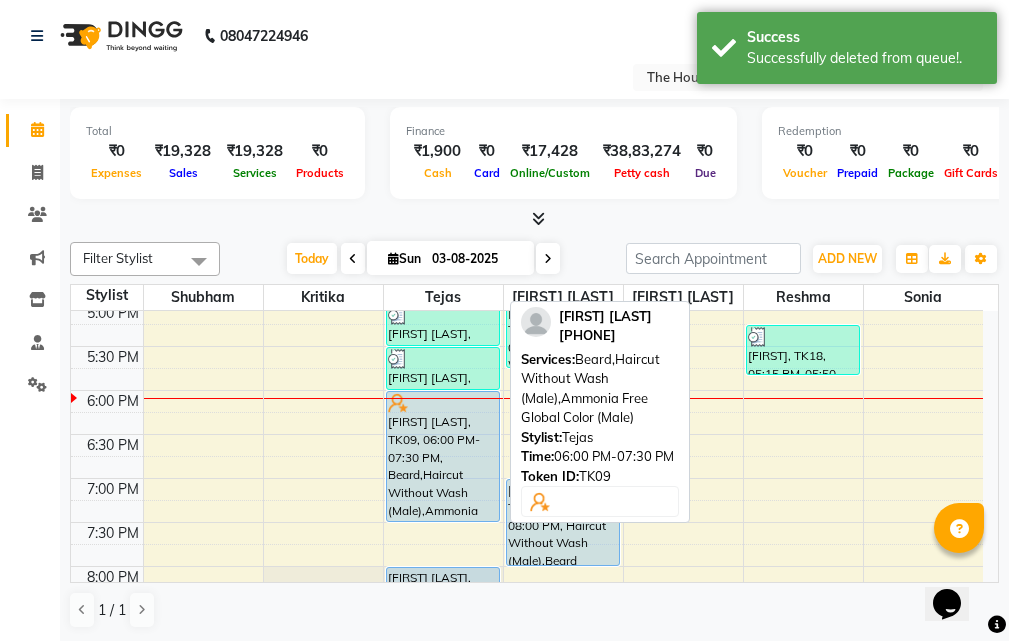 click on "[FIRST] [LAST], TK09, [TIME]-[TIME], Beard,Haircut Without Wash (Male),Ammonia Free Global Color (Male)" at bounding box center [443, 456] 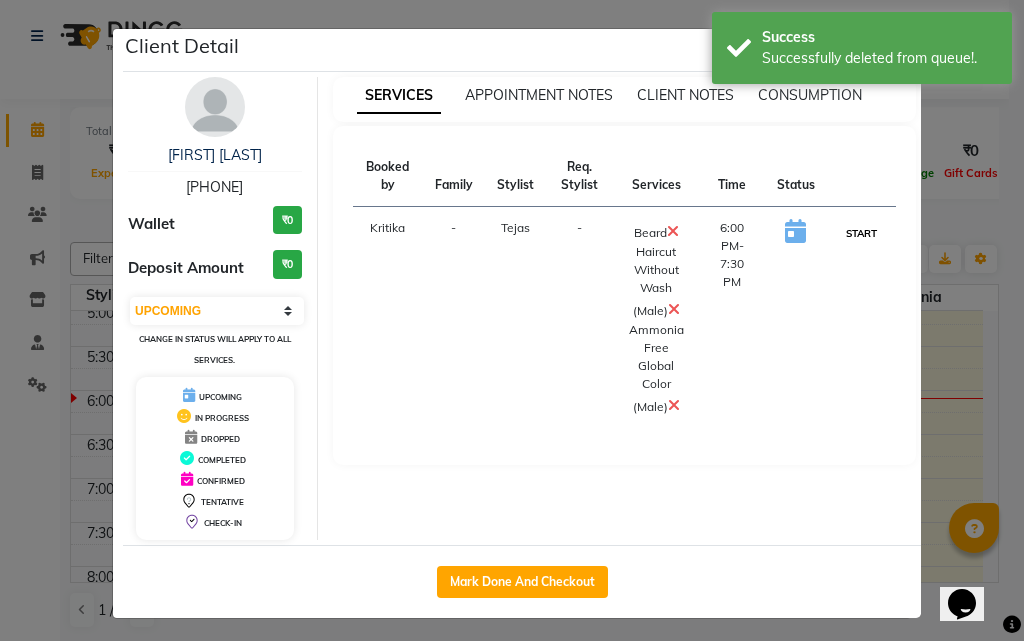 click on "START" at bounding box center [861, 233] 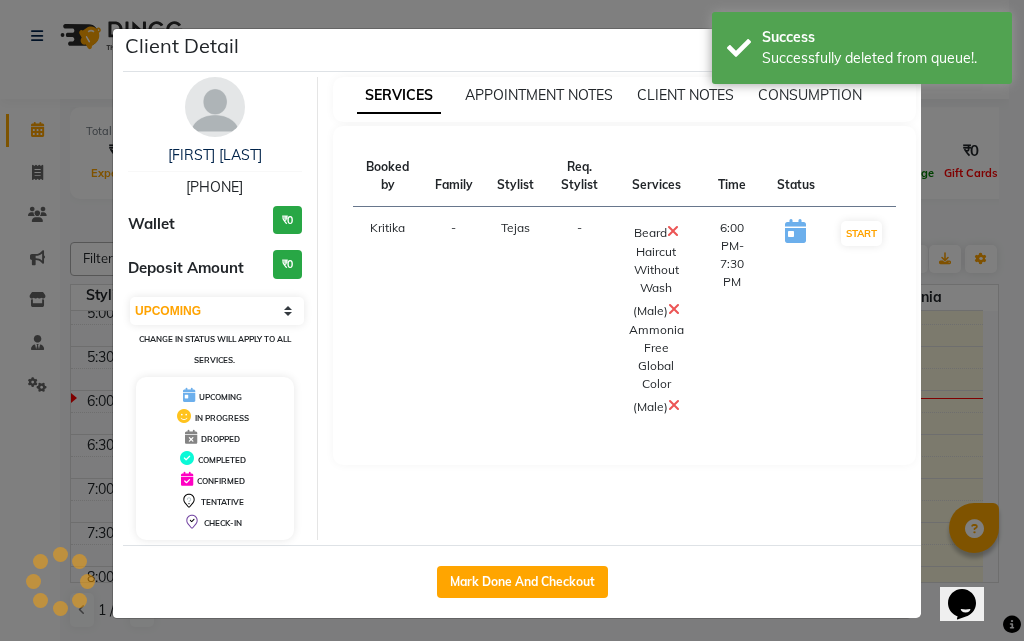 select on "1" 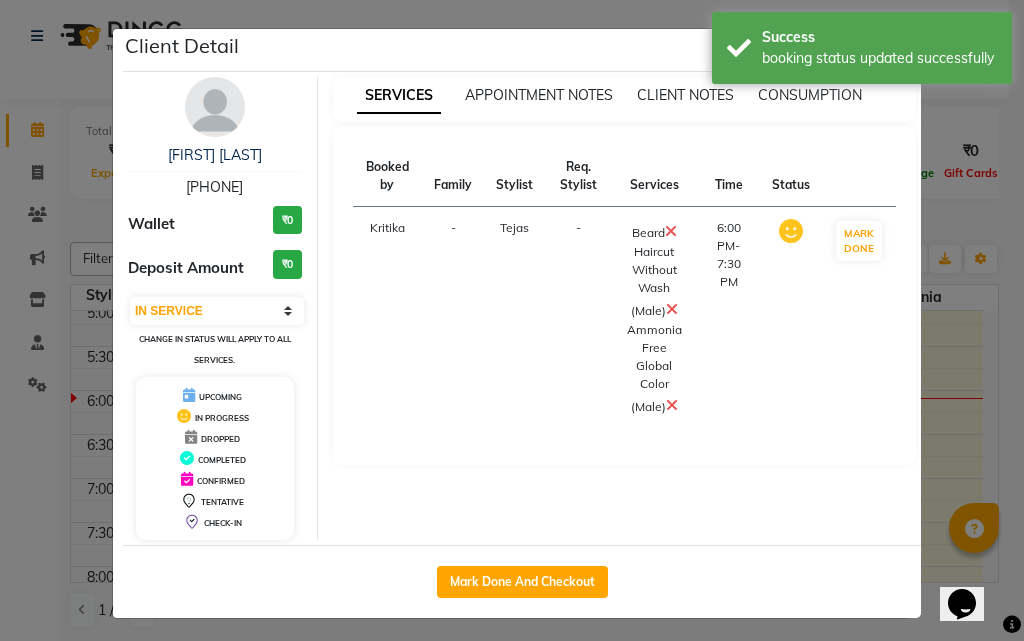 click on "Client Detail  JAY NIKAM   9922213535 Wallet ₹0 Deposit Amount  ₹0  Select IN SERVICE CONFIRMED TENTATIVE CHECK IN MARK DONE DROPPED UPCOMING Change in status will apply to all services. UPCOMING IN PROGRESS DROPPED COMPLETED CONFIRMED TENTATIVE CHECK-IN SERVICES APPOINTMENT NOTES CLIENT NOTES CONSUMPTION Booked by Family Stylist Req. Stylist Services Time Status  Kritika   - Tejas -  Beard   Haircut Without Wash (Male)   Ammonia Free Global Color (Male)   6:00 PM-7:30 PM   MARK DONE   Mark Done And Checkout" 